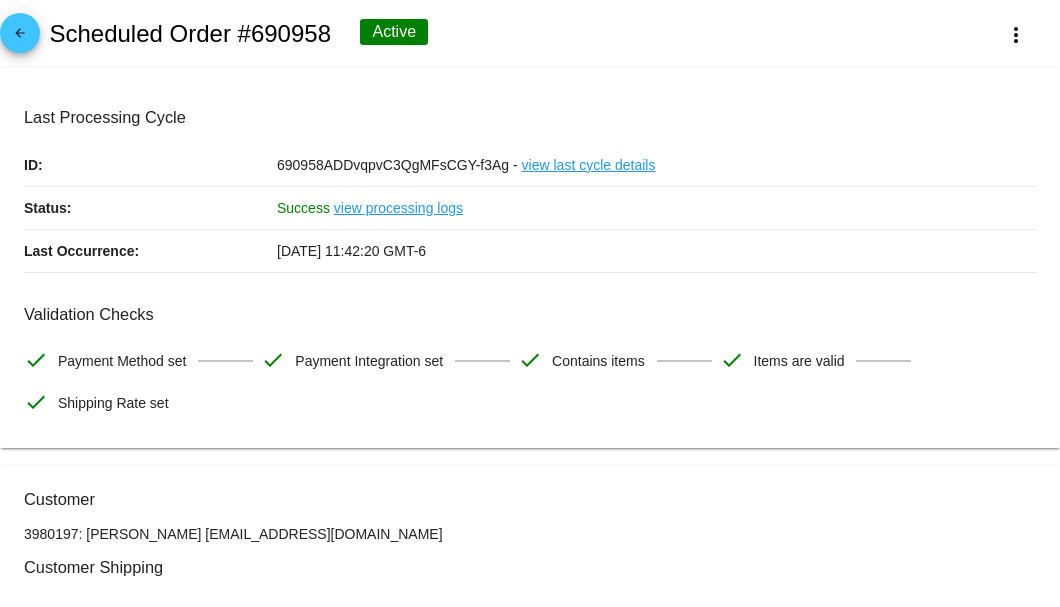 scroll, scrollTop: 0, scrollLeft: 0, axis: both 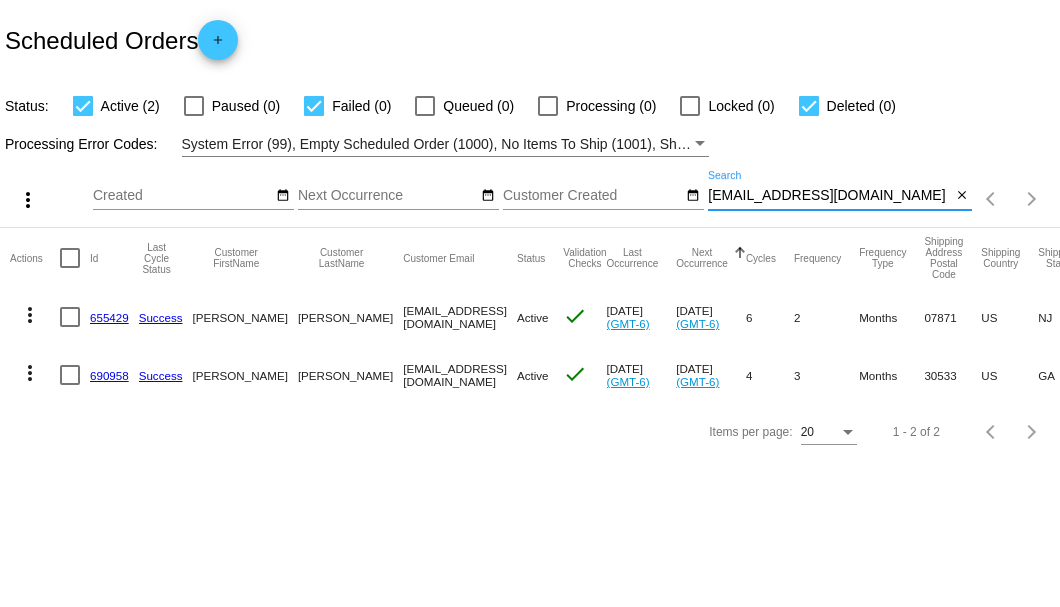 drag, startPoint x: 817, startPoint y: 196, endPoint x: 710, endPoint y: 200, distance: 107.07474 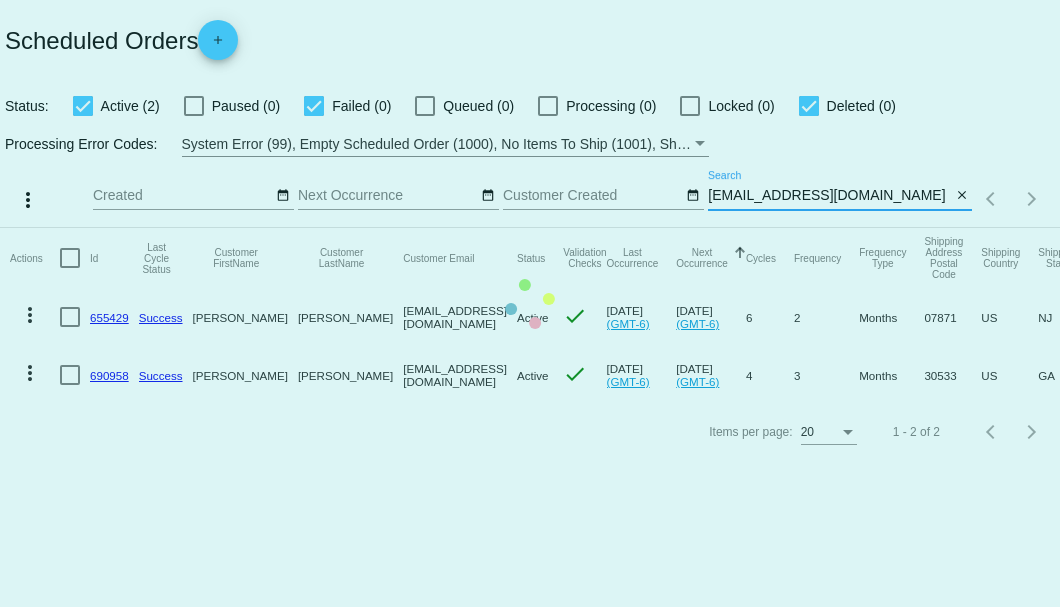 type on "rdmlwhite@sbcglobal.net" 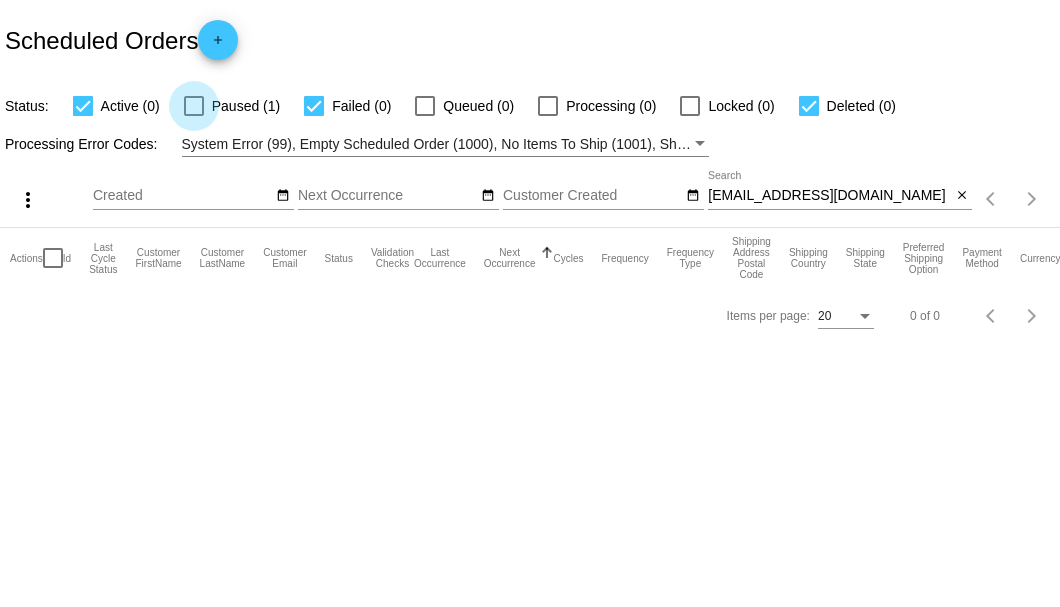 click at bounding box center (194, 106) 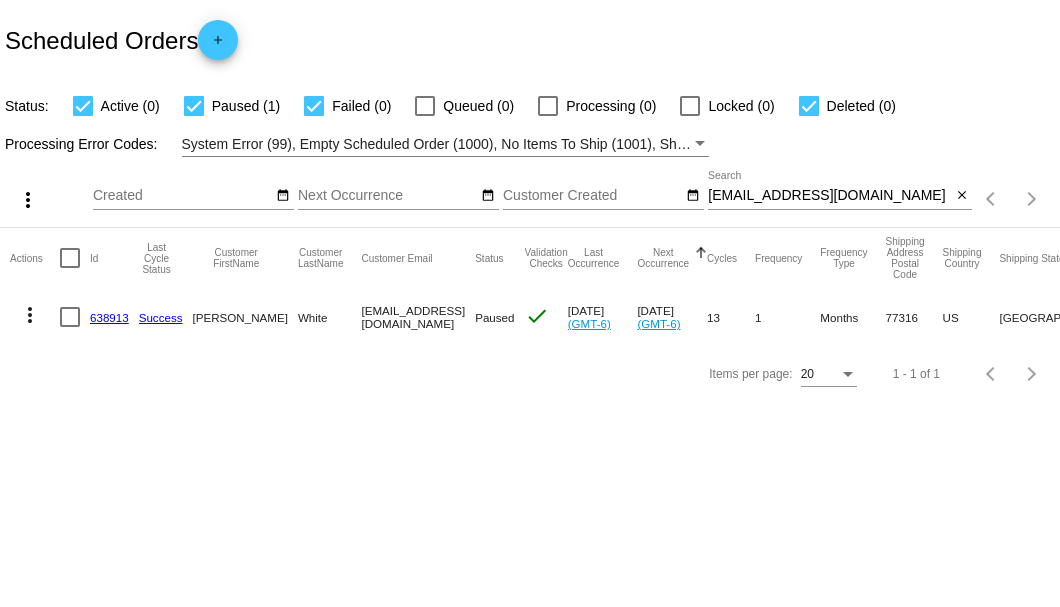 click on "638913" 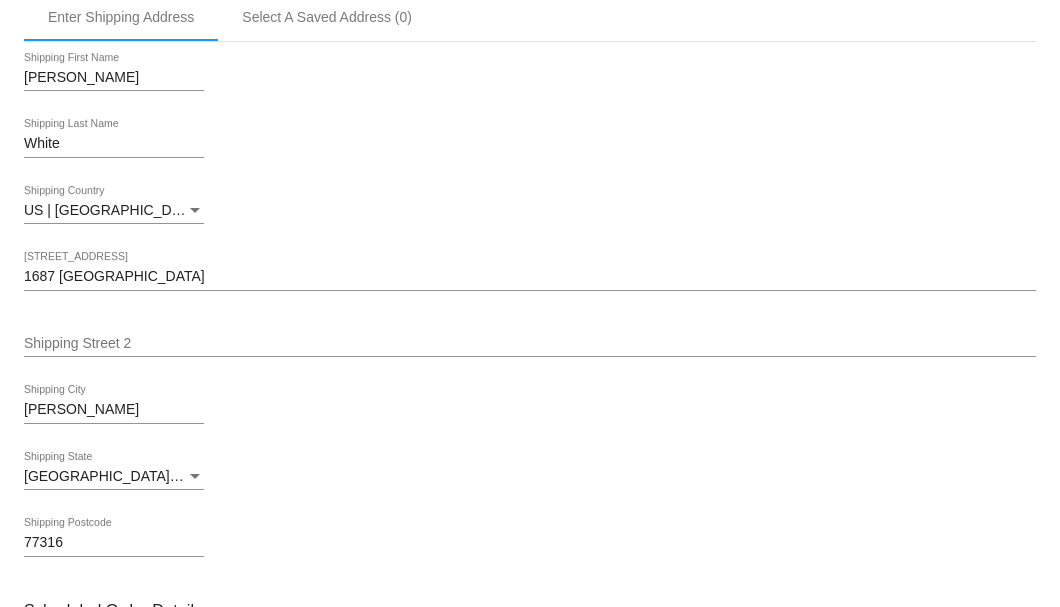scroll, scrollTop: 866, scrollLeft: 0, axis: vertical 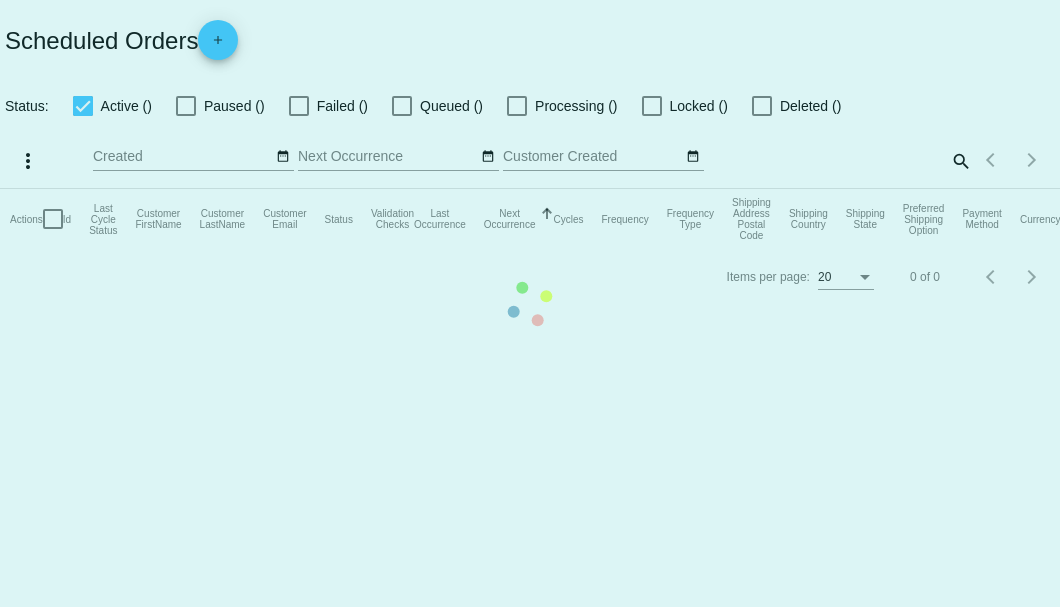 checkbox on "true" 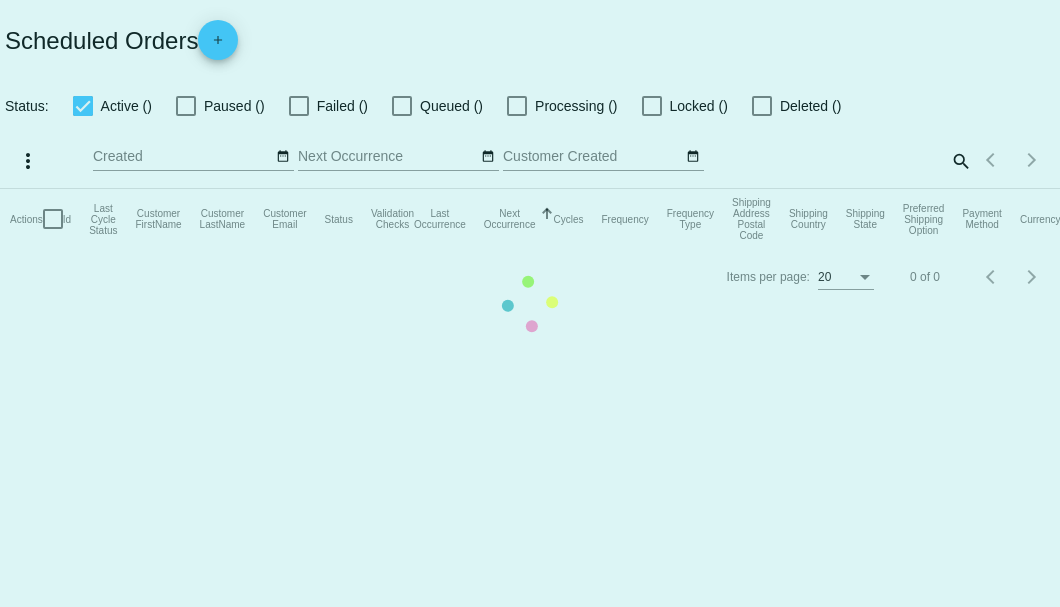 checkbox on "true" 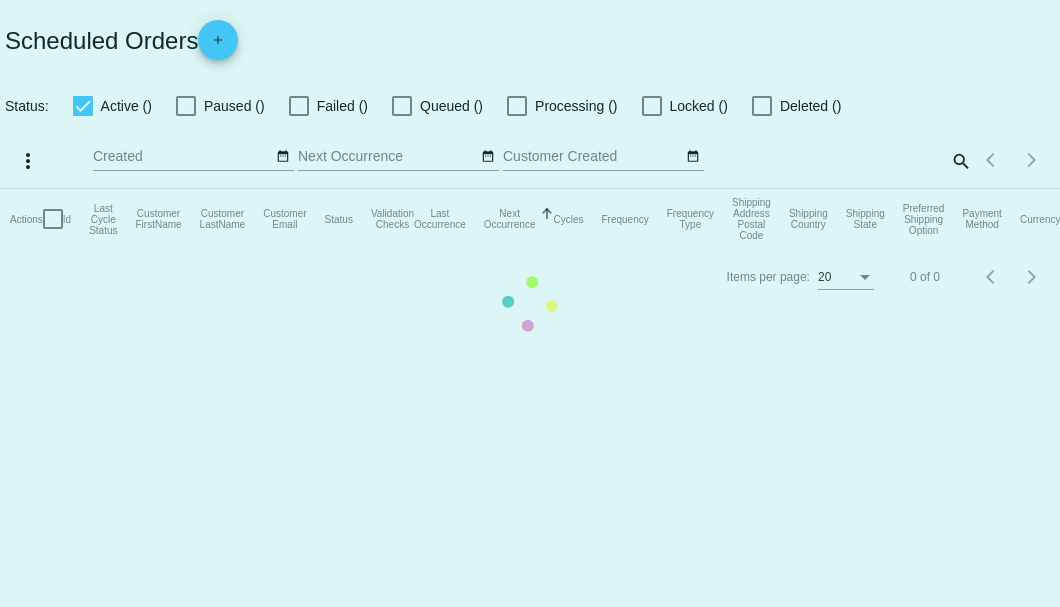 checkbox on "true" 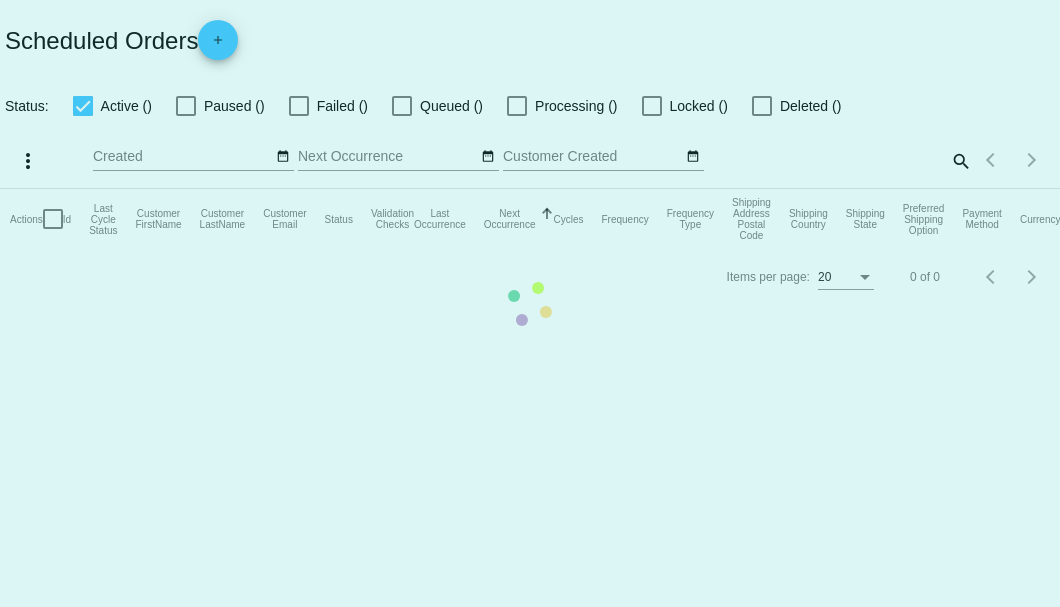 scroll, scrollTop: 0, scrollLeft: 0, axis: both 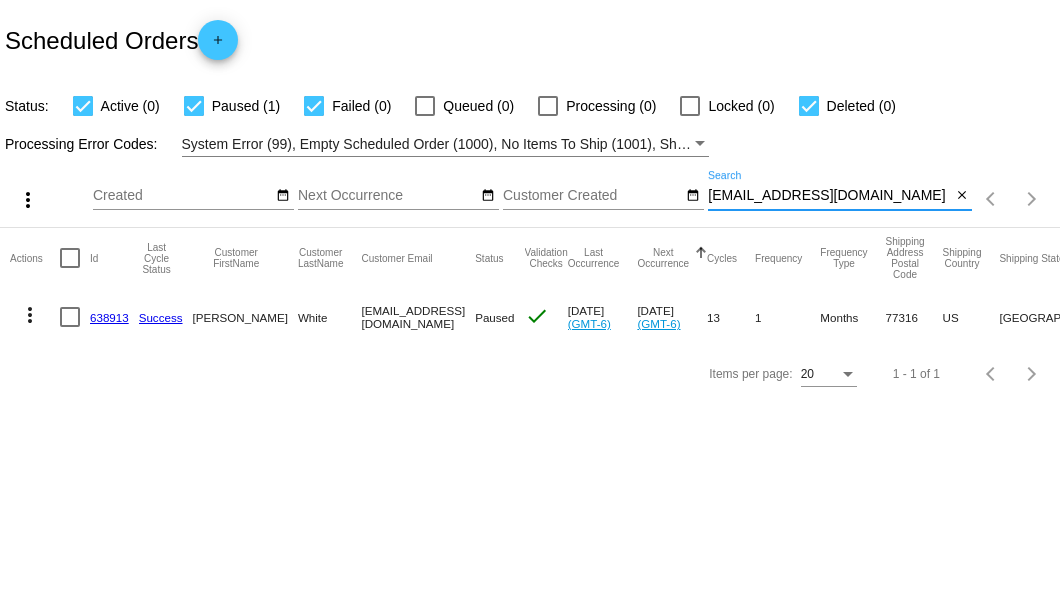 drag, startPoint x: 879, startPoint y: 192, endPoint x: 704, endPoint y: 205, distance: 175.4822 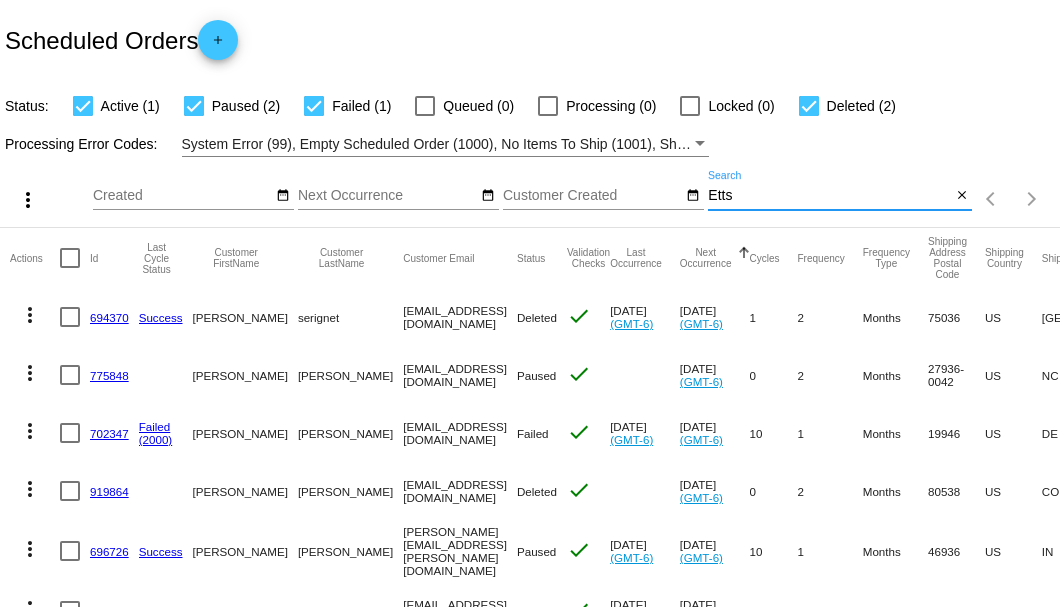type on "Etts" 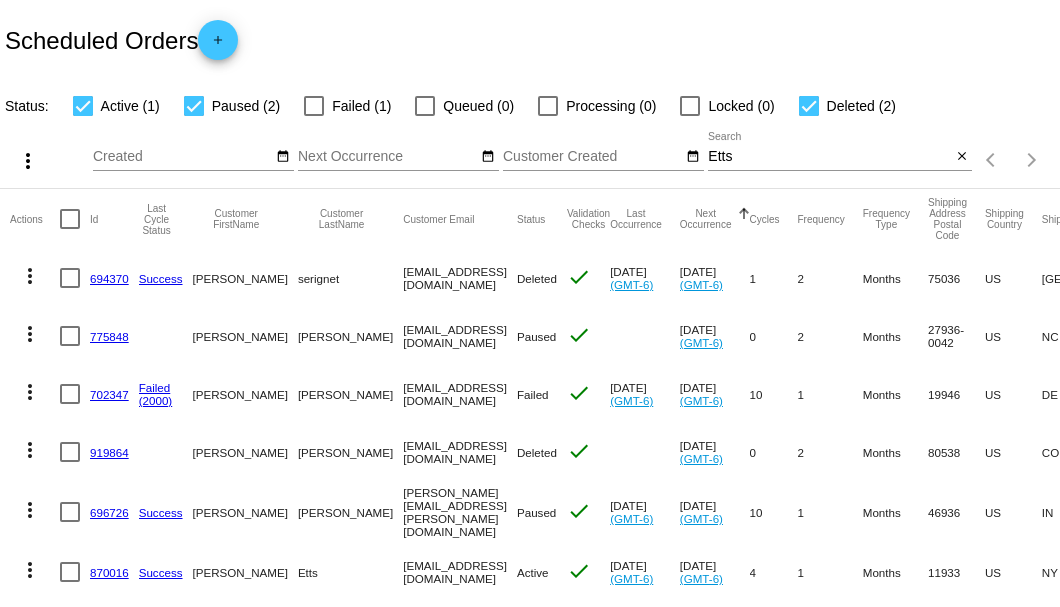 click at bounding box center [194, 106] 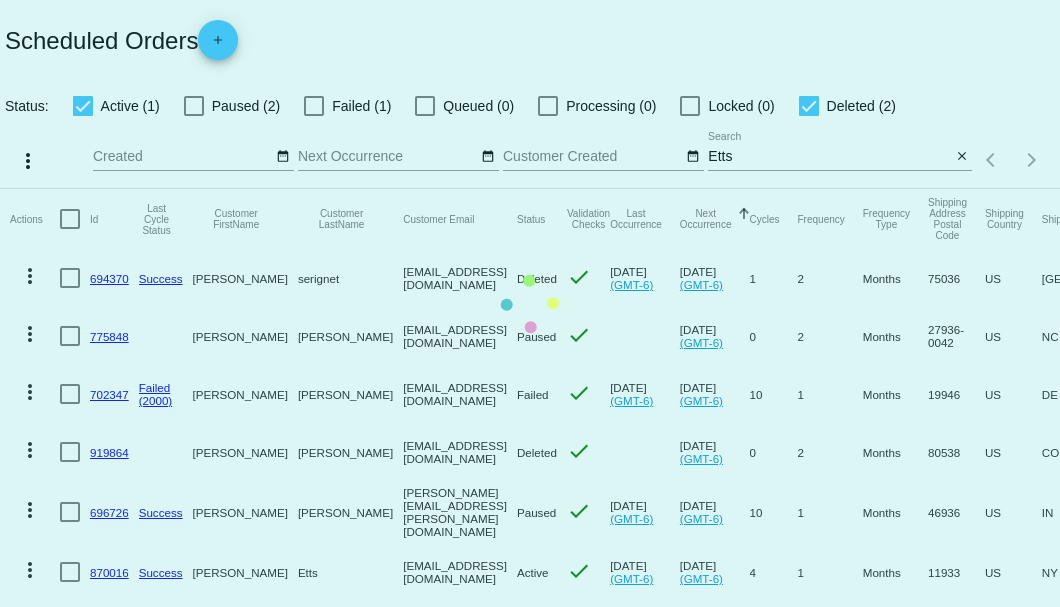 click on "Actions
Id   Last Cycle Status   Customer FirstName   Customer LastName   Customer Email   Status   Validation Checks   Last Occurrence   Next Occurrence   Sorted by NextOccurrenceUtc ascending  Cycles   Frequency   Frequency Type   Shipping Address Postal Code
Shipping Country
Shipping State
Preferred Shipping Option
Payment Method   Currency   Total Product Quantity   Scheduled Order Subtotal
Scheduled Order LTV
more_vert
694370
Success
wilfred
serignet
serignetts@gmail.com
Deleted
check
Jun 3 2024
(GMT-6)
Aug 3 2024
(GMT-6)
1  2  Months  75036  US  TX  2 Items  AuthorizeNet  USD  2  107.10  114.60
more_vert" 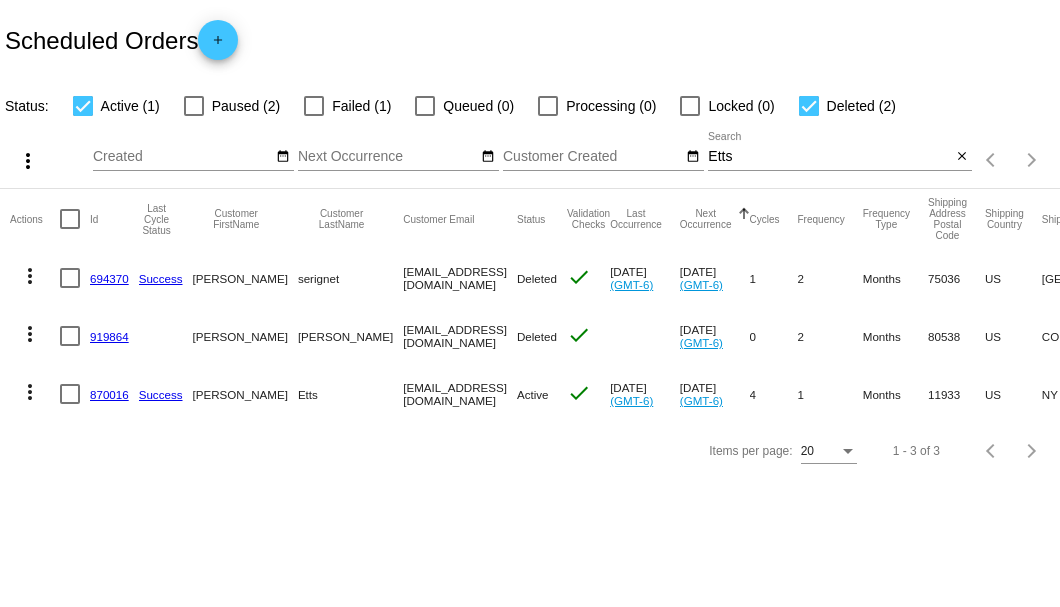 click at bounding box center [809, 106] 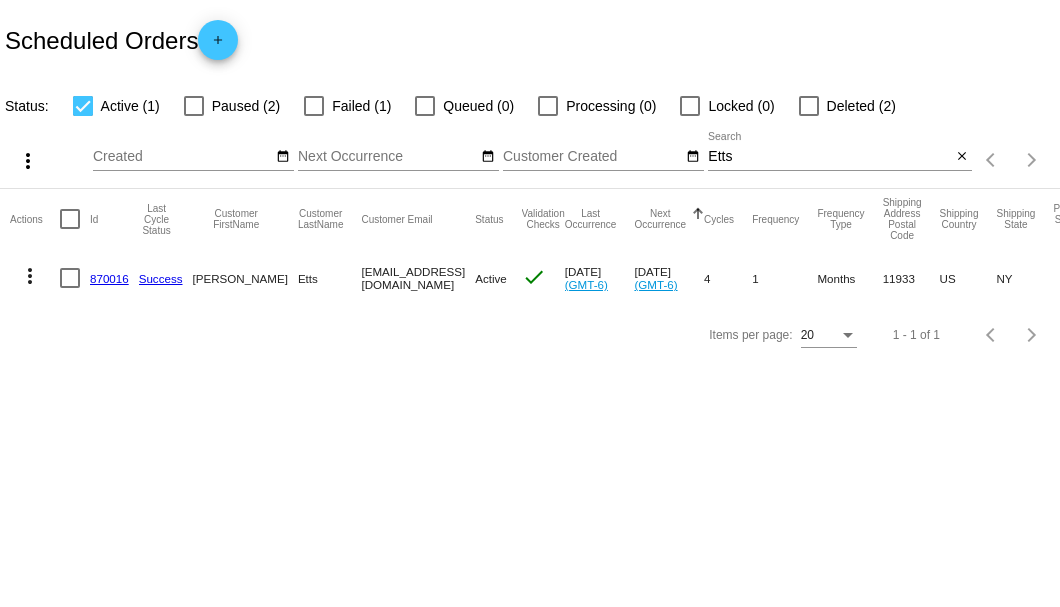 click on "870016" 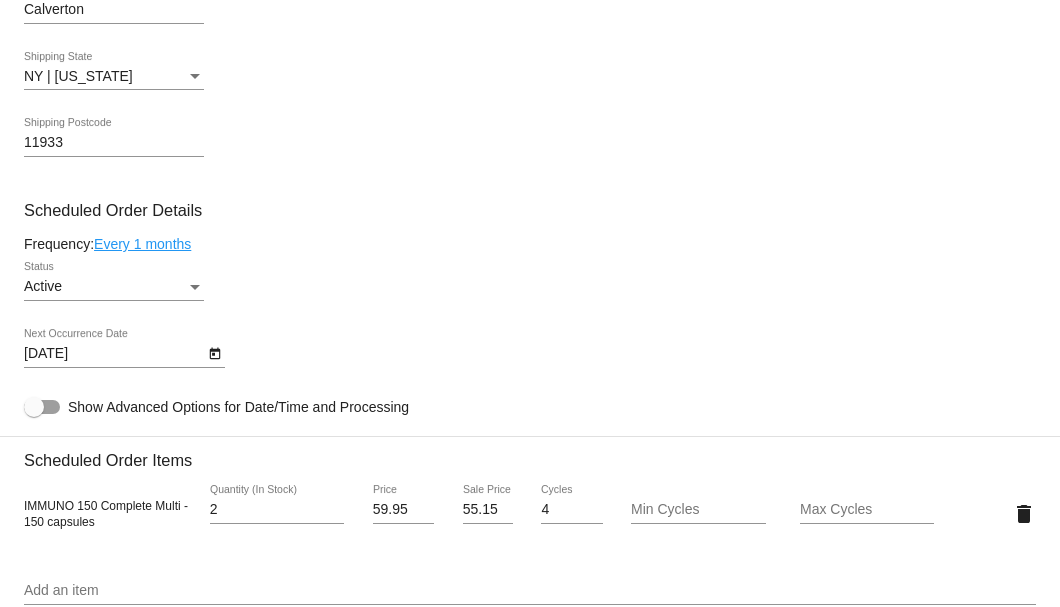 scroll, scrollTop: 1066, scrollLeft: 0, axis: vertical 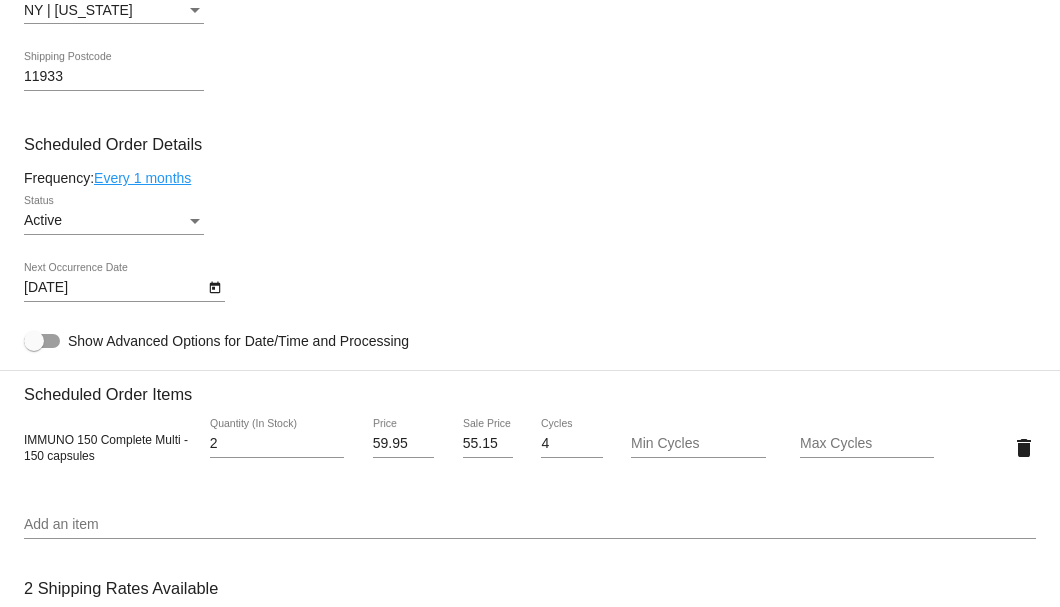 click 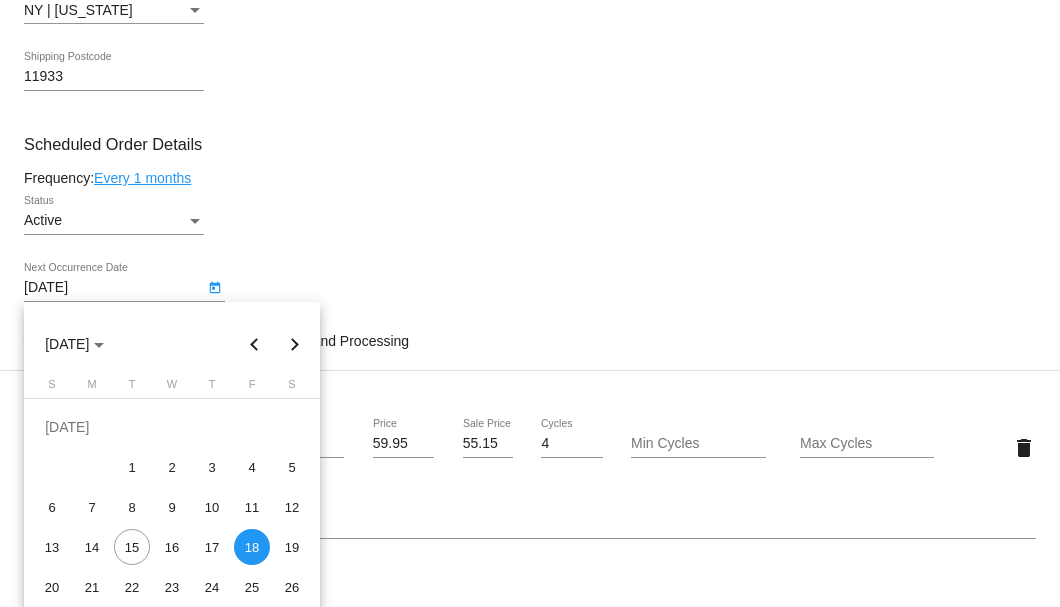 click at bounding box center (530, 303) 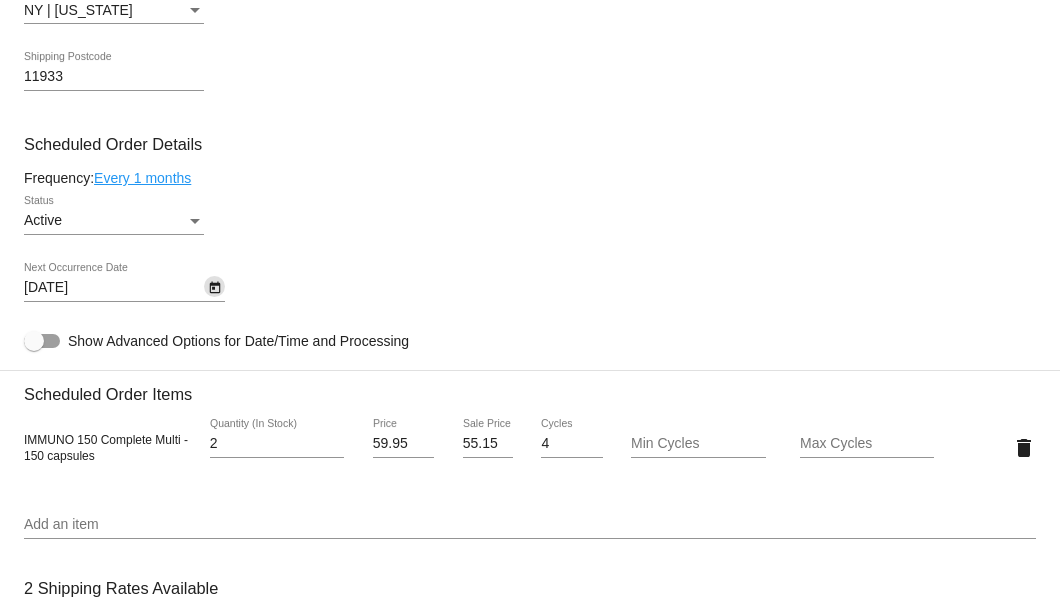 scroll, scrollTop: 1133, scrollLeft: 0, axis: vertical 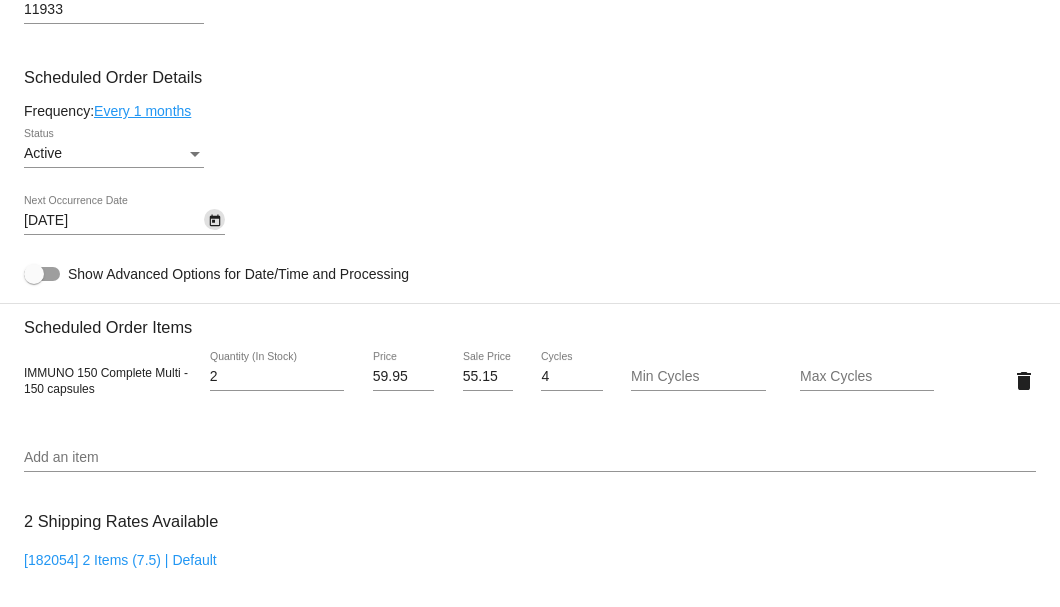 click 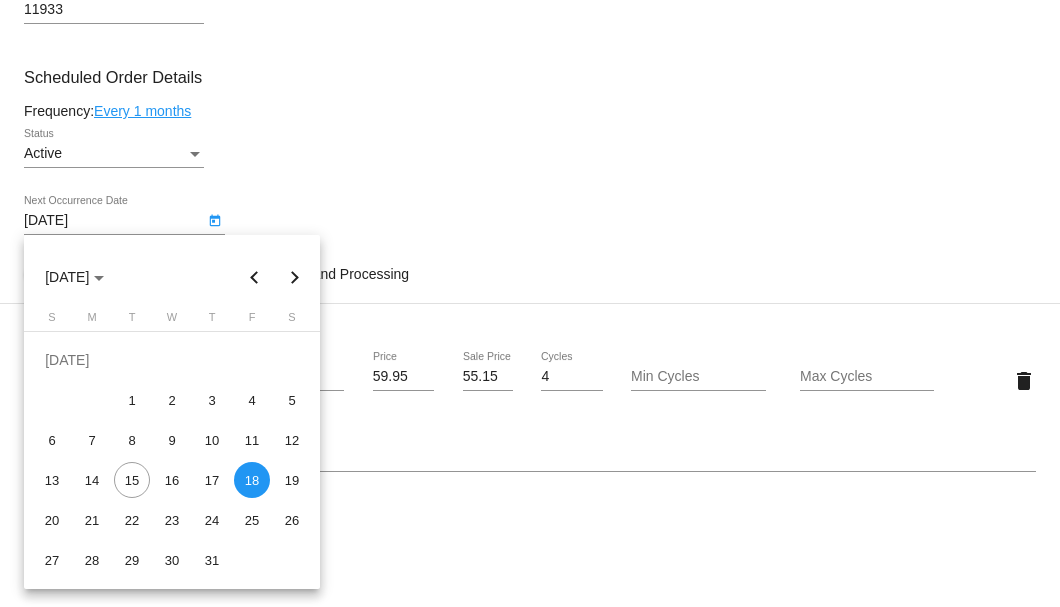 click at bounding box center [295, 277] 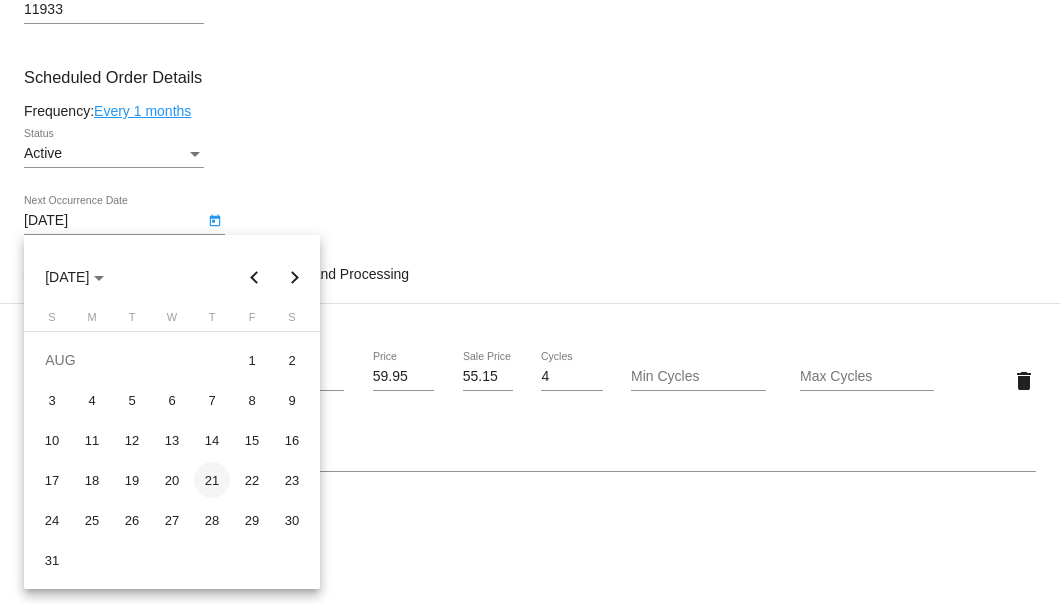 click on "21" at bounding box center (212, 480) 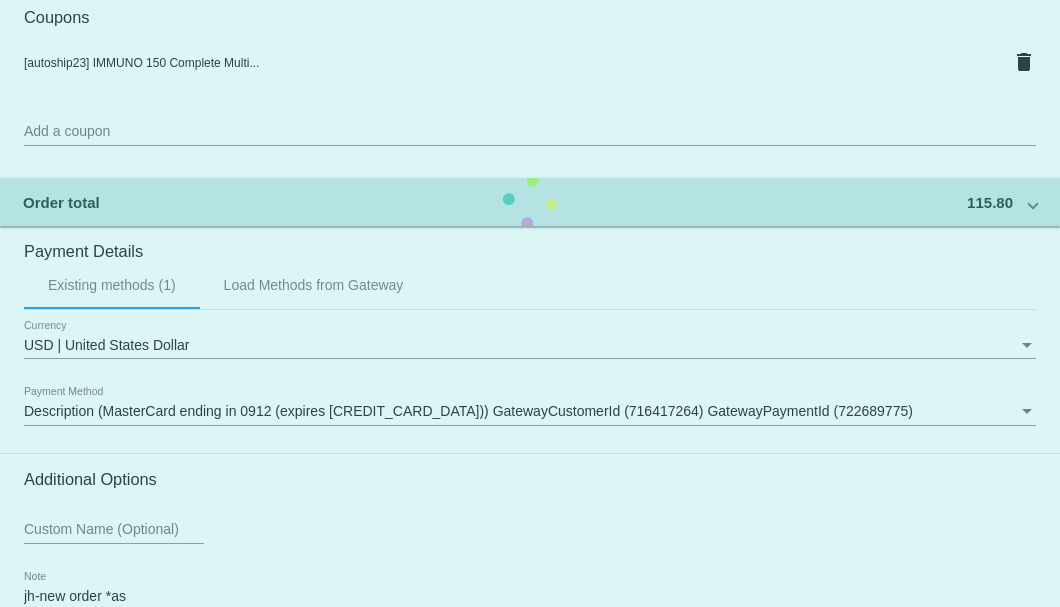 scroll, scrollTop: 1930, scrollLeft: 0, axis: vertical 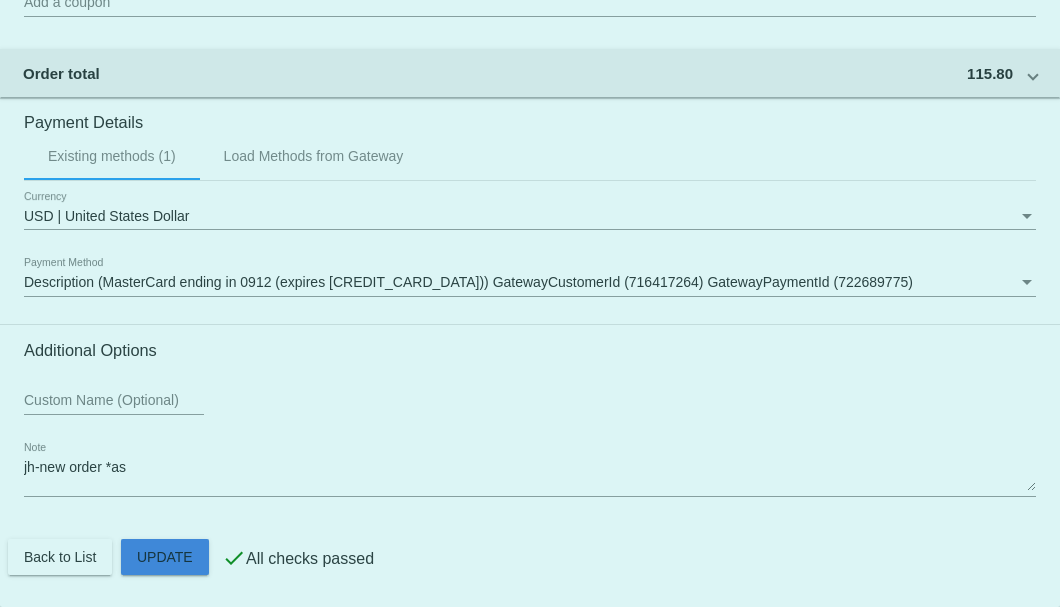 click on "Customer
6313951: Steven Etts
ettssteven@yahoo.com
Customer Shipping
Enter Shipping Address Select A Saved Address (0)
Steven
Shipping First Name
Etts
Shipping Last Name
US | USA
Shipping Country
512 Fox Hills Dr
Shipping Street 1
Shipping Street 2
Calverton
Shipping City
NY | New York
Shipping State
11933
Shipping Postcode
Scheduled Order Details
Frequency:
Every 1 months
Active
Status
2" 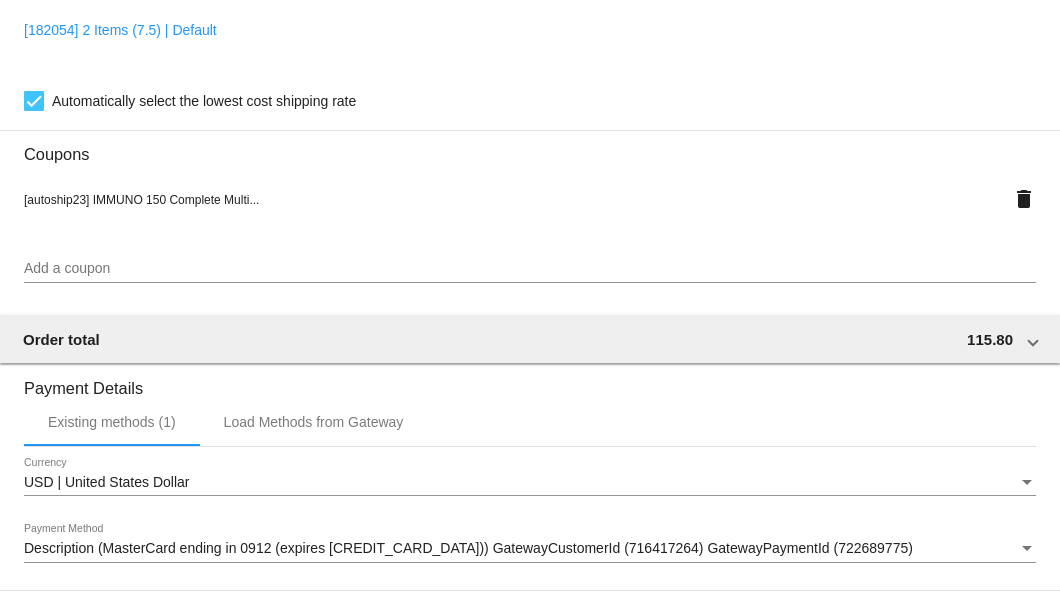 scroll, scrollTop: 1930, scrollLeft: 0, axis: vertical 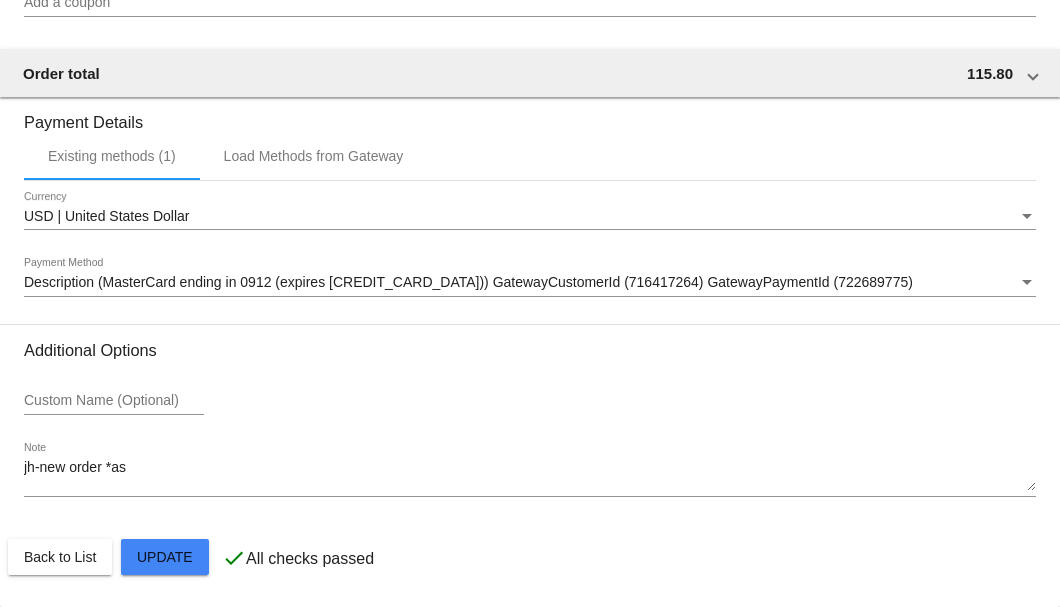 click on "Customer
6313951: Steven Etts
ettssteven@yahoo.com
Customer Shipping
Enter Shipping Address Select A Saved Address (0)
Steven
Shipping First Name
Etts
Shipping Last Name
US | USA
Shipping Country
512 Fox Hills Dr
Shipping Street 1
Shipping Street 2
Calverton
Shipping City
NY | New York
Shipping State
11933
Shipping Postcode
Scheduled Order Details
Frequency:
Every 1 months
Active
Status
2" 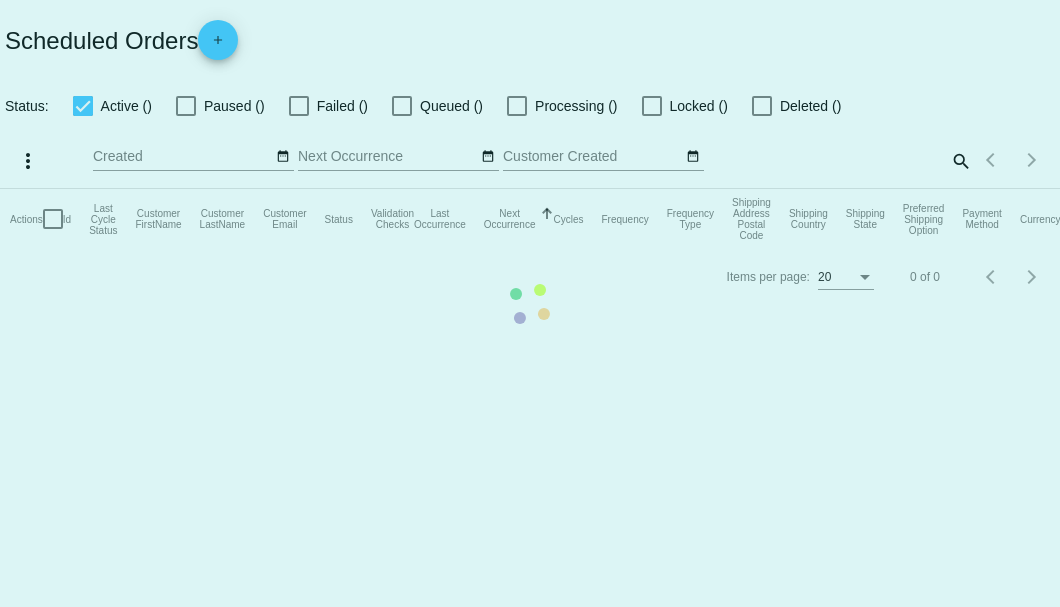 scroll, scrollTop: 0, scrollLeft: 0, axis: both 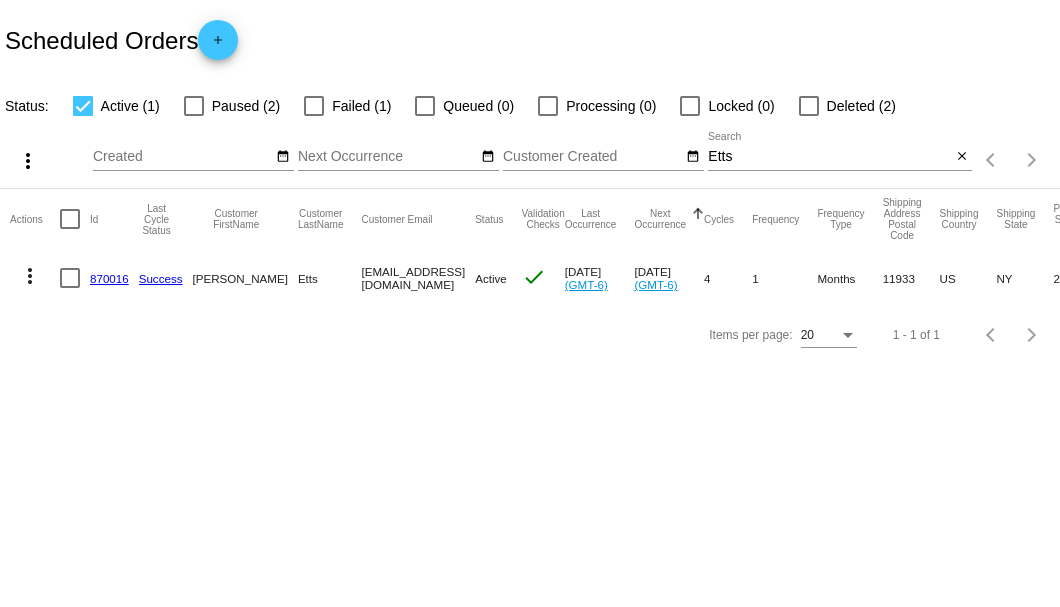 click on "Etts
Search" 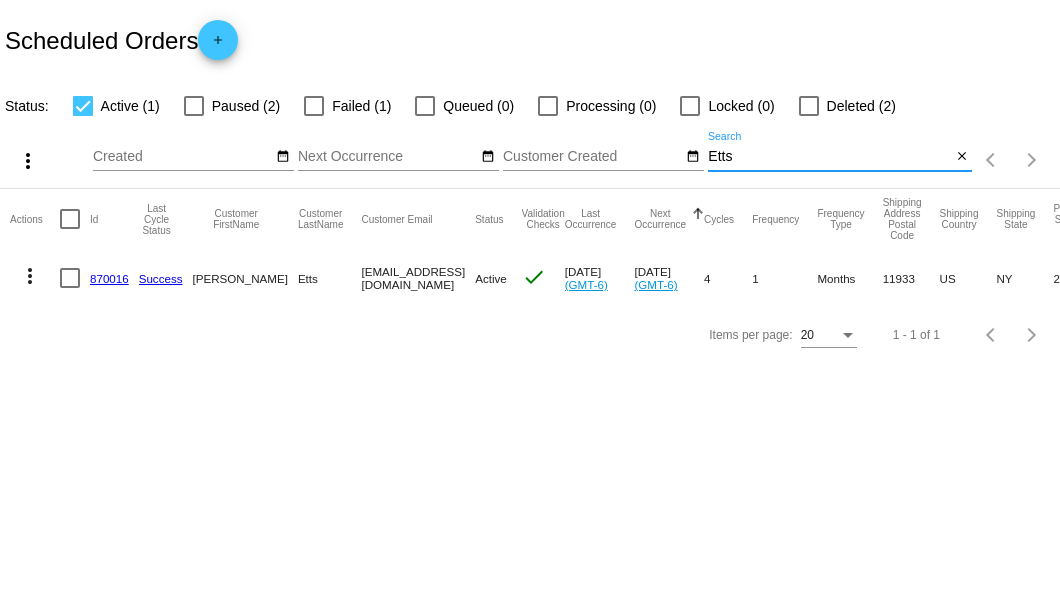 click on "Etts" at bounding box center (829, 157) 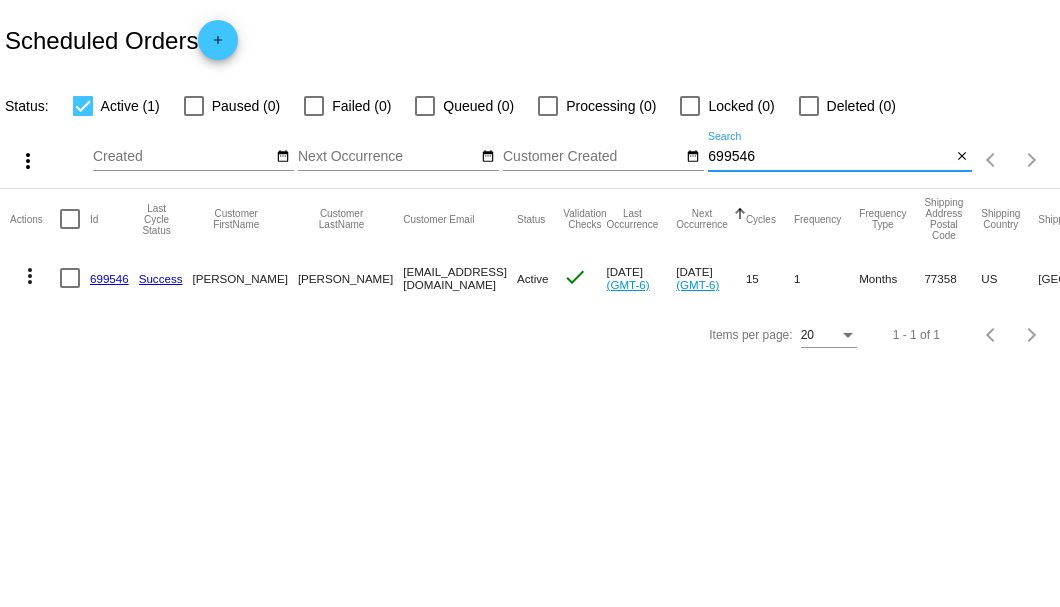 type on "699546" 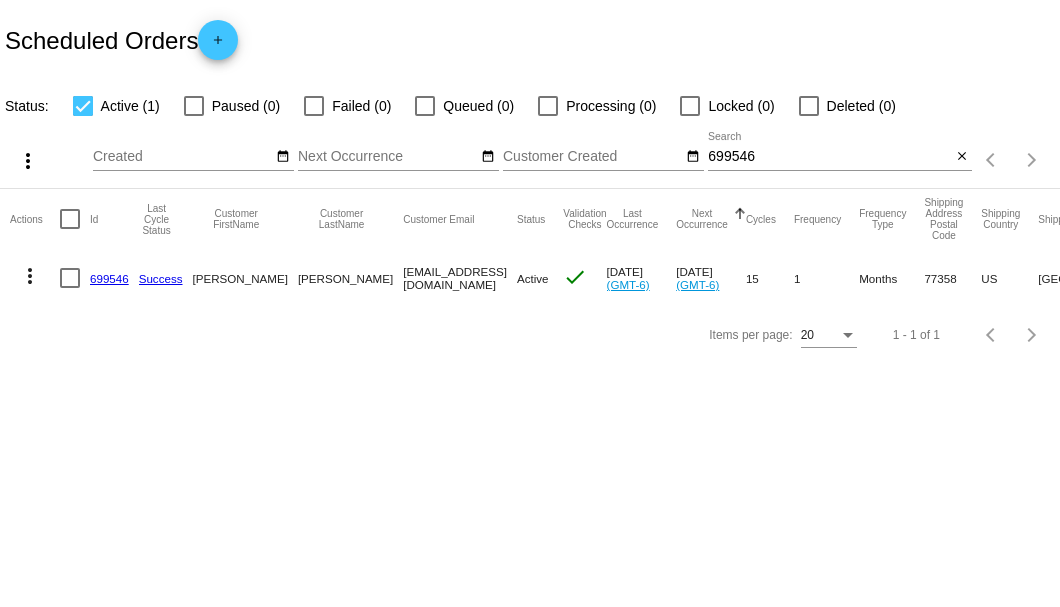 click on "699546" 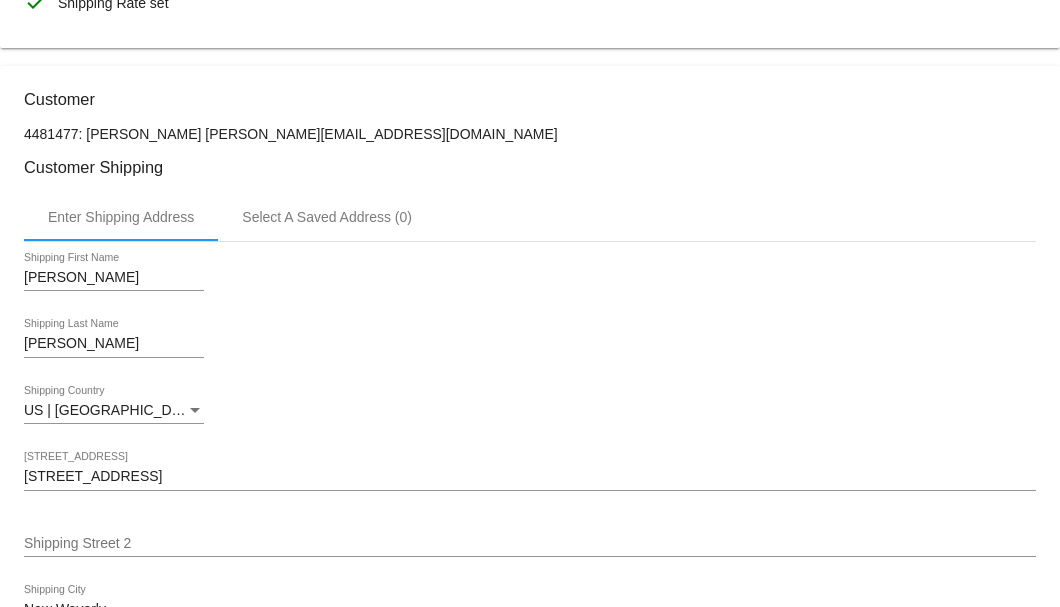 scroll, scrollTop: 133, scrollLeft: 0, axis: vertical 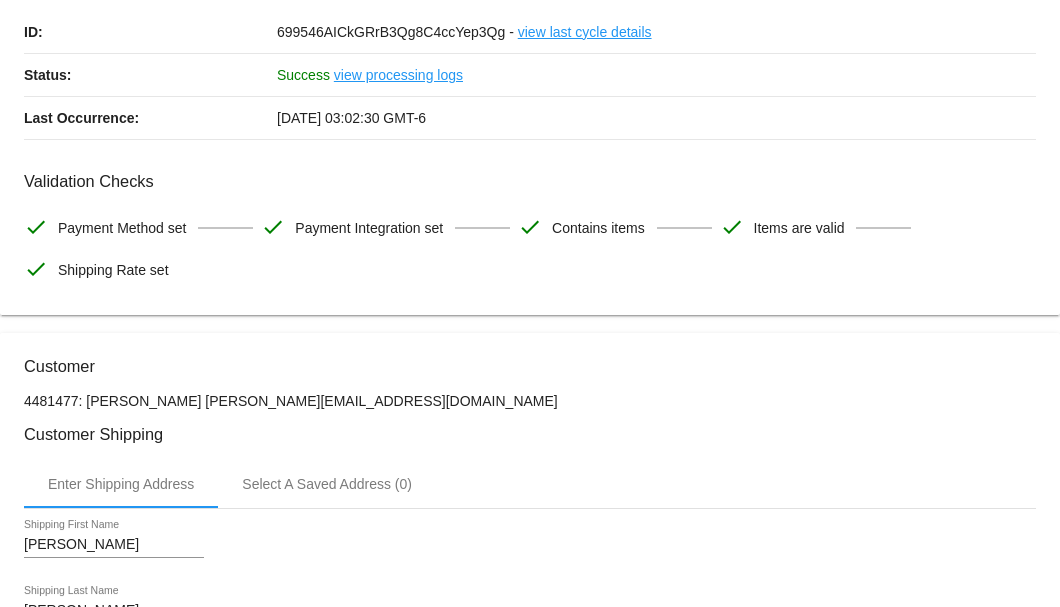 drag, startPoint x: 283, startPoint y: 396, endPoint x: 159, endPoint y: 399, distance: 124.036285 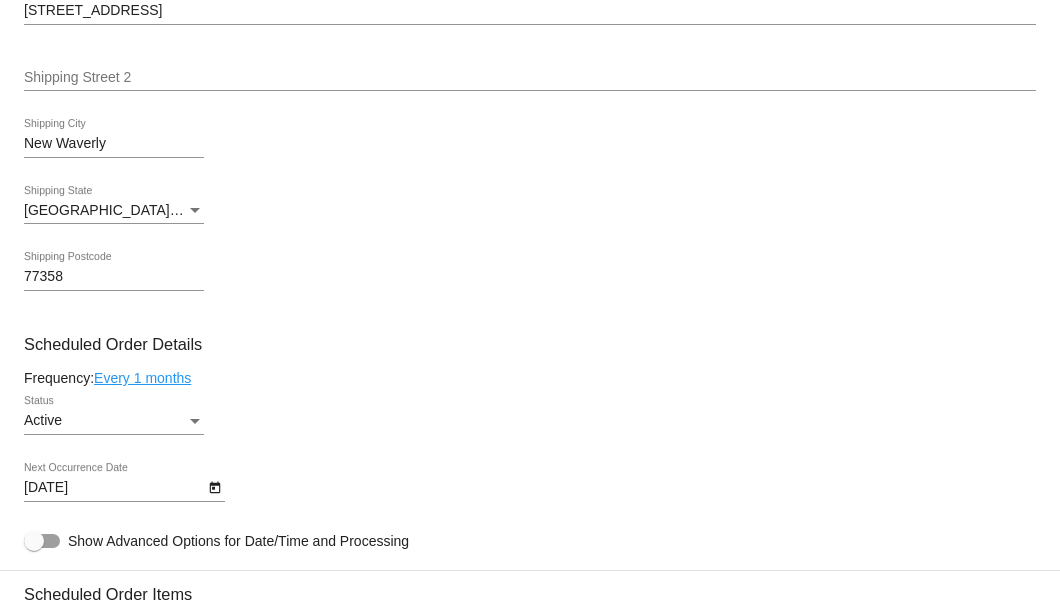 scroll, scrollTop: 1200, scrollLeft: 0, axis: vertical 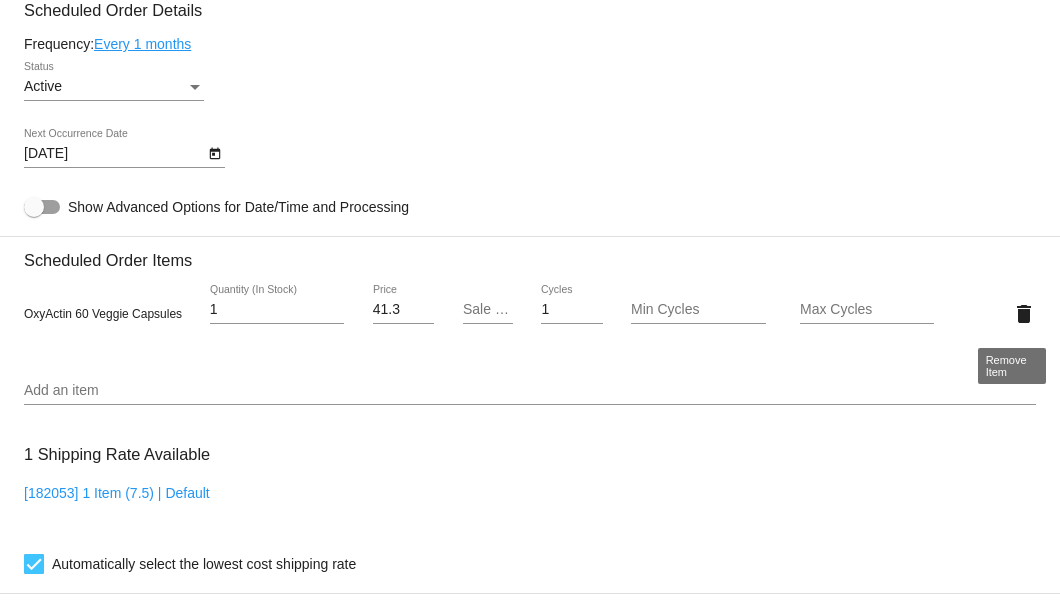 click on "delete" 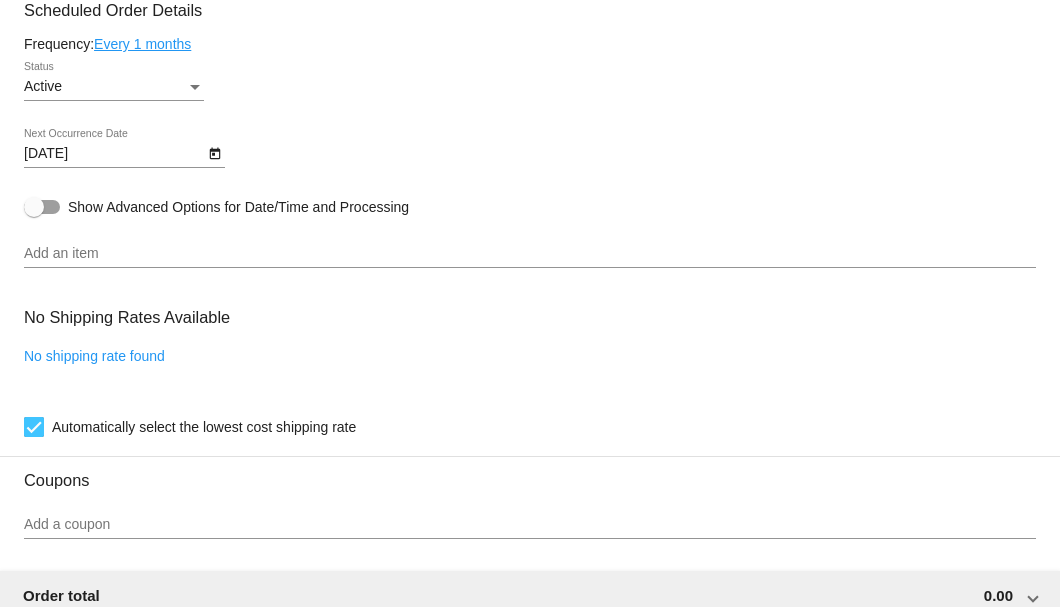 click on "Add an item" at bounding box center (530, 254) 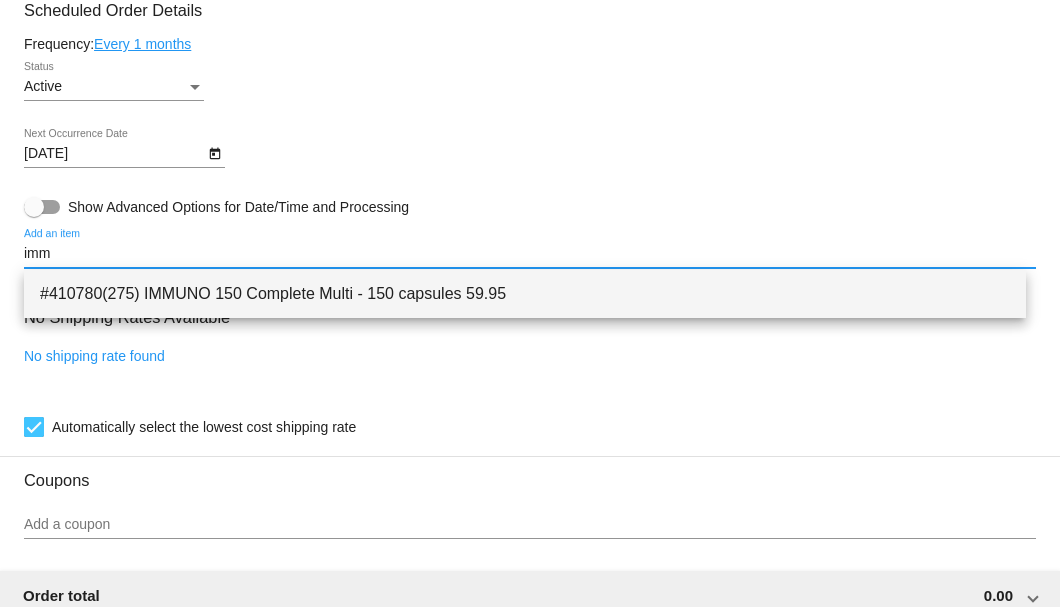 type on "imm" 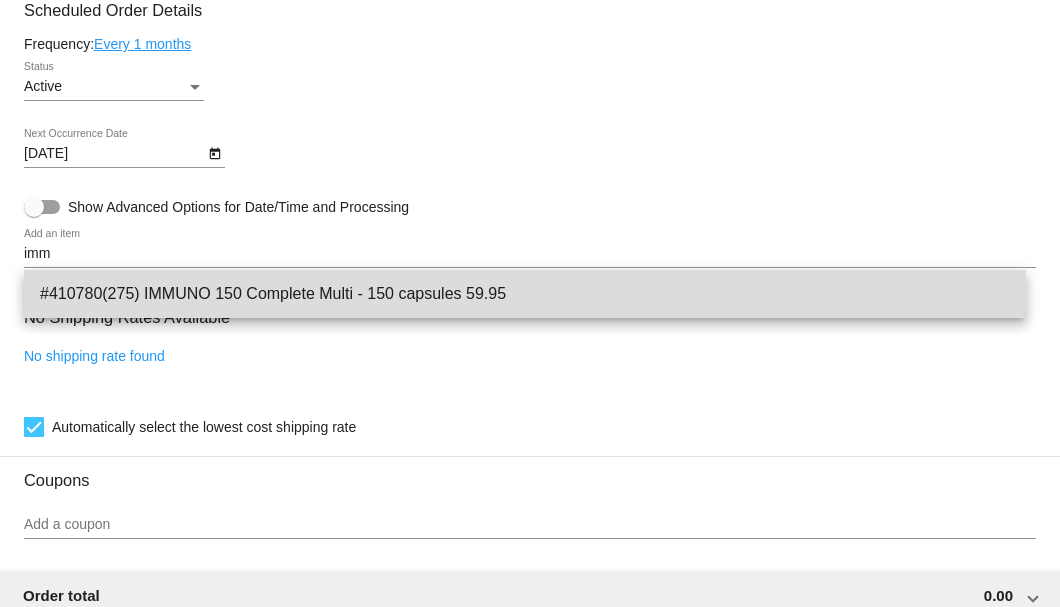 click on "#410780(275) IMMUNO 150 Complete Multi - 150 capsules 59.95" at bounding box center [525, 294] 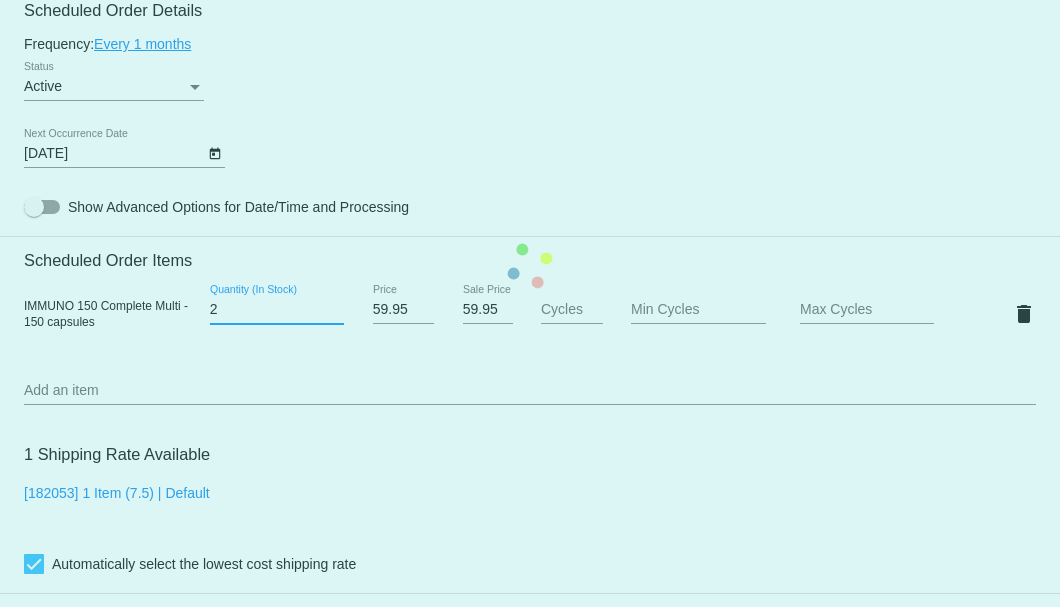 type on "2" 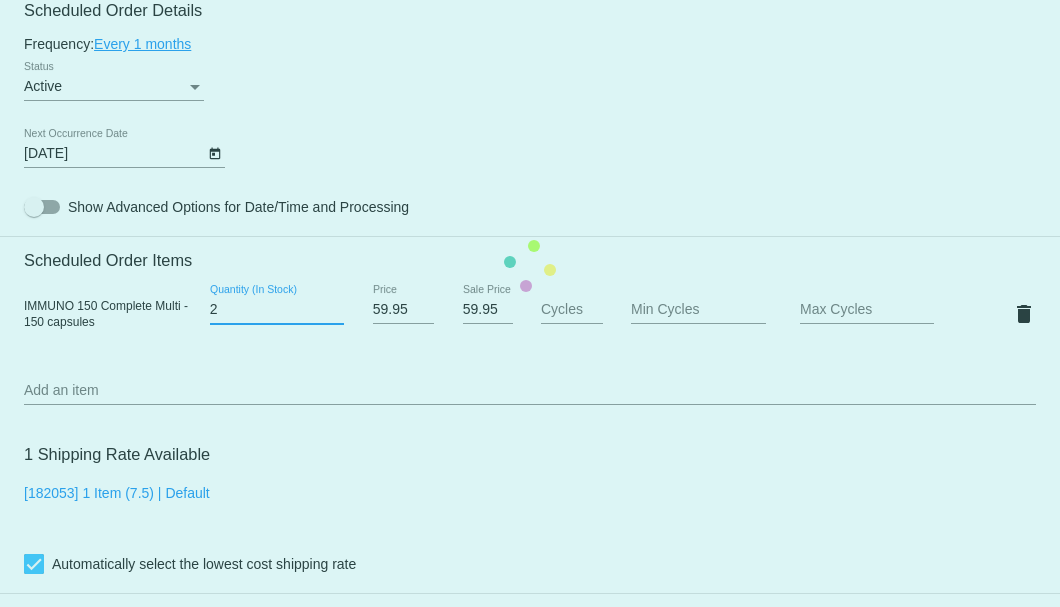click on "2" at bounding box center [277, 310] 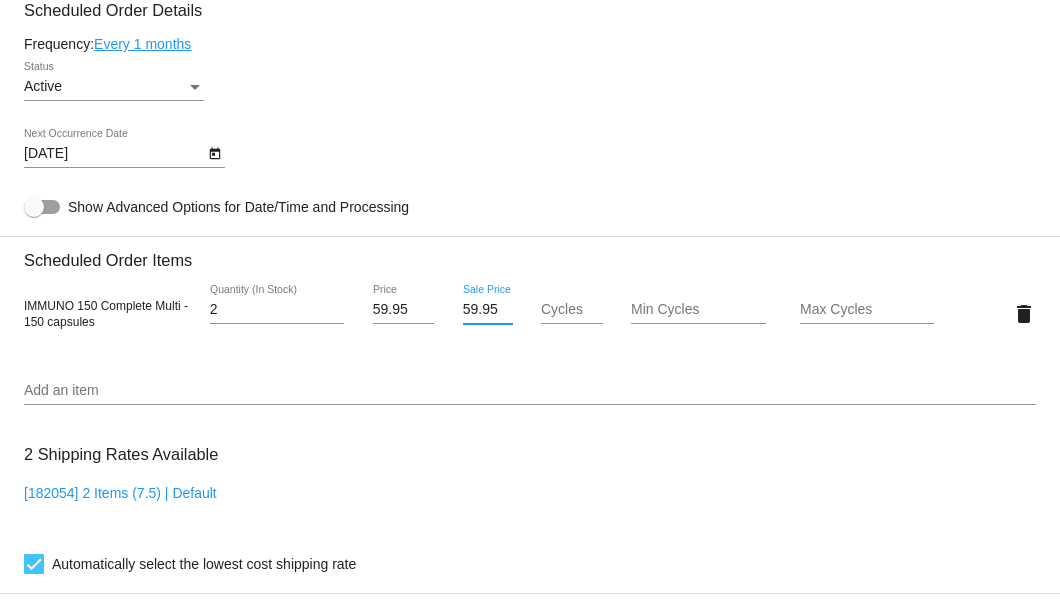 scroll, scrollTop: 0, scrollLeft: 1, axis: horizontal 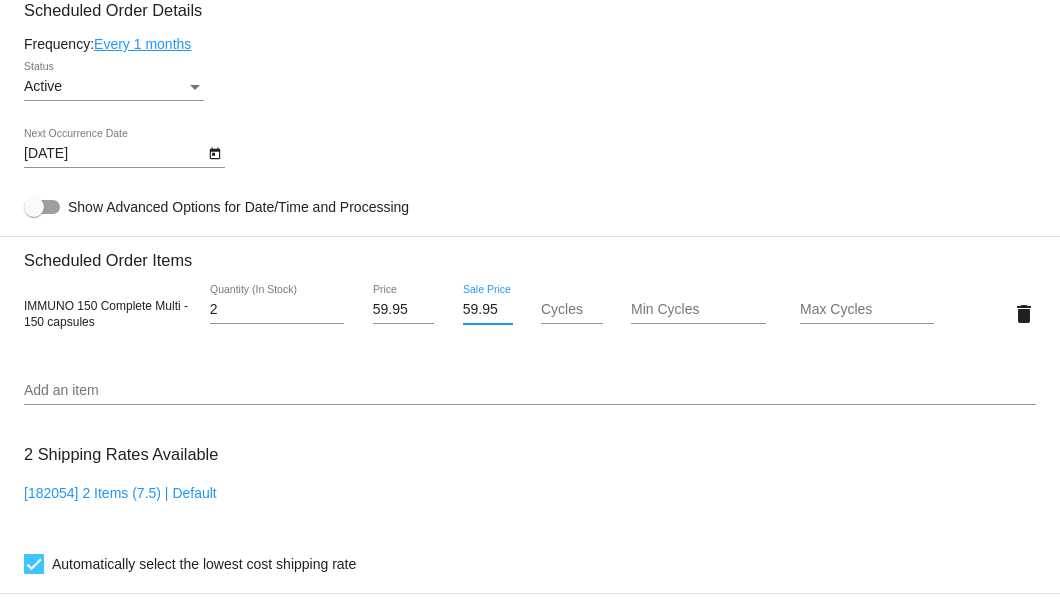 drag, startPoint x: 460, startPoint y: 308, endPoint x: 498, endPoint y: 308, distance: 38 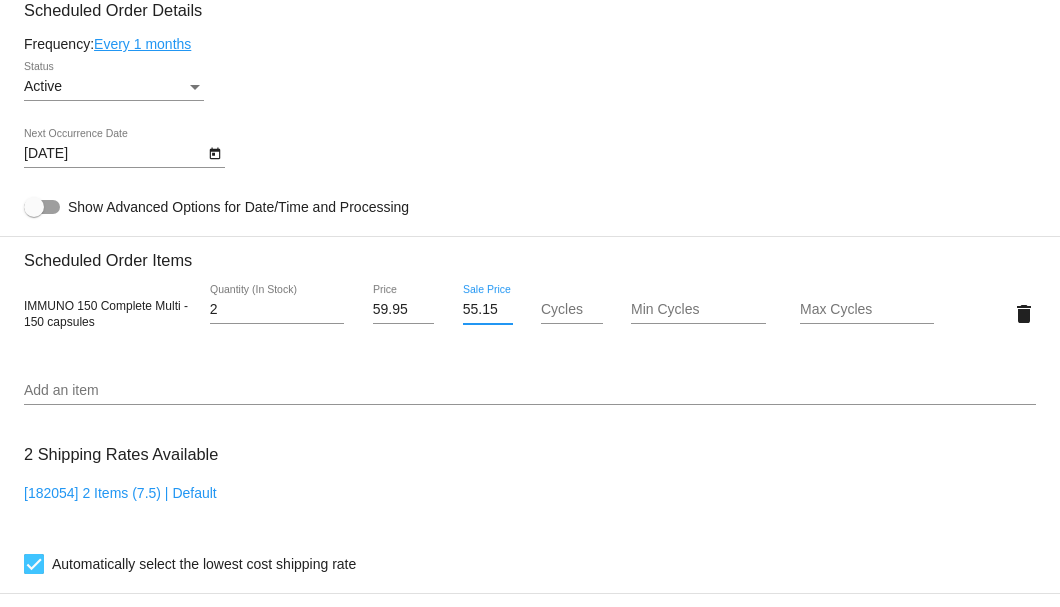scroll, scrollTop: 0, scrollLeft: 0, axis: both 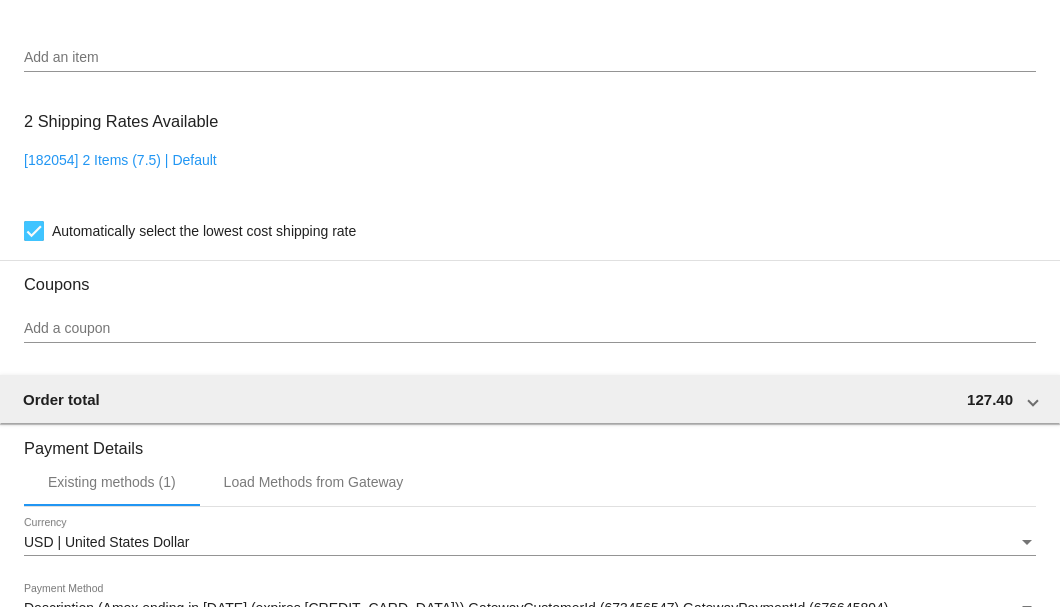 type on "55.15" 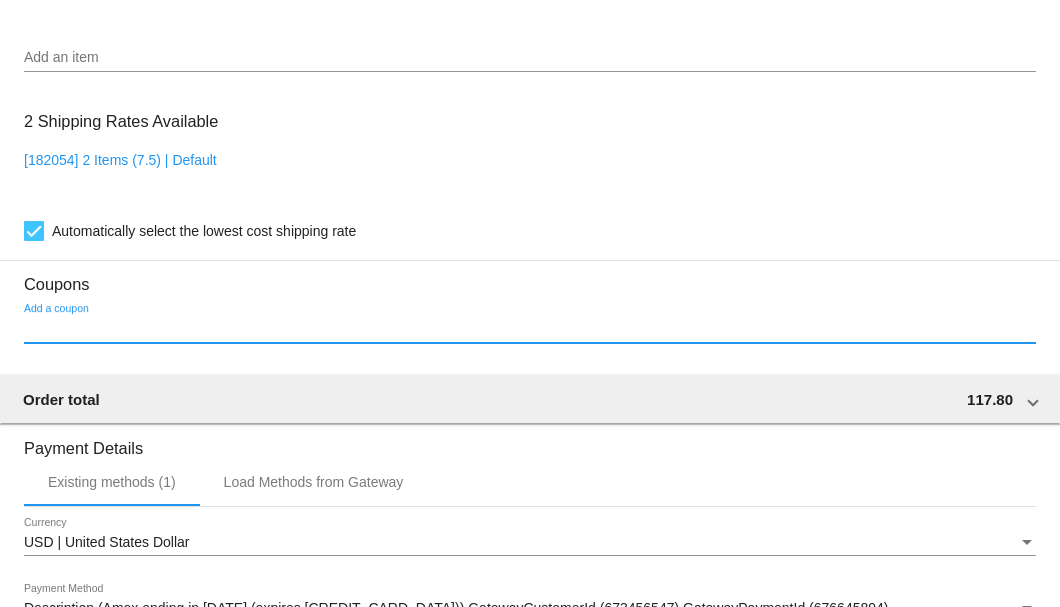 click on "Add a coupon" at bounding box center [530, 329] 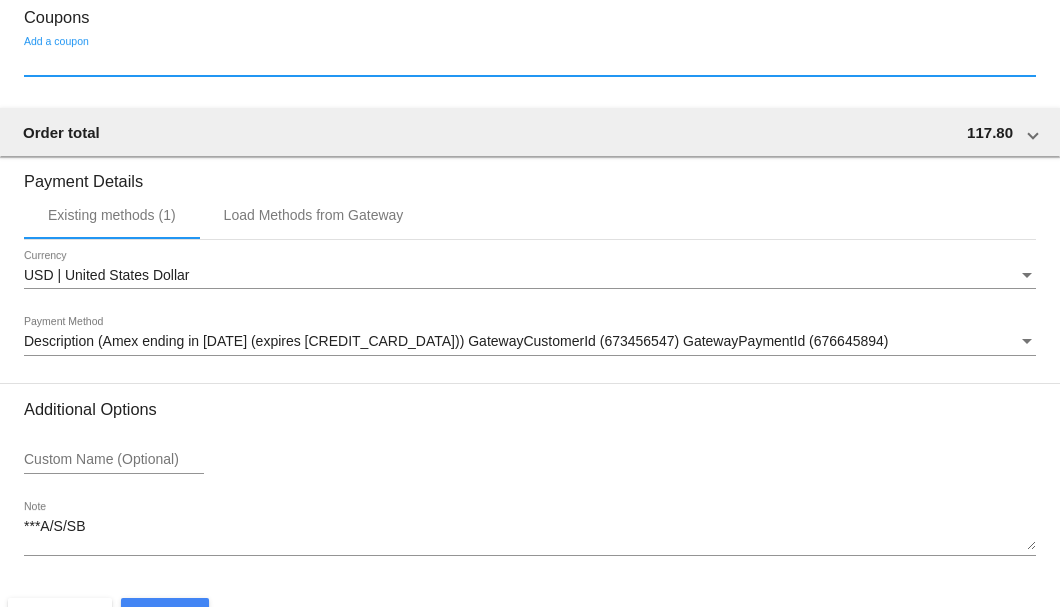 scroll, scrollTop: 1600, scrollLeft: 0, axis: vertical 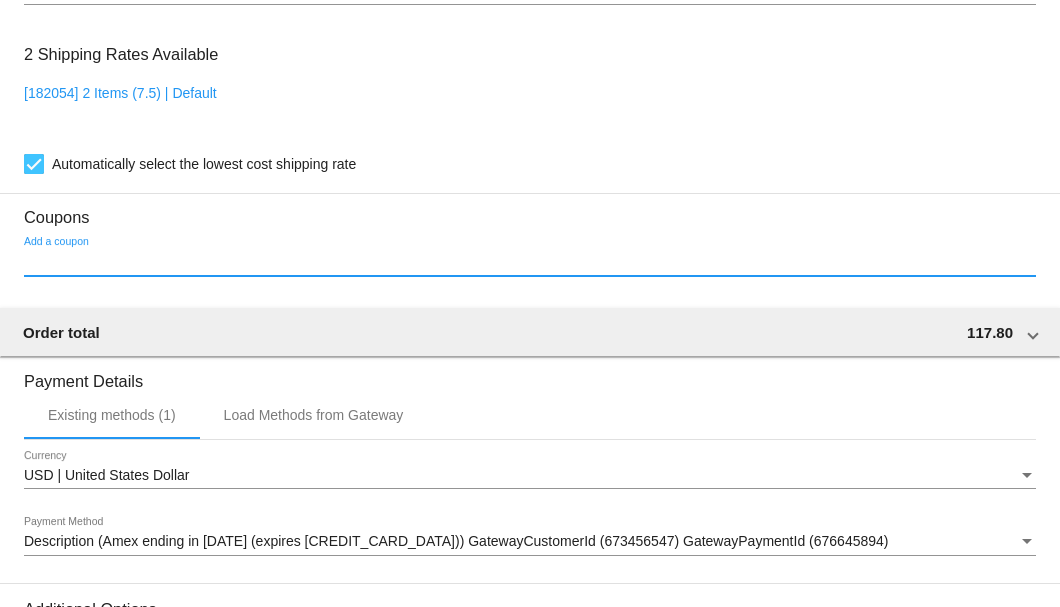 click on "Add a coupon" at bounding box center (530, 262) 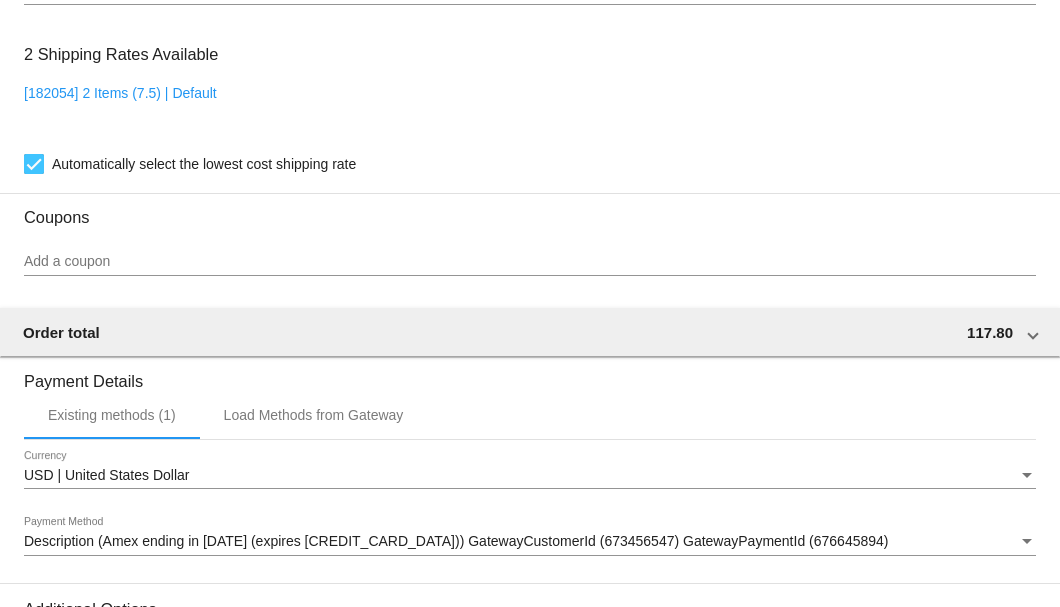 click on "Add a coupon" at bounding box center [530, 262] 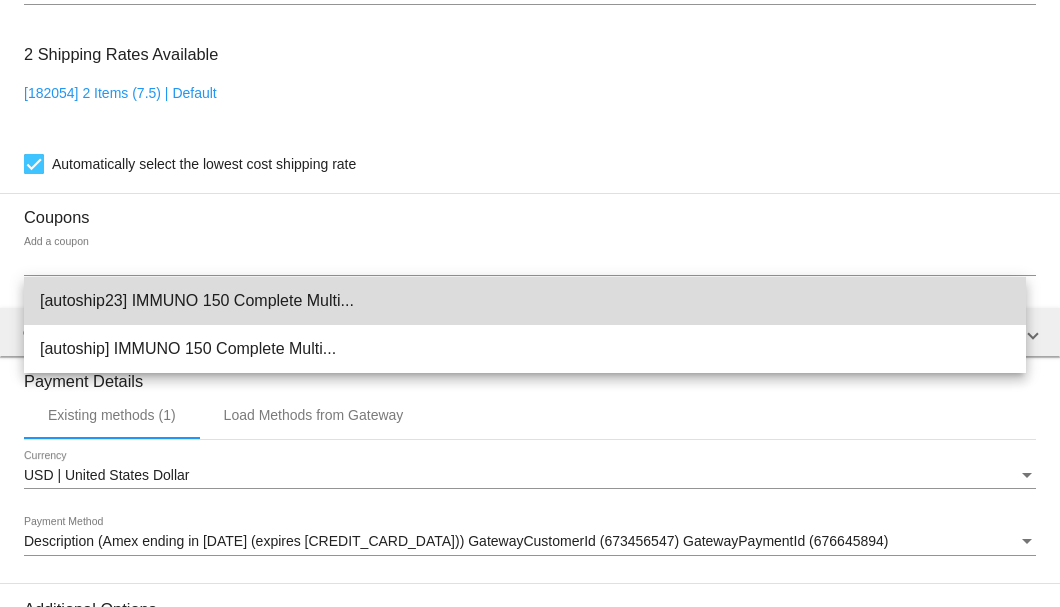 click on "[autoship23] IMMUNO 150 Complete Multi..." at bounding box center [525, 301] 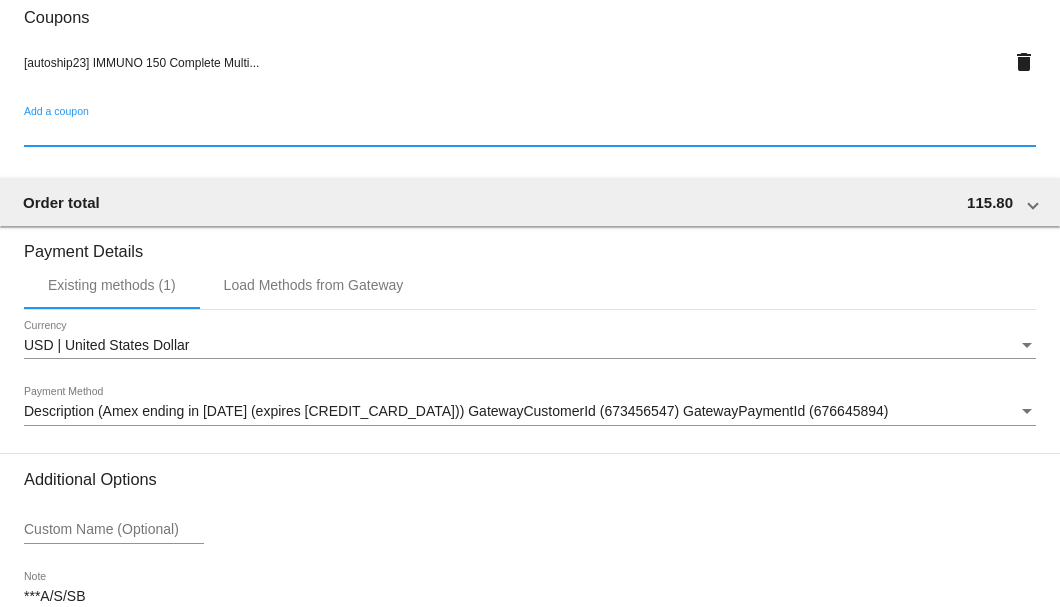 scroll, scrollTop: 1930, scrollLeft: 0, axis: vertical 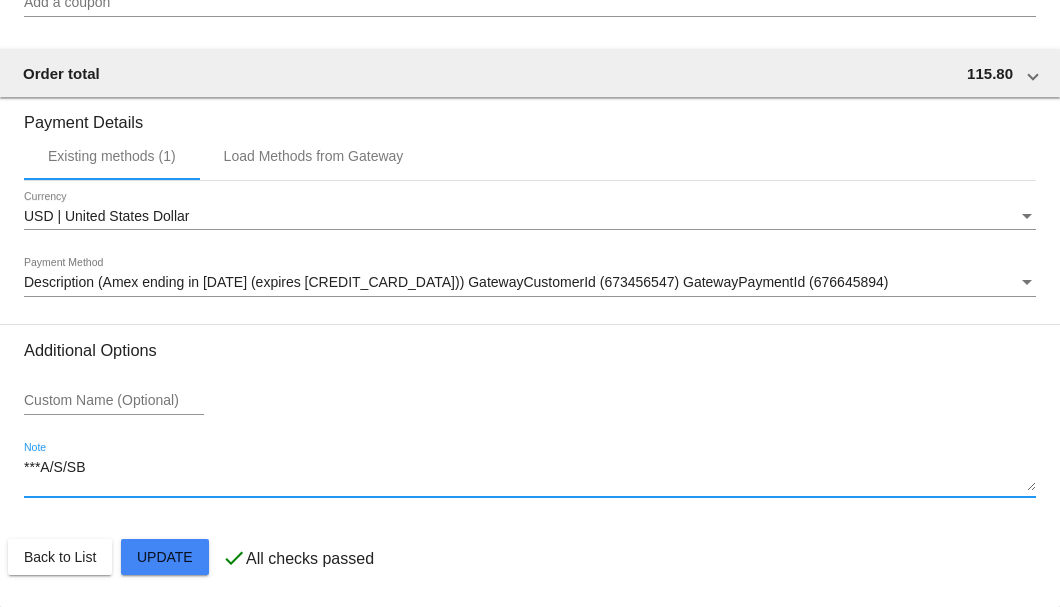 drag, startPoint x: 92, startPoint y: 462, endPoint x: 25, endPoint y: 462, distance: 67 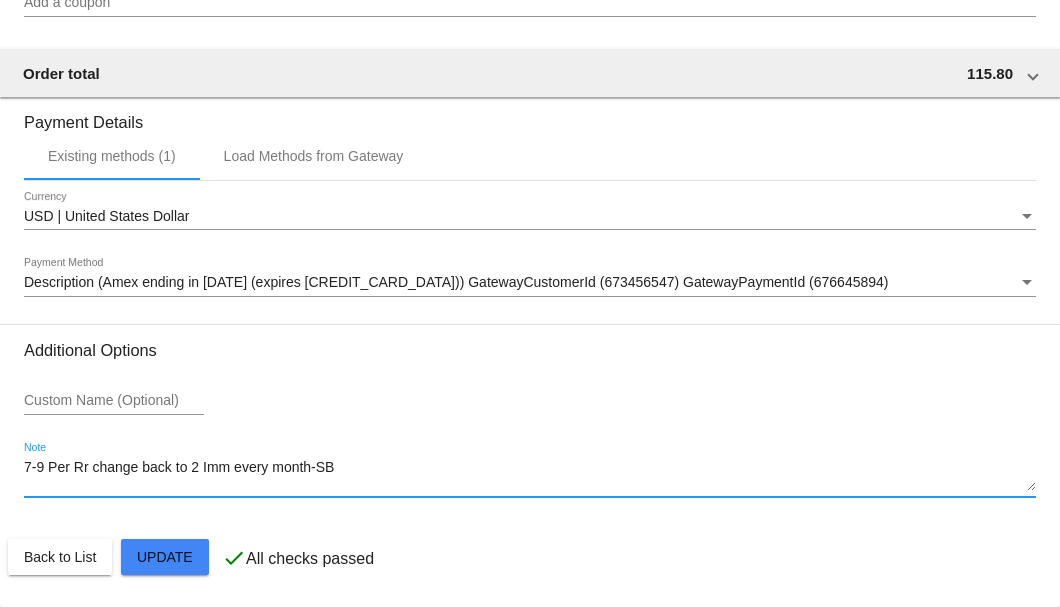 click on "Customer
4481477: Judy Lucas
jdylcs@yahoo.com
Customer Shipping
Enter Shipping Address Select A Saved Address (0)
Judy
Shipping First Name
Lucas
Shipping Last Name
US | USA
Shipping Country
6188 FM 1374 RD
Shipping Street 1
Shipping Street 2
New Waverly
Shipping City
TX | Texas
Shipping State
77358
Shipping Postcode
Scheduled Order Details
Frequency:
Every 1 months
Active
Status
2" 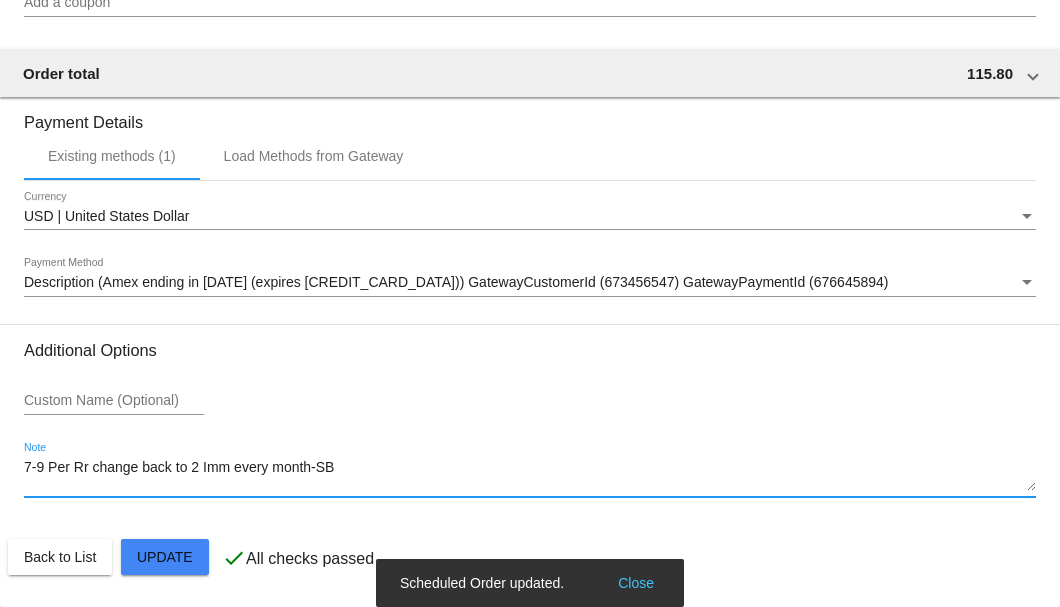 type on "7-9 Per Rr change back to 2 Imm every month-SB" 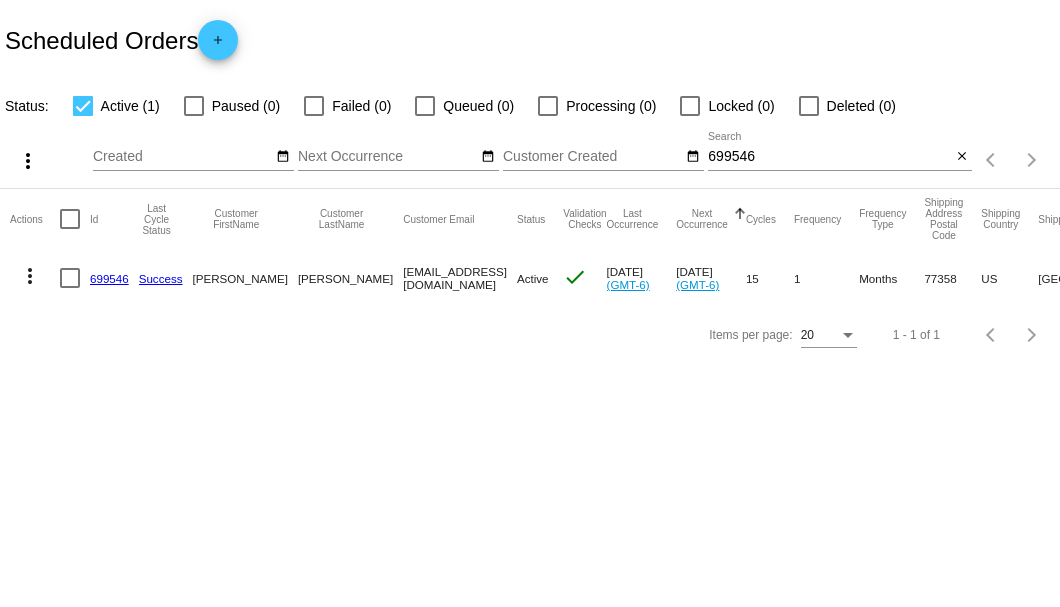 scroll, scrollTop: 0, scrollLeft: 0, axis: both 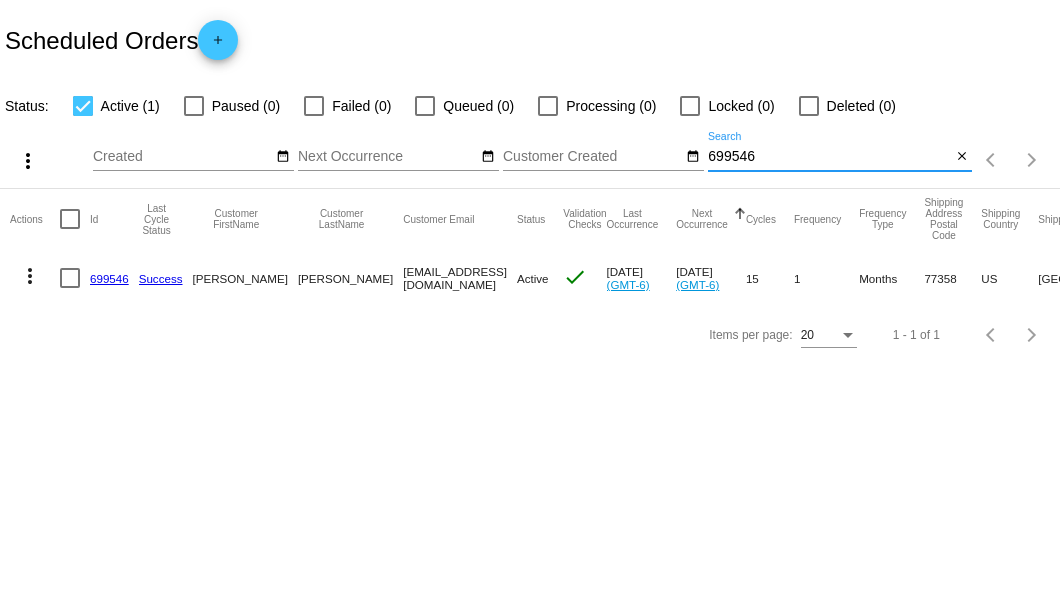 click on "699546" at bounding box center [829, 157] 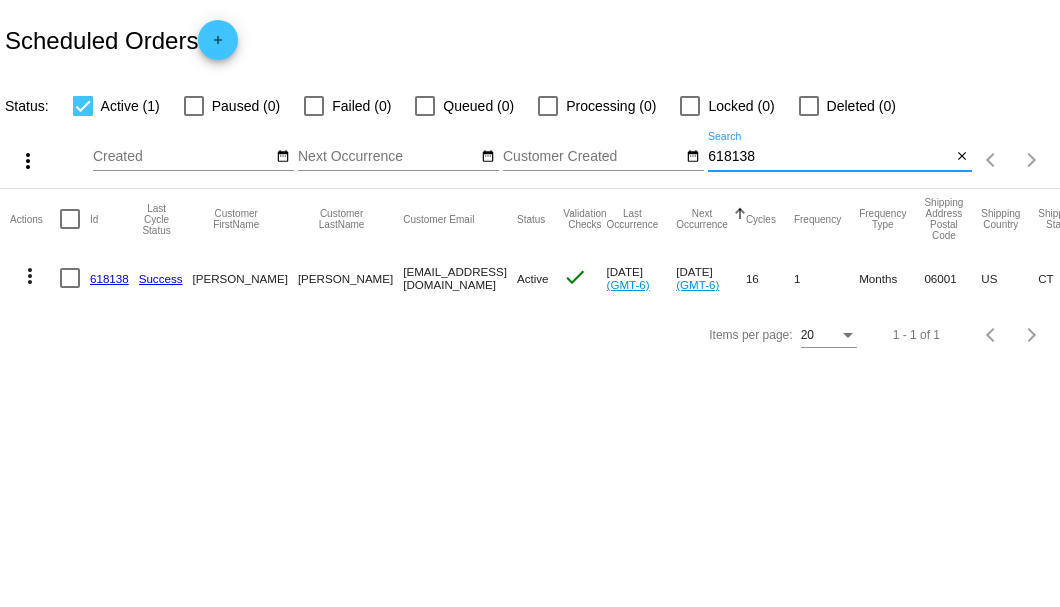type on "618138" 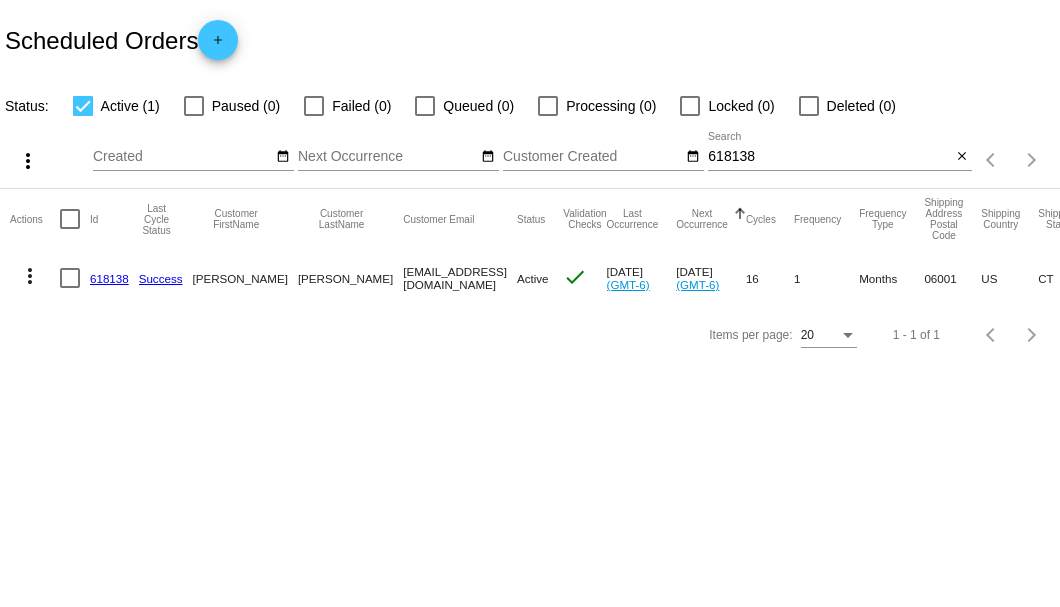 click on "618138" 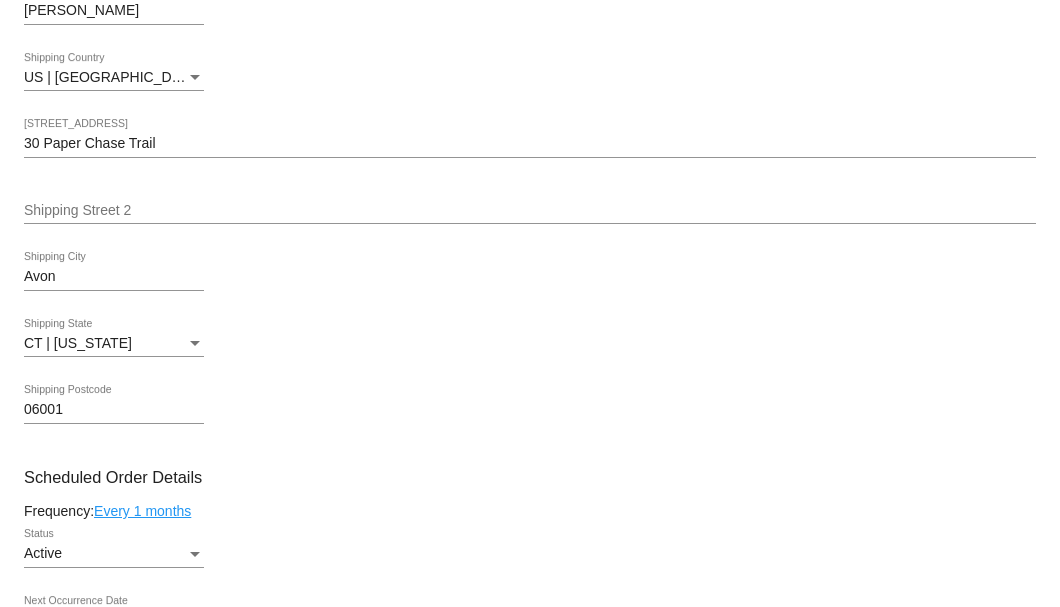 scroll, scrollTop: 1133, scrollLeft: 0, axis: vertical 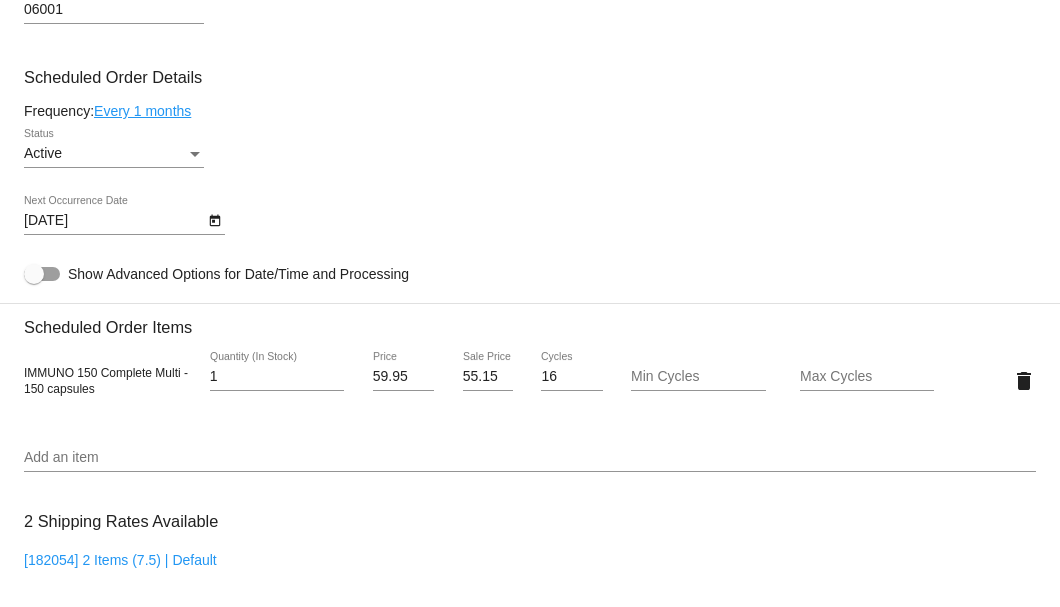 type on "1" 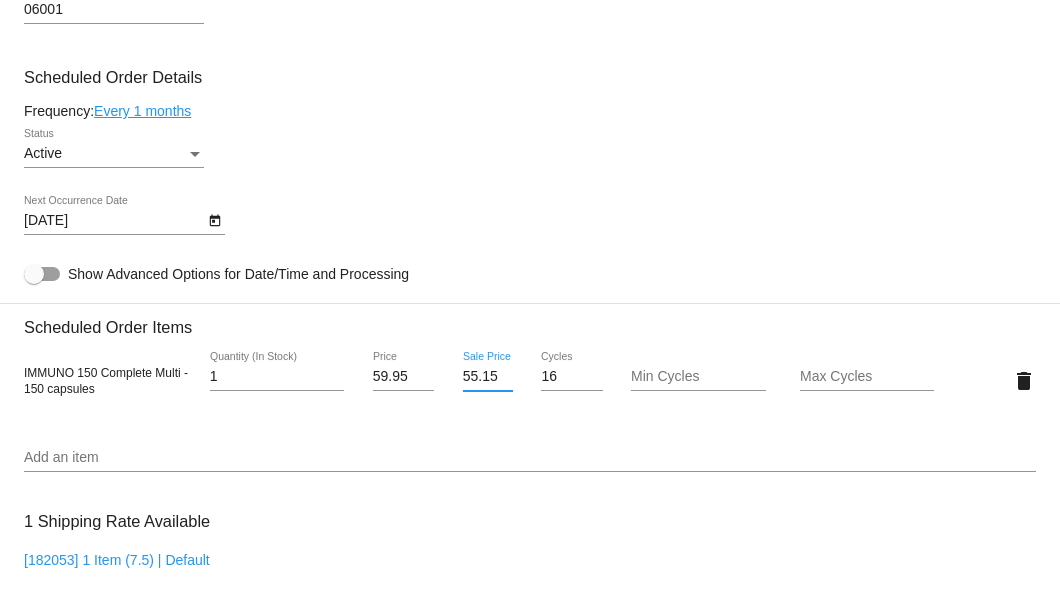 scroll, scrollTop: 0, scrollLeft: 1, axis: horizontal 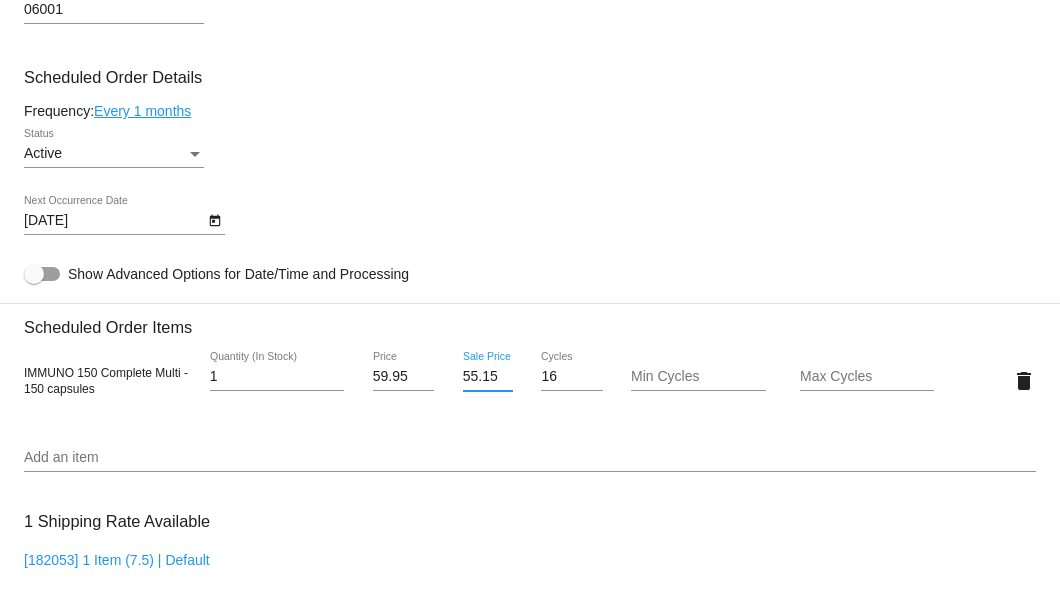 drag, startPoint x: 461, startPoint y: 372, endPoint x: 490, endPoint y: 372, distance: 29 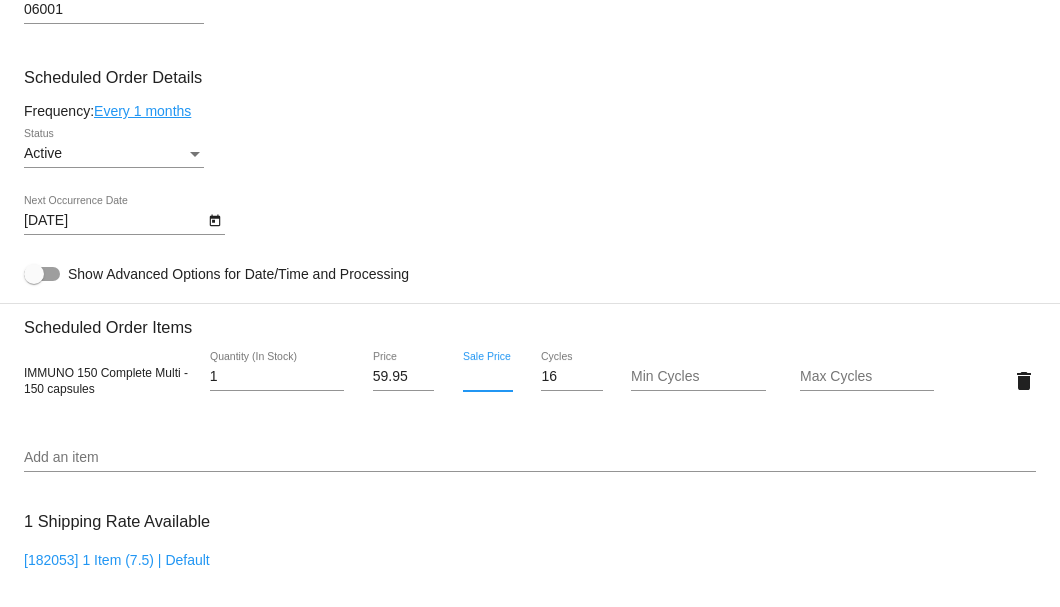 scroll, scrollTop: 0, scrollLeft: 0, axis: both 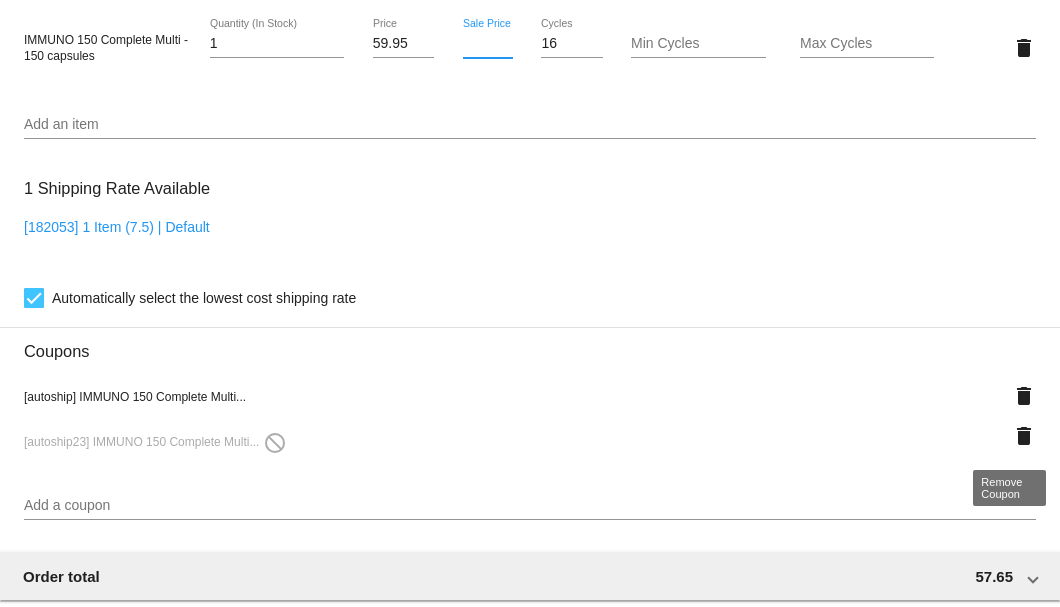 type 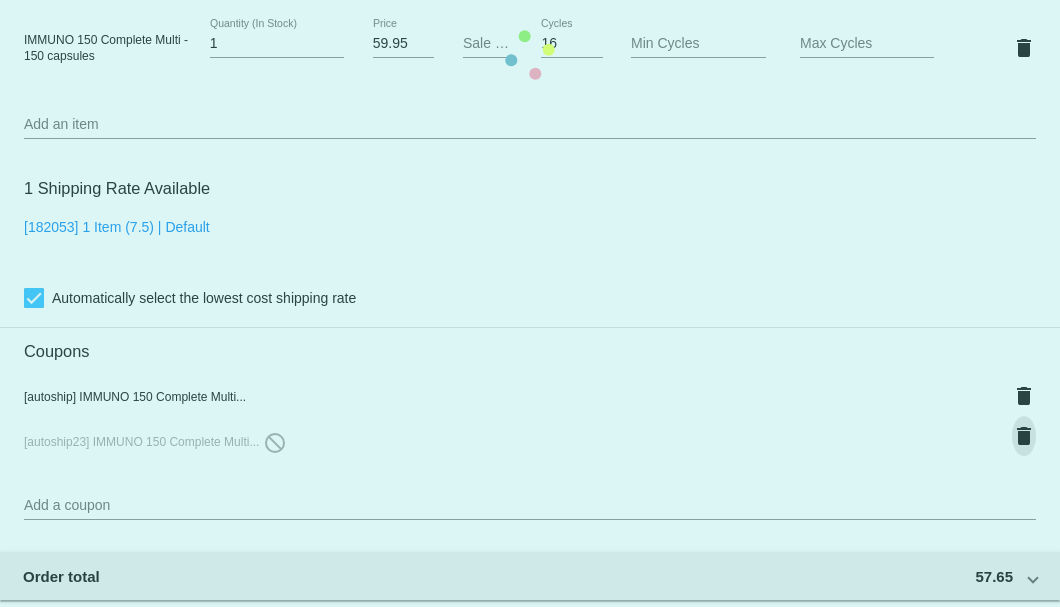 click on "Customer
3642328: Leonhardt Matz
matzlm@outlook.com
Customer Shipping
Enter Shipping Address Select A Saved Address (0)
Leonhardt
Shipping First Name
Matz
Shipping Last Name
US | USA
Shipping Country
30 Paper Chase Trail
Shipping Street 1
Shipping Street 2
Avon
Shipping City
CT | Connecticut
Shipping State
06001
Shipping Postcode
Scheduled Order Details
Frequency:
Every 1 months
Active
Status
1" 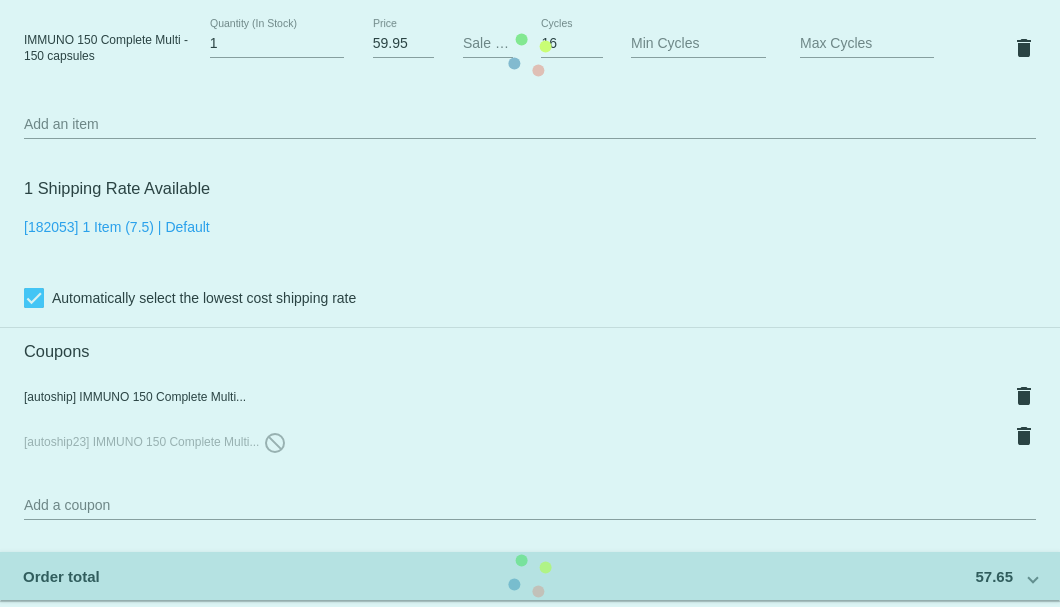 click on "Customer
3642328: Leonhardt Matz
matzlm@outlook.com
Customer Shipping
Enter Shipping Address Select A Saved Address (0)
Leonhardt
Shipping First Name
Matz
Shipping Last Name
US | USA
Shipping Country
30 Paper Chase Trail
Shipping Street 1
Shipping Street 2
Avon
Shipping City
CT | Connecticut
Shipping State
06001
Shipping Postcode
Scheduled Order Details
Frequency:
Every 1 months
Active
Status
1" 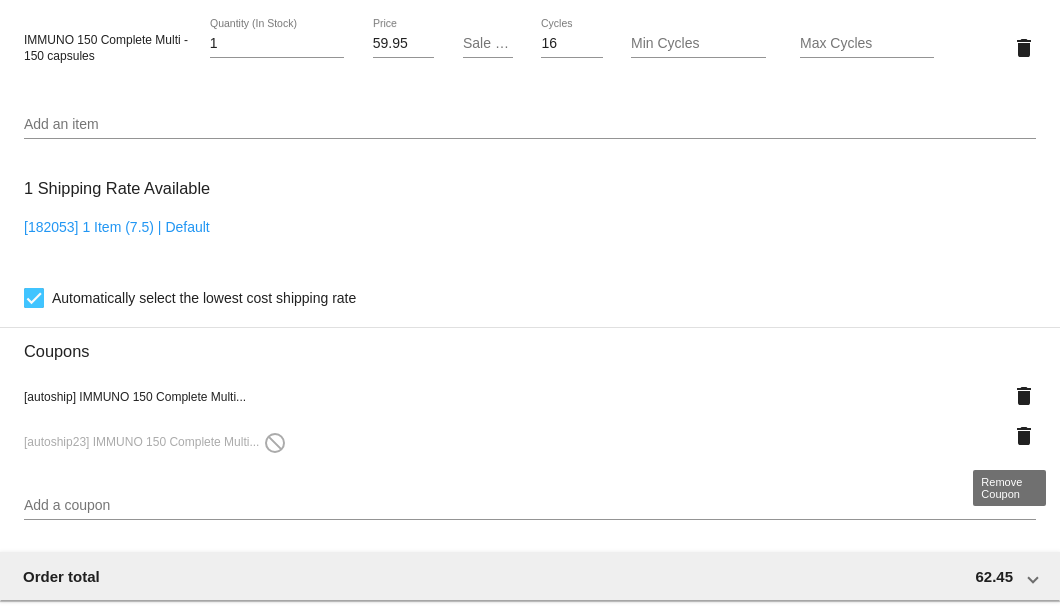 click on "delete" 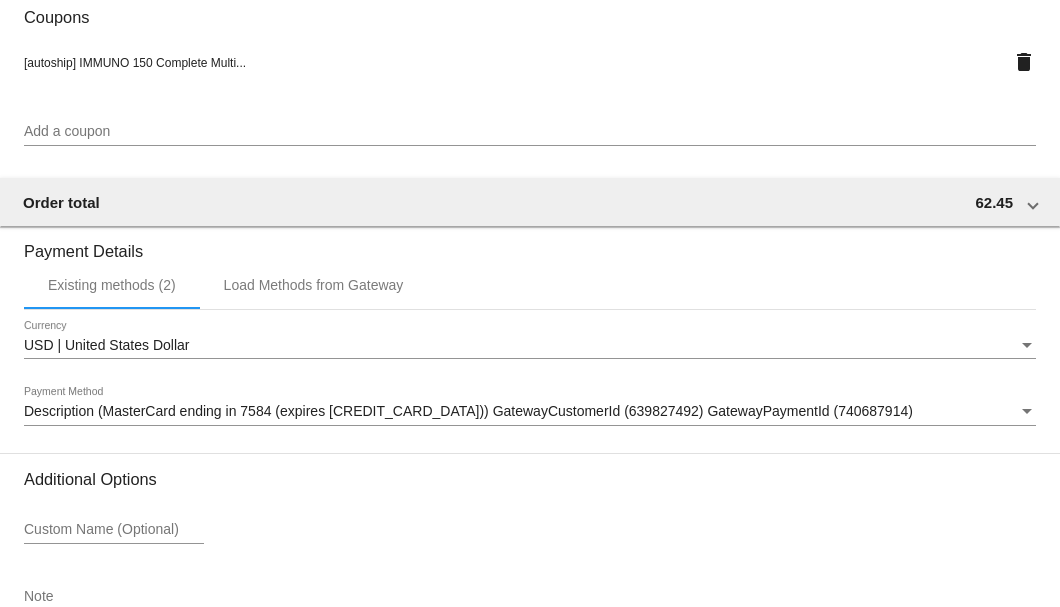 scroll, scrollTop: 1930, scrollLeft: 0, axis: vertical 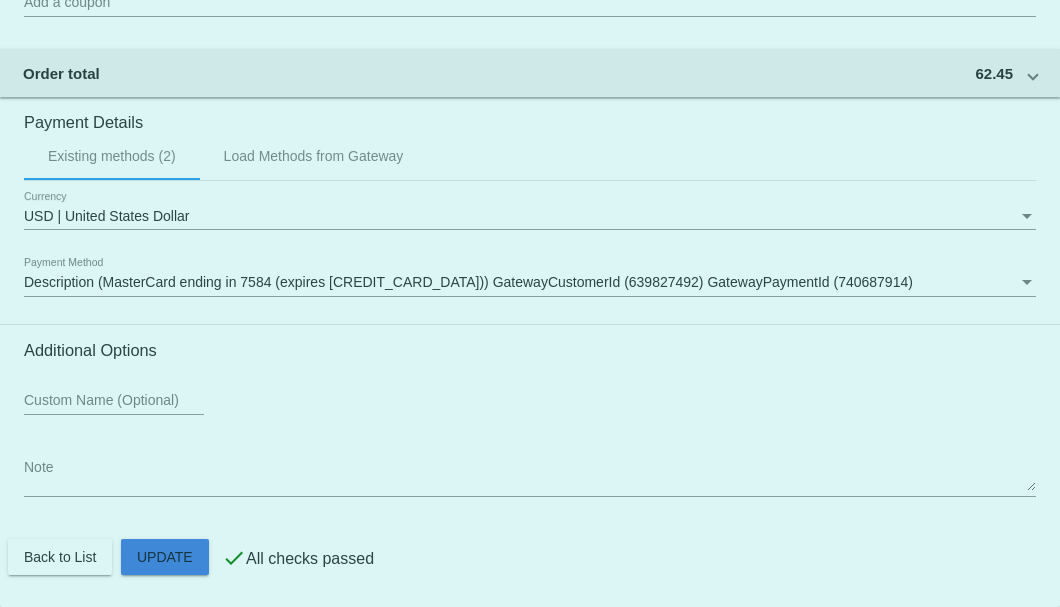 click on "Customer
3642328: Leonhardt Matz
matzlm@outlook.com
Customer Shipping
Enter Shipping Address Select A Saved Address (0)
Leonhardt
Shipping First Name
Matz
Shipping Last Name
US | USA
Shipping Country
30 Paper Chase Trail
Shipping Street 1
Shipping Street 2
Avon
Shipping City
CT | Connecticut
Shipping State
06001
Shipping Postcode
Scheduled Order Details
Frequency:
Every 1 months
Active
Status
1" 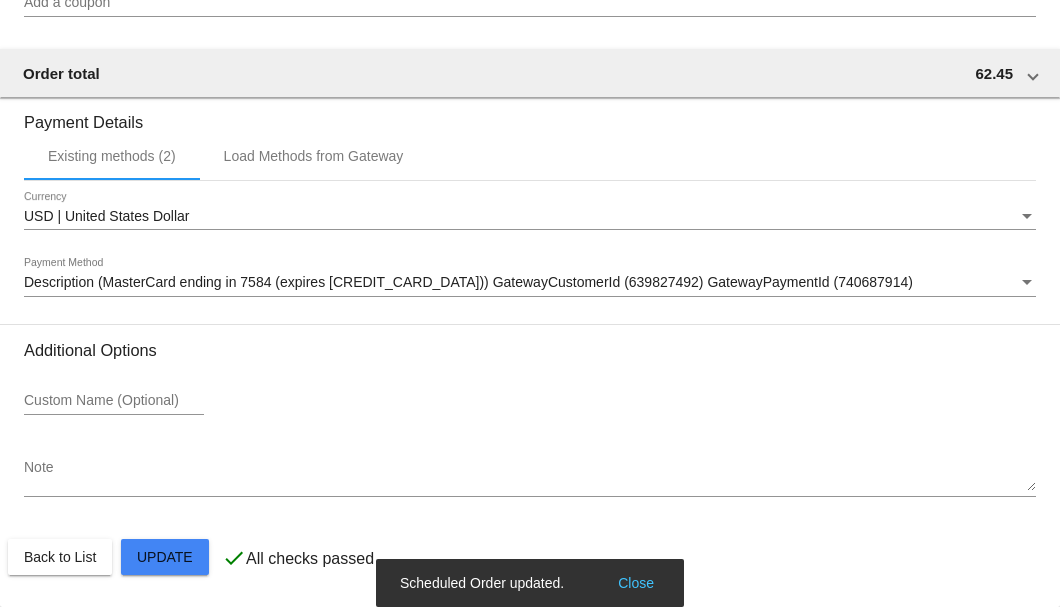 click on "Note" at bounding box center [530, 476] 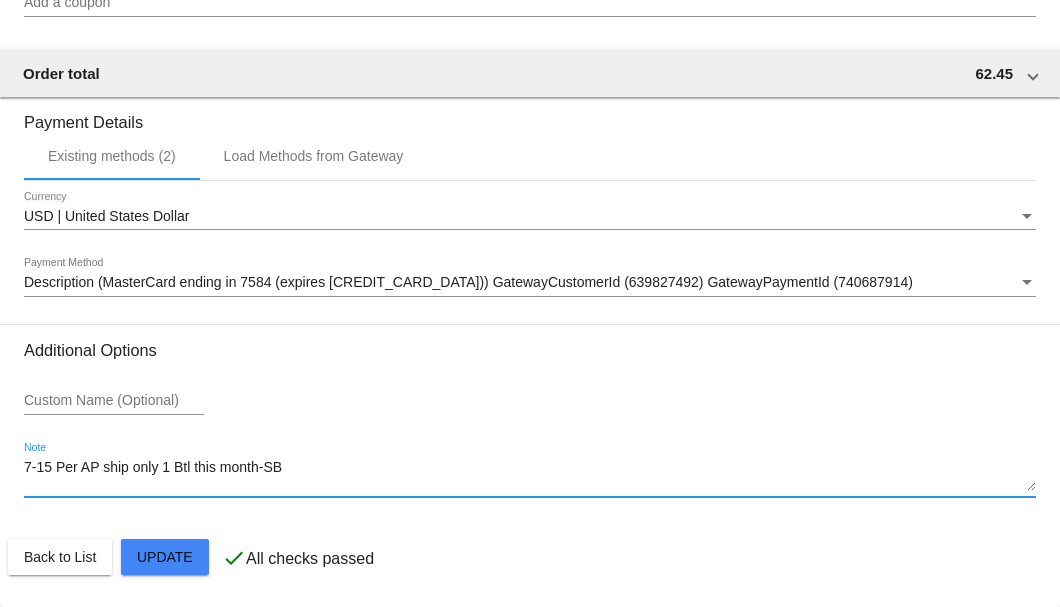 click on "Customer
3642328: Leonhardt Matz
matzlm@outlook.com
Customer Shipping
Enter Shipping Address Select A Saved Address (0)
Leonhardt
Shipping First Name
Matz
Shipping Last Name
US | USA
Shipping Country
30 Paper Chase Trail
Shipping Street 1
Shipping Street 2
Avon
Shipping City
CT | Connecticut
Shipping State
06001
Shipping Postcode
Scheduled Order Details
Frequency:
Every 1 months
Active
Status
1" 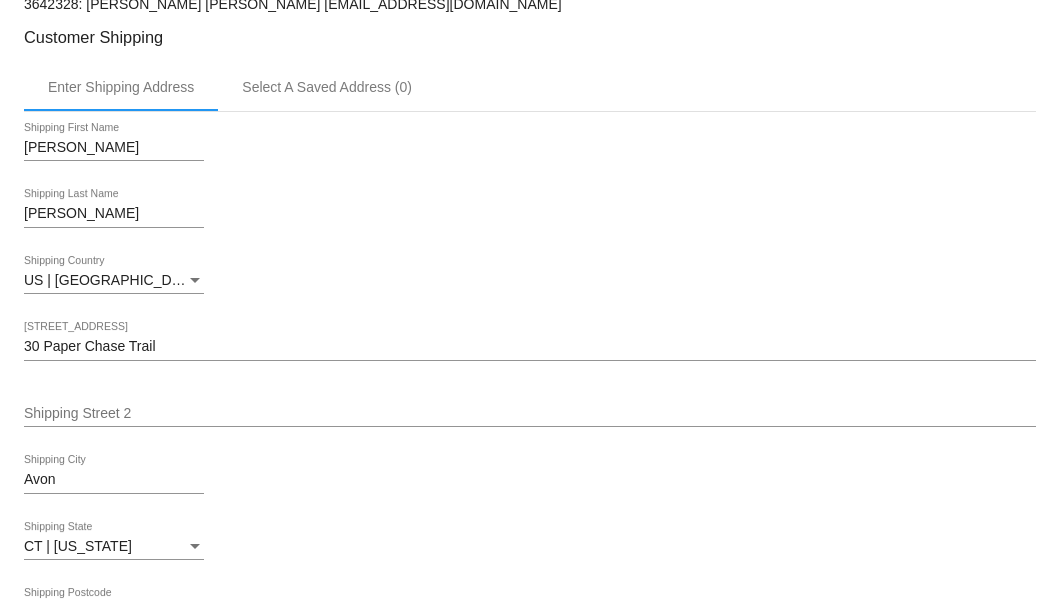 scroll, scrollTop: 263, scrollLeft: 0, axis: vertical 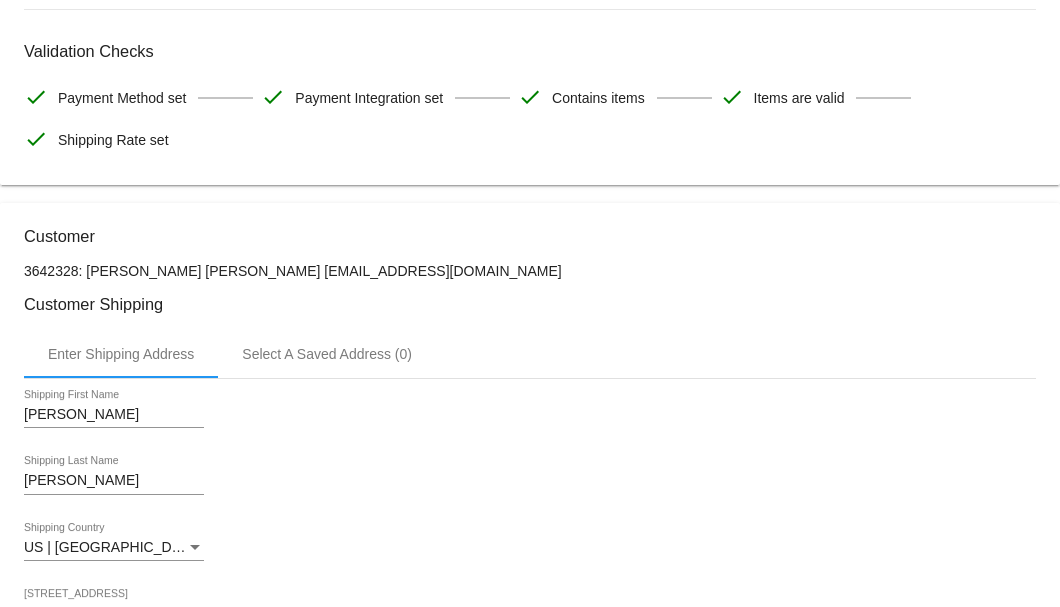 type on "7-15 Per AP ship only 1 Btl this month-SB" 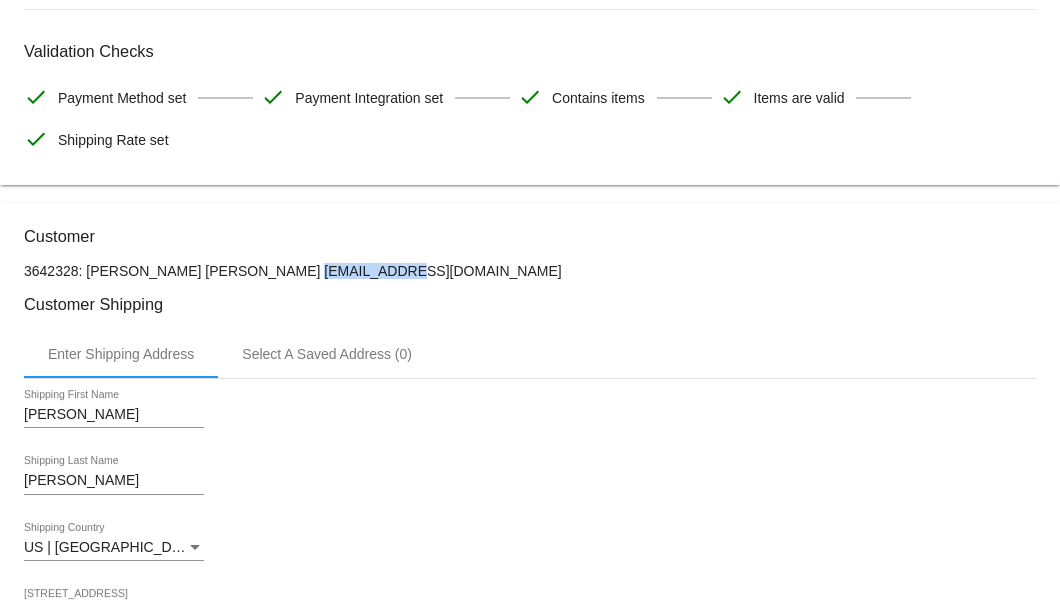 drag, startPoint x: 324, startPoint y: 272, endPoint x: 188, endPoint y: 273, distance: 136.00368 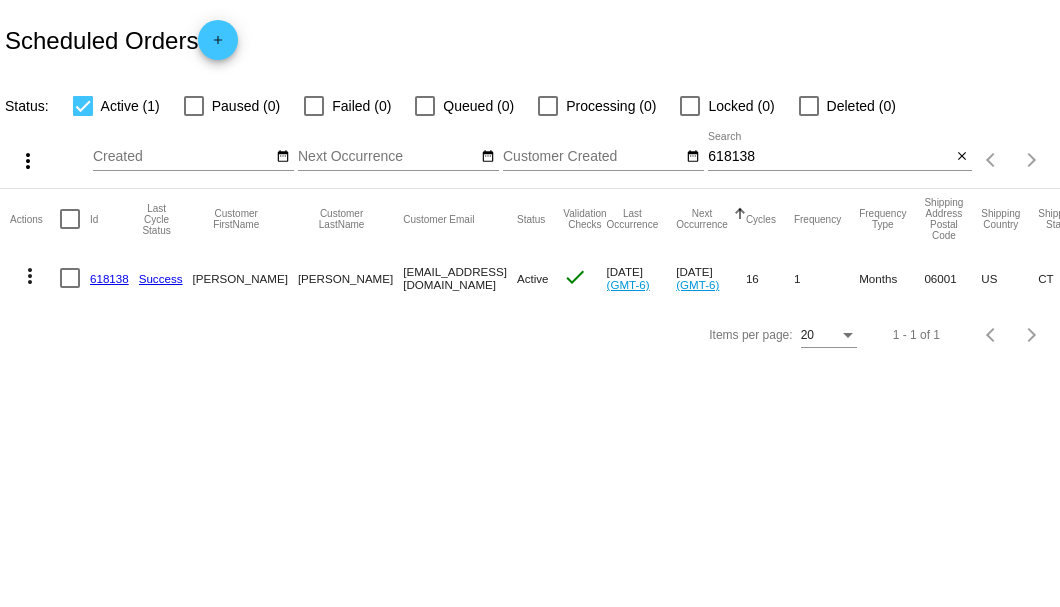 scroll, scrollTop: 0, scrollLeft: 0, axis: both 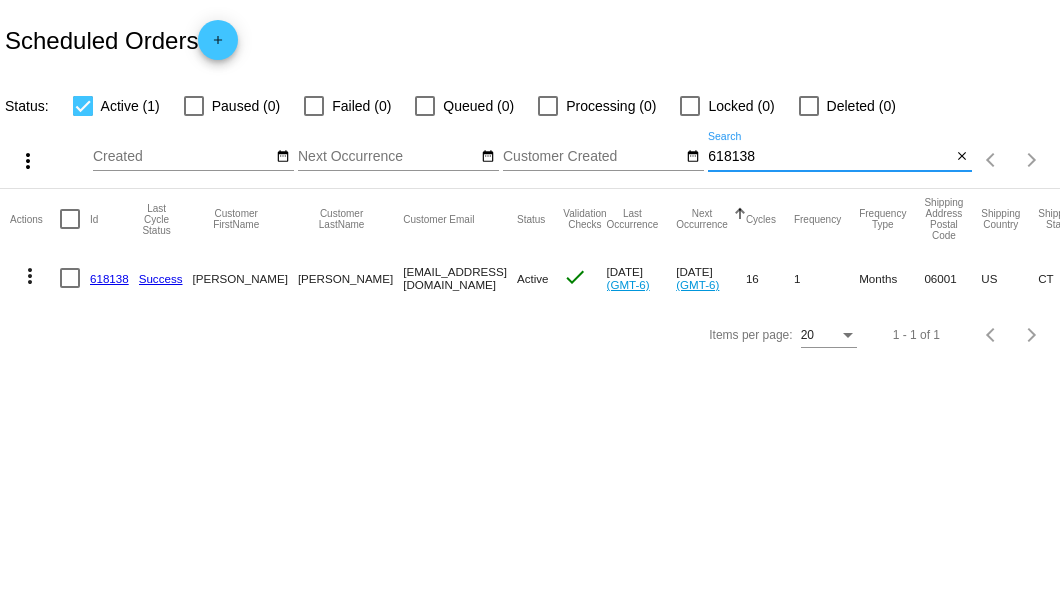 click on "618138" at bounding box center (829, 157) 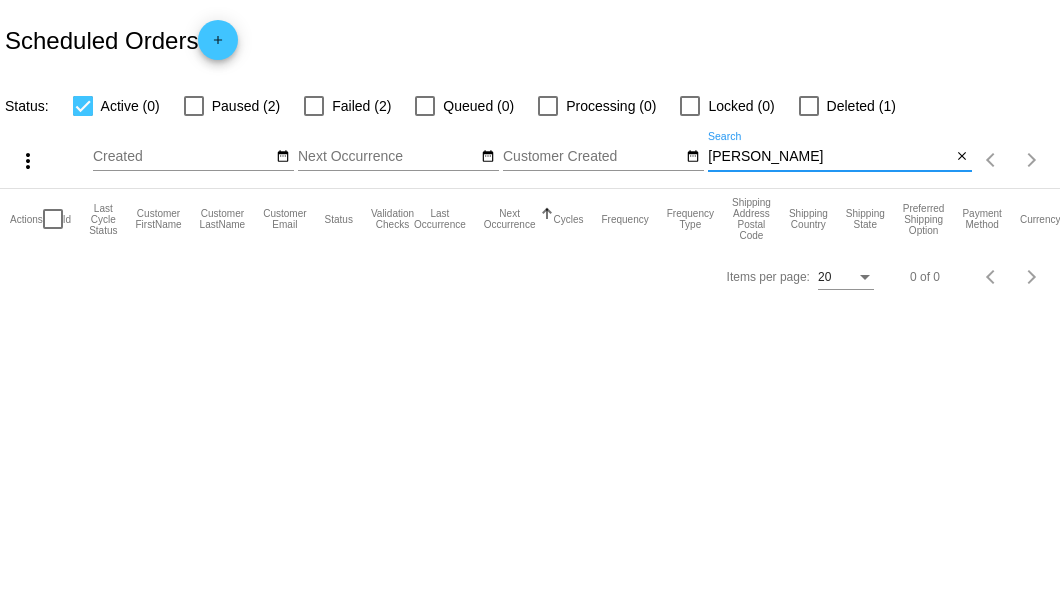 type on "[PERSON_NAME]" 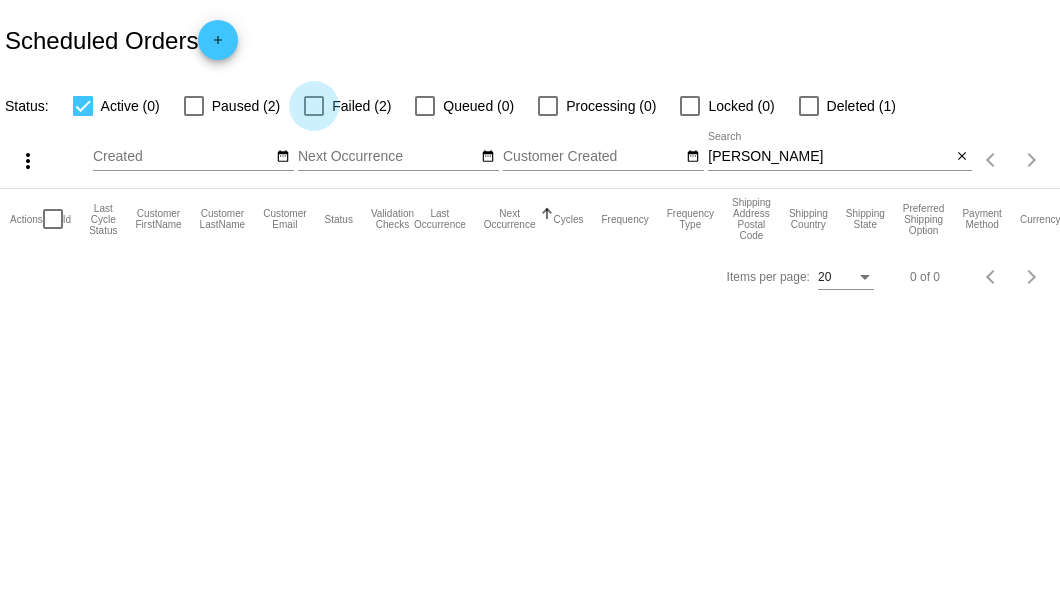 click at bounding box center [314, 106] 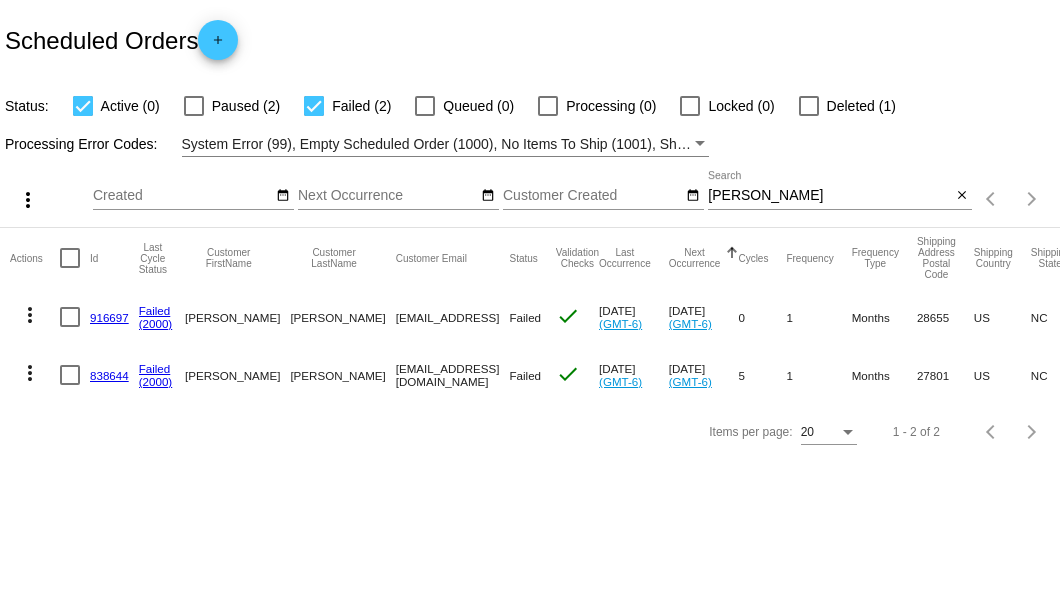 drag, startPoint x: 313, startPoint y: 375, endPoint x: 459, endPoint y: 368, distance: 146.16771 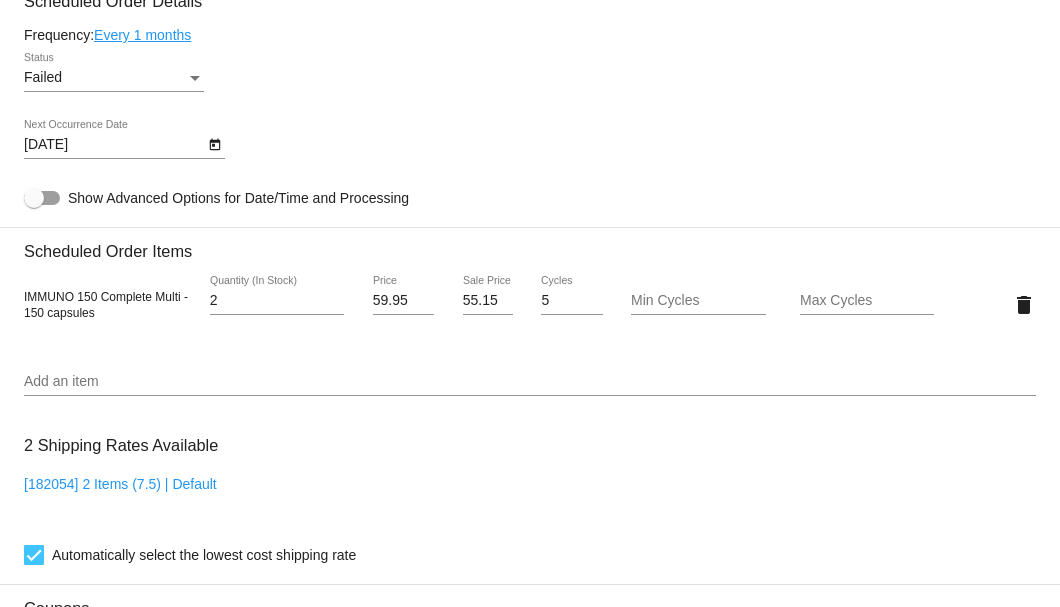 scroll, scrollTop: 1066, scrollLeft: 0, axis: vertical 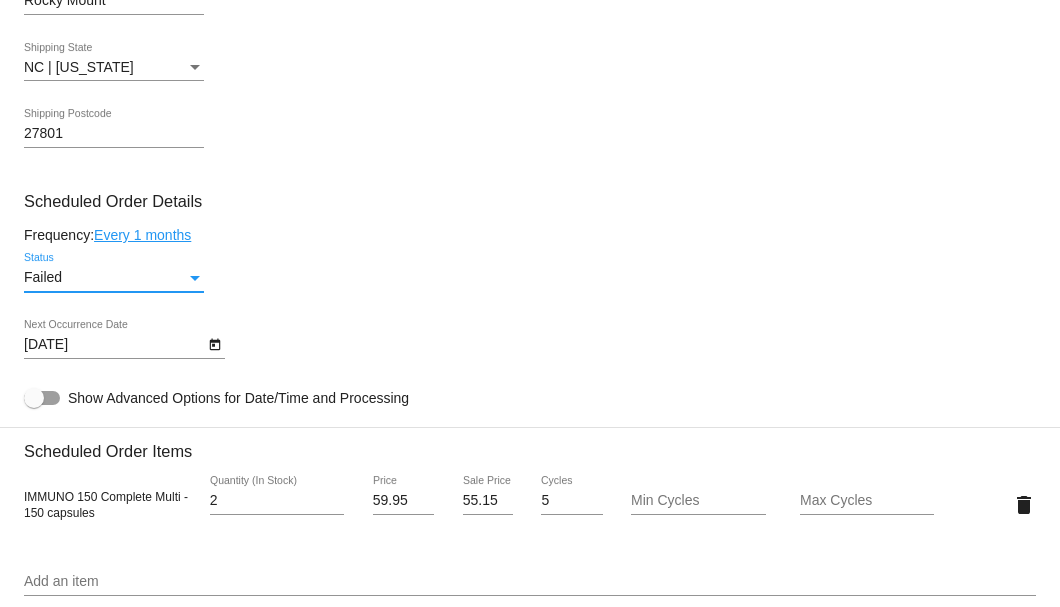 click at bounding box center [195, 278] 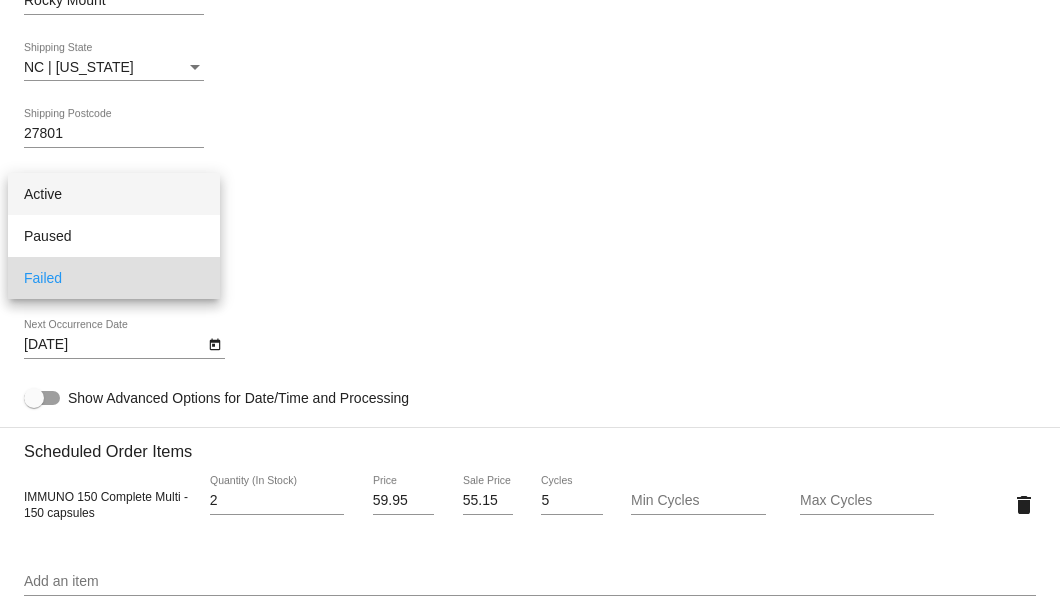 click on "Active" at bounding box center (114, 194) 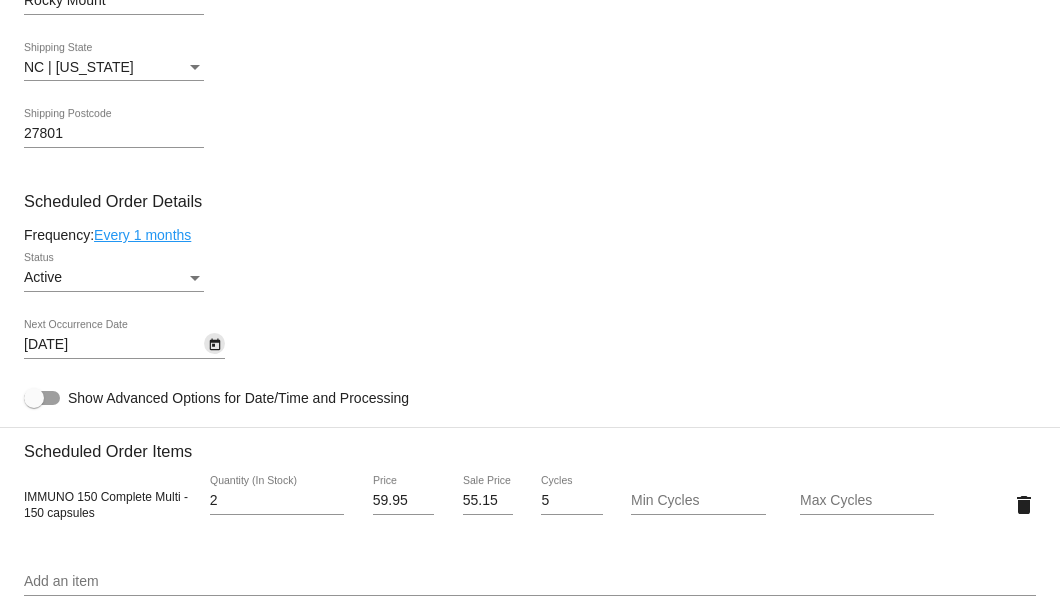 click 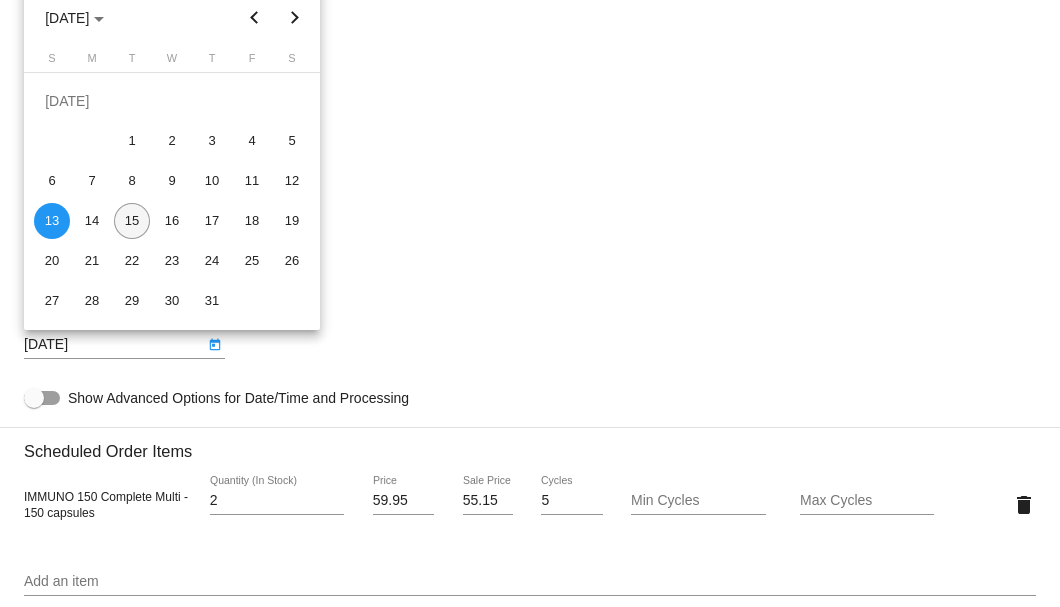 click on "15" at bounding box center [132, 221] 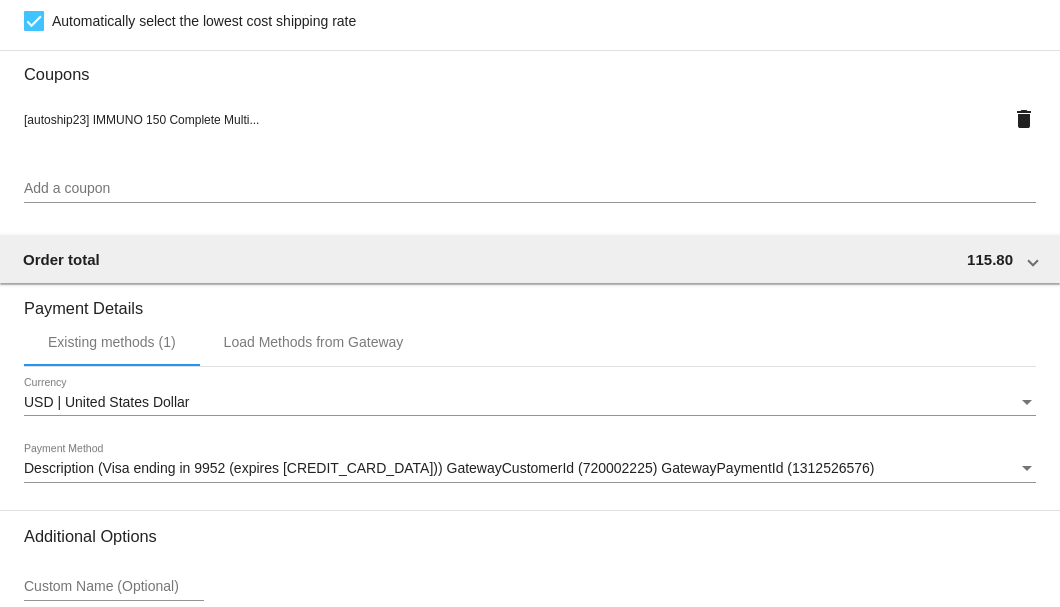 scroll, scrollTop: 1986, scrollLeft: 0, axis: vertical 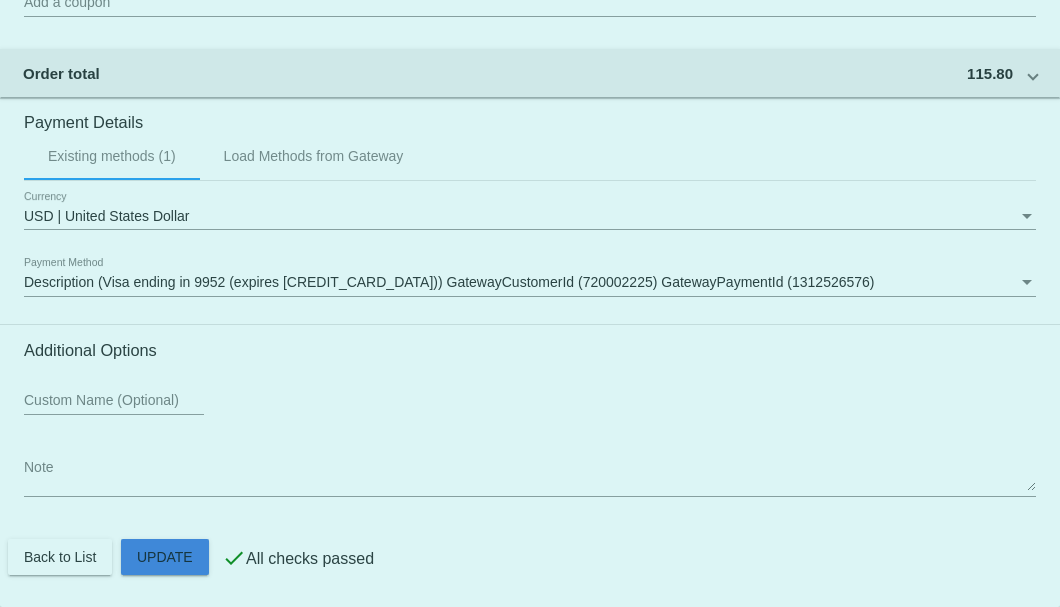 click on "Customer
5274941: Suzanne Langley
shlangley@embarqmail.com
Customer Shipping
Enter Shipping Address Select A Saved Address (0)
Suzanne
Shipping First Name
Langley
Shipping Last Name
US | USA
Shipping Country
2026 Leggett Road
Shipping Street 1
Shipping Street 2
Rocky Mount
Shipping City
NC | North Carolina
Shipping State
27801
Shipping Postcode
Scheduled Order Details
Frequency:
Every 1 months
Active
2" 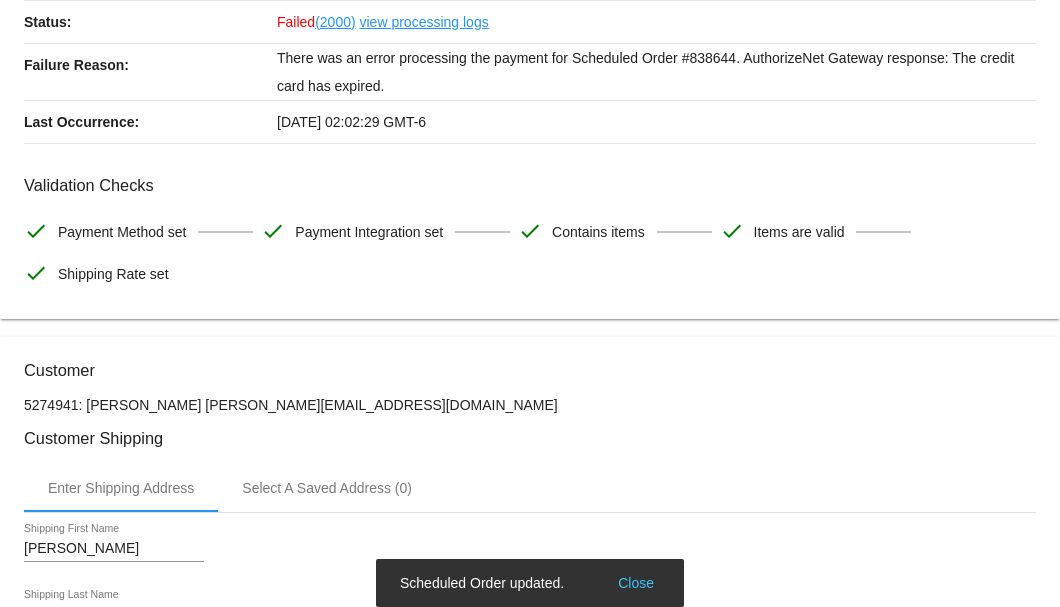 scroll, scrollTop: 0, scrollLeft: 0, axis: both 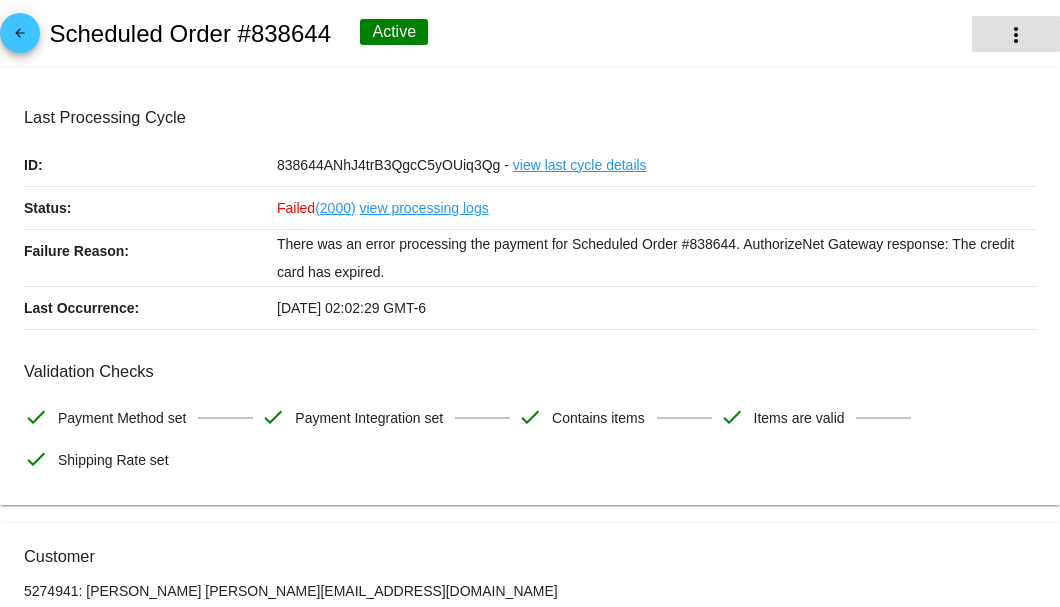 click on "more_vert" 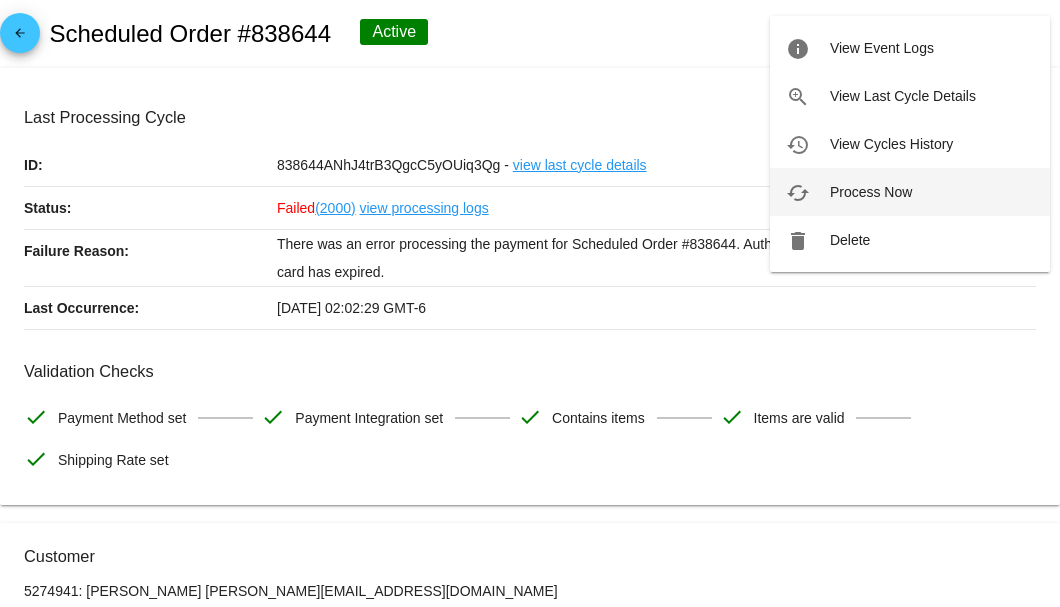 click on "Process Now" at bounding box center (871, 192) 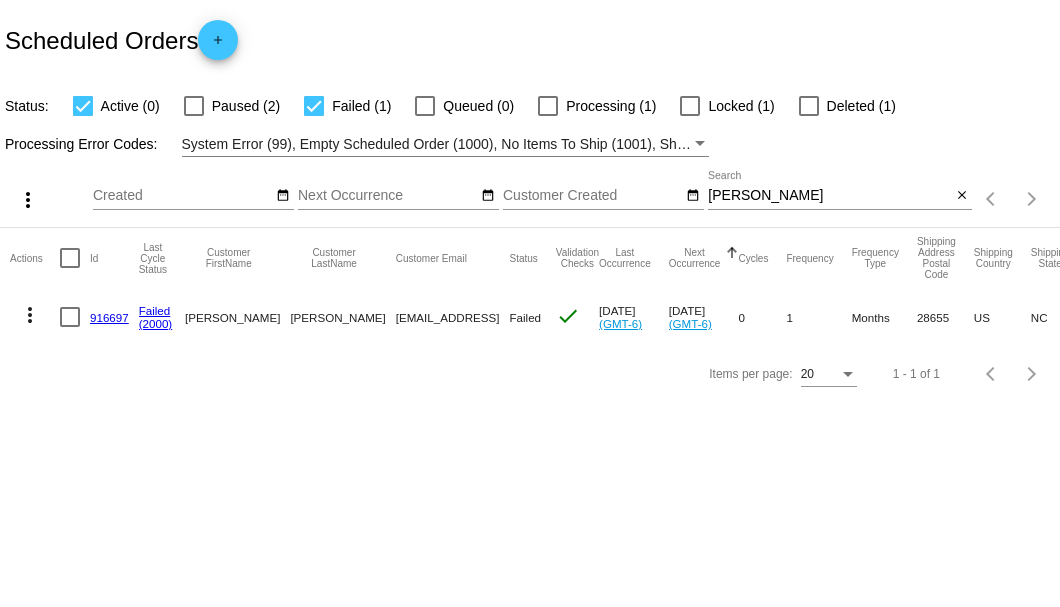scroll, scrollTop: 0, scrollLeft: 0, axis: both 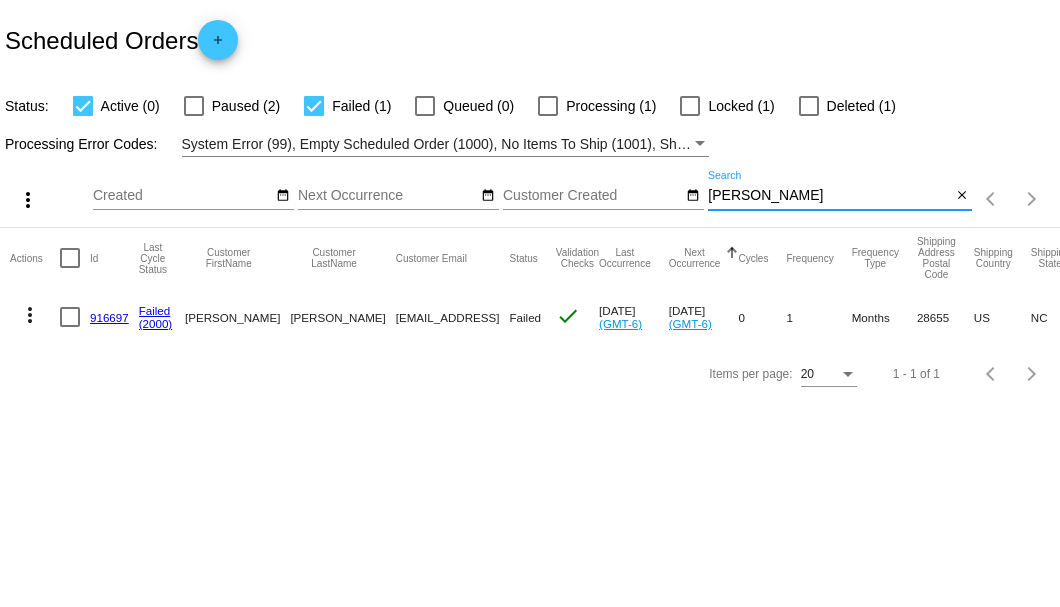 drag, startPoint x: 766, startPoint y: 194, endPoint x: 710, endPoint y: 196, distance: 56.0357 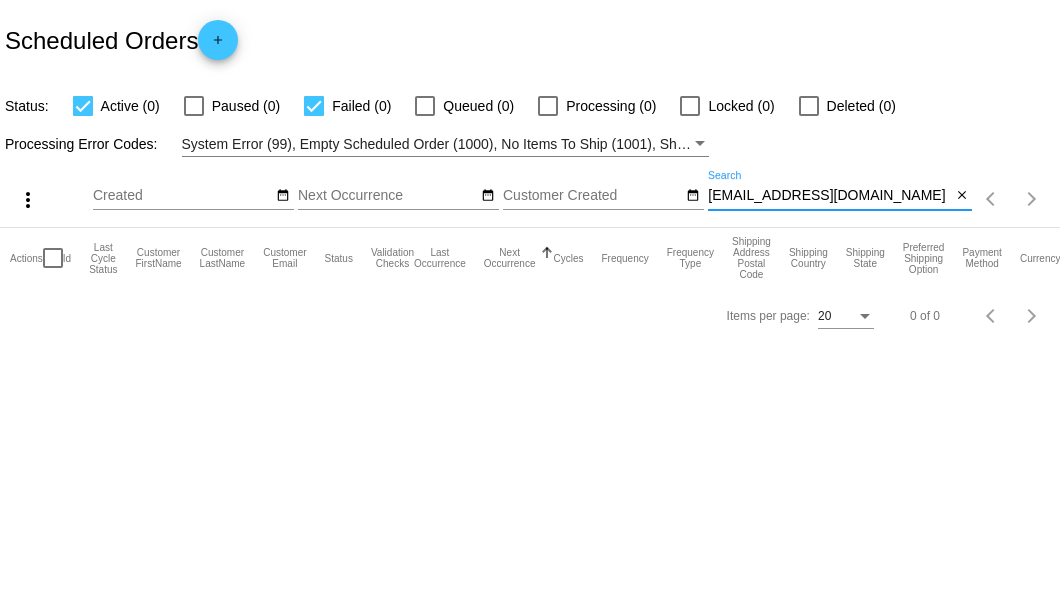 click on "lklrocks@comcast.net" at bounding box center [829, 196] 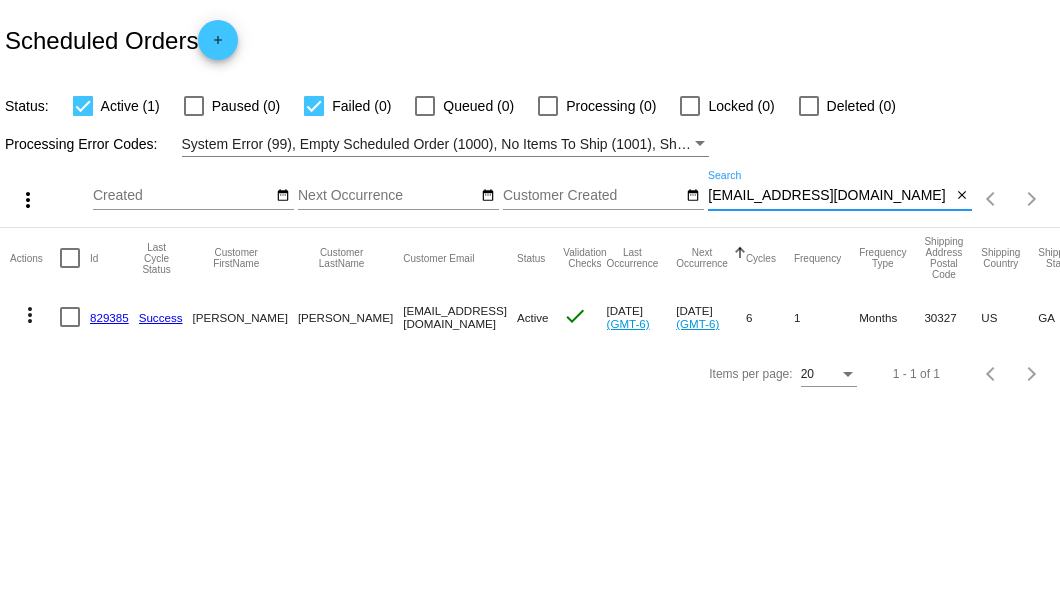 type on "klrocks@comcast.net" 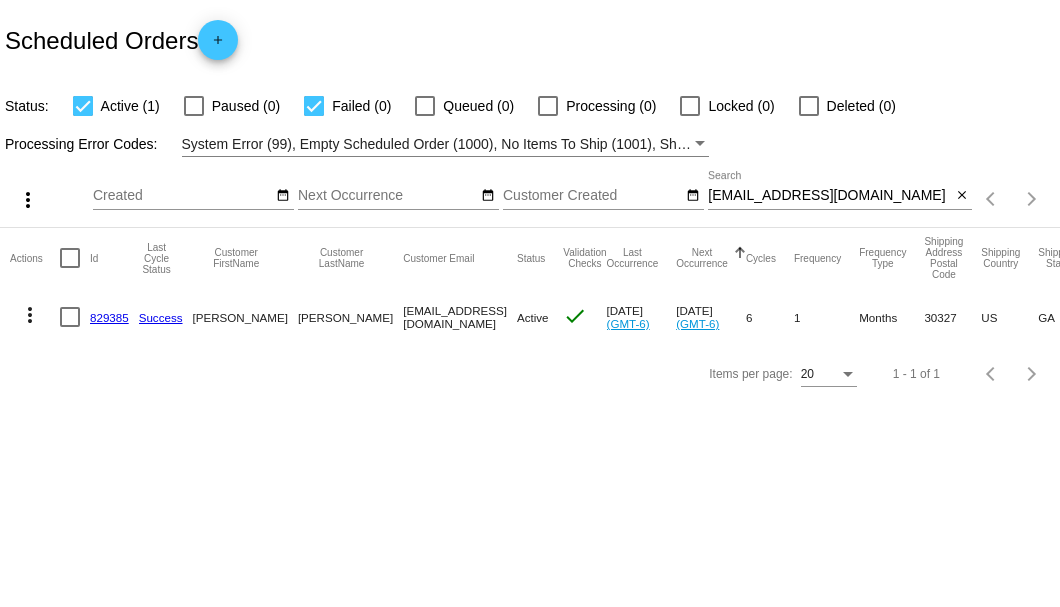 click on "829385" 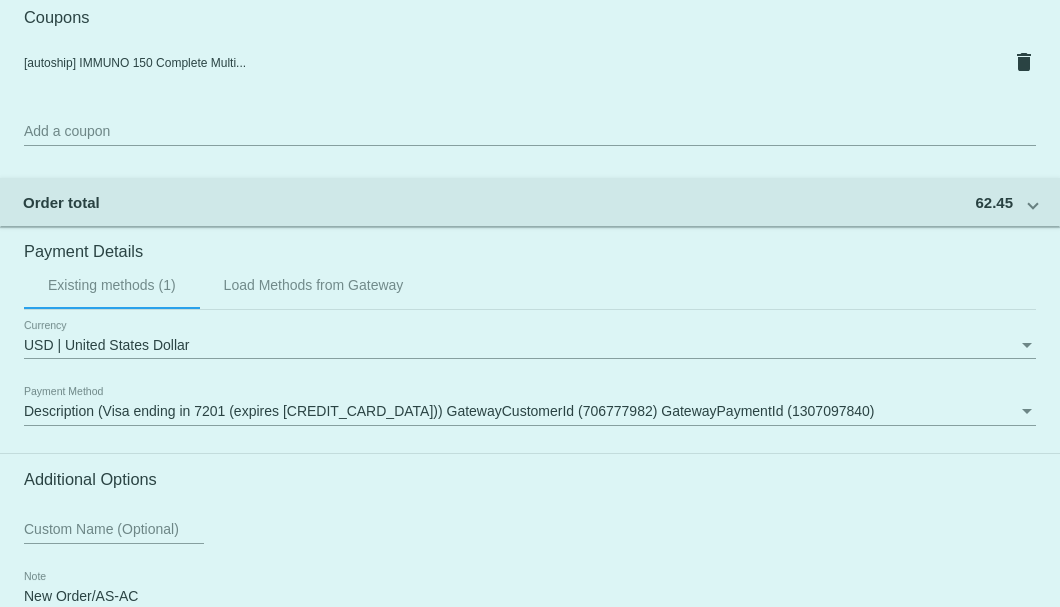 scroll, scrollTop: 1930, scrollLeft: 0, axis: vertical 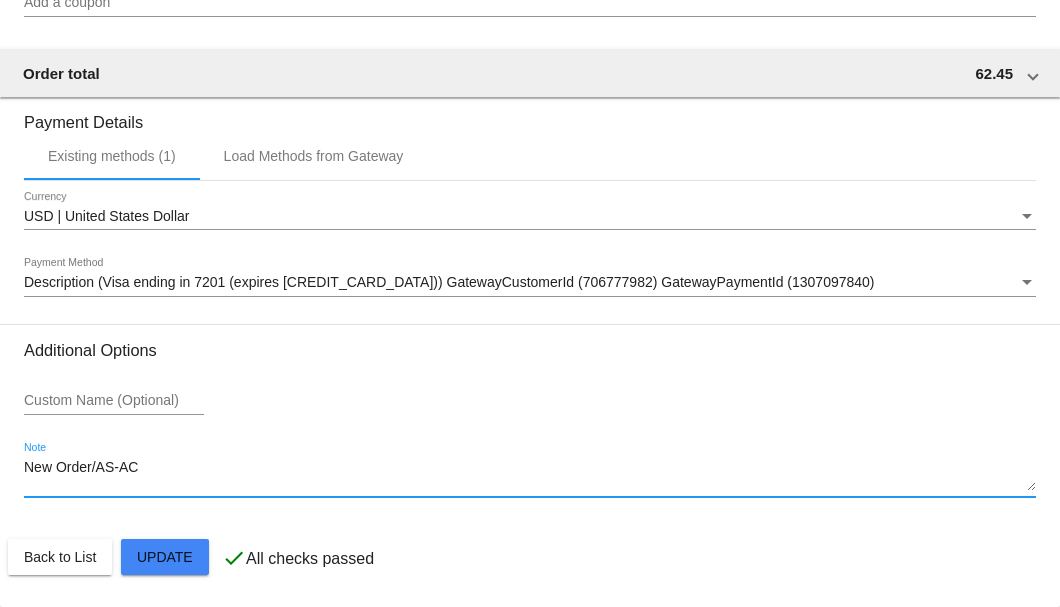 drag, startPoint x: 154, startPoint y: 466, endPoint x: 19, endPoint y: 469, distance: 135.03333 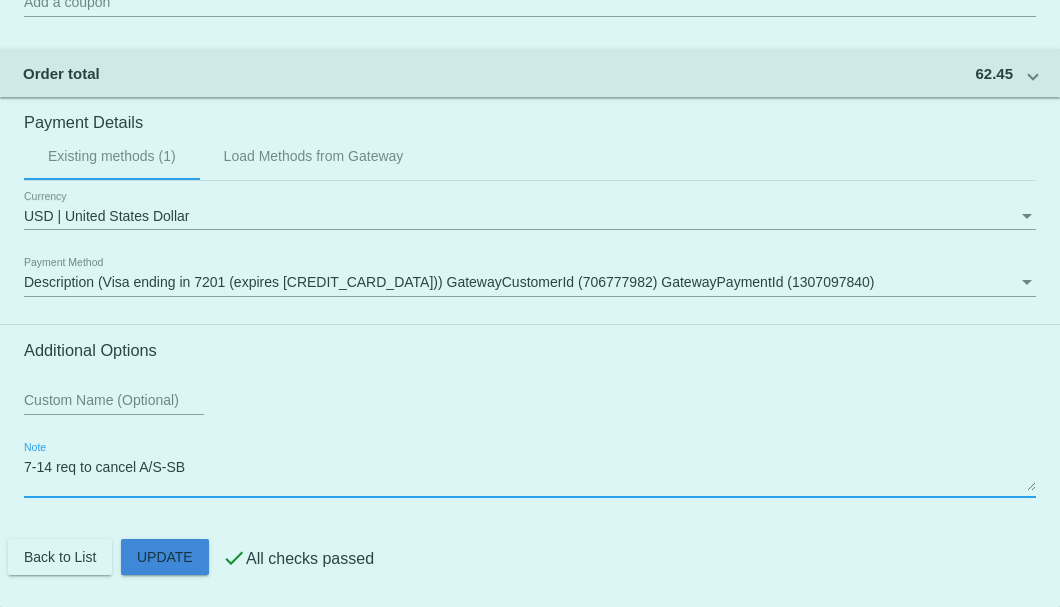 click on "Customer
5754520: Karen Simmons
klrocks@comcast.net
Customer Shipping
Enter Shipping Address Select A Saved Address (0)
Karen
Shipping First Name
Simmons
Shipping Last Name
US | USA
Shipping Country
3160 Howell Mill Rd NW Apt 524
Shipping Street 1
Shipping Street 2
Atlanta
Shipping City
GA | Georgia
Shipping State
30327
Shipping Postcode
Scheduled Order Details
Frequency:
Every 1 months
Active
Status 1" 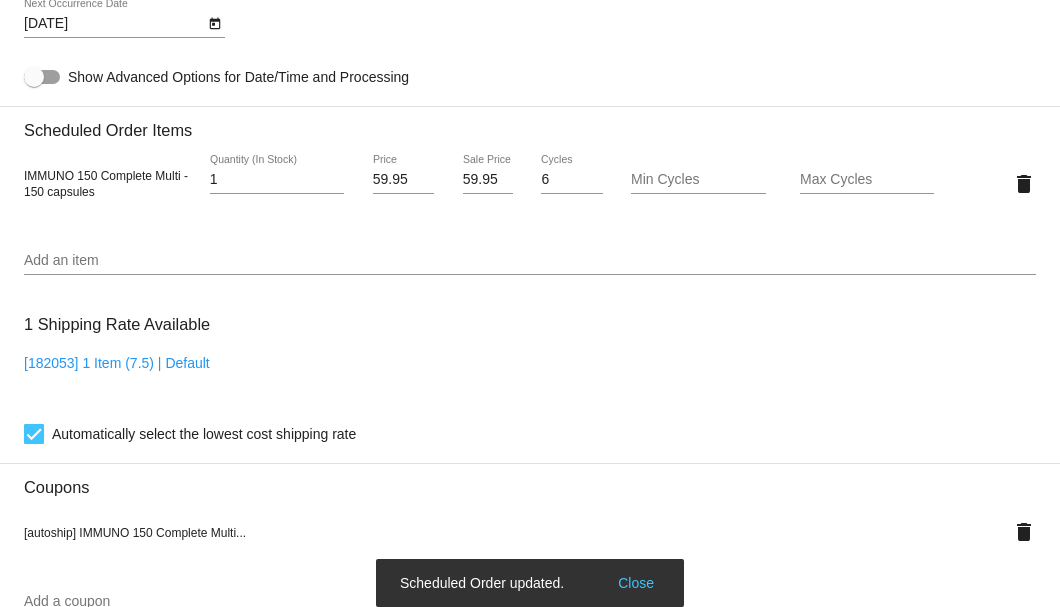 scroll, scrollTop: 1196, scrollLeft: 0, axis: vertical 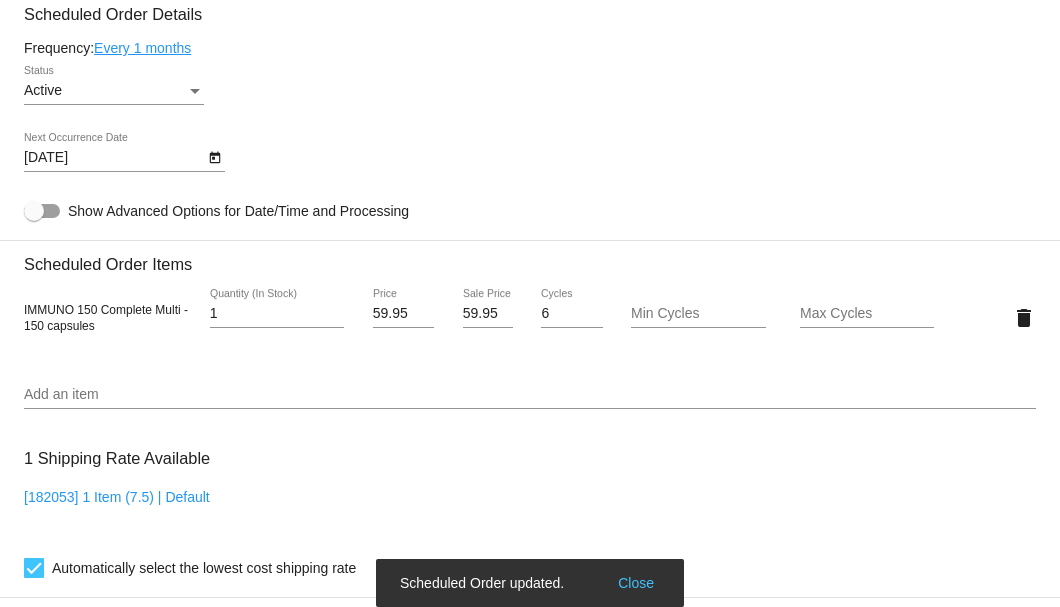 type on "7-14 req to cancel A/S-SB" 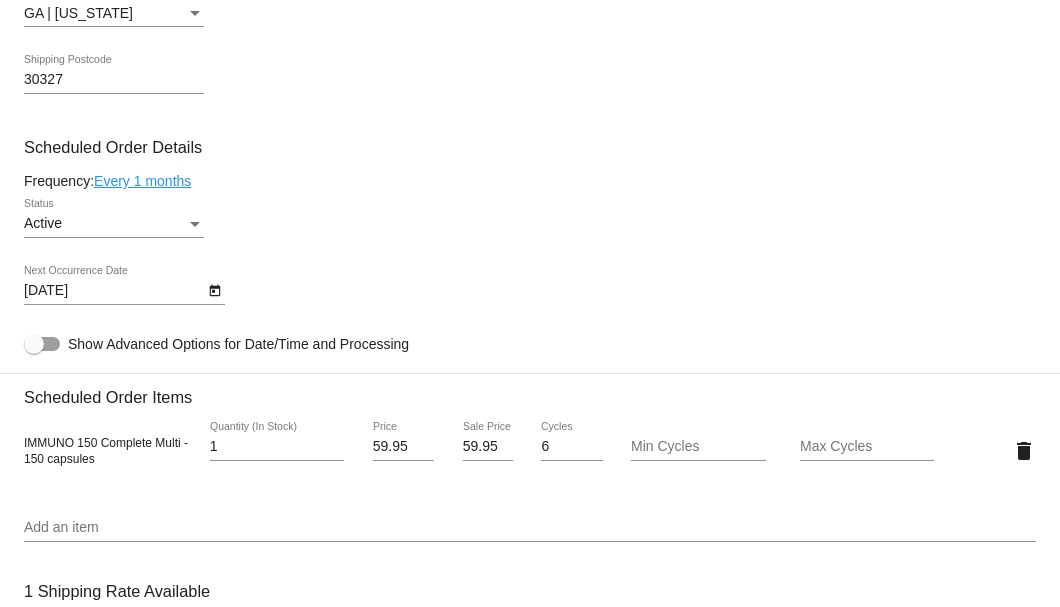 scroll, scrollTop: 996, scrollLeft: 0, axis: vertical 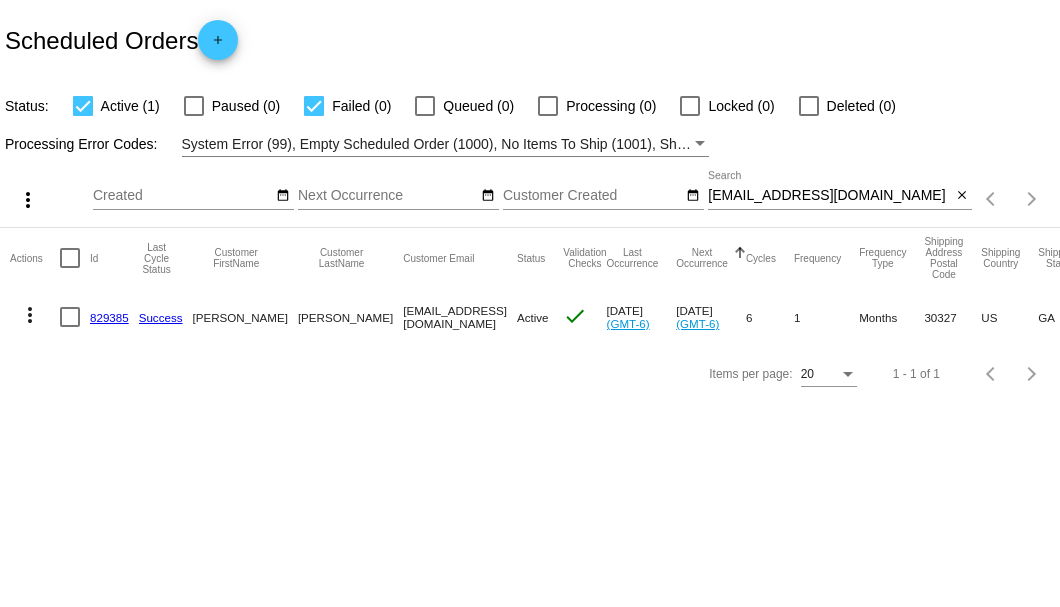 click at bounding box center (70, 317) 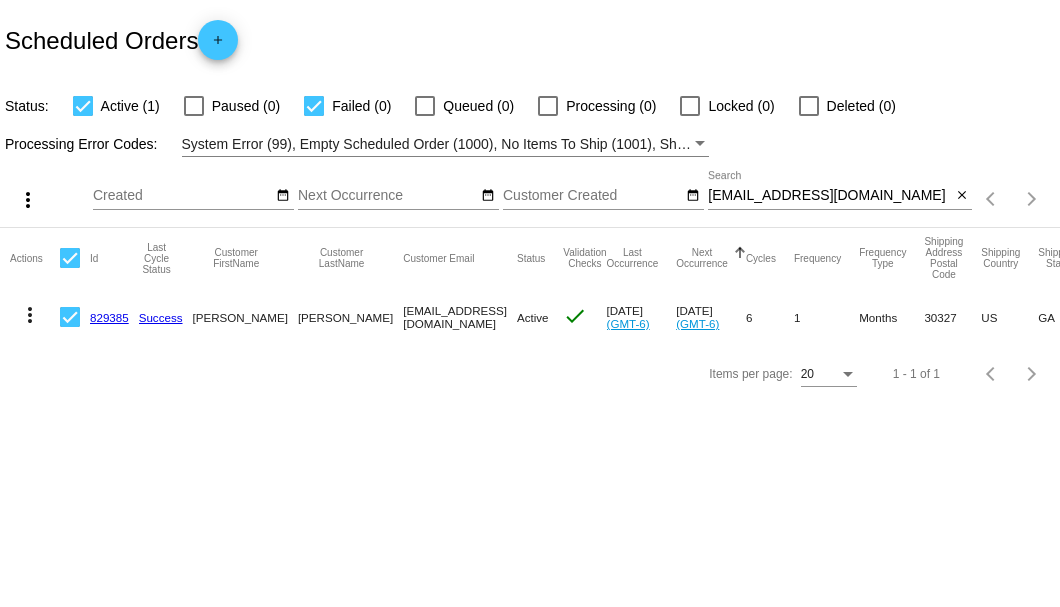 click on "more_vert" 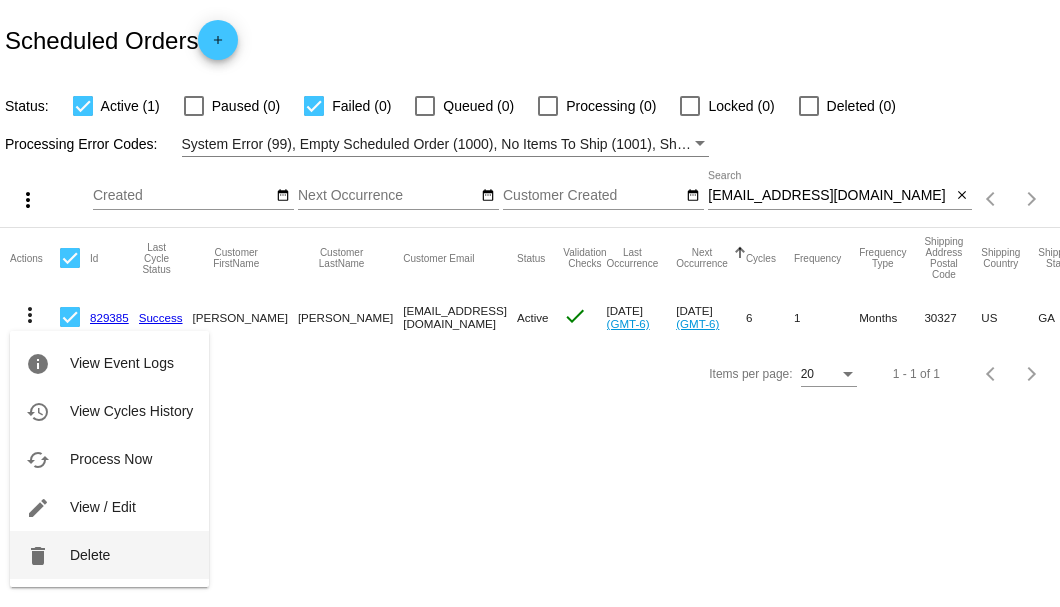 click on "Delete" at bounding box center [90, 555] 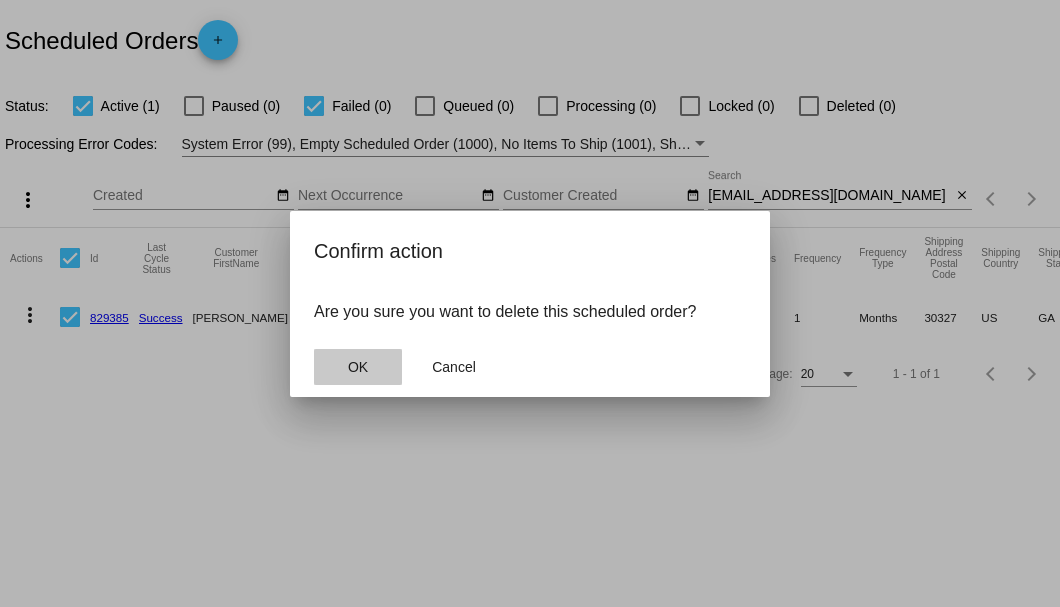 click on "OK" 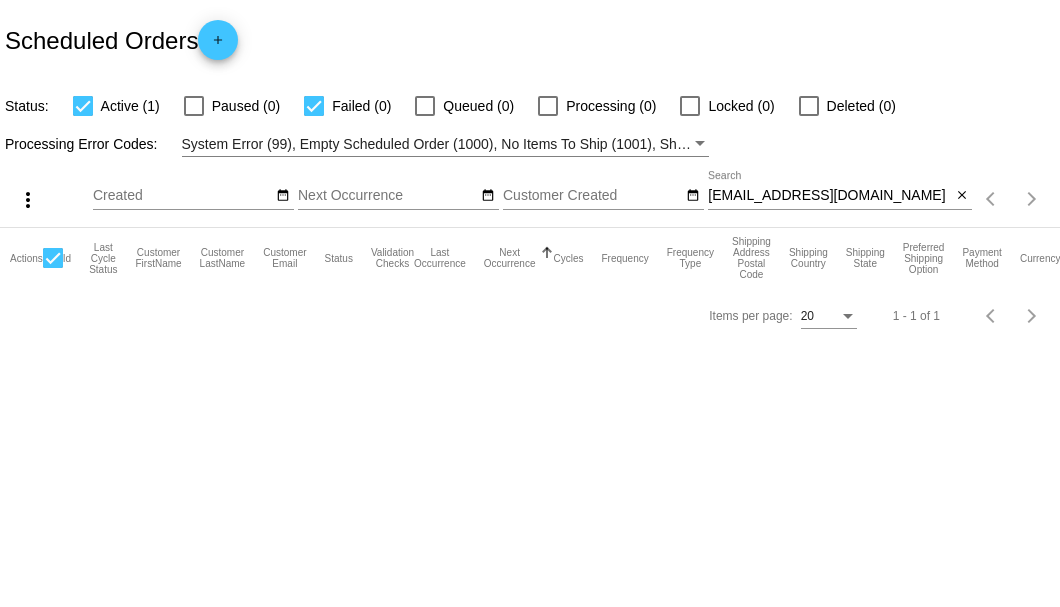 click on "klrocks@comcast.net" at bounding box center [829, 196] 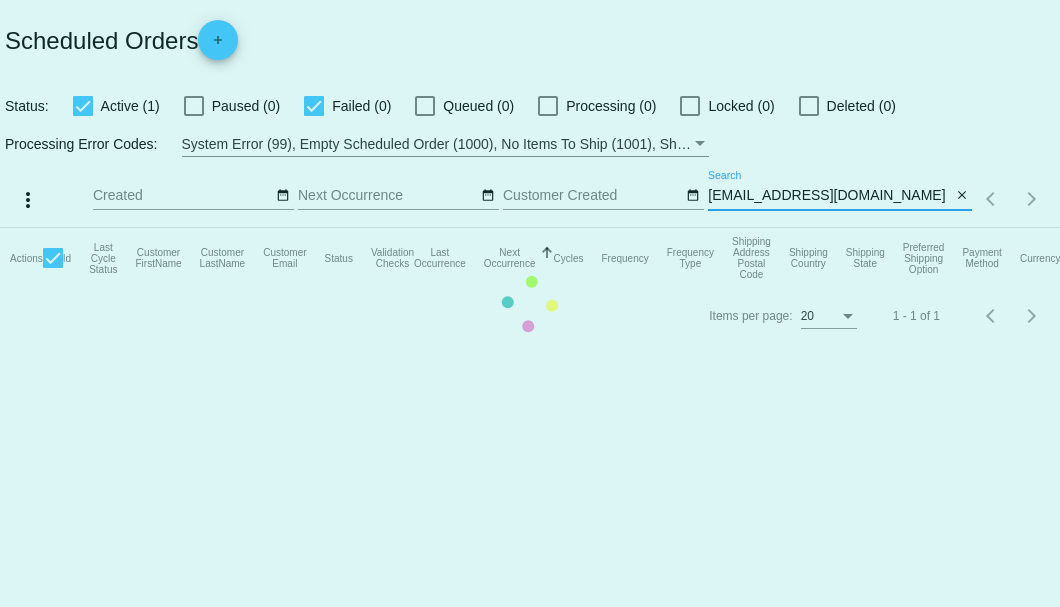type on "klrocks@comcast.net" 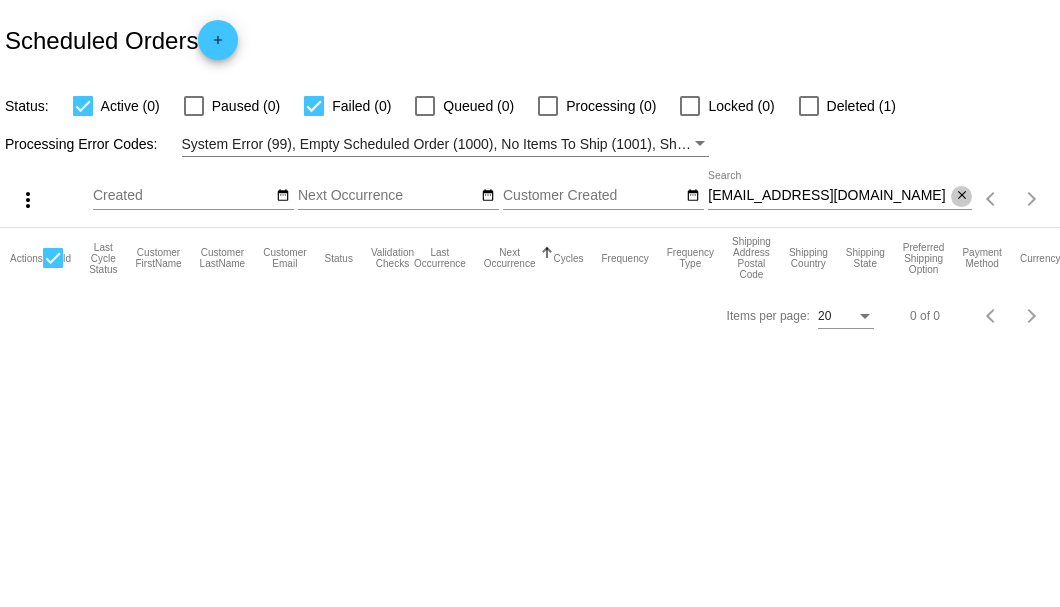 click on "close" 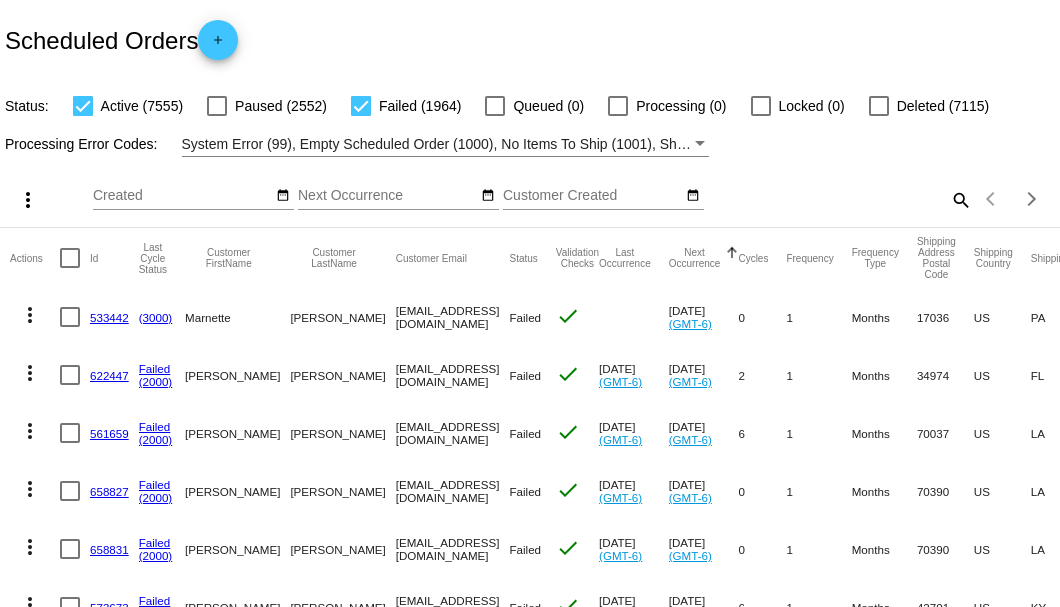 scroll, scrollTop: 0, scrollLeft: 0, axis: both 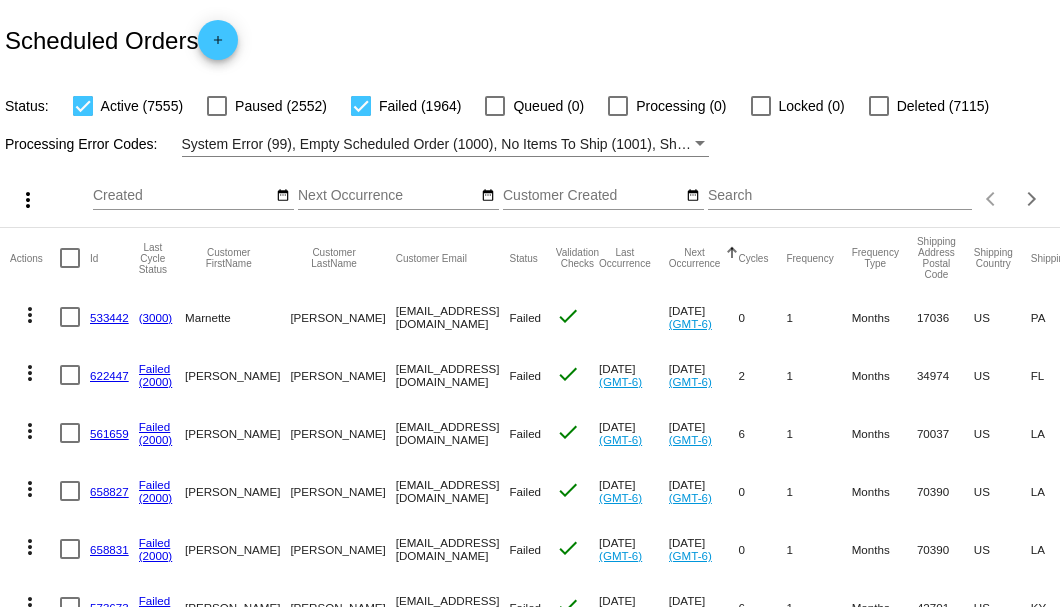 click on "Search" at bounding box center (840, 196) 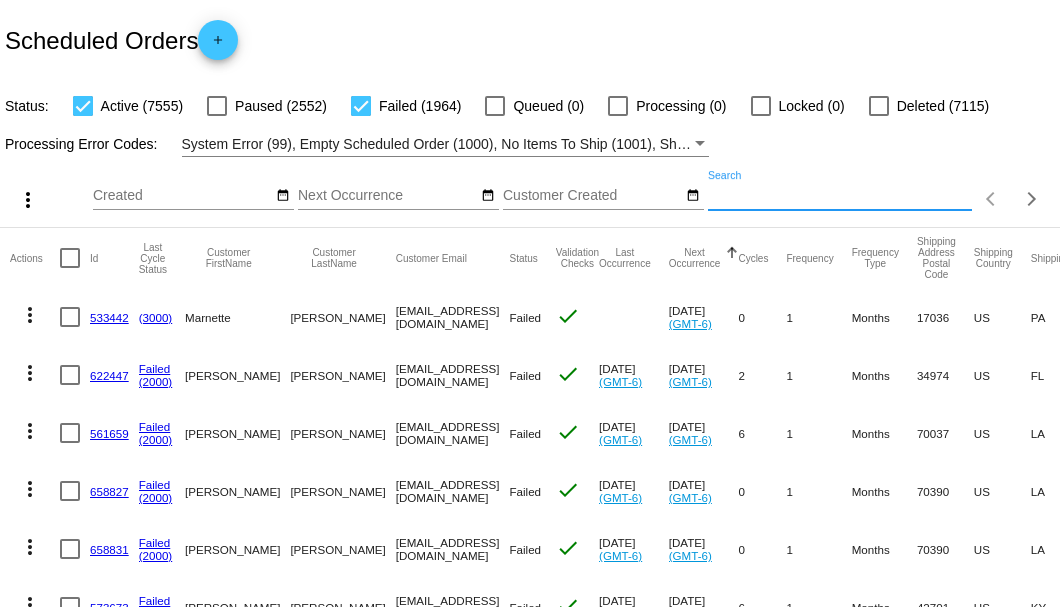 paste on "[PERSON_NAME][EMAIL_ADDRESS][DOMAIN_NAME]" 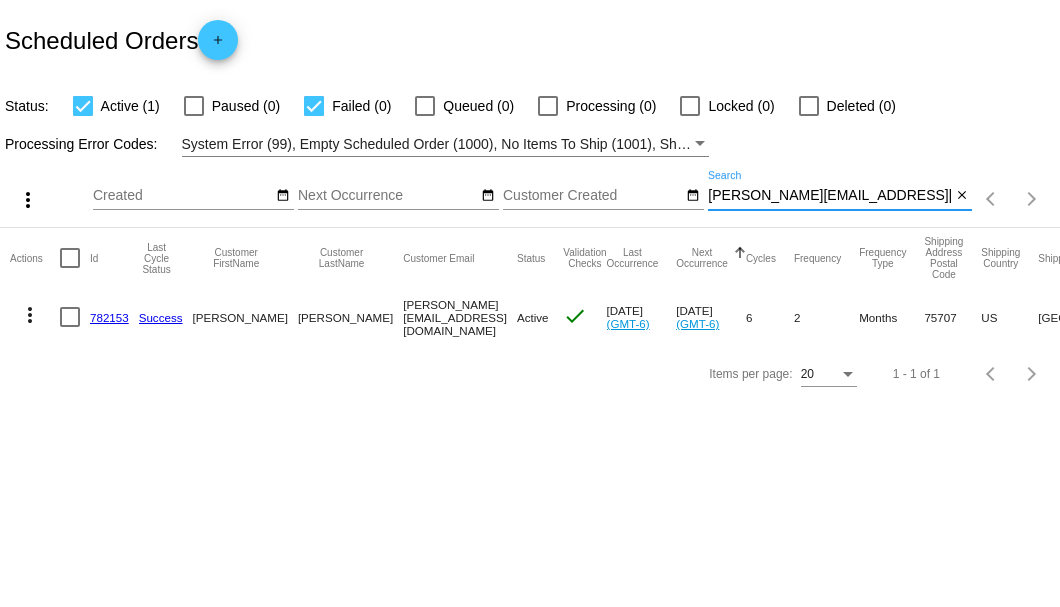 type on "[PERSON_NAME][EMAIL_ADDRESS][DOMAIN_NAME]" 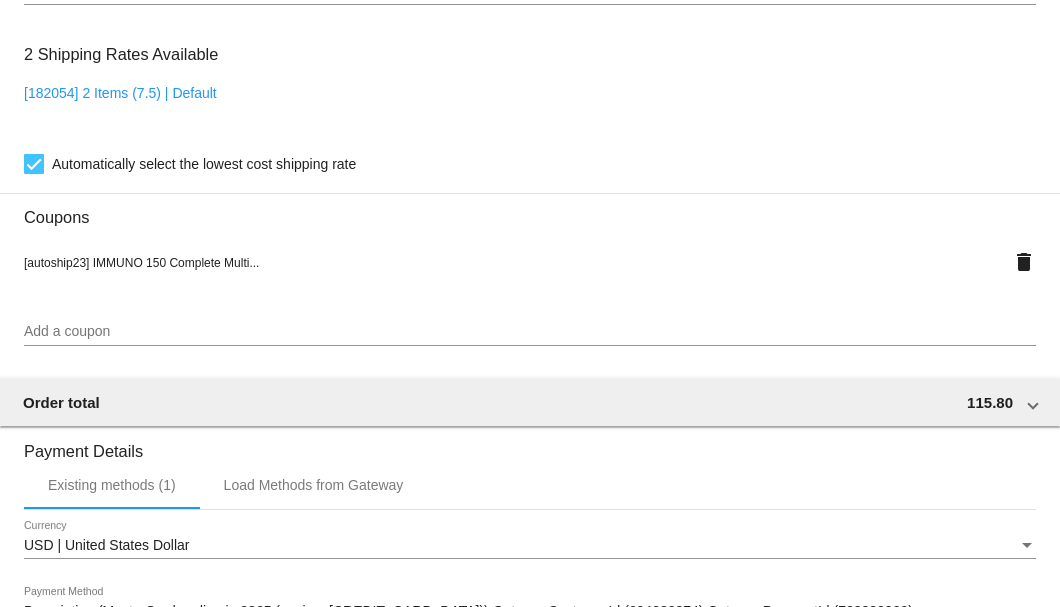 scroll, scrollTop: 1930, scrollLeft: 0, axis: vertical 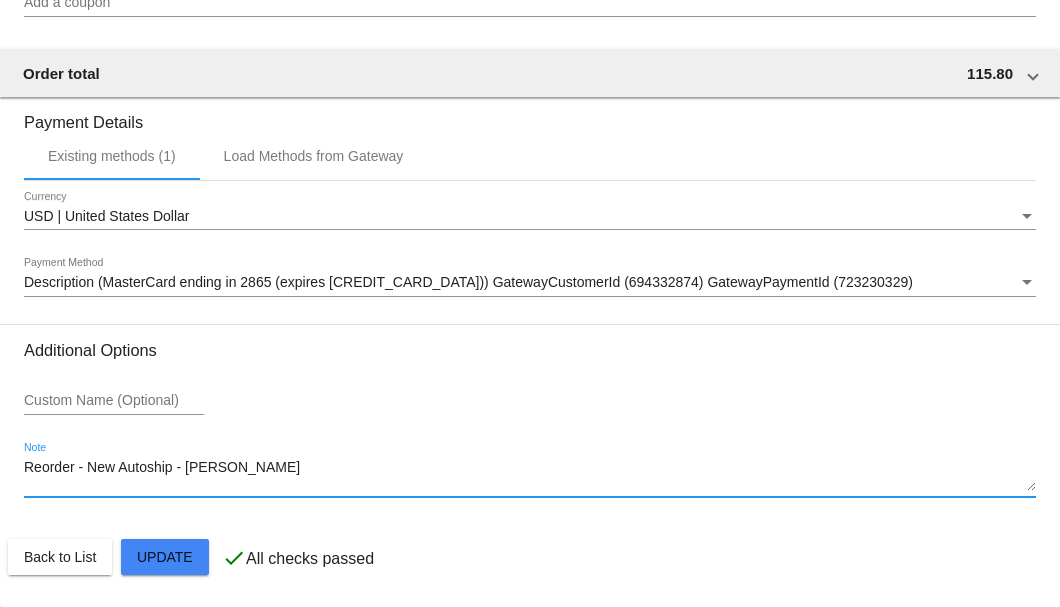 drag, startPoint x: 226, startPoint y: 470, endPoint x: 14, endPoint y: 473, distance: 212.02122 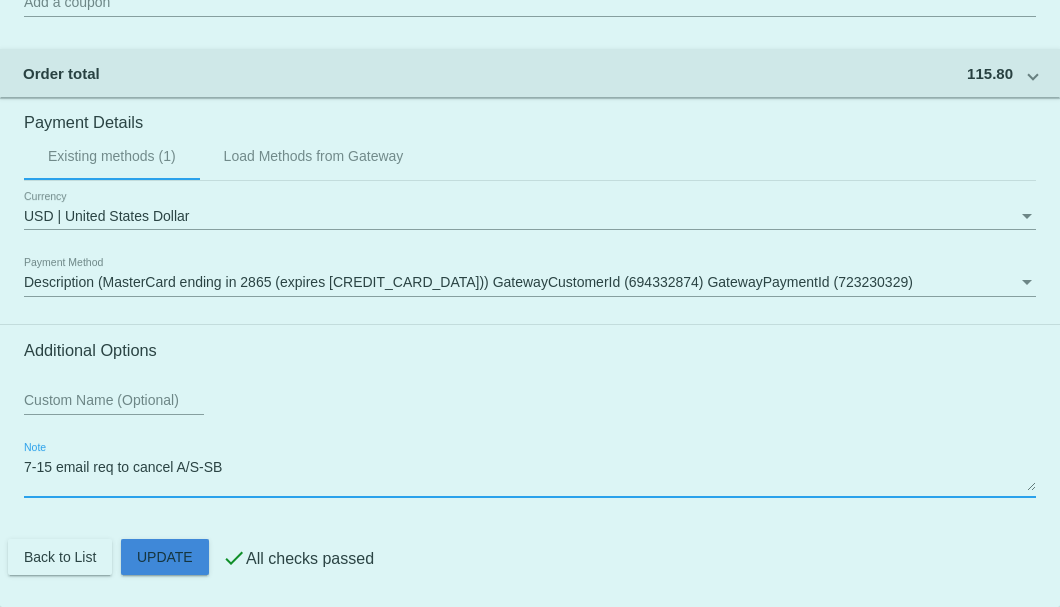 click on "Customer
5135550: Tommy wade
tommy.wade2@aol.com
Customer Shipping
Enter Shipping Address Select A Saved Address (0)
Thomas
Shipping First Name
Wade
Shipping Last Name
US | USA
Shipping Country
3309 Oak Knoll Dr
Shipping Street 1
Shipping Street 2
Tyler
Shipping City
TX | Texas
Shipping State
75707
Shipping Postcode
Scheduled Order Details
Frequency:
Every 2 months
Active
Status
2 6" 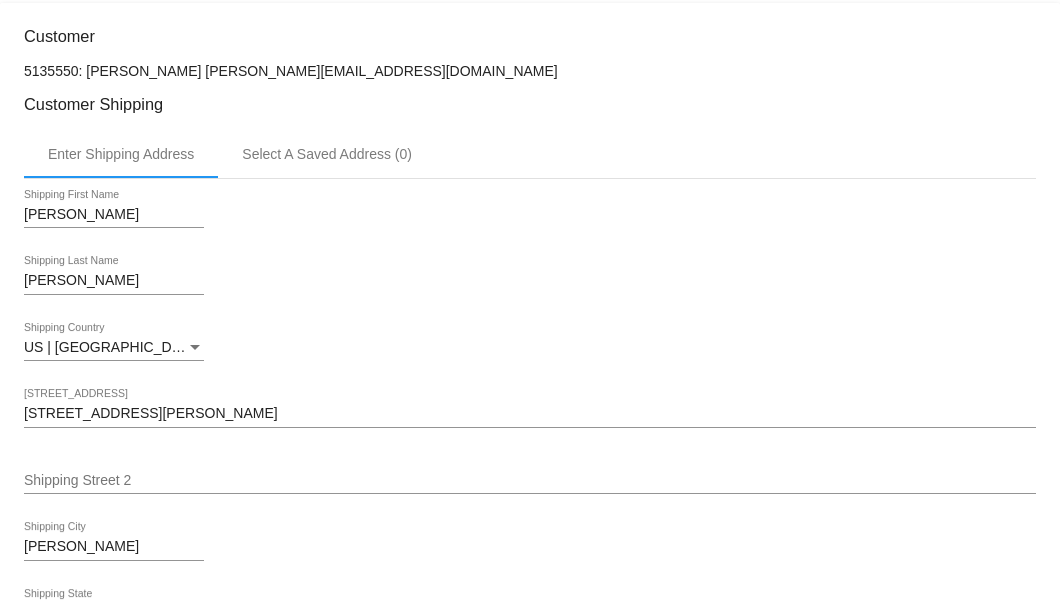 scroll, scrollTop: 263, scrollLeft: 0, axis: vertical 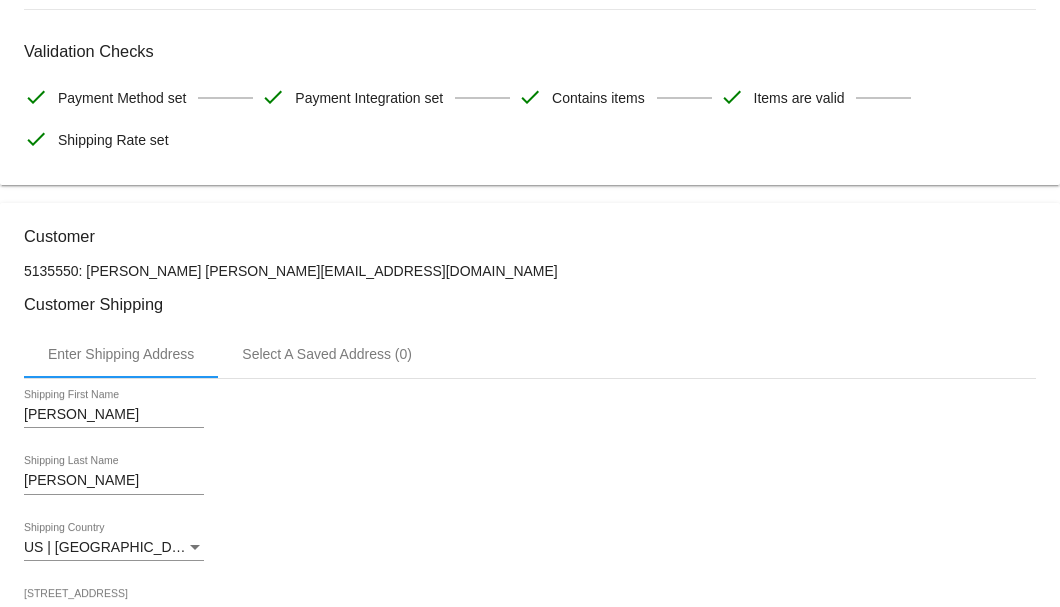 type on "7-15 email req to cancel A/S-SB" 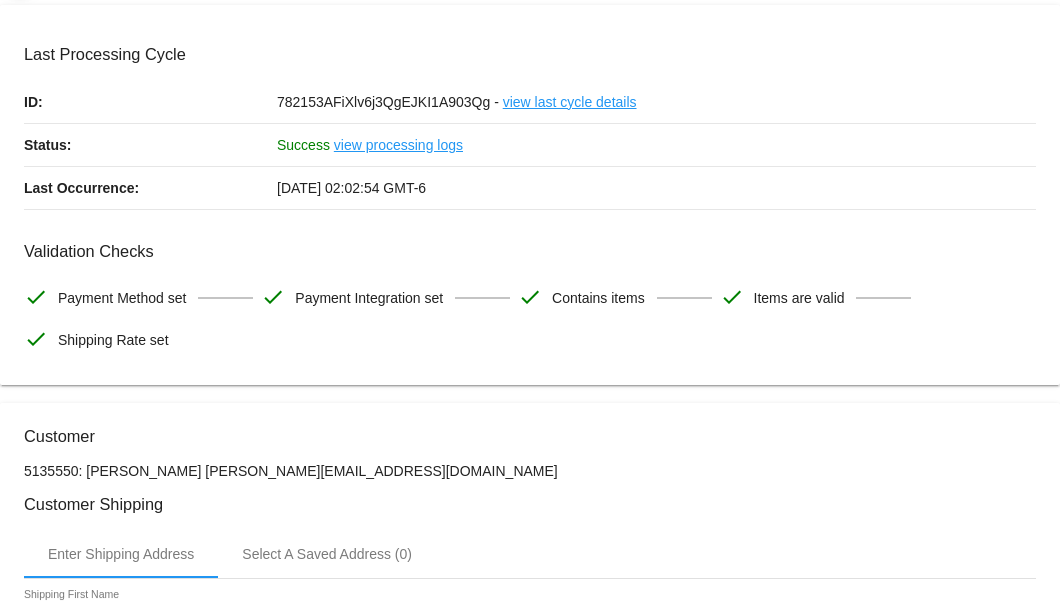 scroll, scrollTop: 0, scrollLeft: 0, axis: both 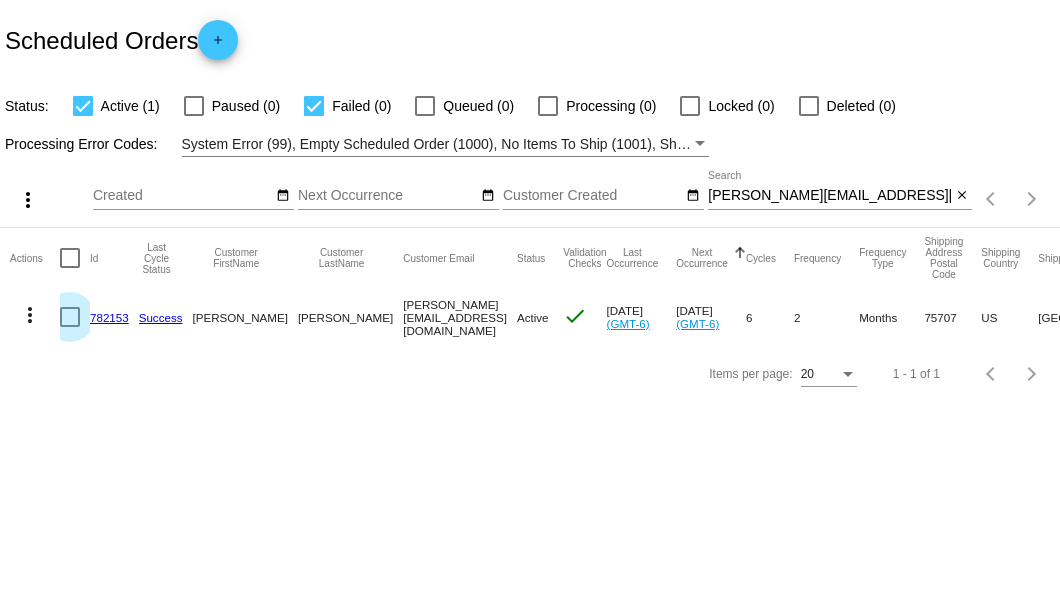click at bounding box center (70, 317) 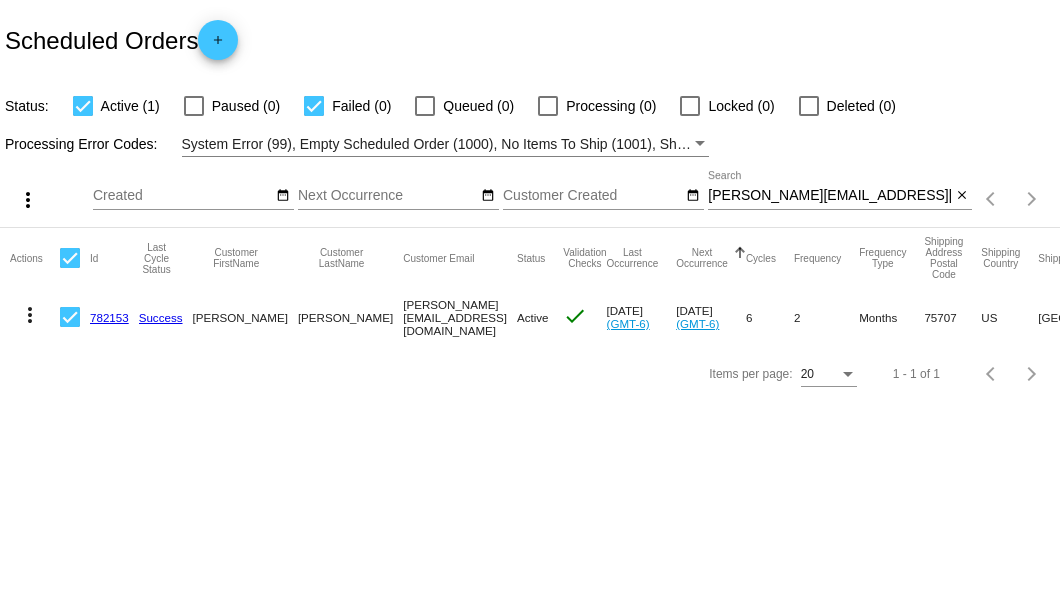 click on "more_vert" 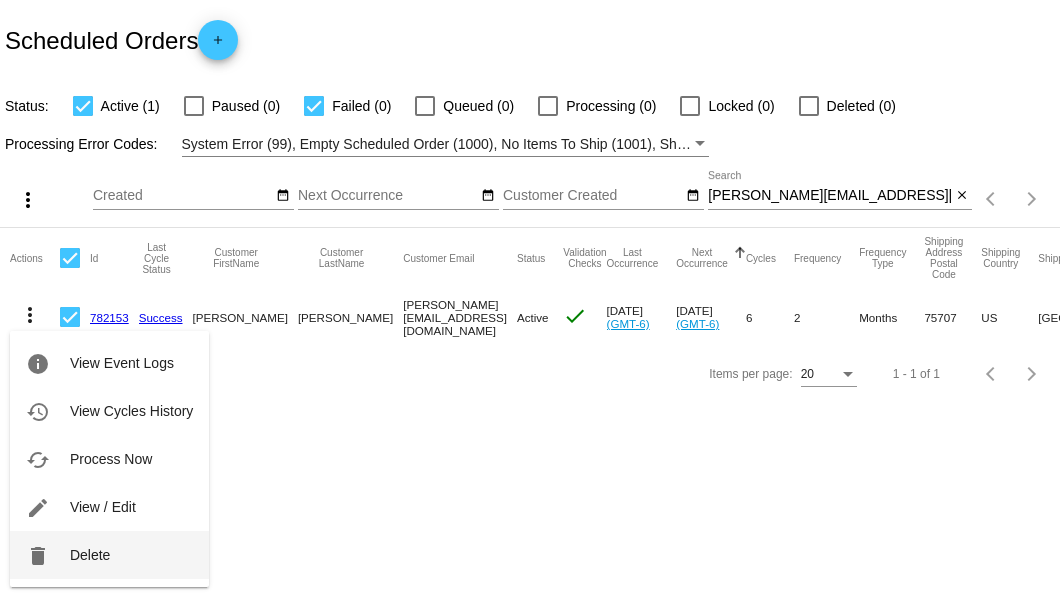 click on "delete
Delete" at bounding box center [109, 555] 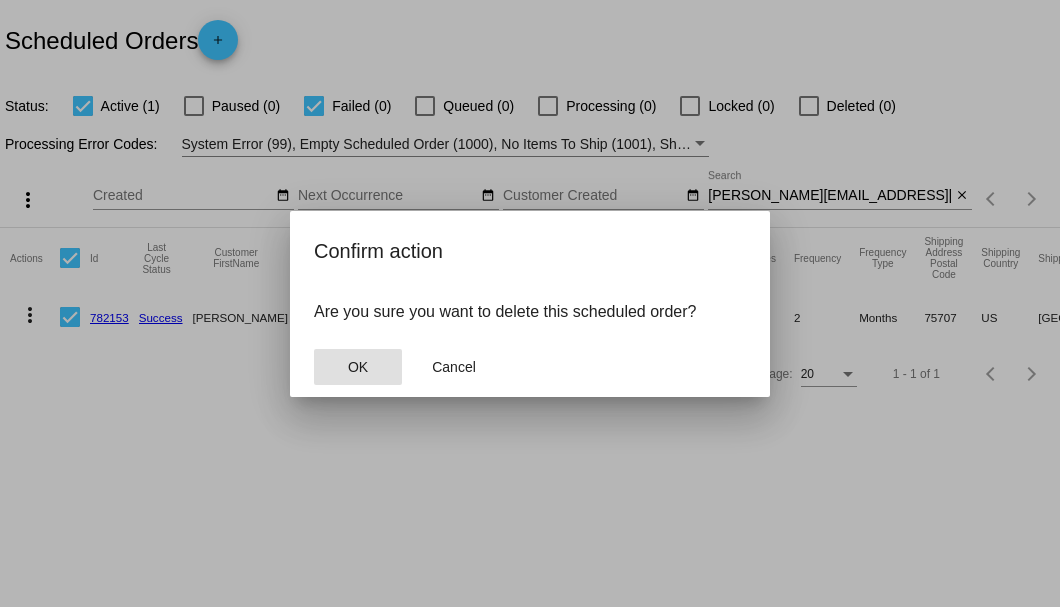 click on "OK" 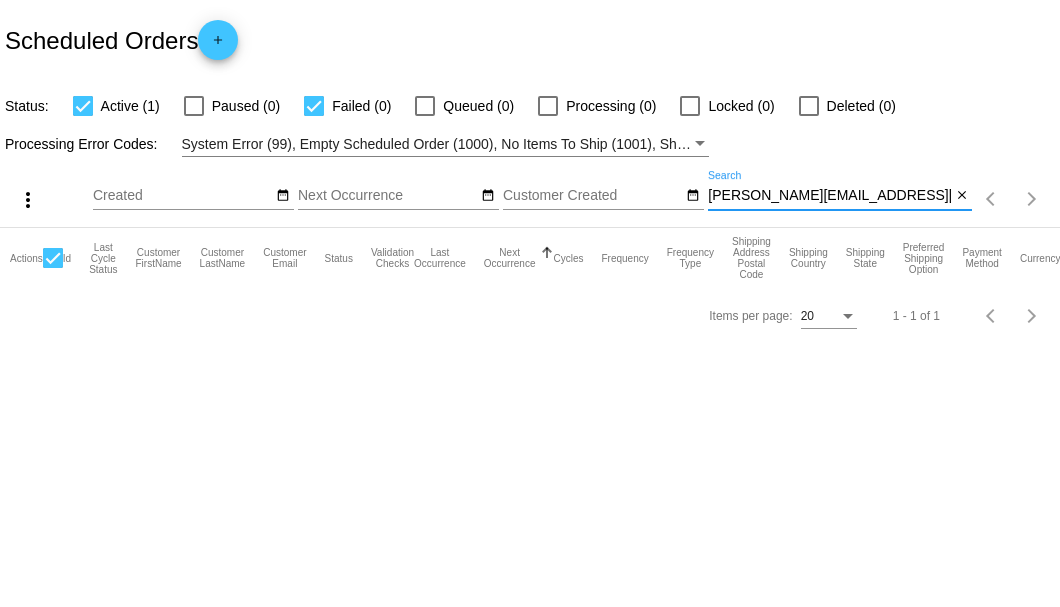 drag, startPoint x: 864, startPoint y: 193, endPoint x: 706, endPoint y: 199, distance: 158.11388 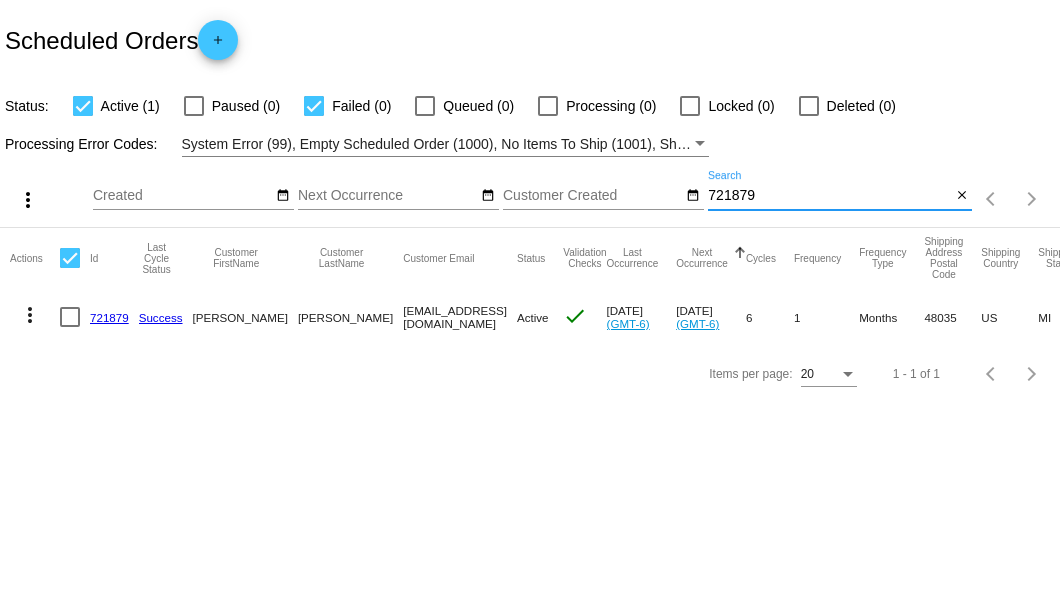type on "721879" 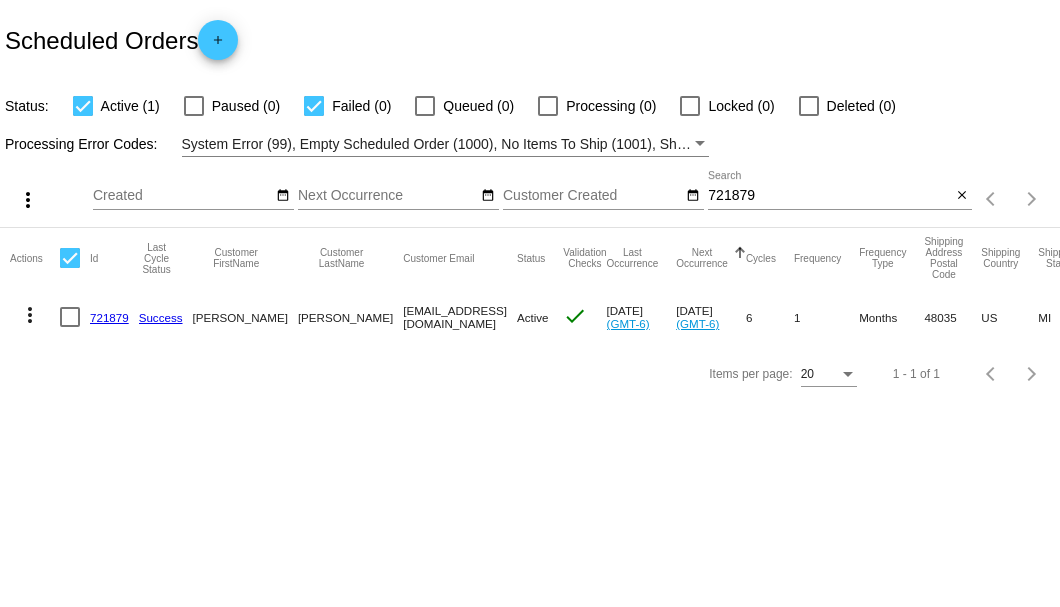 click on "721879" 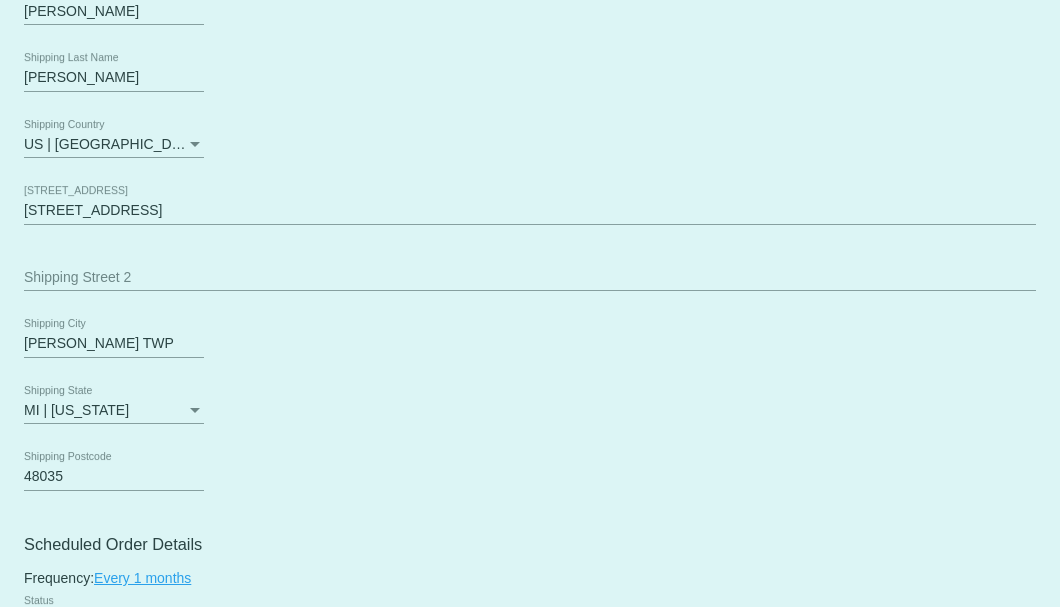 scroll, scrollTop: 1000, scrollLeft: 0, axis: vertical 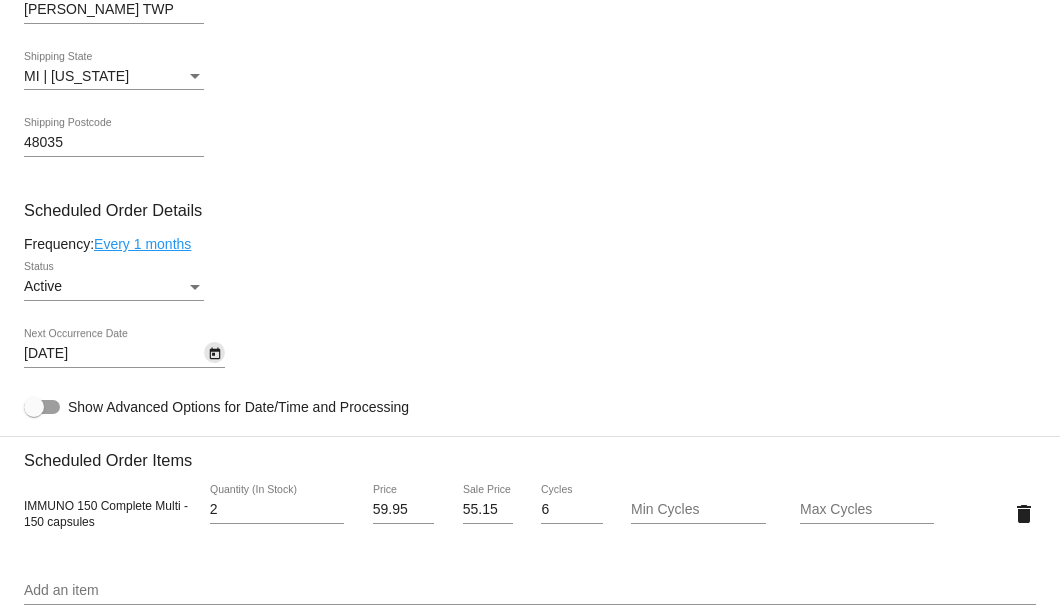 click 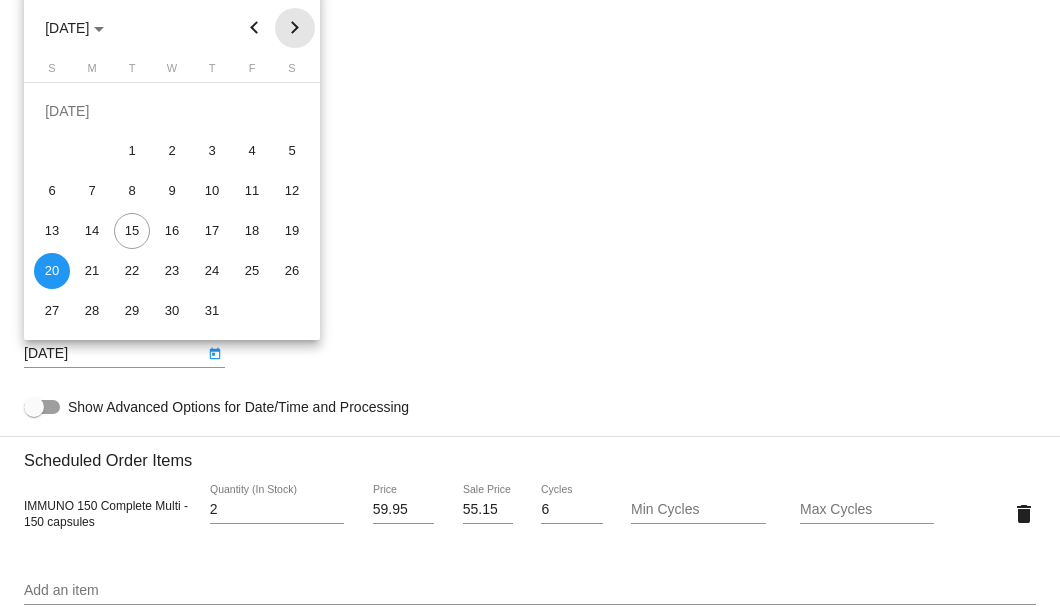 click at bounding box center (295, 28) 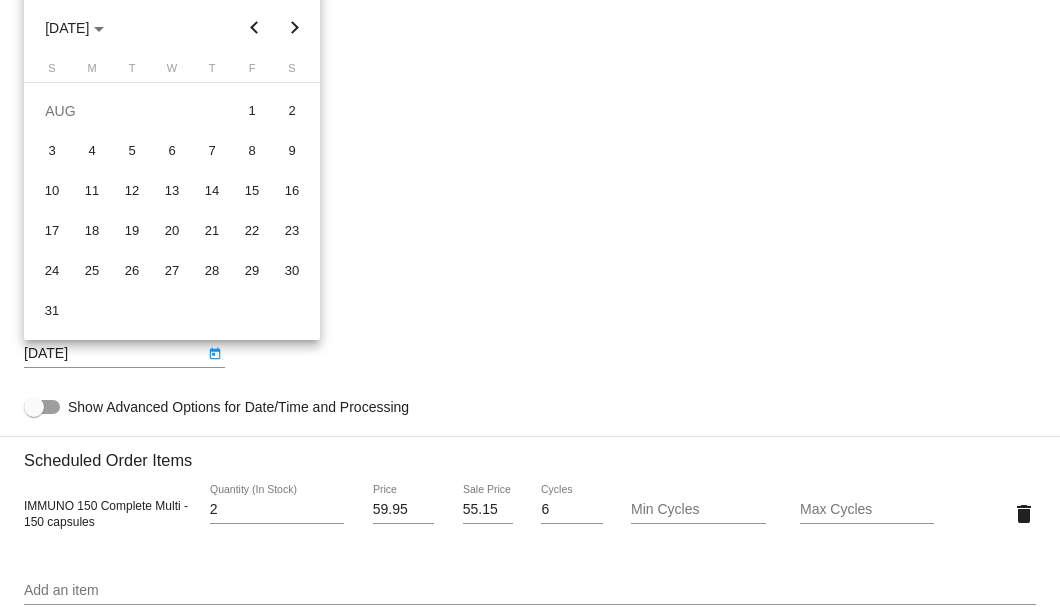 click on "20" at bounding box center (172, 231) 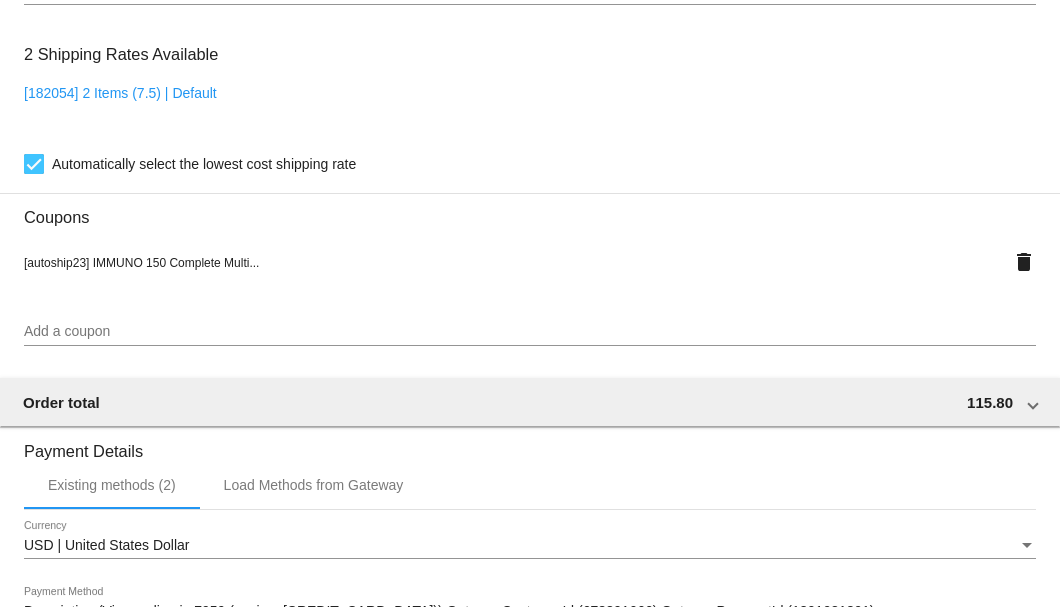 scroll, scrollTop: 1930, scrollLeft: 0, axis: vertical 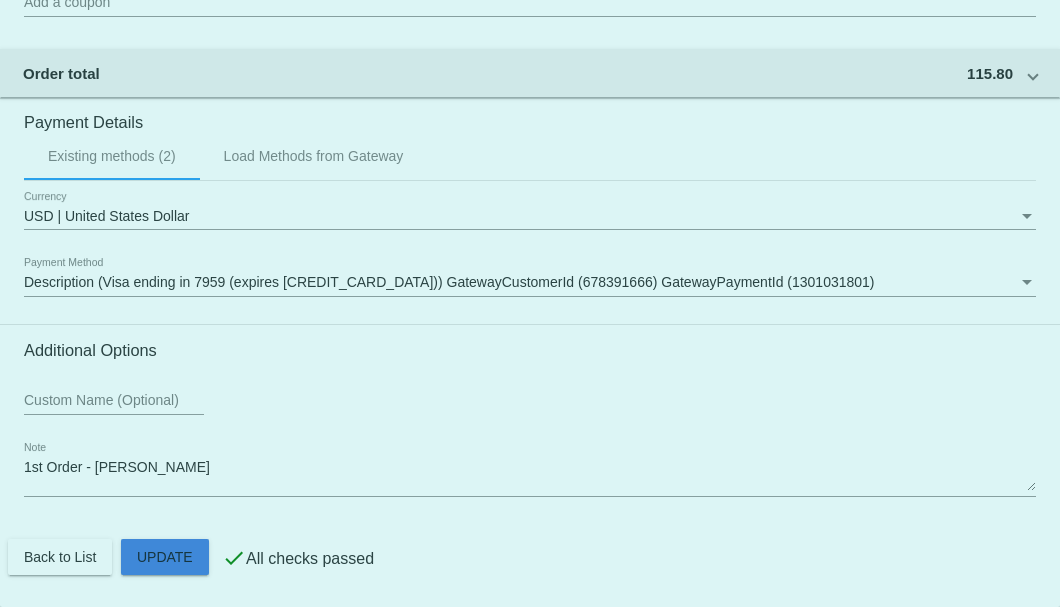 click on "Customer
4604701: Deanna Richardson
todayssolutionists@gmail.com
Customer Shipping
Enter Shipping Address Select A Saved Address (0)
Deanna
Shipping First Name
Richardson
Shipping Last Name
US | USA
Shipping Country
34732 East Lake Drive
Shipping Street 1
Shipping Street 2
Harrison TWP
Shipping City
MI | Michigan
Shipping State
48035
Shipping Postcode
Scheduled Order Details
Frequency:
Every 1 months
Active
2 6" 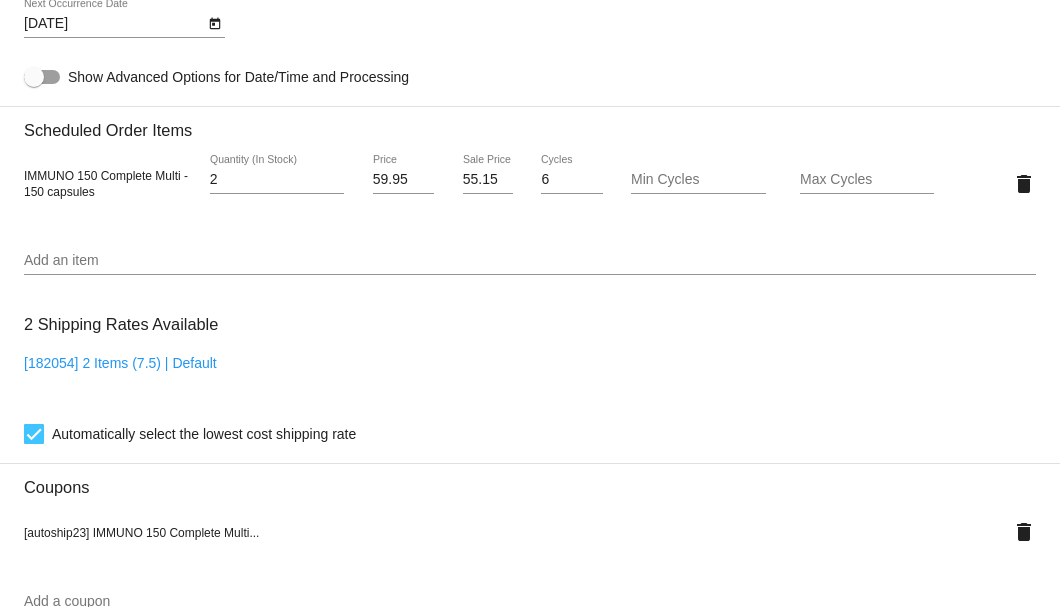 scroll, scrollTop: 1063, scrollLeft: 0, axis: vertical 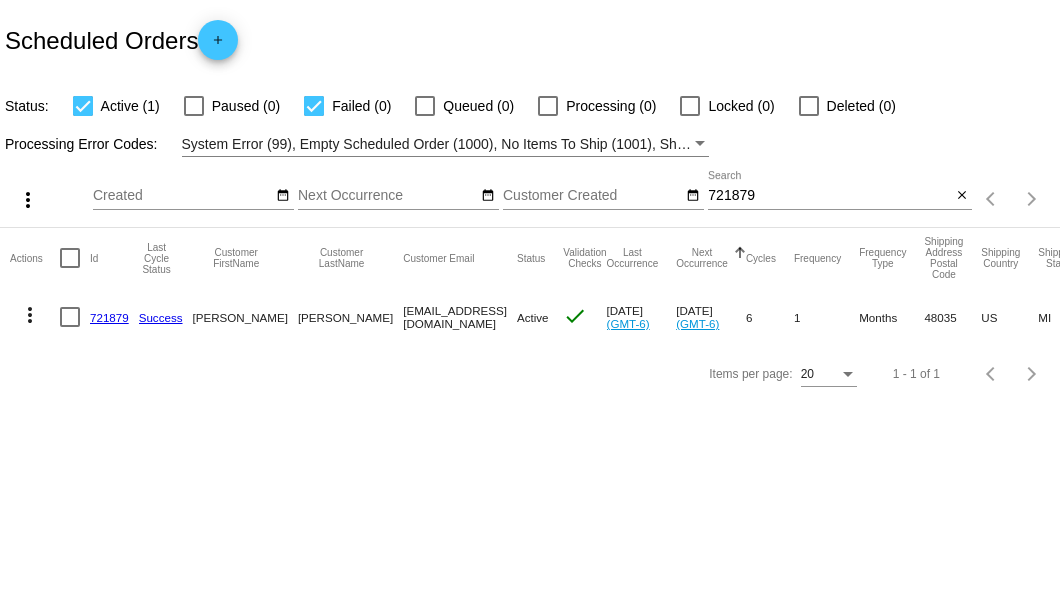 click on "721879" at bounding box center [829, 196] 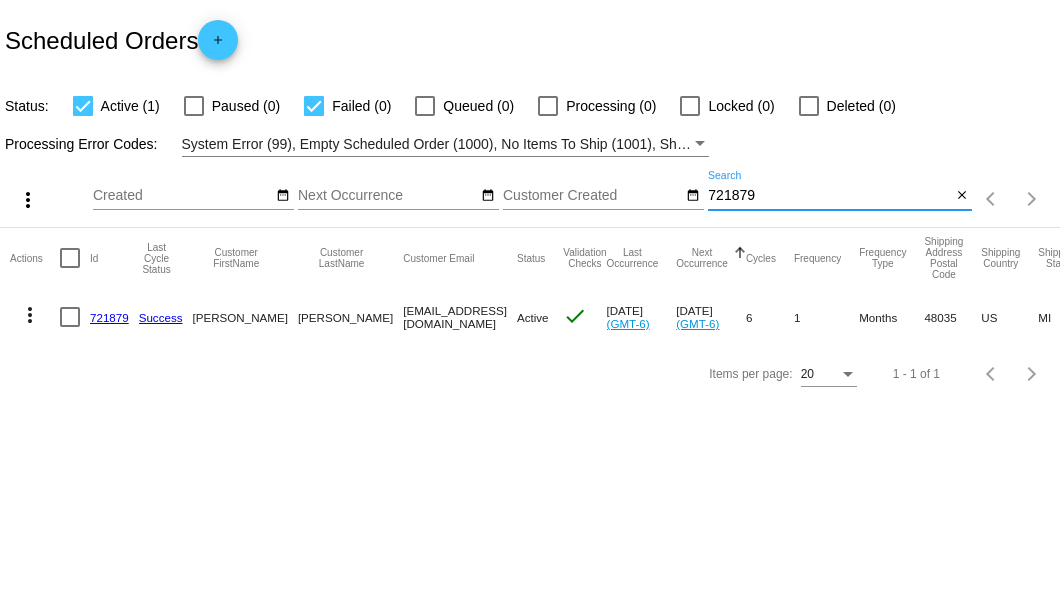 click on "721879" at bounding box center (829, 196) 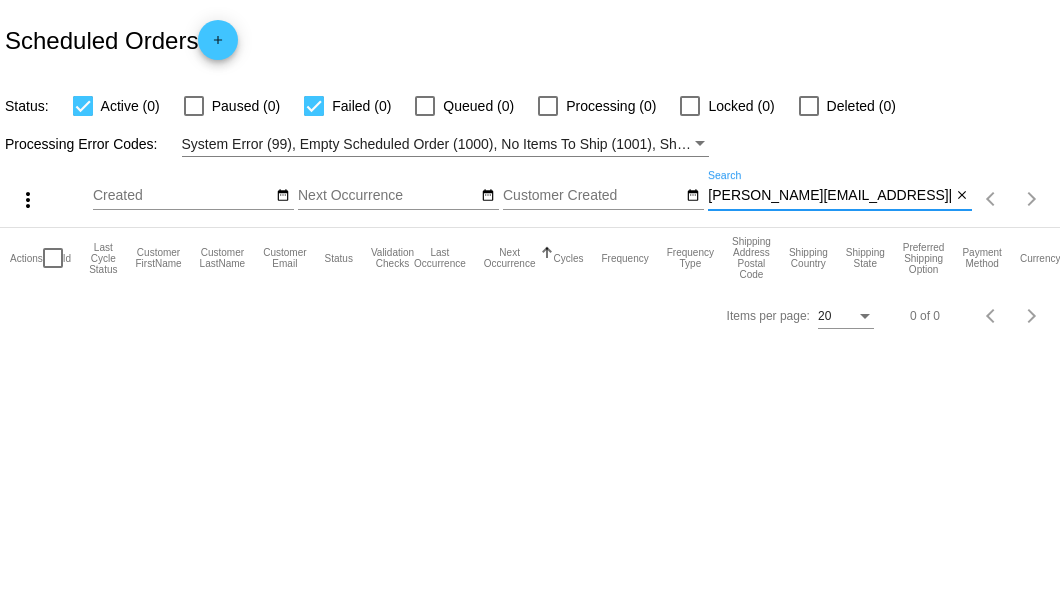 drag, startPoint x: 862, startPoint y: 198, endPoint x: 710, endPoint y: 198, distance: 152 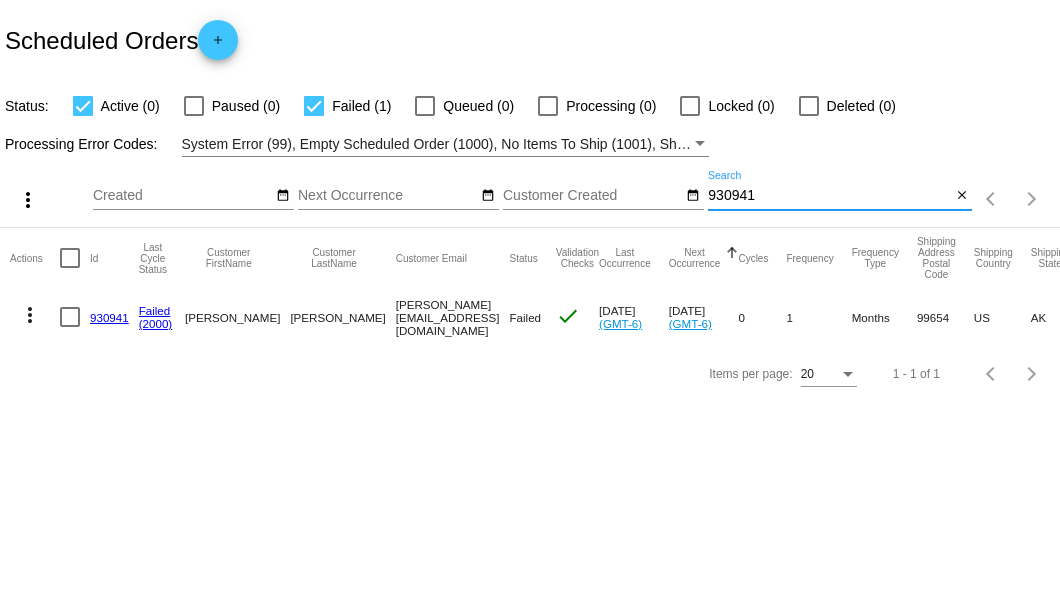 type on "930941" 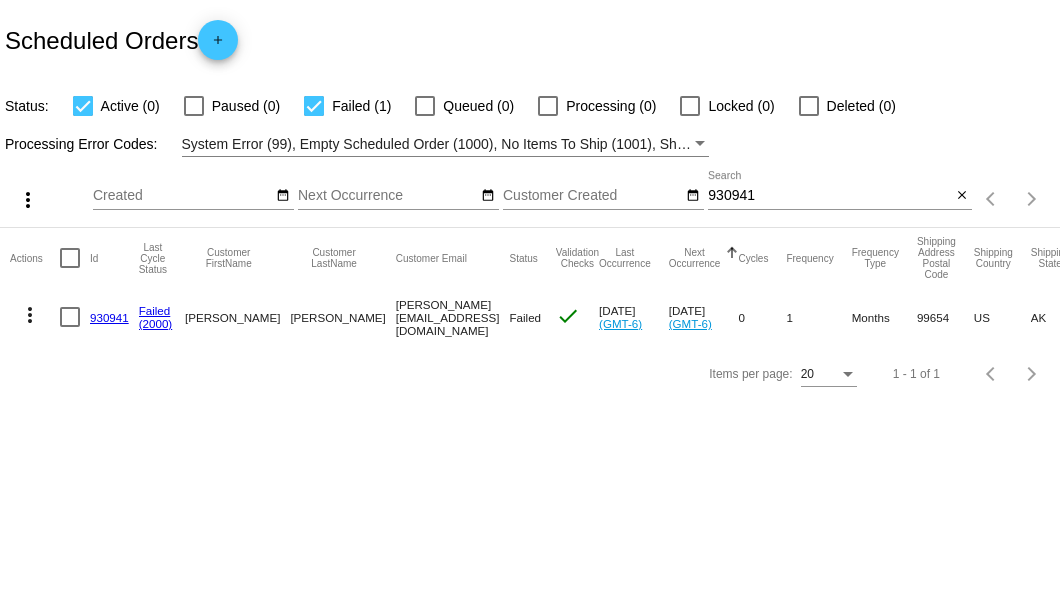 click on "930941" 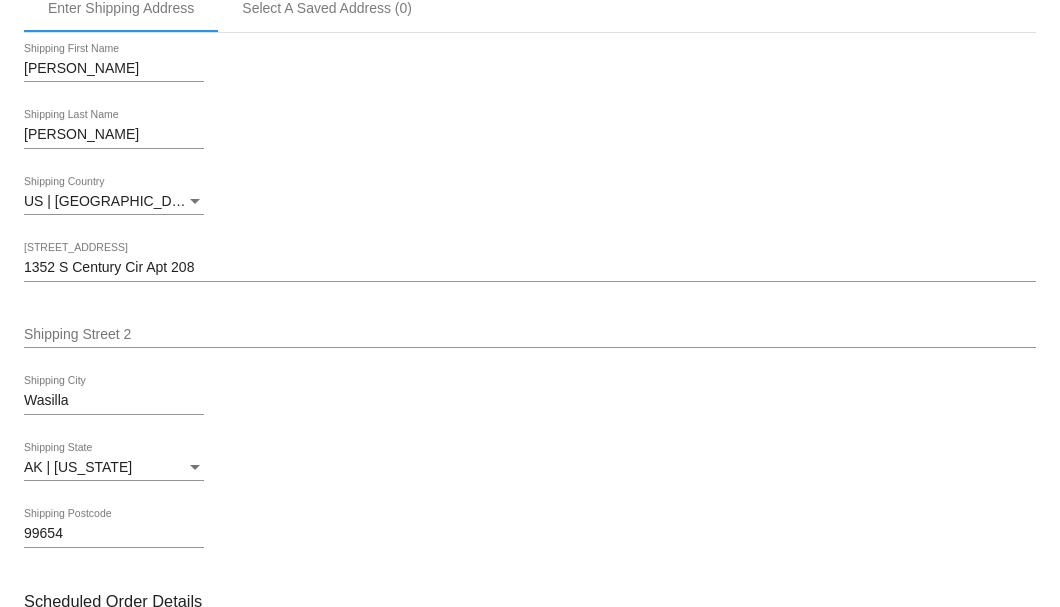 scroll, scrollTop: 933, scrollLeft: 0, axis: vertical 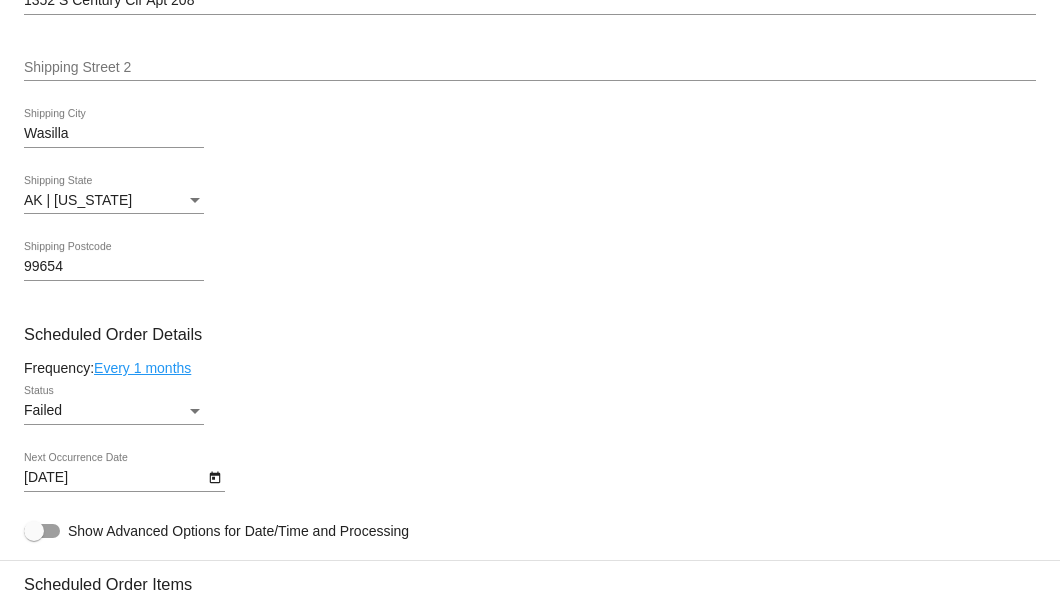 click on "Failed" at bounding box center (105, 411) 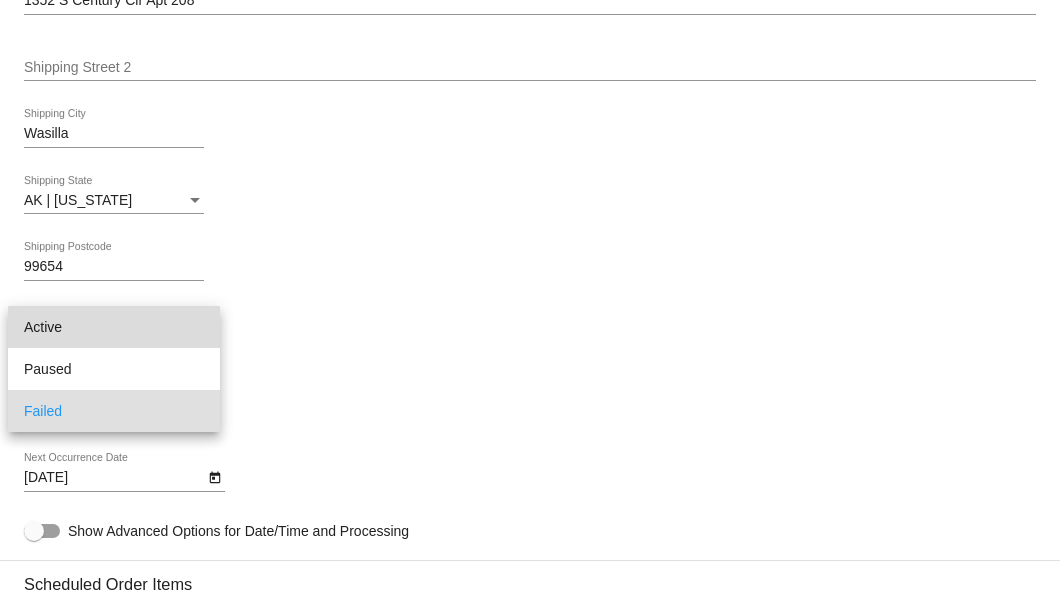 click on "Active" at bounding box center [114, 327] 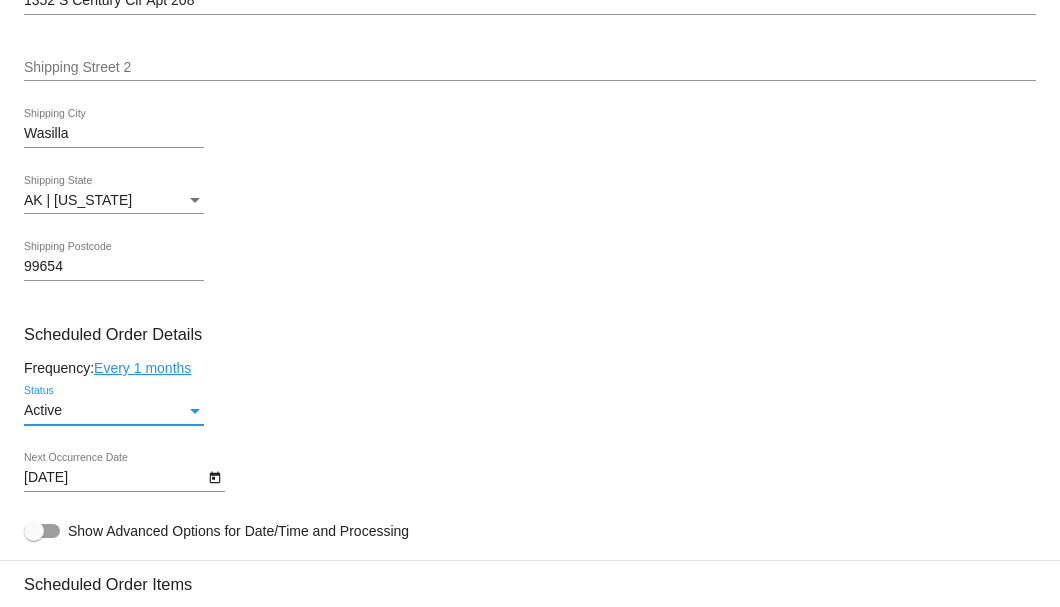 click 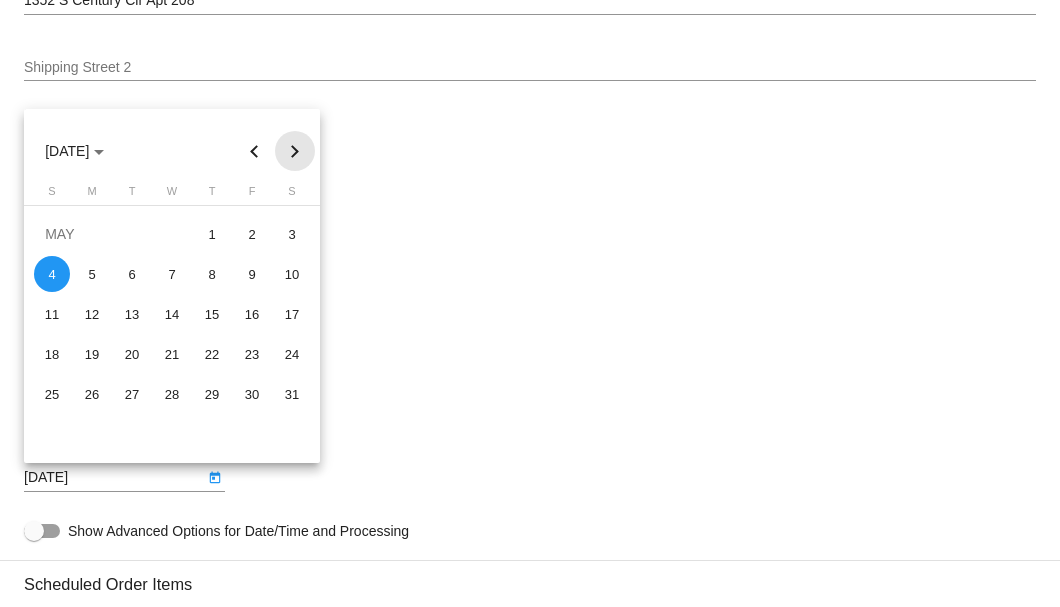 click at bounding box center (295, 151) 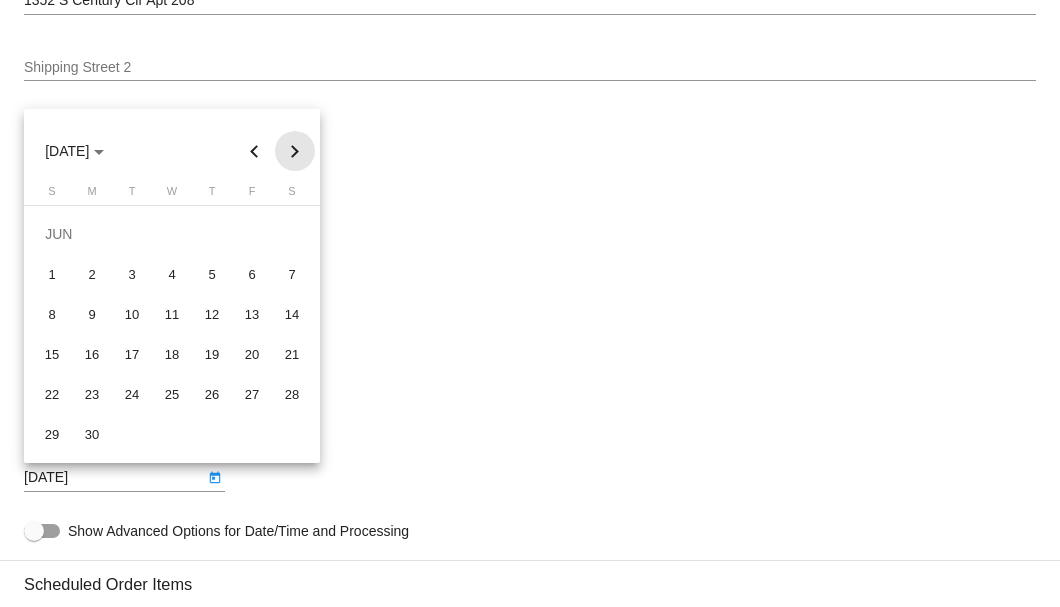 click at bounding box center [295, 151] 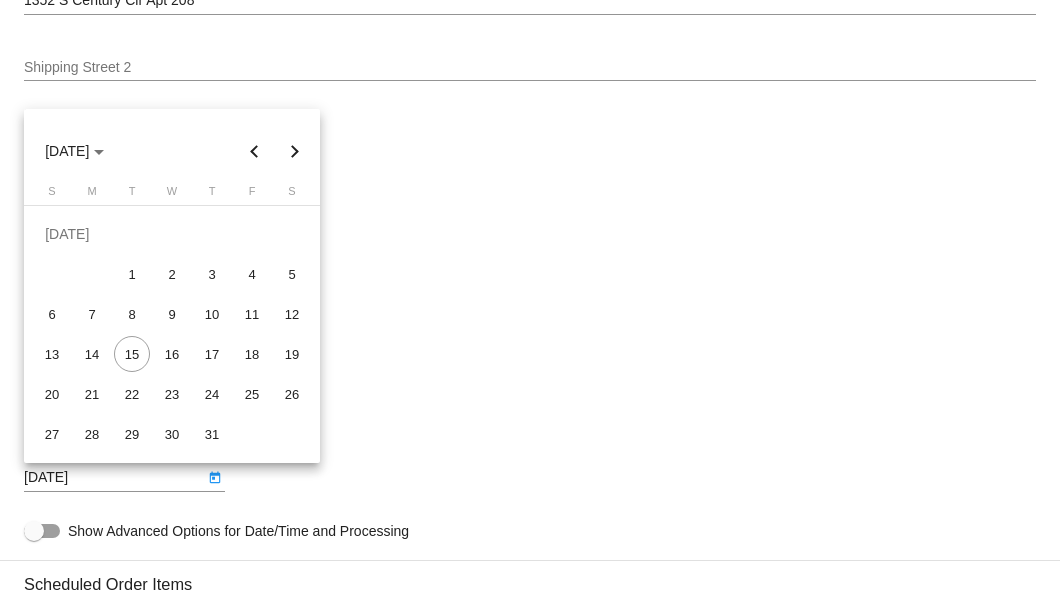 click at bounding box center [295, 151] 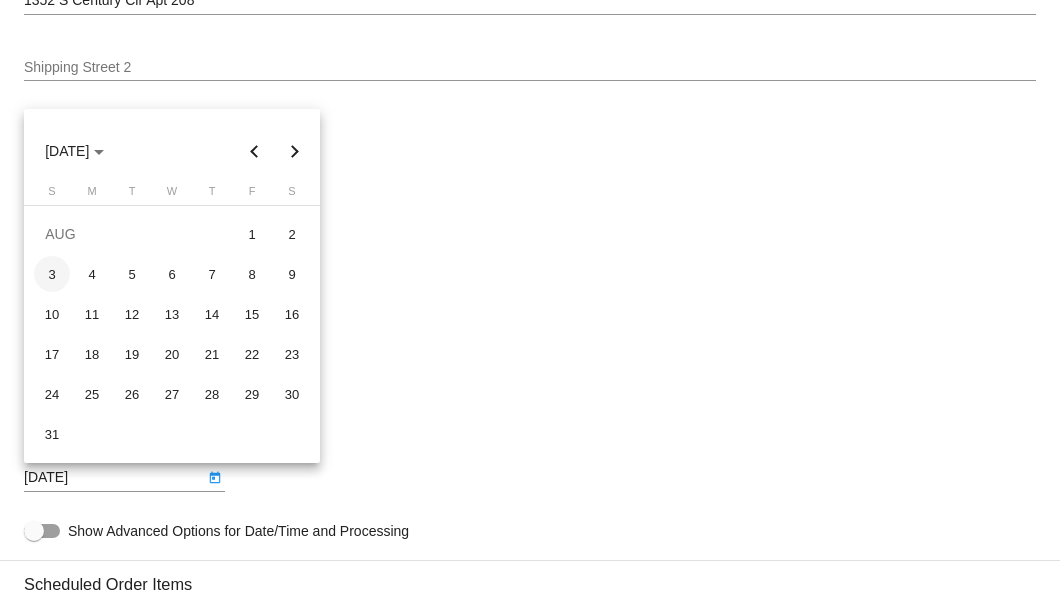 click on "3" at bounding box center (52, 274) 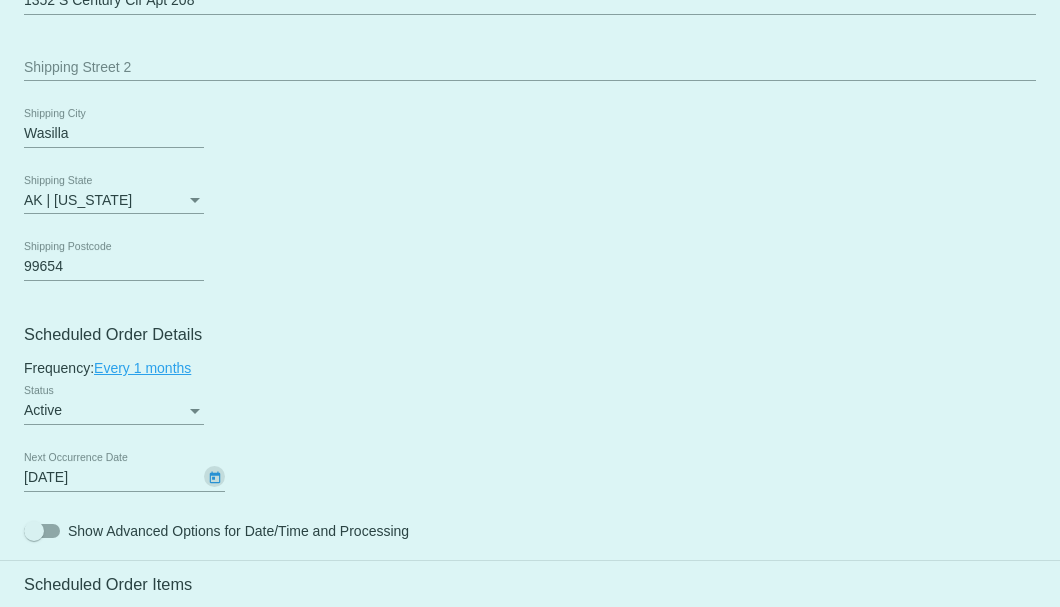 type on "8/3/2025" 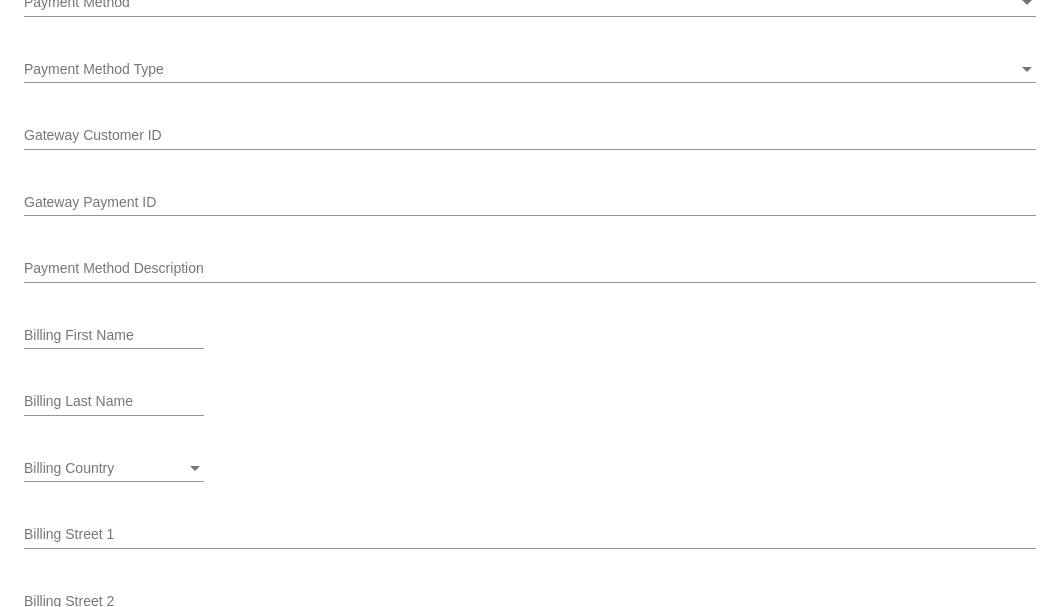scroll, scrollTop: 2000, scrollLeft: 0, axis: vertical 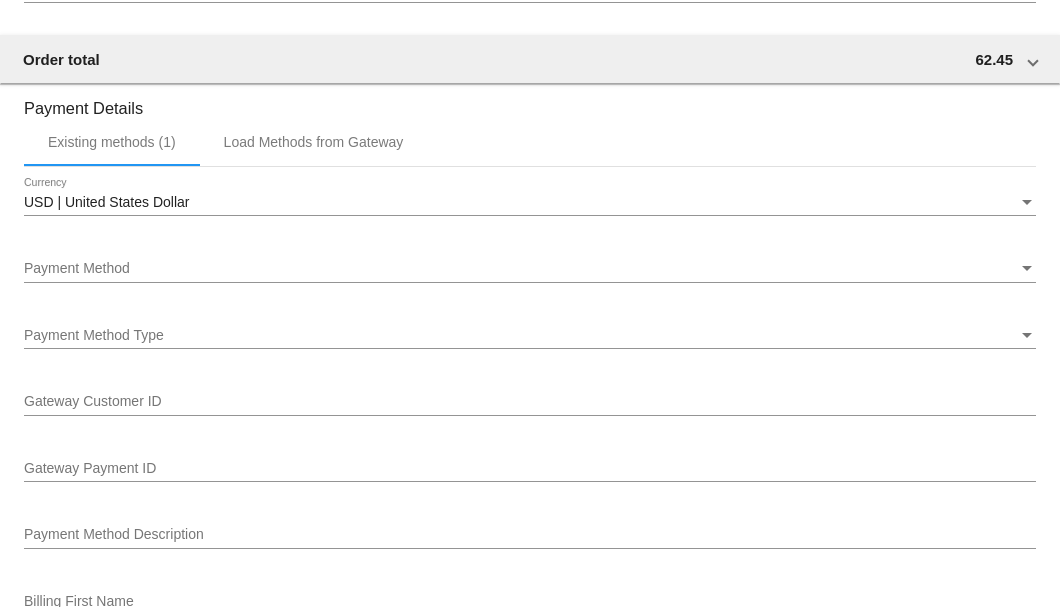 click on "Payment Method
Payment Method" at bounding box center [530, 263] 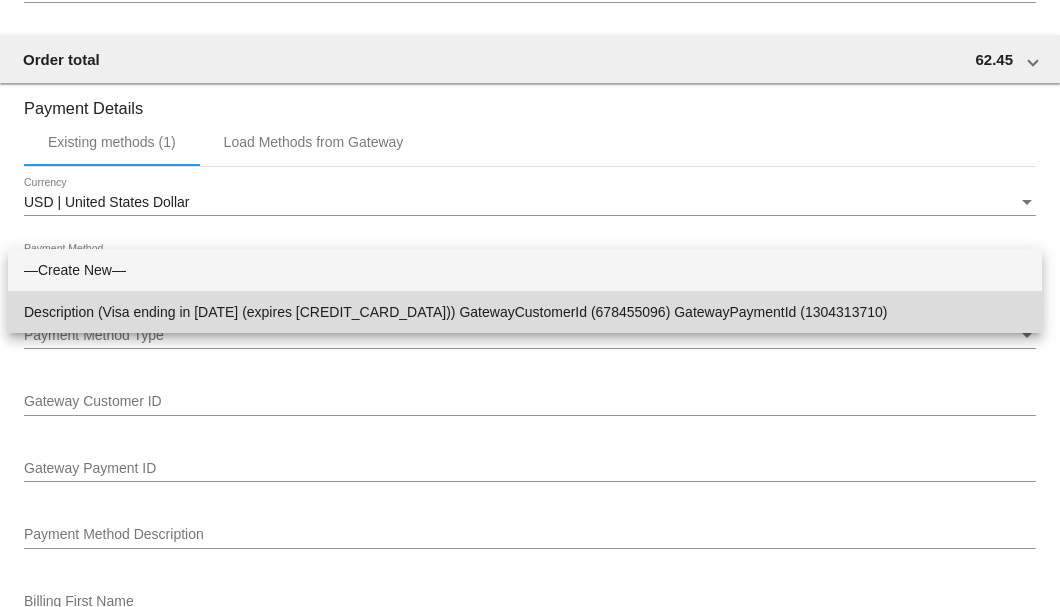click on "Description (Visa ending in 1579 (expires 05/30)) GatewayCustomerId (678455096)
GatewayPaymentId (1304313710)" at bounding box center [525, 312] 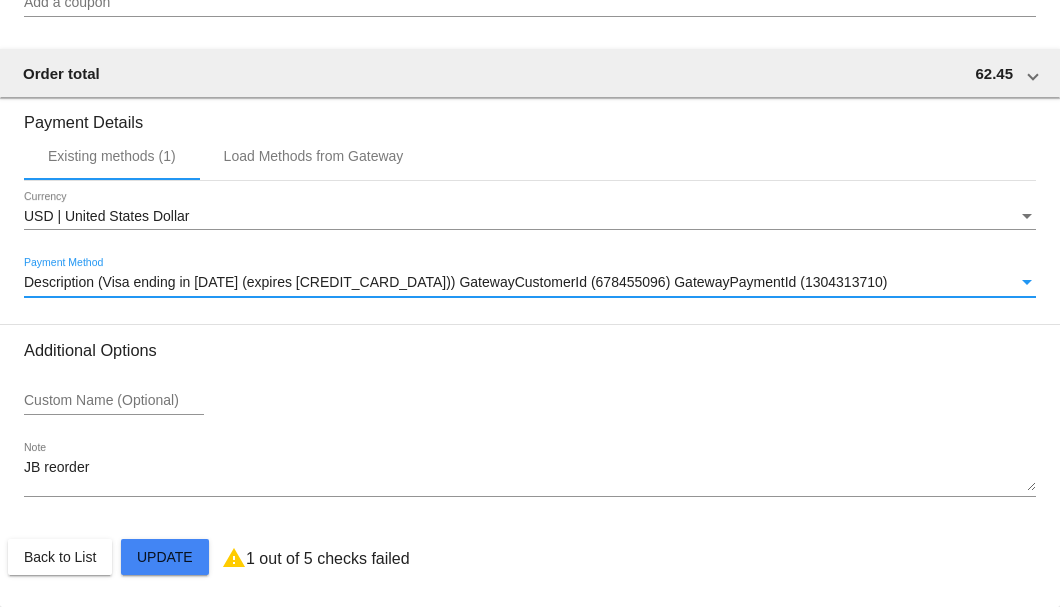 click on "Customer
4521962: Valerie J Anderson
vanderson@yahoo.com
Customer Shipping
Enter Shipping Address Select A Saved Address (0)
Valerie J
Shipping First Name
Anderson
Shipping Last Name
US | USA
Shipping Country
1352 S Century Cir Apt 208
Shipping Street 1
Shipping Street 2
Wasilla
Shipping City
AK | Alaska
Shipping State
99654
Shipping Postcode
Scheduled Order Details
Frequency:
Every 1 months
Active
1 0" 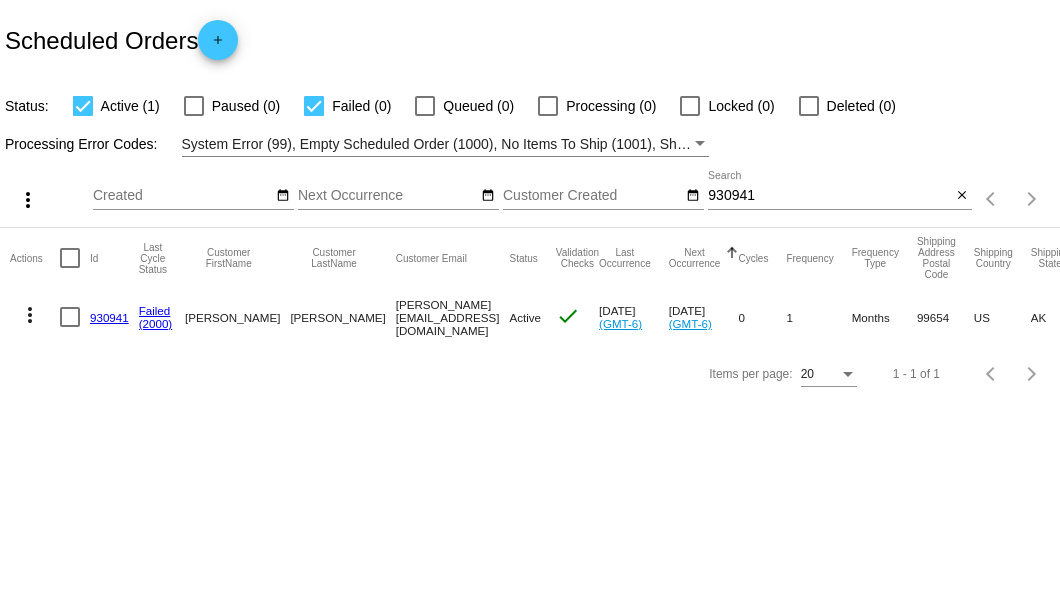 scroll, scrollTop: 0, scrollLeft: 0, axis: both 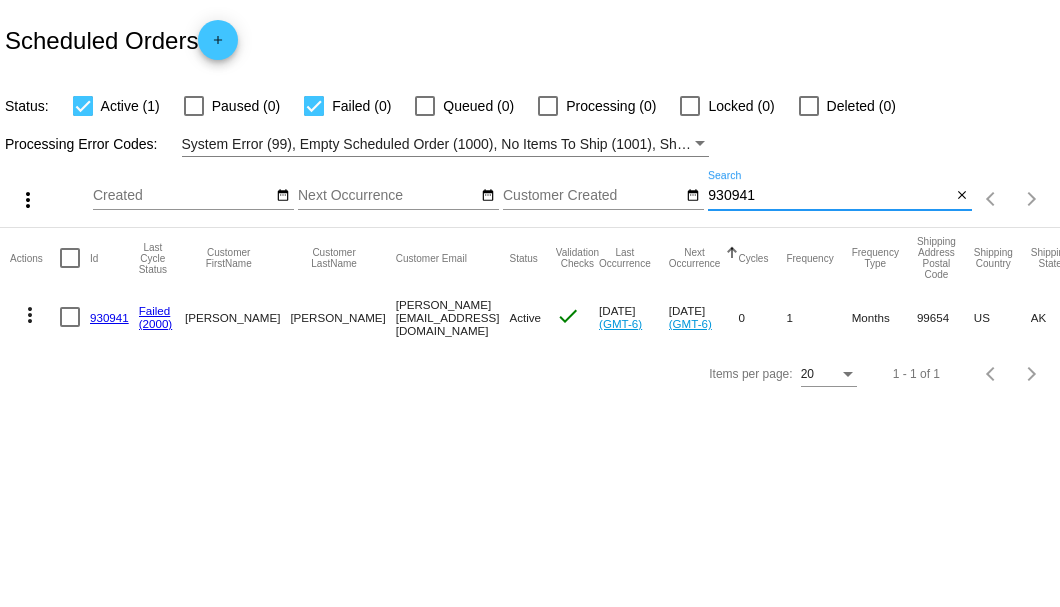 click on "930941" at bounding box center [829, 196] 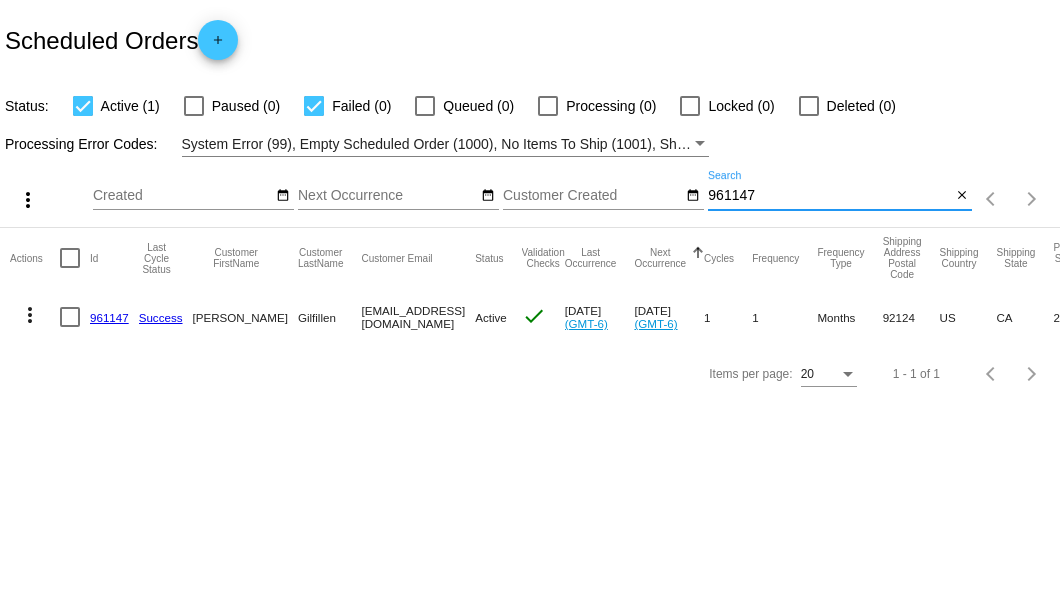 click on "961147" at bounding box center (829, 196) 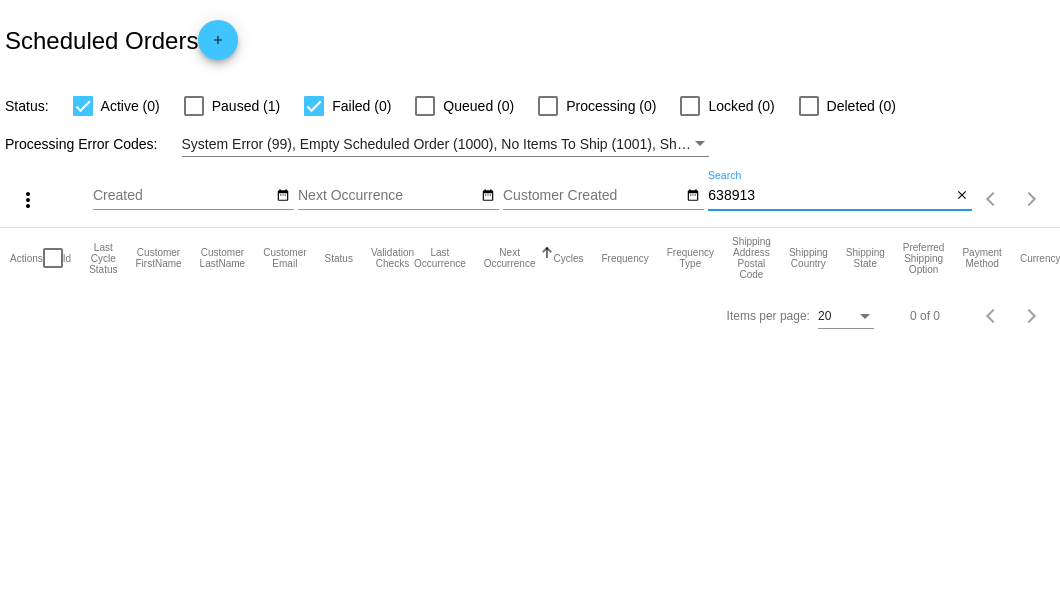 type on "638913" 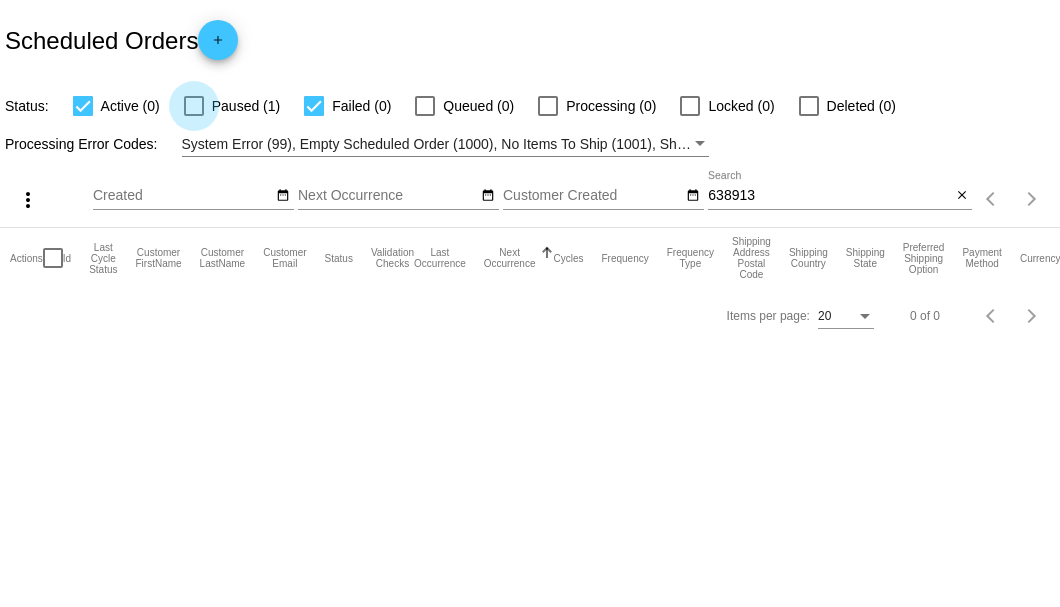 click at bounding box center (194, 106) 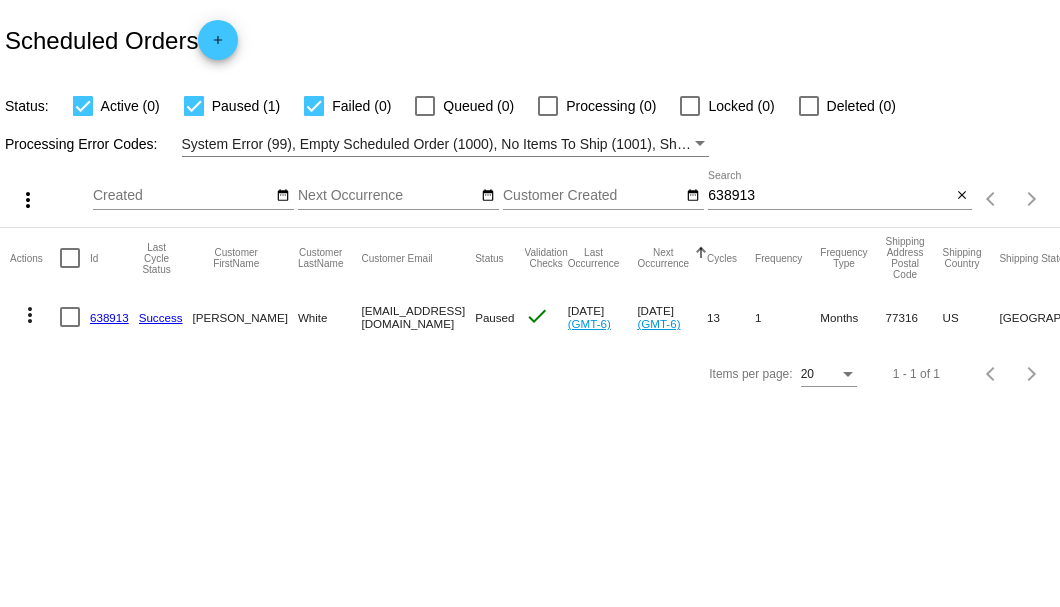 click on "638913" 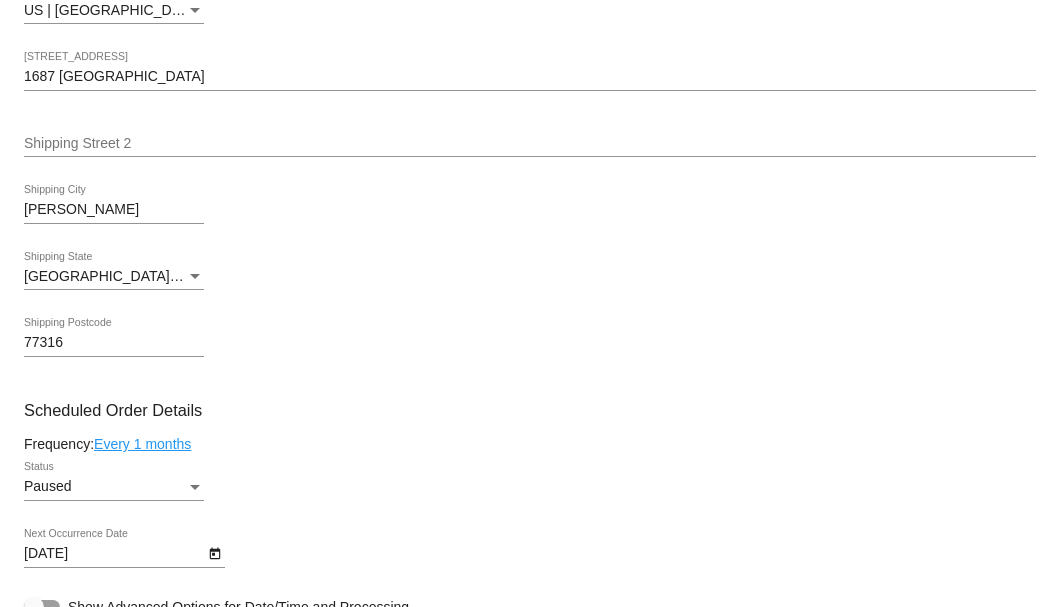 scroll, scrollTop: 1066, scrollLeft: 0, axis: vertical 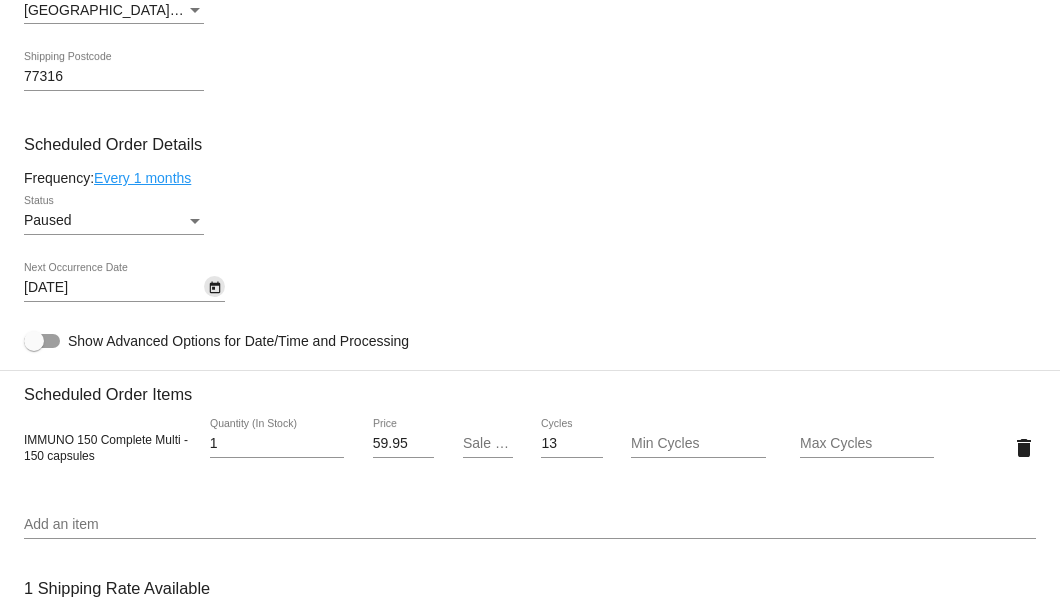 click 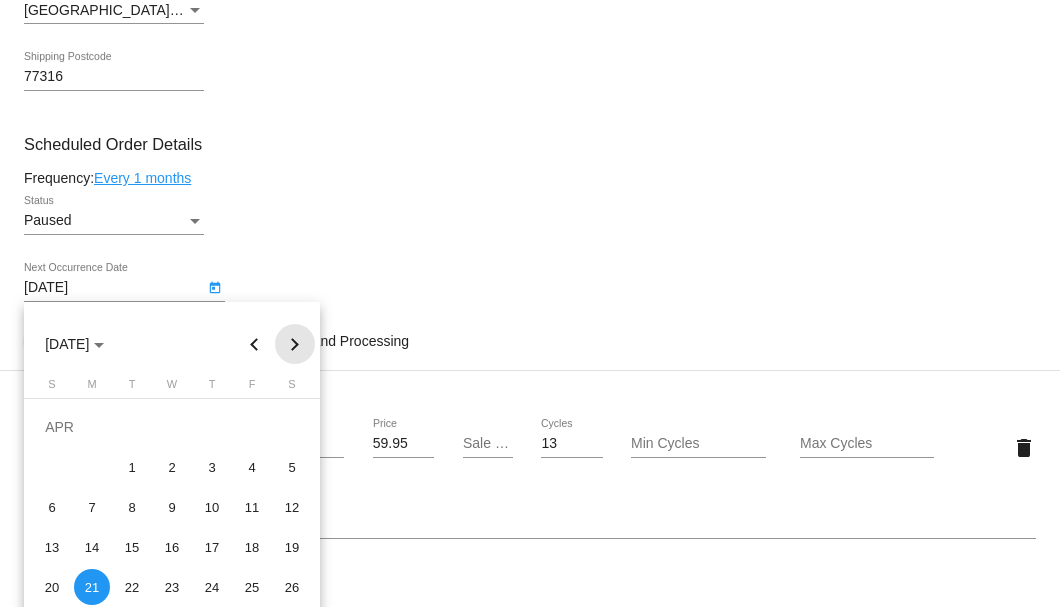 click at bounding box center (295, 344) 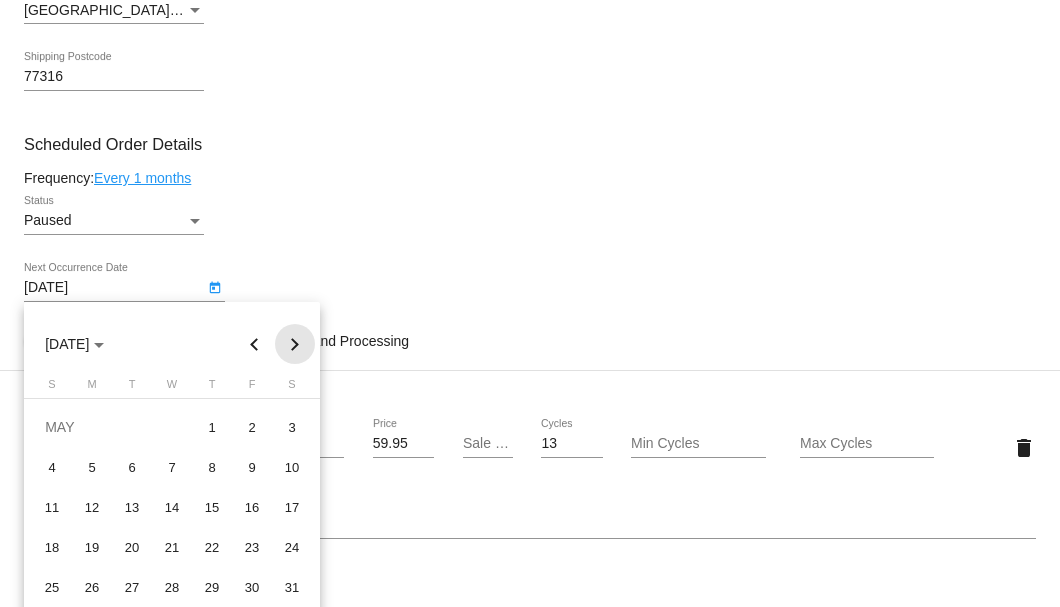 click at bounding box center [295, 344] 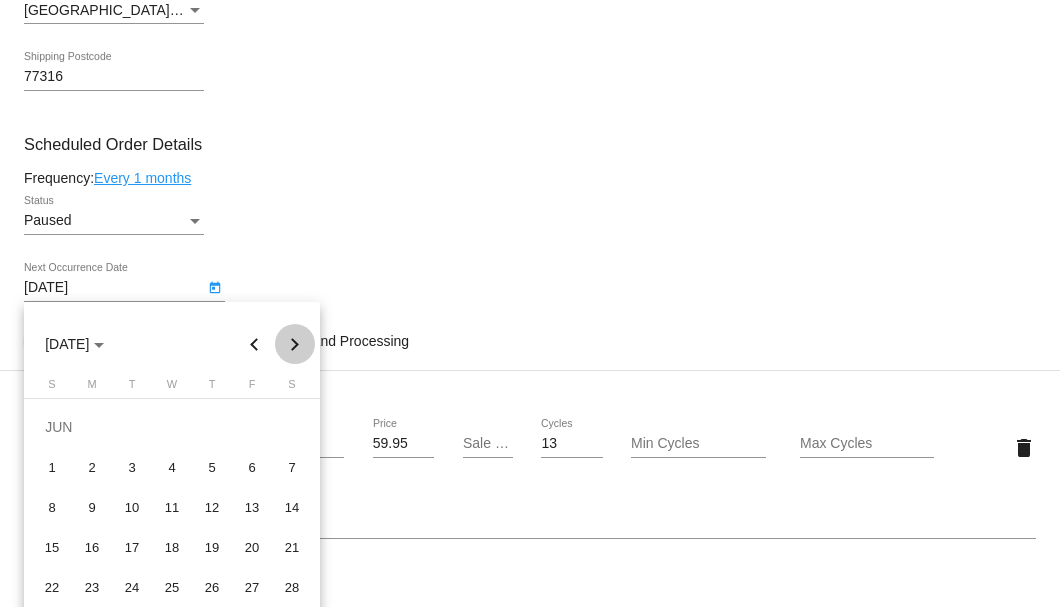 click at bounding box center (295, 344) 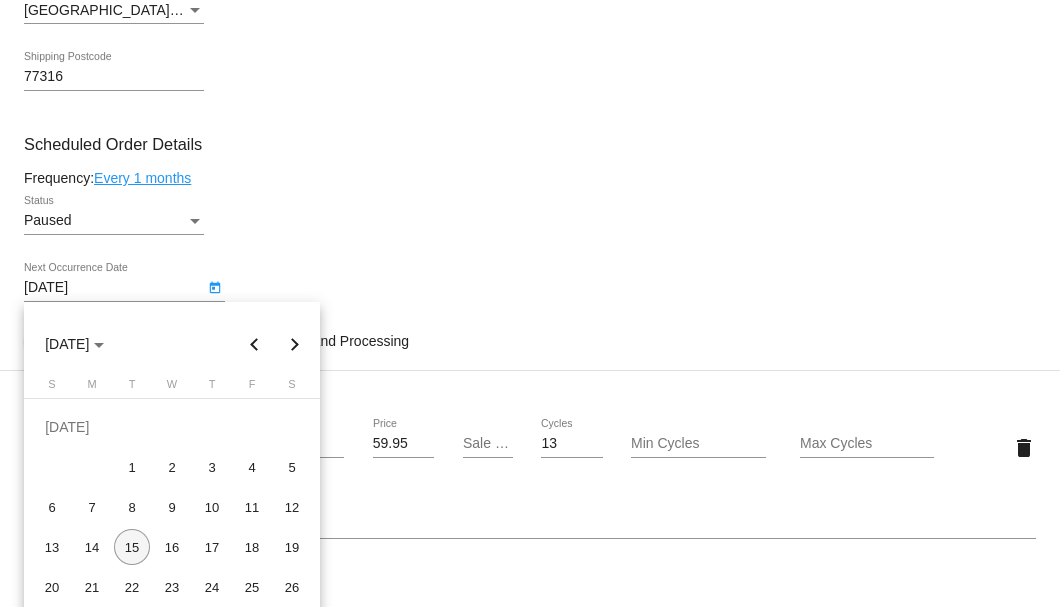 click on "15" at bounding box center [132, 547] 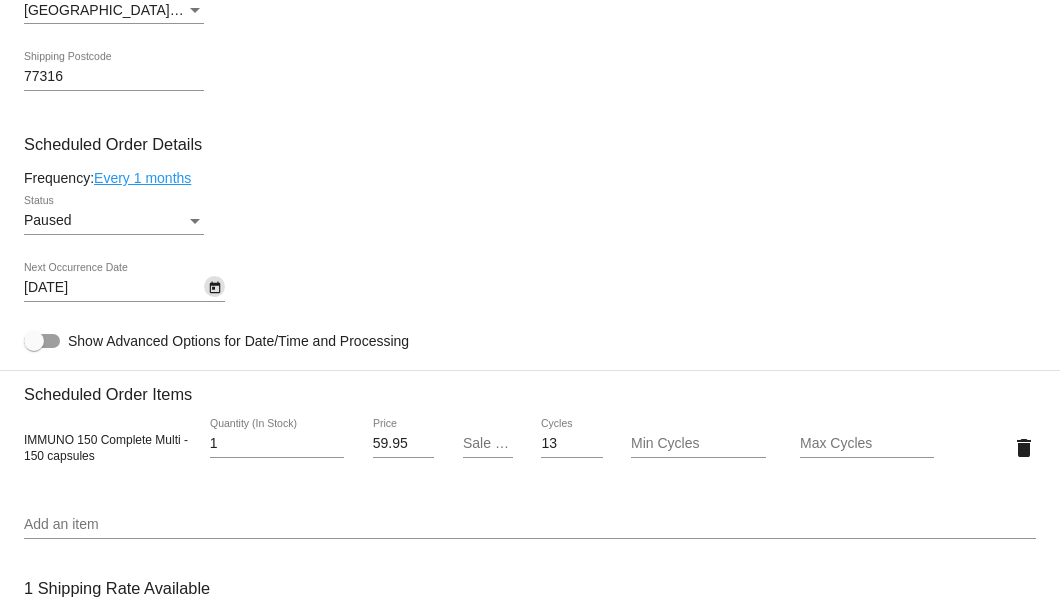 click at bounding box center [195, 221] 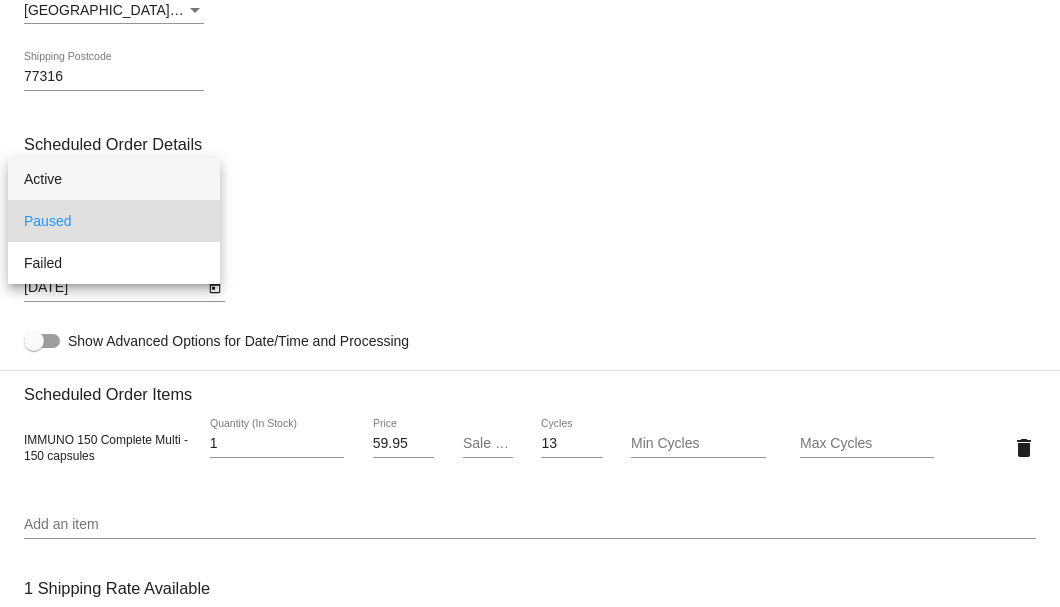 click on "Active" at bounding box center [114, 179] 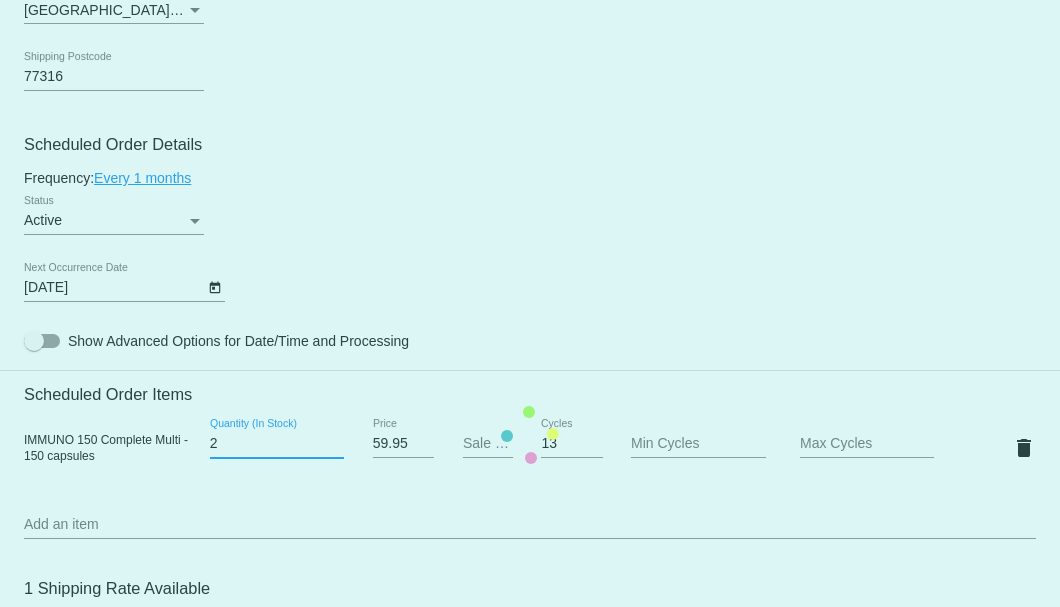 type on "2" 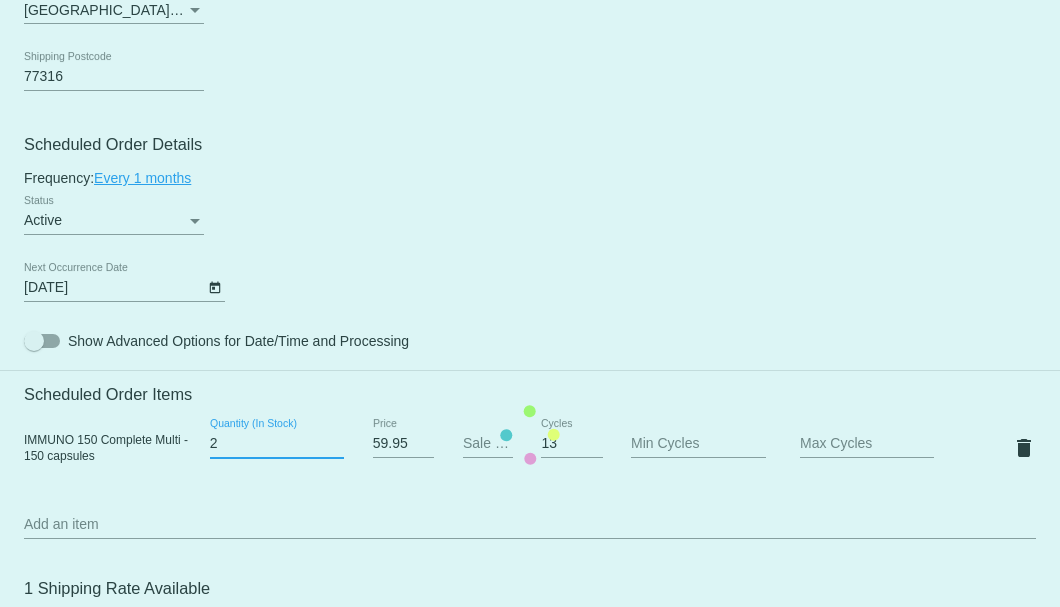 click on "2" at bounding box center [277, 444] 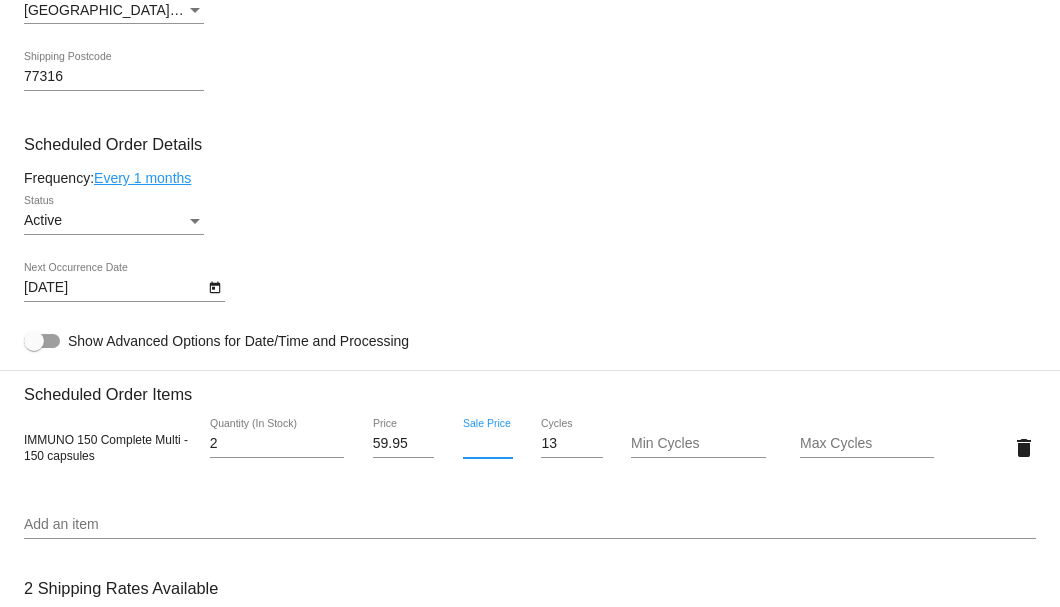 click on "Sale Price" at bounding box center [488, 444] 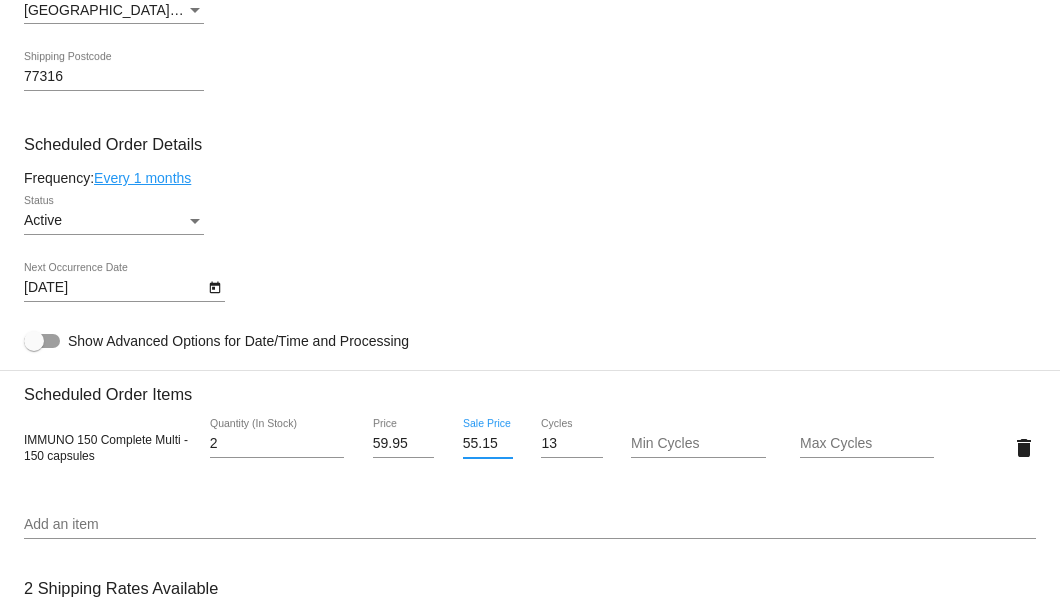 scroll, scrollTop: 0, scrollLeft: 0, axis: both 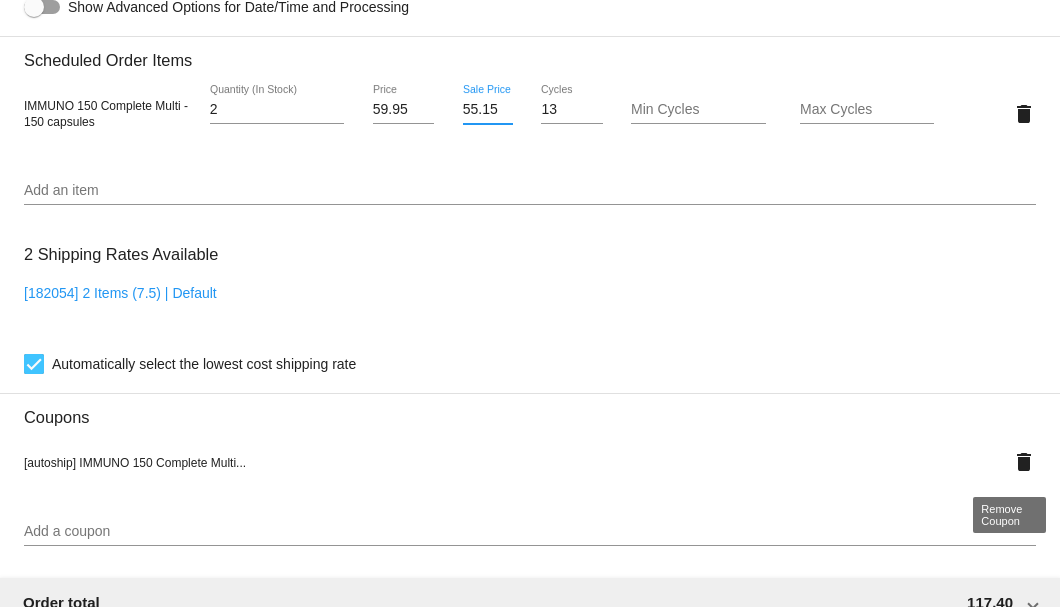 type on "55.15" 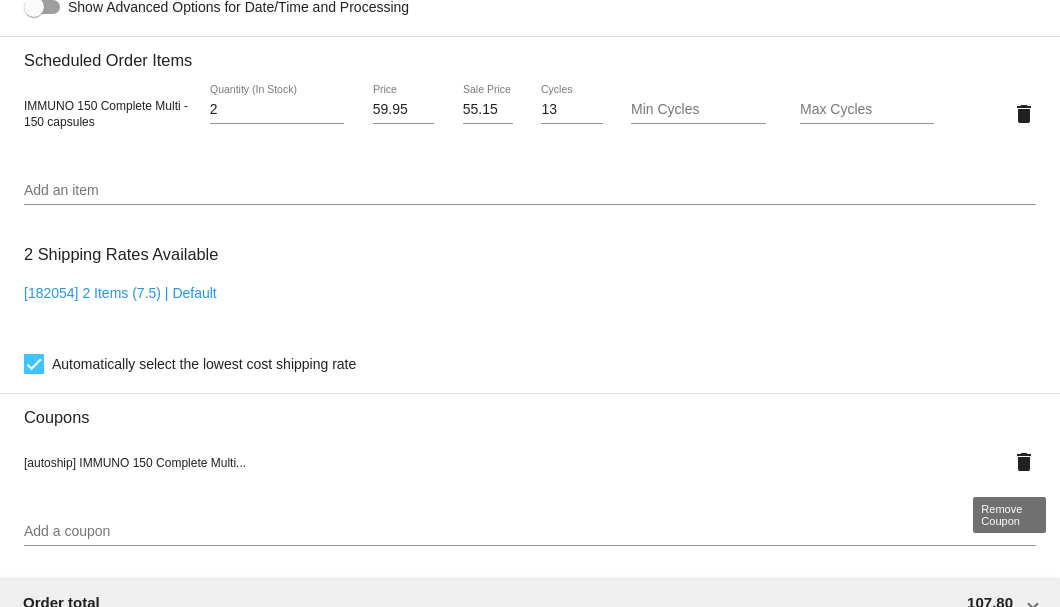 click on "delete" 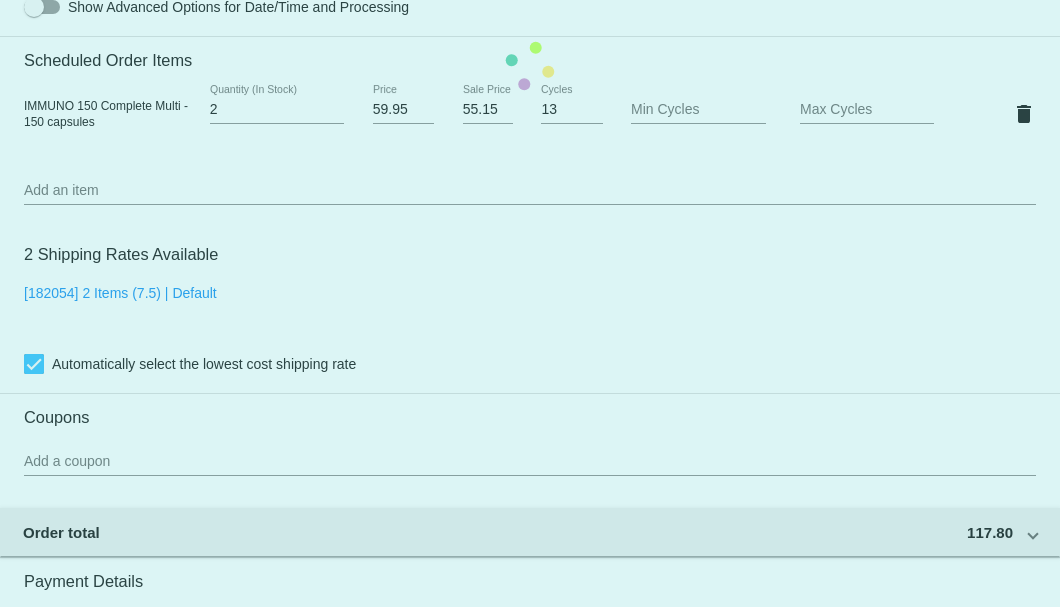 scroll, scrollTop: 1666, scrollLeft: 0, axis: vertical 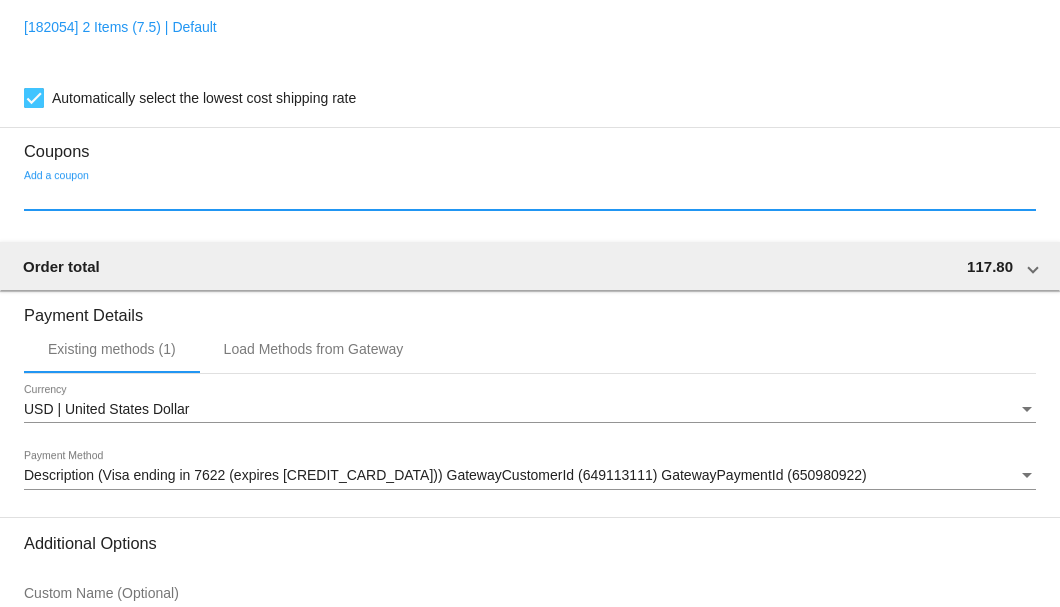 click on "Add a coupon" at bounding box center (530, 196) 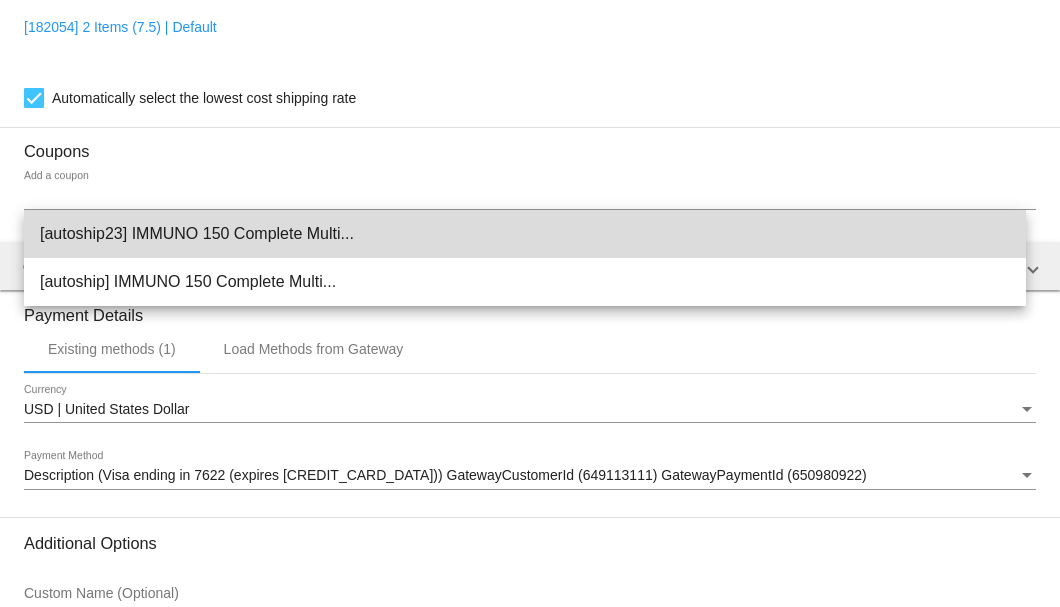 click on "[autoship23] IMMUNO 150 Complete Multi..." at bounding box center (525, 234) 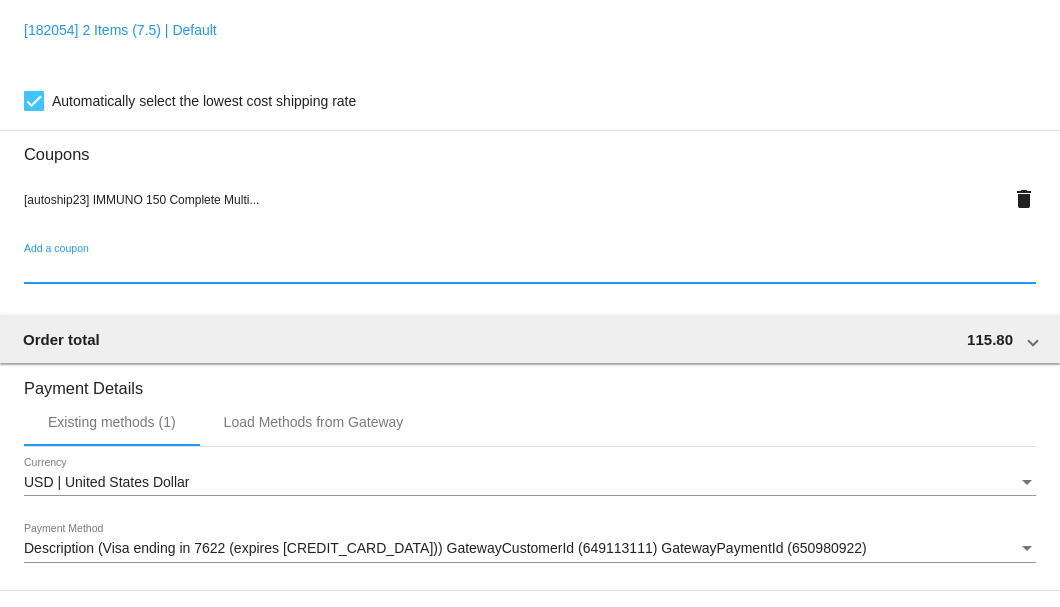 scroll, scrollTop: 1930, scrollLeft: 0, axis: vertical 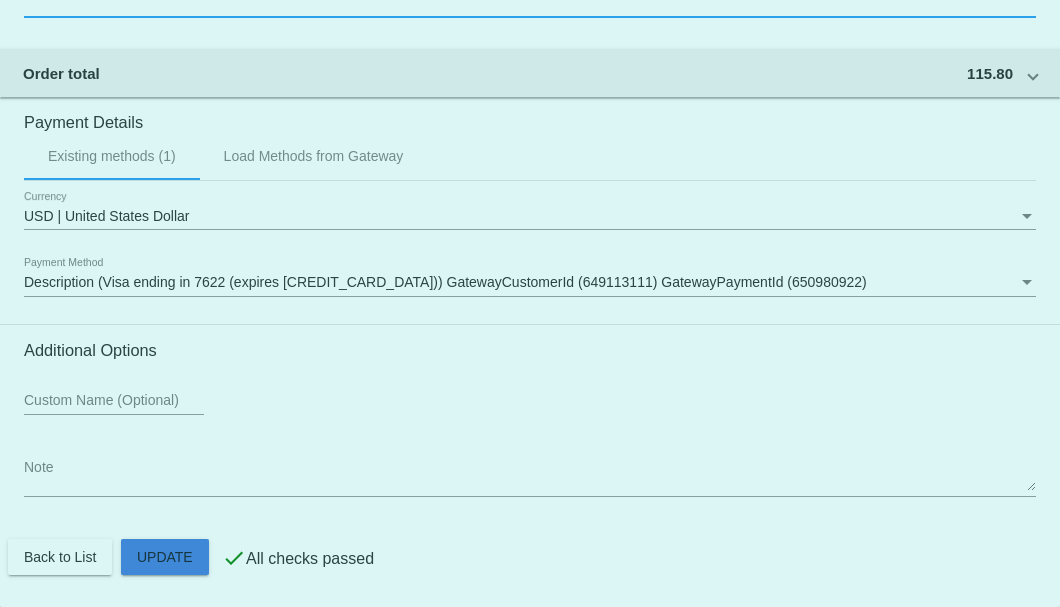 click on "Customer
2987560: Ronald White
rdmlwhite@sbcglobal.net
Customer Shipping
Enter Shipping Address Select A Saved Address (0)
Ronald
Shipping First Name
White
Shipping Last Name
US | USA
Shipping Country
1687 Happy Valley St
Shipping Street 1
Shipping Street 2
Montgomery
Shipping City
TX | Texas
Shipping State
77316
Shipping Postcode
Scheduled Order Details
Frequency:
Every 1 months
Active
Status
2" 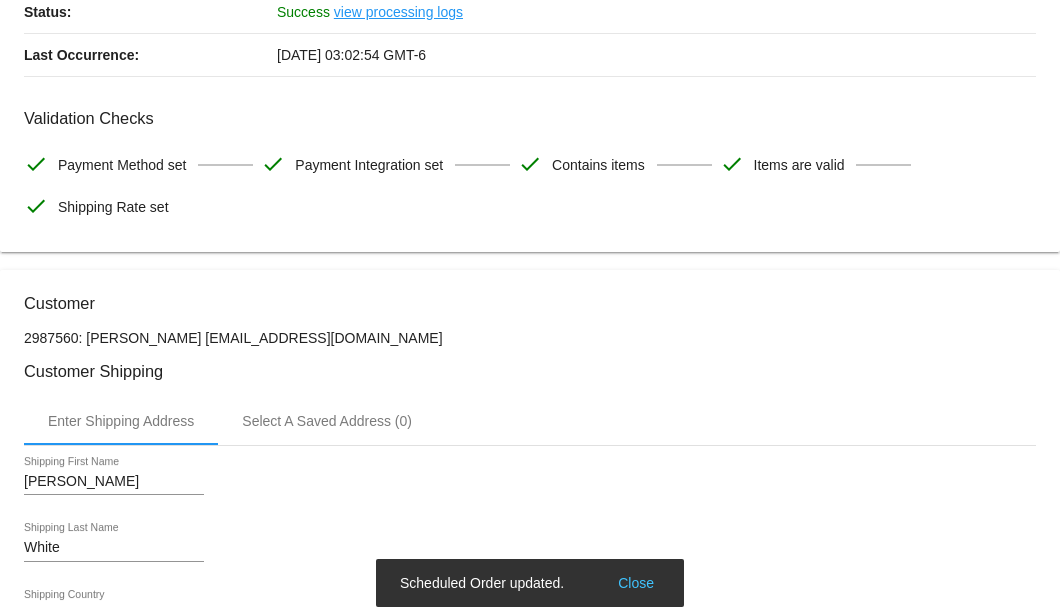 scroll, scrollTop: 0, scrollLeft: 0, axis: both 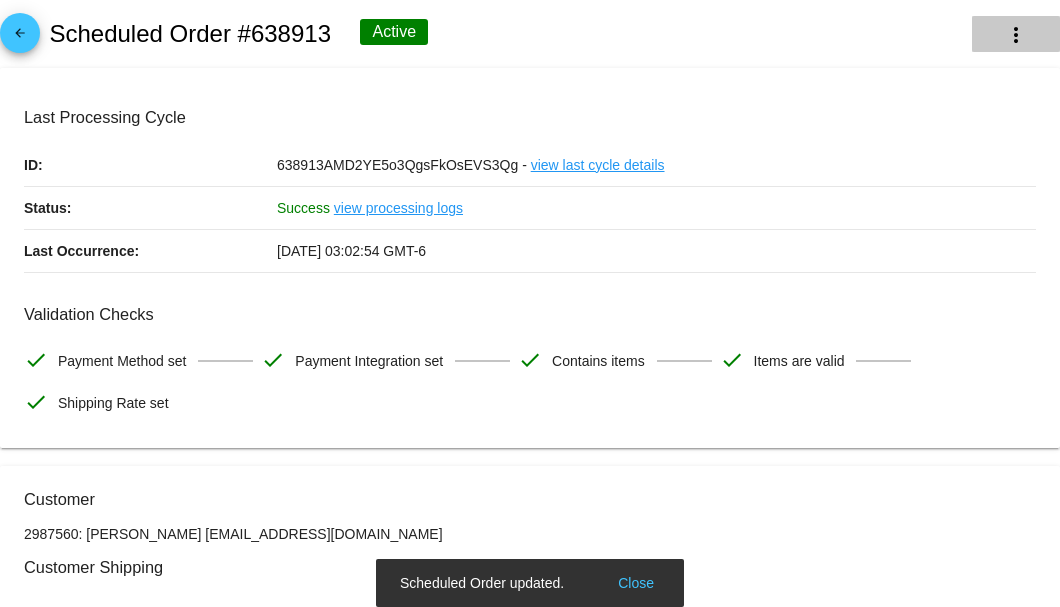 click on "more_vert" 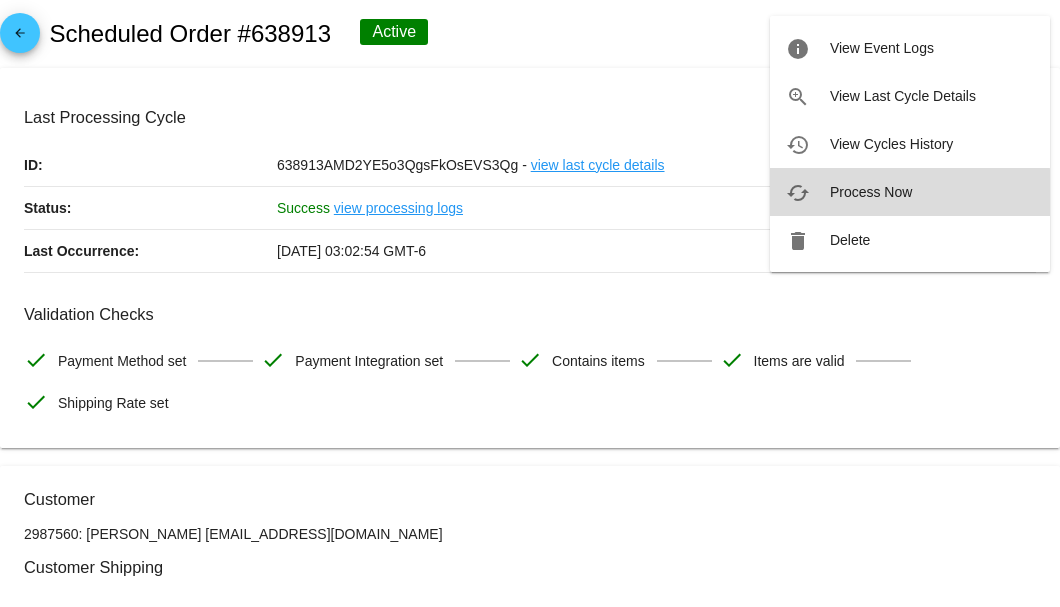 click on "Process Now" at bounding box center [871, 192] 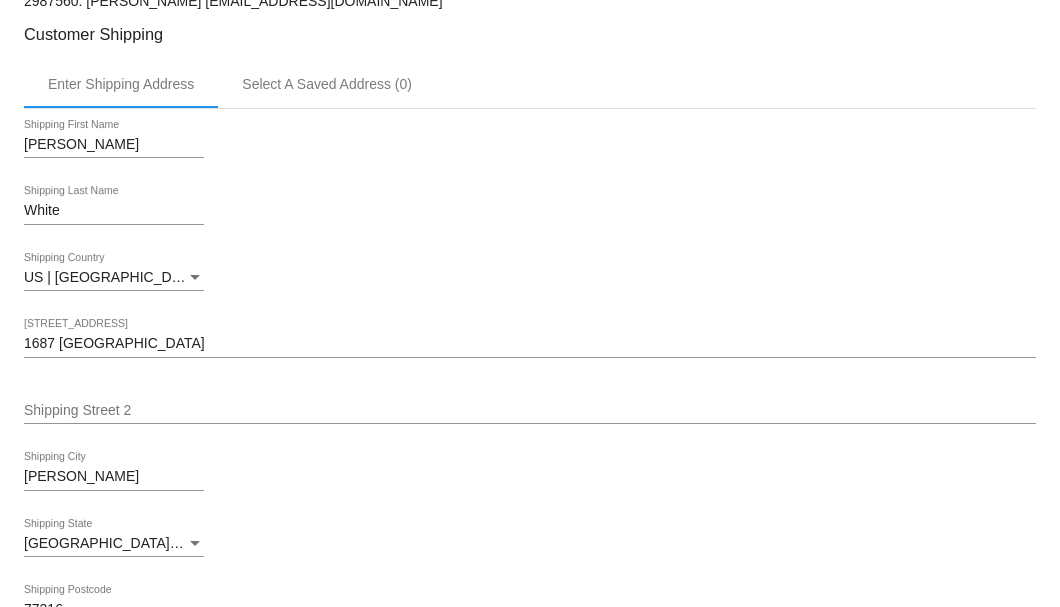 scroll, scrollTop: 266, scrollLeft: 0, axis: vertical 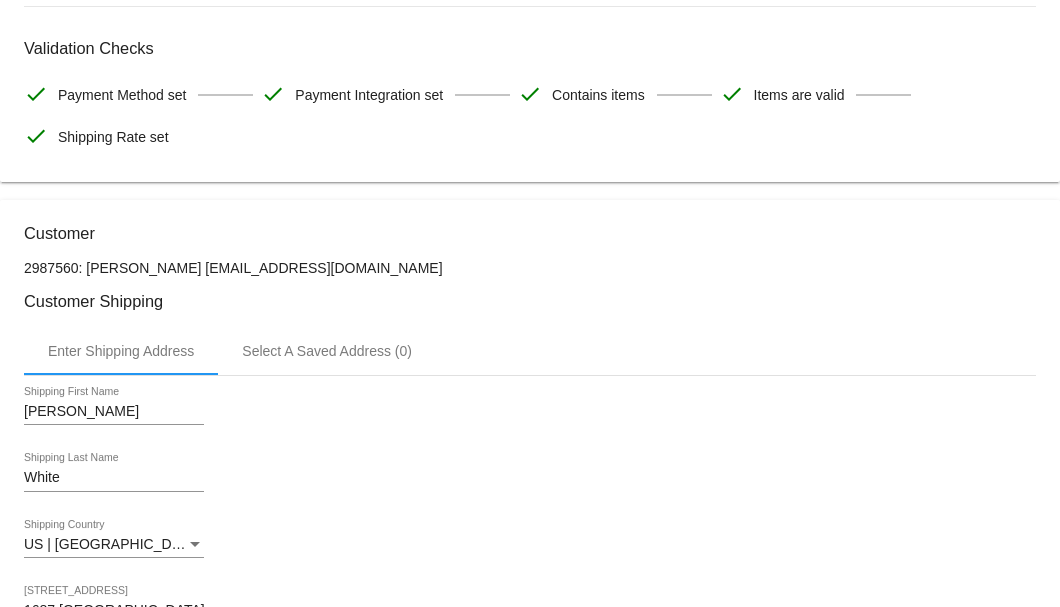 drag, startPoint x: 334, startPoint y: 266, endPoint x: 174, endPoint y: 269, distance: 160.02812 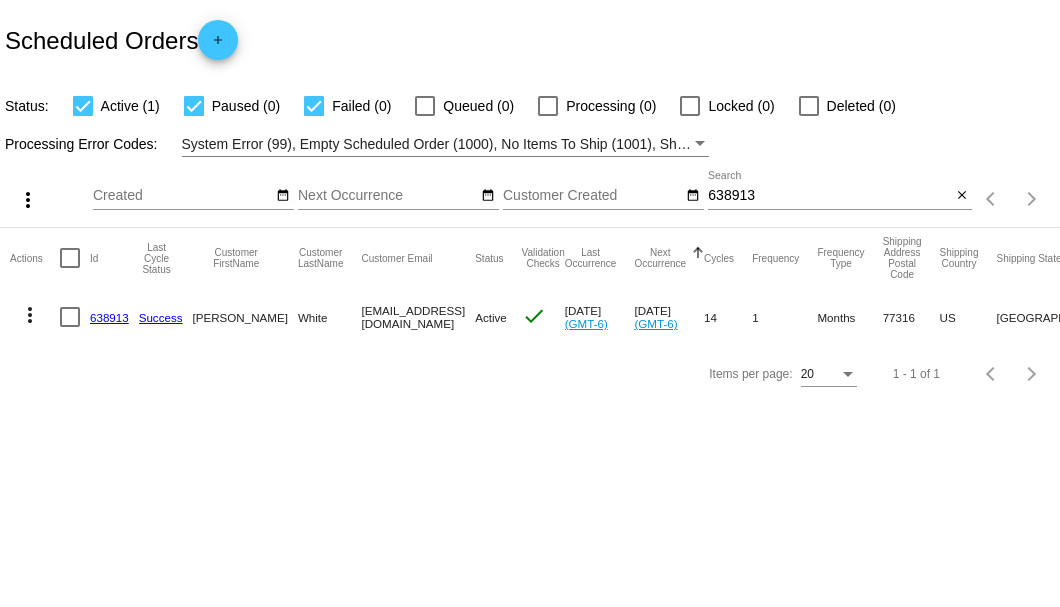 scroll, scrollTop: 0, scrollLeft: 0, axis: both 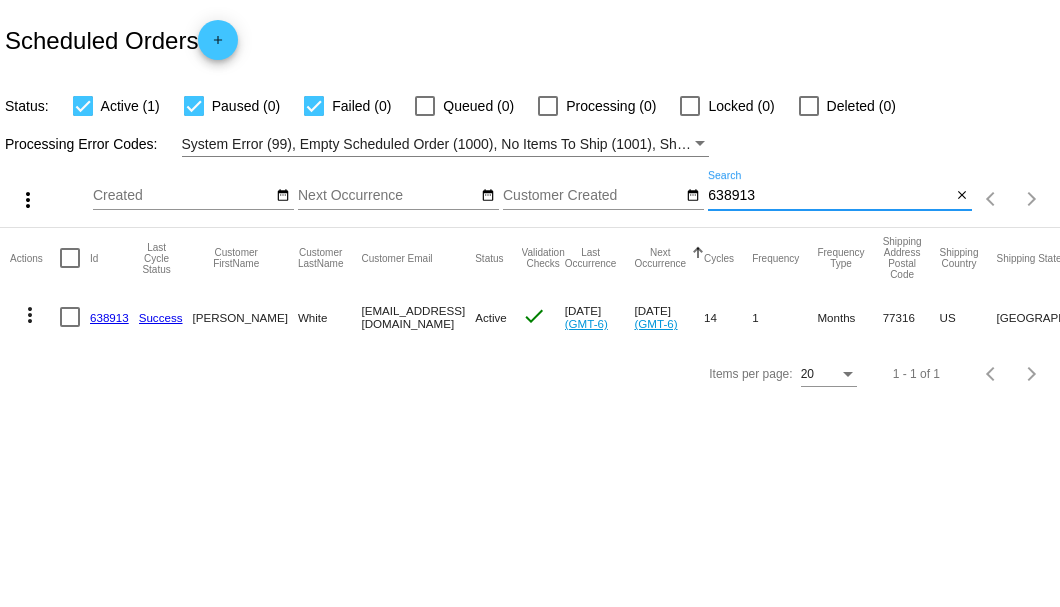 click on "638913" at bounding box center (829, 196) 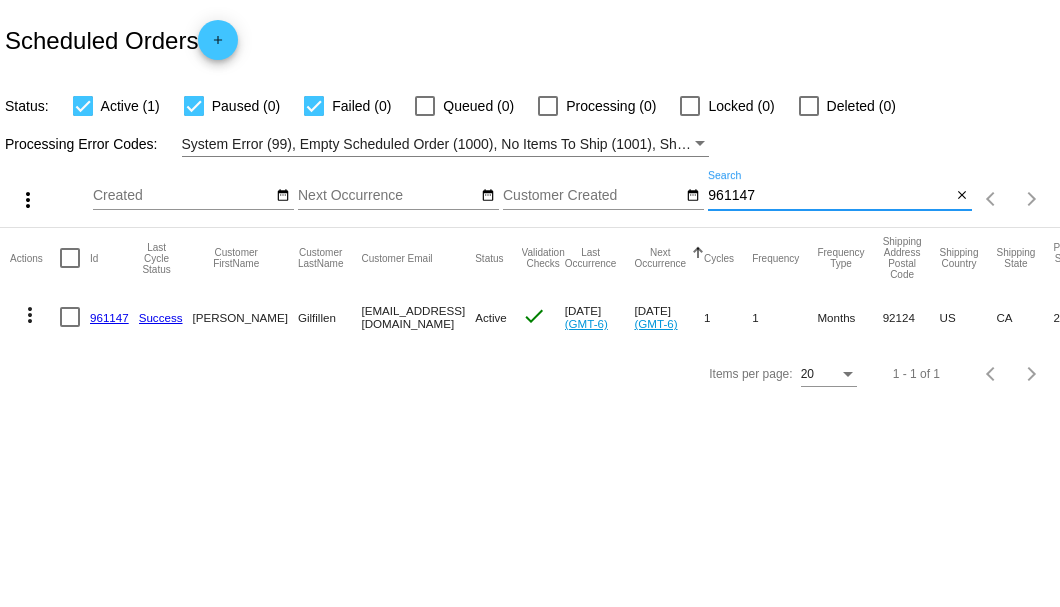 type on "961147" 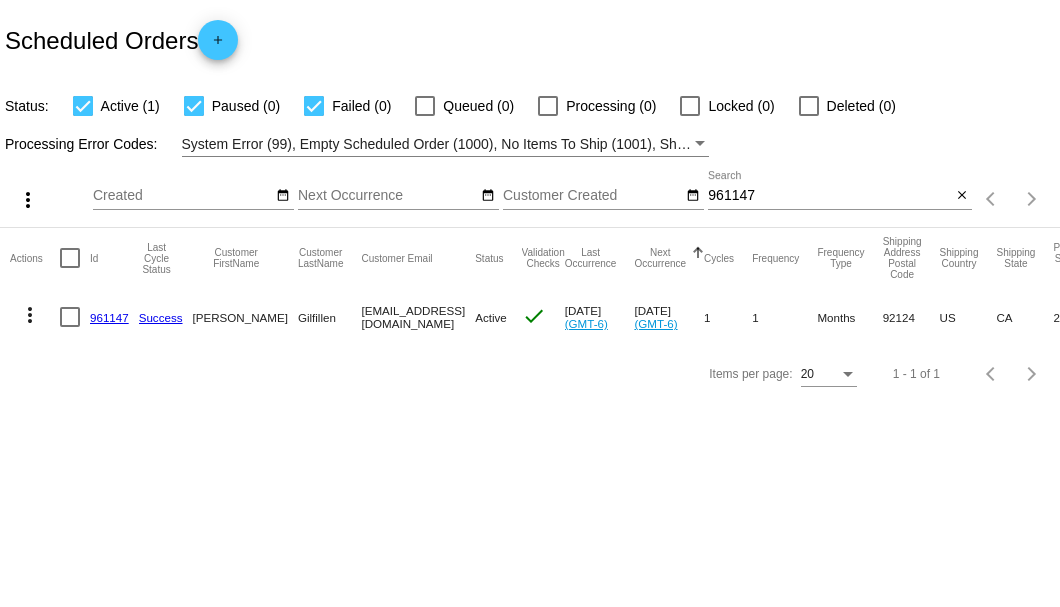 click on "961147" 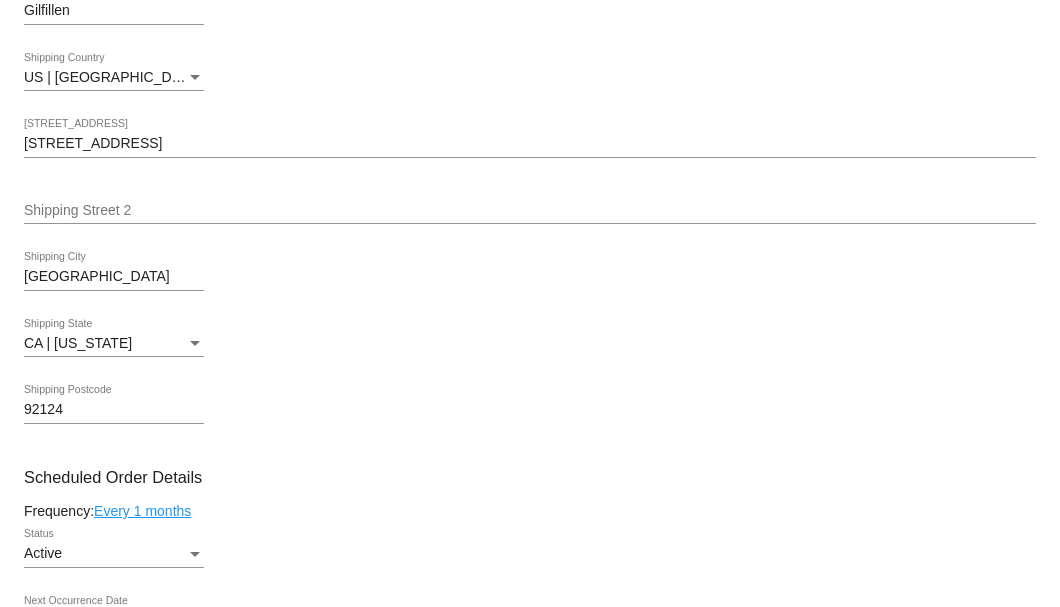 scroll, scrollTop: 1066, scrollLeft: 0, axis: vertical 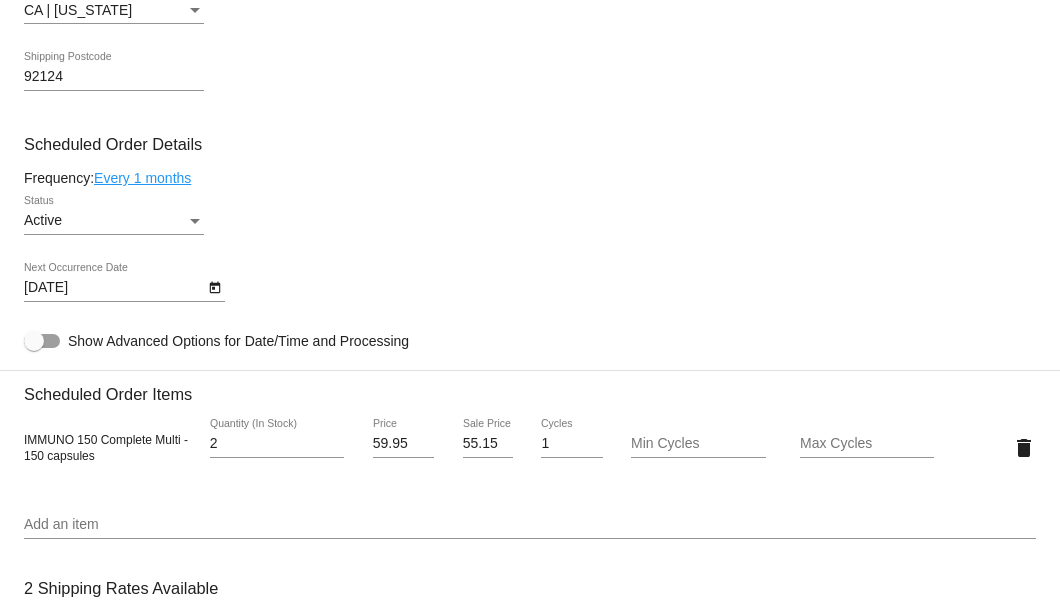 click on "Every 1 months" 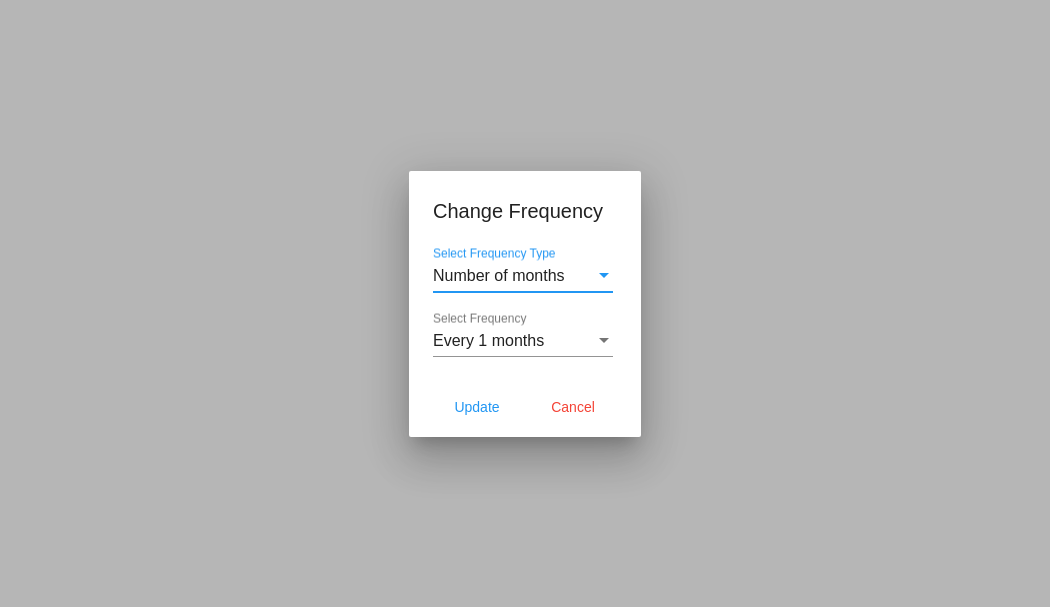 click on "Every 1 months" at bounding box center (488, 340) 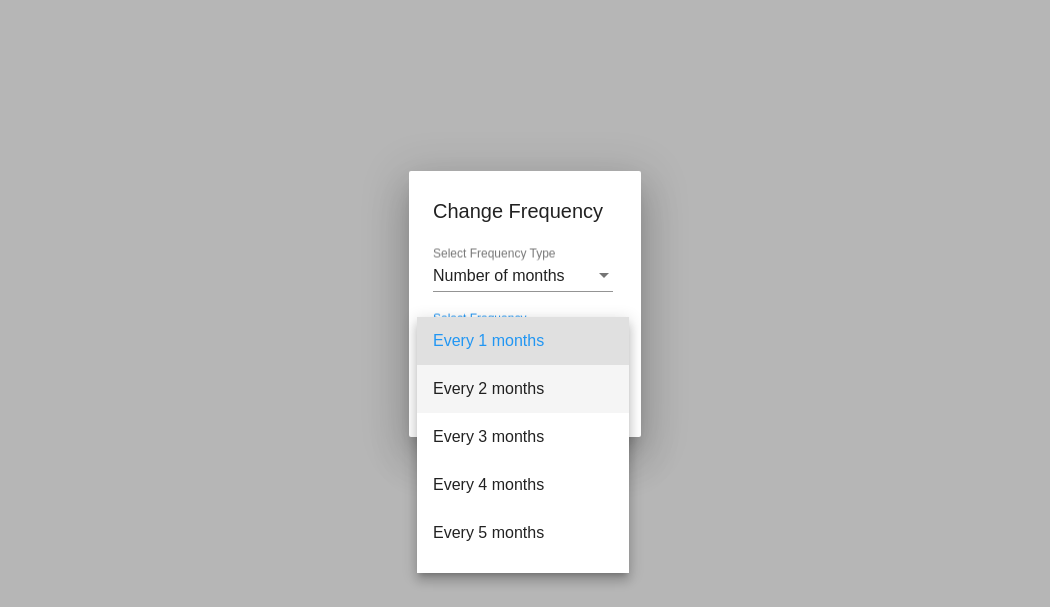 click on "Every 2 months" at bounding box center [523, 389] 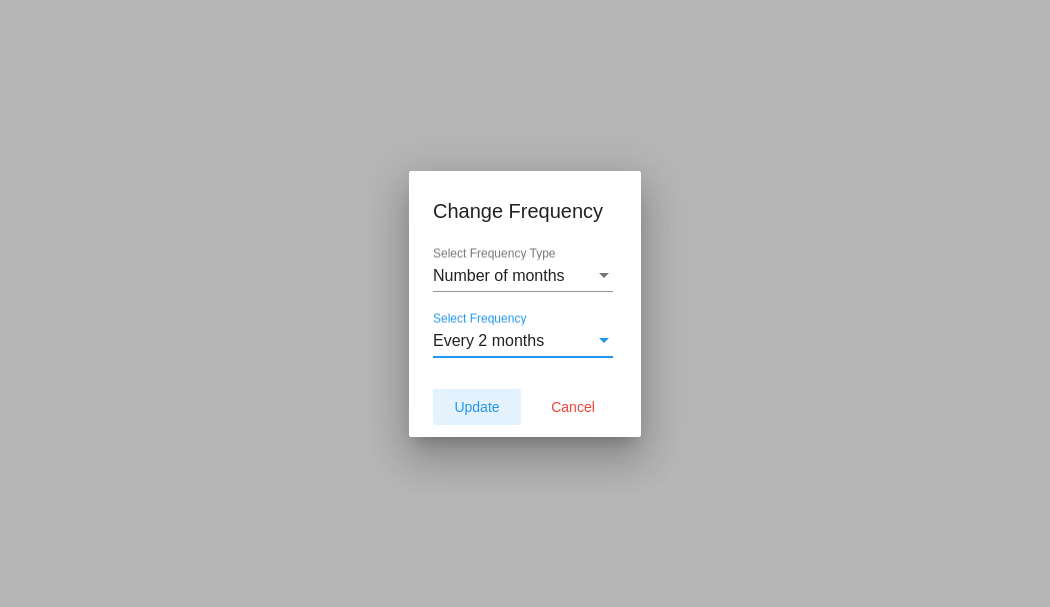 click on "Update" 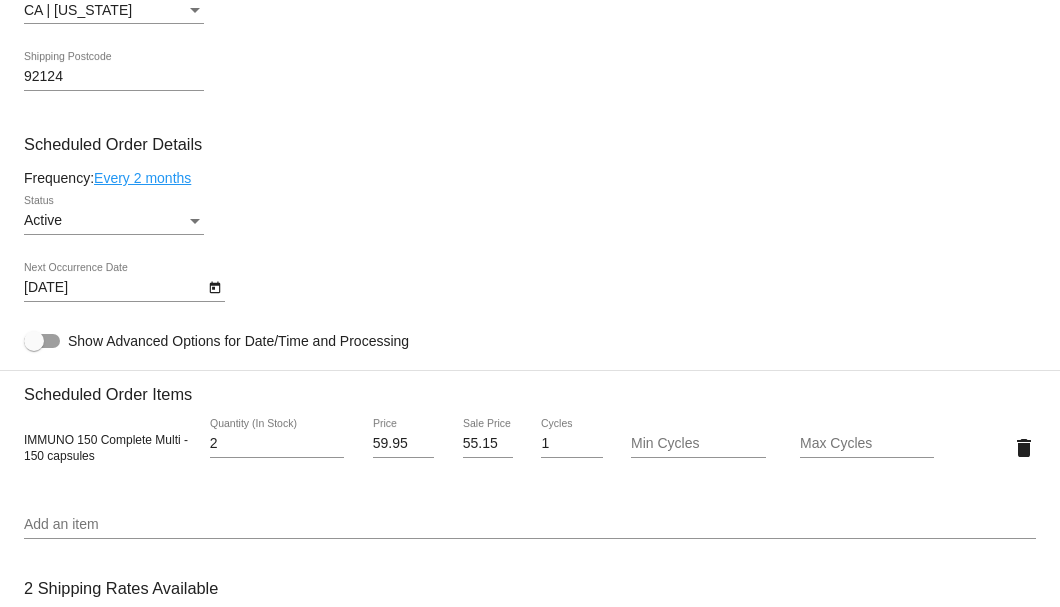 type on "9/15/2025" 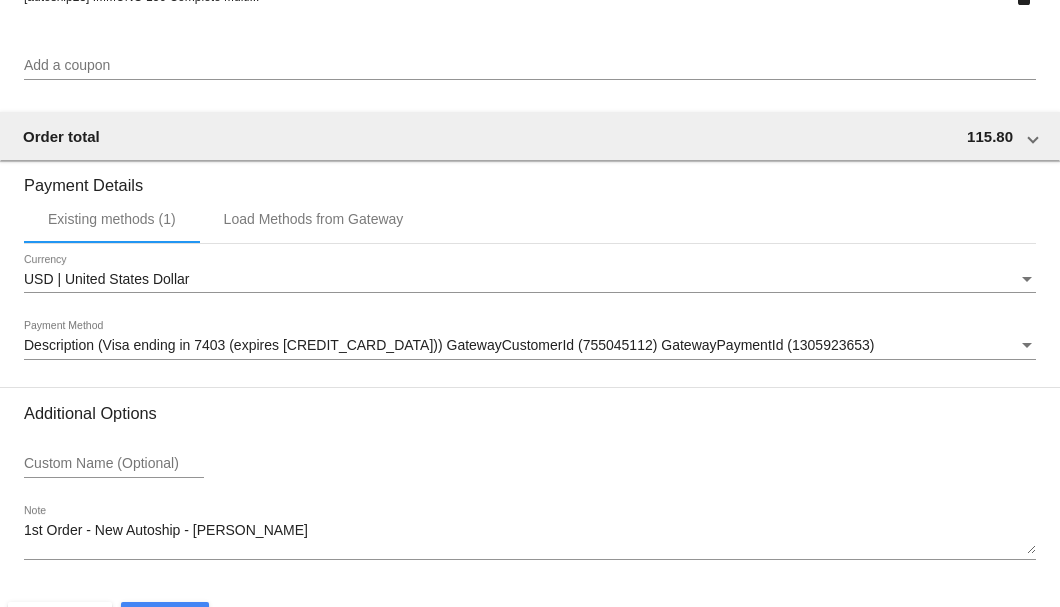 scroll, scrollTop: 1930, scrollLeft: 0, axis: vertical 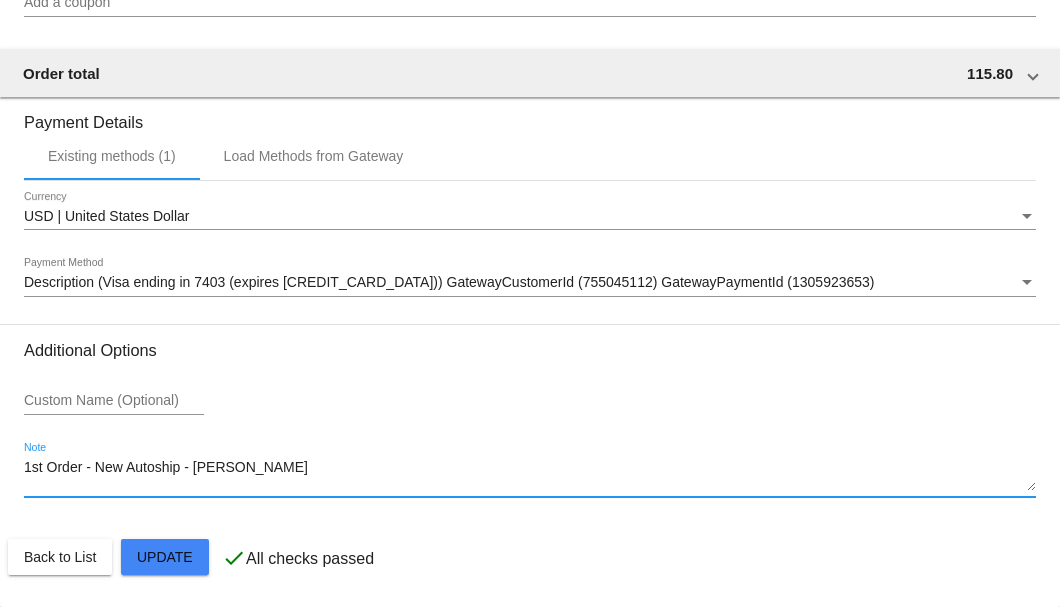 drag, startPoint x: 229, startPoint y: 465, endPoint x: 2, endPoint y: 466, distance: 227.0022 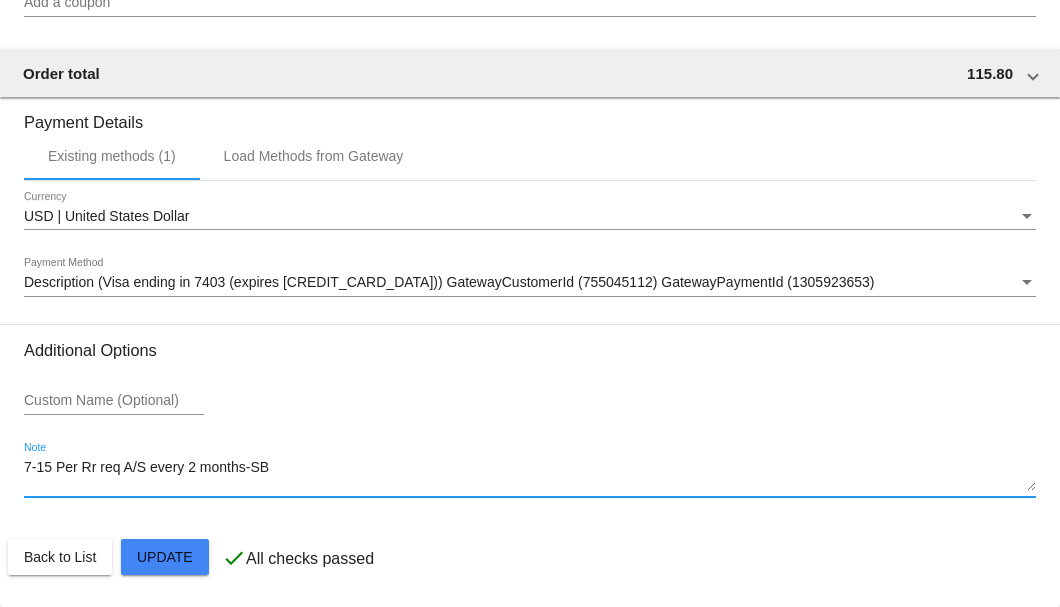 click on "Customer
6817526: Mitsuko Gilfillen
6197109839@exceptionalproducts.org
Customer Shipping
Enter Shipping Address Select A Saved Address (0)
Mitsuko
Shipping First Name
Gilfillen
Shipping Last Name
US | USA
Shipping Country
5615 Antigua Blvd
Shipping Street 1
Shipping Street 2
San Diego
Shipping City
CA | California
Shipping State
92124
Shipping Postcode
Scheduled Order Details
Frequency:
Every 2 months
Active
2" 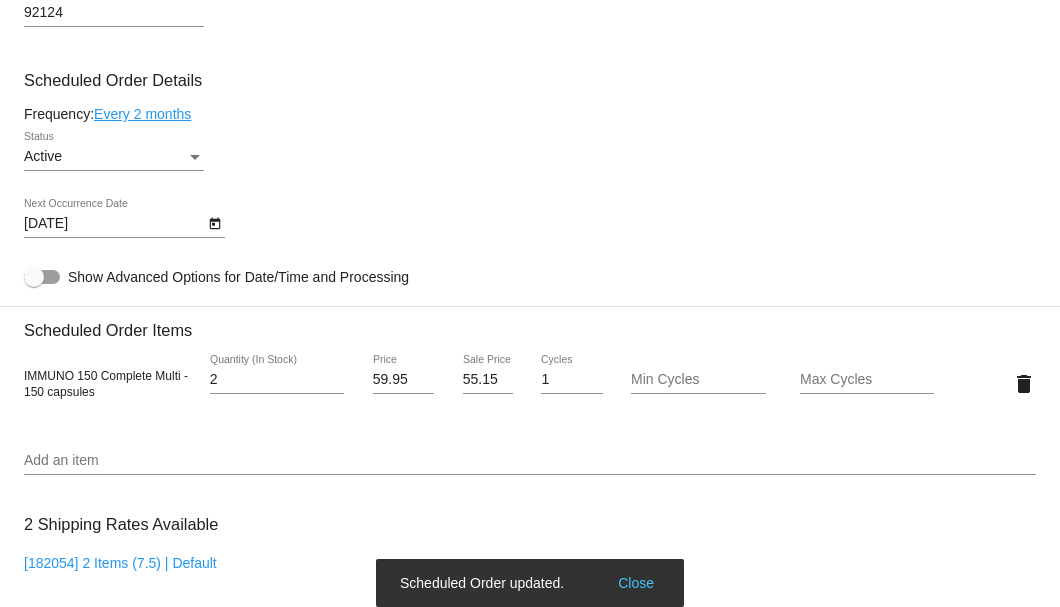 scroll, scrollTop: 930, scrollLeft: 0, axis: vertical 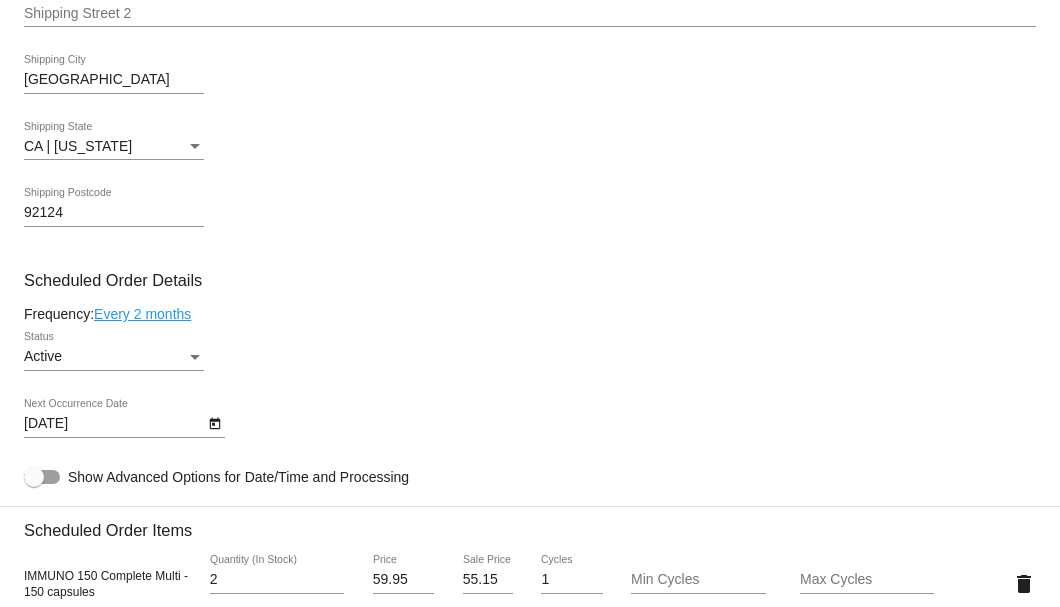 type on "7-15 Per Rr req A/S every 2 months-SB" 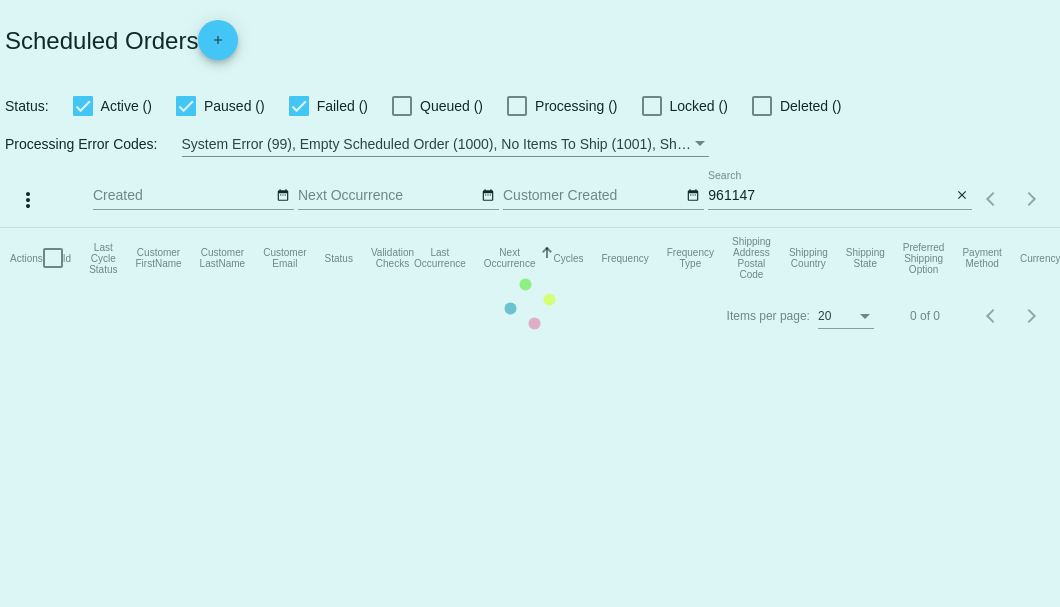 scroll, scrollTop: 0, scrollLeft: 0, axis: both 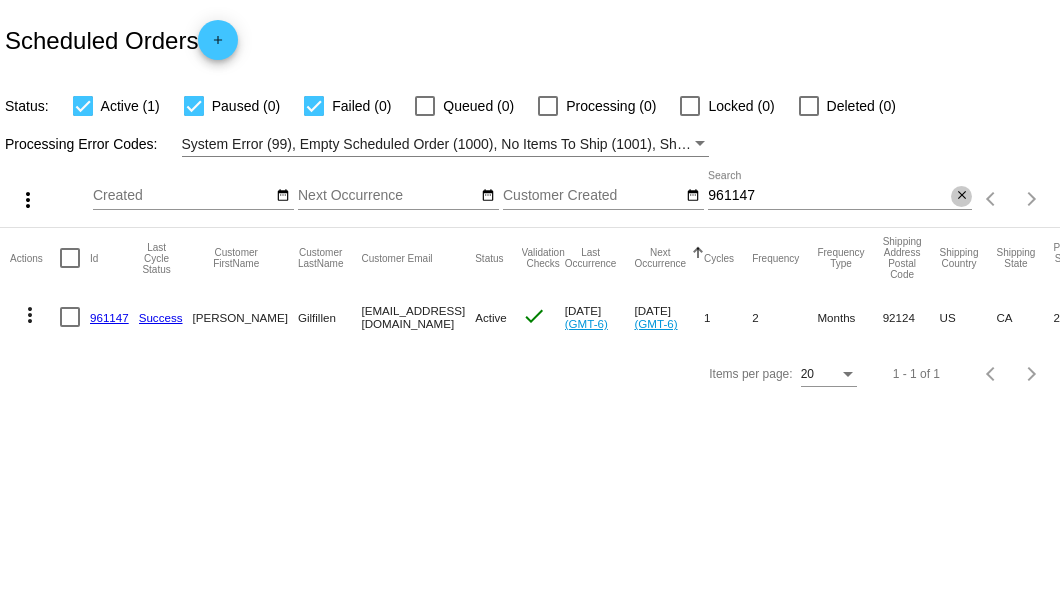click on "close" 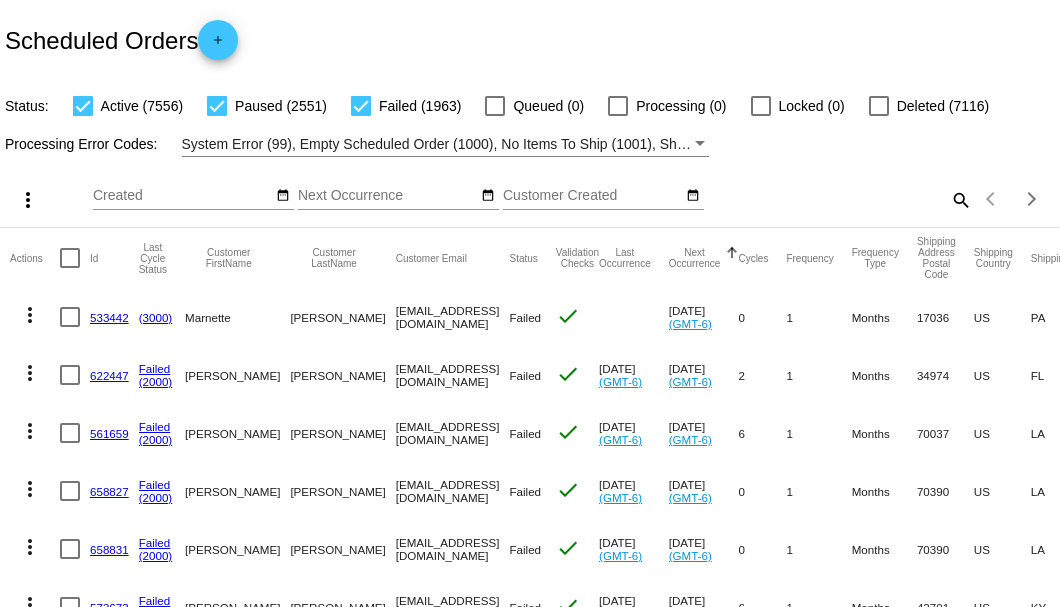 click on "search" 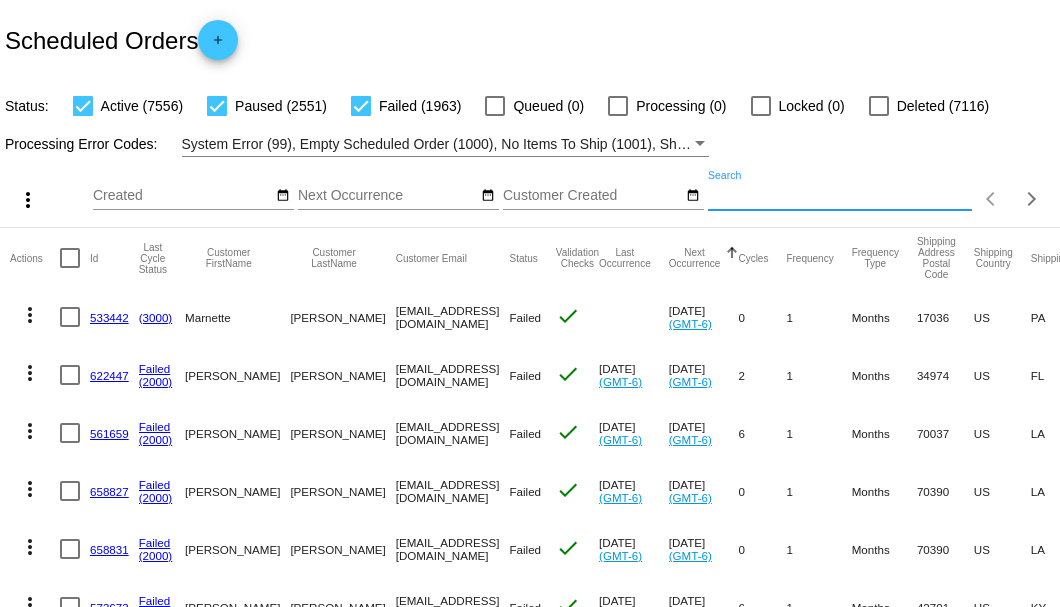 click on "Search" at bounding box center (840, 196) 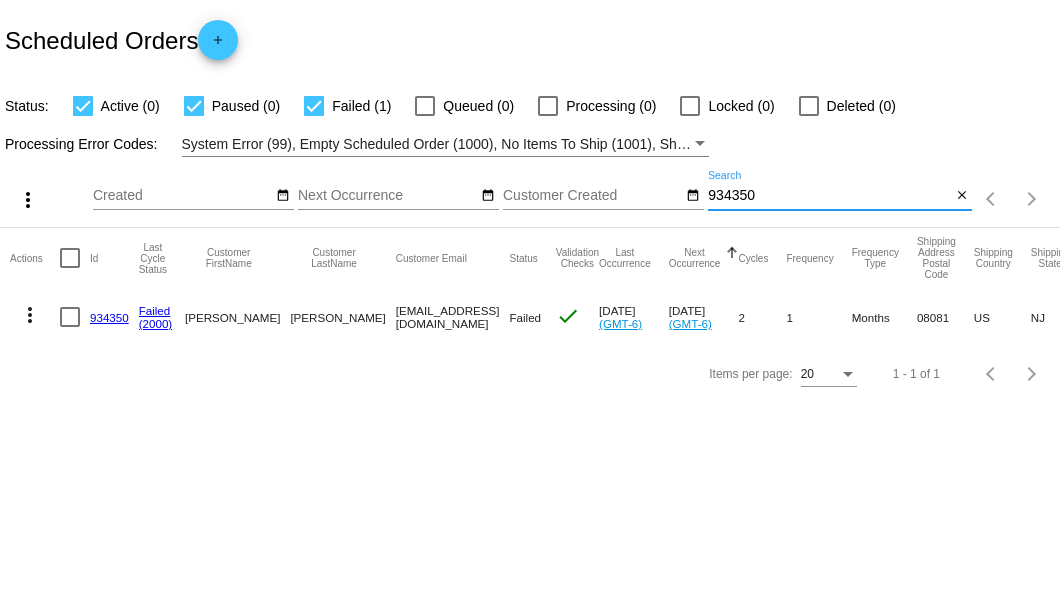 type on "934350" 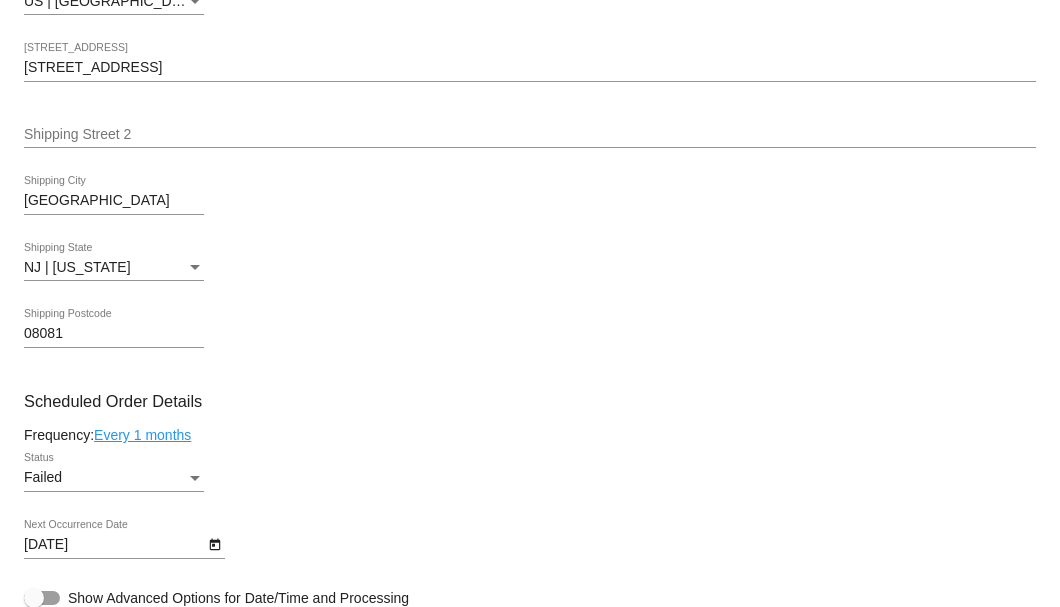 scroll, scrollTop: 1133, scrollLeft: 0, axis: vertical 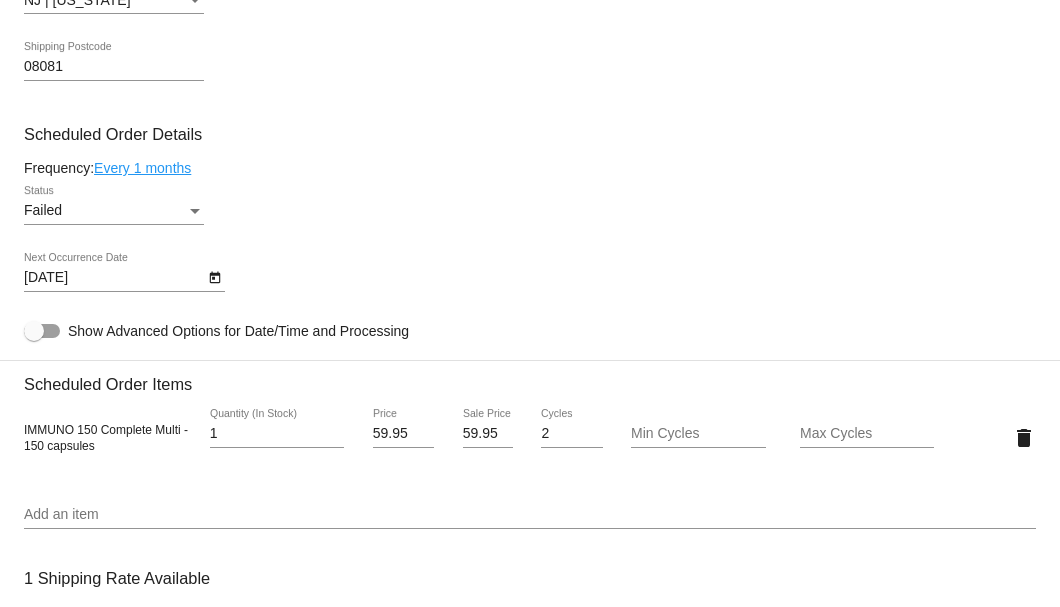 click at bounding box center [195, 211] 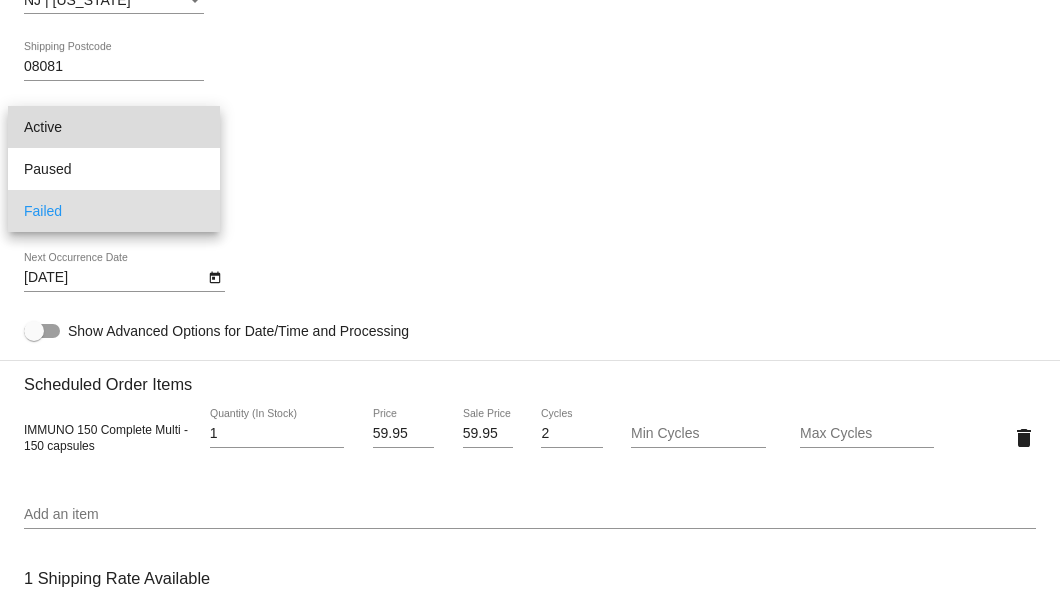 click on "Active" at bounding box center (114, 127) 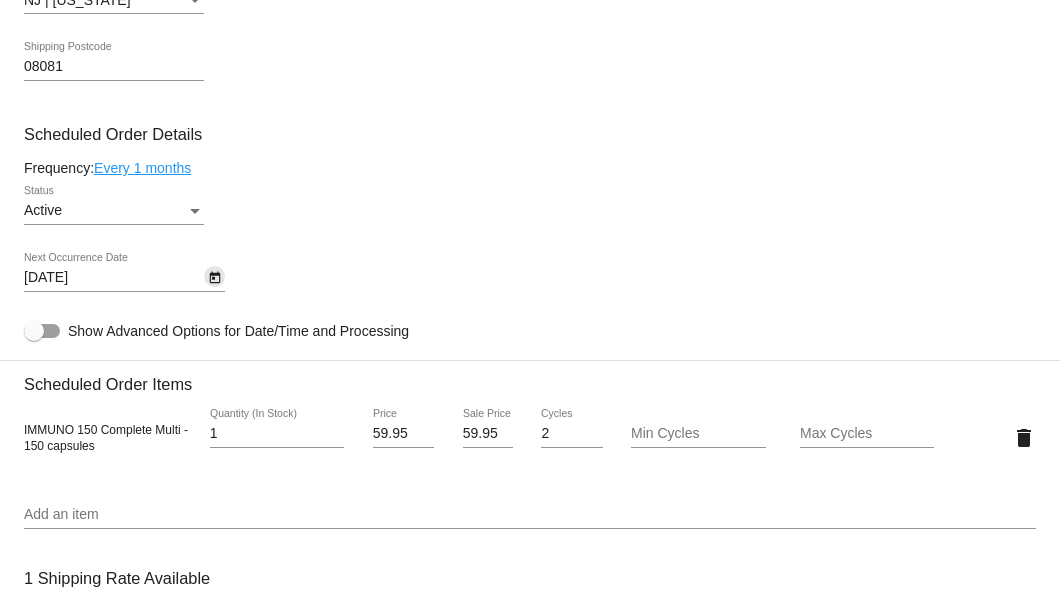click 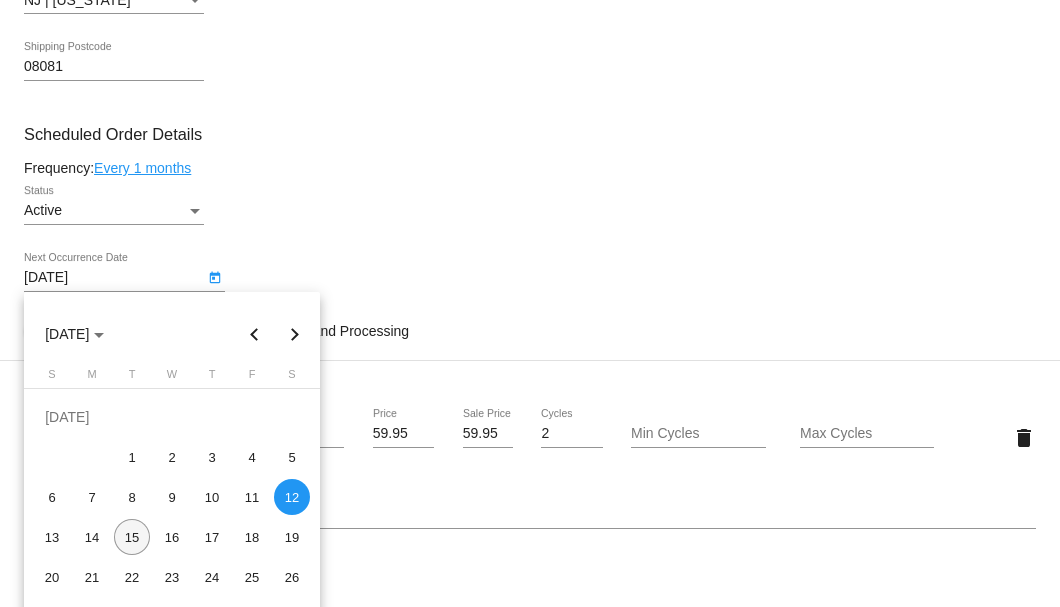click on "15" at bounding box center [132, 537] 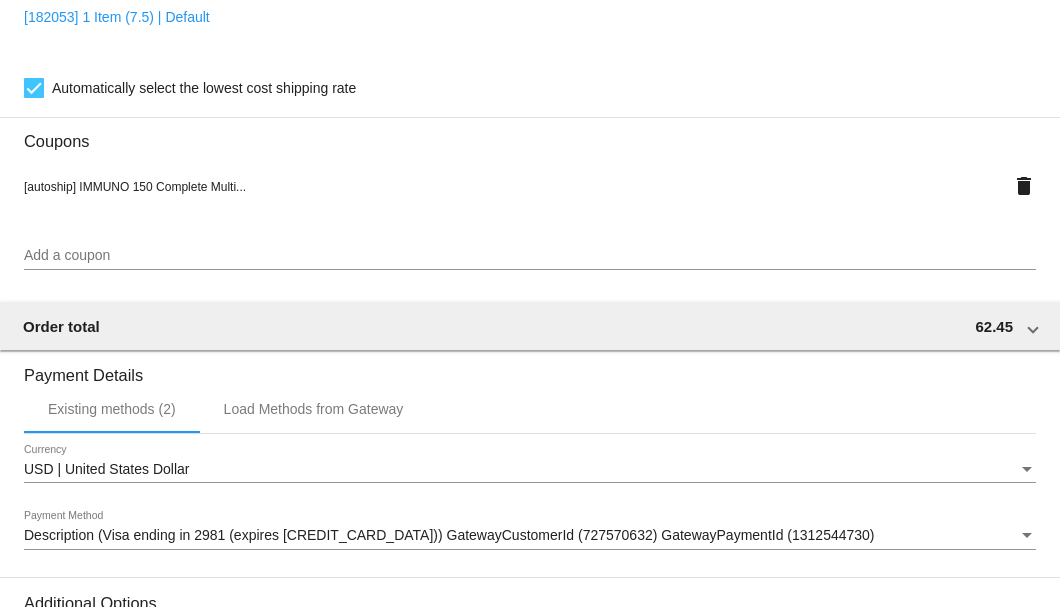 scroll, scrollTop: 1986, scrollLeft: 0, axis: vertical 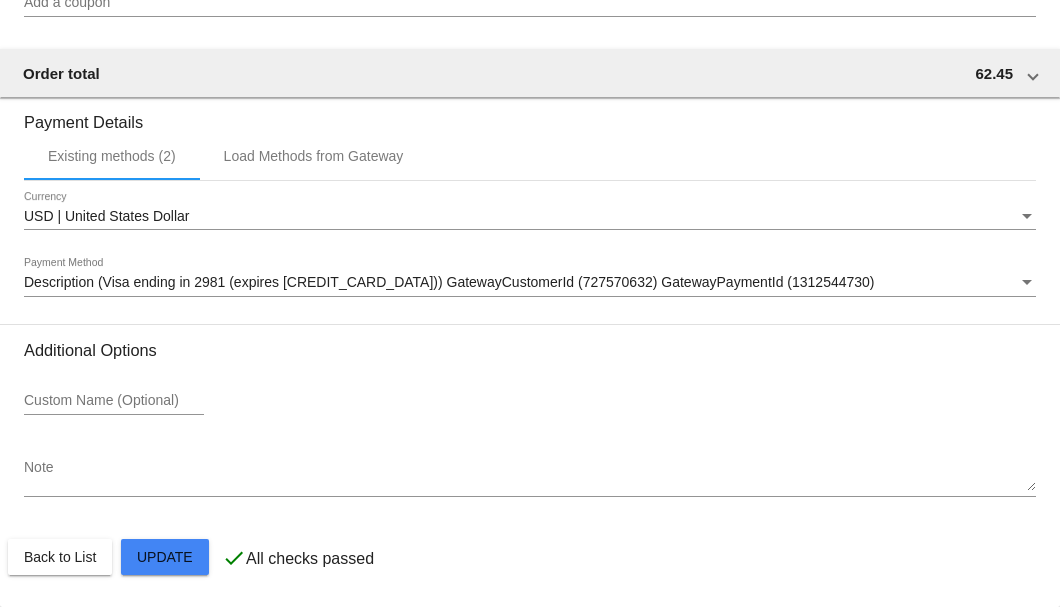 click on "Customer
6644819: Brad Twersky
warriorbjt@gmail.com
Customer Shipping
Enter Shipping Address Select A Saved Address (0)
Brad
Shipping First Name
Twersky
Shipping Last Name
US | USA
Shipping Country
47 Iron Gate Road
Shipping Street 1
Shipping Street 2
Sicklerville
Shipping City
NJ | New Jersey
Shipping State
08081
Shipping Postcode
Scheduled Order Details
Frequency:
Every 1 months
Active
Status" 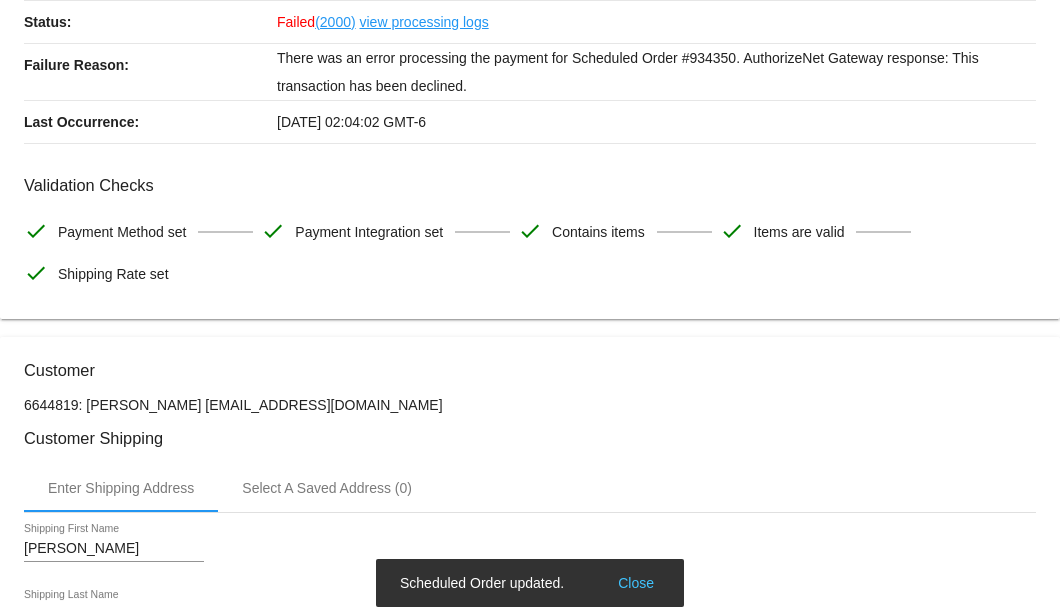 scroll, scrollTop: 0, scrollLeft: 0, axis: both 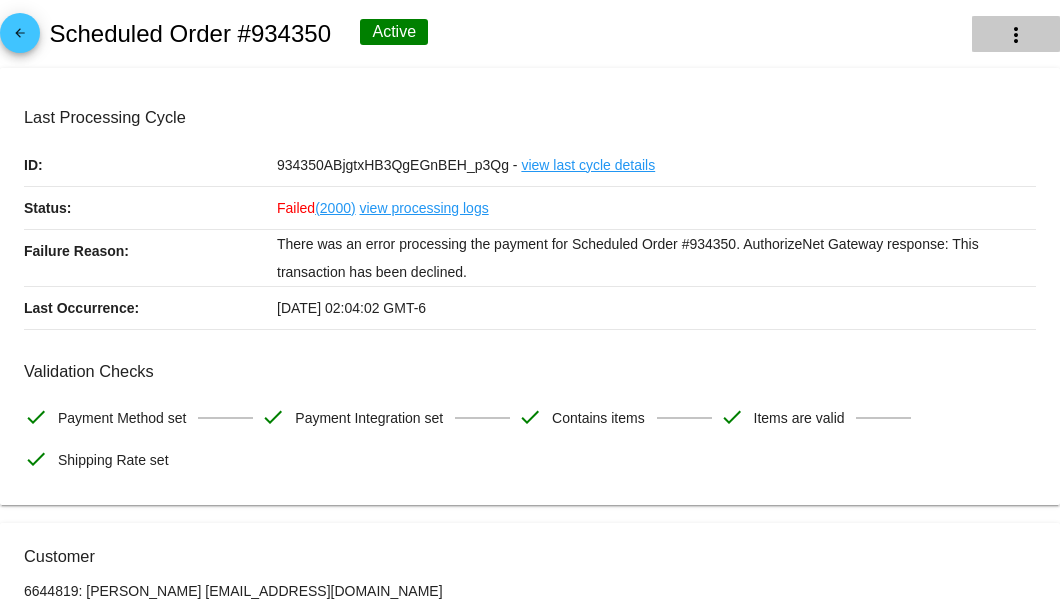 click on "more_vert" 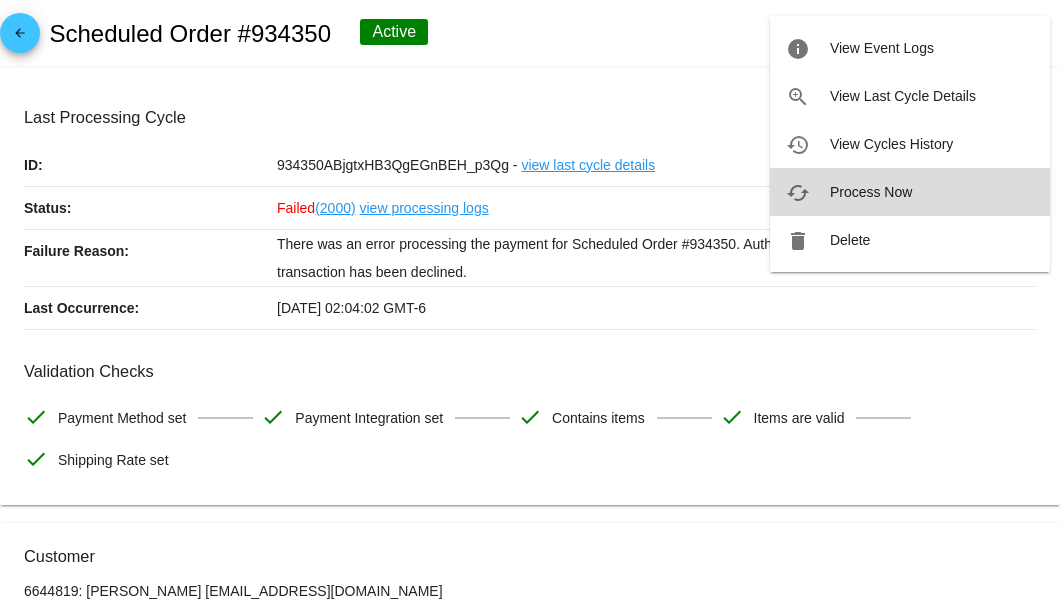 click on "Process Now" at bounding box center (871, 192) 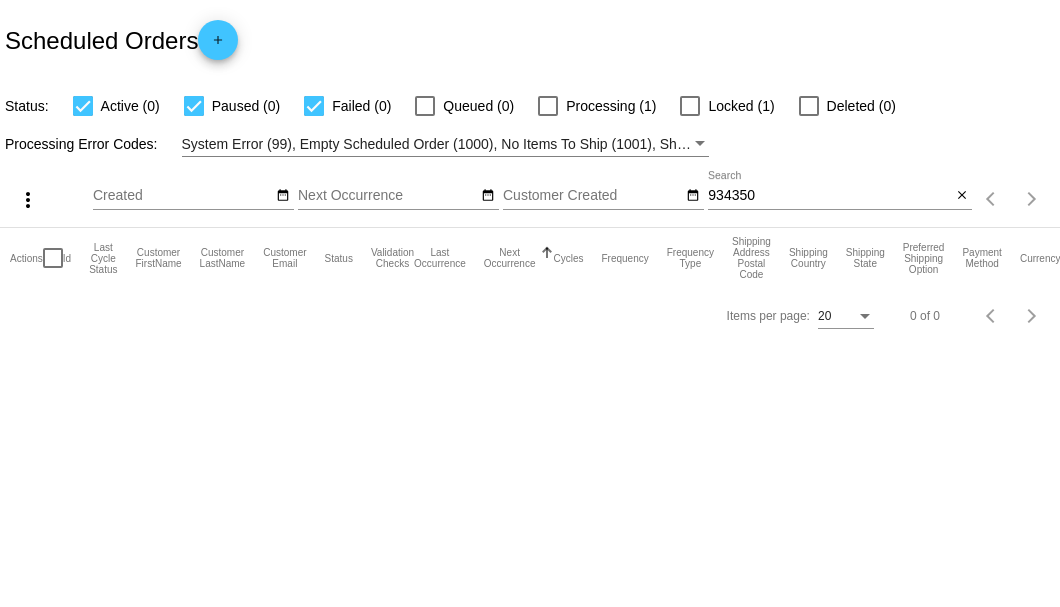 scroll, scrollTop: 0, scrollLeft: 0, axis: both 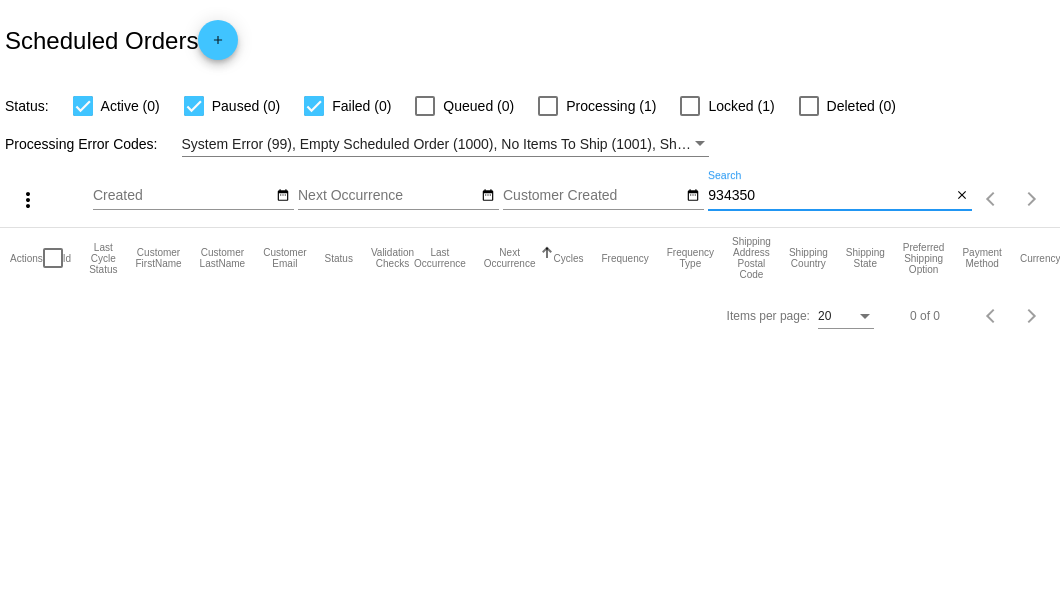click on "934350" at bounding box center (829, 196) 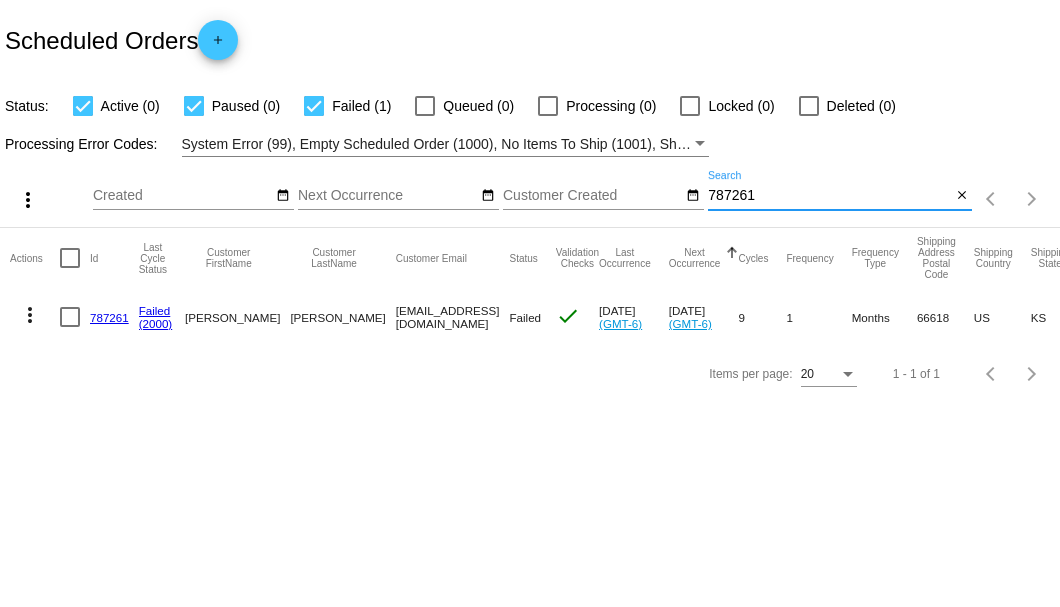type on "787261" 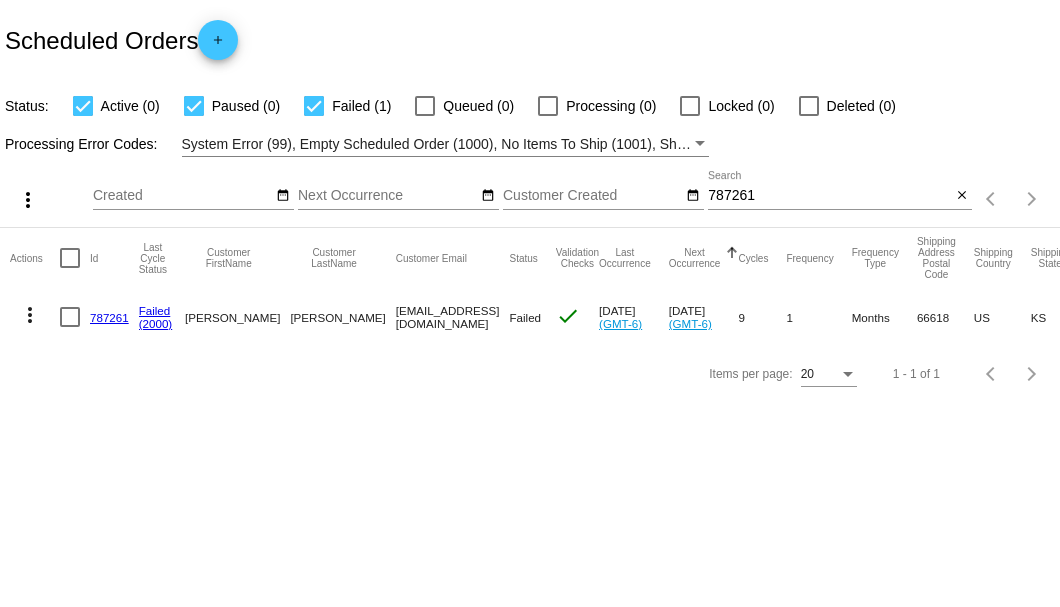 drag, startPoint x: 305, startPoint y: 310, endPoint x: 512, endPoint y: 316, distance: 207.08694 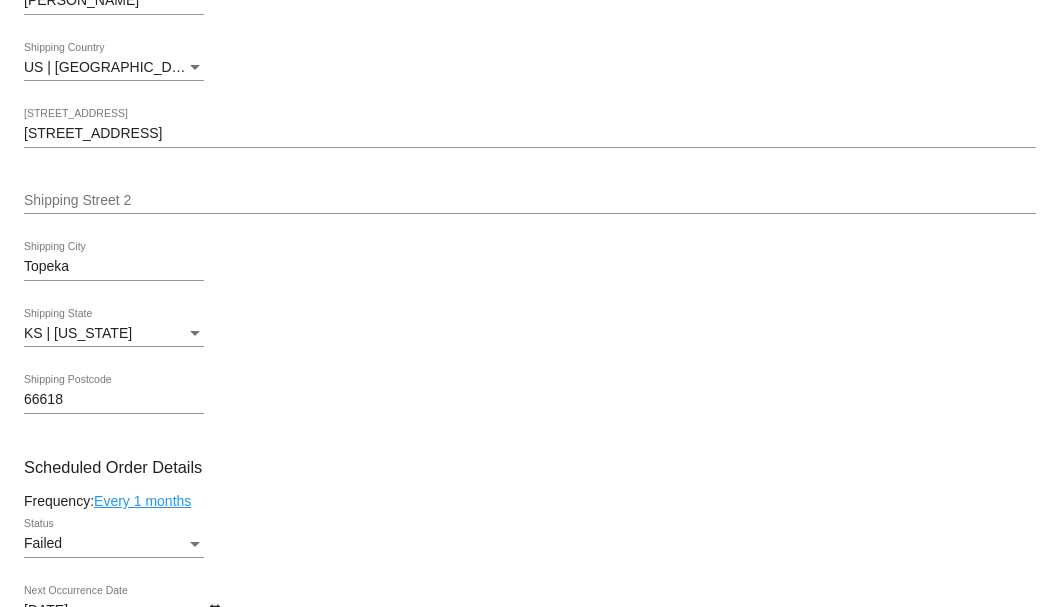 scroll, scrollTop: 1000, scrollLeft: 0, axis: vertical 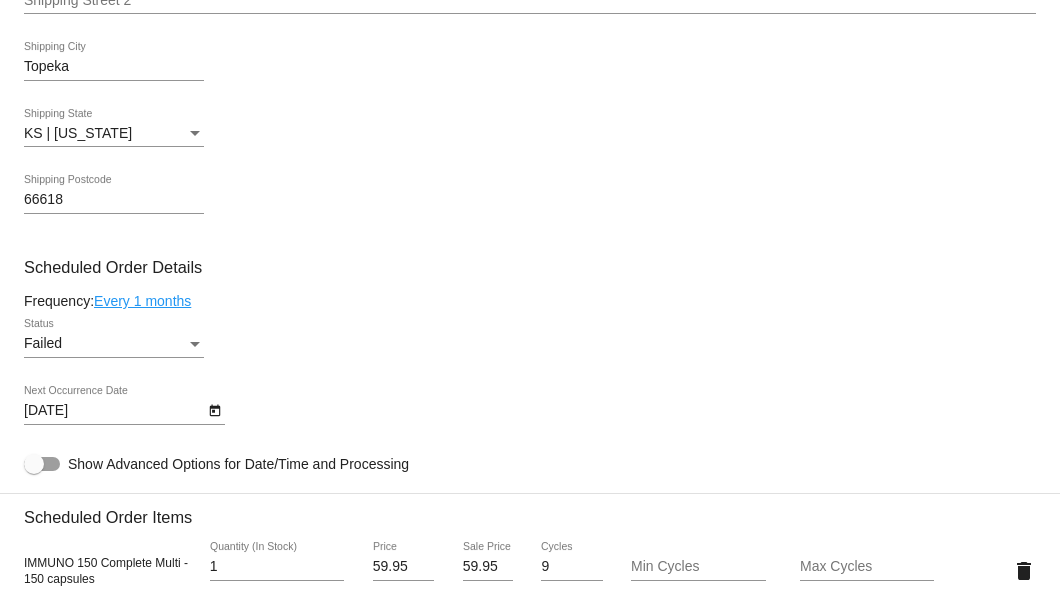 click at bounding box center (195, 344) 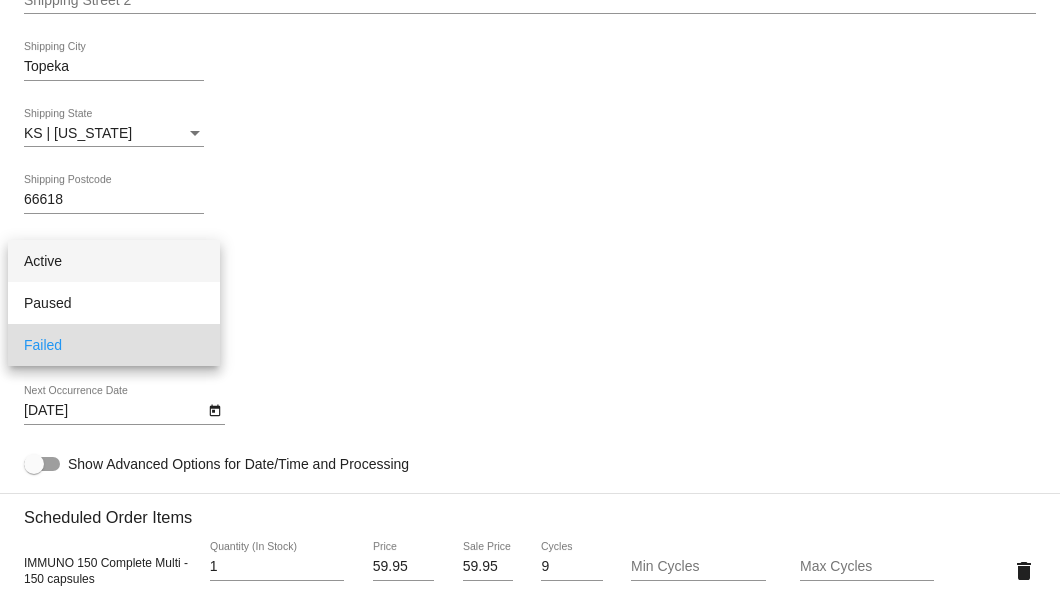click on "Active" at bounding box center (114, 261) 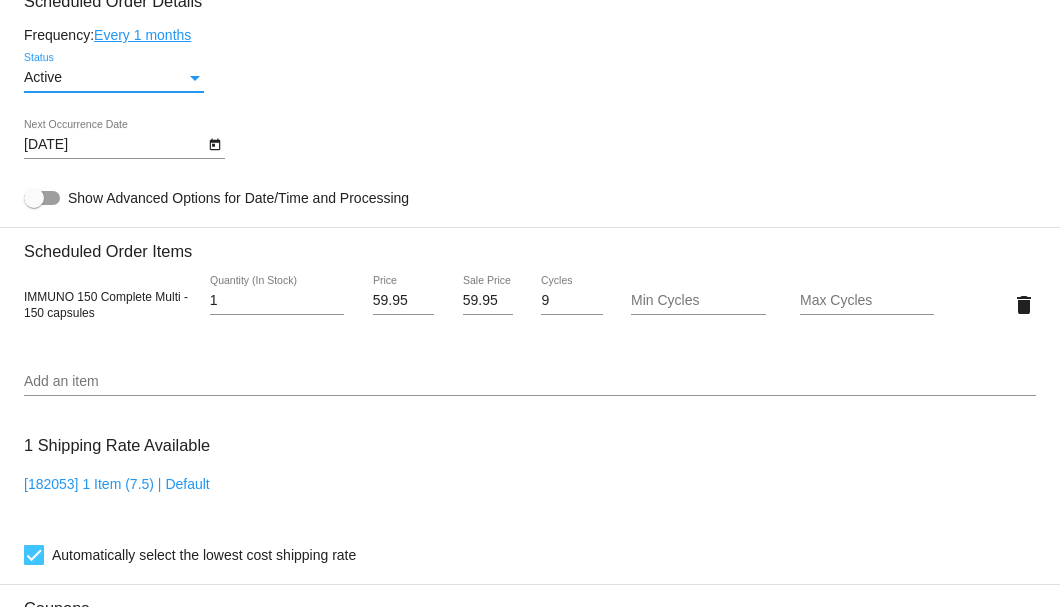 scroll, scrollTop: 1133, scrollLeft: 0, axis: vertical 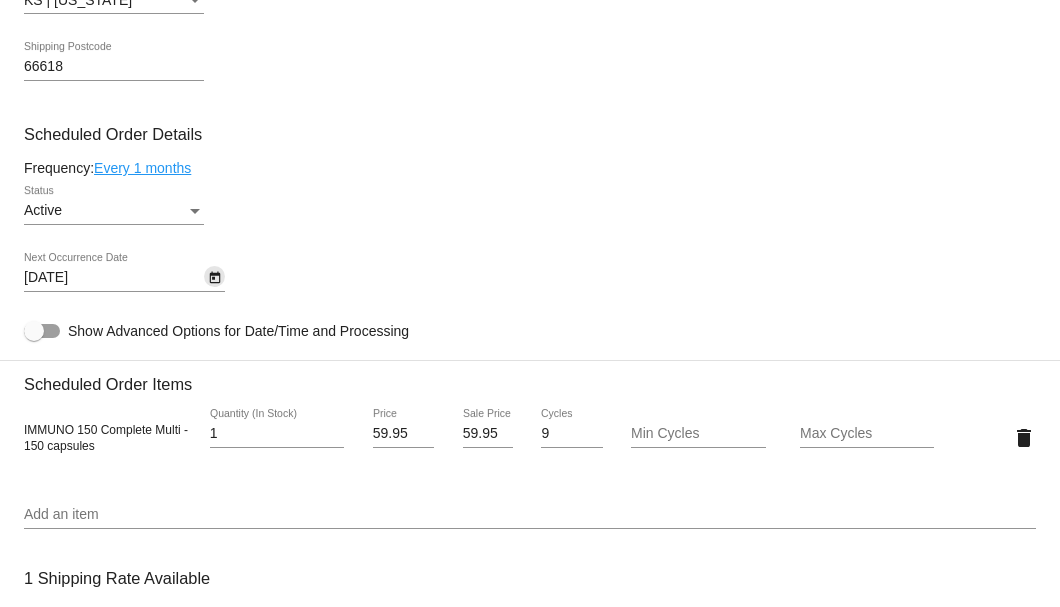 click 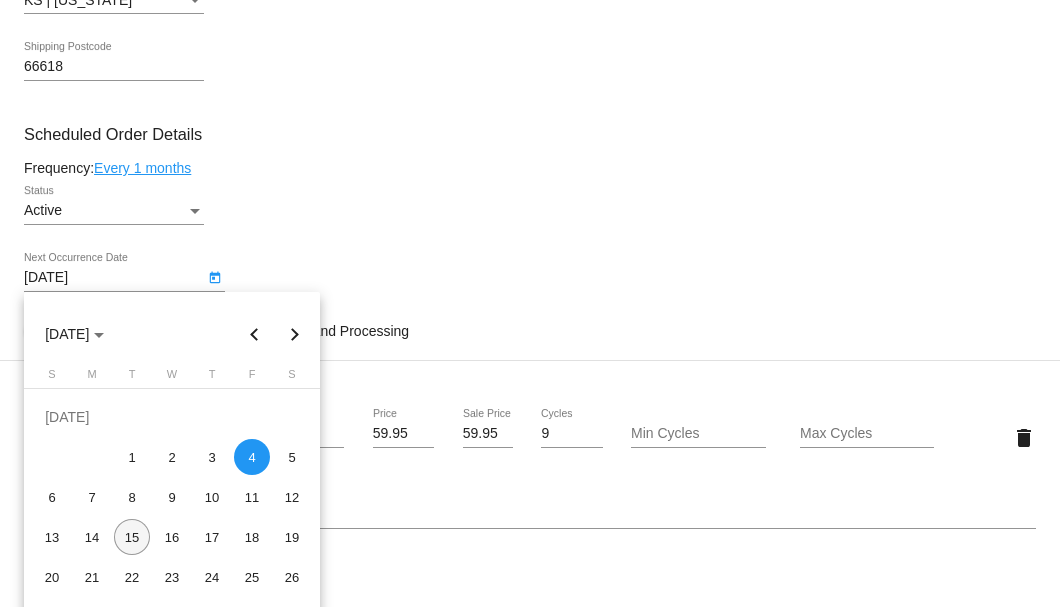 click on "15" at bounding box center (132, 537) 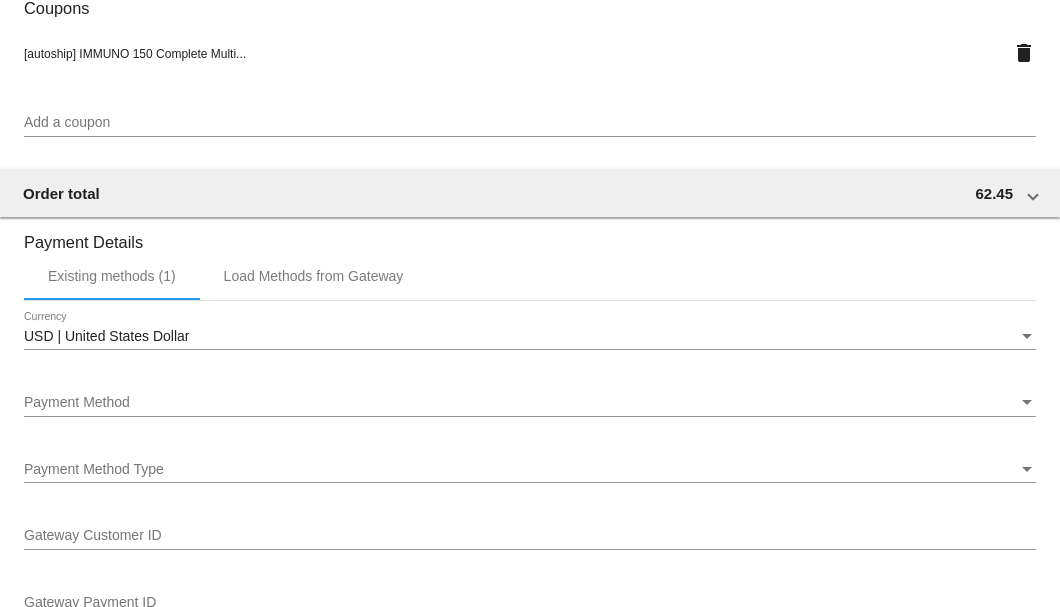 scroll, scrollTop: 2000, scrollLeft: 0, axis: vertical 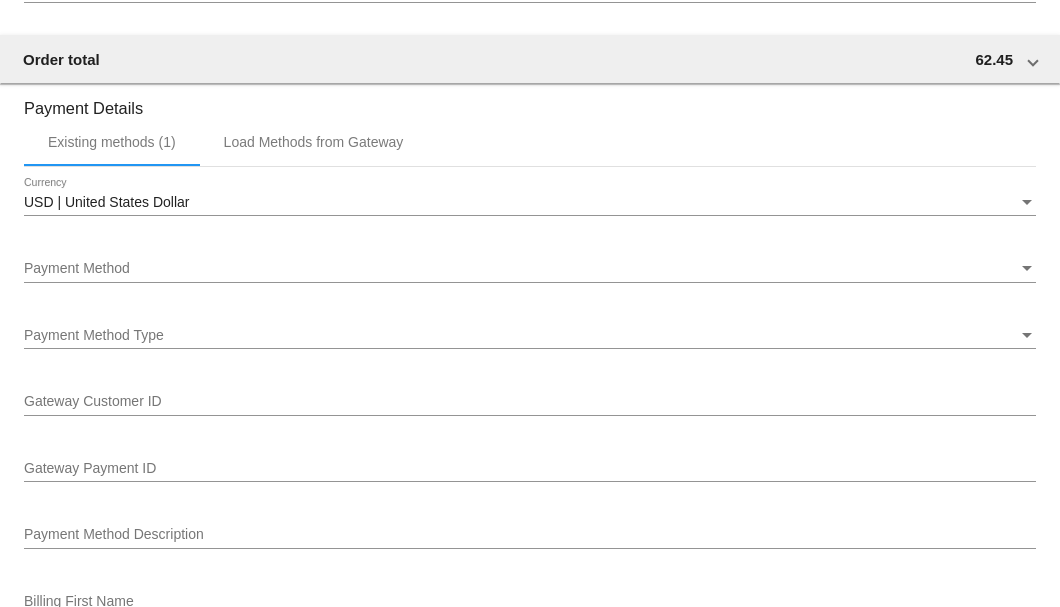 click on "Payment Method" at bounding box center (521, 269) 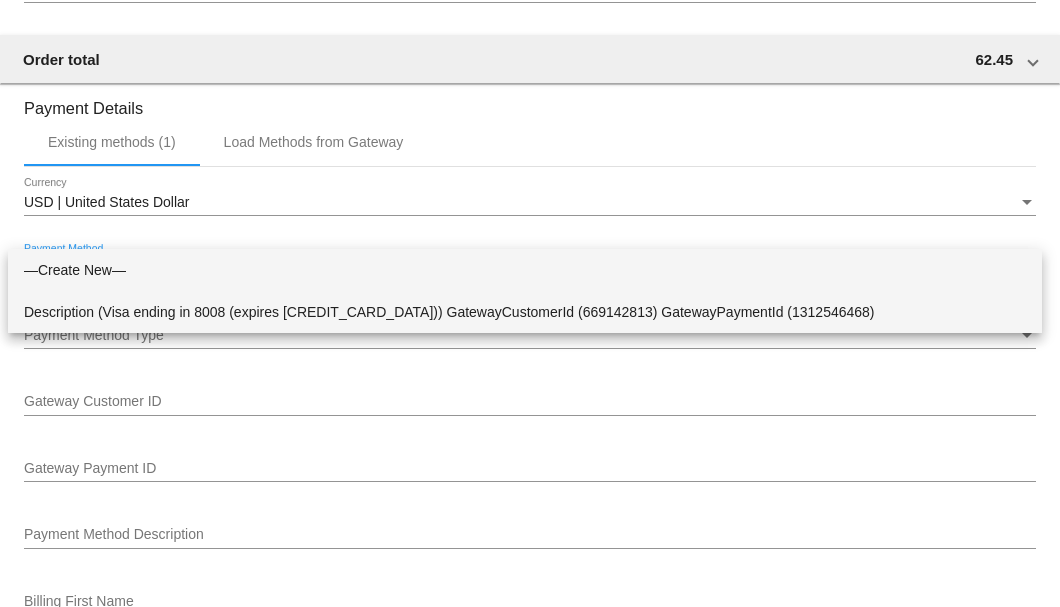 click on "Description (Visa ending in 8008 (expires 03/29)) GatewayCustomerId (669142813)
GatewayPaymentId (1312546468)" at bounding box center [525, 312] 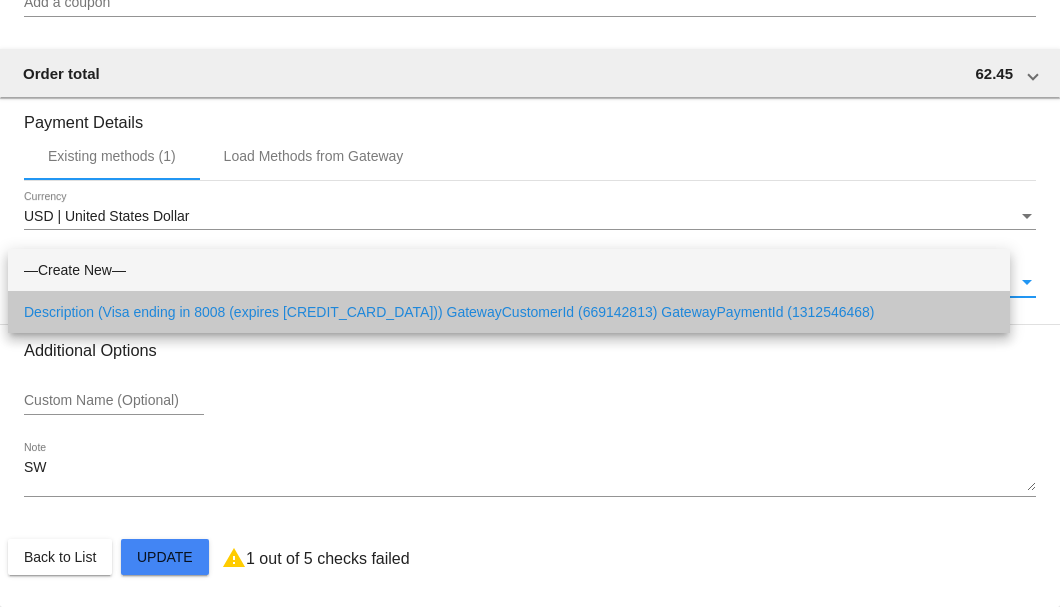scroll, scrollTop: 1986, scrollLeft: 0, axis: vertical 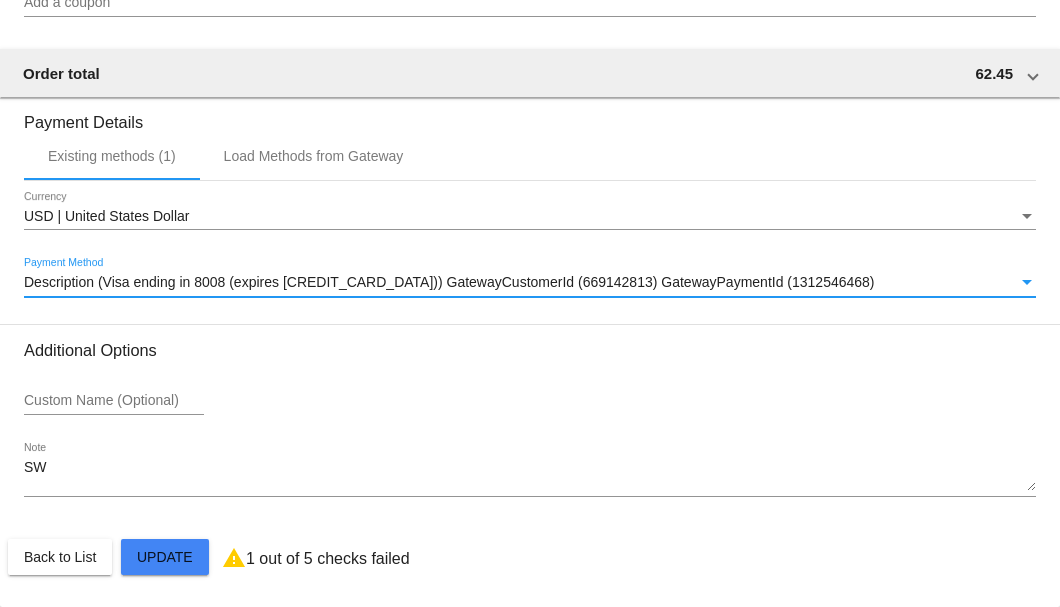 click on "Customer
4416113: david parr
7852462130@exceptionalproducts.org
Customer Shipping
Enter Shipping Address Select A Saved Address (0)
David
Shipping First Name
Parr
Shipping Last Name
US | USA
Shipping Country
5225 Northwest Courtland Drive
Shipping Street 1
Shipping Street 2
Topeka
Shipping City
KS | Kansas
Shipping State
66618
Shipping Postcode
Scheduled Order Details
Frequency:
Every 1 months
Active
1" 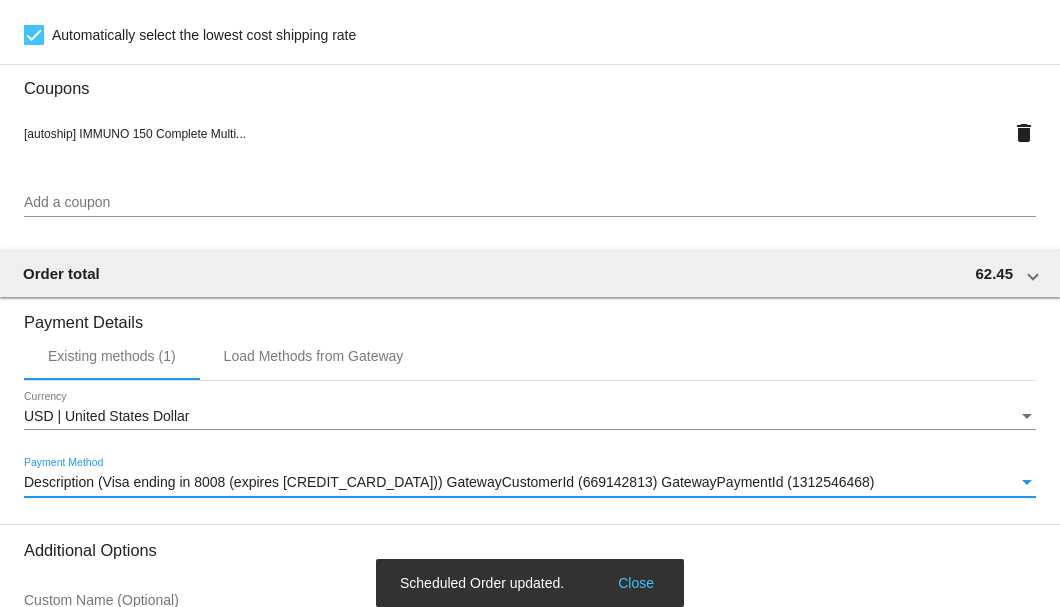 scroll, scrollTop: 1986, scrollLeft: 0, axis: vertical 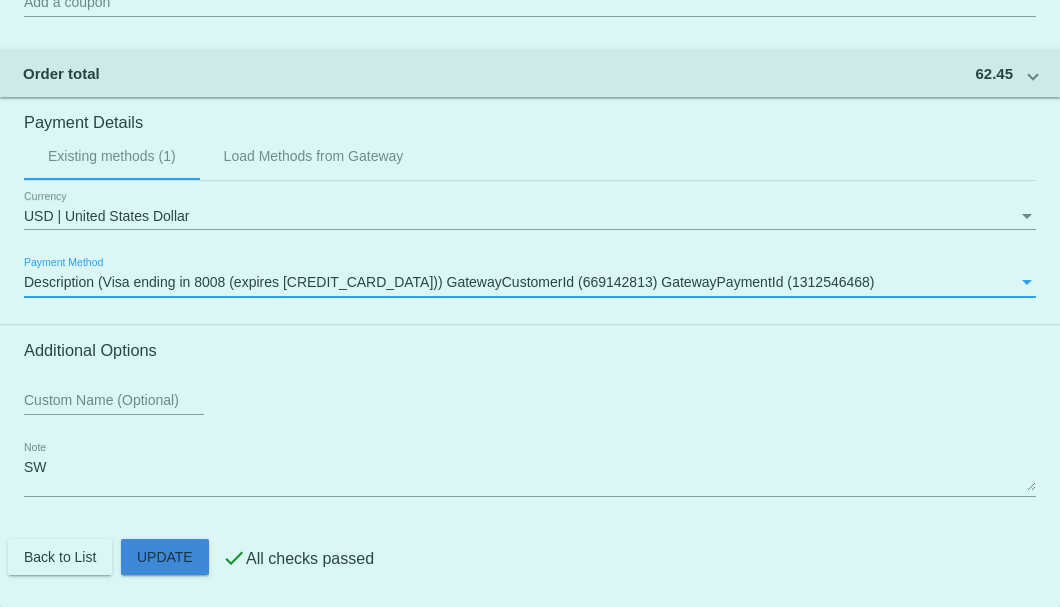 click on "Customer
4416113: david parr
7852462130@exceptionalproducts.org
Customer Shipping
Enter Shipping Address Select A Saved Address (0)
David
Shipping First Name
Parr
Shipping Last Name
US | USA
Shipping Country
5225 Northwest Courtland Drive
Shipping Street 1
Shipping Street 2
Topeka
Shipping City
KS | Kansas
Shipping State
66618
Shipping Postcode
Scheduled Order Details
Frequency:
Every 1 months
Active
1" 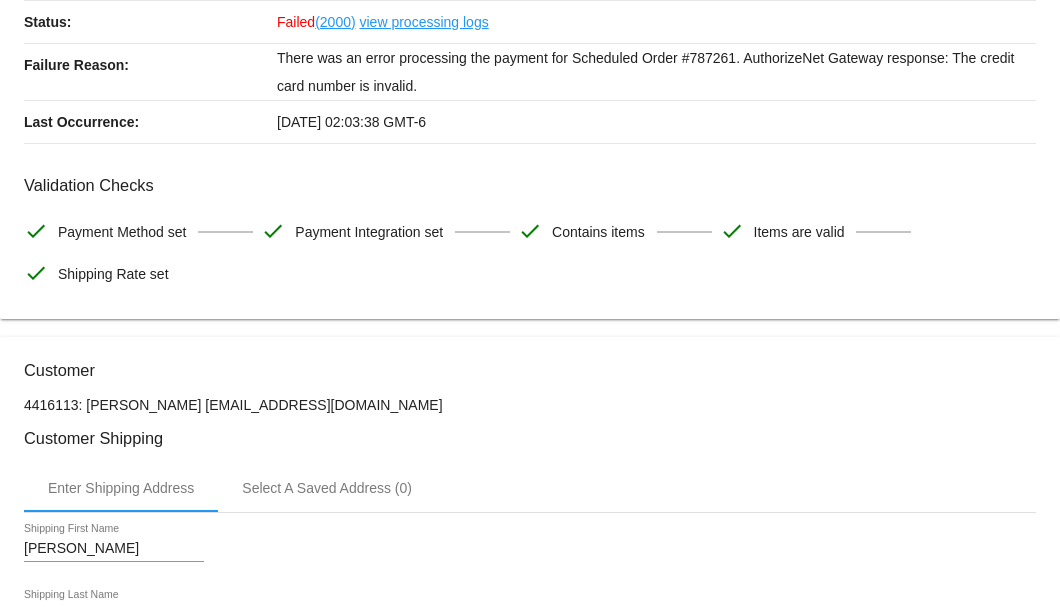 scroll, scrollTop: 0, scrollLeft: 0, axis: both 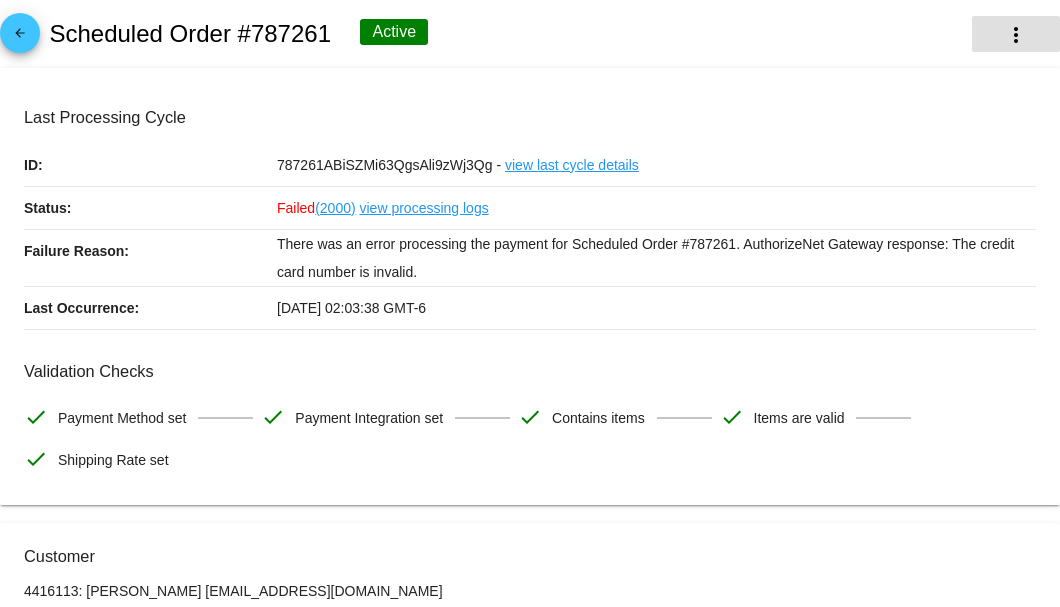 click on "more_vert" 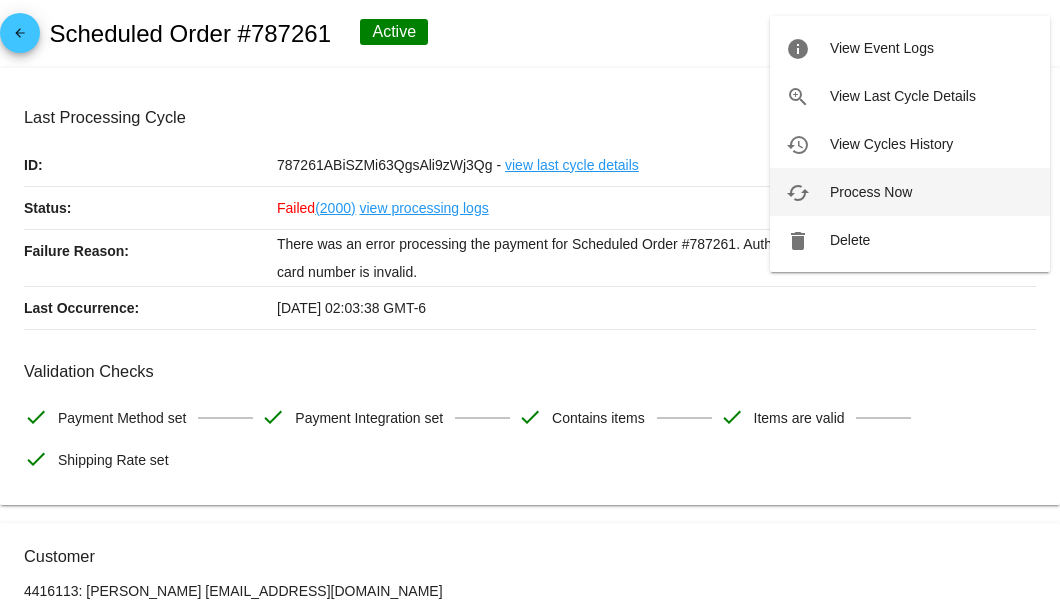 click on "Process Now" at bounding box center (871, 192) 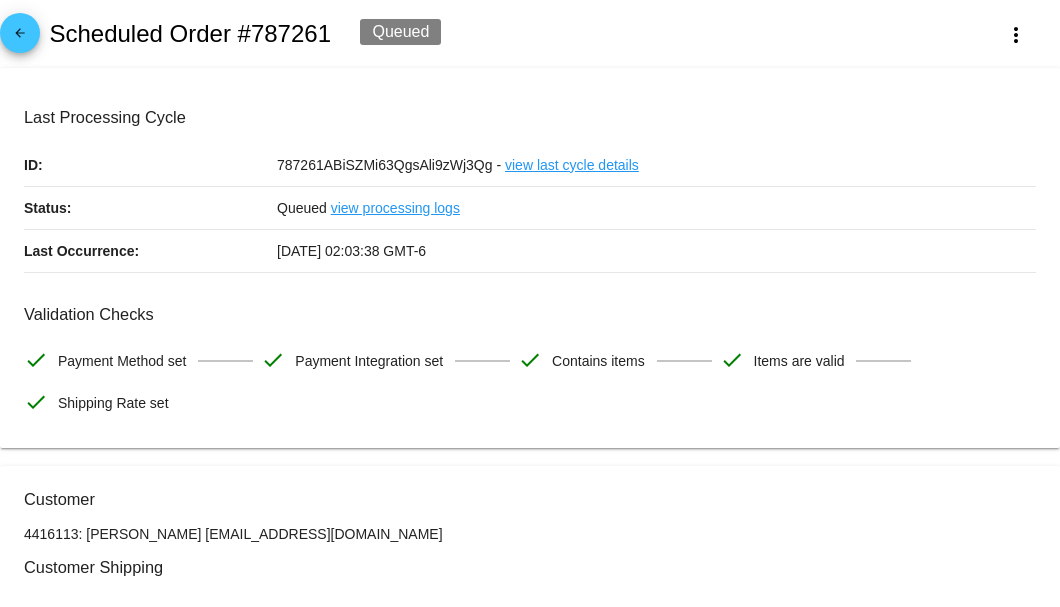 scroll, scrollTop: 133, scrollLeft: 0, axis: vertical 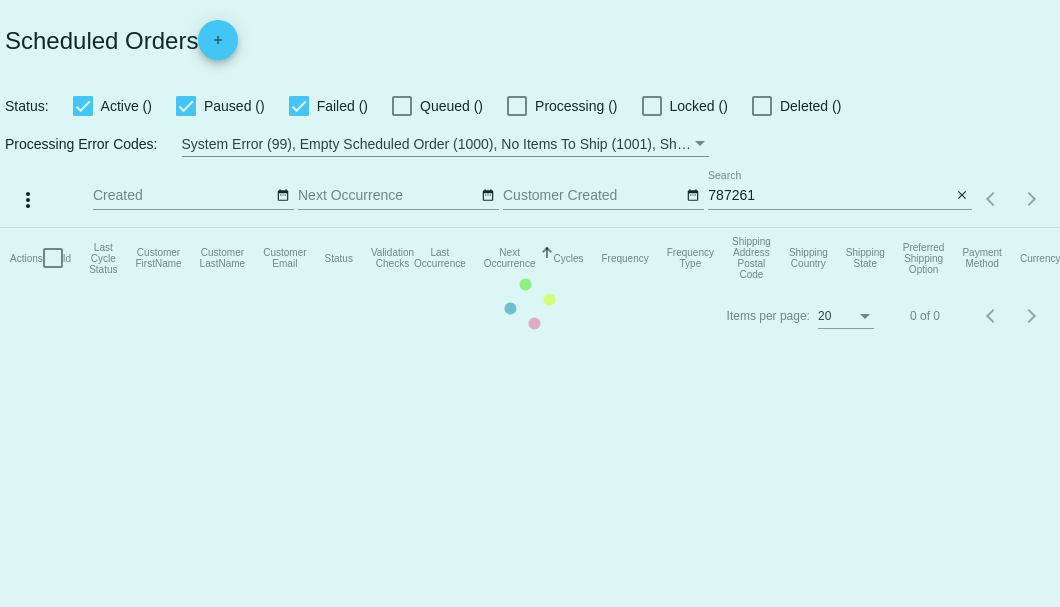 click on "Actions
Id   Last Cycle Status   Customer FirstName   Customer LastName   Customer Email   Status   Validation Checks   Last Occurrence   Next Occurrence   Sorted by NextOccurrenceUtc ascending  Cycles   Frequency   Frequency Type   Shipping Address Postal Code
Shipping Country
Shipping State
Preferred Shipping Option
Payment Method   Currency   Total Product Quantity   Scheduled Order Subtotal
Scheduled Order LTV" 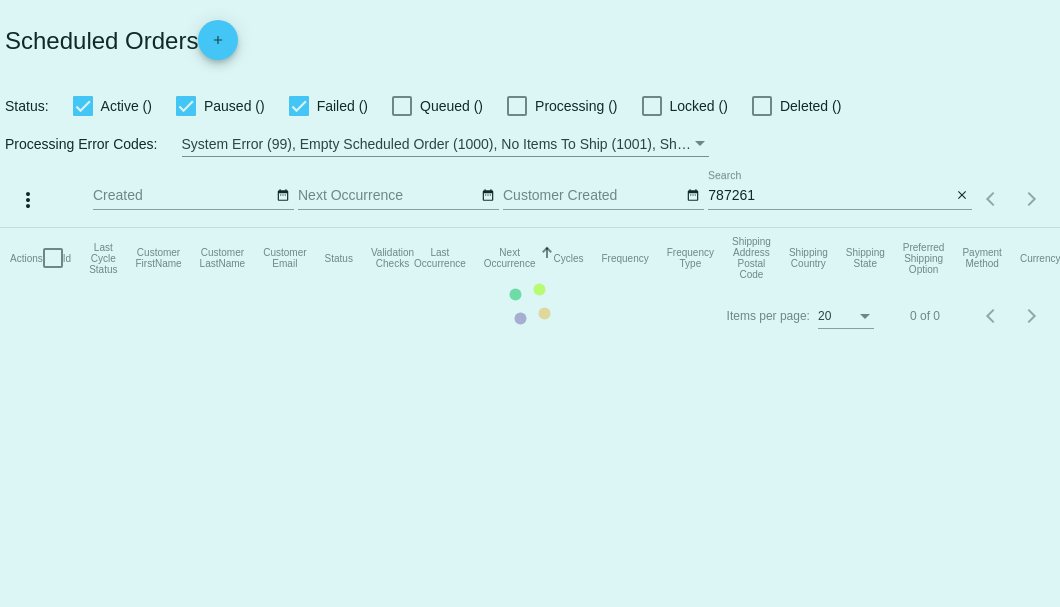 click on "Actions
Id   Last Cycle Status   Customer FirstName   Customer LastName   Customer Email   Status   Validation Checks   Last Occurrence   Next Occurrence   Sorted by NextOccurrenceUtc ascending  Cycles   Frequency   Frequency Type   Shipping Address Postal Code
Shipping Country
Shipping State
Preferred Shipping Option
Payment Method   Currency   Total Product Quantity   Scheduled Order Subtotal
Scheduled Order LTV" 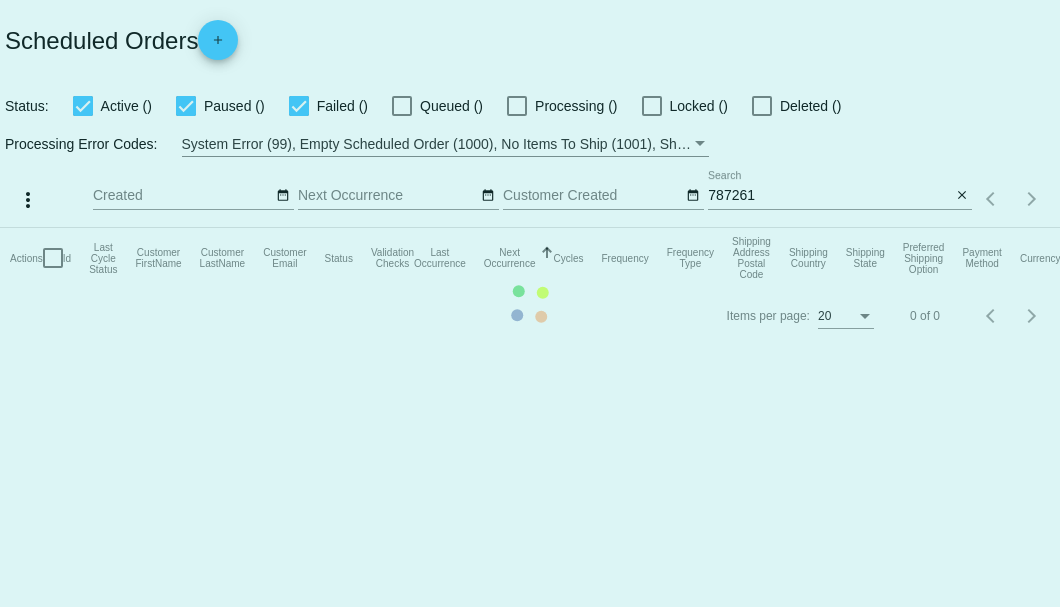click on "Actions
Id   Last Cycle Status   Customer FirstName   Customer LastName   Customer Email   Status   Validation Checks   Last Occurrence   Next Occurrence   Sorted by NextOccurrenceUtc ascending  Cycles   Frequency   Frequency Type   Shipping Address Postal Code
Shipping Country
Shipping State
Preferred Shipping Option
Payment Method   Currency   Total Product Quantity   Scheduled Order Subtotal
Scheduled Order LTV" 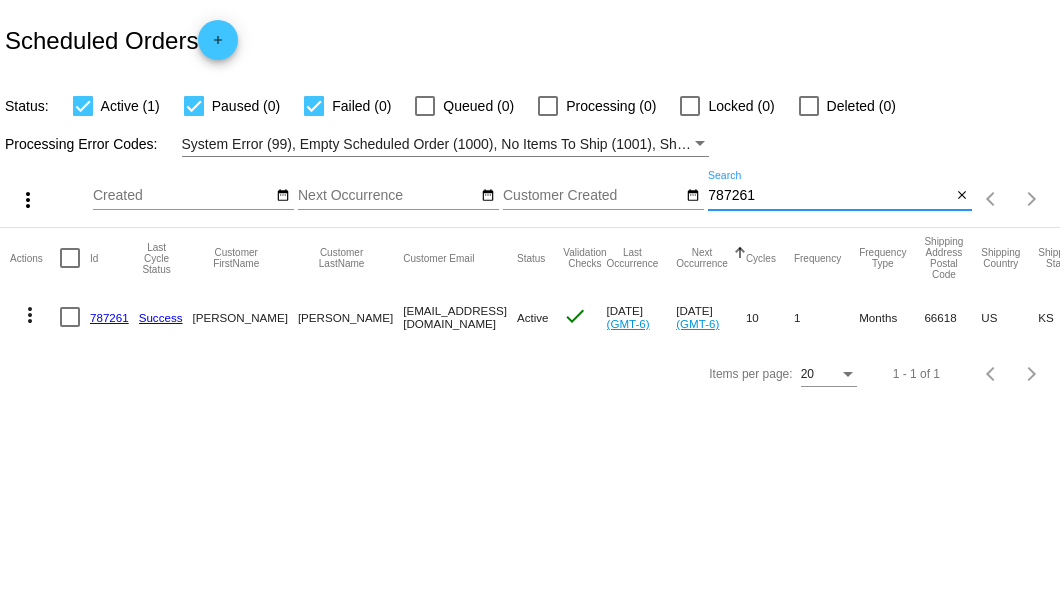 click on "787261" at bounding box center (829, 196) 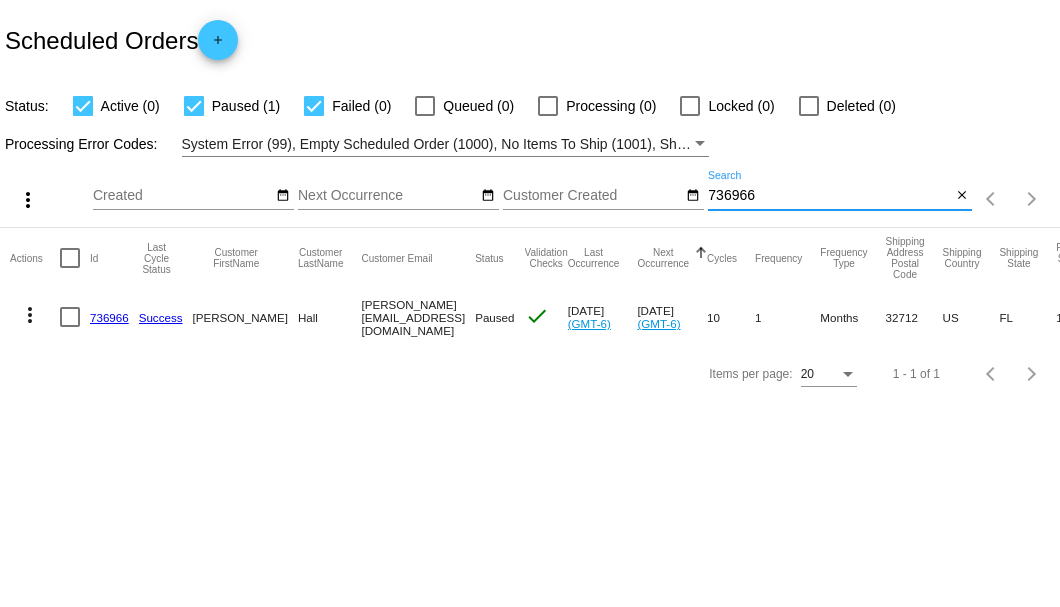 type on "736966" 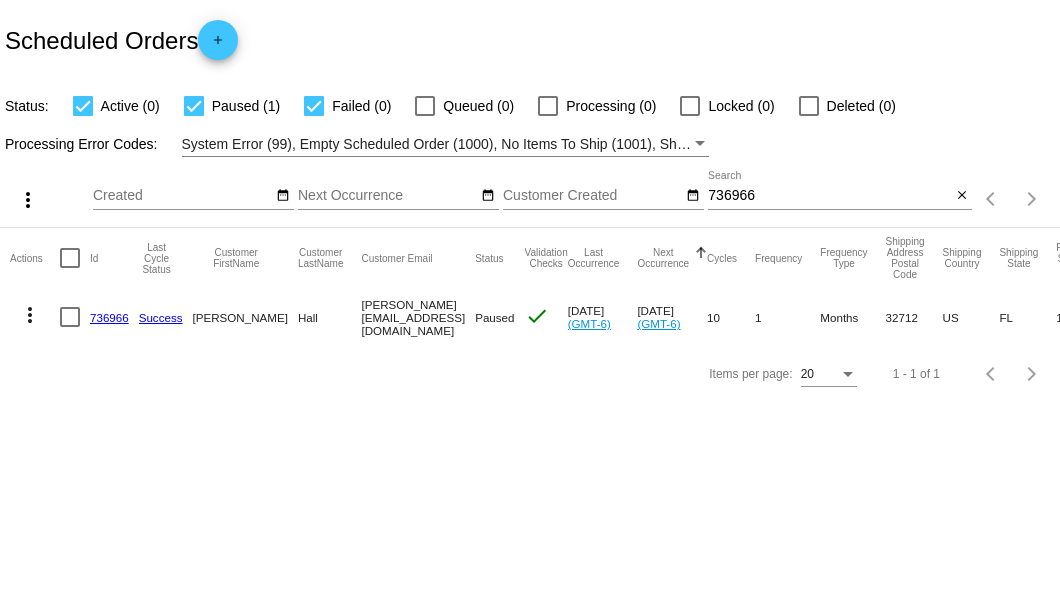 click on "736966" 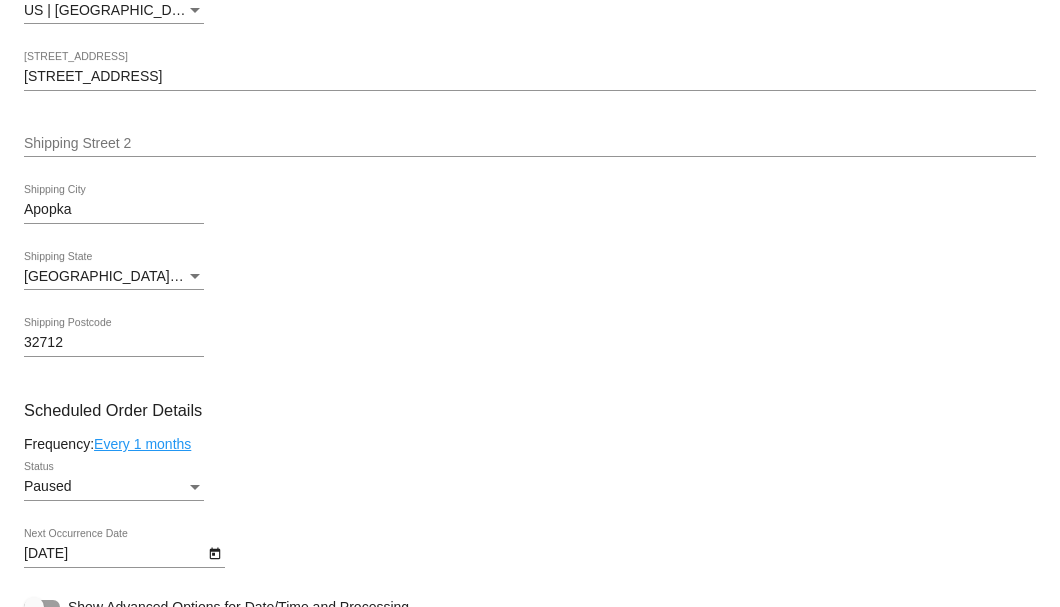 scroll, scrollTop: 1066, scrollLeft: 0, axis: vertical 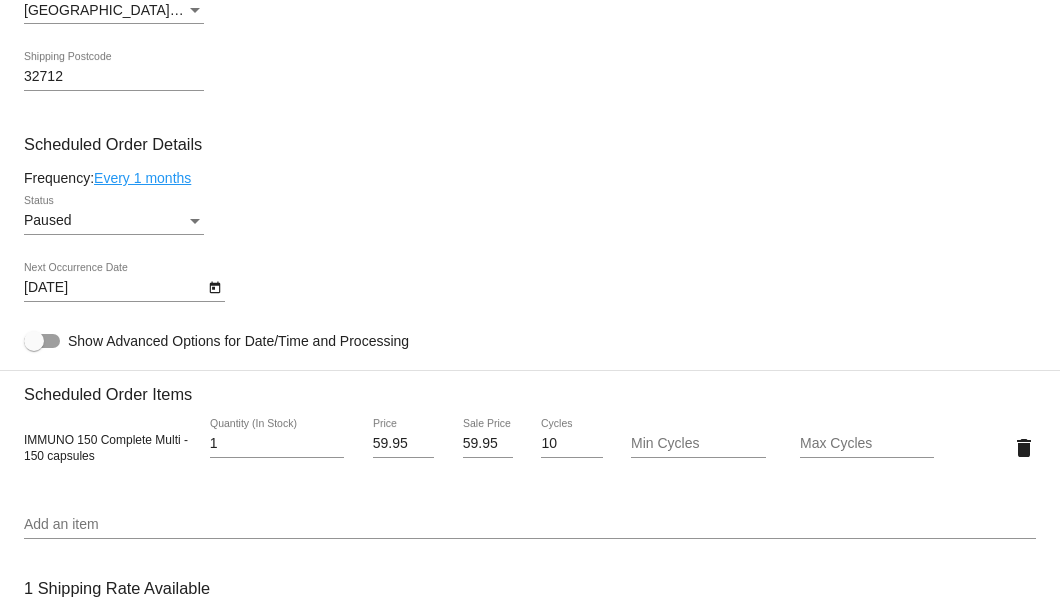 click at bounding box center [195, 221] 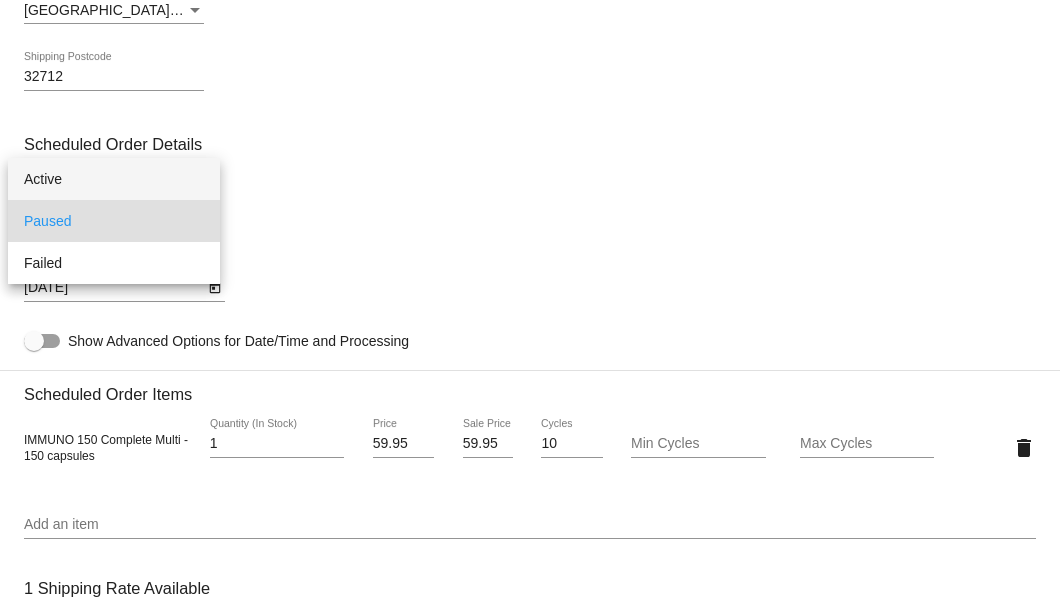 click on "Active" at bounding box center (114, 179) 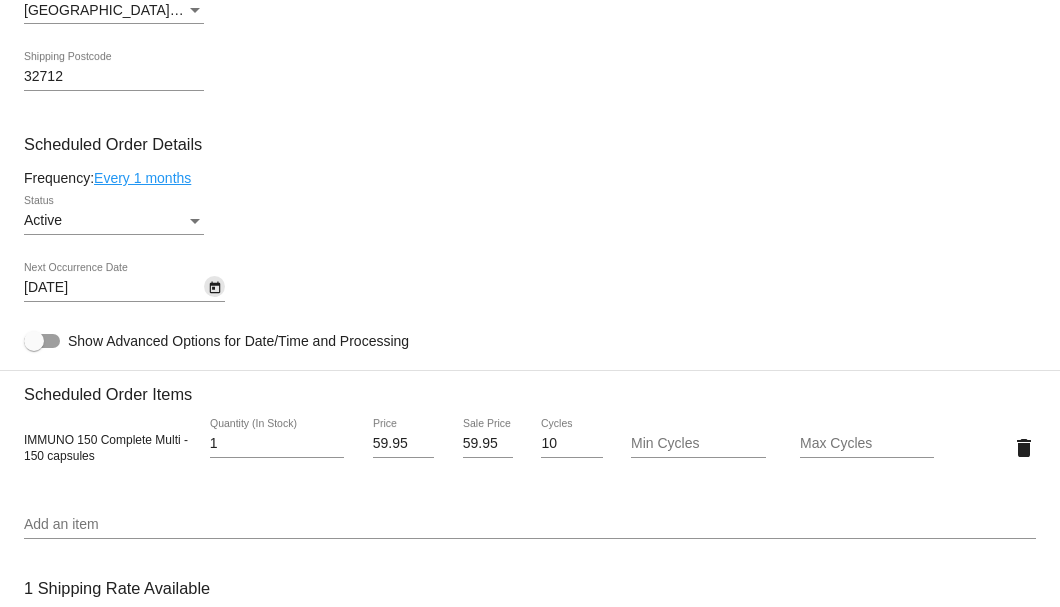 click 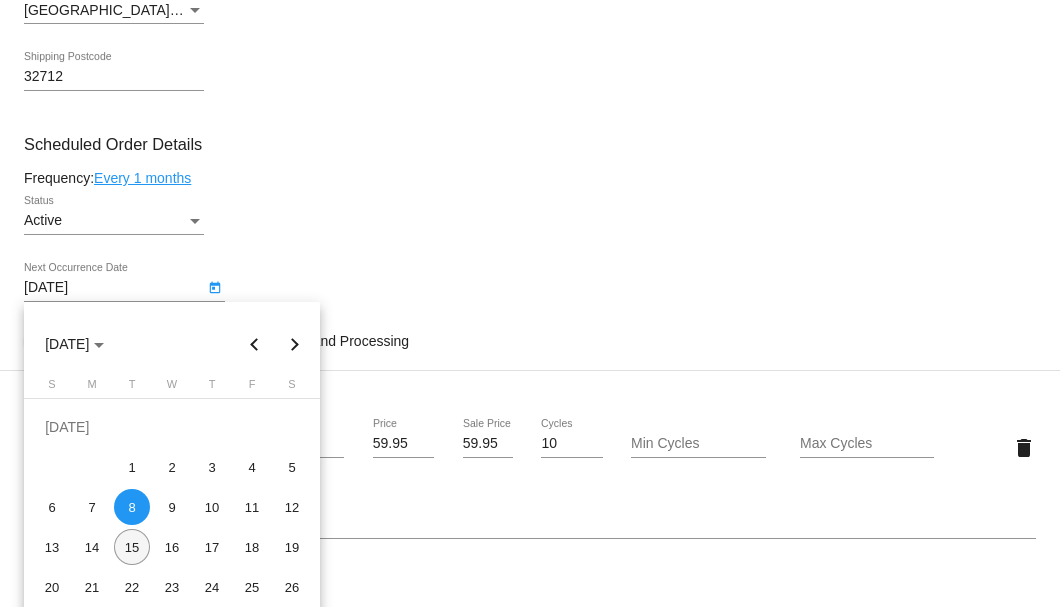 click on "15" at bounding box center (132, 547) 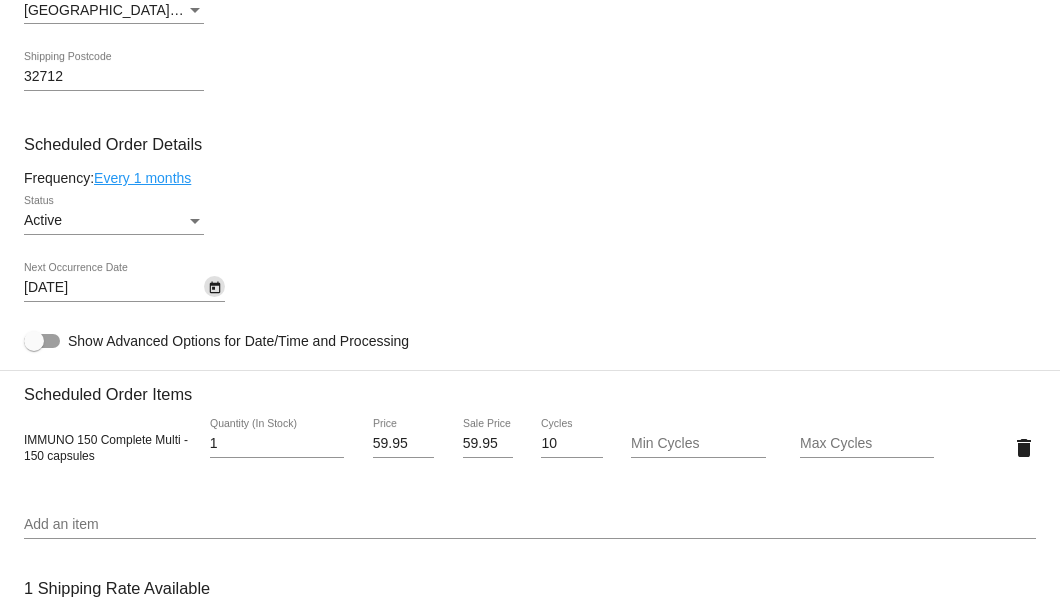 scroll, scrollTop: 1266, scrollLeft: 0, axis: vertical 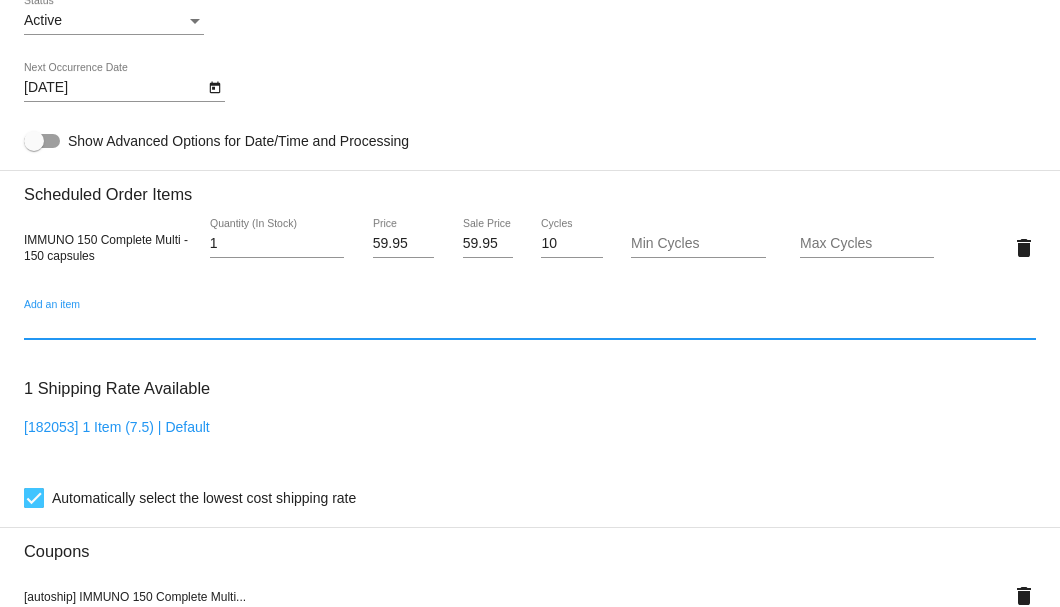 click on "Add an item" at bounding box center [530, 325] 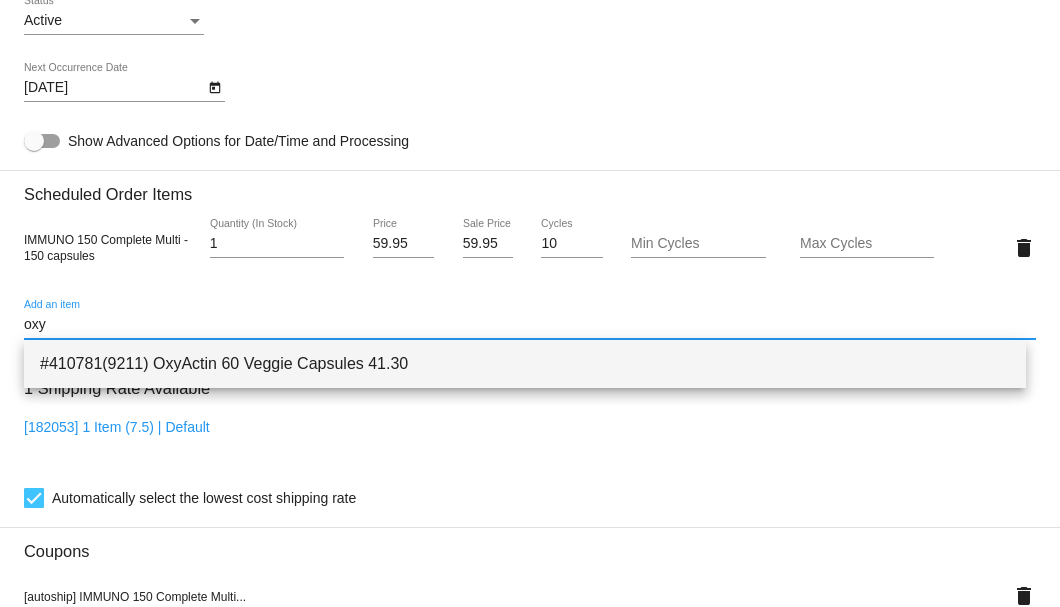 type on "oxy" 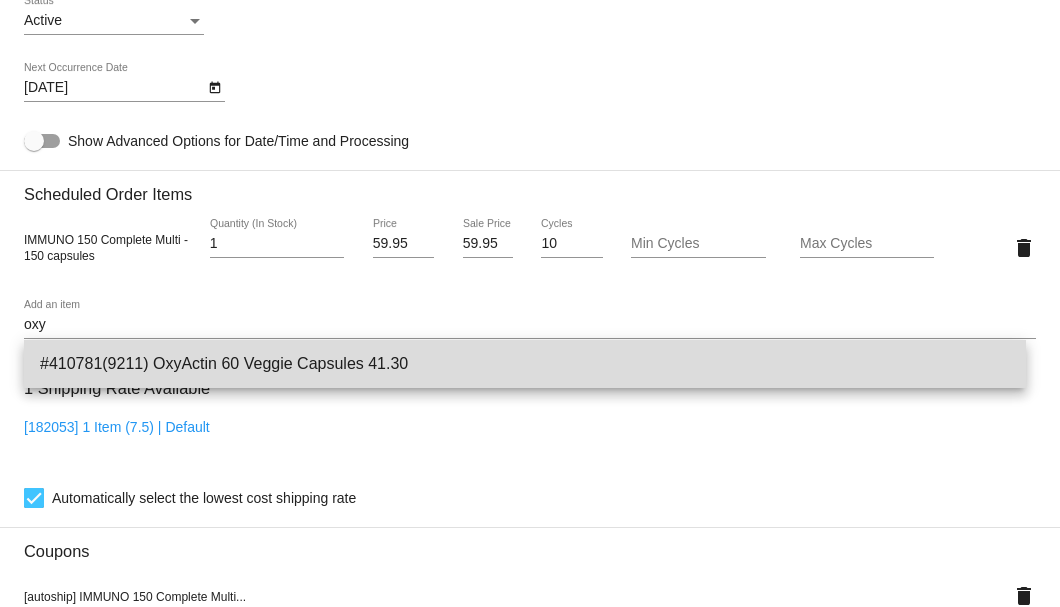 click on "#410781(9211) OxyActin 60 Veggie Capsules 41.30" at bounding box center [525, 364] 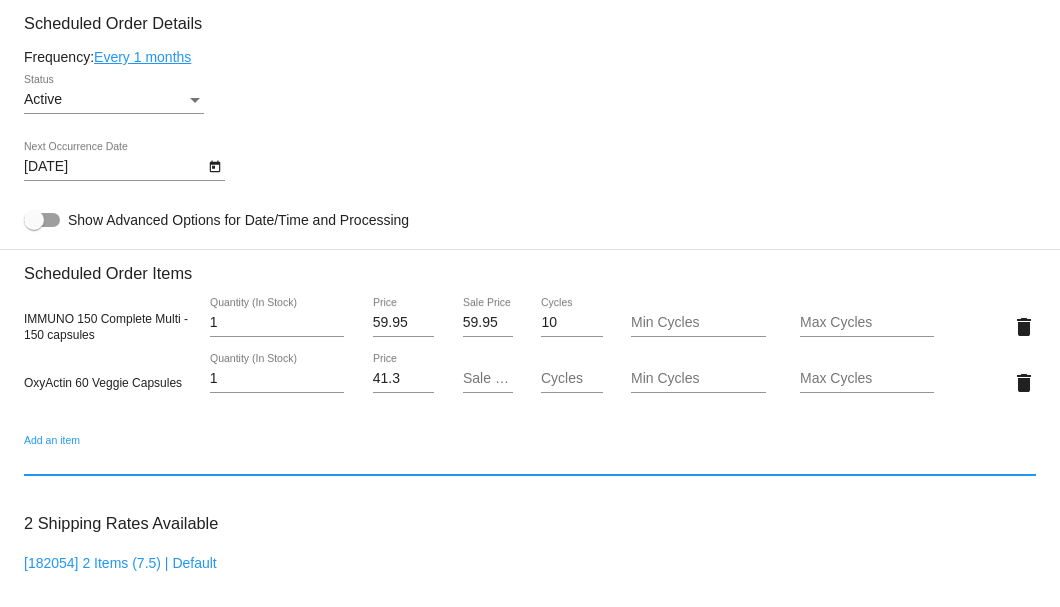 scroll, scrollTop: 1054, scrollLeft: 0, axis: vertical 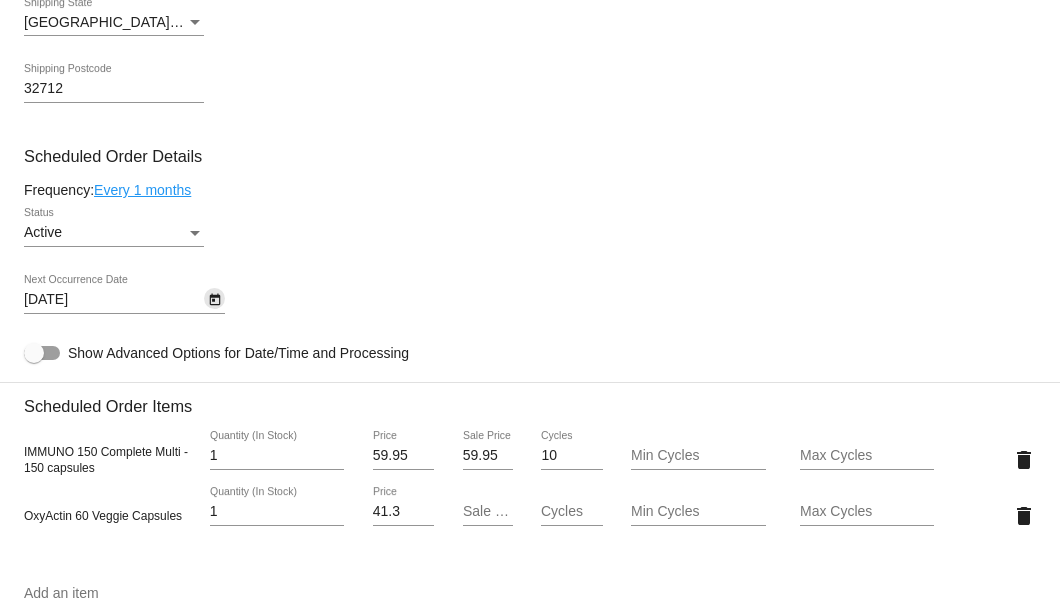 click 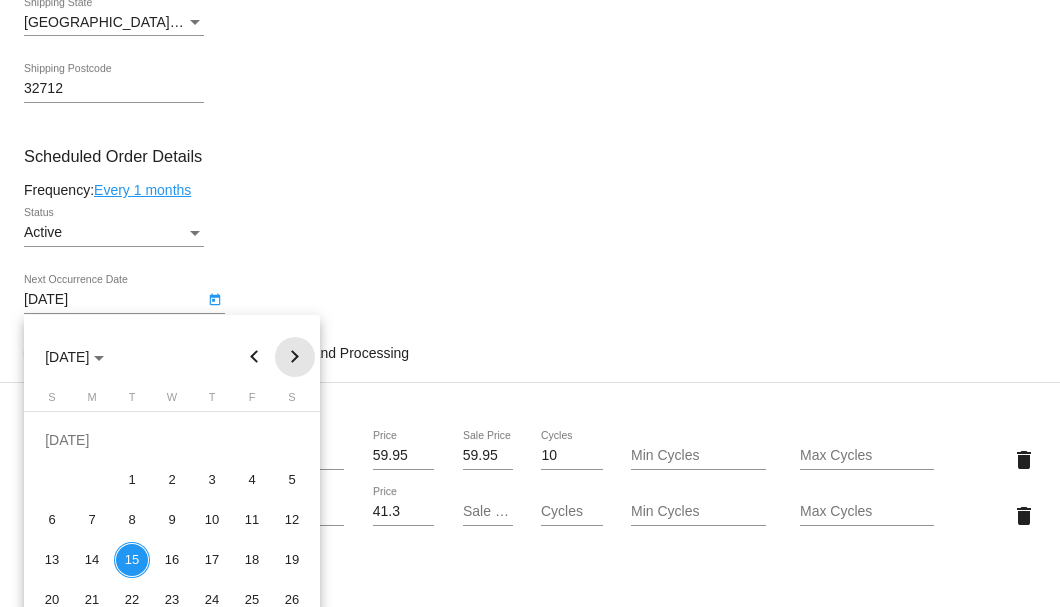 click at bounding box center [295, 357] 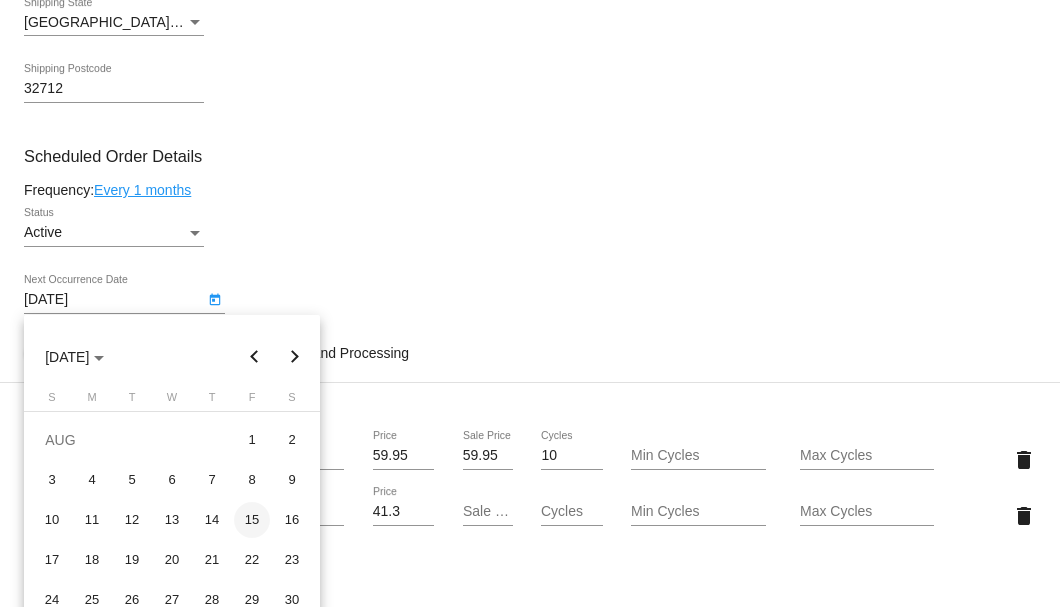 click on "15" at bounding box center (252, 520) 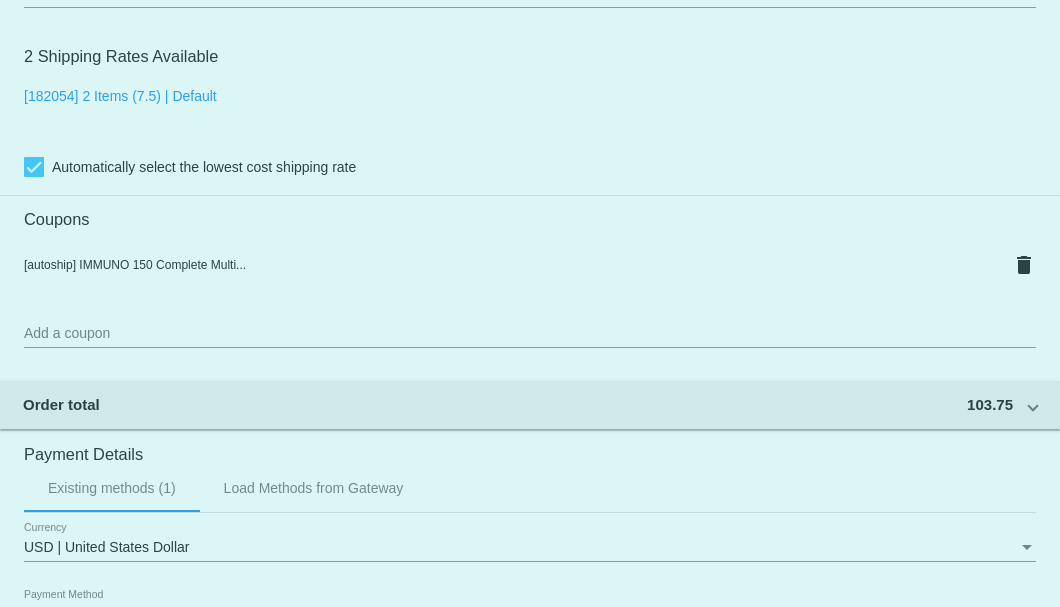 scroll, scrollTop: 1987, scrollLeft: 0, axis: vertical 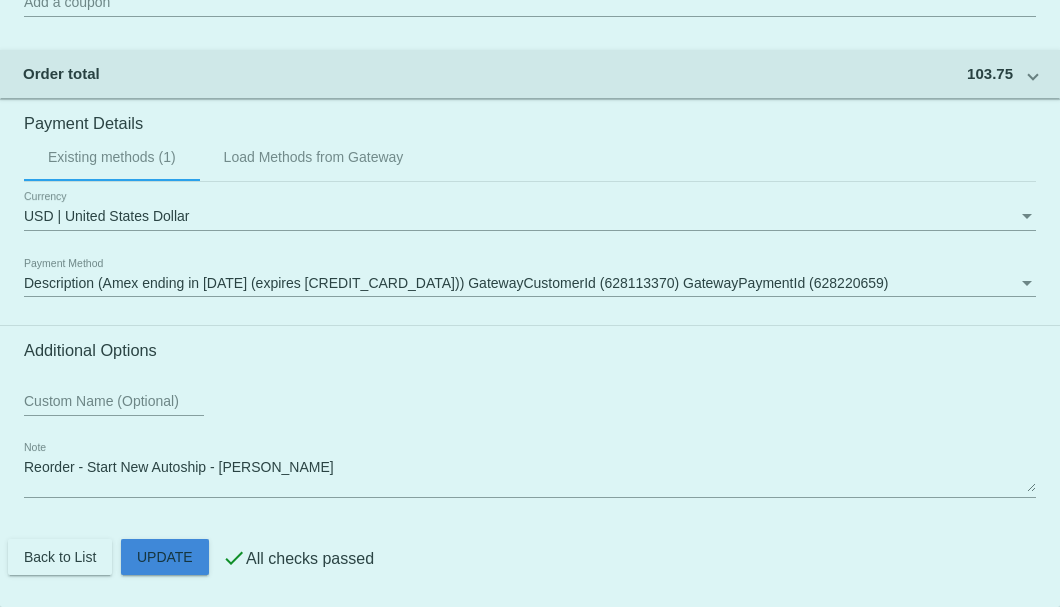 click on "Customer
2948039: Cynthia J Hall
cindyhall@themortgagesolution.biz
Customer Shipping
Enter Shipping Address Select A Saved Address (0)
Cynthia J
Shipping First Name
Hall
Shipping Last Name
US | USA
Shipping Country
833 Palm Oak Drive
Shipping Street 1
Shipping Street 2
Apopka
Shipping City
FL | Florida
Shipping State
32712
Shipping Postcode
Scheduled Order Details
Frequency:
Every 1 months
Active
Status" 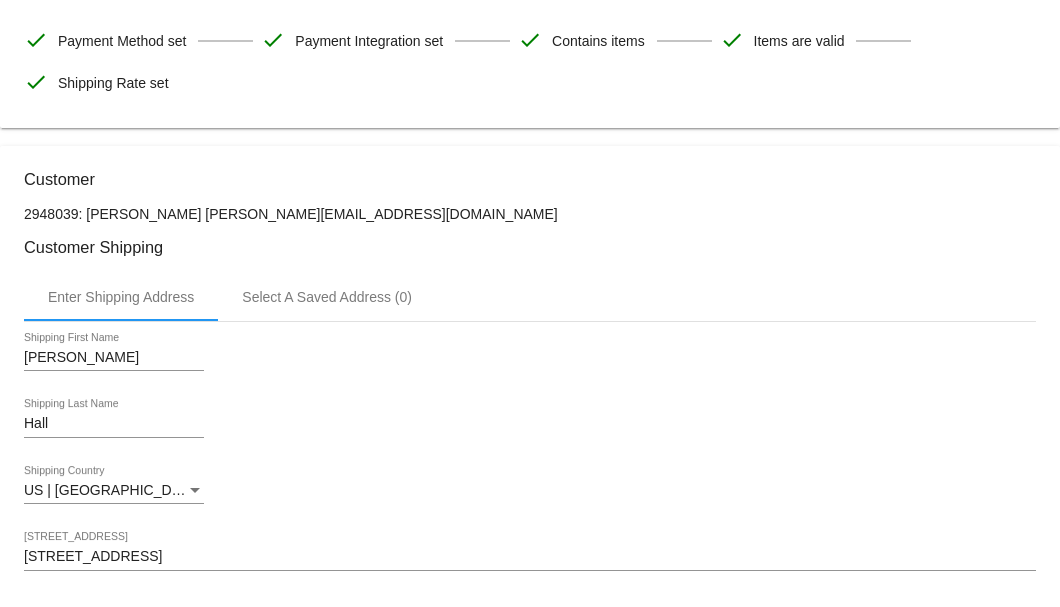 scroll, scrollTop: 187, scrollLeft: 0, axis: vertical 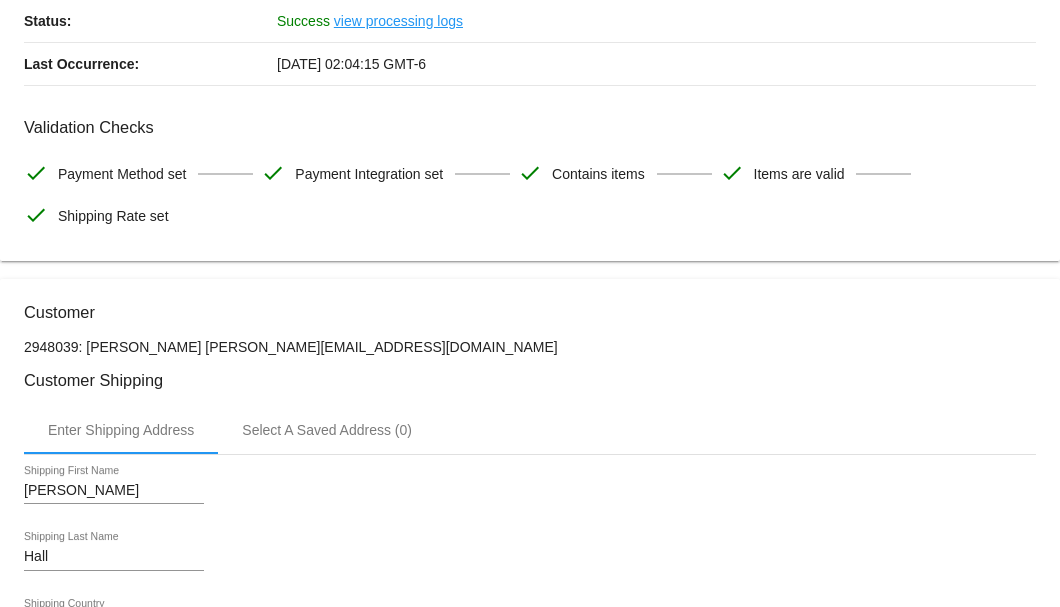 drag, startPoint x: 398, startPoint y: 338, endPoint x: 179, endPoint y: 350, distance: 219.32852 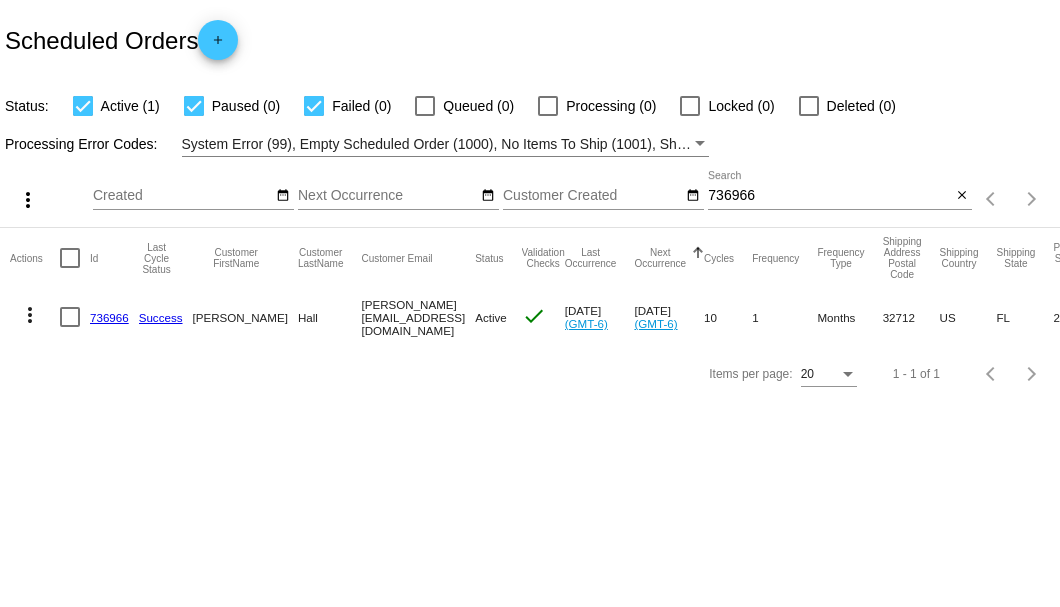 scroll, scrollTop: 0, scrollLeft: 0, axis: both 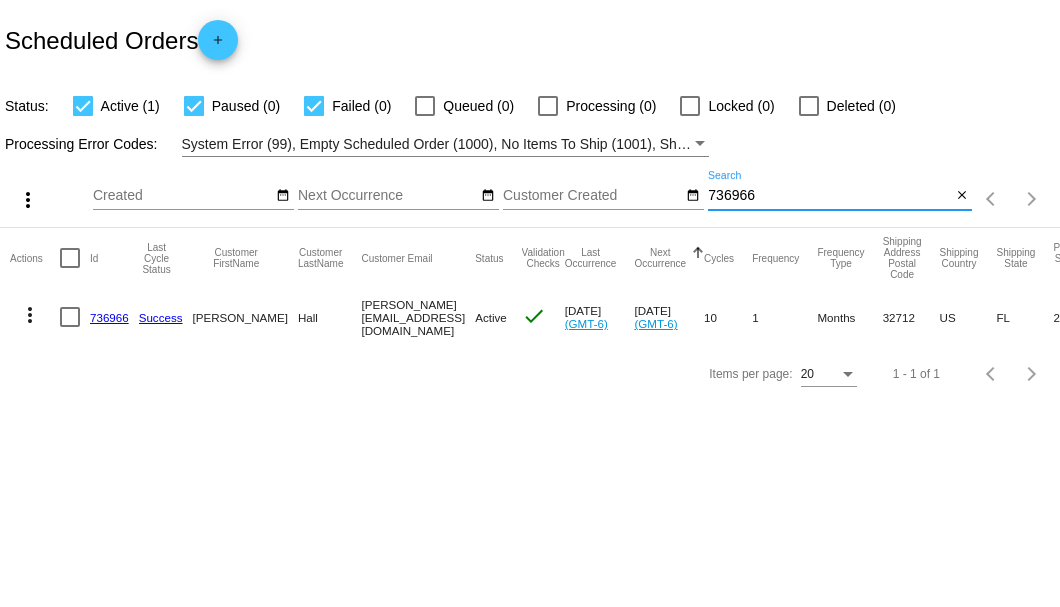 click on "736966" at bounding box center [829, 196] 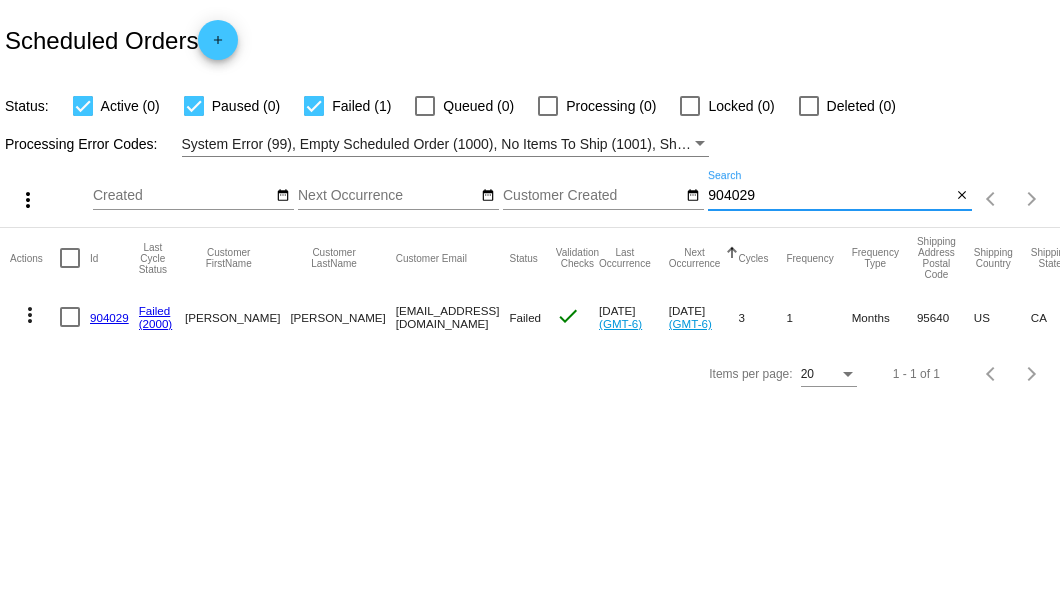 type on "904029" 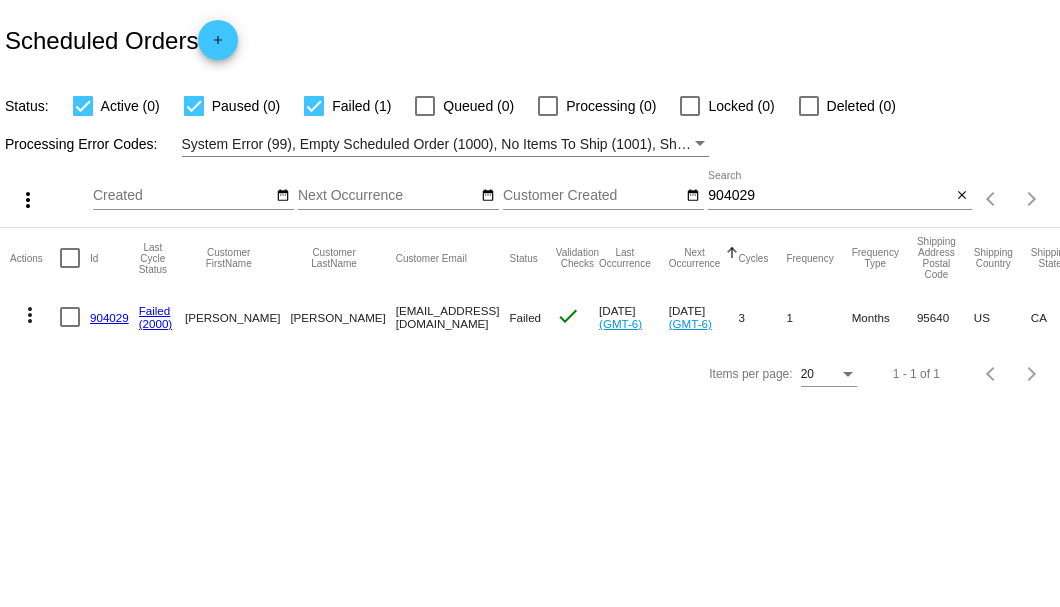 drag, startPoint x: 312, startPoint y: 318, endPoint x: 458, endPoint y: 321, distance: 146.03082 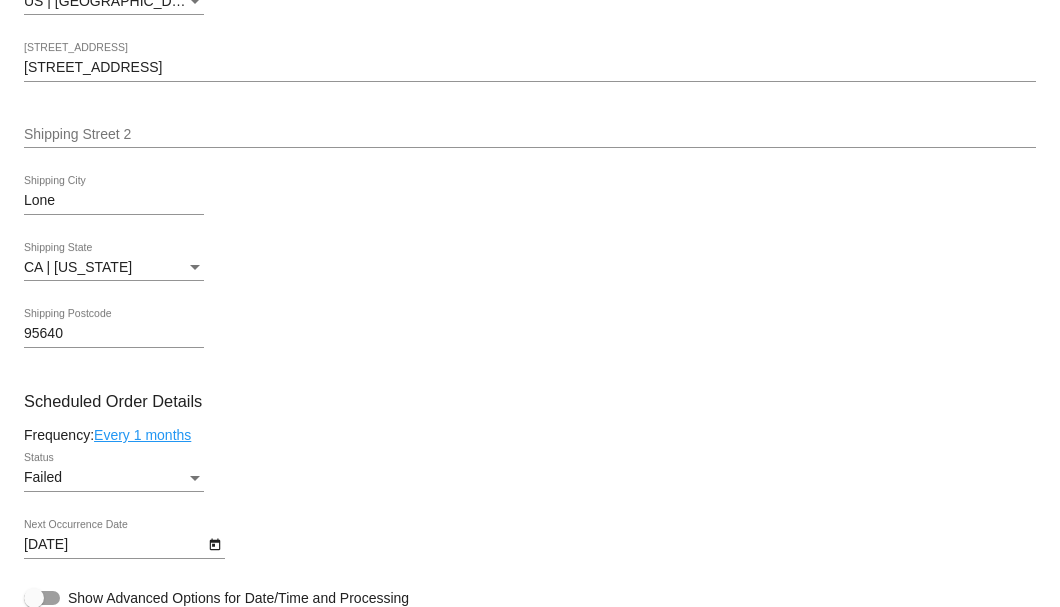 scroll, scrollTop: 1066, scrollLeft: 0, axis: vertical 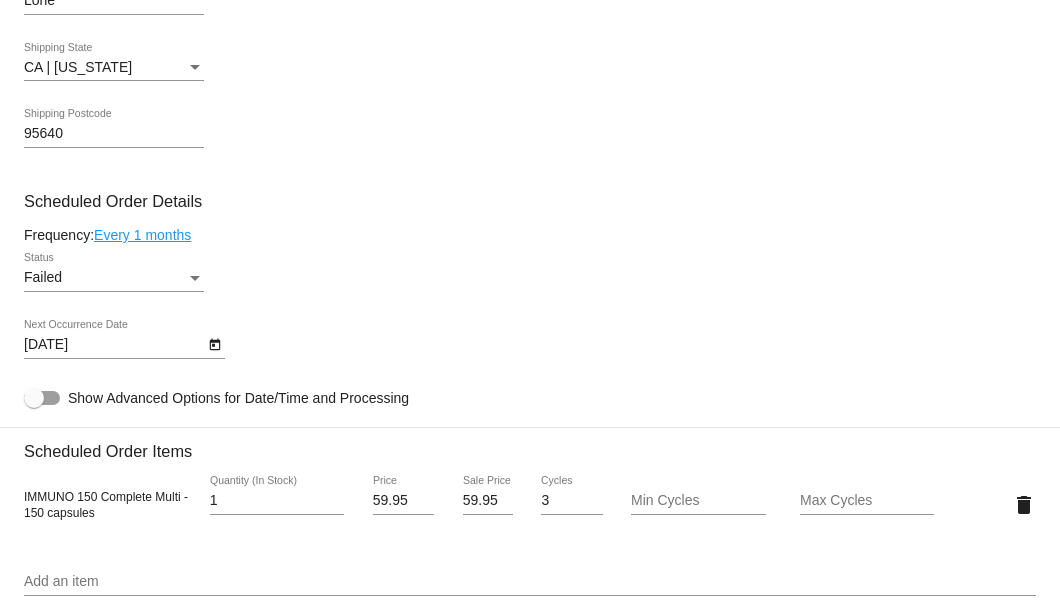click at bounding box center [195, 278] 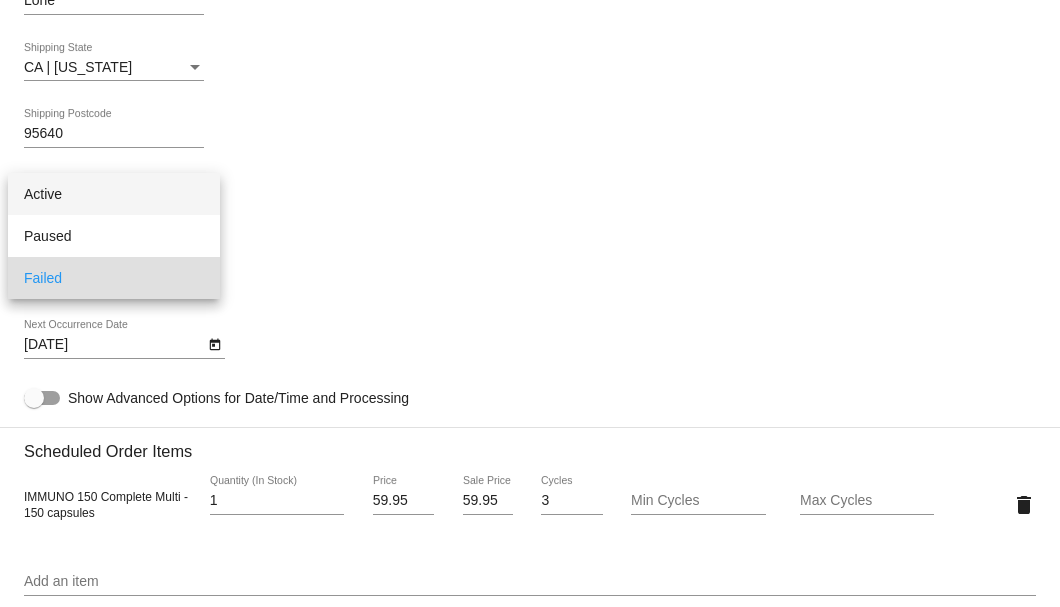 click on "Active" at bounding box center [114, 194] 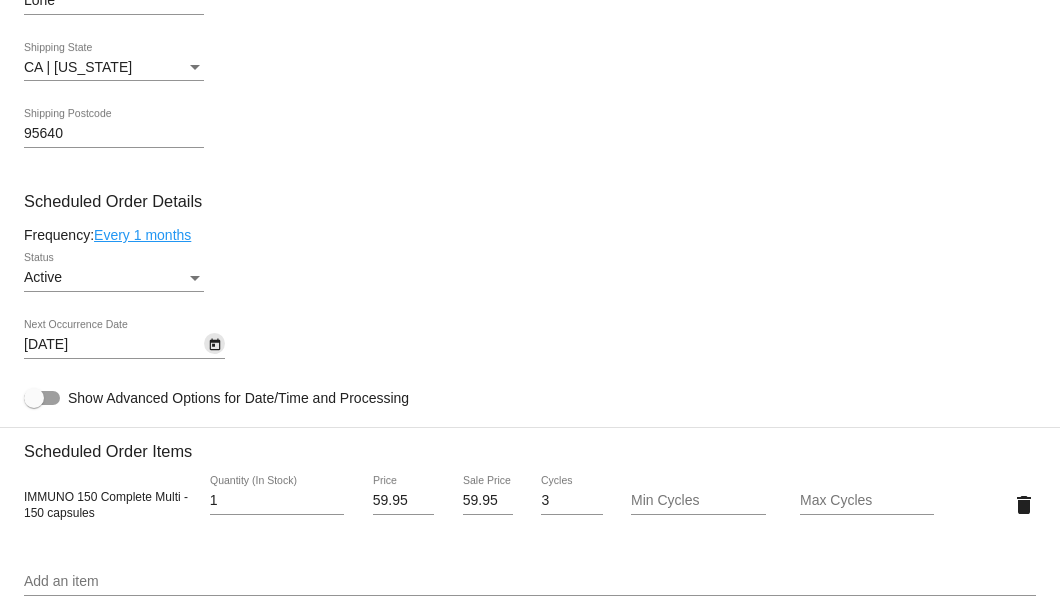 click 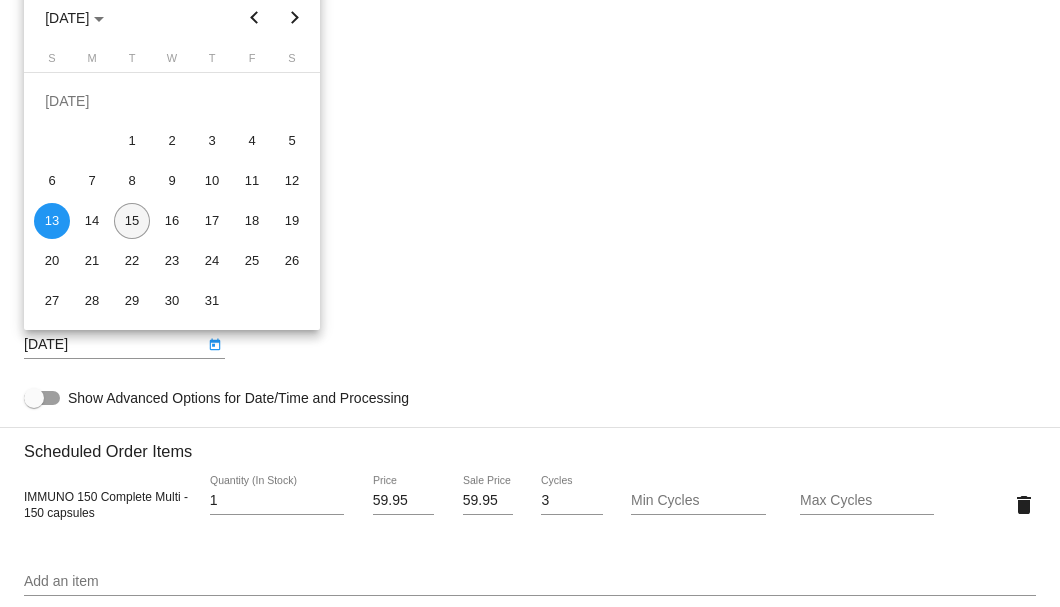 click on "15" at bounding box center [132, 221] 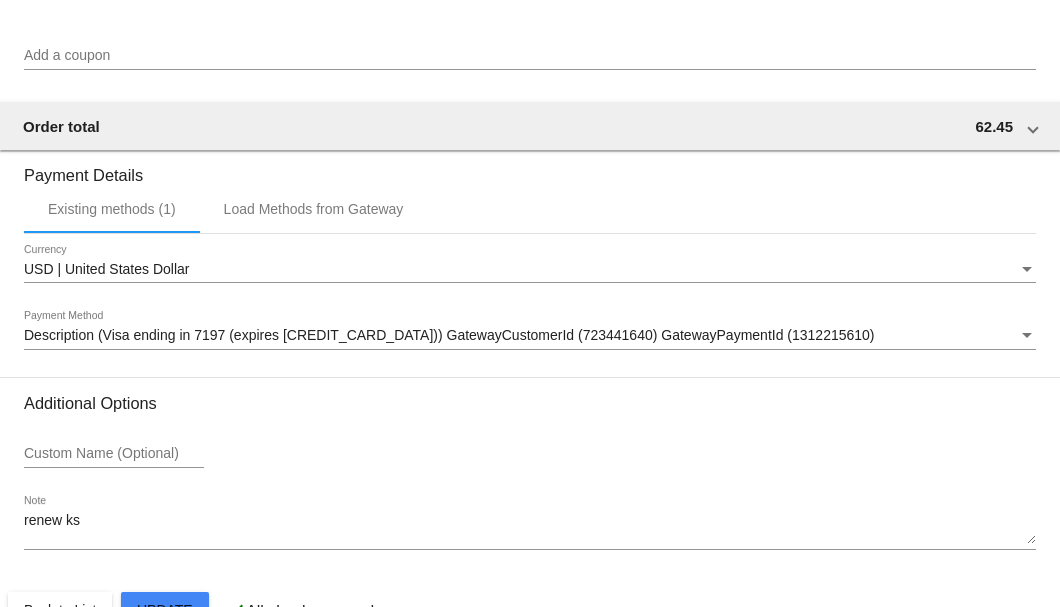 scroll, scrollTop: 1986, scrollLeft: 0, axis: vertical 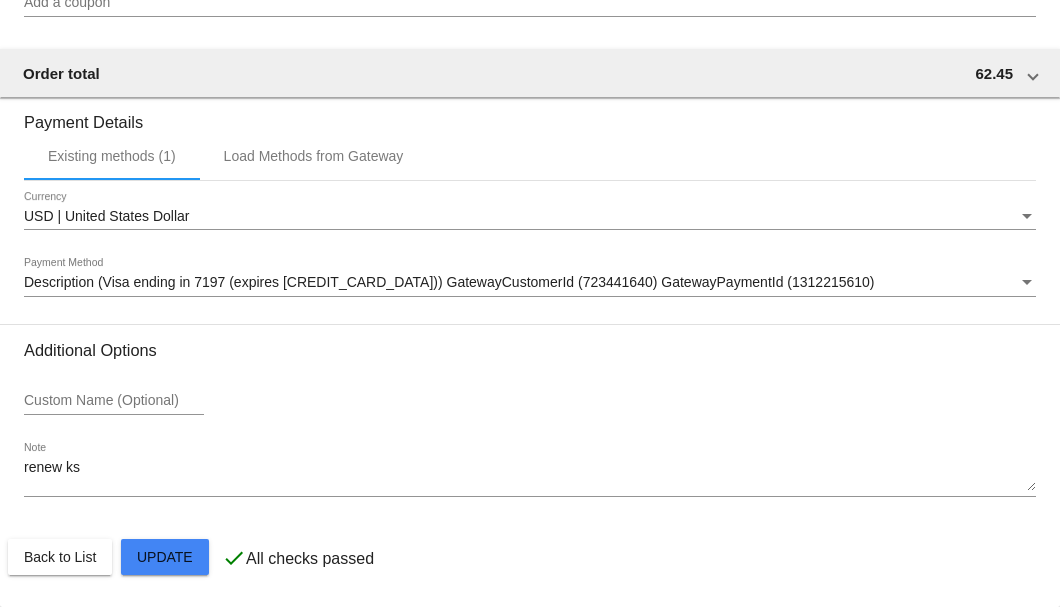 click on "Customer
6366944: Clifford Riddell
cliffordriddell50@gmail.com
Customer Shipping
Enter Shipping Address Select A Saved Address (0)
Clifford
Shipping First Name
Riddell
Shipping Last Name
US | USA
Shipping Country
3446 Camanche Parkway North
Shipping Street 1
Shipping Street 2
Lone
Shipping City
CA | California
Shipping State
95640
Shipping Postcode
Scheduled Order Details
Frequency:
Every 1 months
Active
Status" 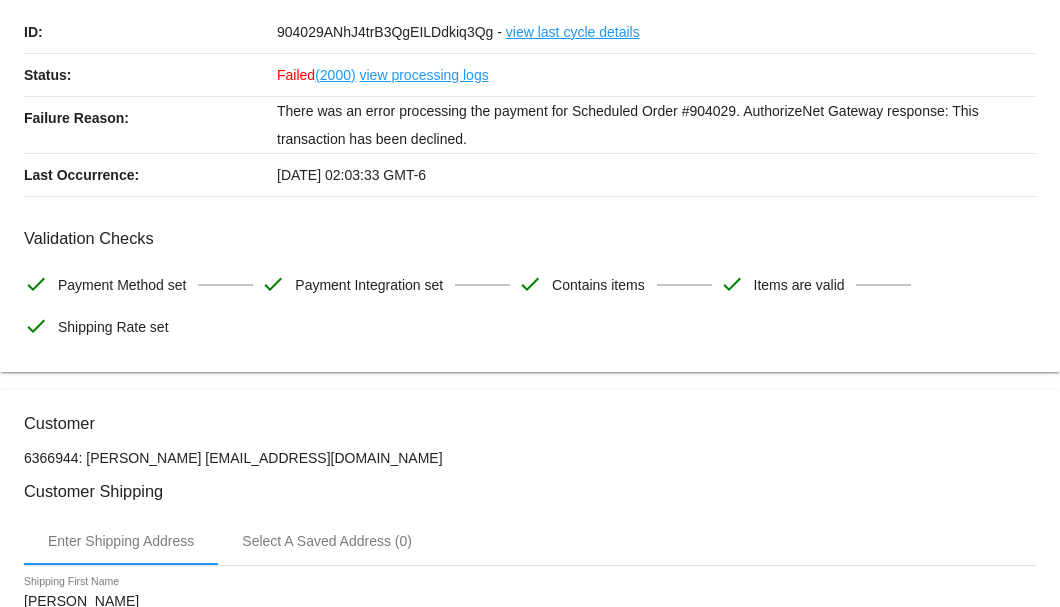 scroll, scrollTop: 0, scrollLeft: 0, axis: both 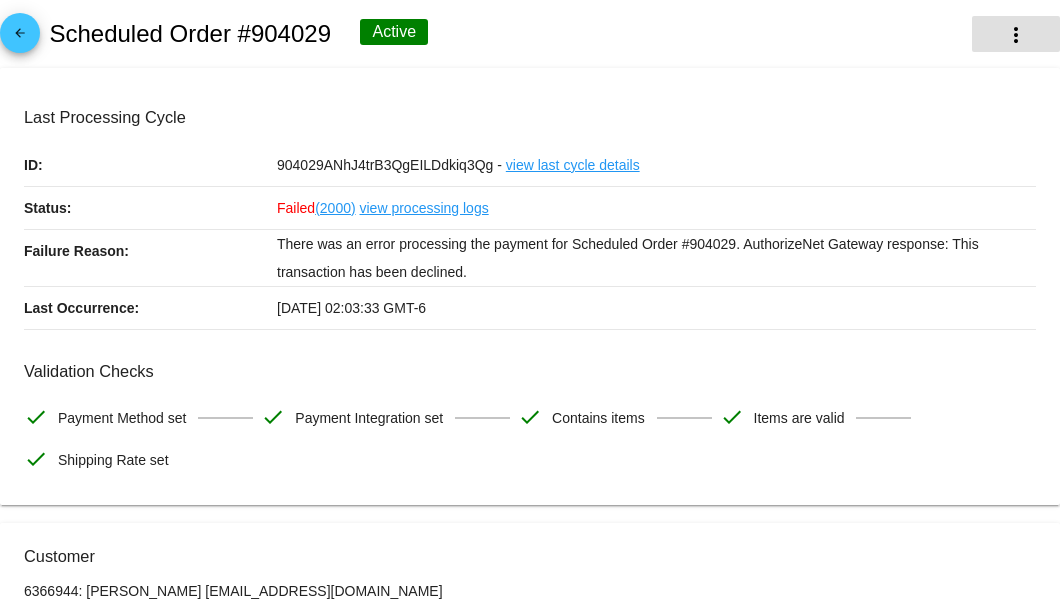 click on "more_vert" 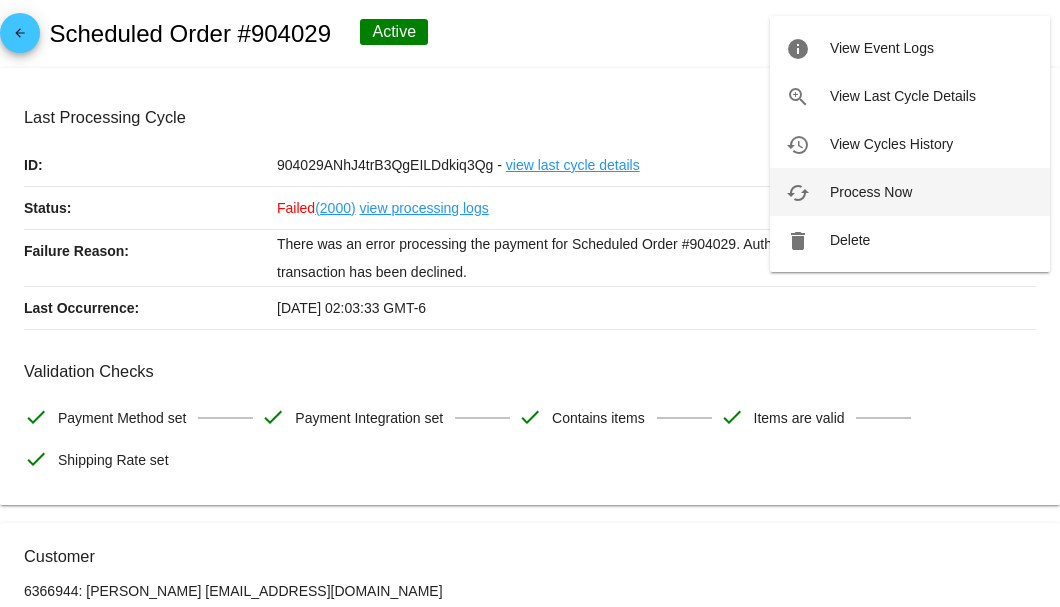 click on "Process Now" at bounding box center [871, 192] 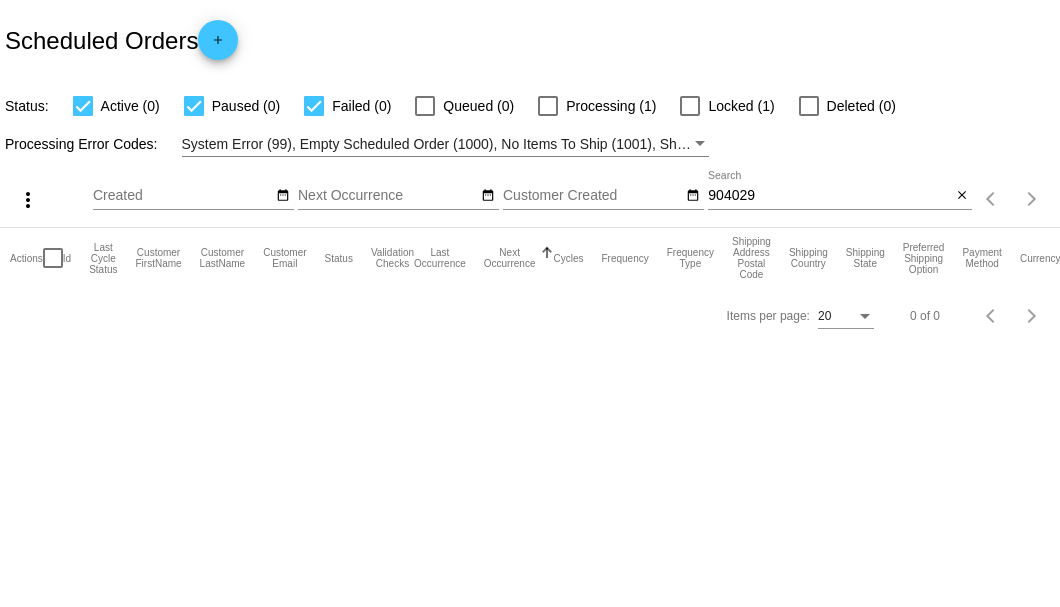 scroll, scrollTop: 0, scrollLeft: 0, axis: both 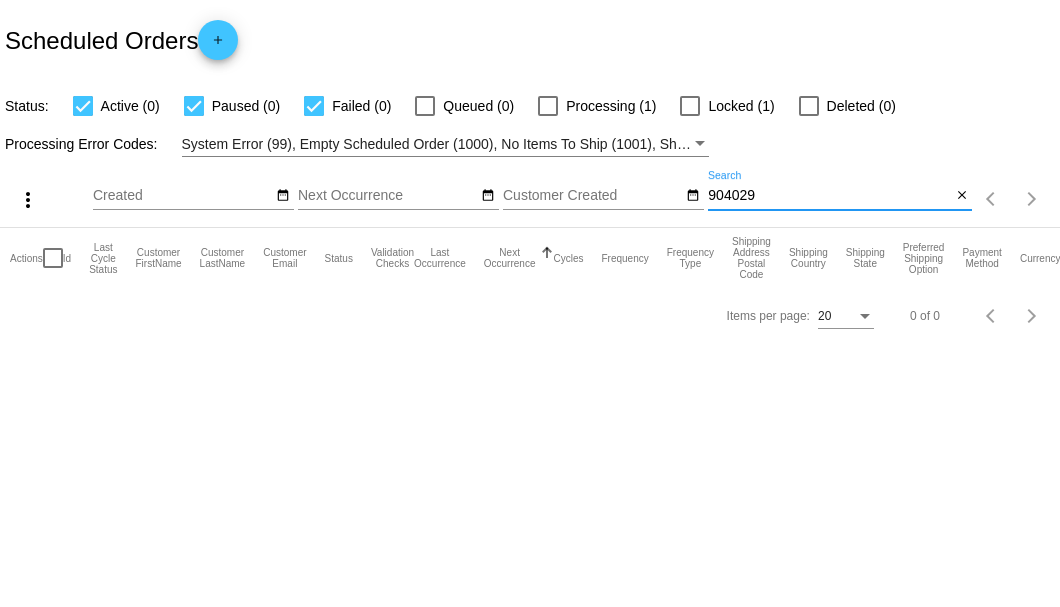 click on "904029" at bounding box center [829, 196] 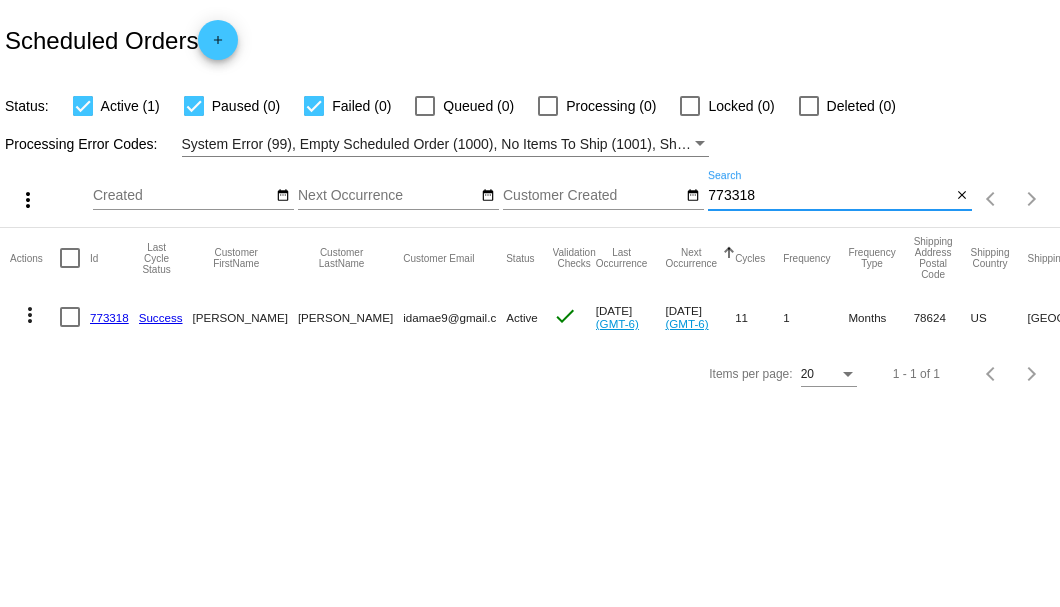 type on "773318" 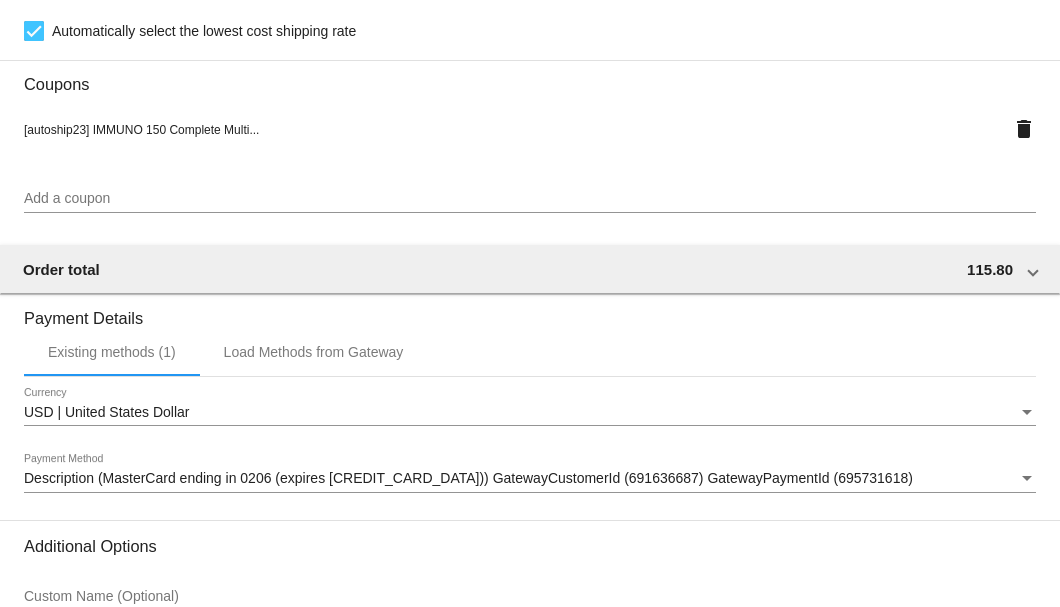 scroll, scrollTop: 1930, scrollLeft: 0, axis: vertical 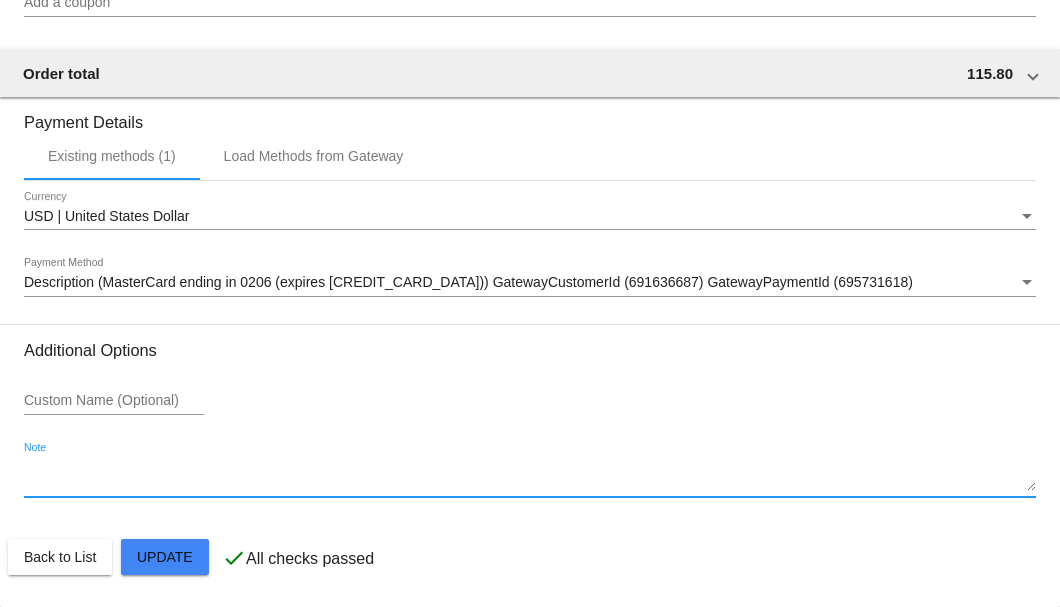 click on "Note" at bounding box center (530, 476) 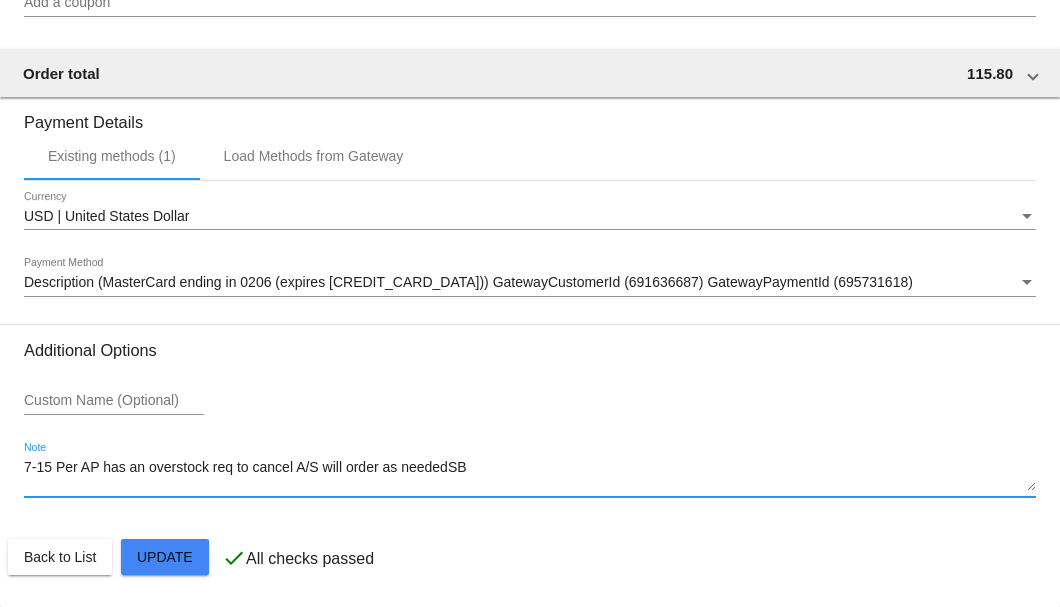 click on "7-15 Per AP has an overstock req to cancel A/S will order as neededSB" at bounding box center [530, 476] 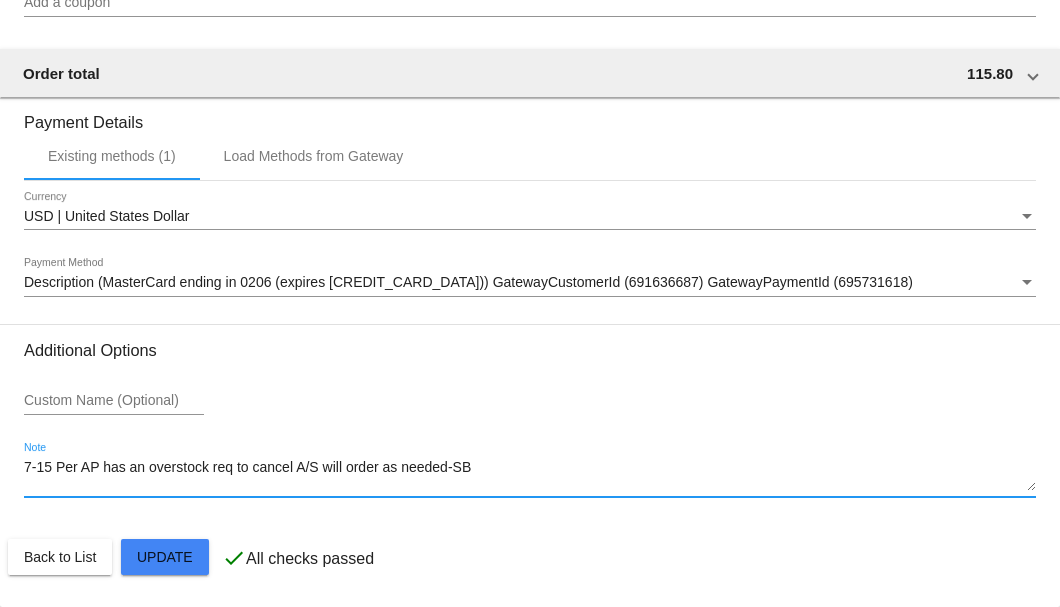 click on "Customer
5202364: Ida Sebera
idamae9@gmail.c
Customer Shipping
Enter Shipping Address Select A Saved Address (0)
Ida
Shipping First Name
Sebera
Shipping Last Name
US | USA
Shipping Country
310 Rocky Creek Rd
Shipping Street 1
Shipping Street 2
Fredericksburg
Shipping City
TX | Texas
Shipping State
78624
Shipping Postcode
Scheduled Order Details
Frequency:
Every 1 months
Active
Status" 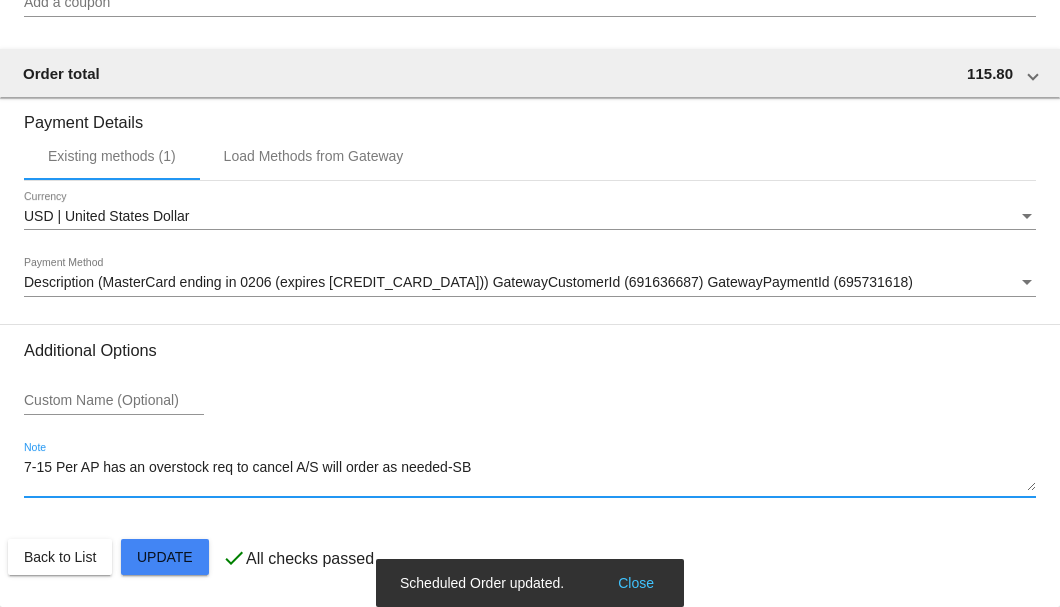 type on "7-15 Per AP has an overstock req to cancel A/S will order as needed-SB" 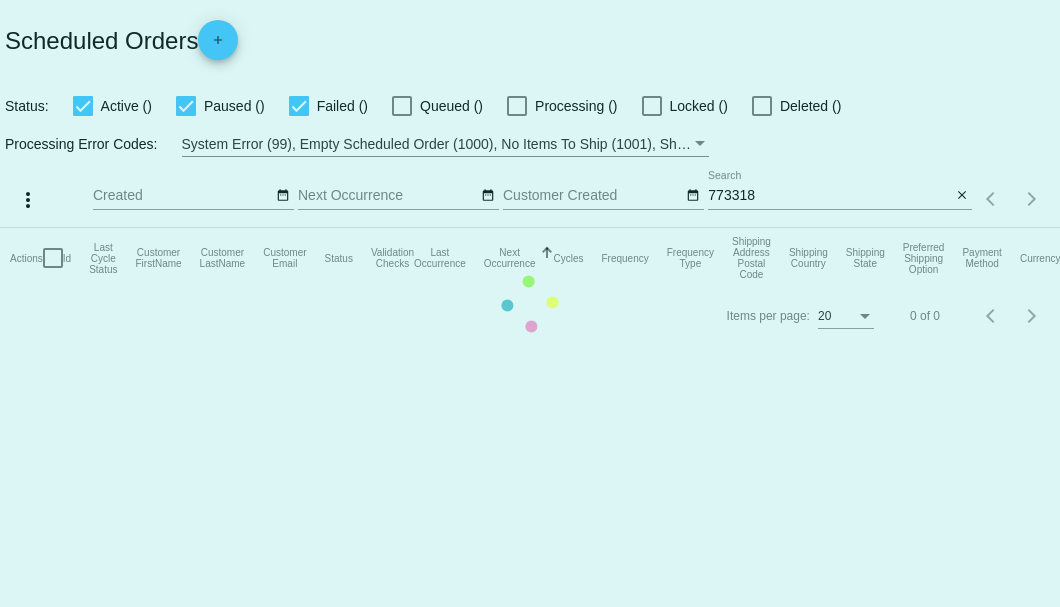 scroll, scrollTop: 0, scrollLeft: 0, axis: both 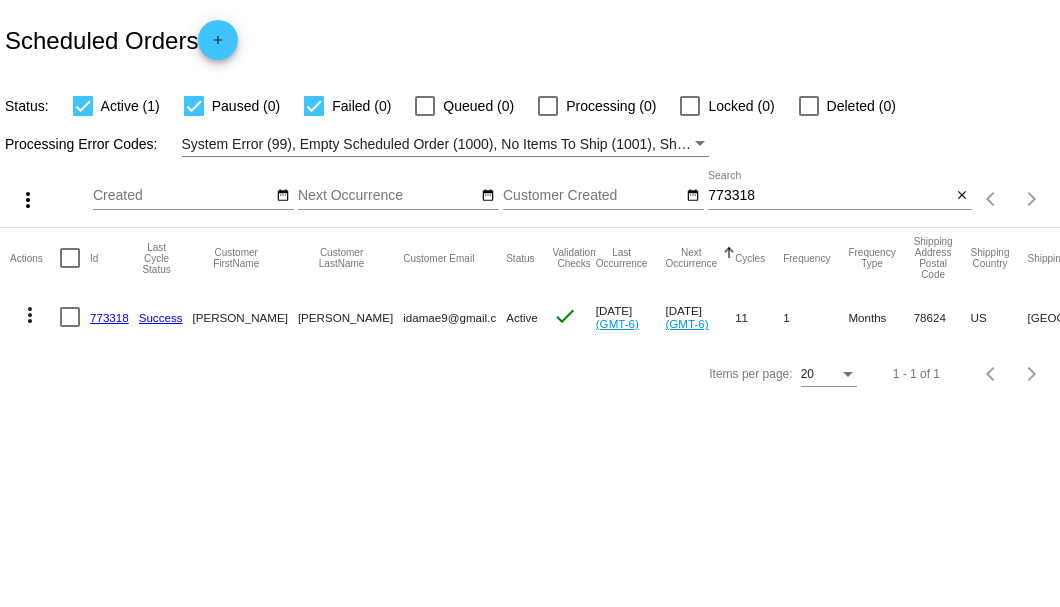 drag, startPoint x: 321, startPoint y: 316, endPoint x: 414, endPoint y: 318, distance: 93.0215 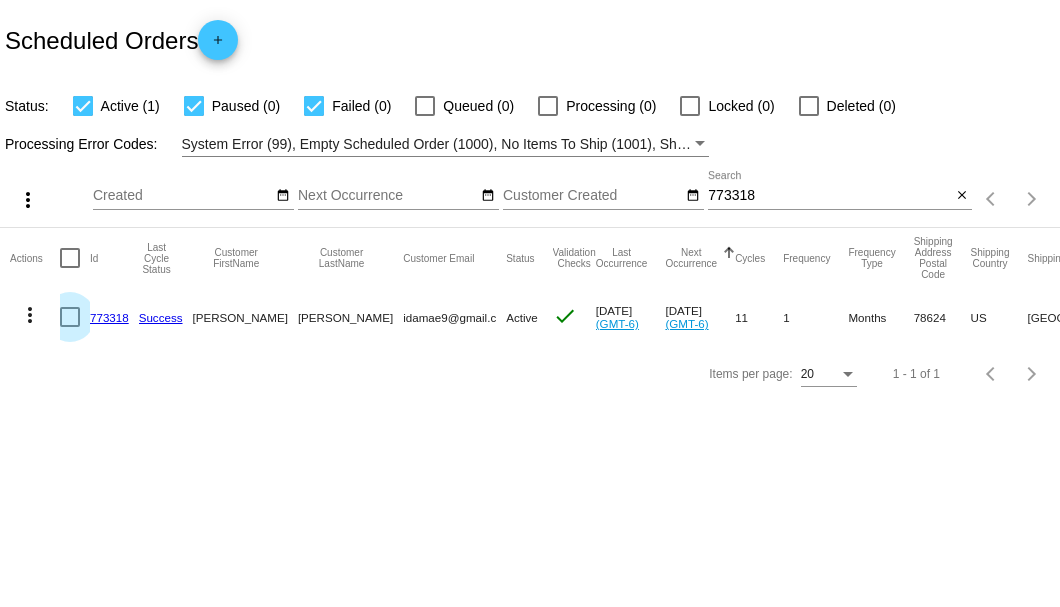 click at bounding box center [70, 317] 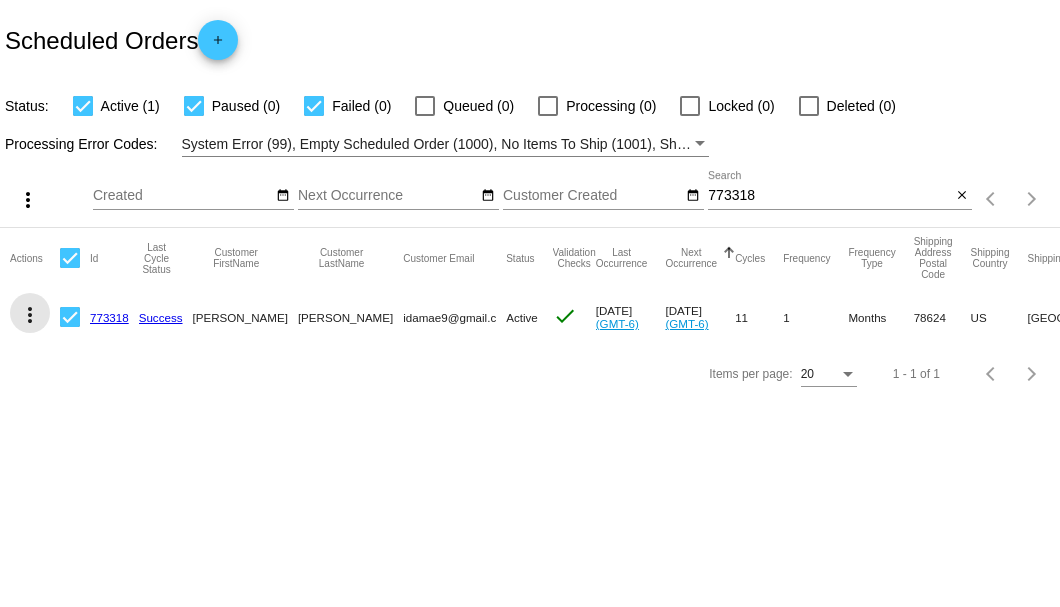click on "more_vert" 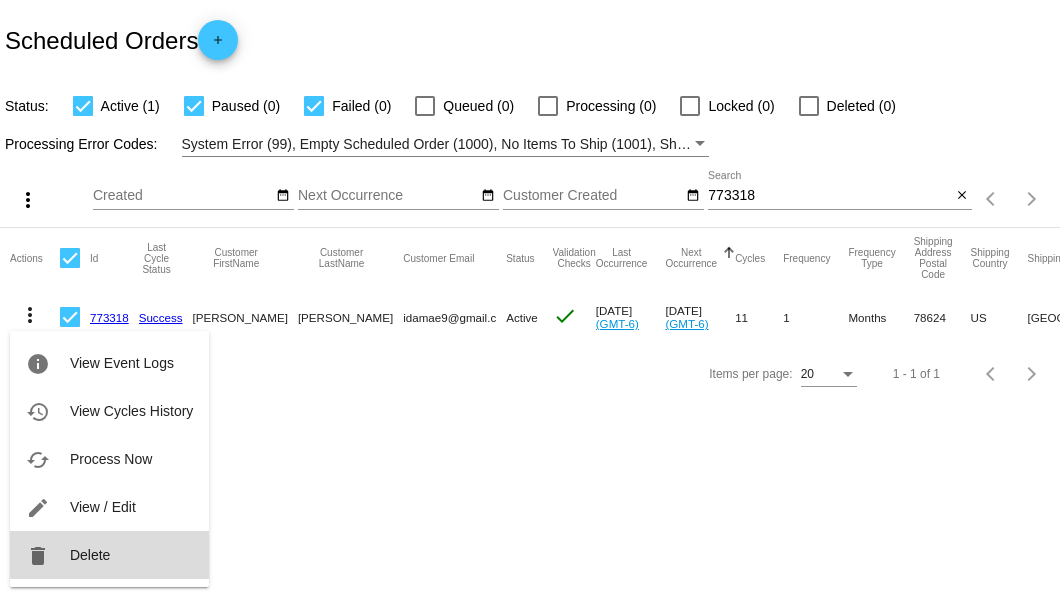 click on "delete
Delete" at bounding box center [109, 555] 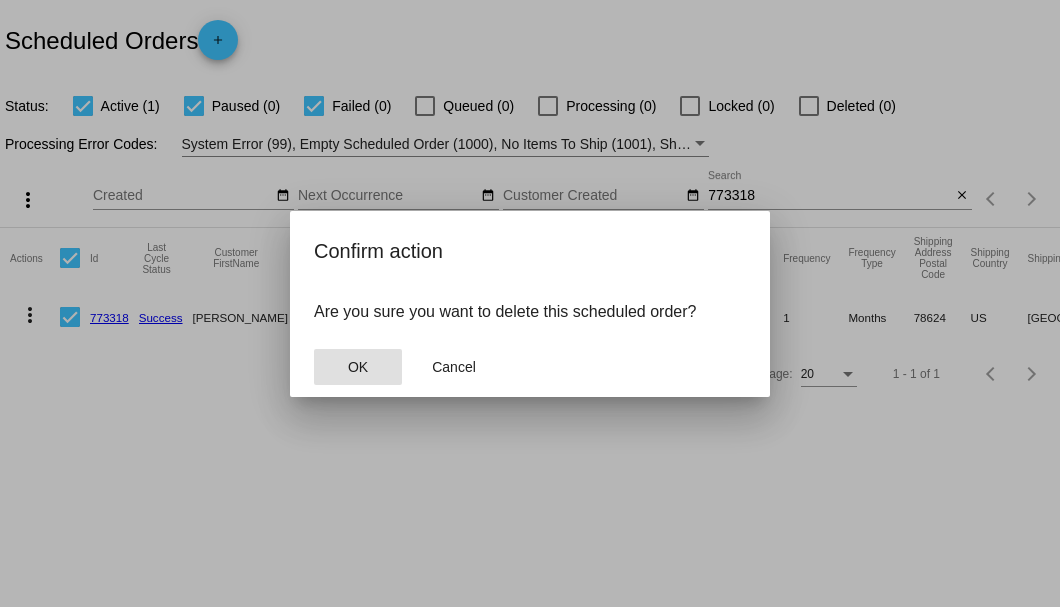 click on "OK" 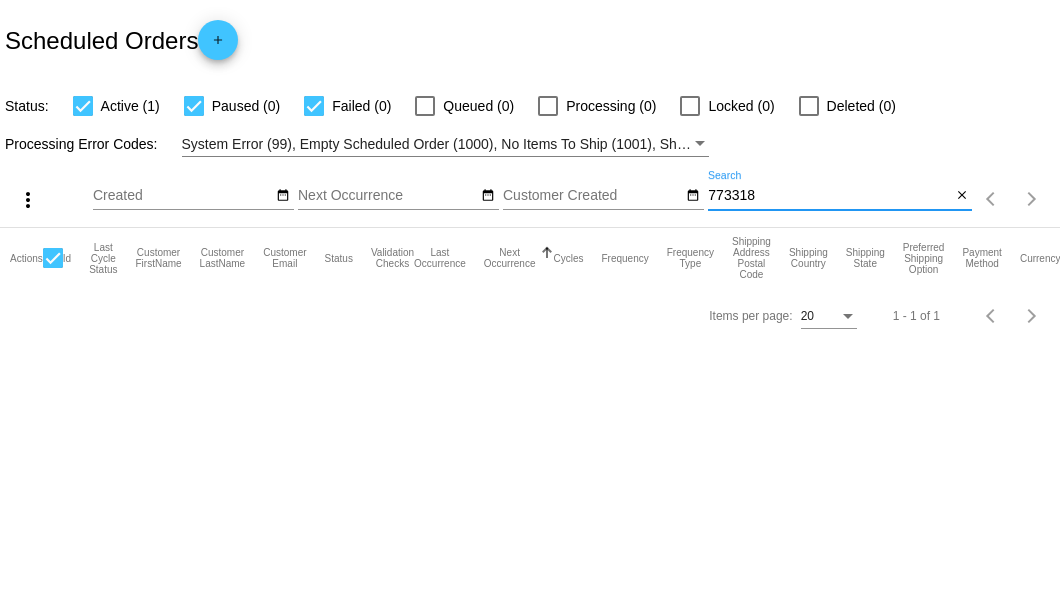click on "773318" at bounding box center [829, 196] 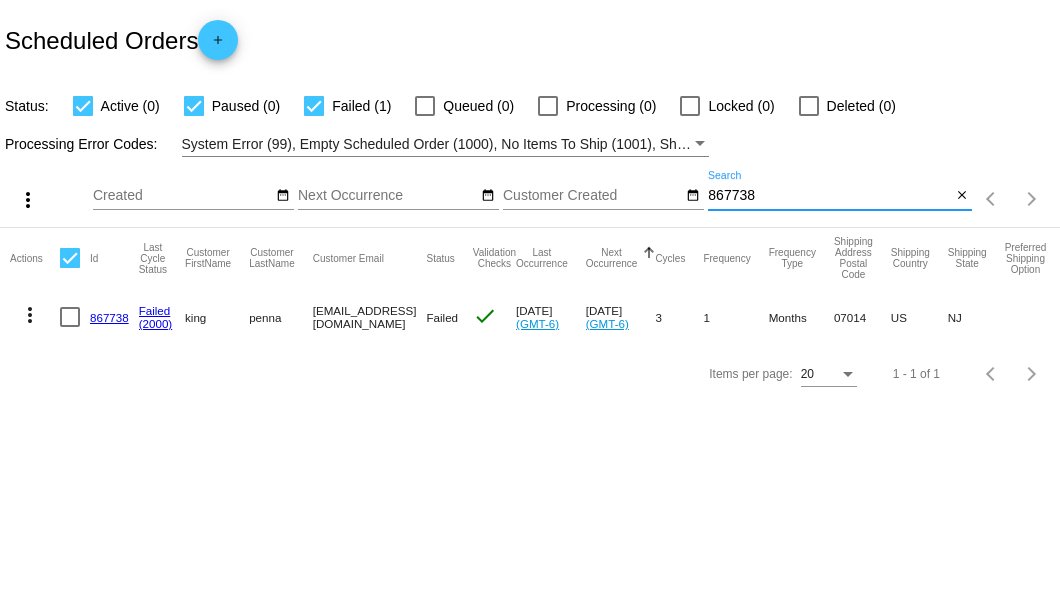 type on "867738" 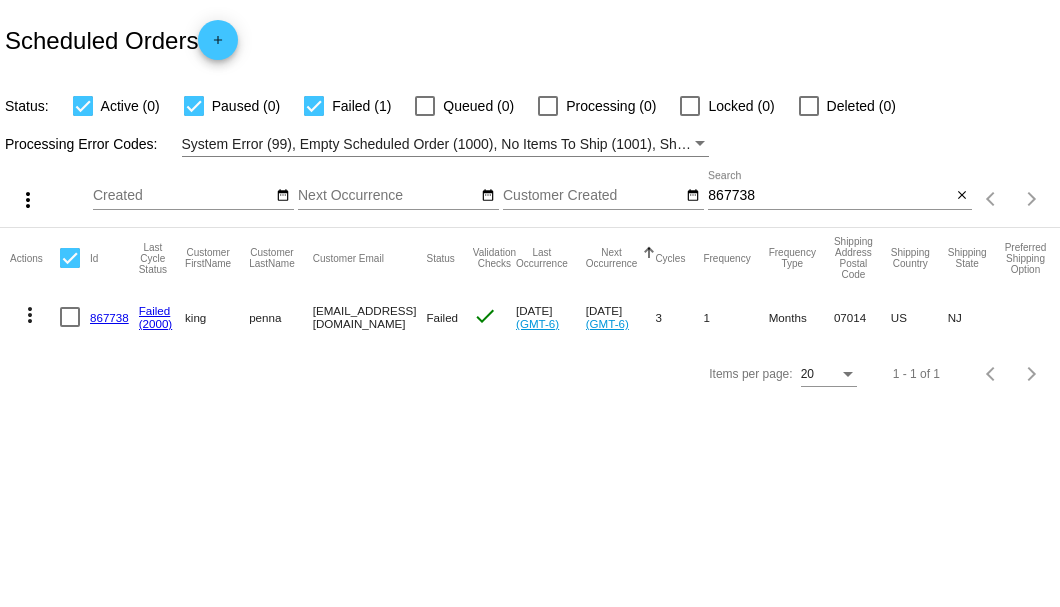 click on "867738" 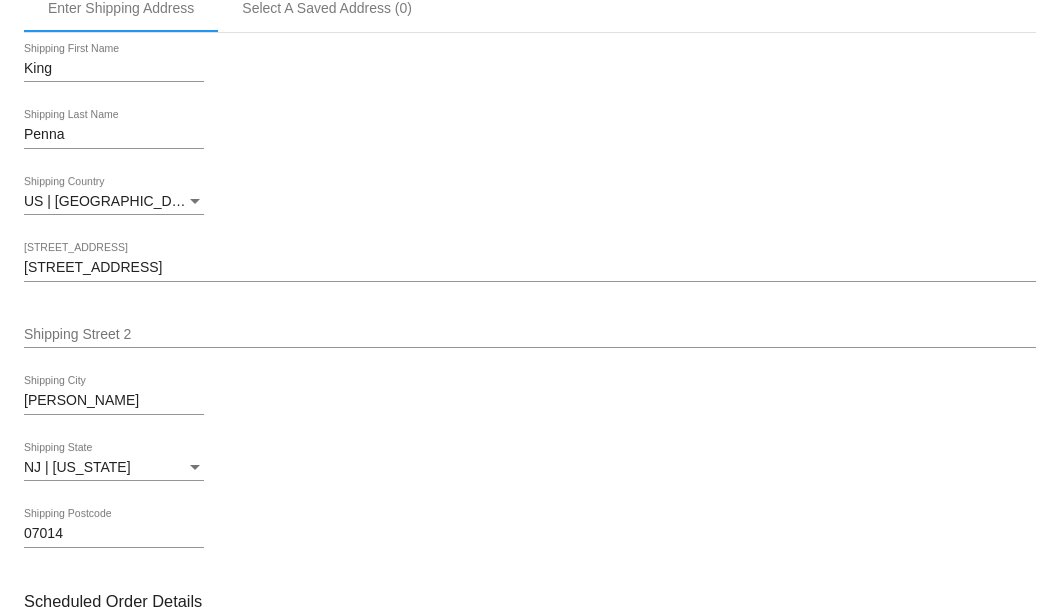 scroll, scrollTop: 1000, scrollLeft: 0, axis: vertical 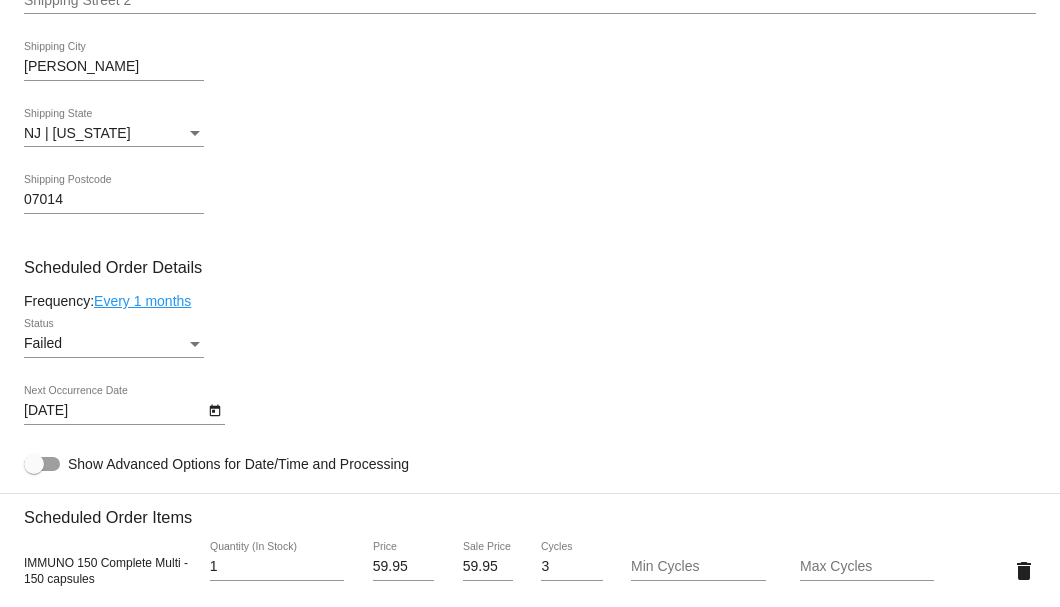 click at bounding box center [195, 344] 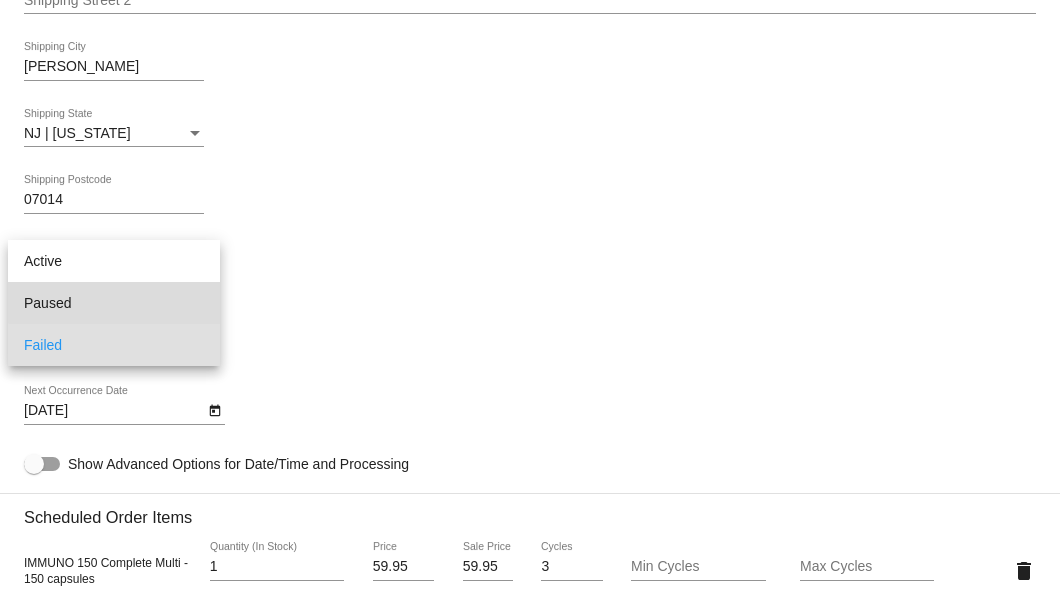 click on "Paused" at bounding box center (114, 303) 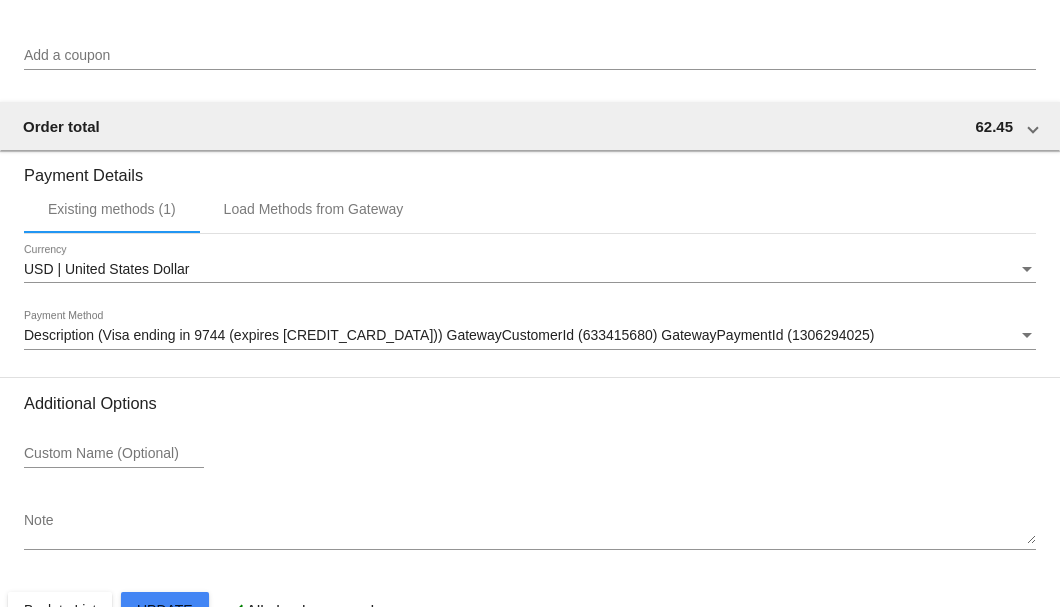 scroll, scrollTop: 1986, scrollLeft: 0, axis: vertical 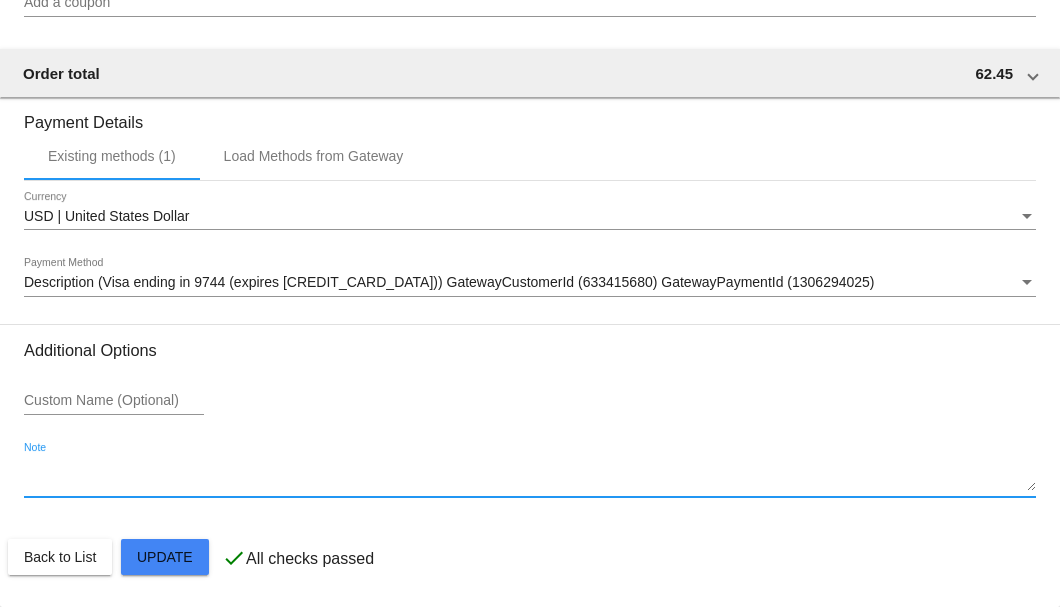 click on "Note" at bounding box center (530, 476) 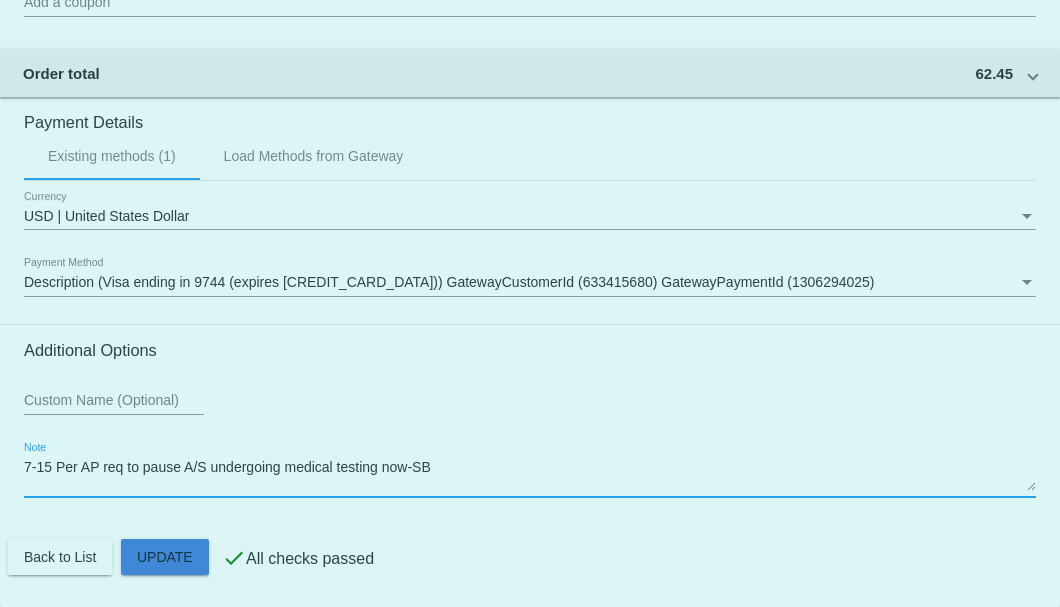 click on "Customer
3369190: king penna
king@kingmakerstrategies.com
Customer Shipping
Enter Shipping Address Select A Saved Address (0)
King
Shipping First Name
Penna
Shipping Last Name
US | USA
Shipping Country
139 River Rd
Shipping Street 1
Shipping Street 2
Clifton
Shipping City
NJ | New Jersey
Shipping State
07014
Shipping Postcode
Scheduled Order Details
Frequency:
Every 1 months
Paused
Status" 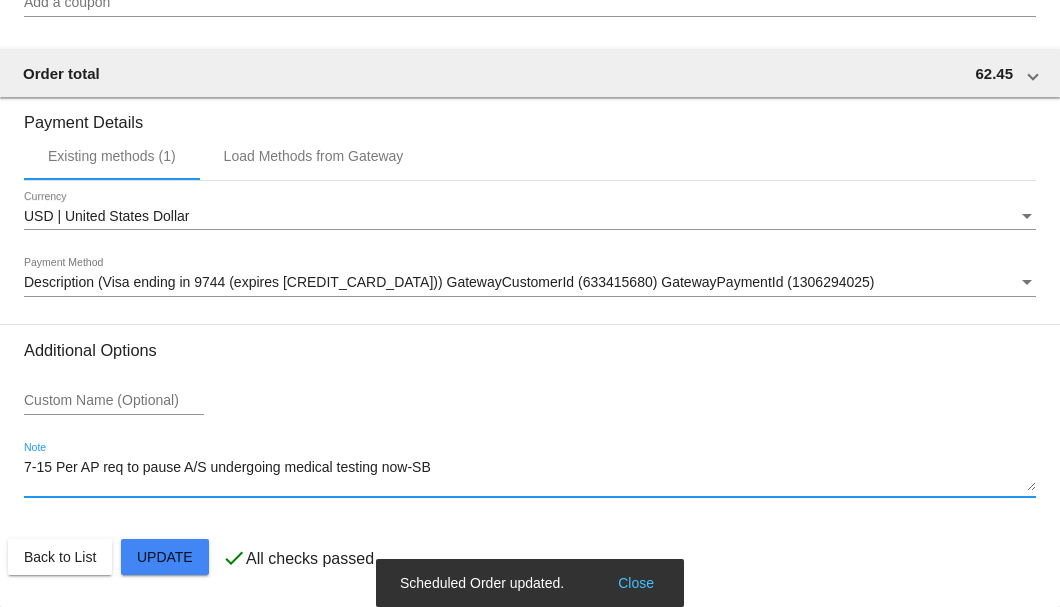 type on "7-15 Per AP req to pause A/S undergoing medical testing now-SB" 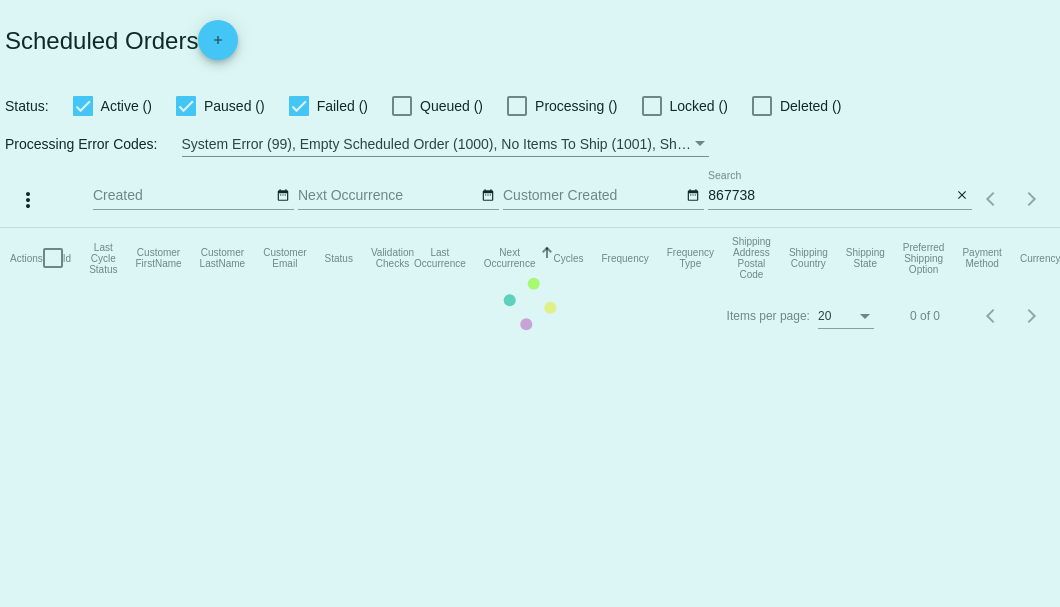 scroll, scrollTop: 0, scrollLeft: 0, axis: both 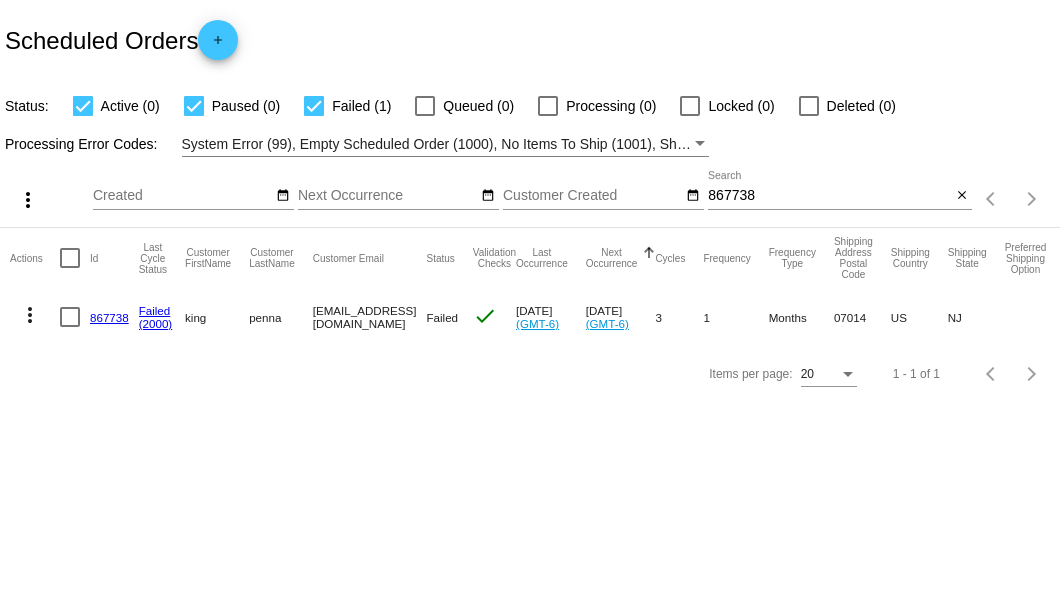 click on "867738" 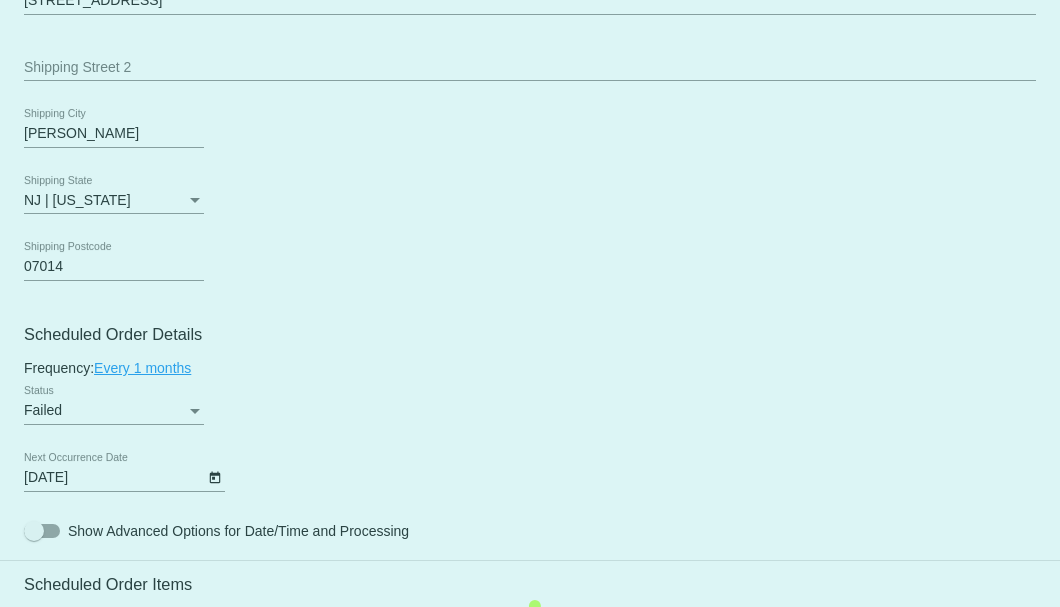 scroll, scrollTop: 1200, scrollLeft: 0, axis: vertical 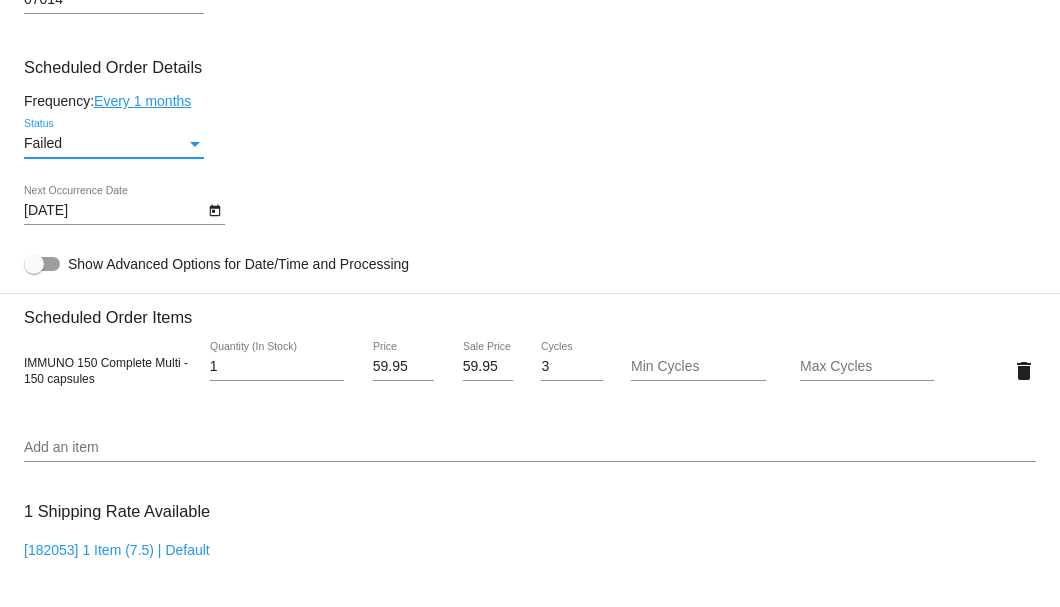 click at bounding box center (195, 144) 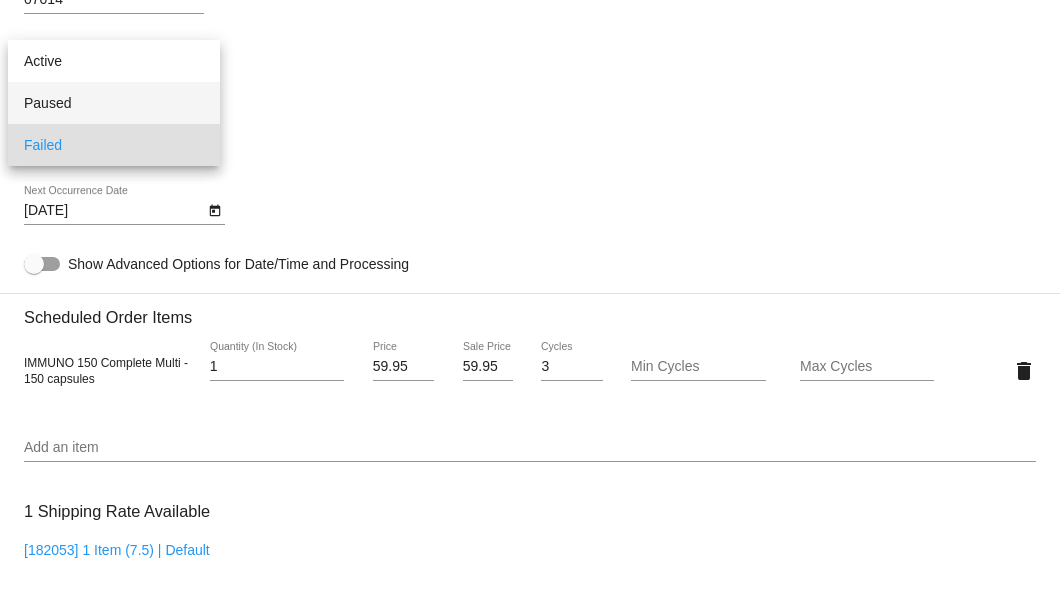 click on "Paused" at bounding box center [114, 103] 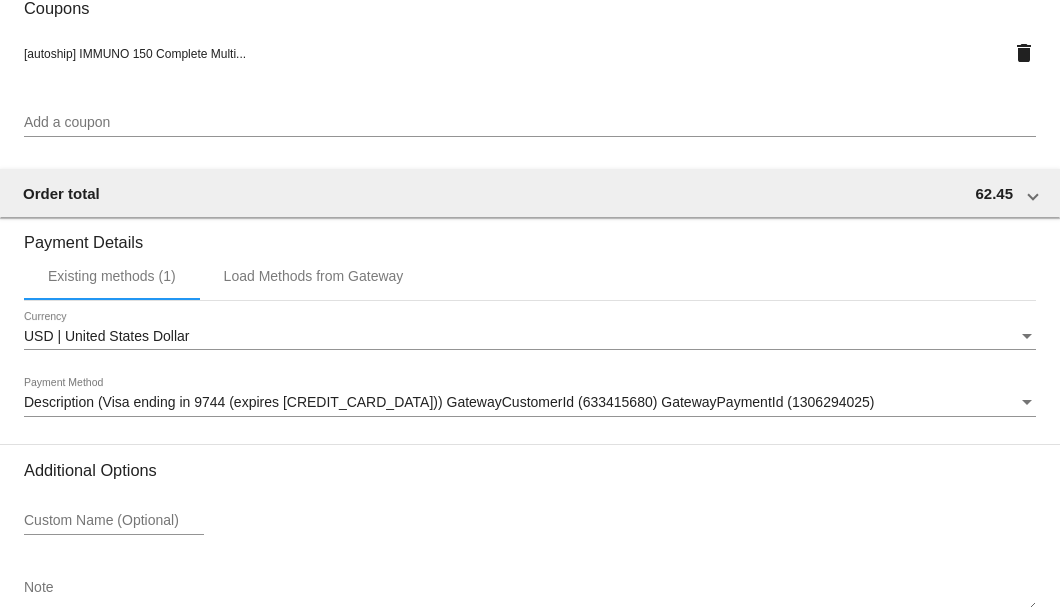 scroll, scrollTop: 1986, scrollLeft: 0, axis: vertical 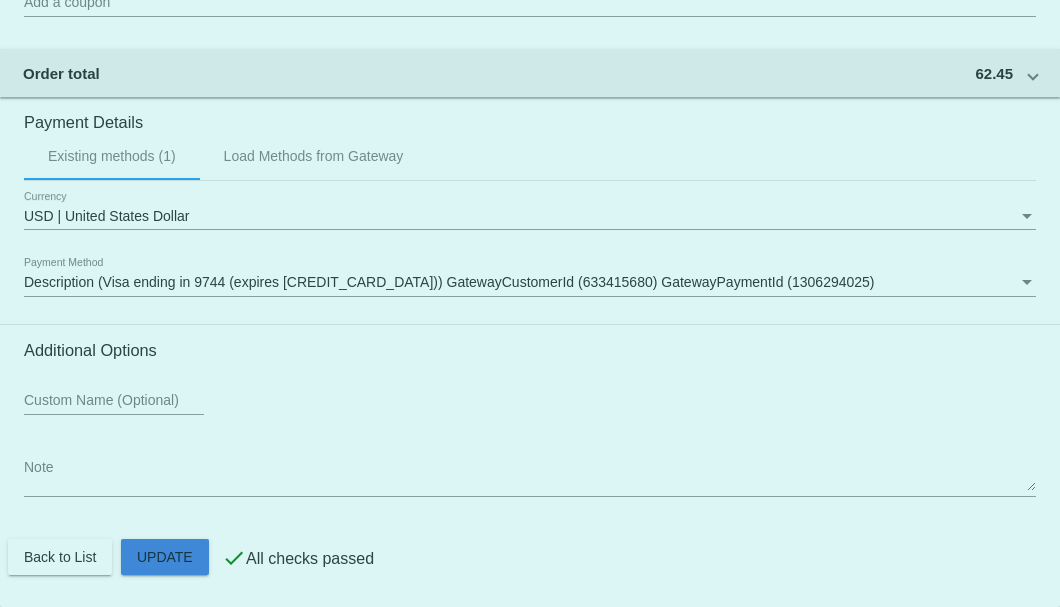 click on "Customer
3369190: king penna
[EMAIL_ADDRESS][DOMAIN_NAME]
Customer Shipping
Enter Shipping Address Select A Saved Address (0)
King
Shipping First Name
Penna
Shipping Last Name
[GEOGRAPHIC_DATA] | [GEOGRAPHIC_DATA]
Shipping Country
[STREET_ADDRESS]
[STREET_ADDRESS]
[PERSON_NAME][GEOGRAPHIC_DATA]
[GEOGRAPHIC_DATA] | [US_STATE]
Shipping State
07014
Shipping Postcode
Scheduled Order Details
Frequency:
Every 1 months
Paused
Status" 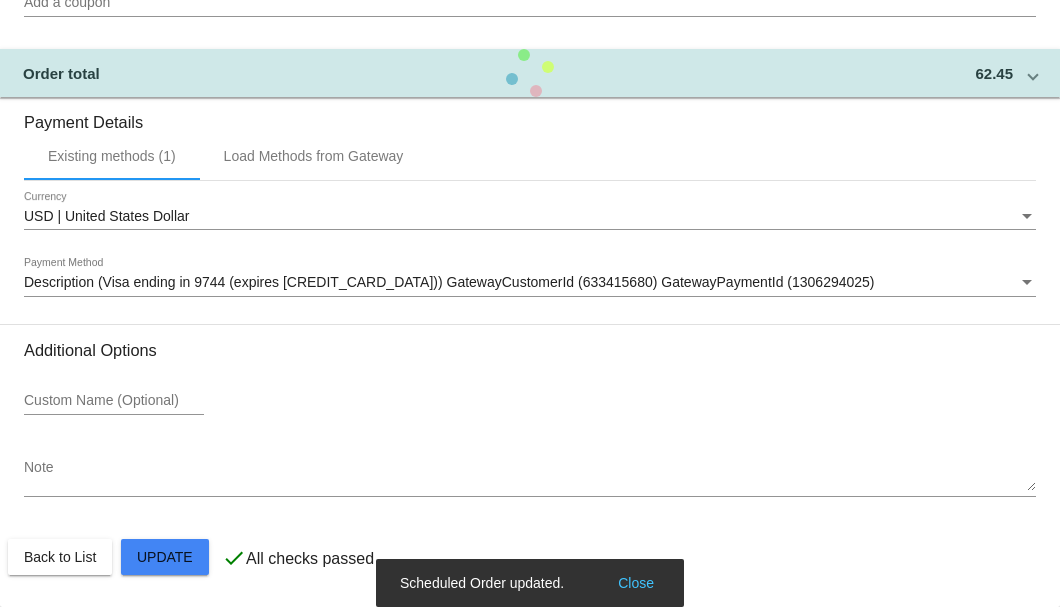 click on "Note" at bounding box center (530, 476) 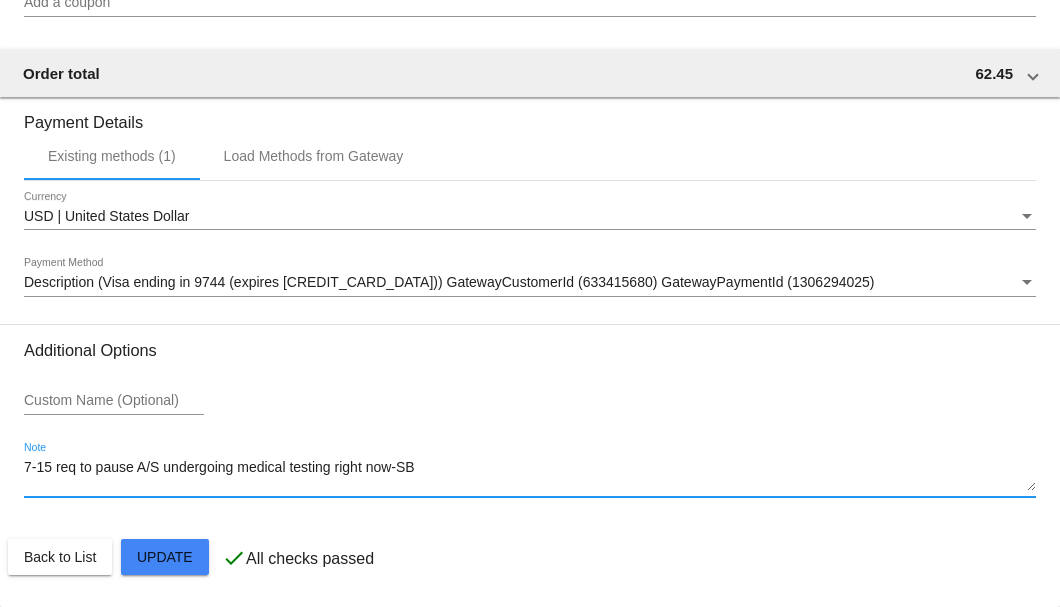 click on "Customer
3369190: king penna
king@kingmakerstrategies.com
Customer Shipping
Enter Shipping Address Select A Saved Address (0)
King
Shipping First Name
Penna
Shipping Last Name
US | USA
Shipping Country
139 River Rd
Shipping Street 1
Shipping Street 2
Clifton
Shipping City
NJ | New Jersey
Shipping State
07014
Shipping Postcode
Scheduled Order Details
Frequency:
Every 1 months
Paused
Status" 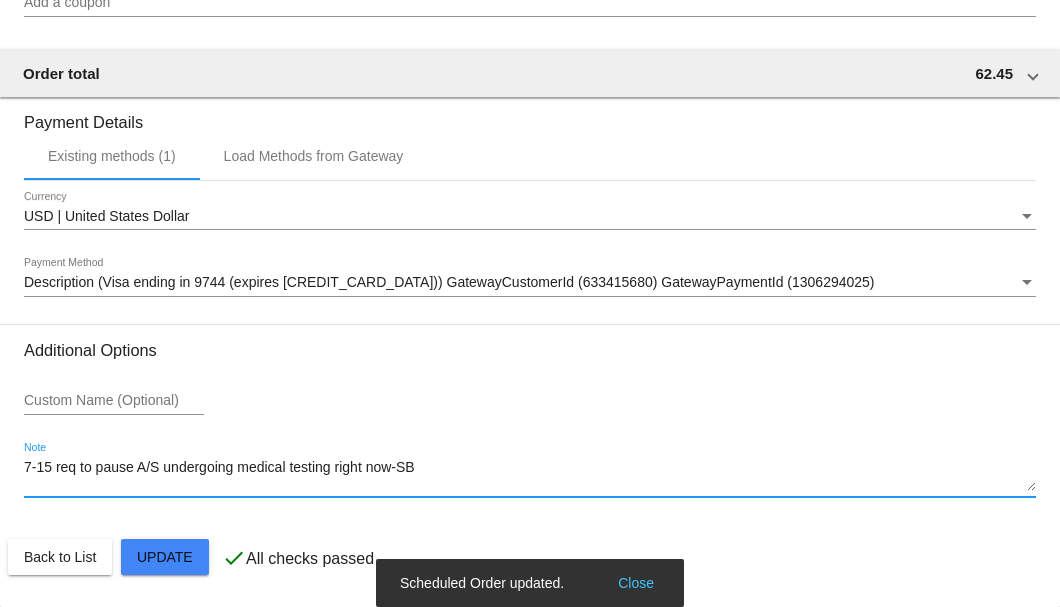 type on "7-15 req to pause A/S undergoing medical testing right now-SB" 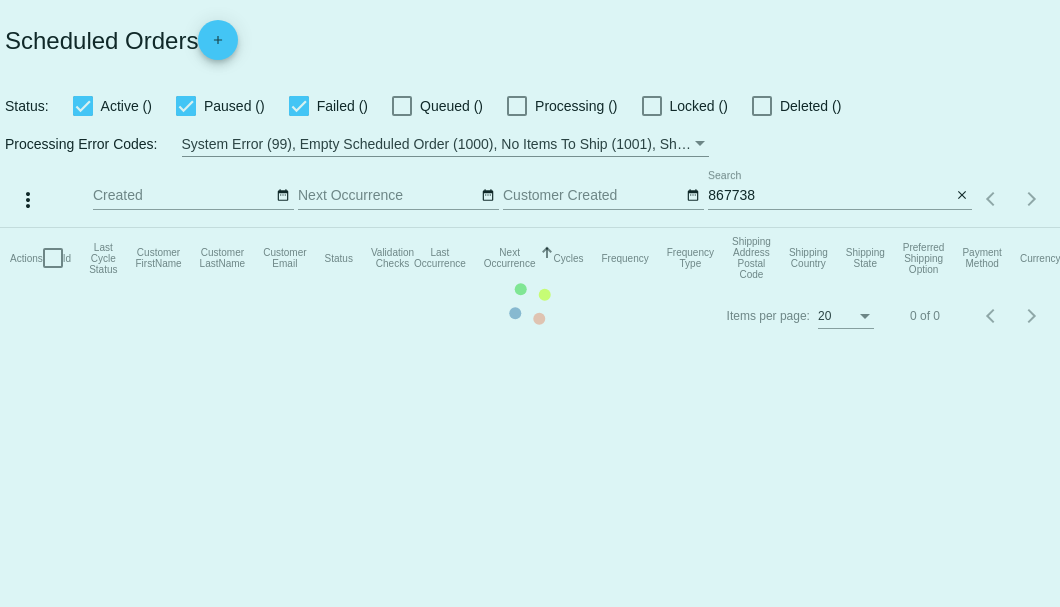 scroll, scrollTop: 0, scrollLeft: 0, axis: both 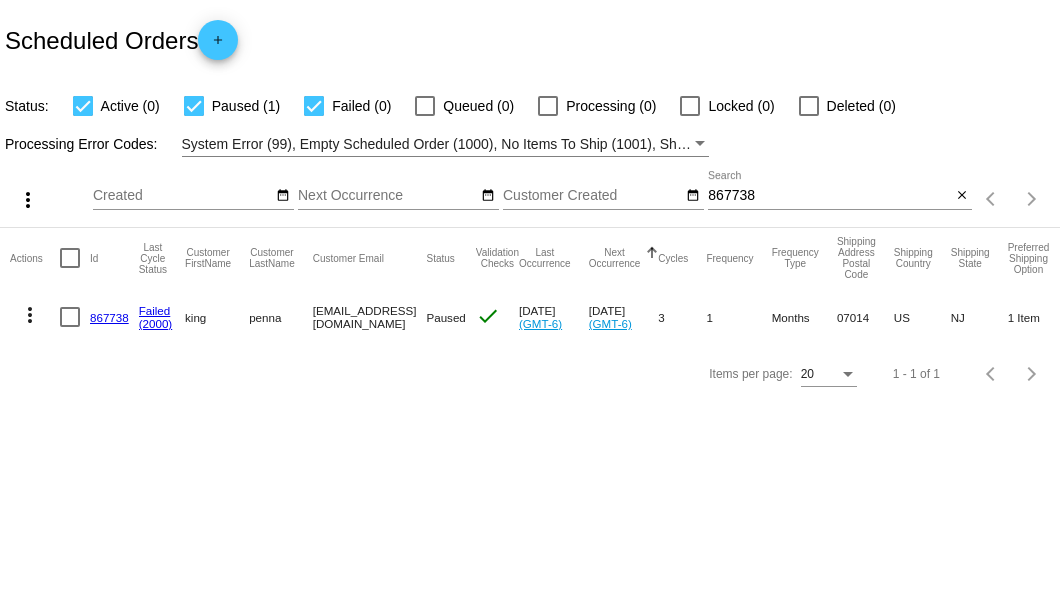 click on "867738" 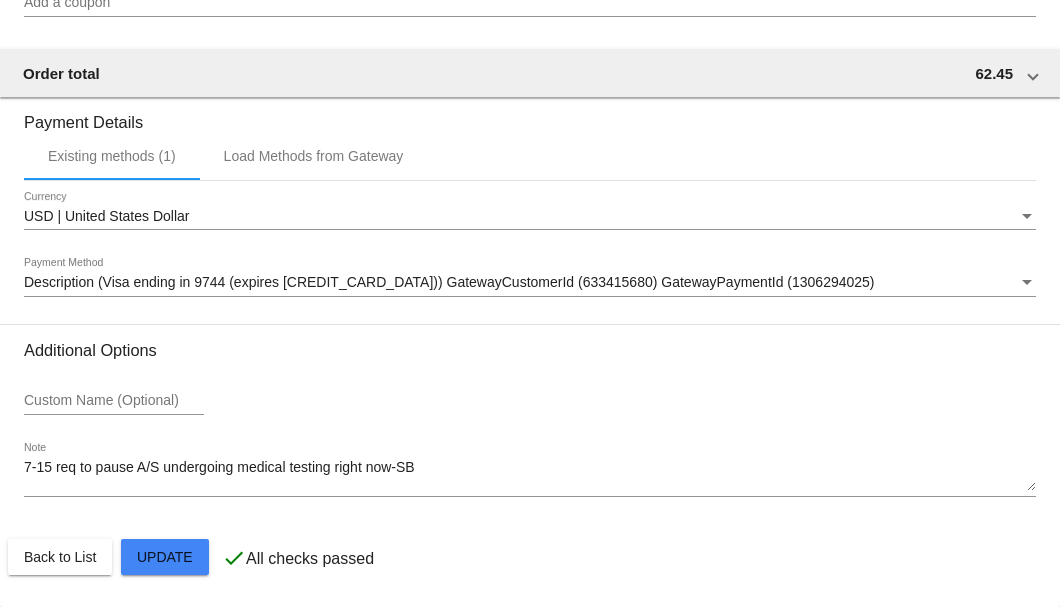scroll, scrollTop: 1720, scrollLeft: 0, axis: vertical 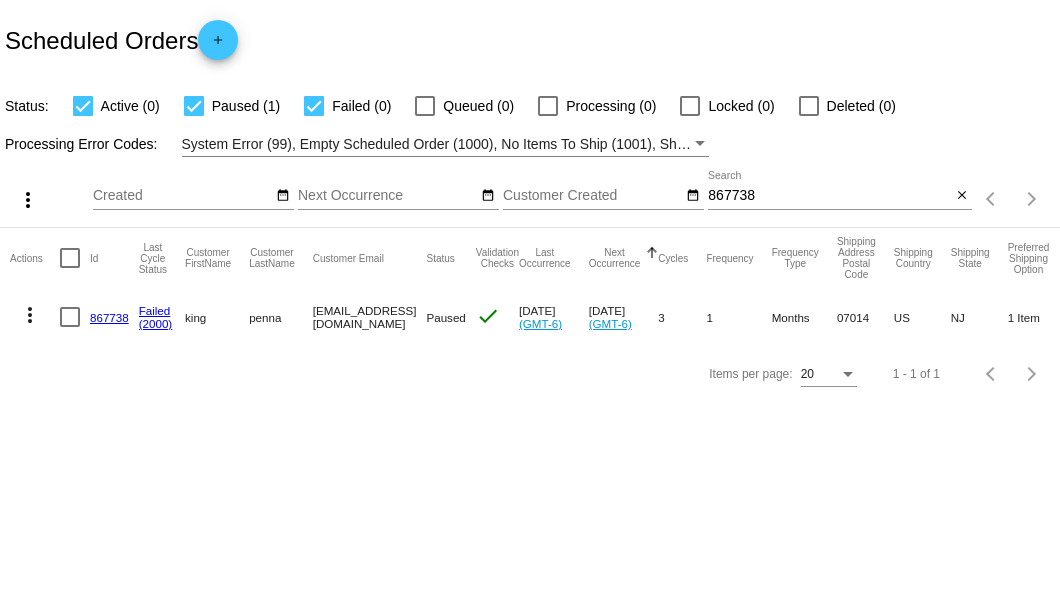 click on "867738" at bounding box center (829, 196) 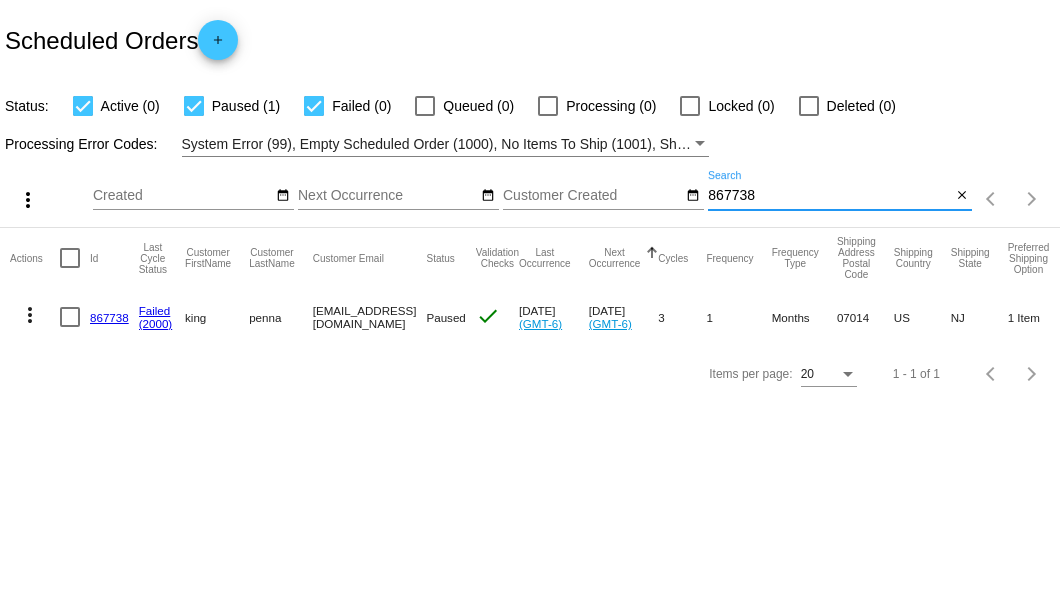 click on "867738" at bounding box center [829, 196] 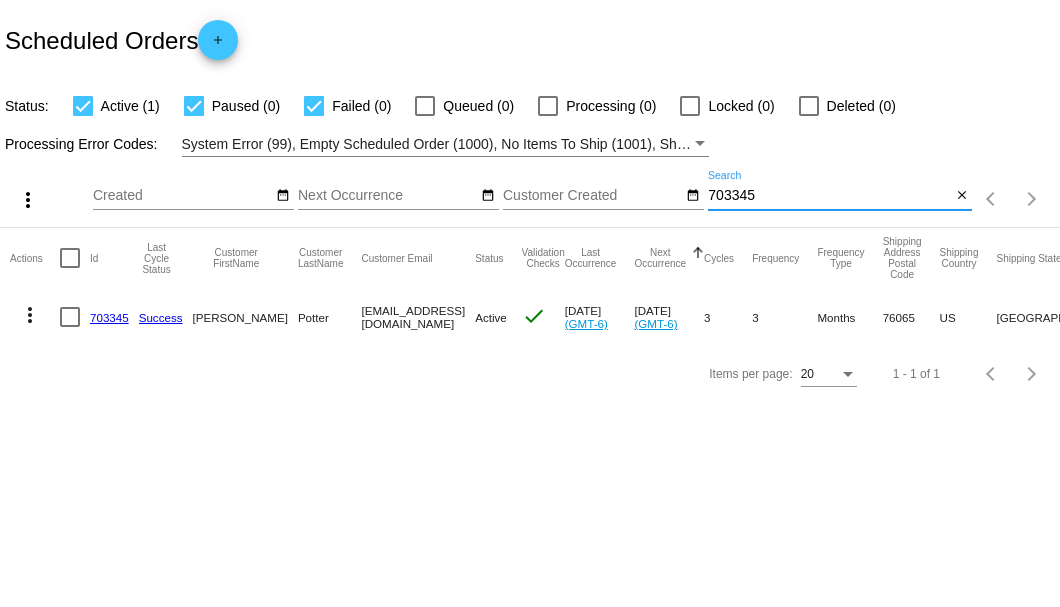 type on "703345" 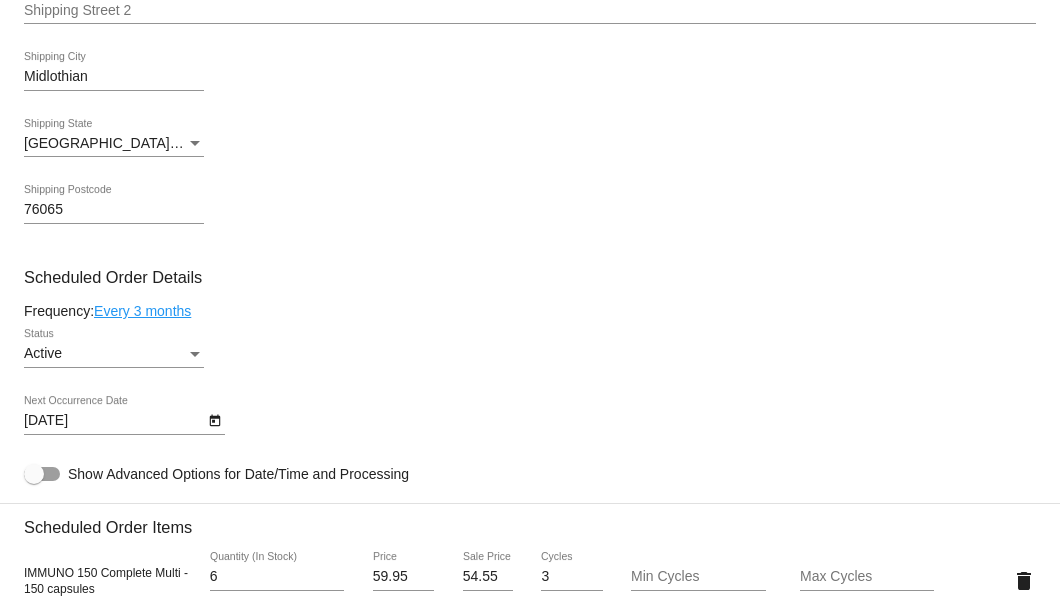 scroll, scrollTop: 1066, scrollLeft: 0, axis: vertical 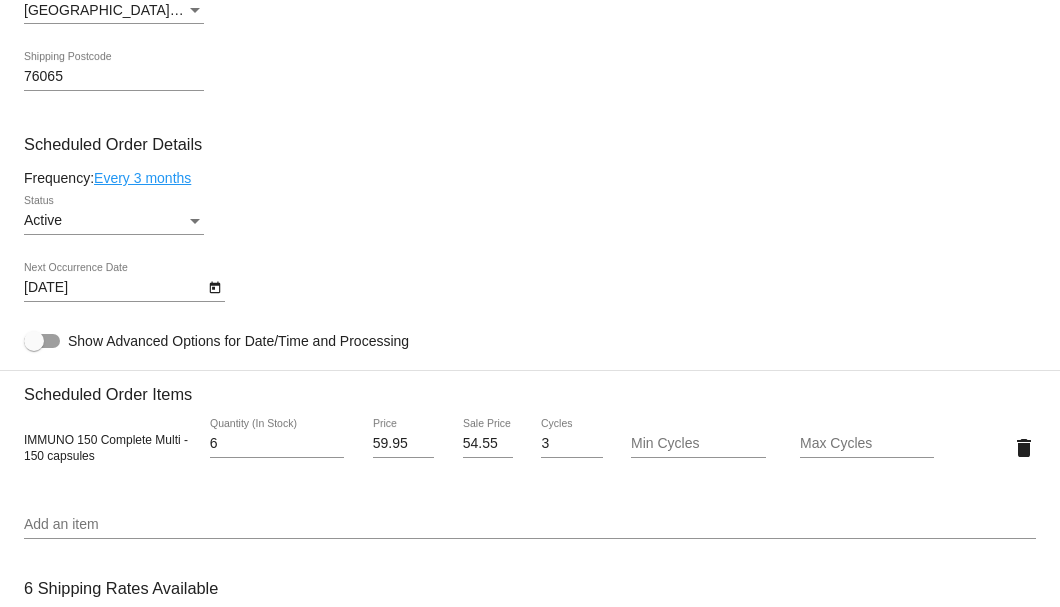 click 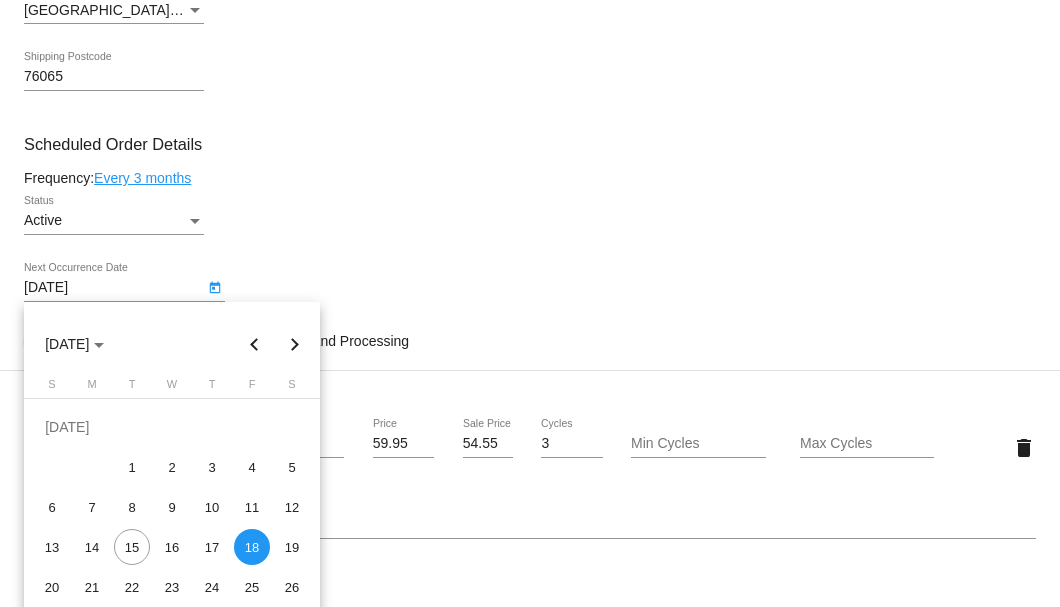 click at bounding box center (295, 344) 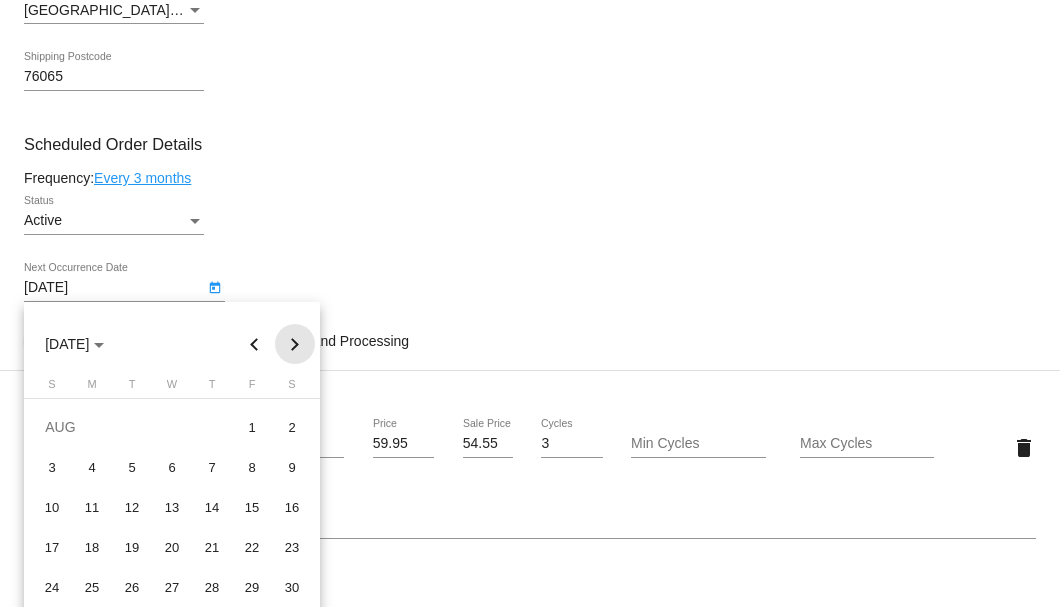 click at bounding box center [295, 344] 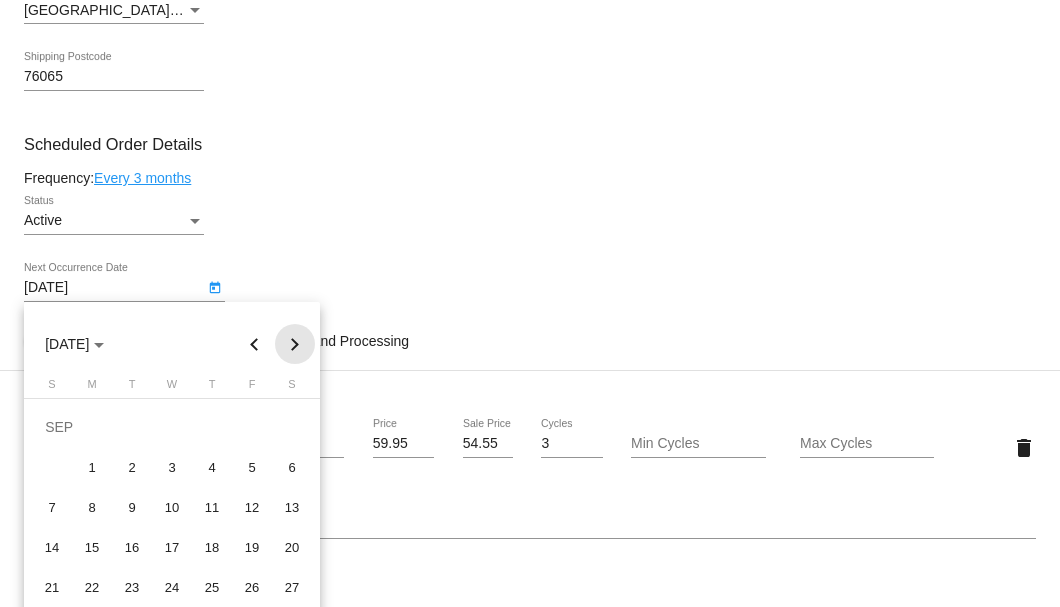 click at bounding box center [295, 344] 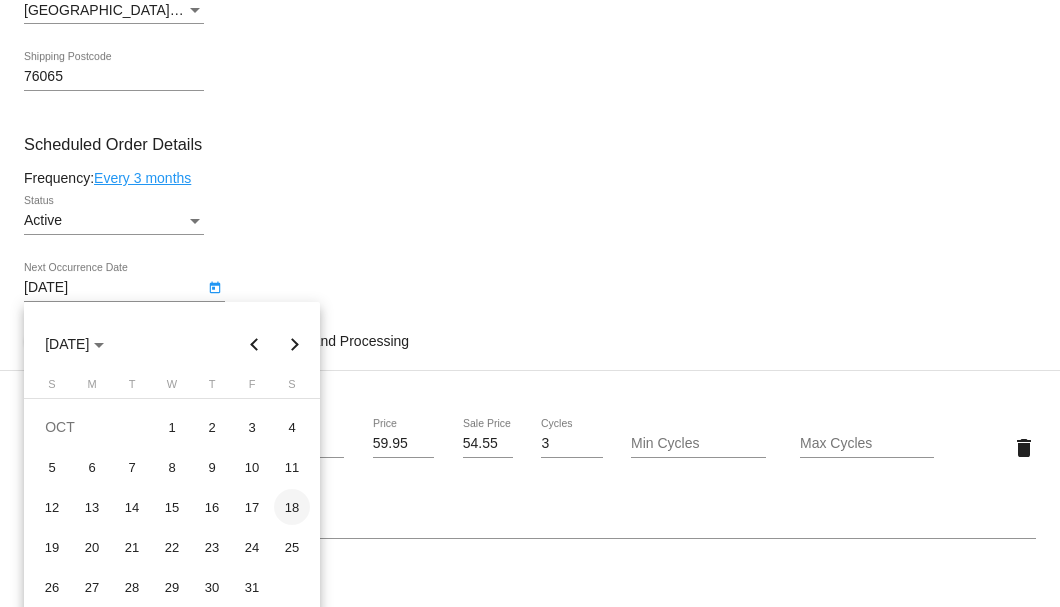 click on "18" at bounding box center [292, 507] 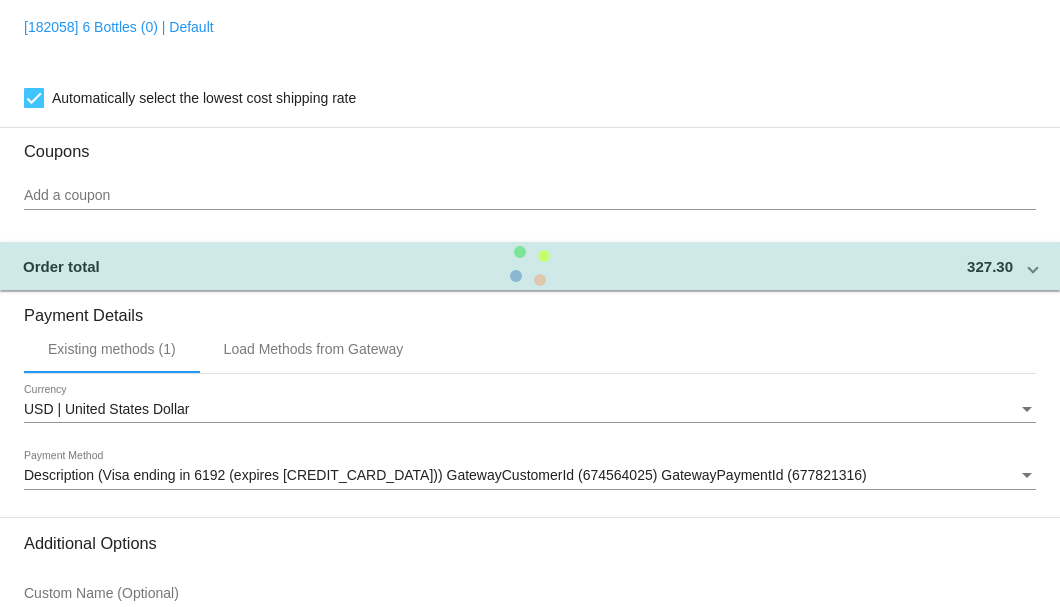scroll, scrollTop: 1860, scrollLeft: 0, axis: vertical 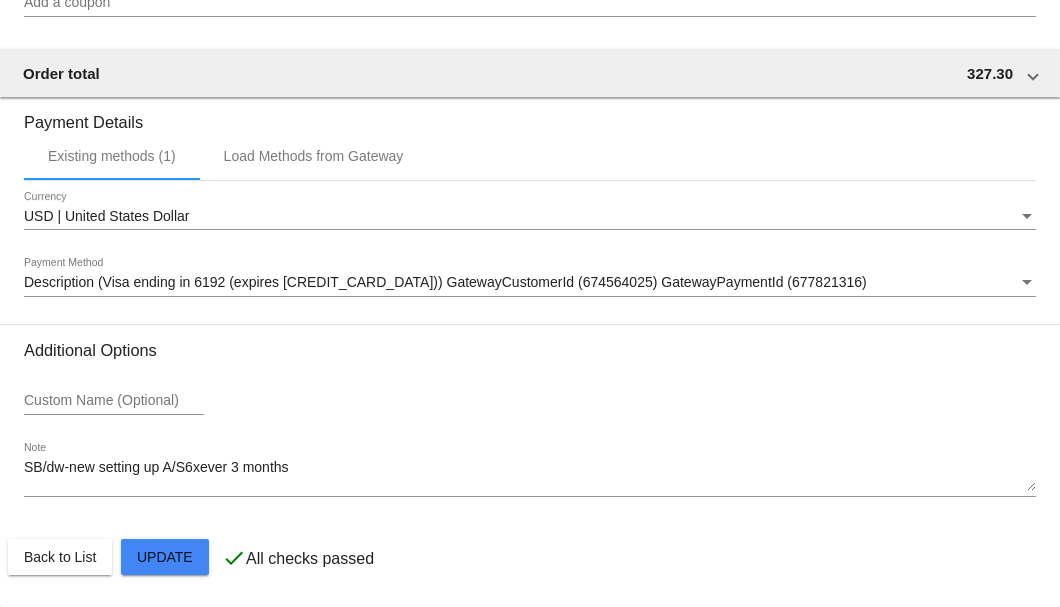 click on "Customer
4498311: Stanton Potter
katy.yardmaster@att.net
Customer Shipping
Enter Shipping Address Select A Saved Address (0)
Stanton
Shipping First Name
Potter
Shipping Last Name
US | USA
Shipping Country
1749 Creek Bend Dr
Shipping Street 1
Shipping Street 2
Midlothian
Shipping City
TX | Texas
Shipping State
76065
Shipping Postcode
Scheduled Order Details
Frequency:
Every 3 months
Active
Status" 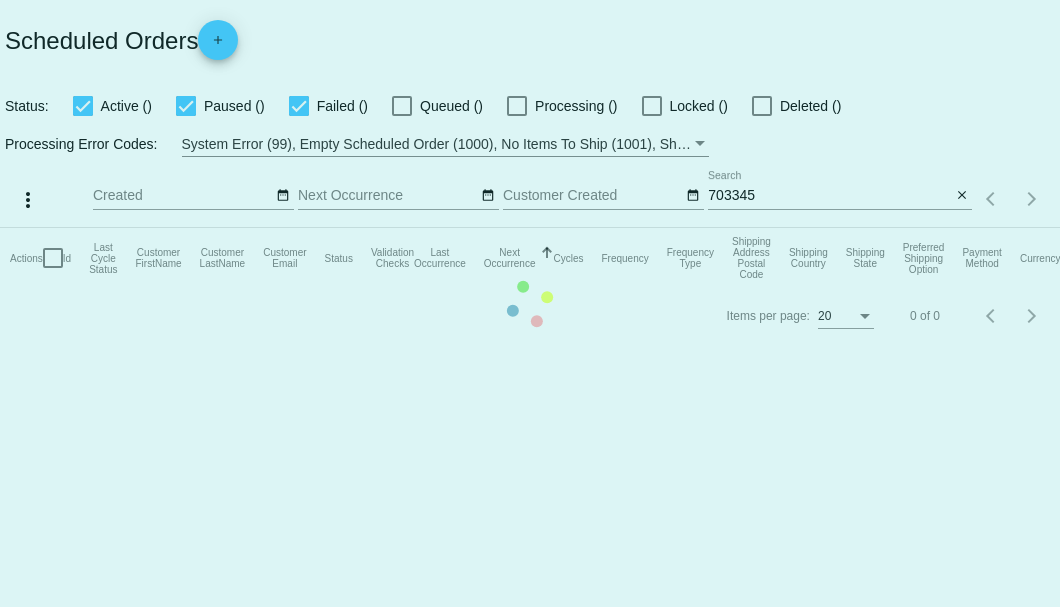 scroll, scrollTop: 0, scrollLeft: 0, axis: both 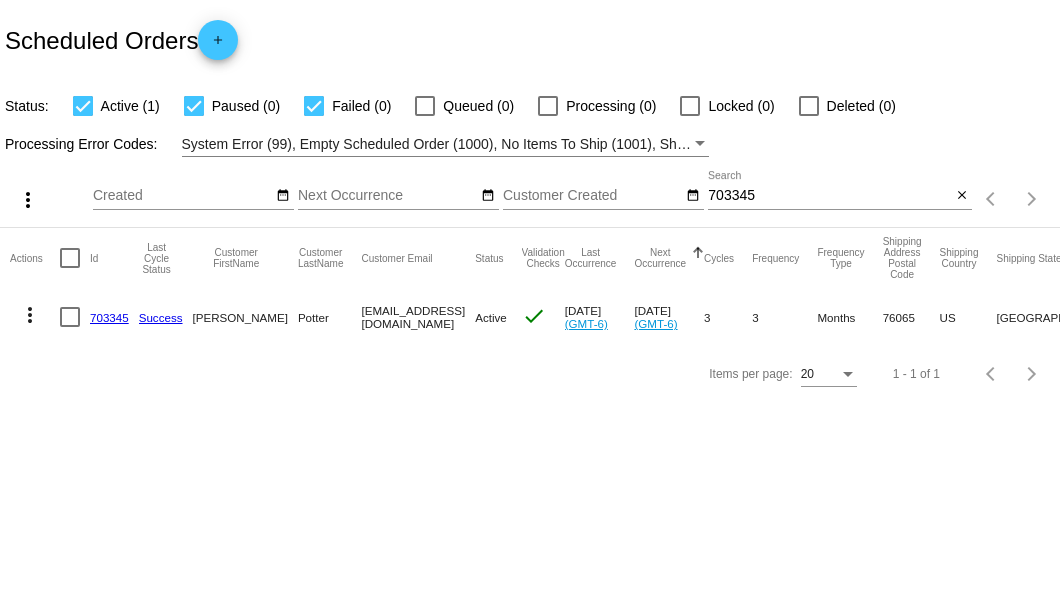 drag, startPoint x: 319, startPoint y: 314, endPoint x: 457, endPoint y: 316, distance: 138.0145 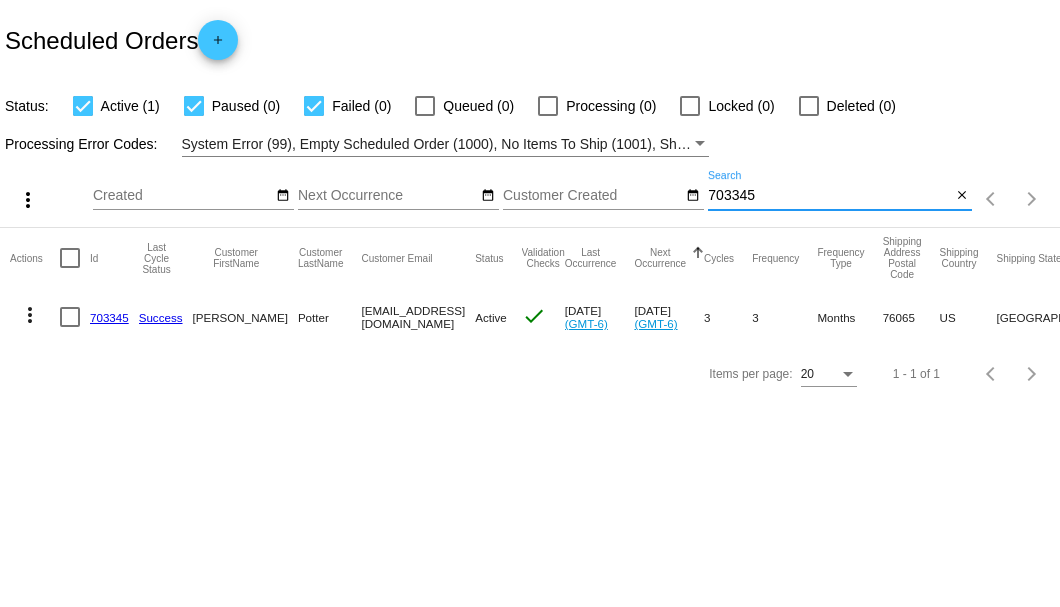 click on "703345" at bounding box center (829, 196) 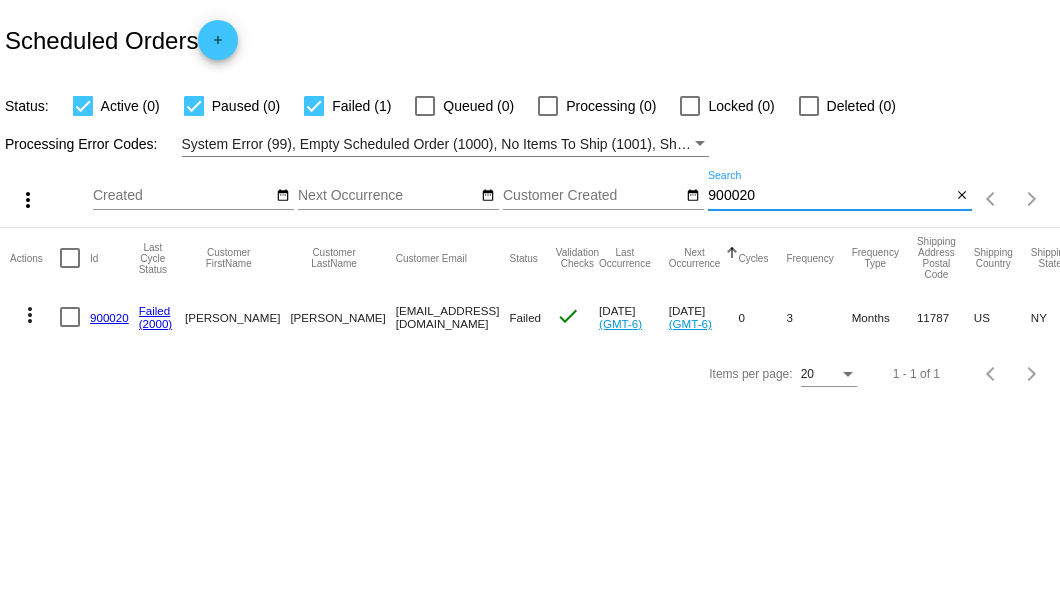 type on "900020" 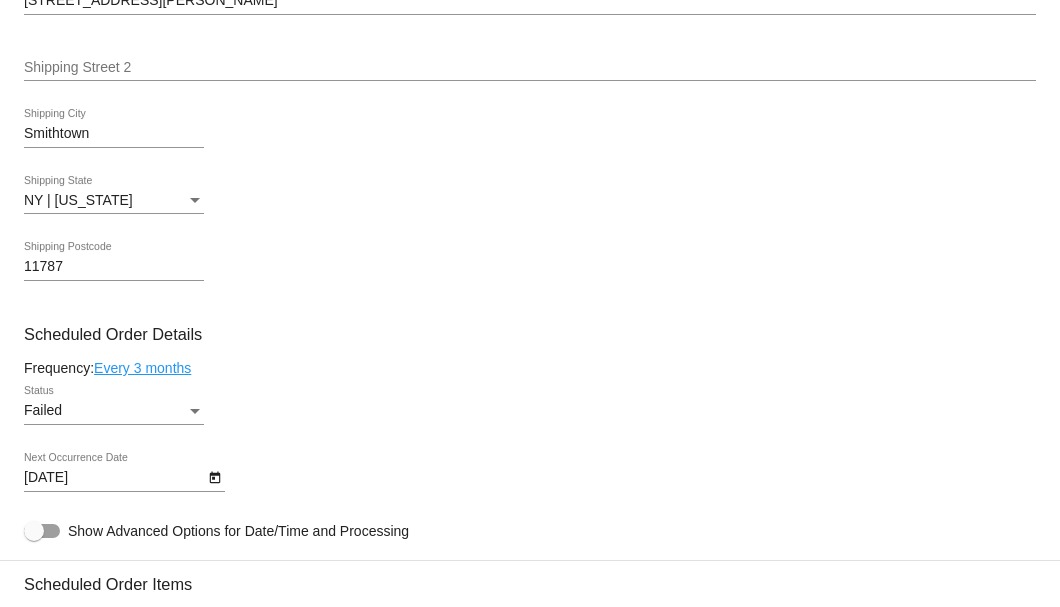 scroll, scrollTop: 1266, scrollLeft: 0, axis: vertical 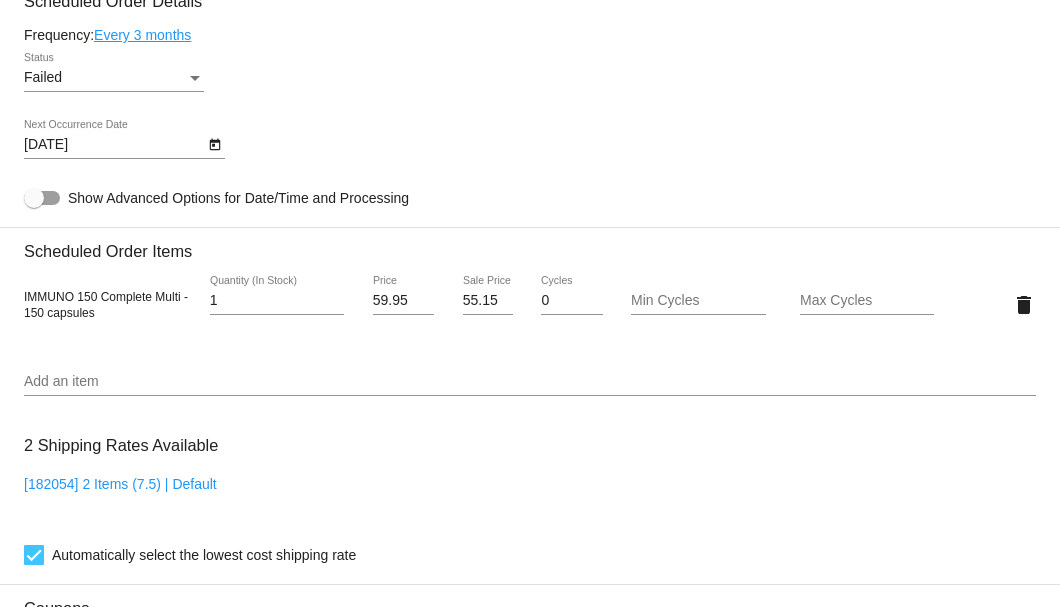 type on "1" 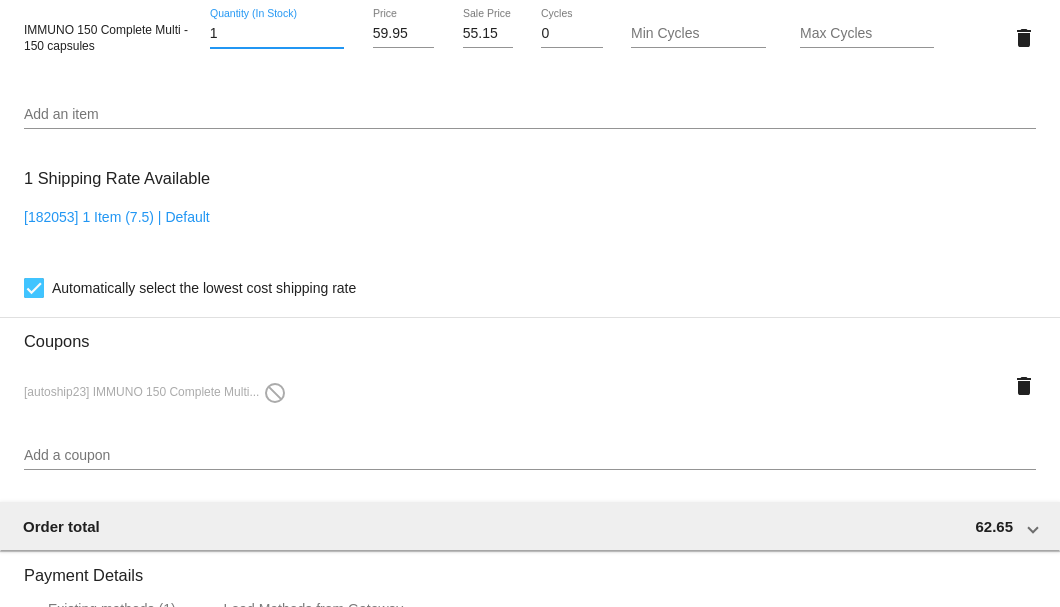 scroll, scrollTop: 1800, scrollLeft: 0, axis: vertical 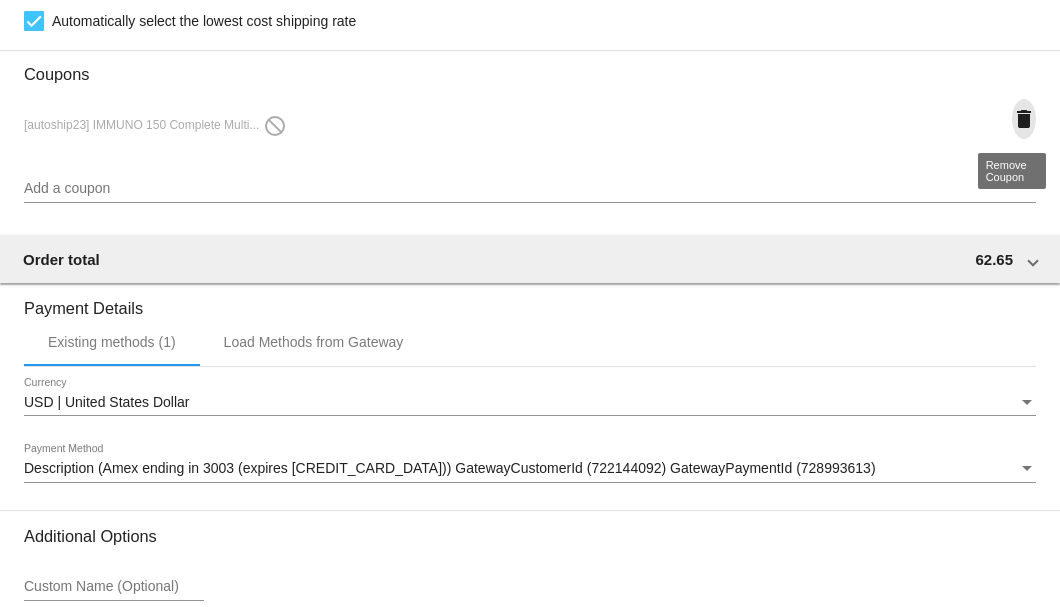 click on "delete" 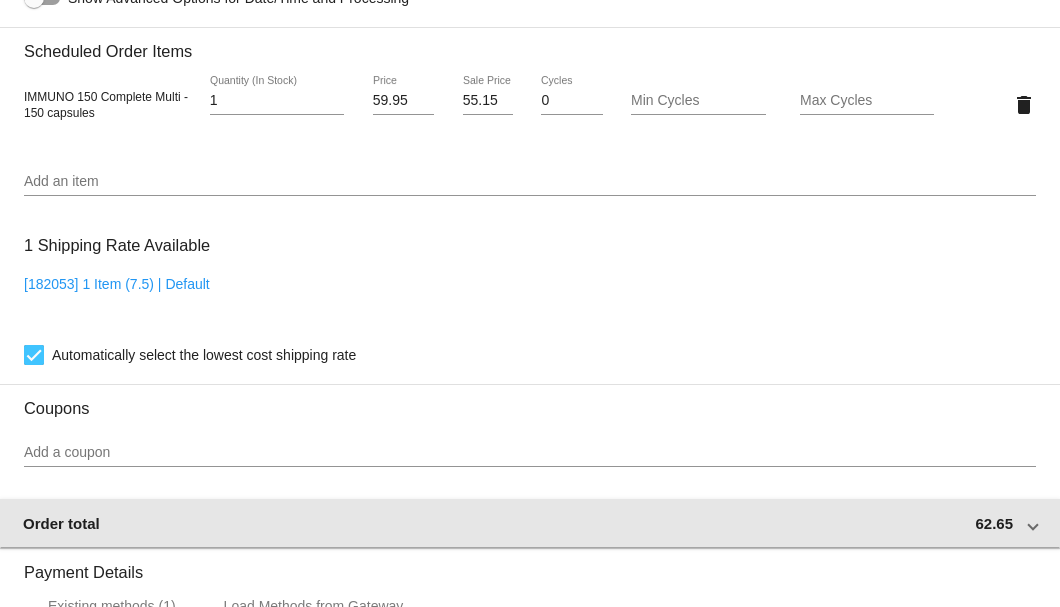 scroll, scrollTop: 1733, scrollLeft: 0, axis: vertical 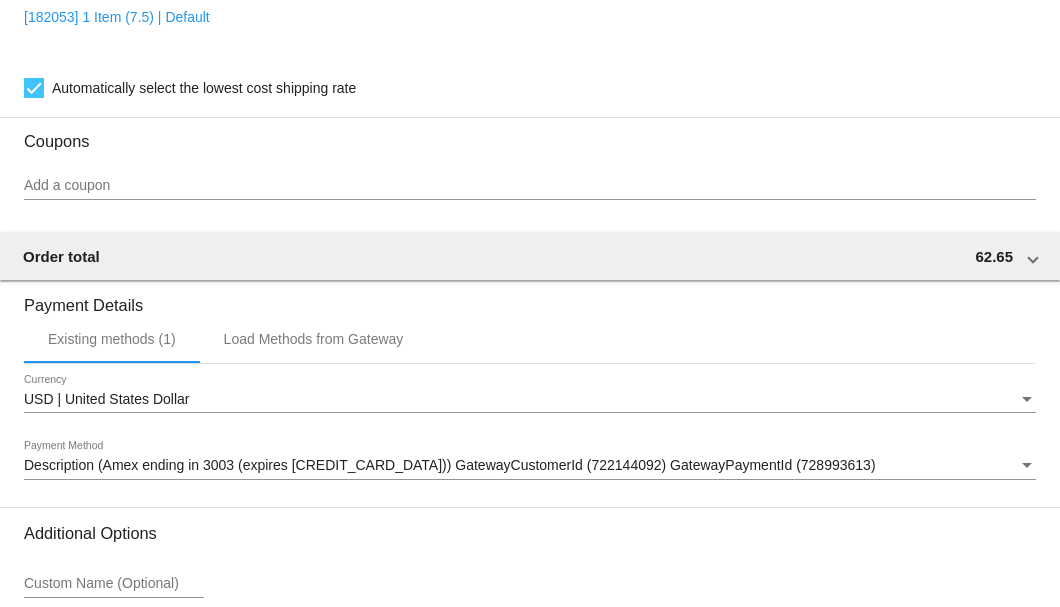 click on "Add a coupon" at bounding box center (530, 186) 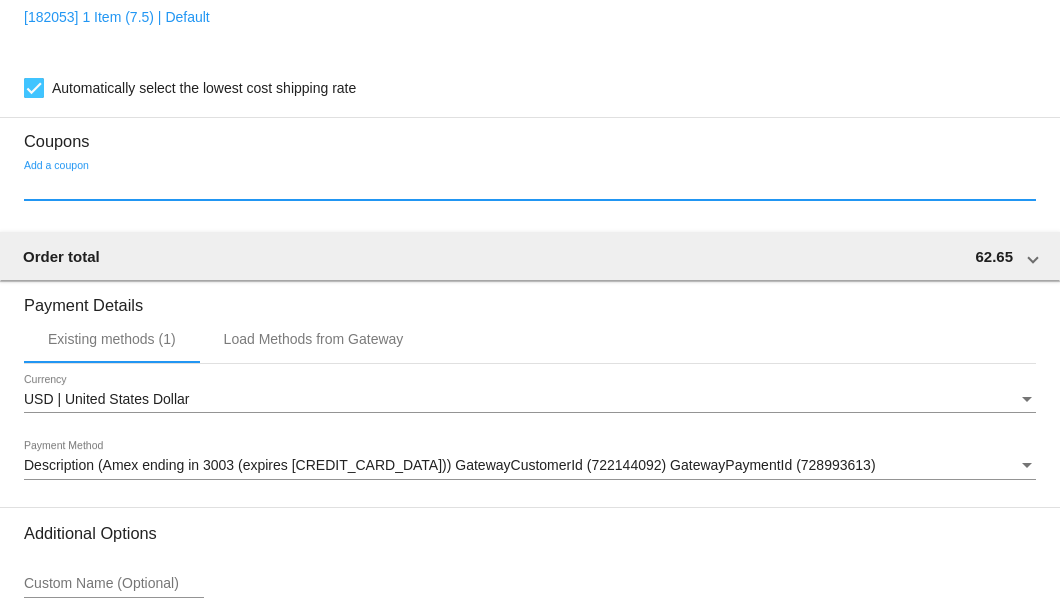 click on "Add a coupon" at bounding box center [530, 186] 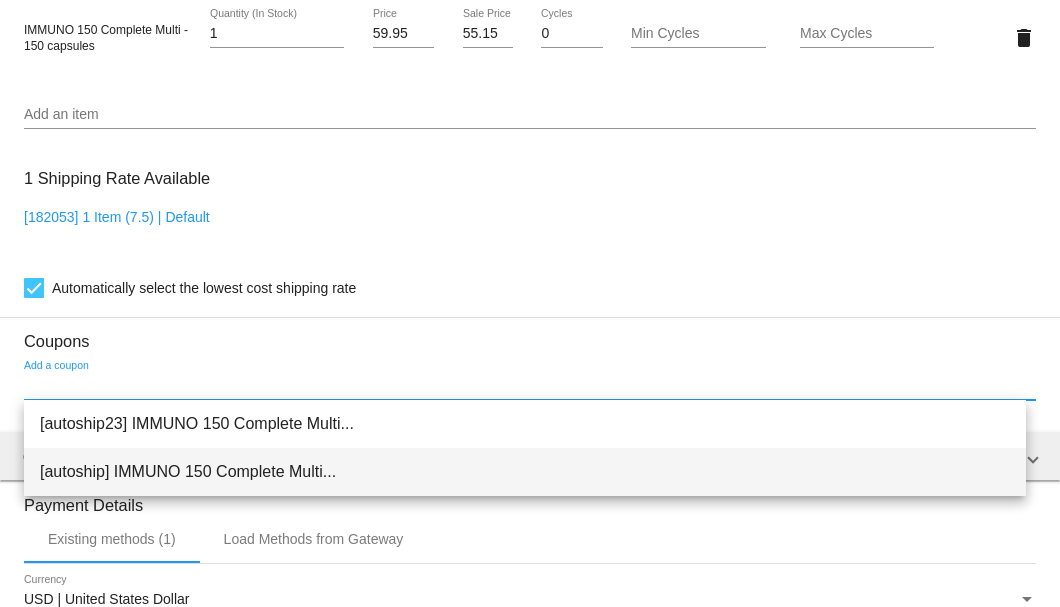click on "[autoship] IMMUNO 150 Complete Multi..." at bounding box center [525, 472] 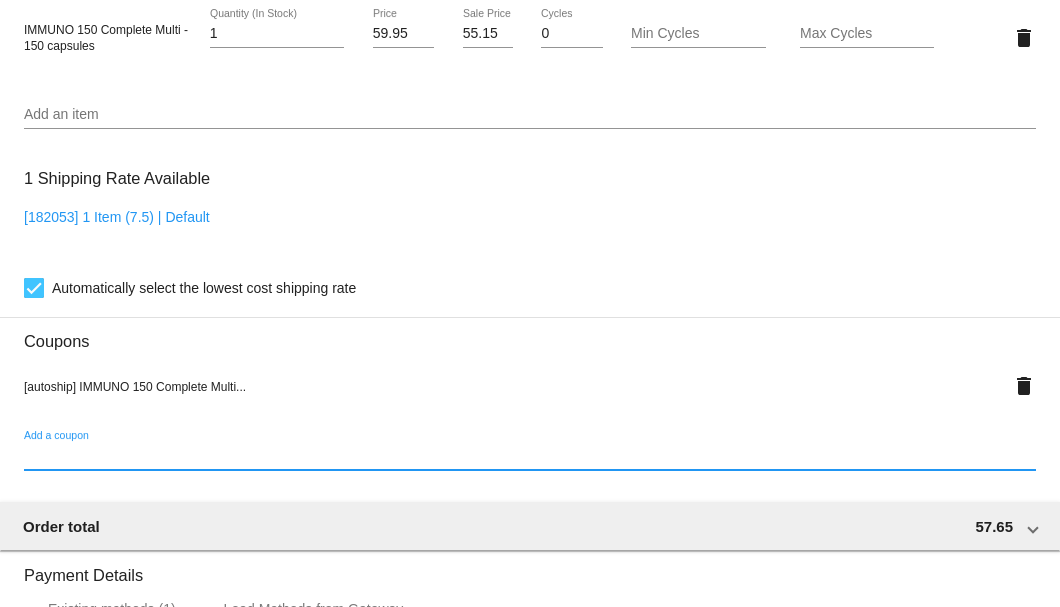 scroll, scrollTop: 1266, scrollLeft: 0, axis: vertical 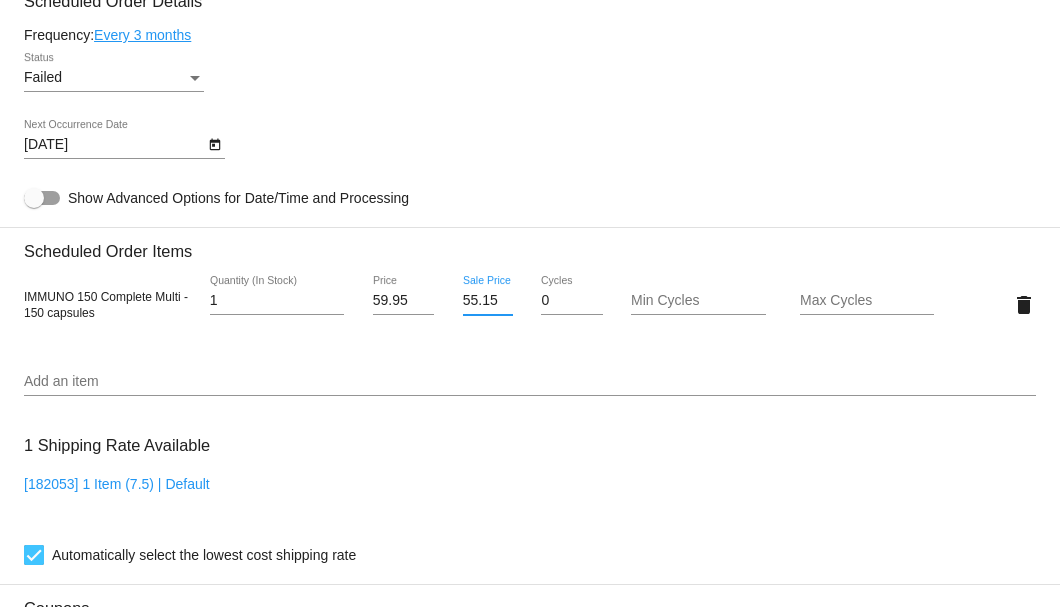 drag, startPoint x: 460, startPoint y: 299, endPoint x: 489, endPoint y: 299, distance: 29 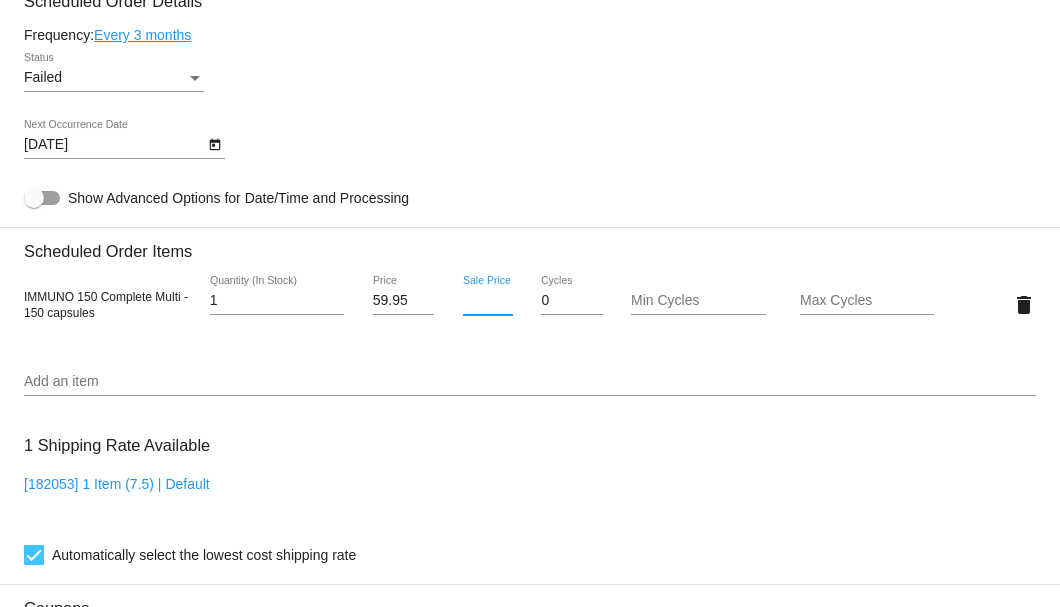 scroll, scrollTop: 0, scrollLeft: 0, axis: both 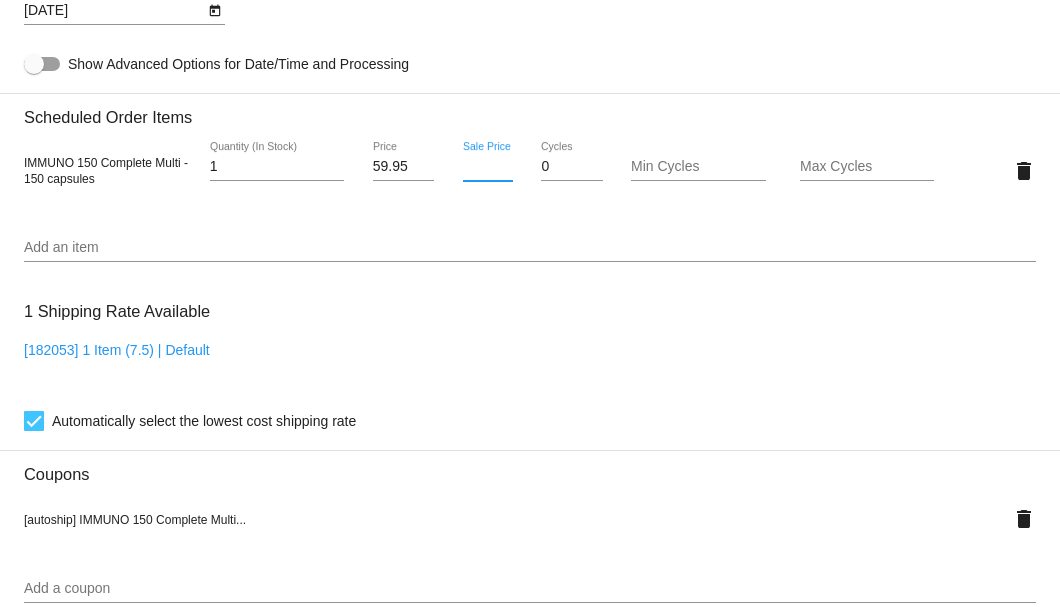 type 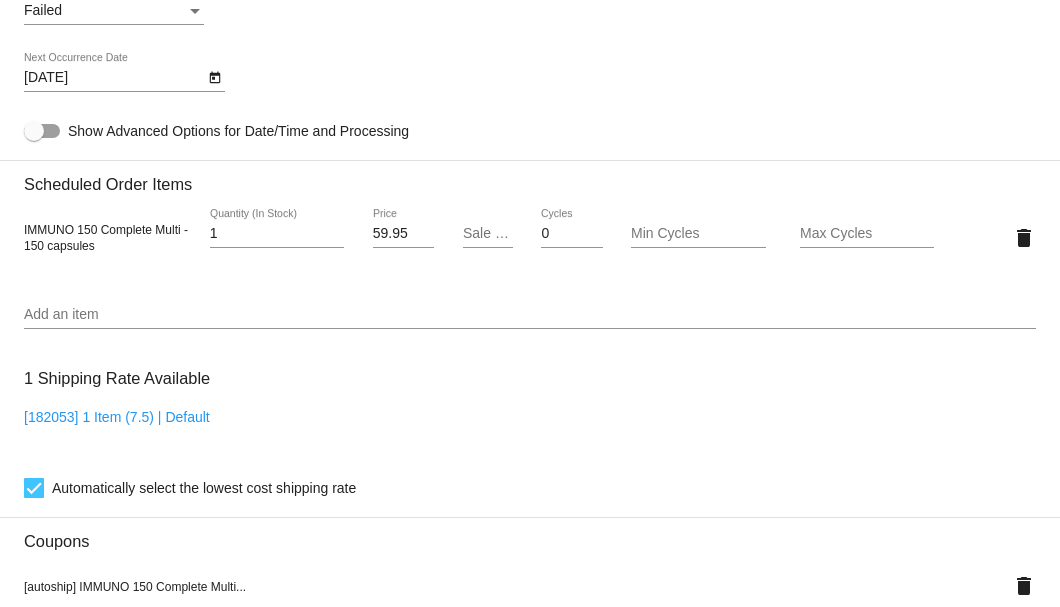 scroll, scrollTop: 1133, scrollLeft: 0, axis: vertical 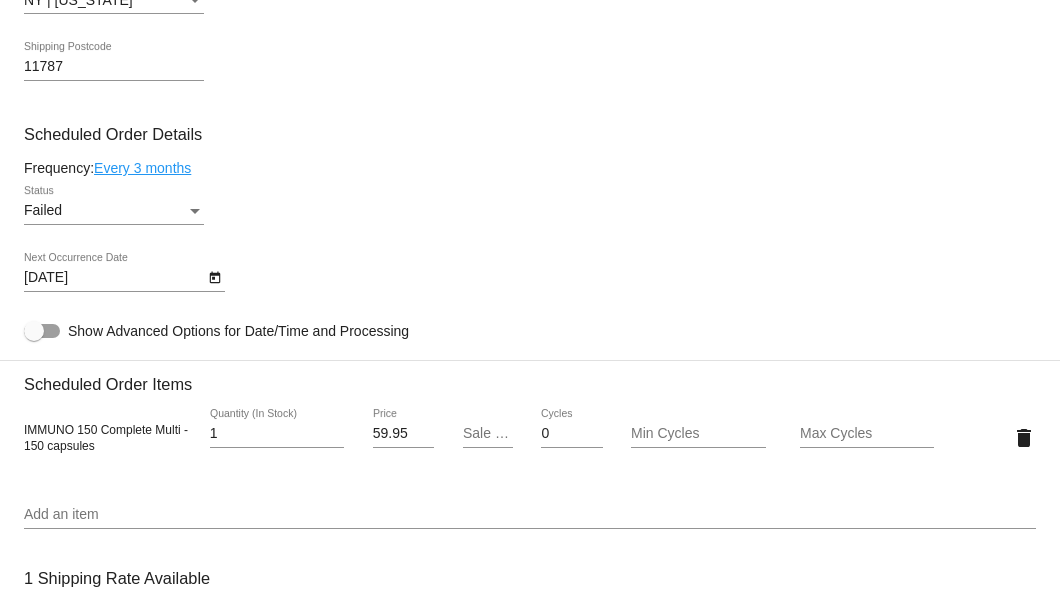 click on "Failed" at bounding box center (105, 211) 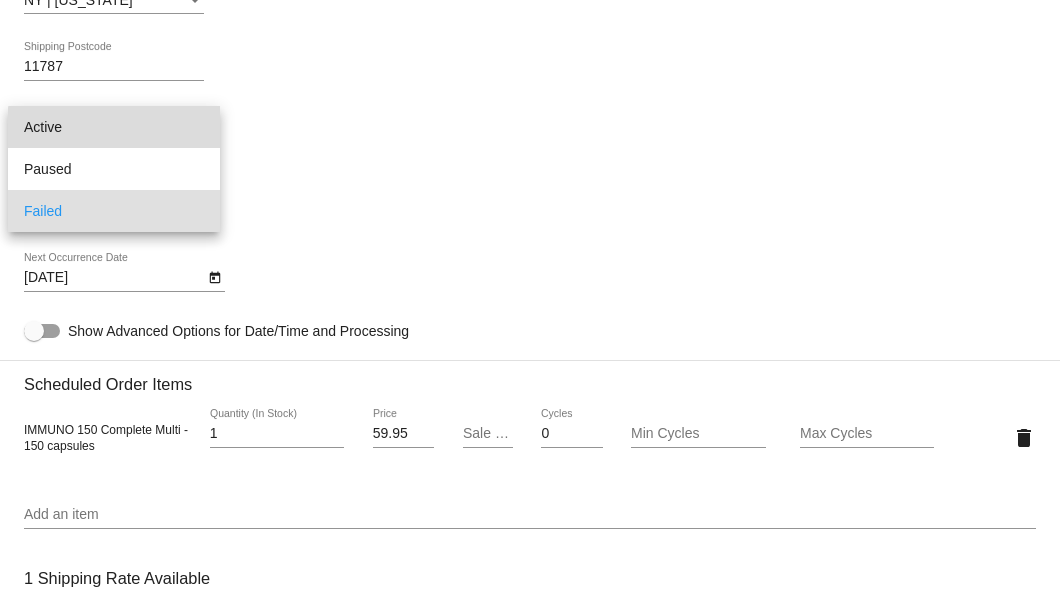 click on "Active" at bounding box center (114, 127) 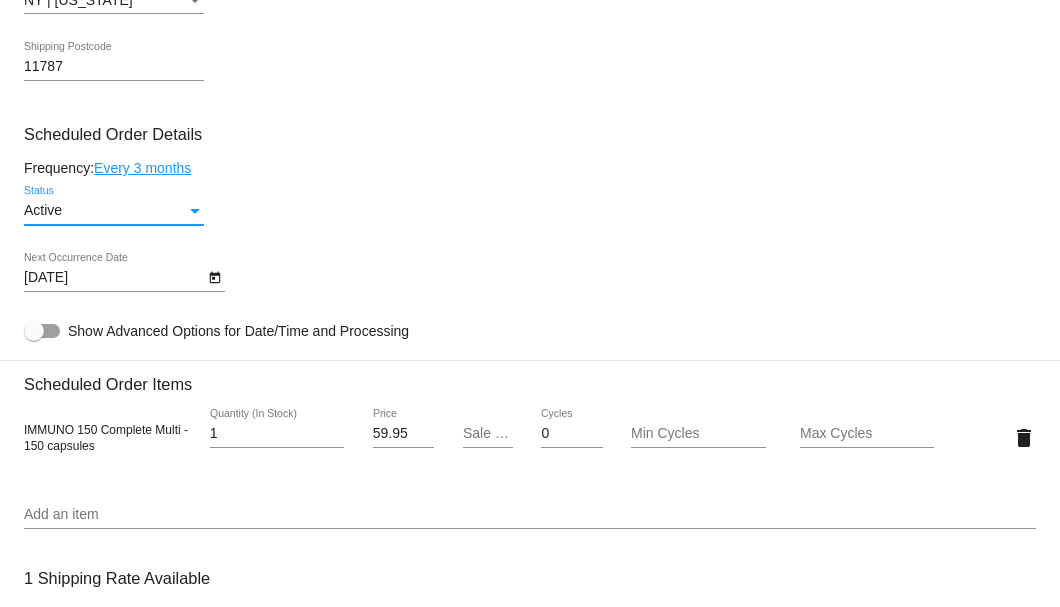 click 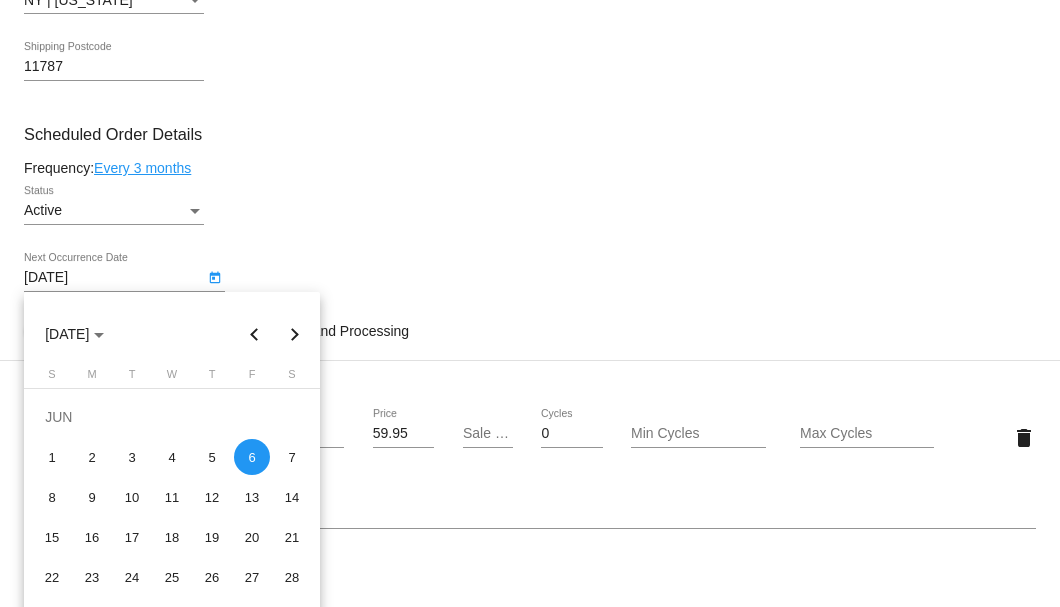 click at bounding box center [295, 334] 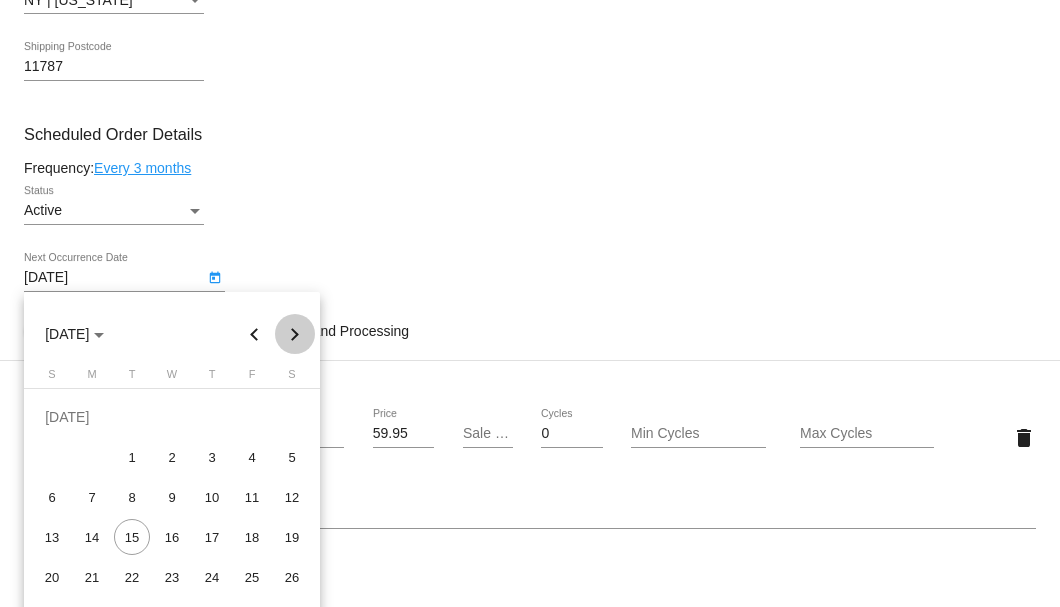 click at bounding box center [295, 334] 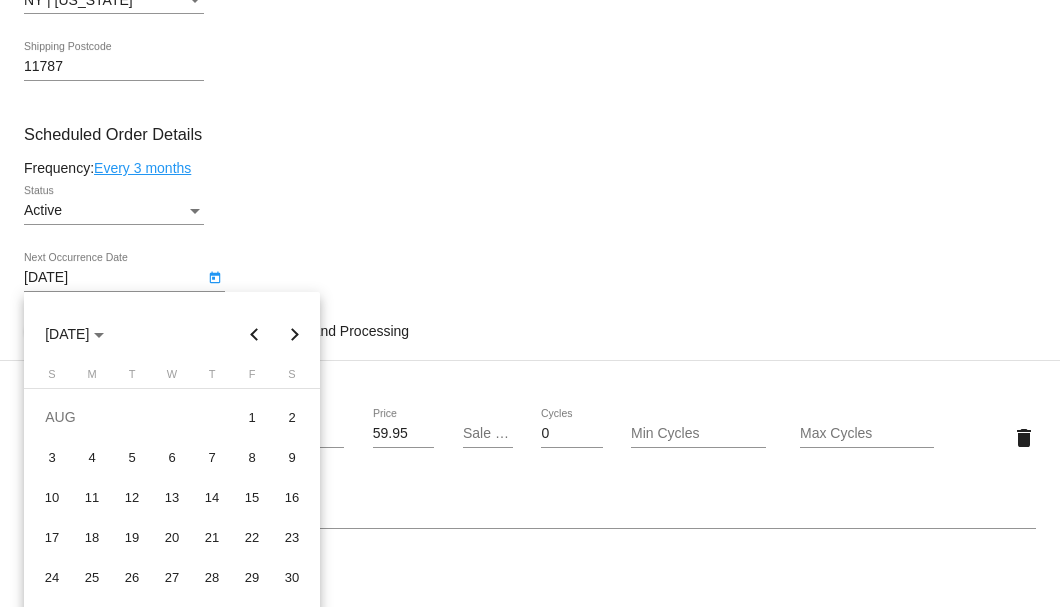 click at bounding box center (255, 334) 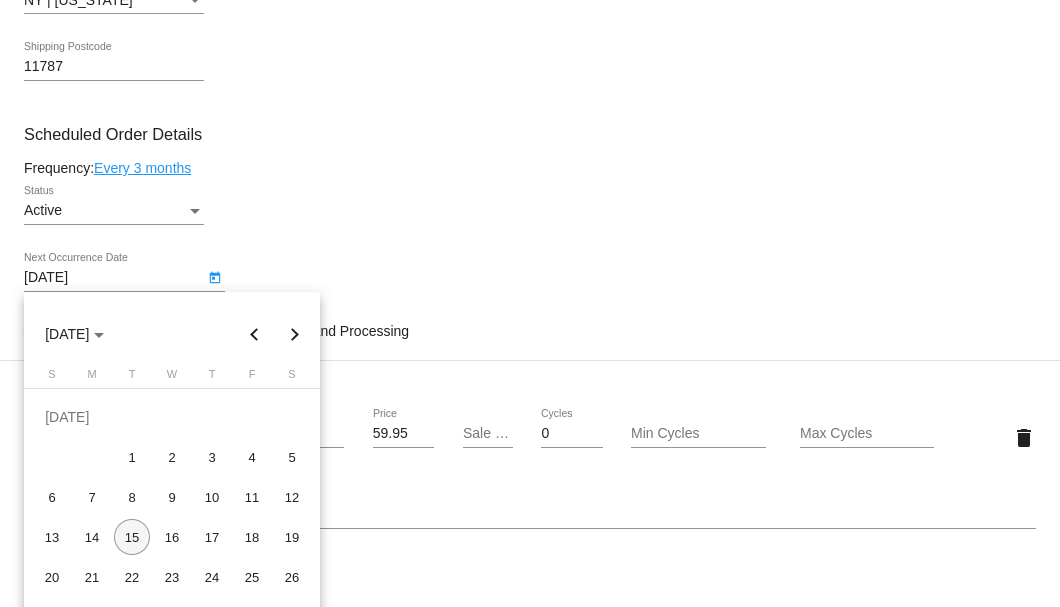 click on "15" at bounding box center (132, 537) 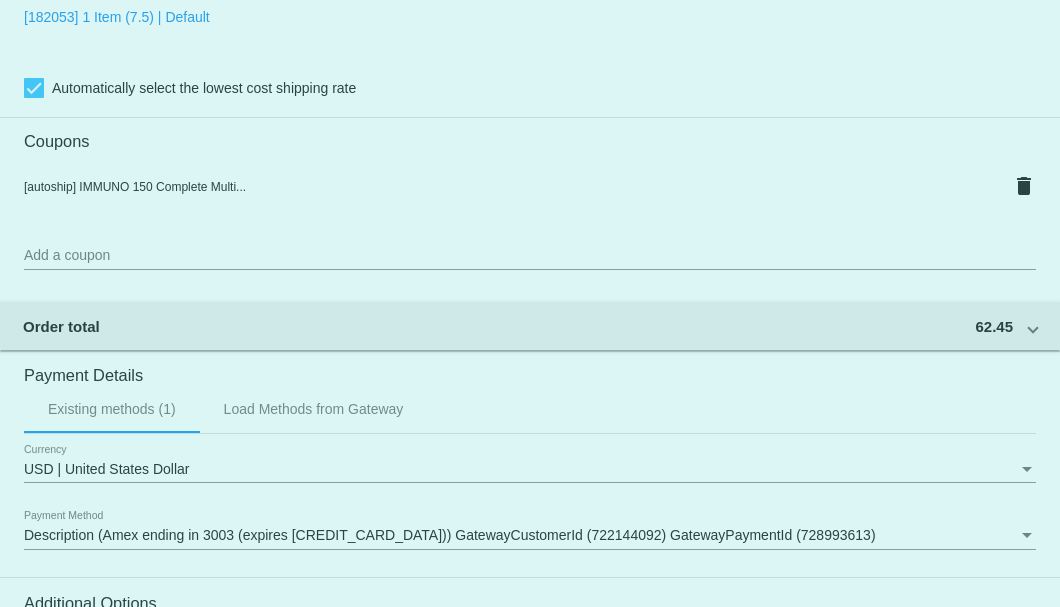 scroll, scrollTop: 1986, scrollLeft: 0, axis: vertical 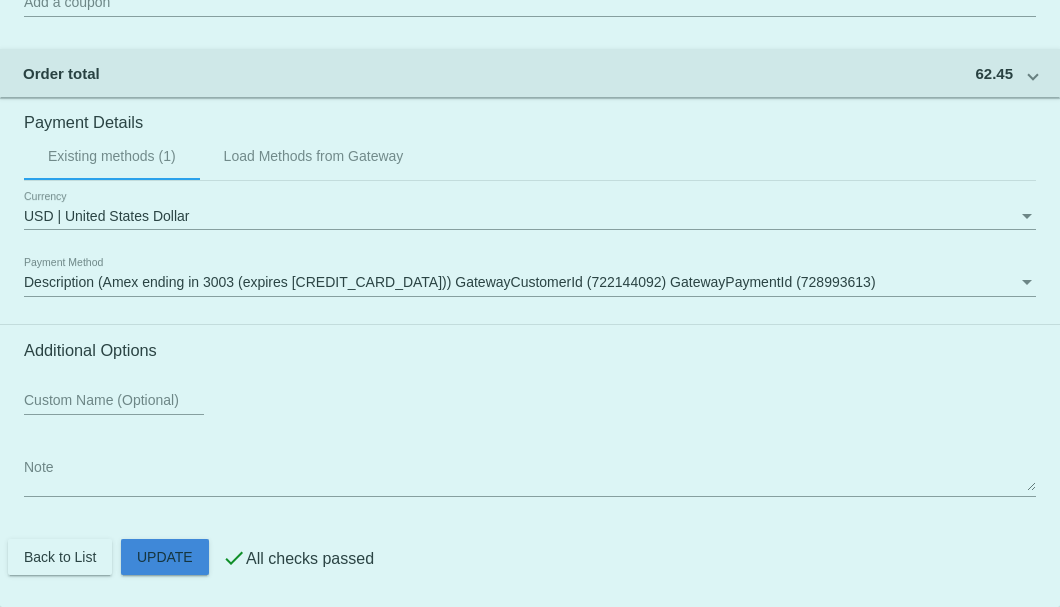 click on "Customer
6445316: Robert Cotrone
robcotrone@aol.com
Customer Shipping
Enter Shipping Address Select A Saved Address (0)
Robert
Shipping First Name
Cotrone
Shipping Last Name
US | USA
Shipping Country
16 Ingelore Ct
Shipping Street 1
Shipping Street 2
Smithtown
Shipping City
NY | New York
Shipping State
11787
Shipping Postcode
Scheduled Order Details
Frequency:
Every 3 months
Active
Status" 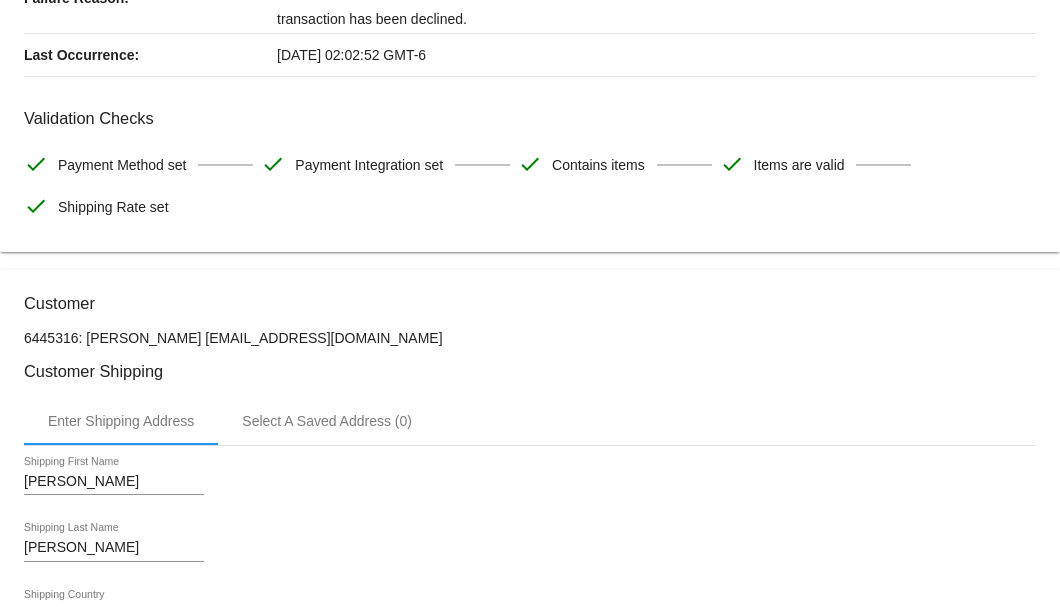 scroll, scrollTop: 0, scrollLeft: 0, axis: both 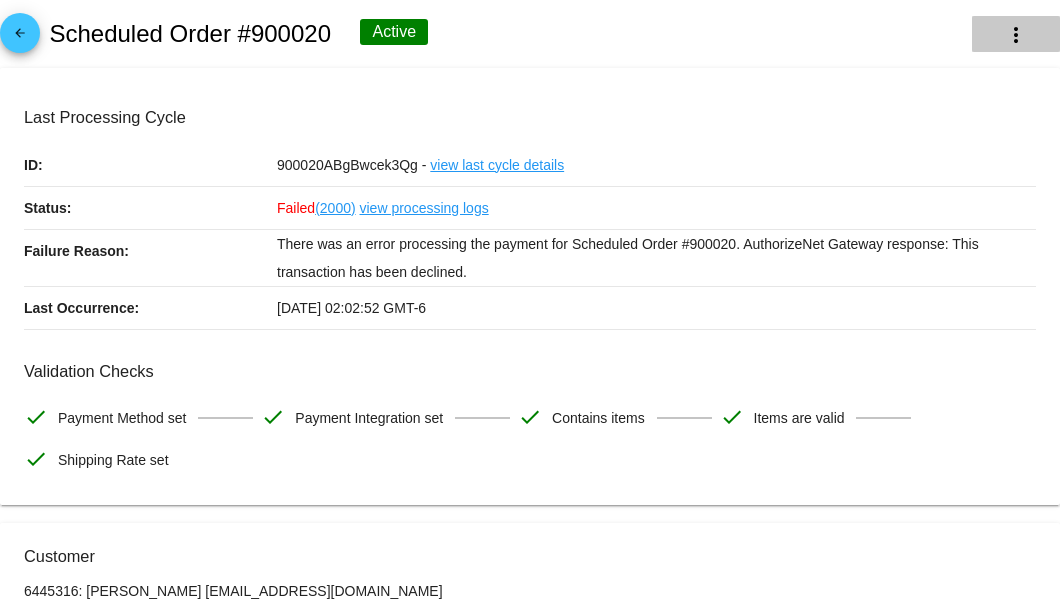 click on "more_vert" 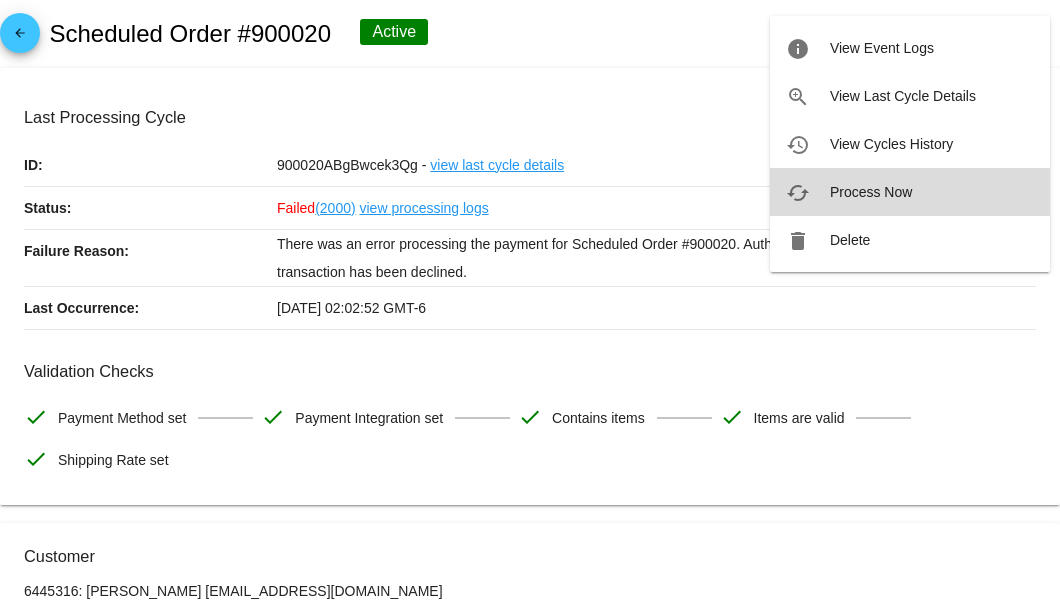 click on "Process Now" at bounding box center (871, 192) 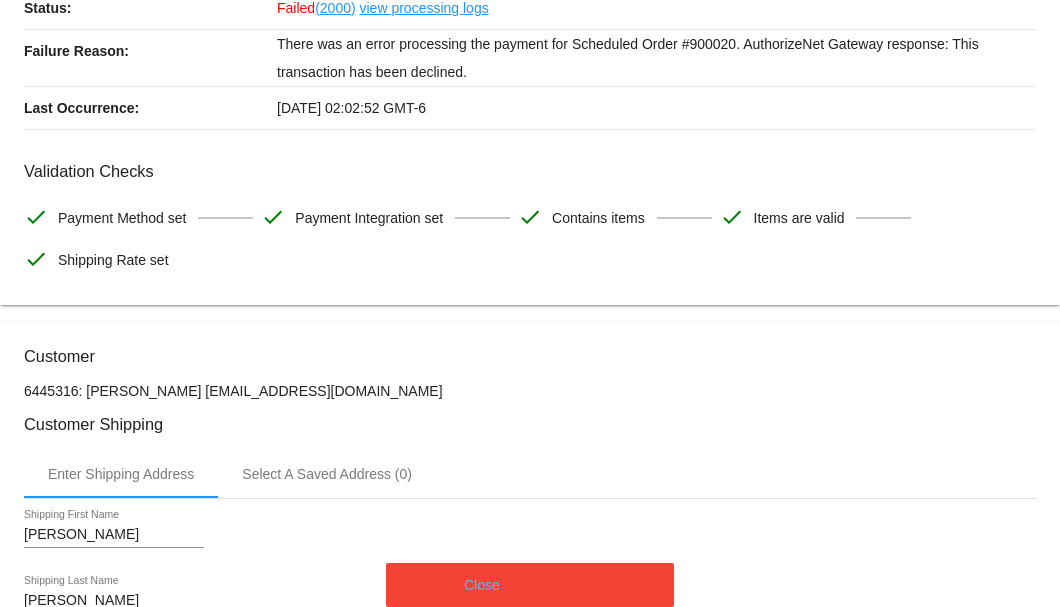 scroll, scrollTop: 400, scrollLeft: 0, axis: vertical 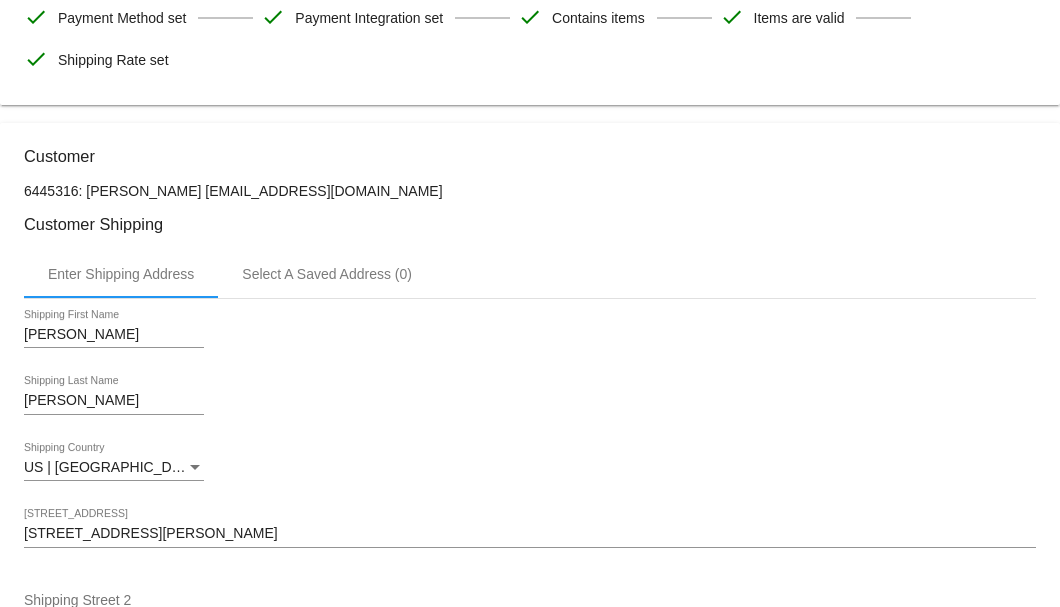drag, startPoint x: 314, startPoint y: 186, endPoint x: 184, endPoint y: 190, distance: 130.06152 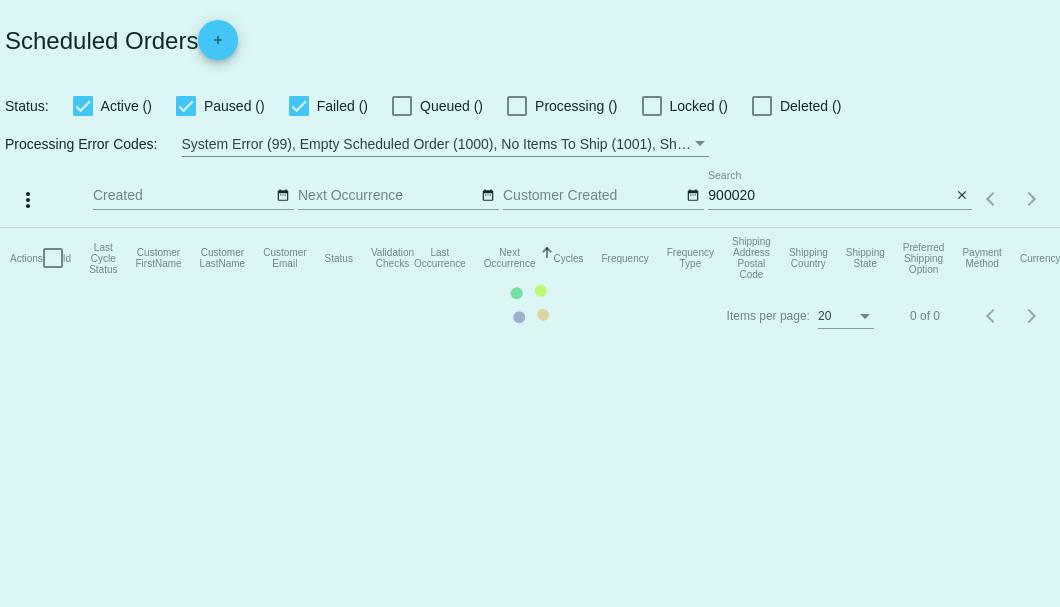 scroll, scrollTop: 0, scrollLeft: 0, axis: both 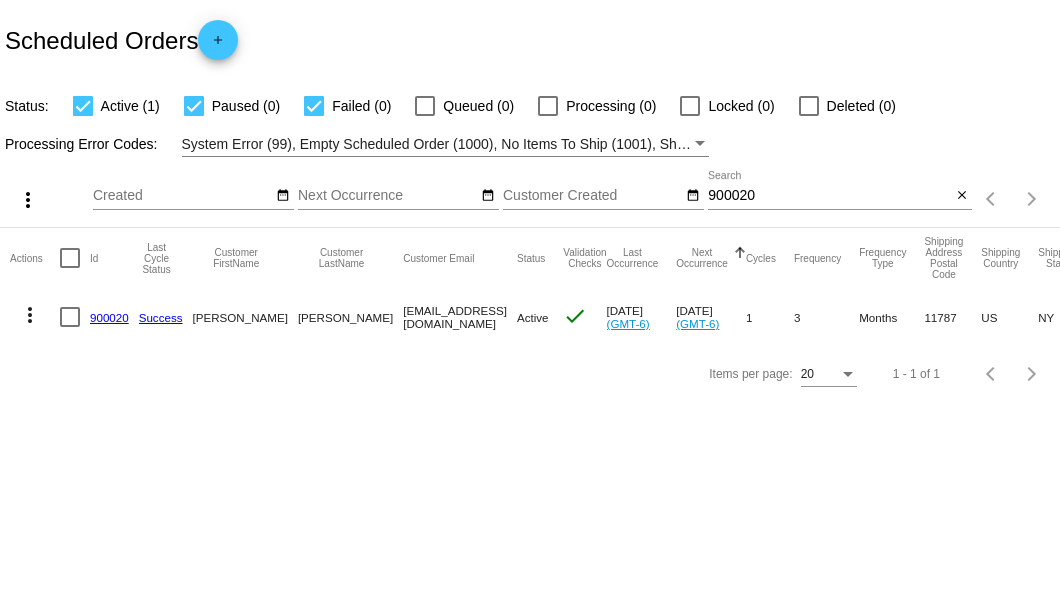 drag, startPoint x: 332, startPoint y: 314, endPoint x: 434, endPoint y: 314, distance: 102 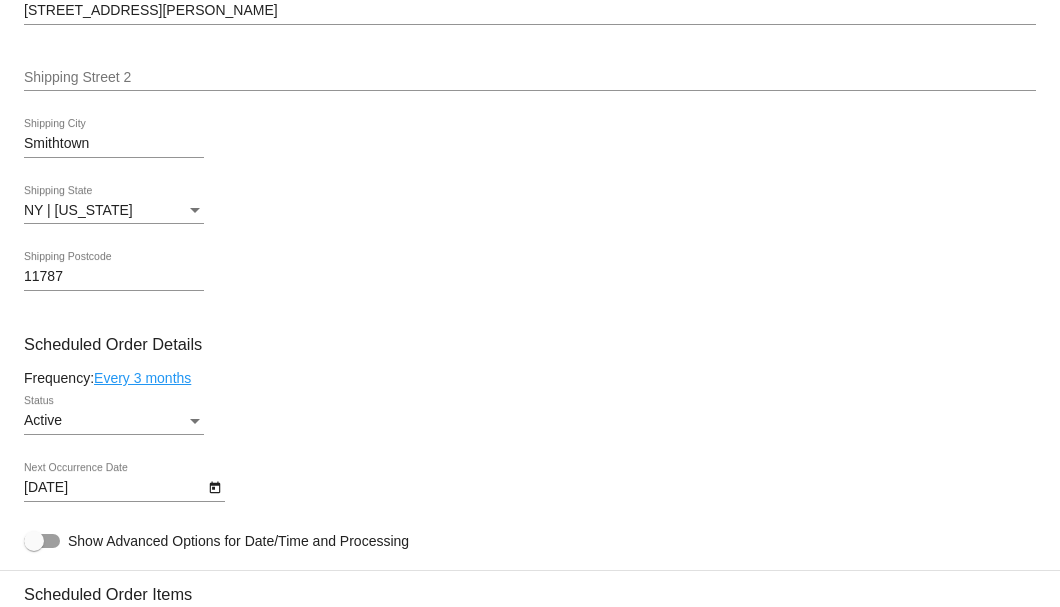 scroll, scrollTop: 1000, scrollLeft: 0, axis: vertical 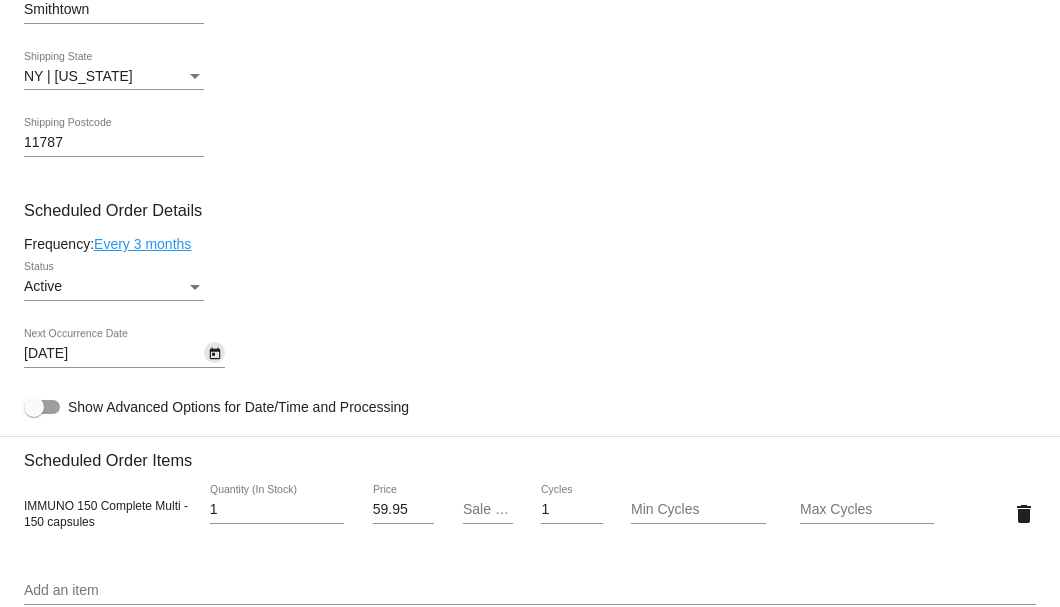 click 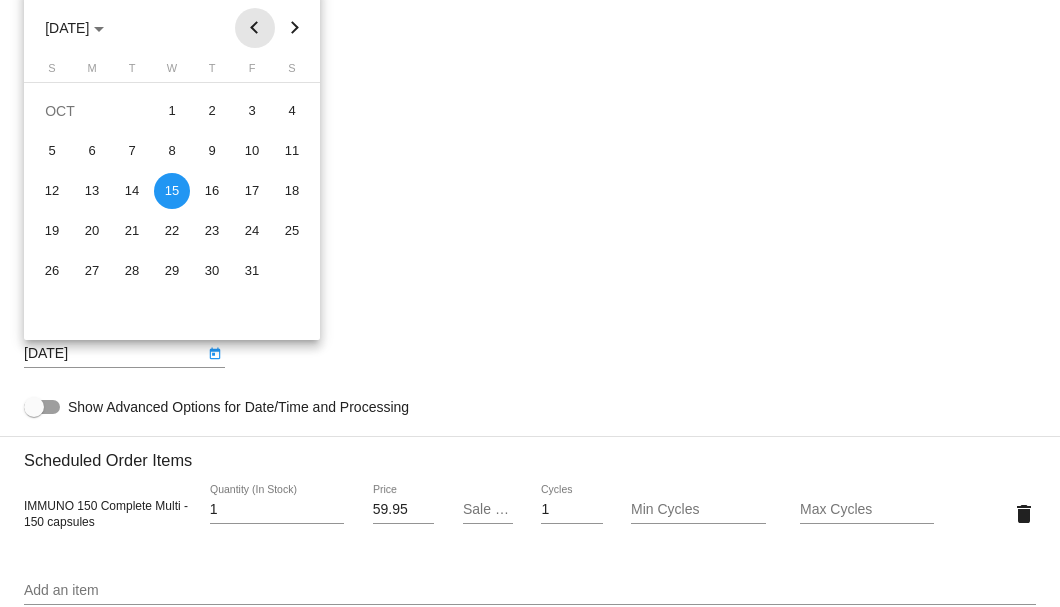 click at bounding box center [255, 28] 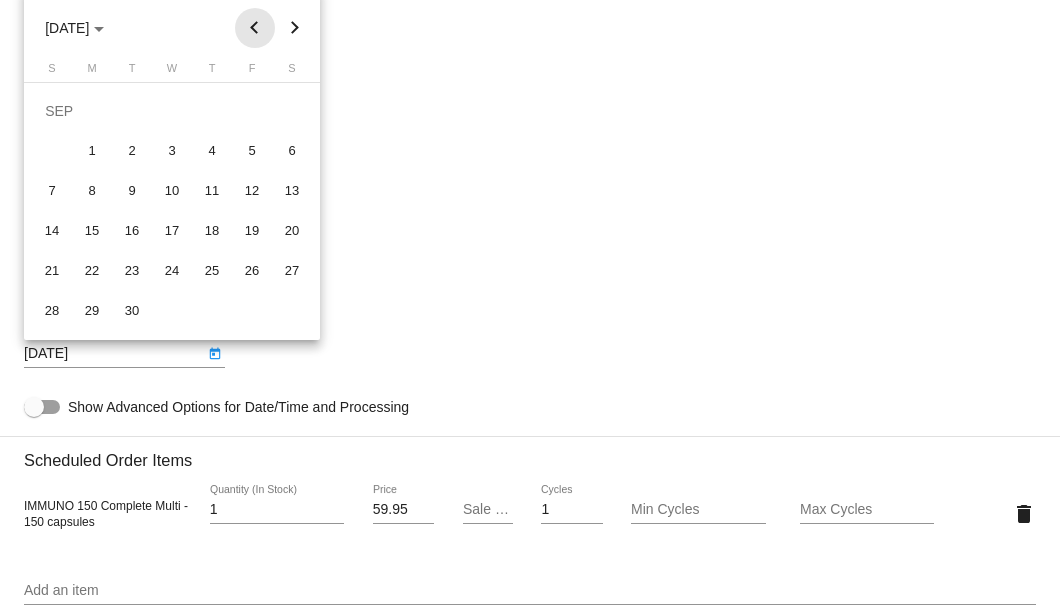click at bounding box center (255, 28) 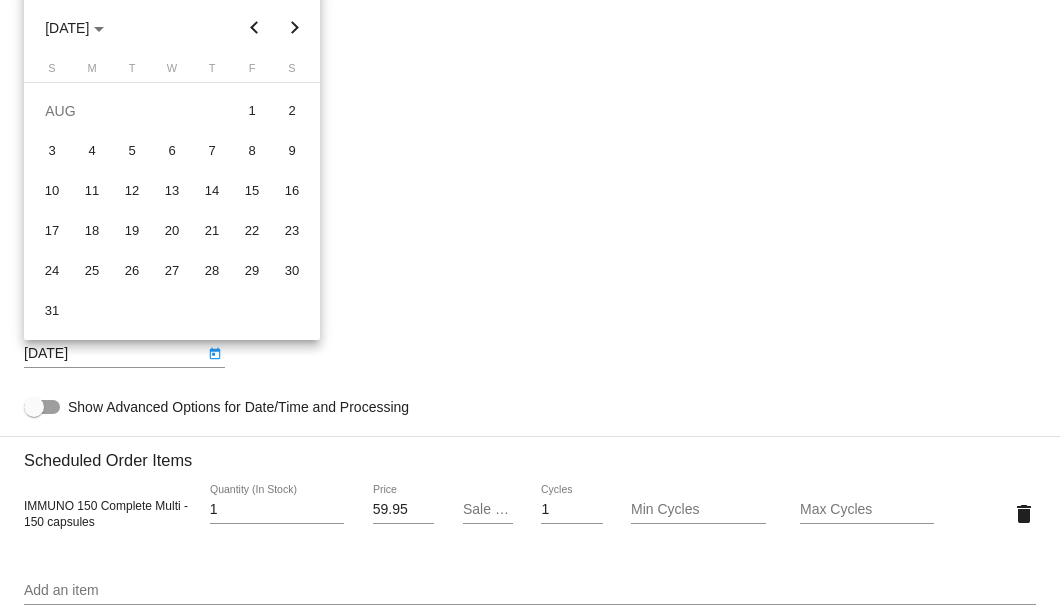 click at bounding box center (255, 28) 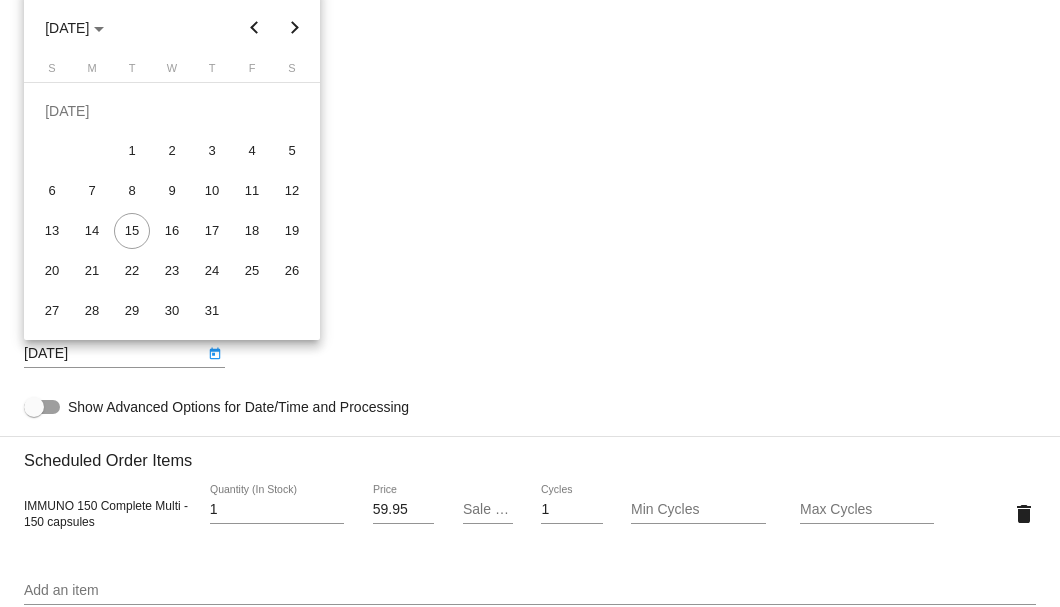click at bounding box center (295, 28) 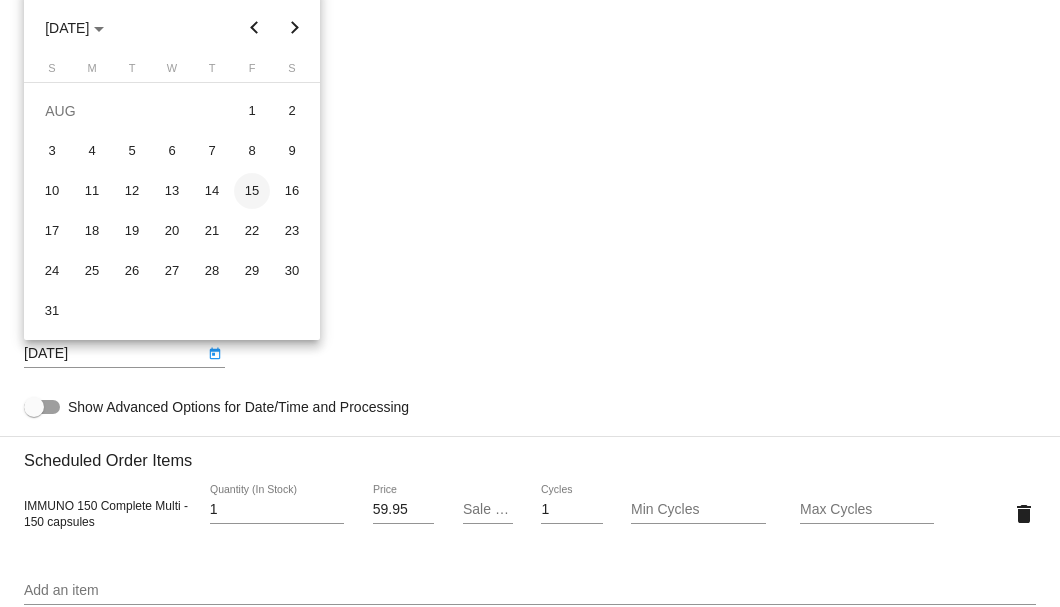 click on "15" at bounding box center [252, 191] 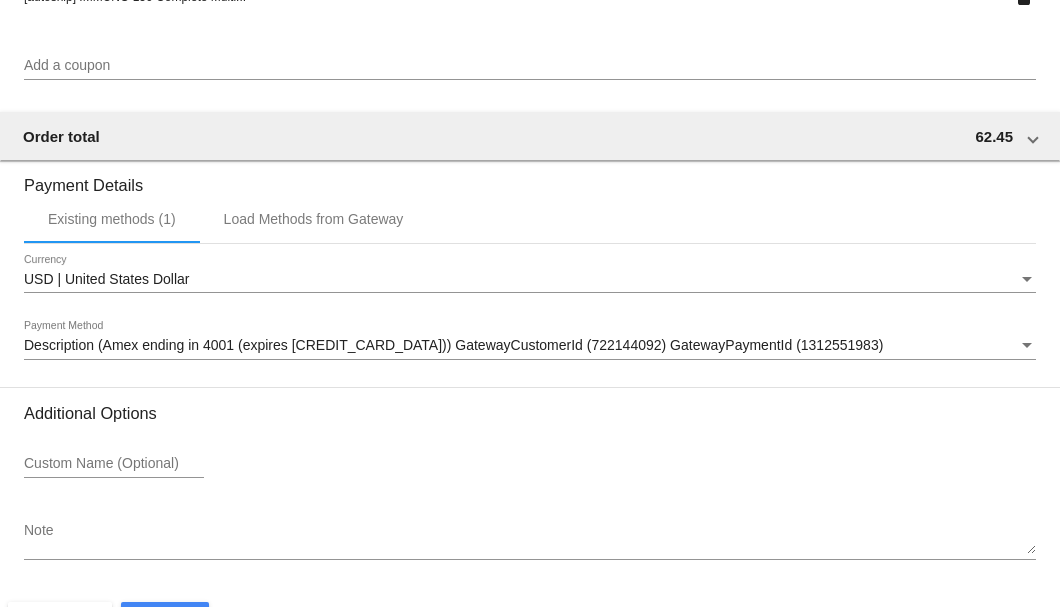 scroll, scrollTop: 1930, scrollLeft: 0, axis: vertical 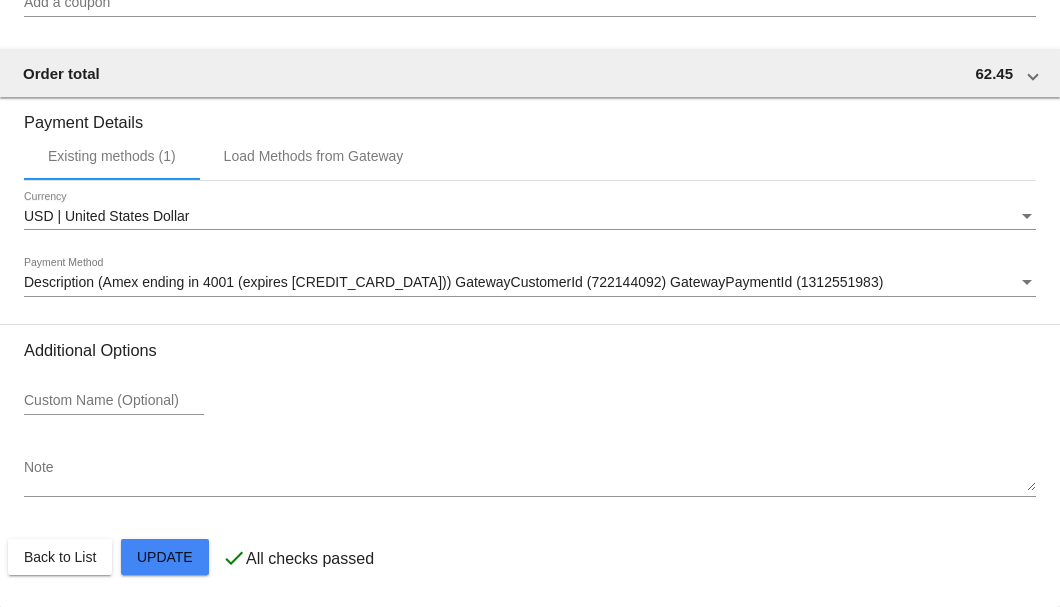 click on "Customer
6445316: [PERSON_NAME]
[EMAIL_ADDRESS][DOMAIN_NAME]
Customer Shipping
Enter Shipping Address Select A Saved Address (0)
[PERSON_NAME]
Shipping First Name
[PERSON_NAME]
Shipping Last Name
[GEOGRAPHIC_DATA] | [GEOGRAPHIC_DATA]
Shipping Country
[STREET_ADDRESS]
[STREET_ADDRESS]
[GEOGRAPHIC_DATA]
[GEOGRAPHIC_DATA] | [US_STATE]
Shipping State
11787
Shipping Postcode
Scheduled Order Details
Frequency:
Every 3 months
Active
Status" 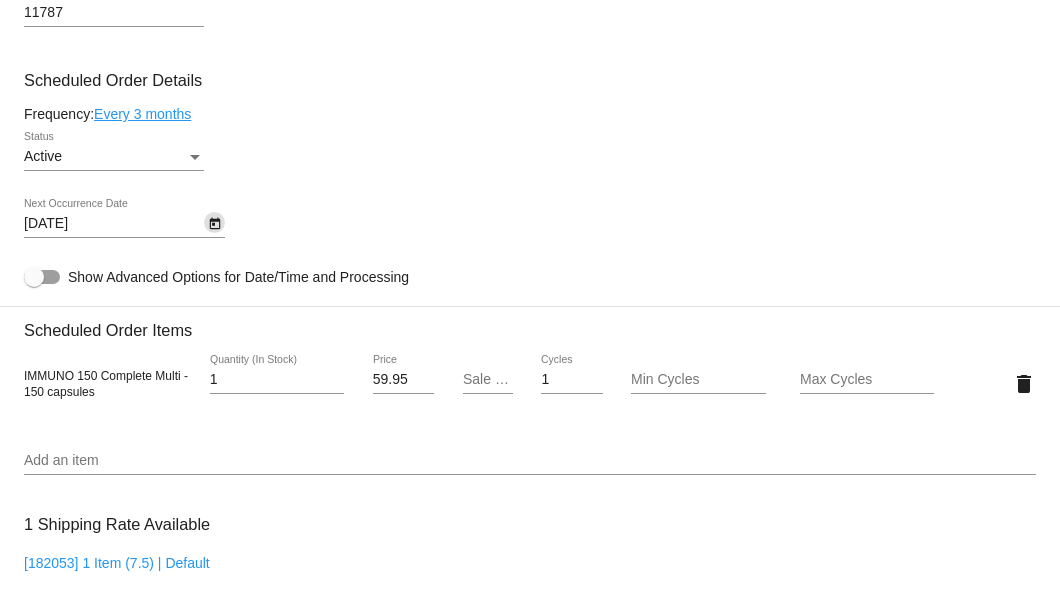 scroll, scrollTop: 930, scrollLeft: 0, axis: vertical 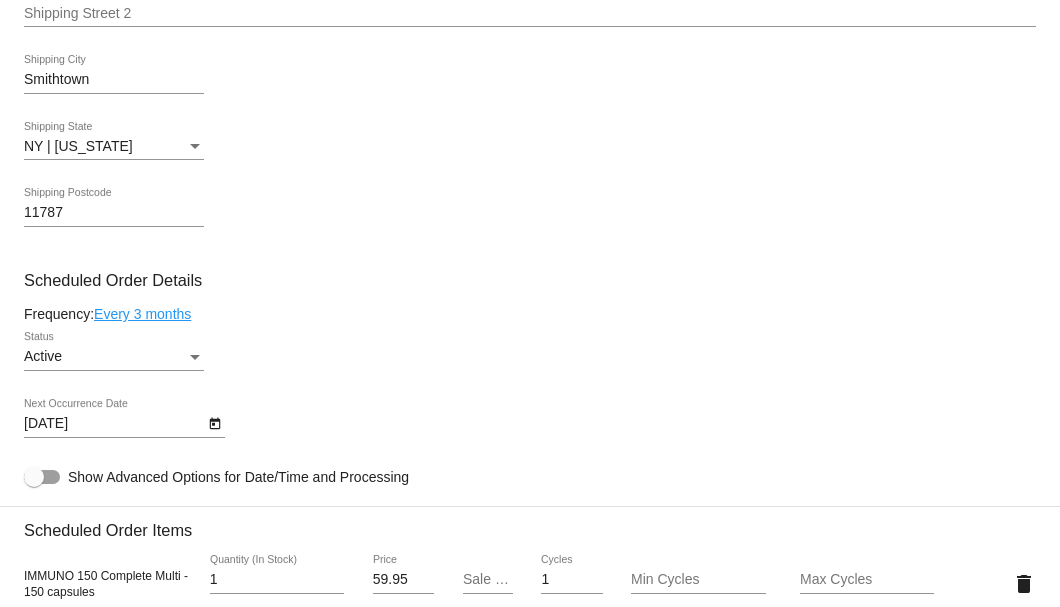 click on "Every 3 months" 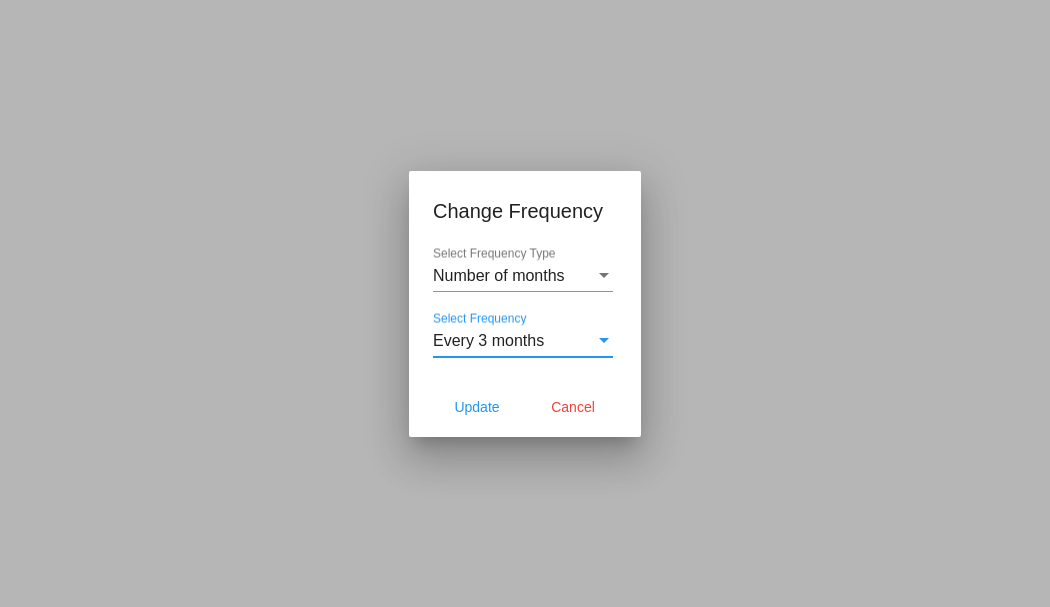 click on "Every 3 months" at bounding box center (488, 340) 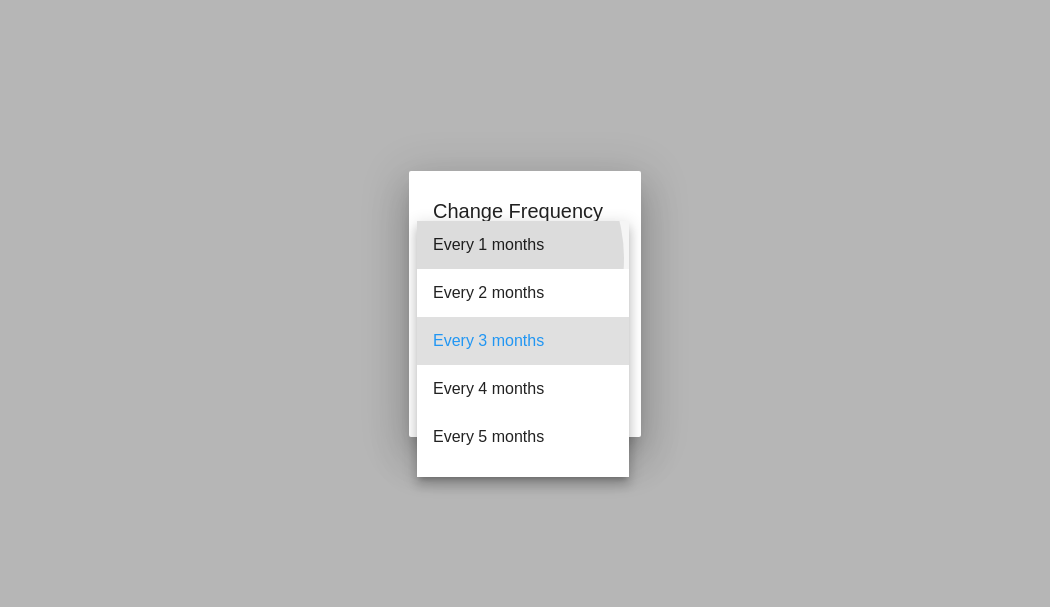click on "Every 1 months" at bounding box center (523, 245) 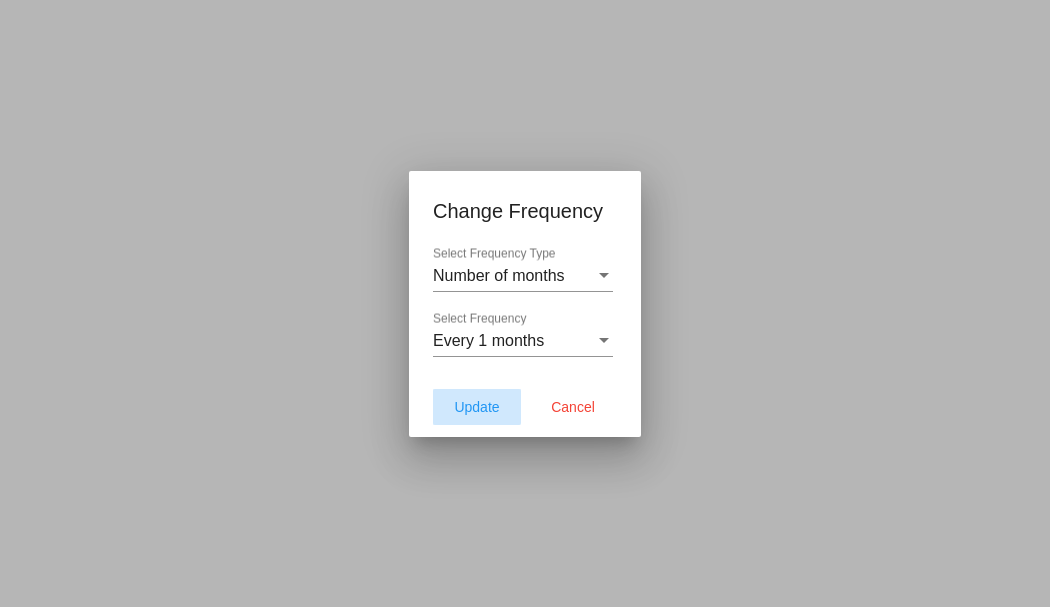 click on "Update" 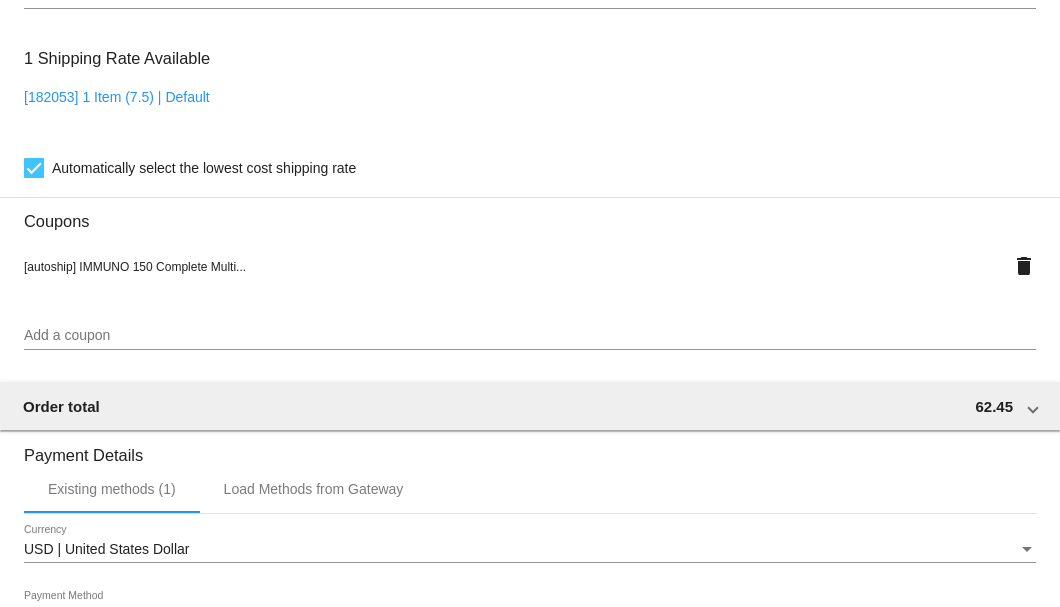 scroll, scrollTop: 1930, scrollLeft: 0, axis: vertical 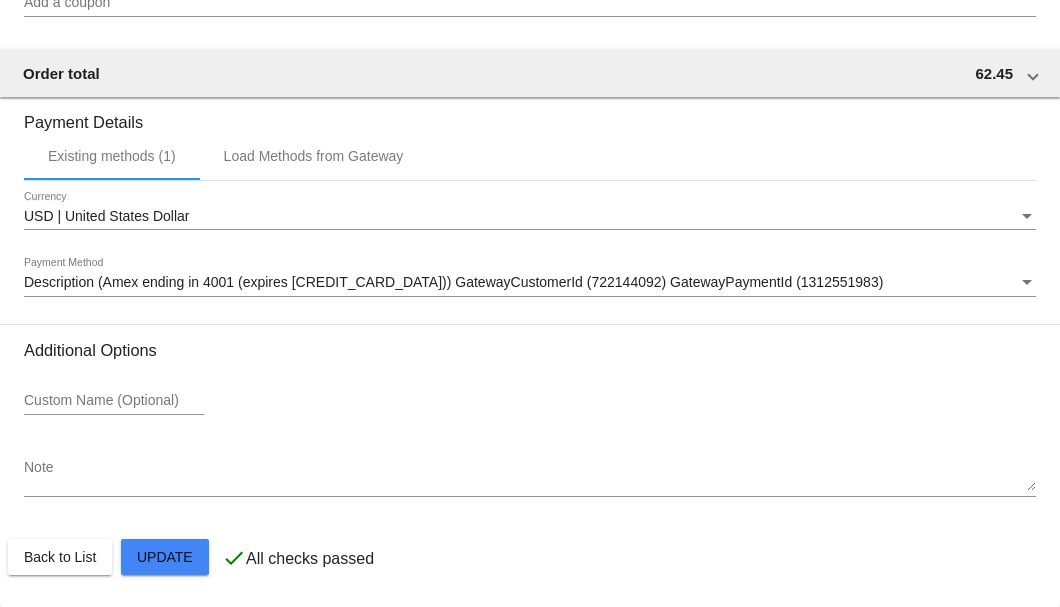 click on "Customer
6445316: [PERSON_NAME]
[EMAIL_ADDRESS][DOMAIN_NAME]
Customer Shipping
Enter Shipping Address Select A Saved Address (0)
[PERSON_NAME]
Shipping First Name
[PERSON_NAME]
Shipping Last Name
[GEOGRAPHIC_DATA] | [GEOGRAPHIC_DATA]
Shipping Country
[STREET_ADDRESS]
[STREET_ADDRESS]
[GEOGRAPHIC_DATA]
[GEOGRAPHIC_DATA] | [US_STATE]
Shipping State
11787
Shipping Postcode
Scheduled Order Details
Frequency:
Every 1 months
Active
Status" 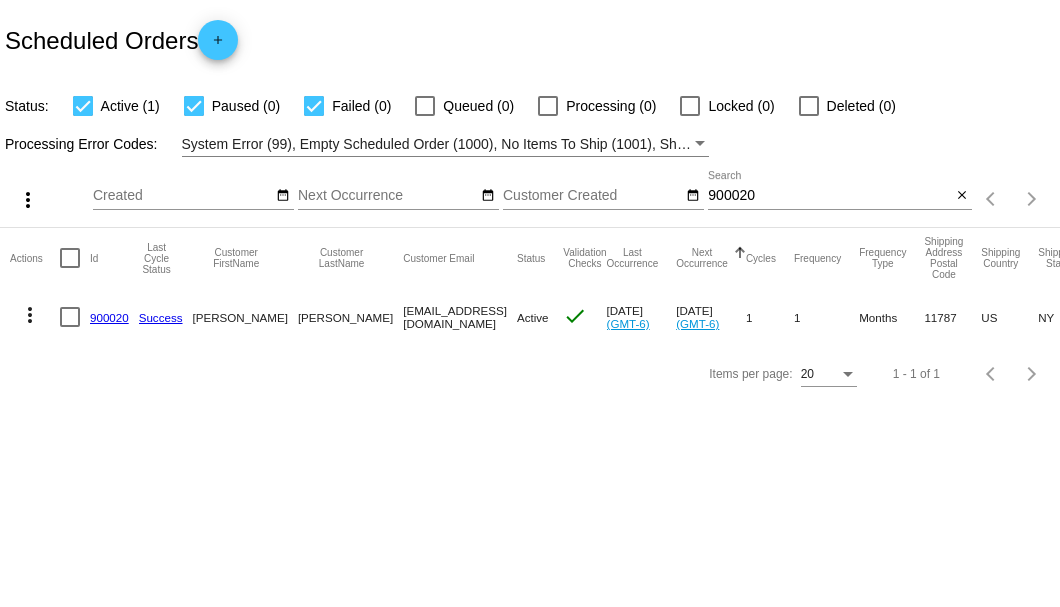scroll, scrollTop: 0, scrollLeft: 0, axis: both 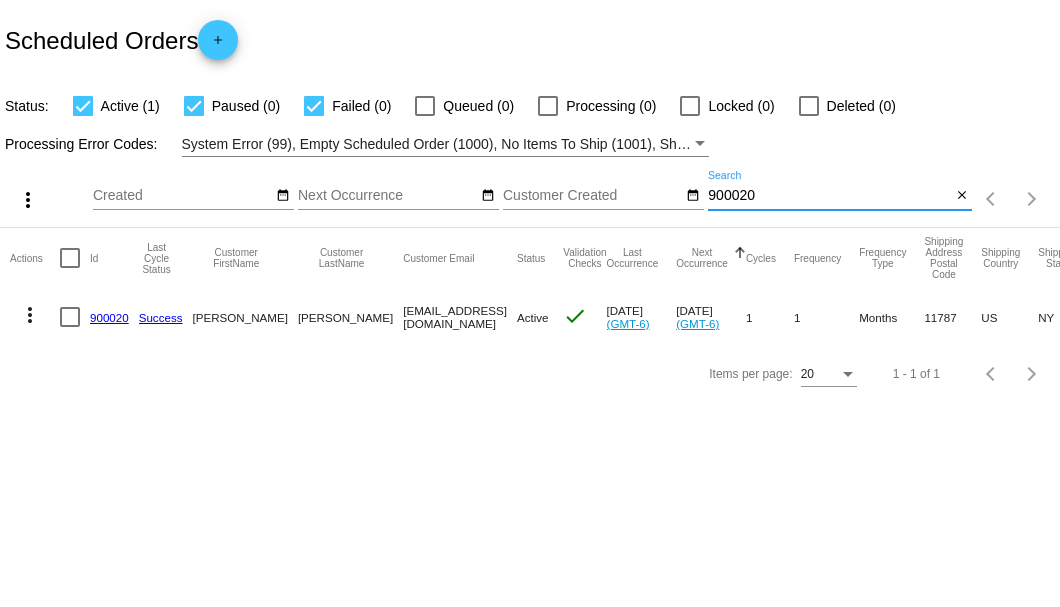 click on "900020" at bounding box center [829, 196] 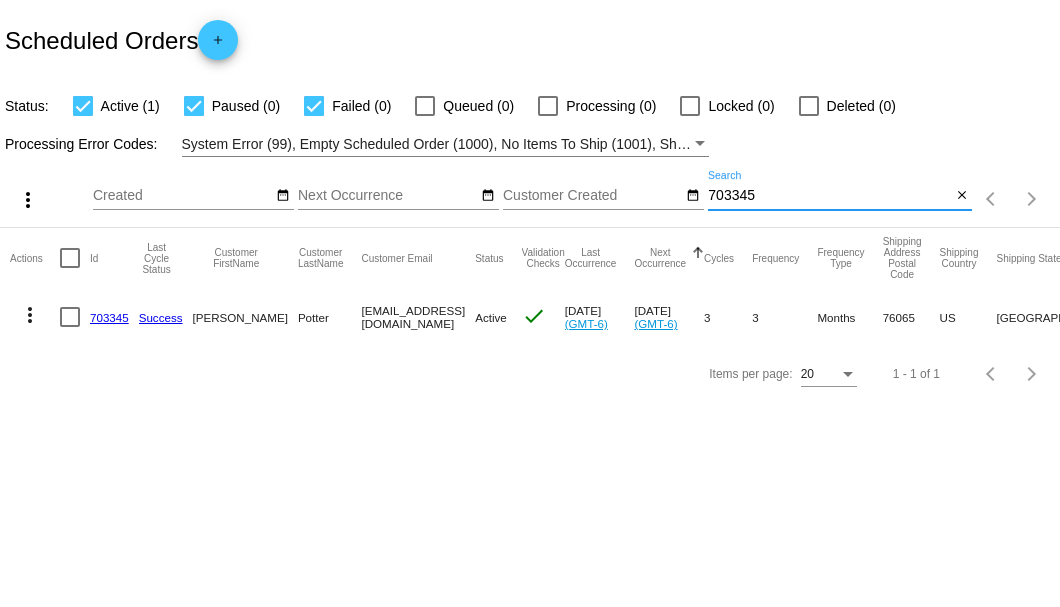 type on "703345" 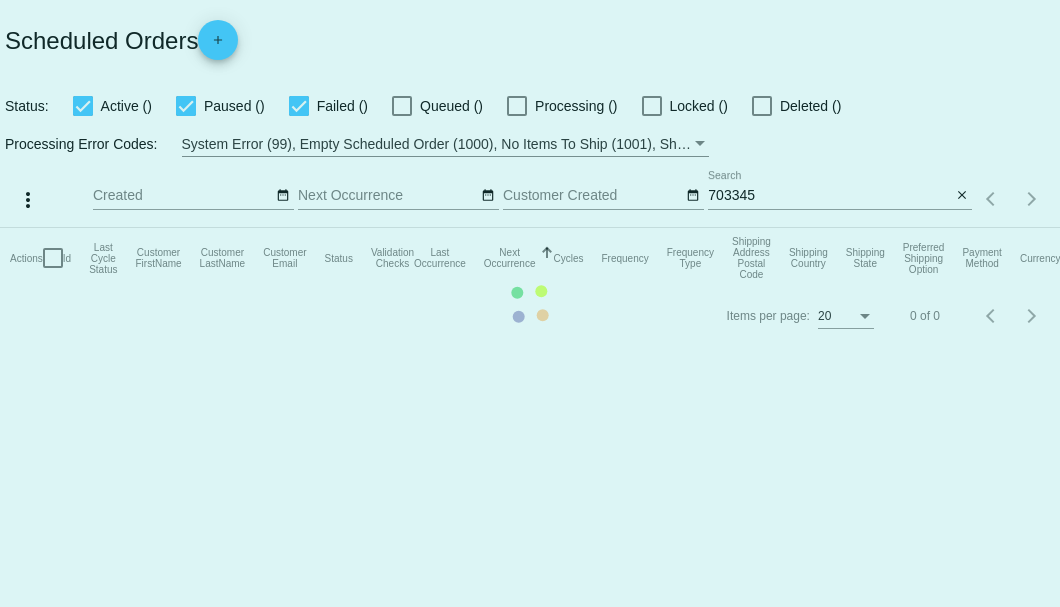 scroll, scrollTop: 0, scrollLeft: 0, axis: both 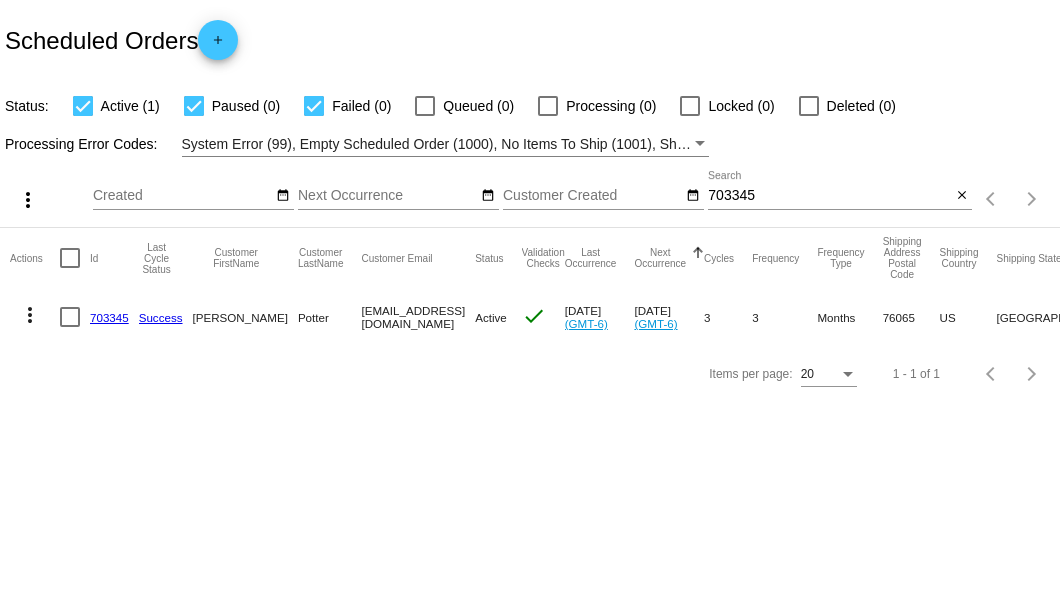 click on "703345" at bounding box center [829, 196] 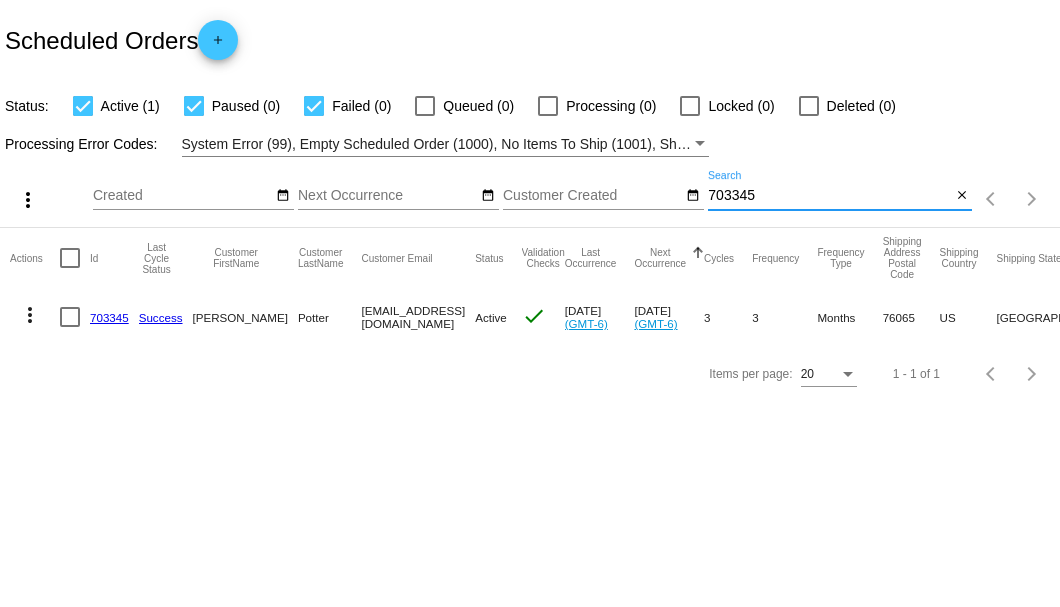click on "703345" at bounding box center (829, 196) 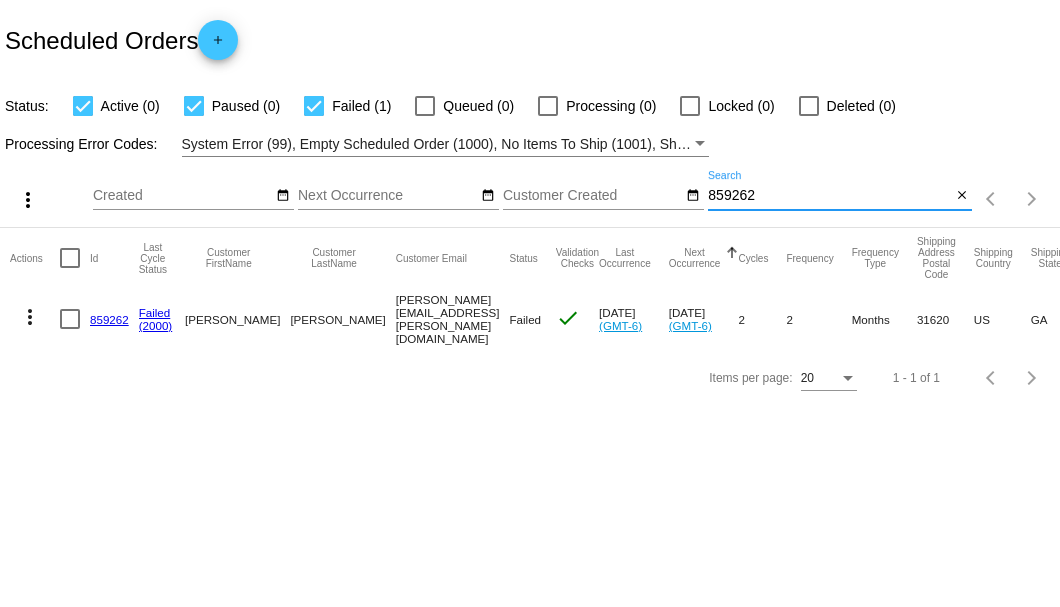 type on "859262" 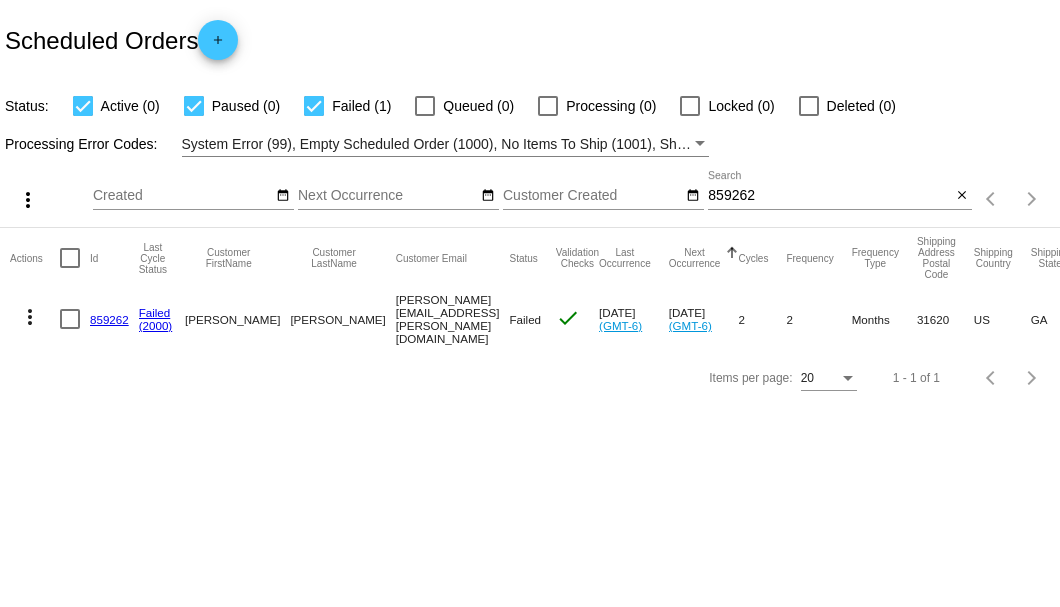 drag, startPoint x: 311, startPoint y: 317, endPoint x: 471, endPoint y: 321, distance: 160.04999 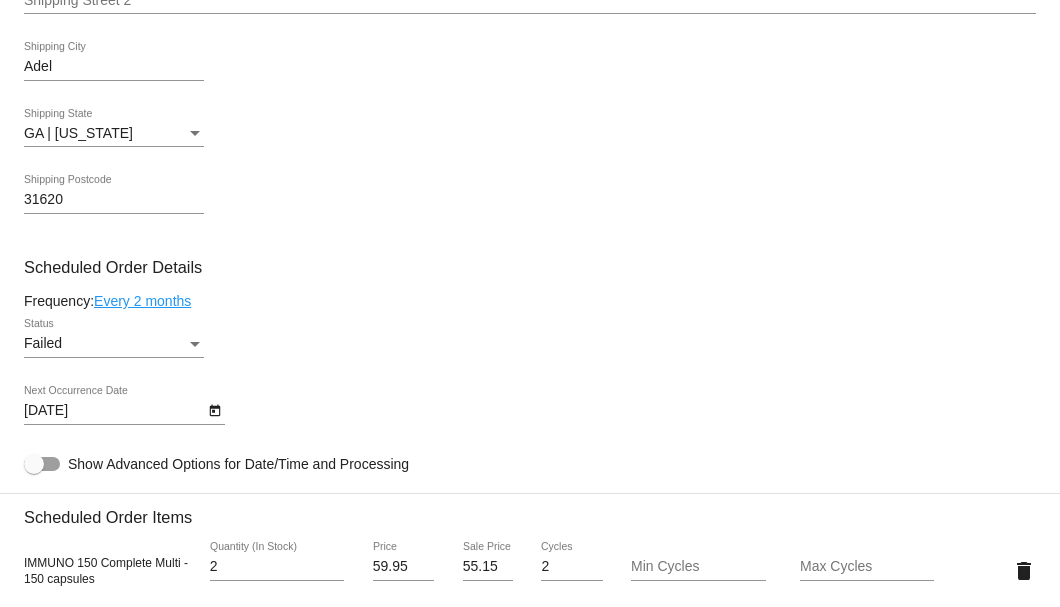 scroll, scrollTop: 1266, scrollLeft: 0, axis: vertical 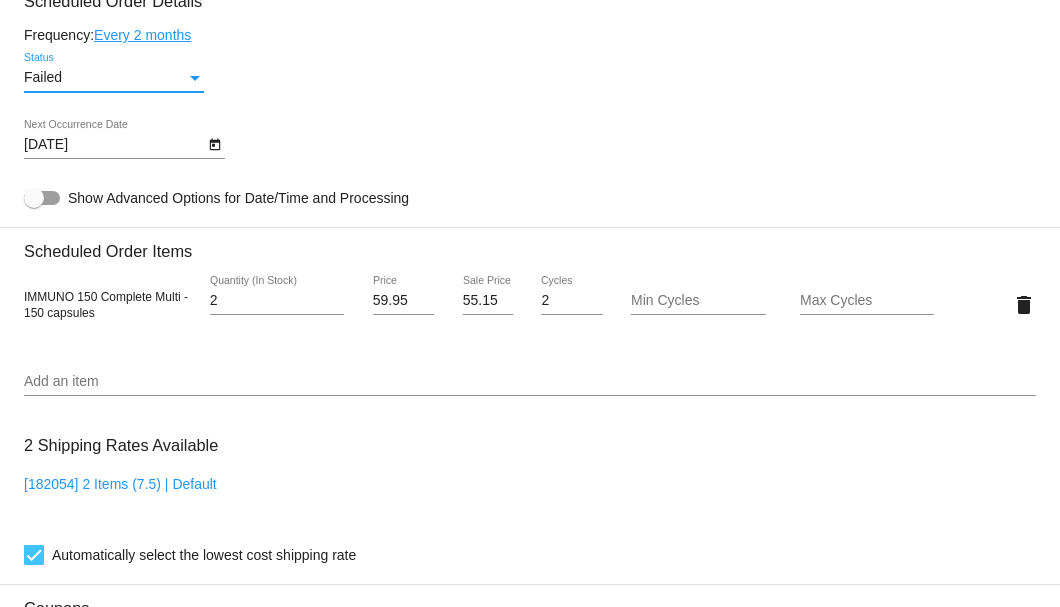 click on "Failed" at bounding box center (105, 78) 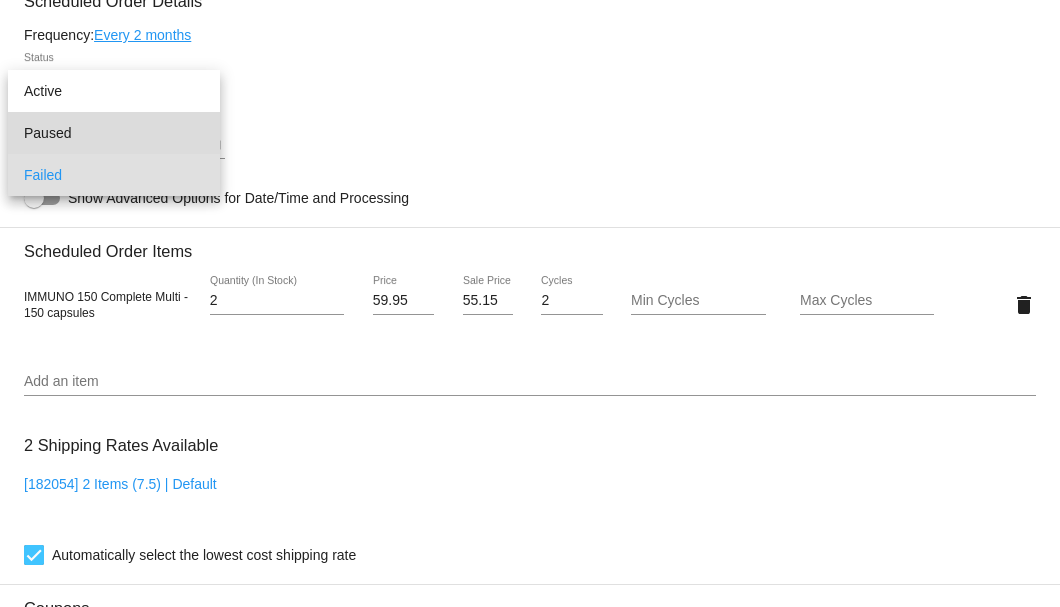 click on "Paused" at bounding box center (114, 133) 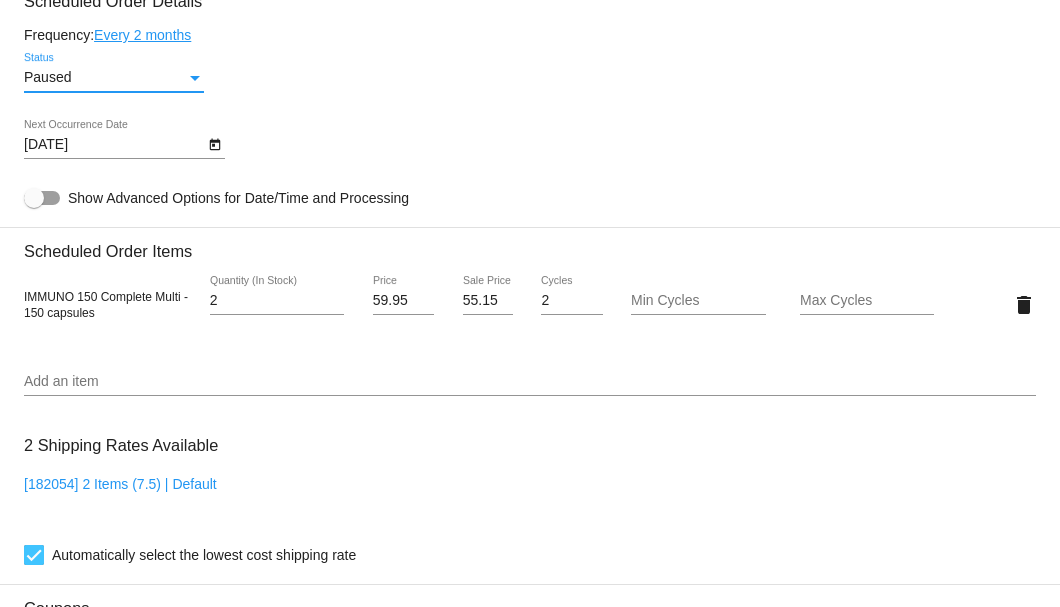 click on "Paused" at bounding box center [105, 78] 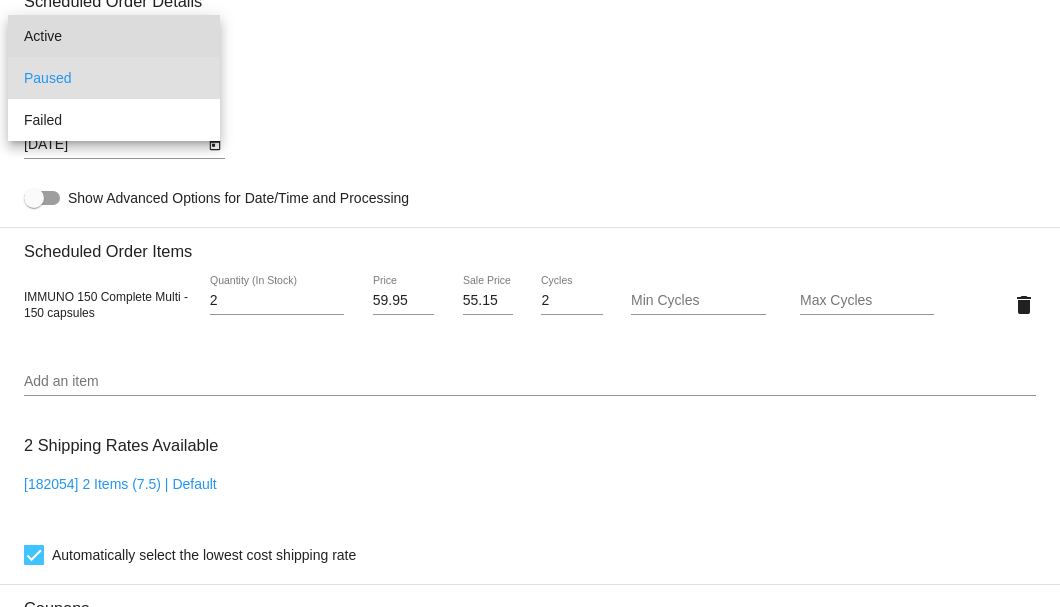 click on "Active" at bounding box center [114, 36] 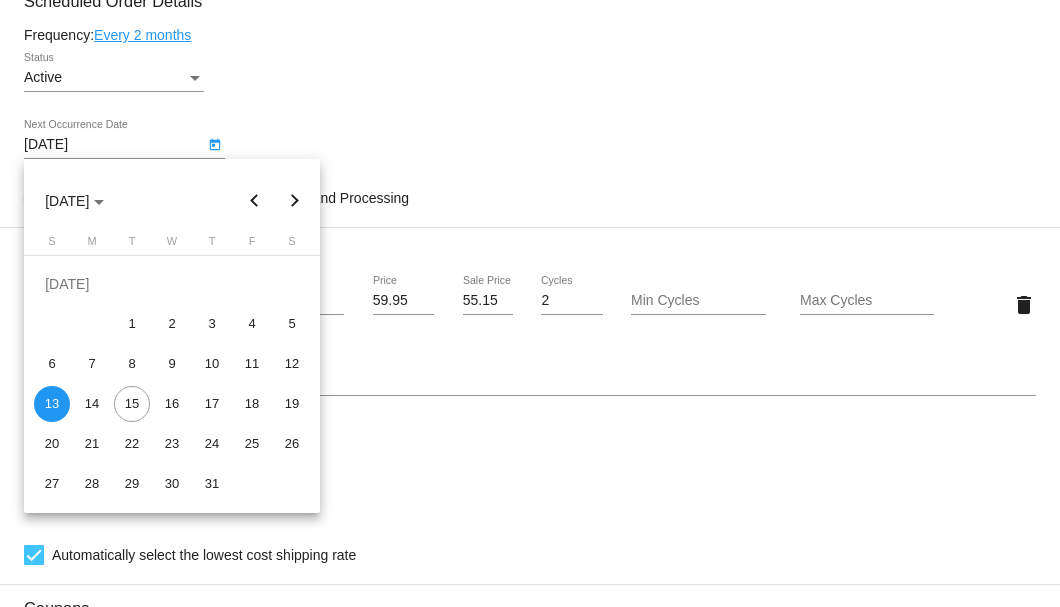 click on "arrow_back
Scheduled Order #859262
Active
more_vert
Last Processing Cycle
ID:
859262ANhJ4trB3QgcHt9Qk_S3Qg -
view last cycle details
Status:
Failed  (2000)
view processing logs
Failure Reason:
There was an error processing the payment for Scheduled Order #859262. AuthorizeNet Gateway response: This transaction has been declined.
Last Occurrence:" at bounding box center (530, 303) 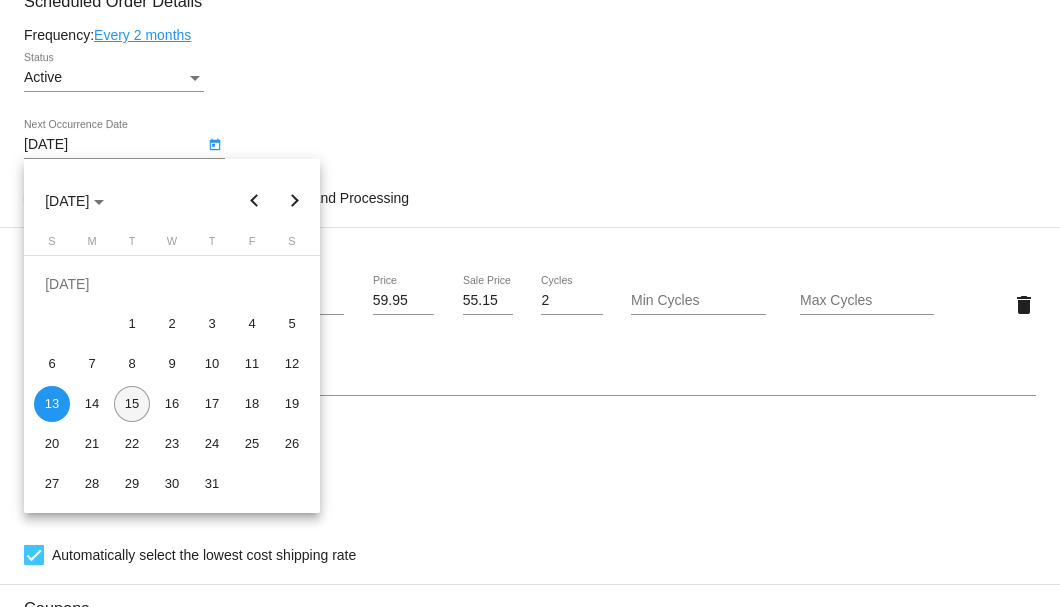 click on "15" at bounding box center [132, 404] 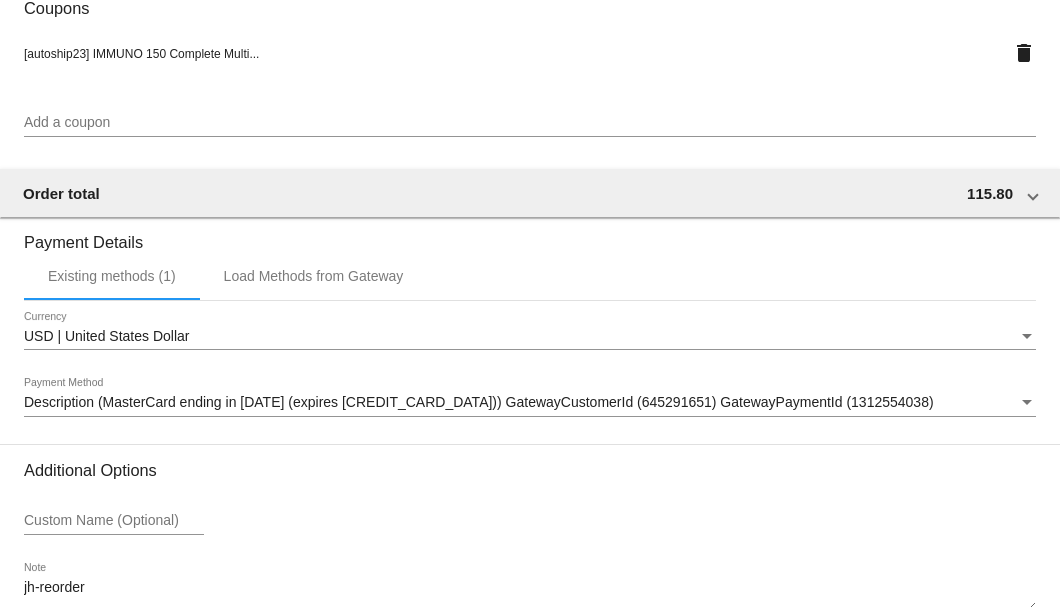 scroll, scrollTop: 1986, scrollLeft: 0, axis: vertical 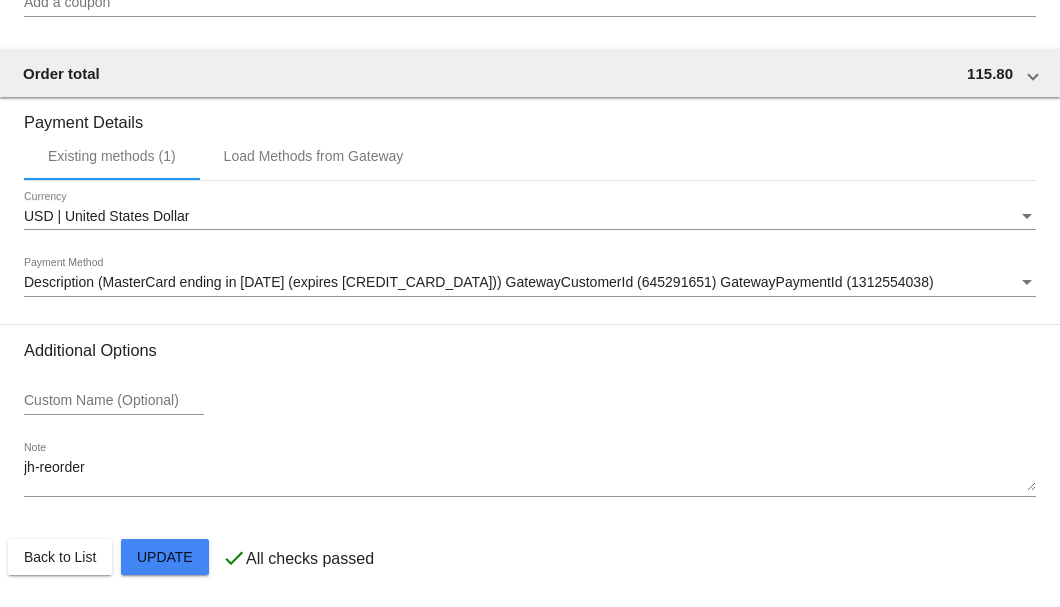 click on "Customer
3785357: Robert Denman
robert.denman@barneshc.com
Customer Shipping
Enter Shipping Address Select A Saved Address (0)
Robert
Shipping First Name
Denman
Shipping Last Name
US | USA
Shipping Country
3611 Old Quitman Road
Shipping Street 1
Shipping Street 2
Adel
Shipping City
GA | Georgia
Shipping State
31620
Shipping Postcode
Scheduled Order Details
Frequency:
Every 2 months
Active
Status" 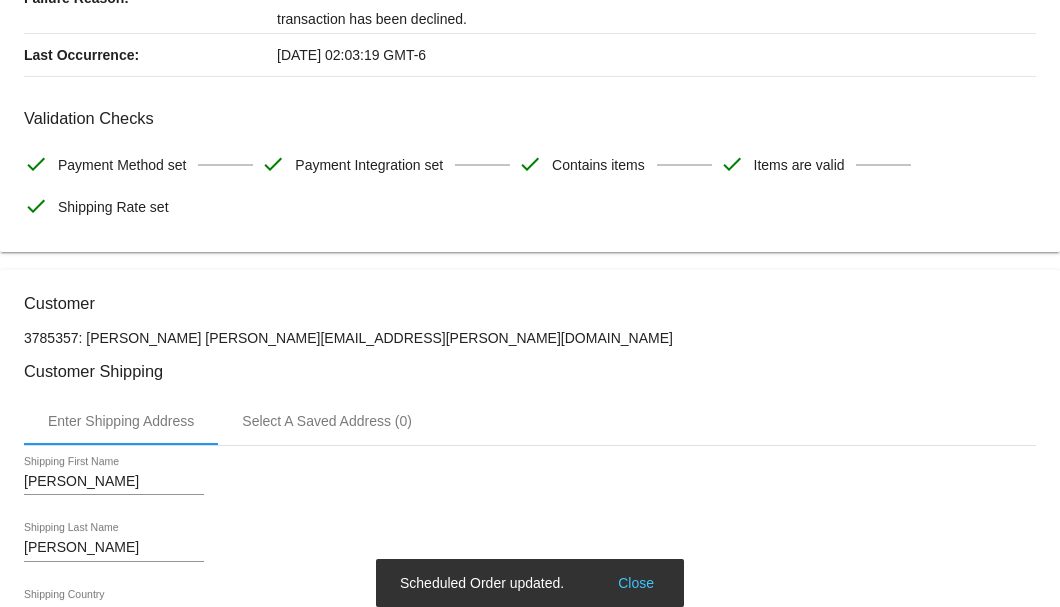 scroll, scrollTop: 0, scrollLeft: 0, axis: both 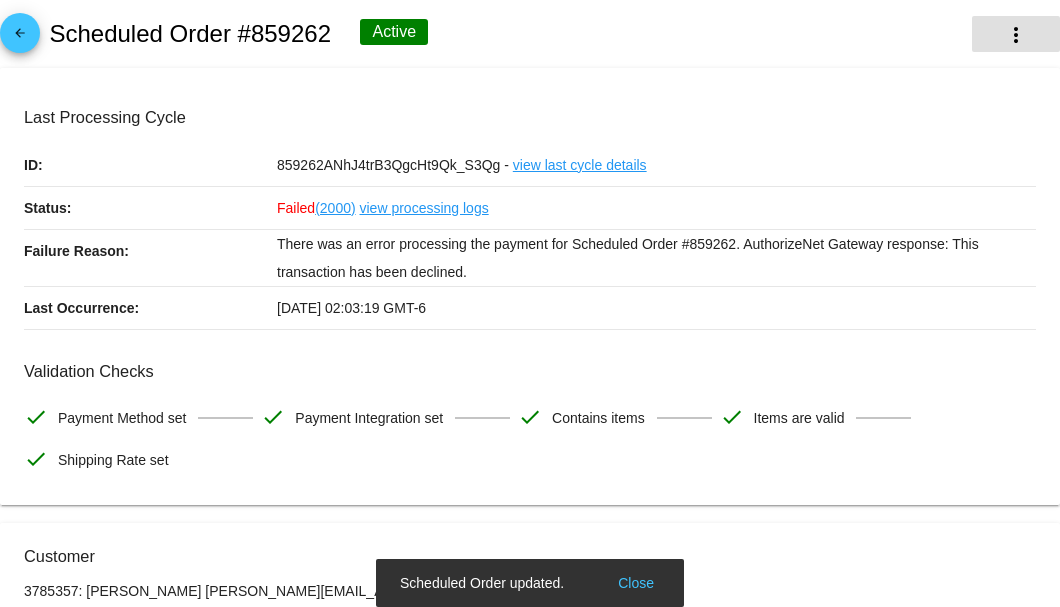 click on "more_vert" 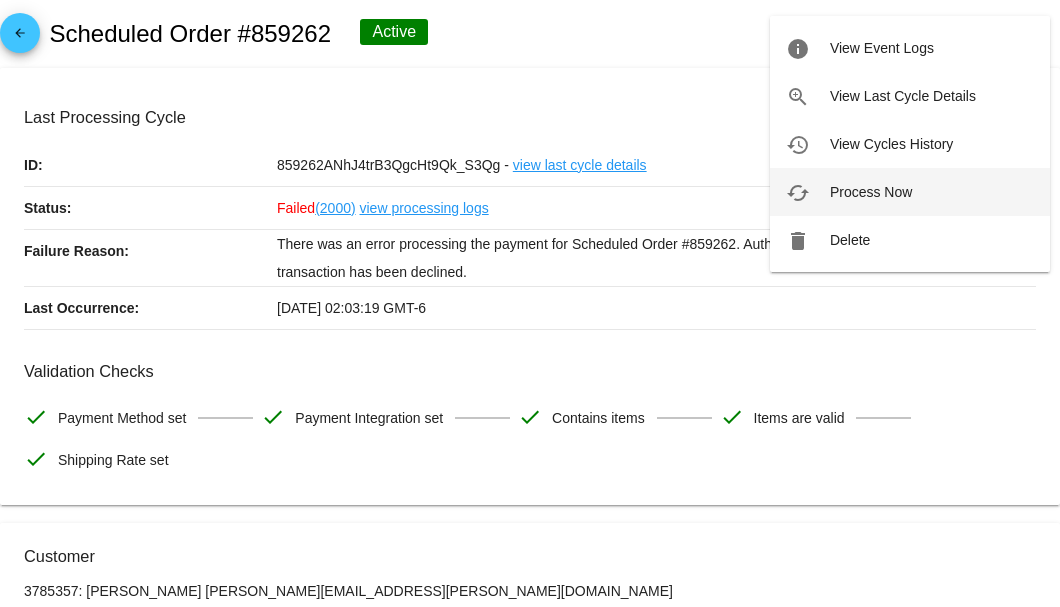 click on "Process Now" at bounding box center [871, 192] 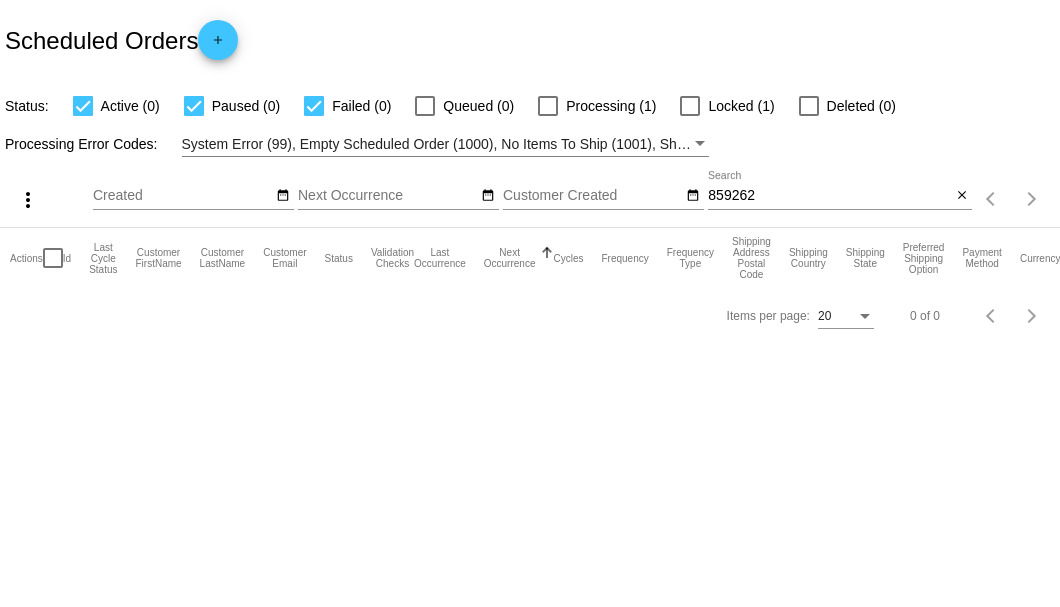 scroll, scrollTop: 0, scrollLeft: 0, axis: both 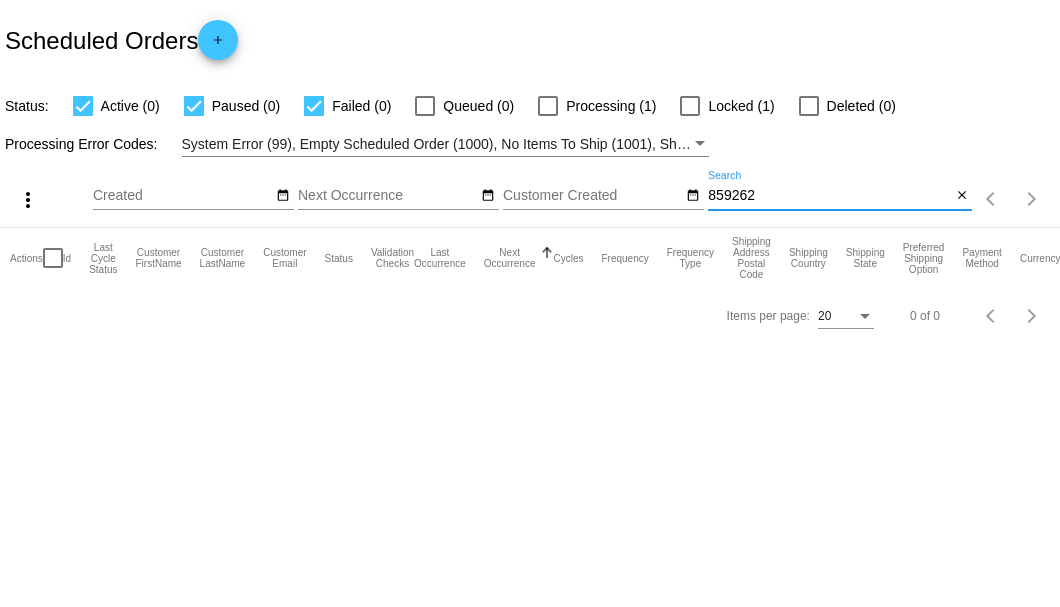 click on "859262" at bounding box center [829, 196] 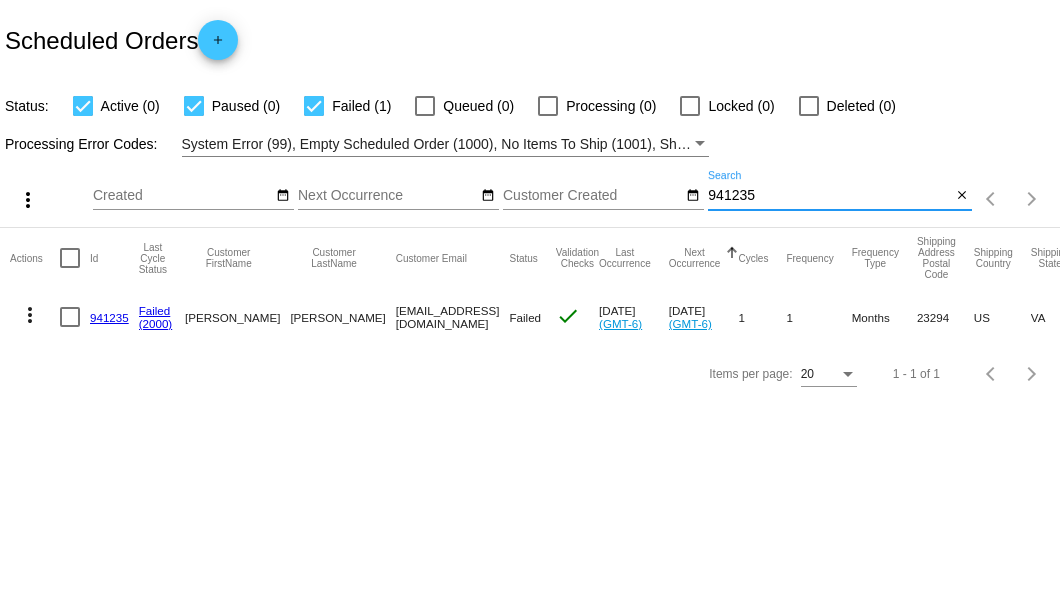 type on "941235" 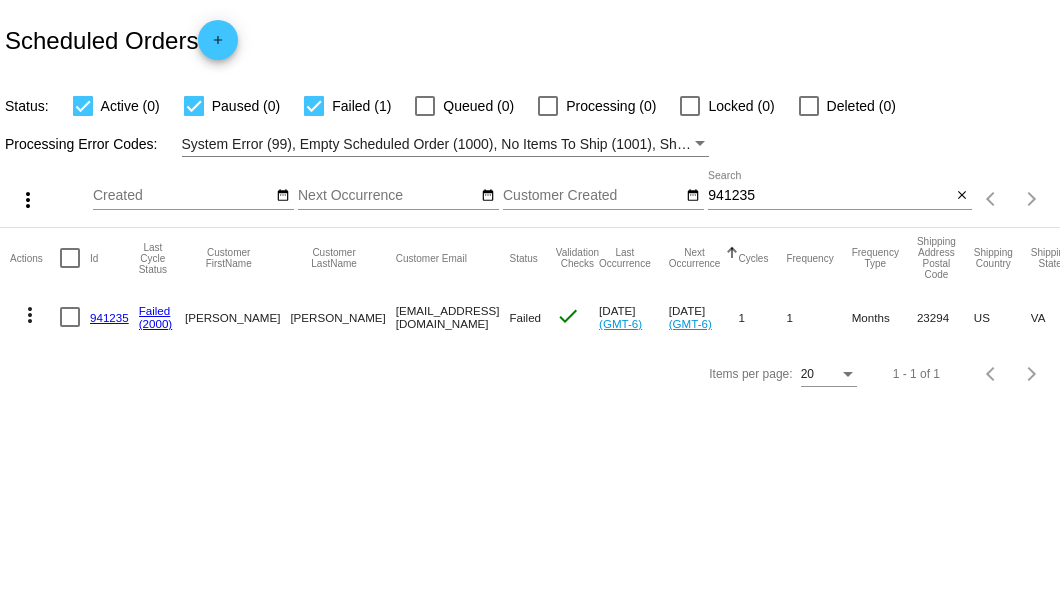 drag, startPoint x: 307, startPoint y: 315, endPoint x: 445, endPoint y: 319, distance: 138.05795 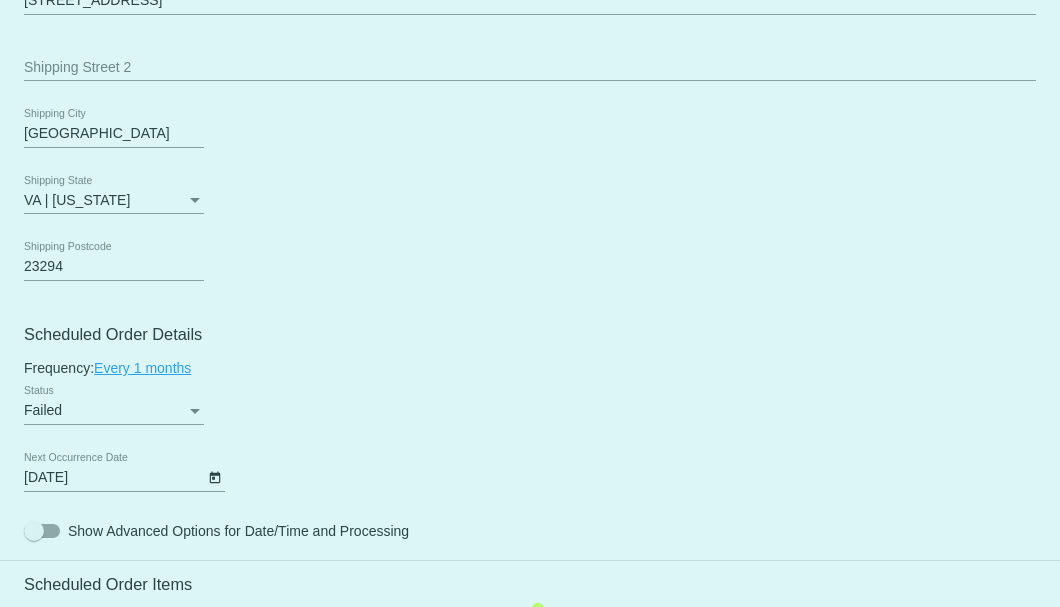 scroll, scrollTop: 1200, scrollLeft: 0, axis: vertical 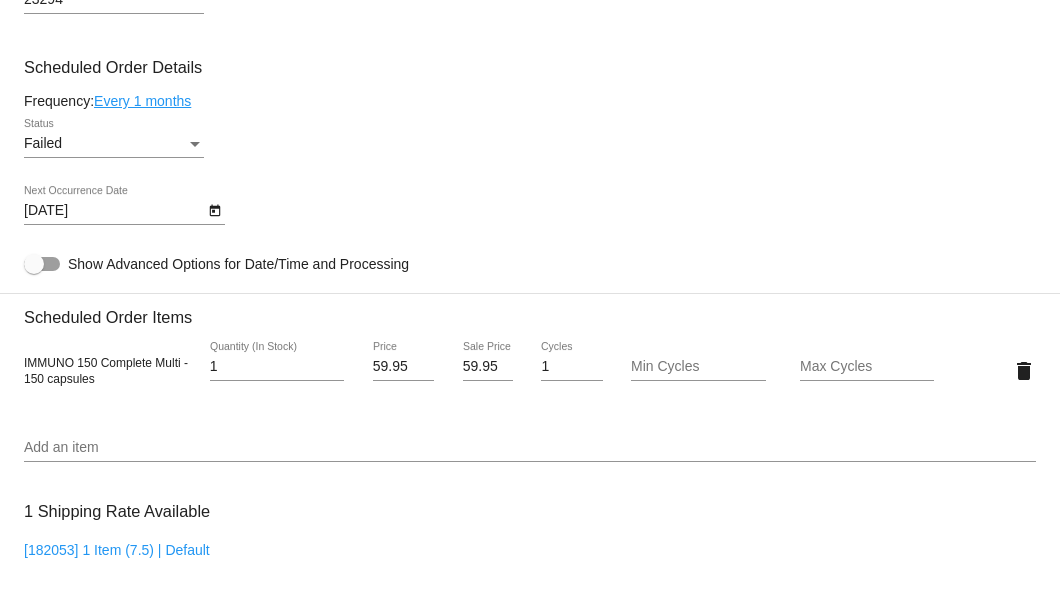 click 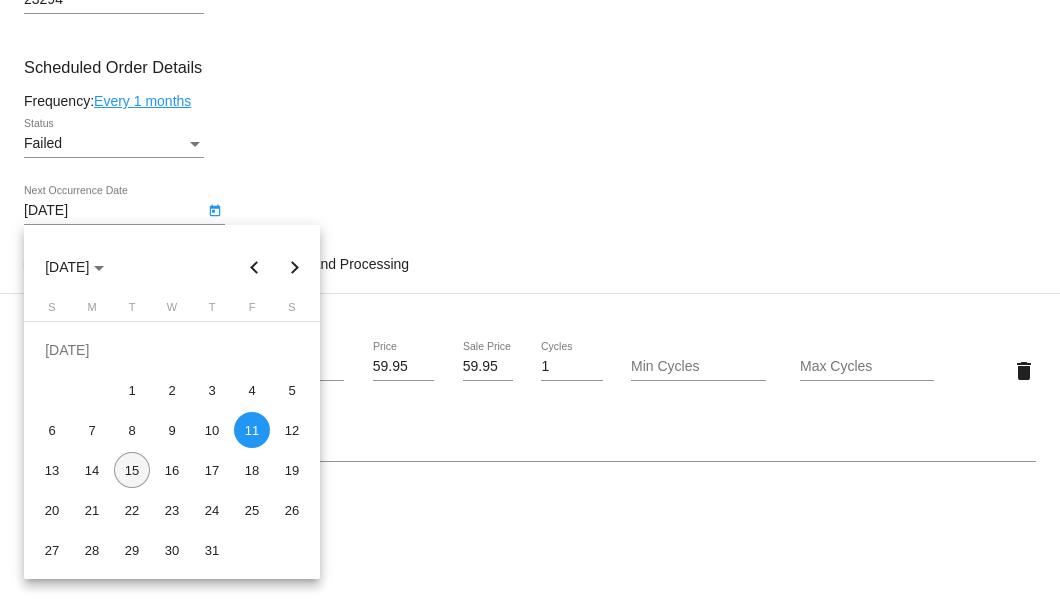 click on "15" at bounding box center (132, 470) 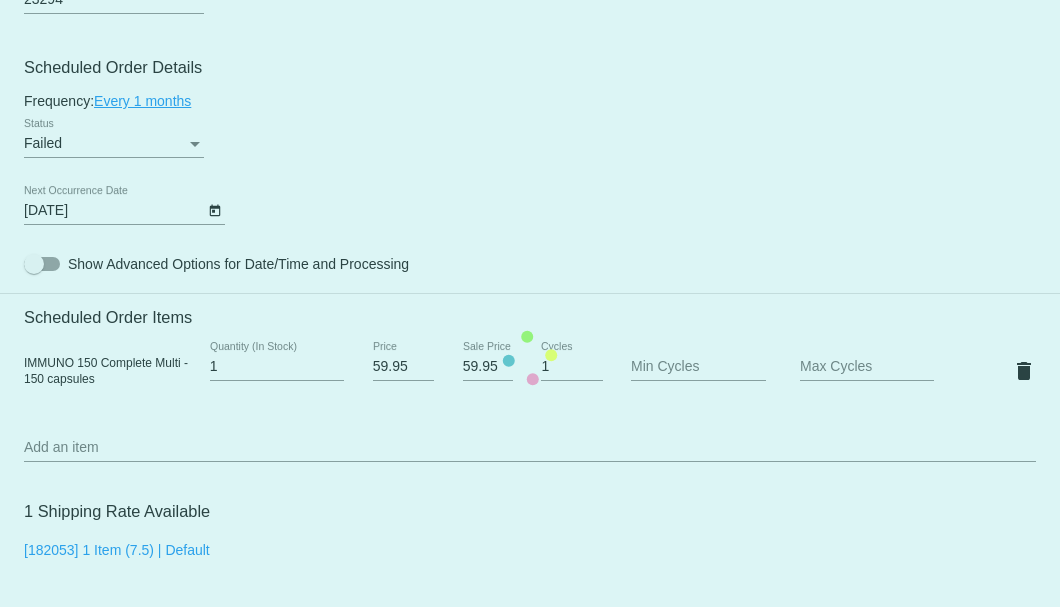 click on "Customer
6723192: Edwin Repp
mikerepp1@comcast.net
Customer Shipping
Enter Shipping Address Select A Saved Address (0)
Edwin
Shipping First Name
Repp
Shipping Last Name
US | USA
Shipping Country
9012 Prestondale Avenue
Shipping Street 1
Shipping Street 2
Richmond
Shipping City
VA | Virginia
Shipping State
23294
Shipping Postcode
Scheduled Order Details
Frequency:
Every 1 months
Failed
Status
1 1" 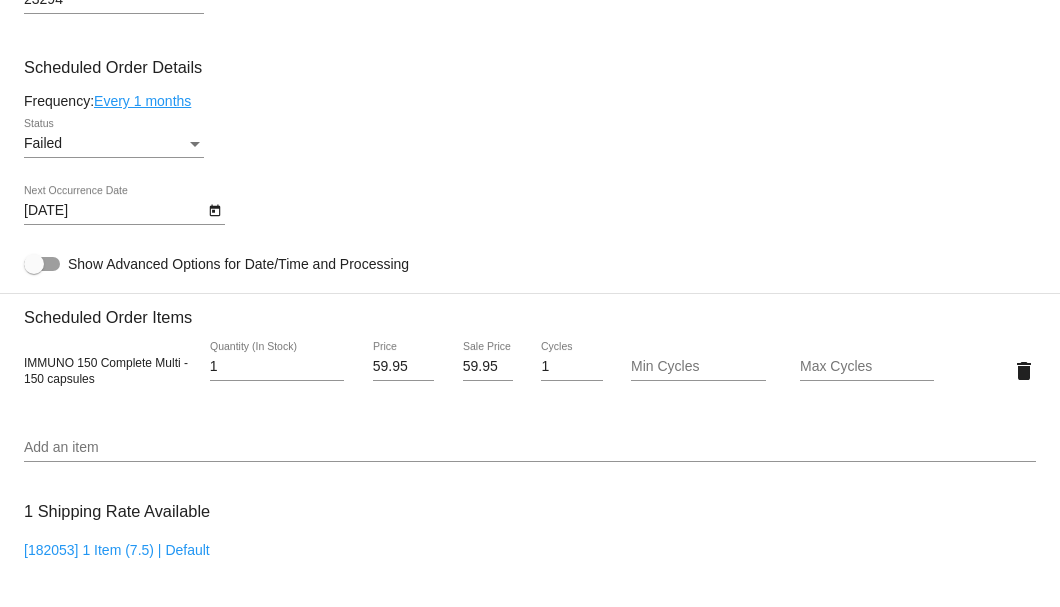 click on "Failed" at bounding box center [105, 144] 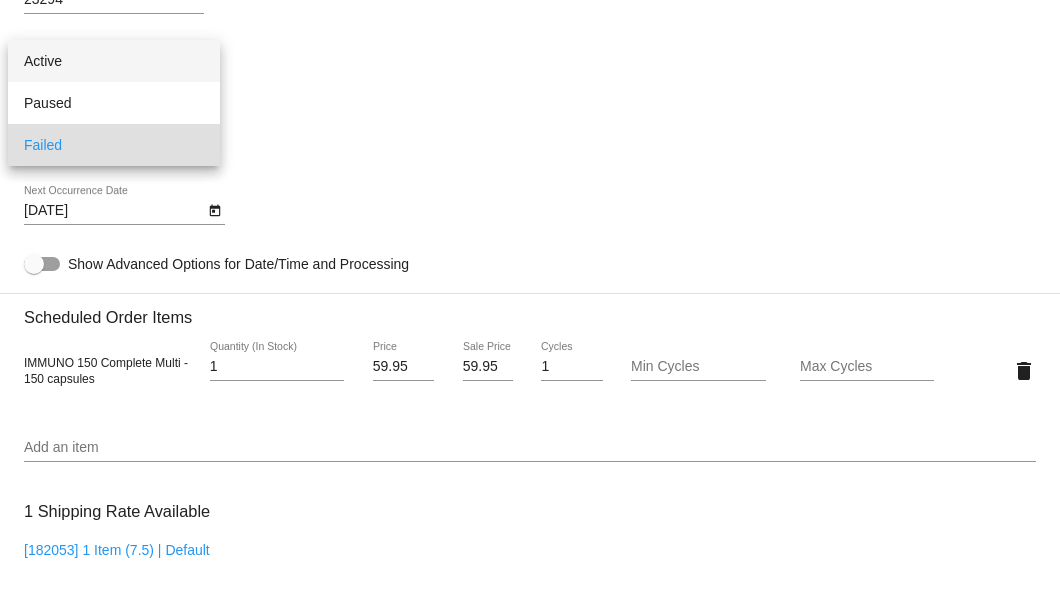 click on "Active" at bounding box center (114, 61) 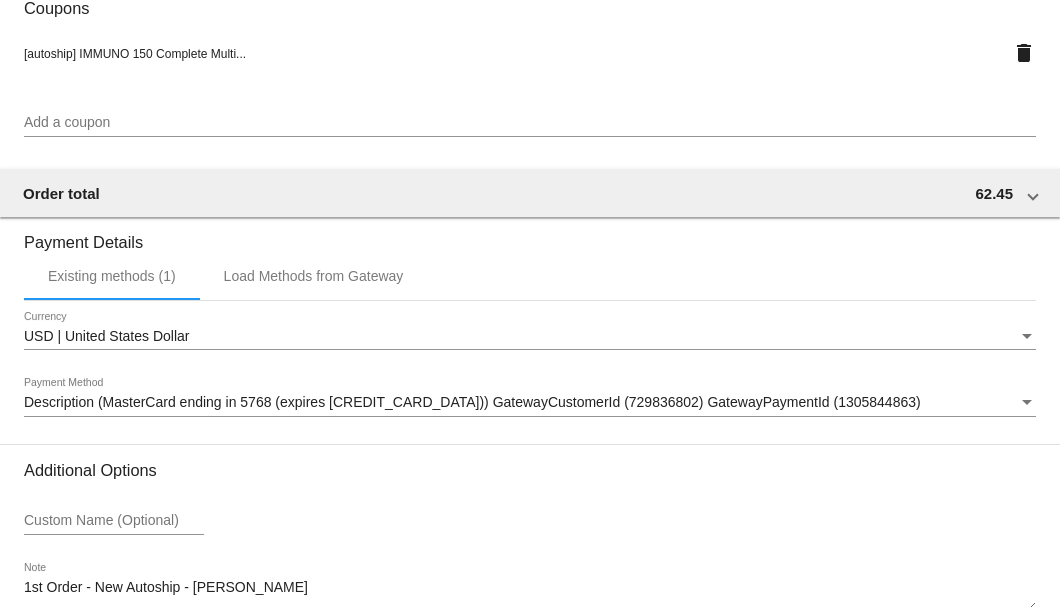 scroll, scrollTop: 1986, scrollLeft: 0, axis: vertical 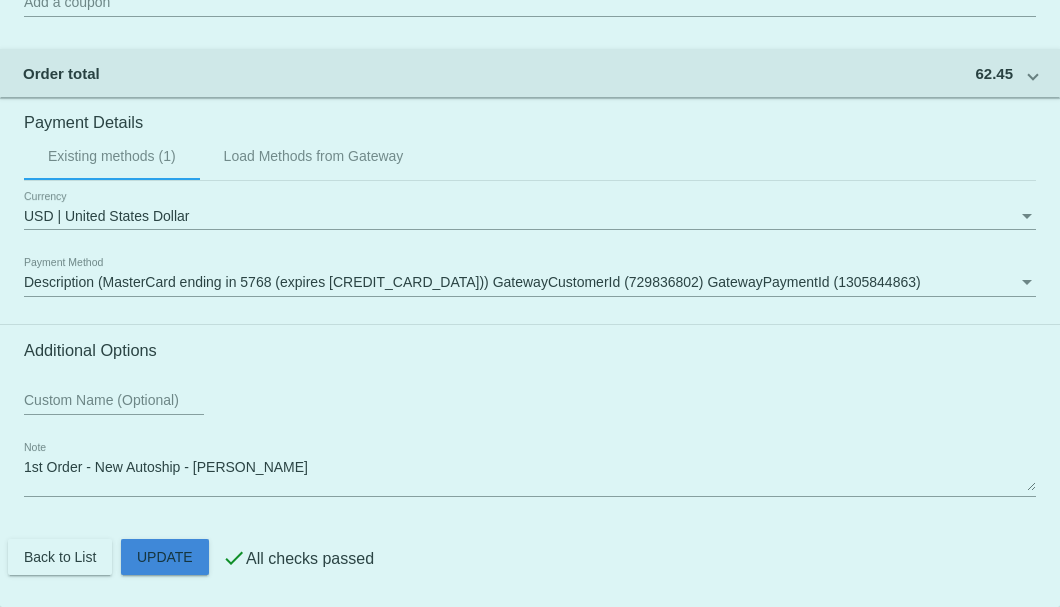 click on "Customer
6723192: Edwin Repp
mikerepp1@comcast.net
Customer Shipping
Enter Shipping Address Select A Saved Address (0)
Edwin
Shipping First Name
Repp
Shipping Last Name
US | USA
Shipping Country
9012 Prestondale Avenue
Shipping Street 1
Shipping Street 2
Richmond
Shipping City
VA | Virginia
Shipping State
23294
Shipping Postcode
Scheduled Order Details
Frequency:
Every 1 months
Active
Status
1 1" 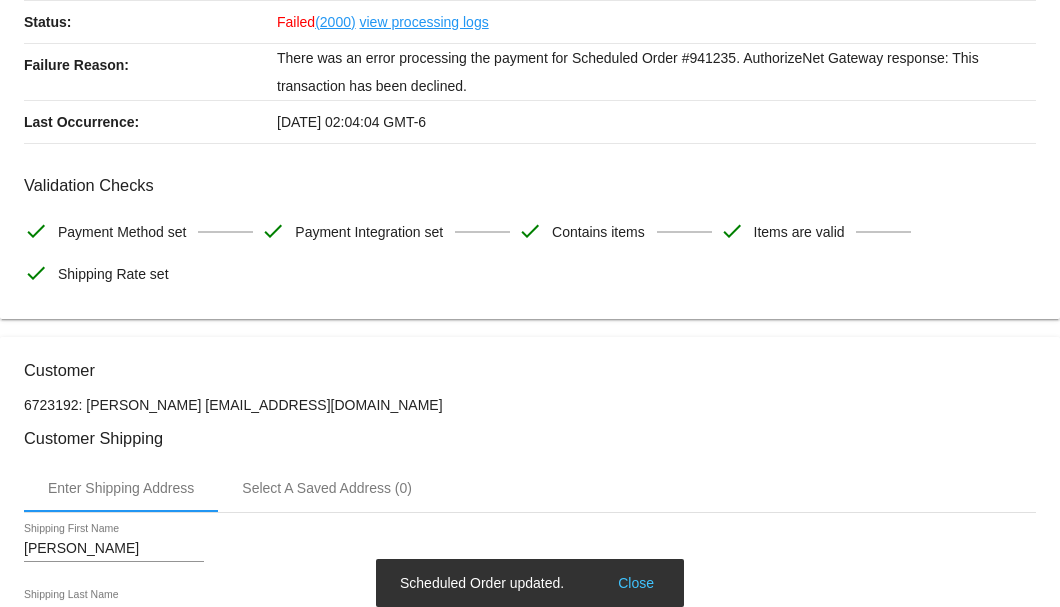 scroll, scrollTop: 0, scrollLeft: 0, axis: both 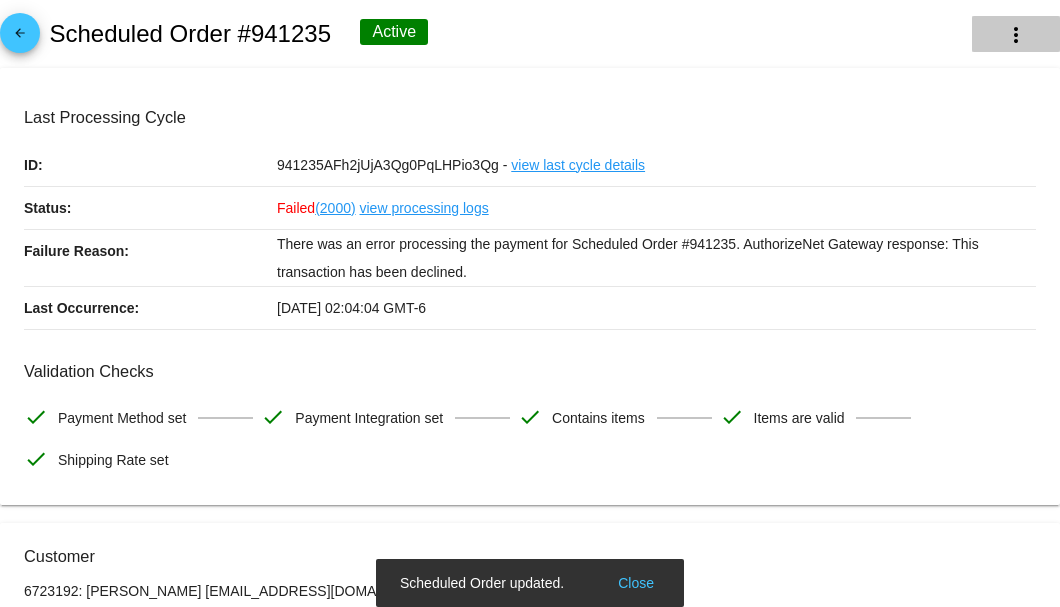 click on "more_vert" 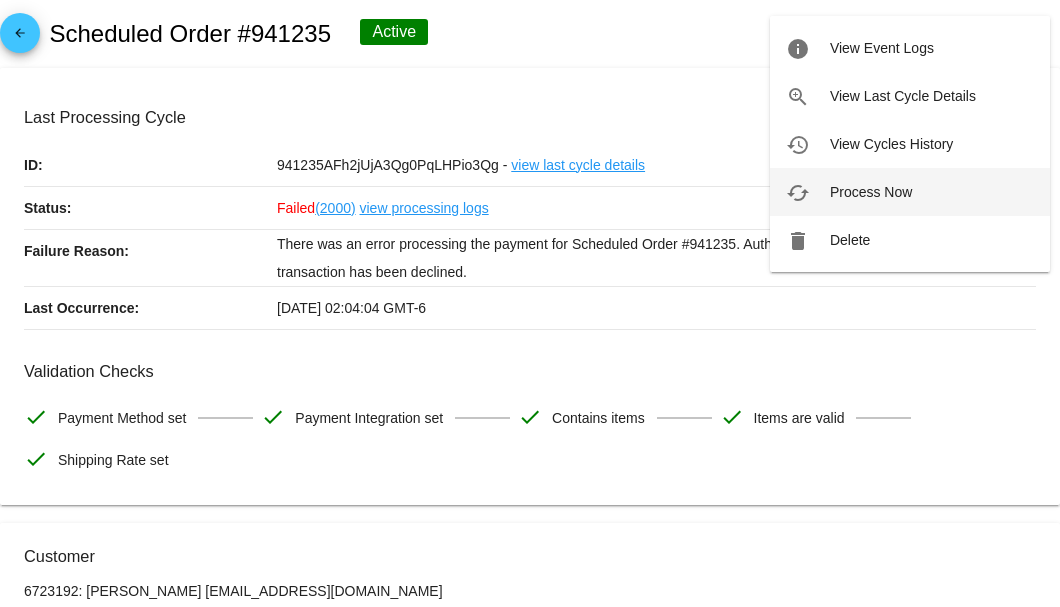click on "Process Now" at bounding box center [871, 192] 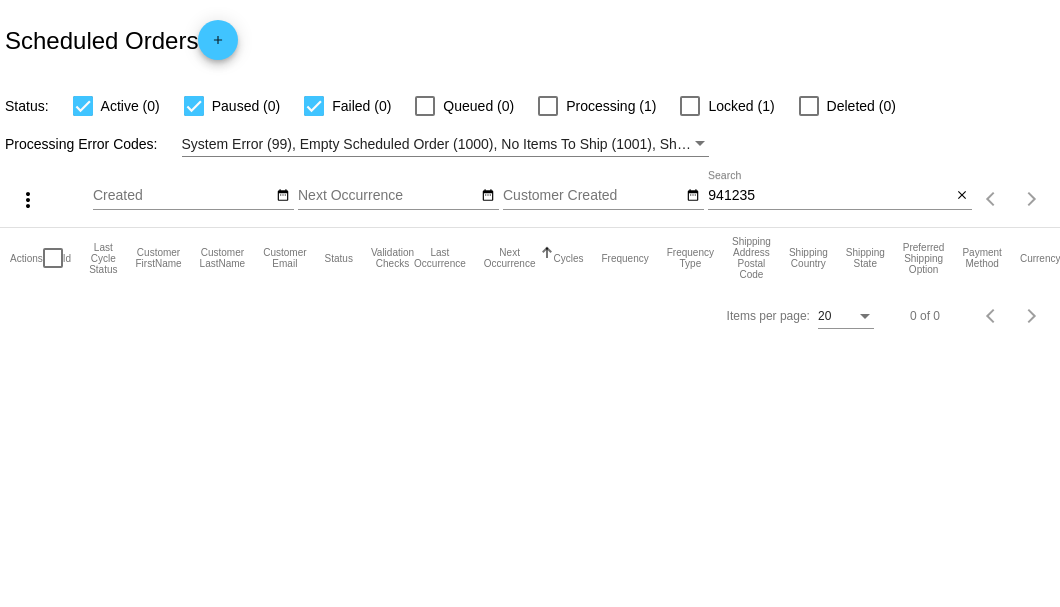 scroll, scrollTop: 0, scrollLeft: 0, axis: both 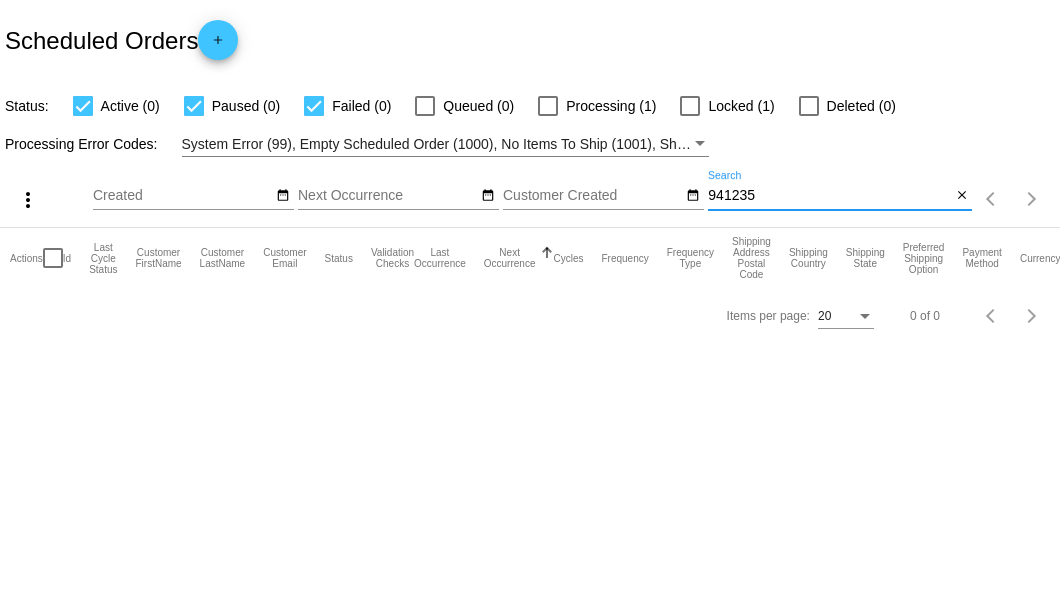 click on "941235" at bounding box center [829, 196] 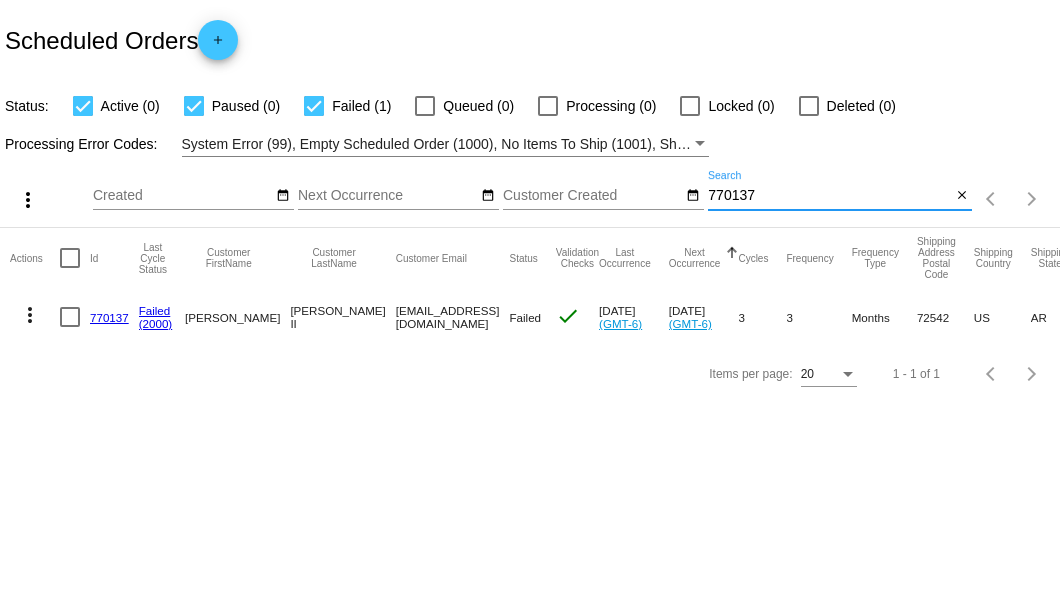 type on "770137" 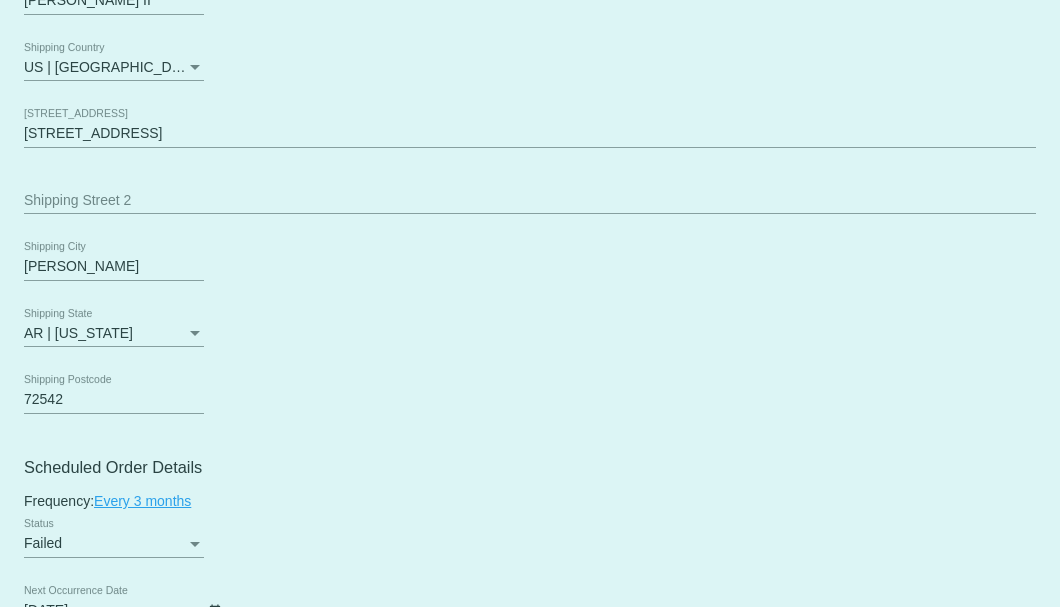 scroll, scrollTop: 1066, scrollLeft: 0, axis: vertical 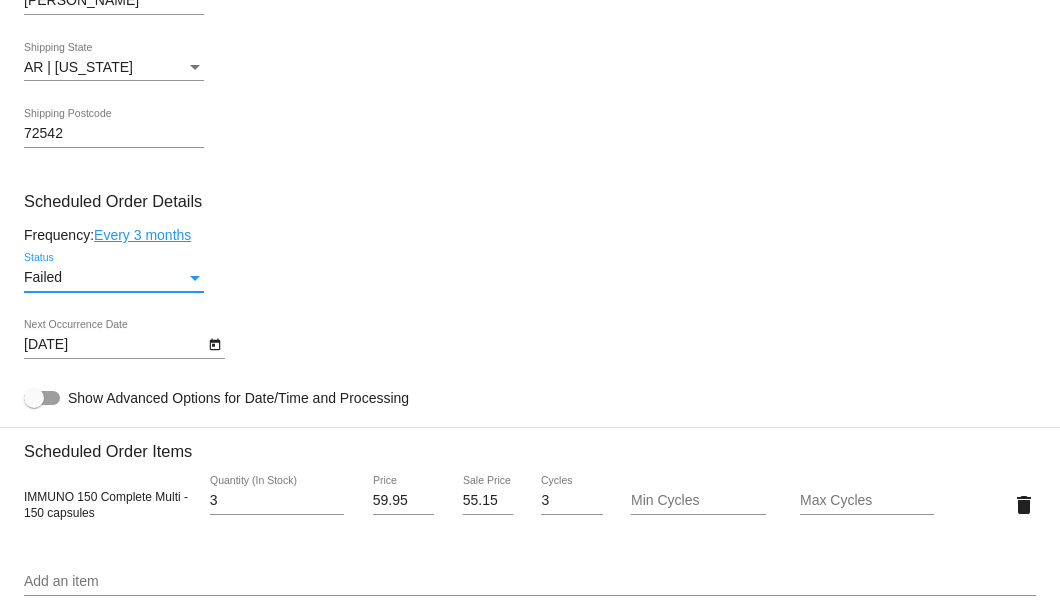 click at bounding box center [195, 278] 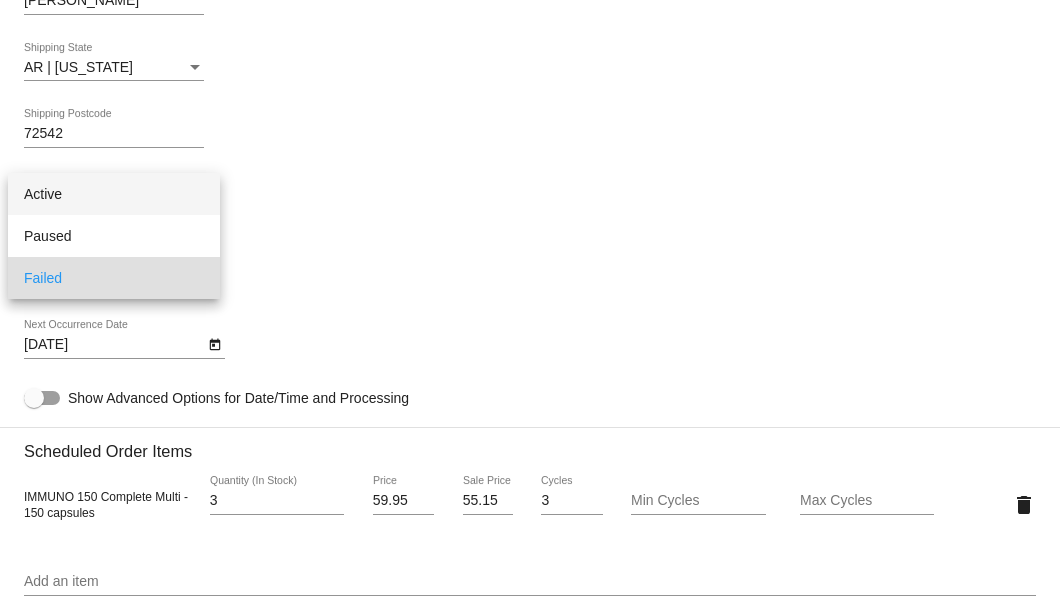 click on "Active" at bounding box center [114, 194] 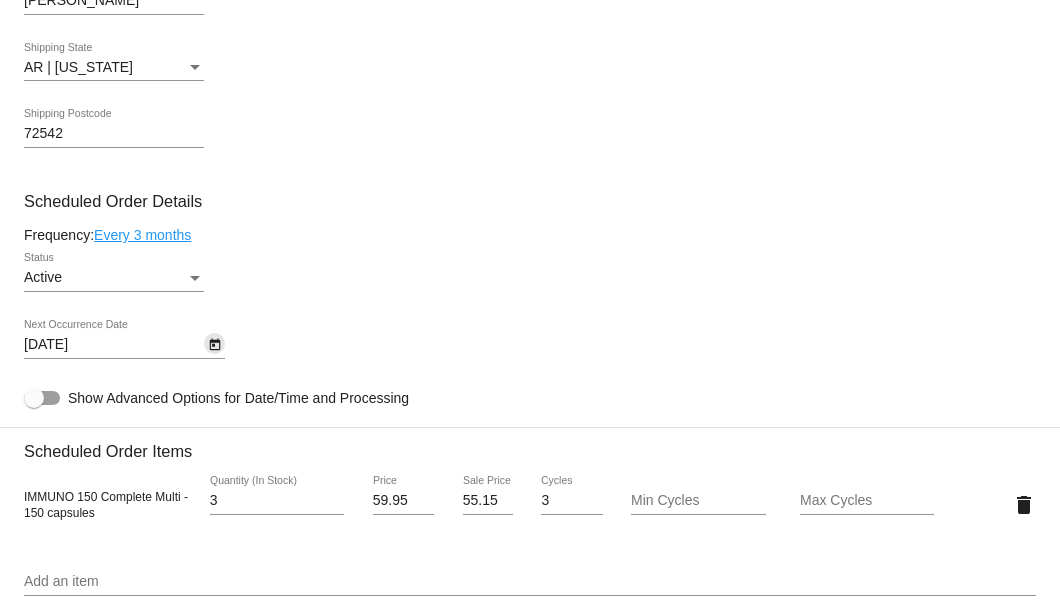 click 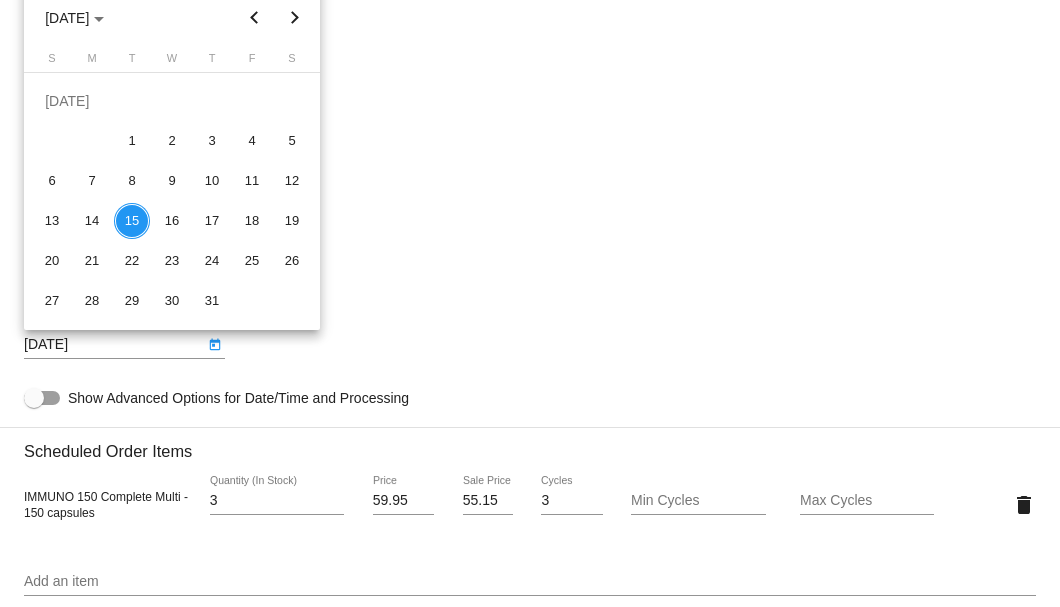 click at bounding box center [295, 18] 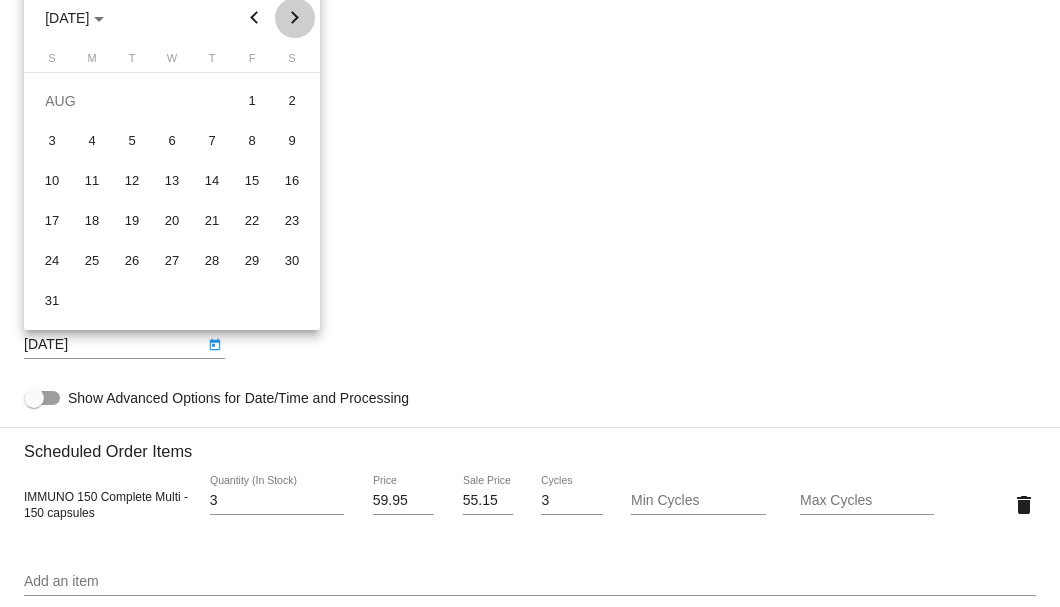 click at bounding box center [295, 18] 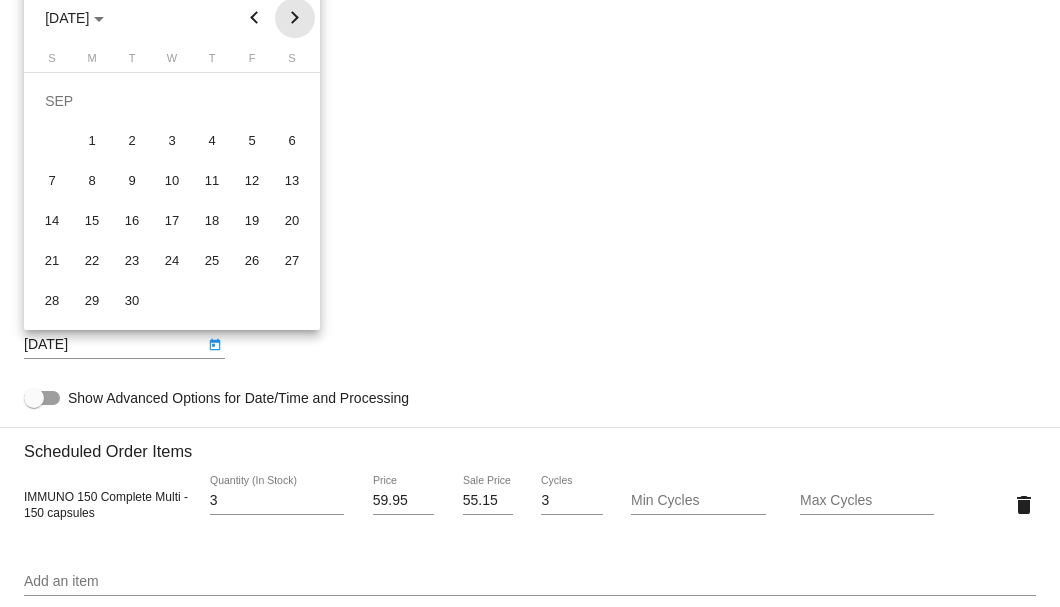 click at bounding box center (295, 18) 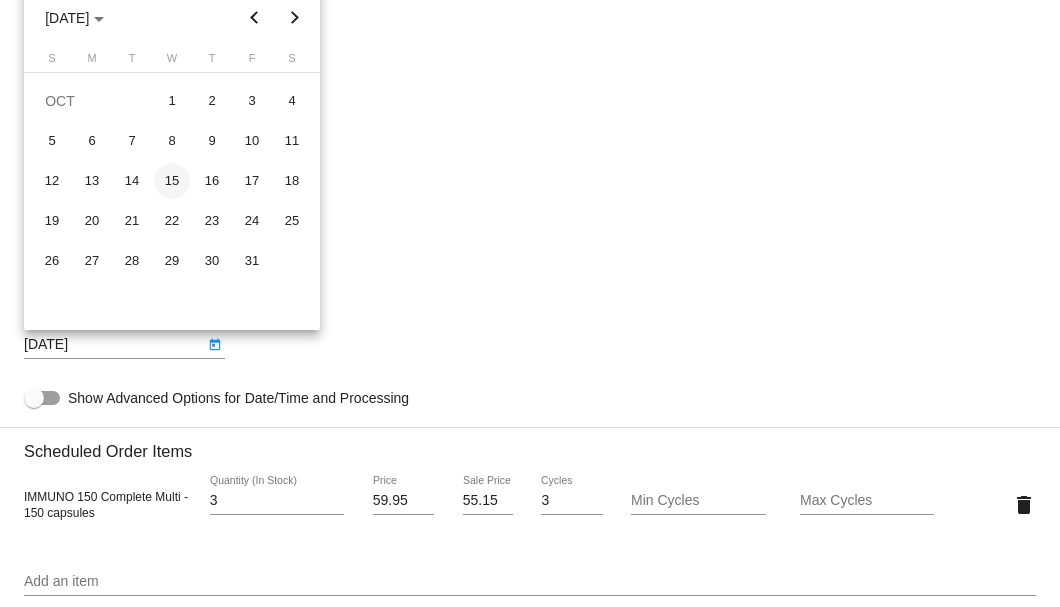click on "15" at bounding box center [172, 181] 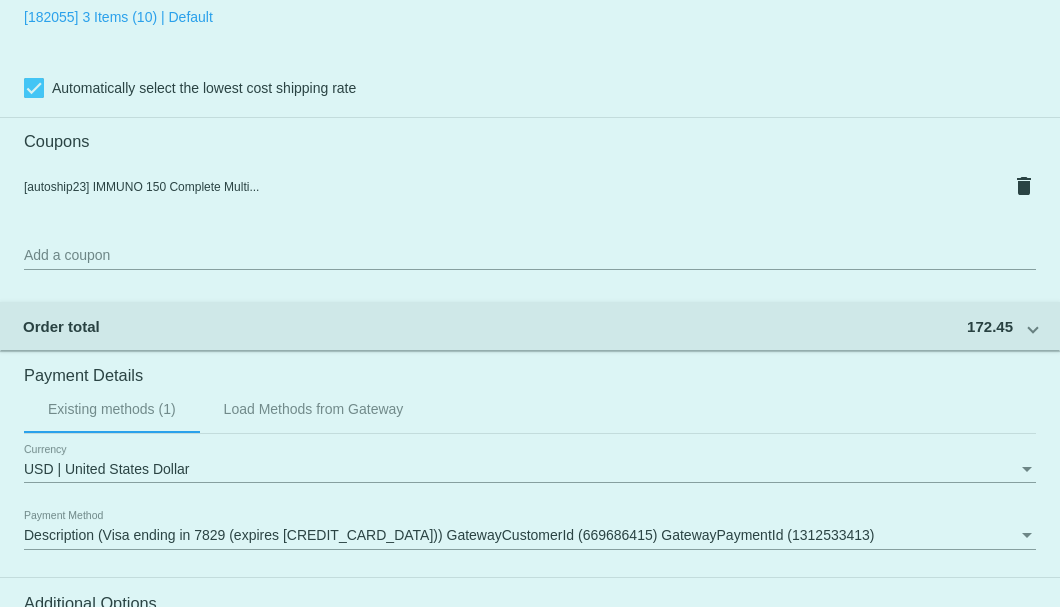 scroll, scrollTop: 1986, scrollLeft: 0, axis: vertical 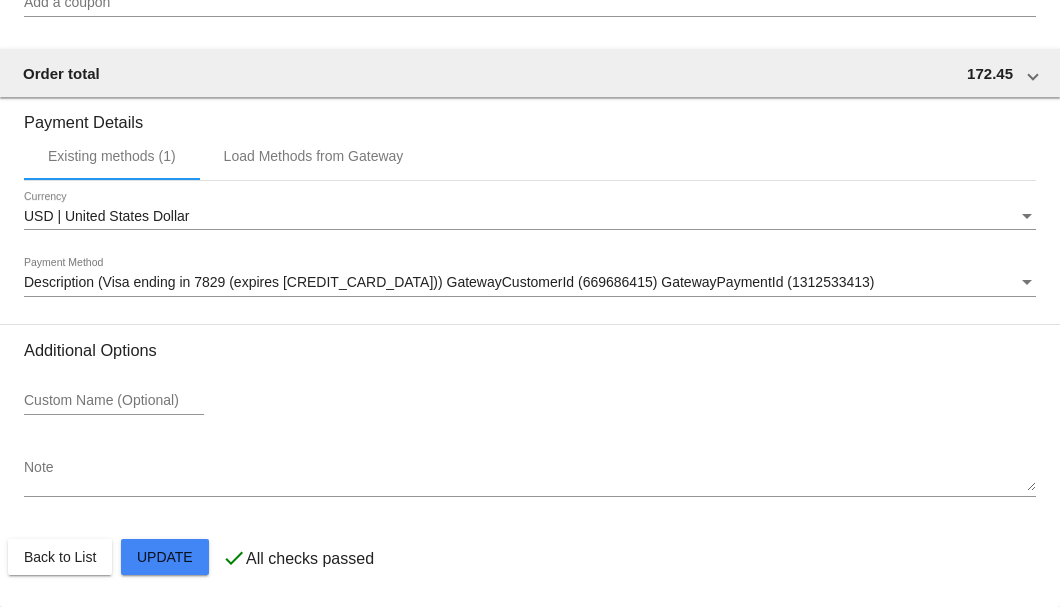 click on "Customer
4419238: James Schwab II
jschwab10@gmail.com
Customer Shipping
Enter Shipping Address Select A Saved Address (0)
James
Shipping First Name
Schwab II
Shipping Last Name
US | USA
Shipping Country
435 Woodland Hills Rd
Shipping Street 1
Shipping Street 2
Hardy
Shipping City
AR | Arkansas
Shipping State
72542
Shipping Postcode
Scheduled Order Details
Frequency:
Every 3 months
Active
Status" 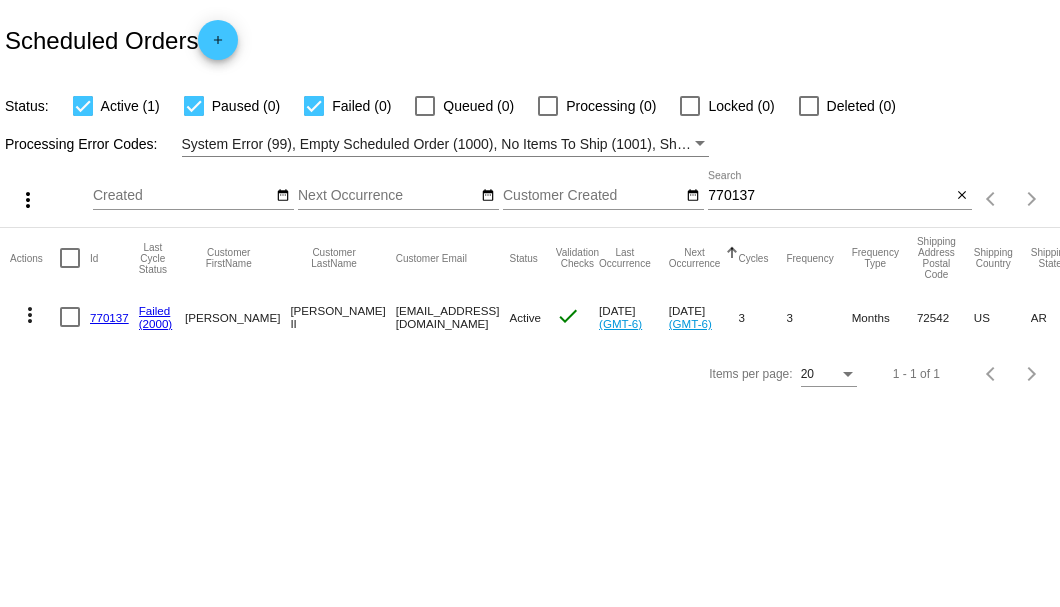 scroll, scrollTop: 0, scrollLeft: 0, axis: both 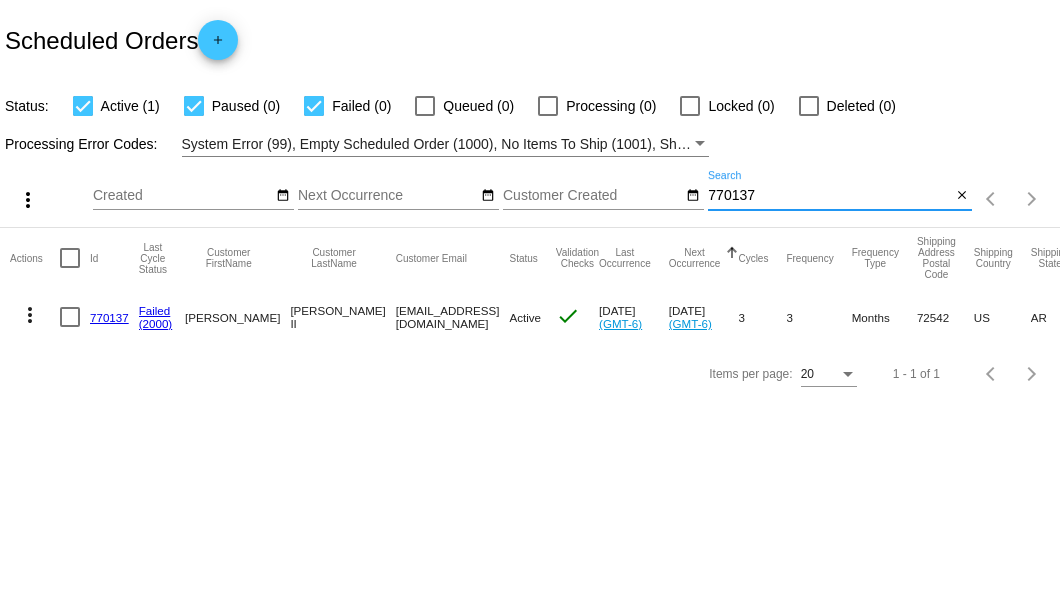 click on "770137" at bounding box center (829, 196) 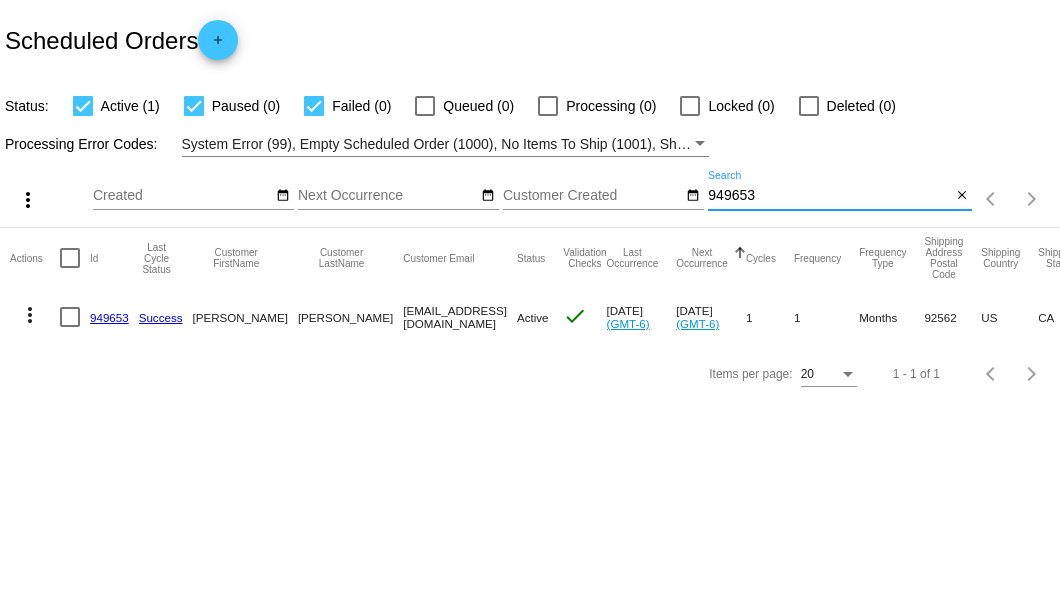 type on "949653" 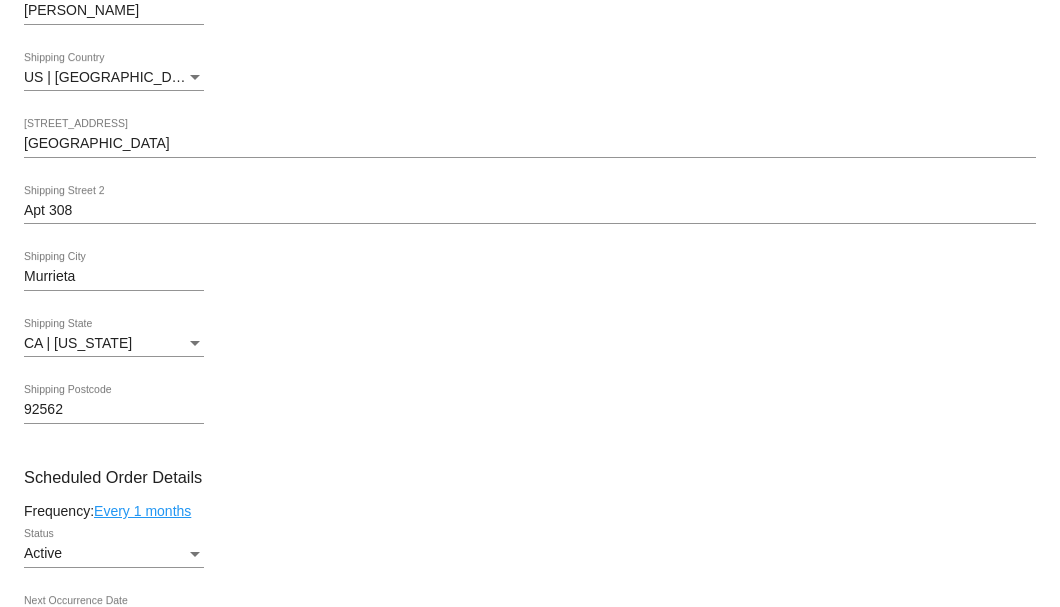 scroll, scrollTop: 1000, scrollLeft: 0, axis: vertical 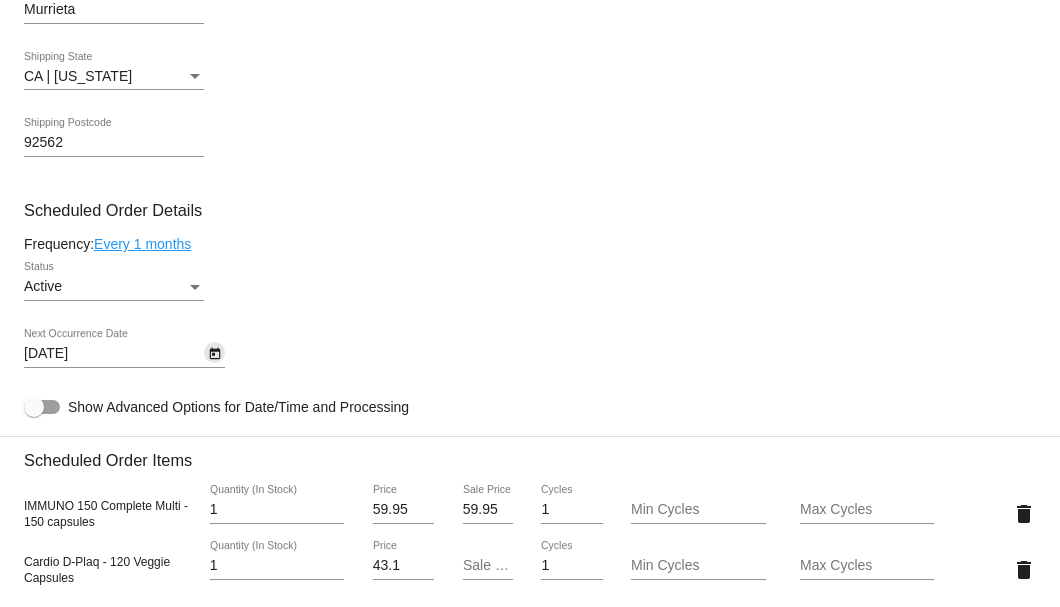 click 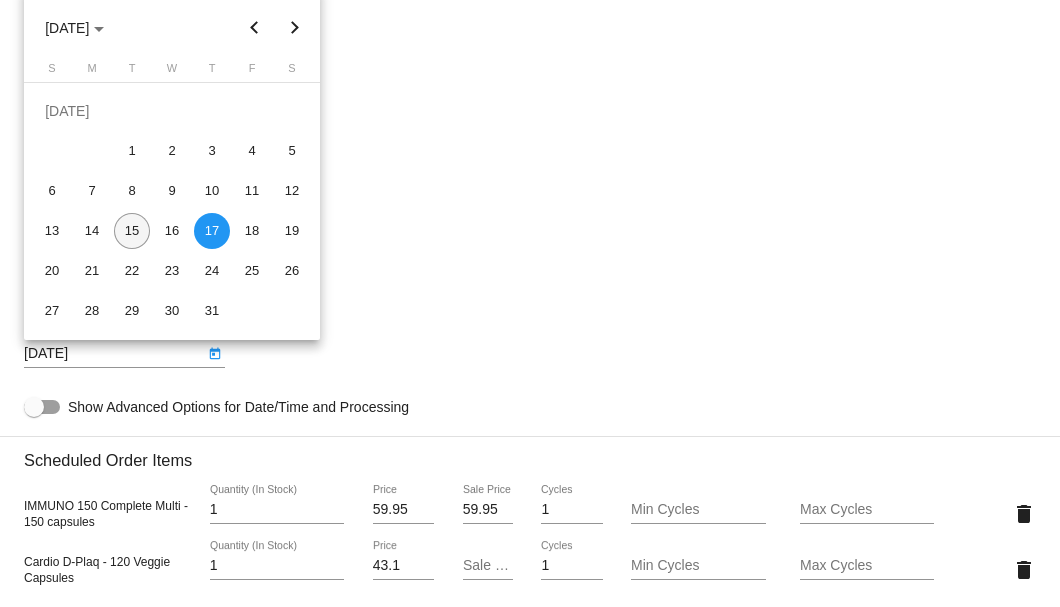 click on "15" at bounding box center [132, 231] 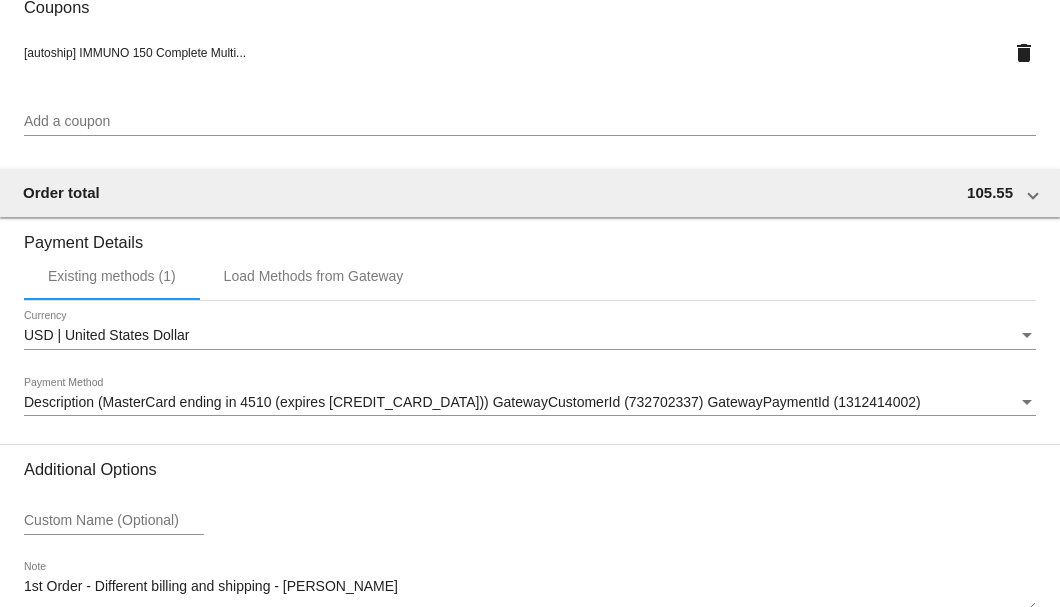 scroll, scrollTop: 1987, scrollLeft: 0, axis: vertical 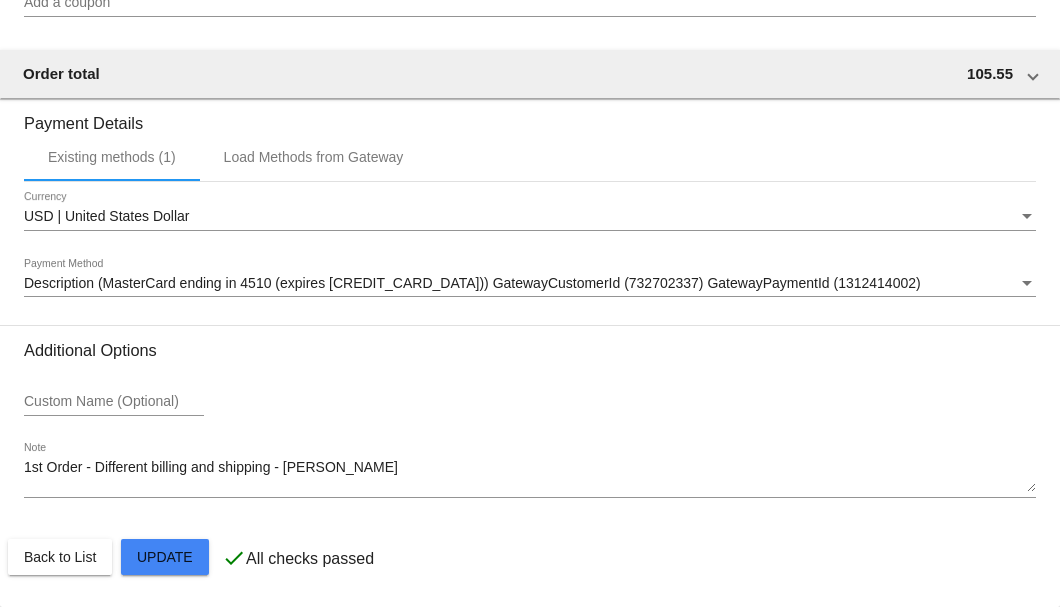 click on "Customer
6777450: Beverly Parsons
beverlyparsons@myyahoo.com
Customer Shipping
Enter Shipping Address Select A Saved Address (0)
Beverly
Shipping First Name
Parsons
Shipping Last Name
US | USA
Shipping Country
24415 Village walk place
Shipping Street 1
Apt 308
Shipping Street 2
Murrieta
Shipping City
CA | California
Shipping State
92562
Shipping Postcode
Scheduled Order Details
Frequency:
Every 1 months
Active" 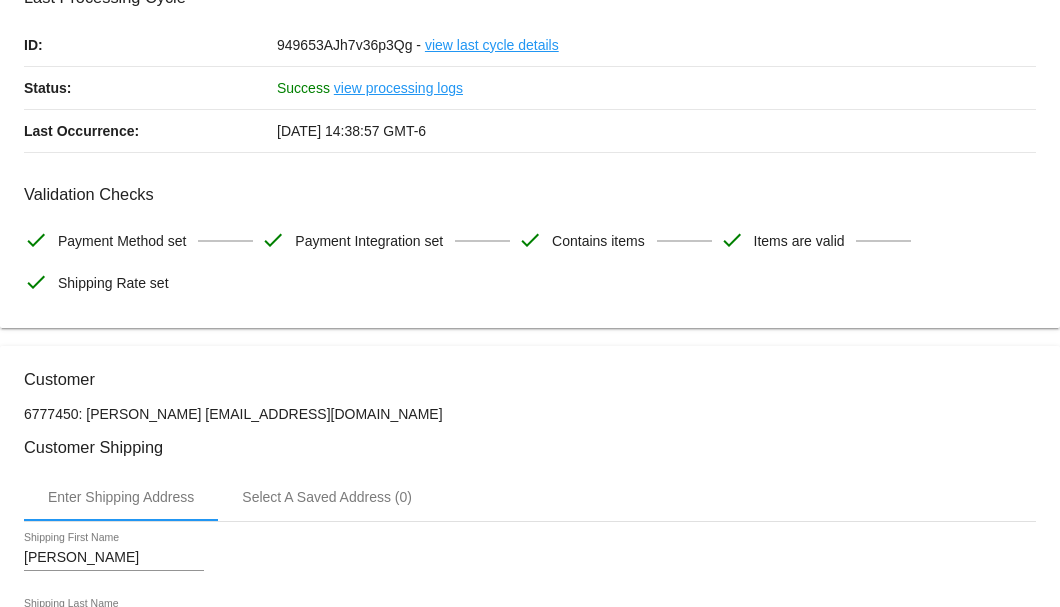 scroll, scrollTop: 0, scrollLeft: 0, axis: both 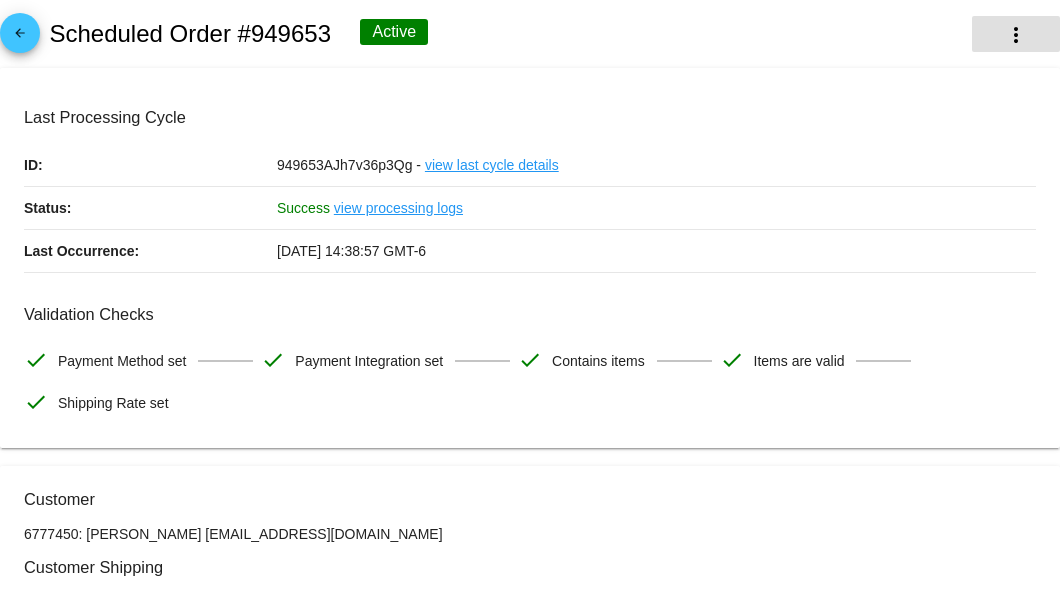 click on "more_vert" 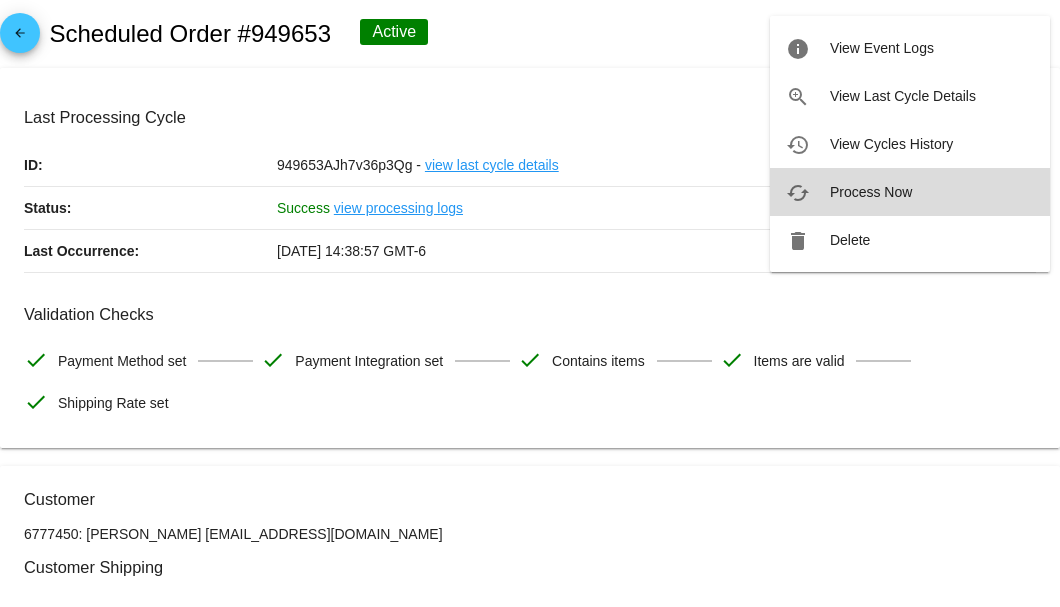 click on "Process Now" at bounding box center (871, 192) 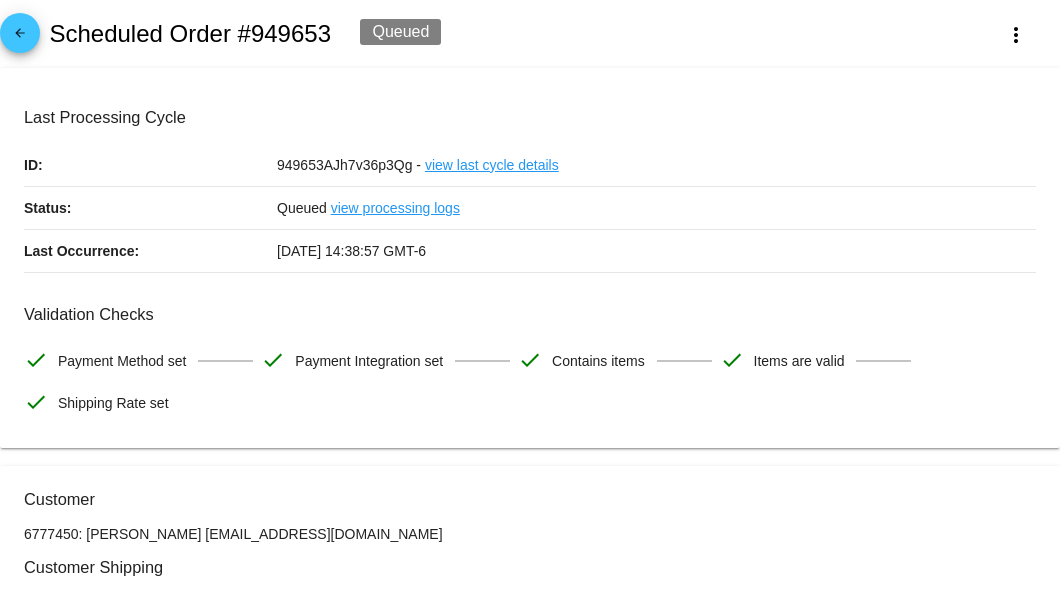 scroll, scrollTop: 133, scrollLeft: 0, axis: vertical 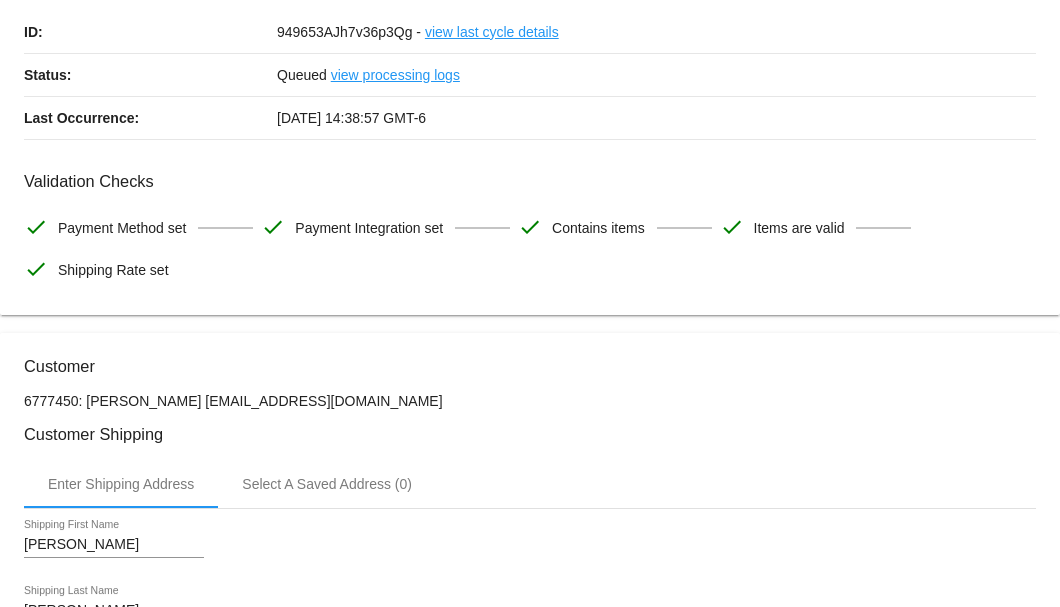 drag, startPoint x: 395, startPoint y: 401, endPoint x: 192, endPoint y: 405, distance: 203.0394 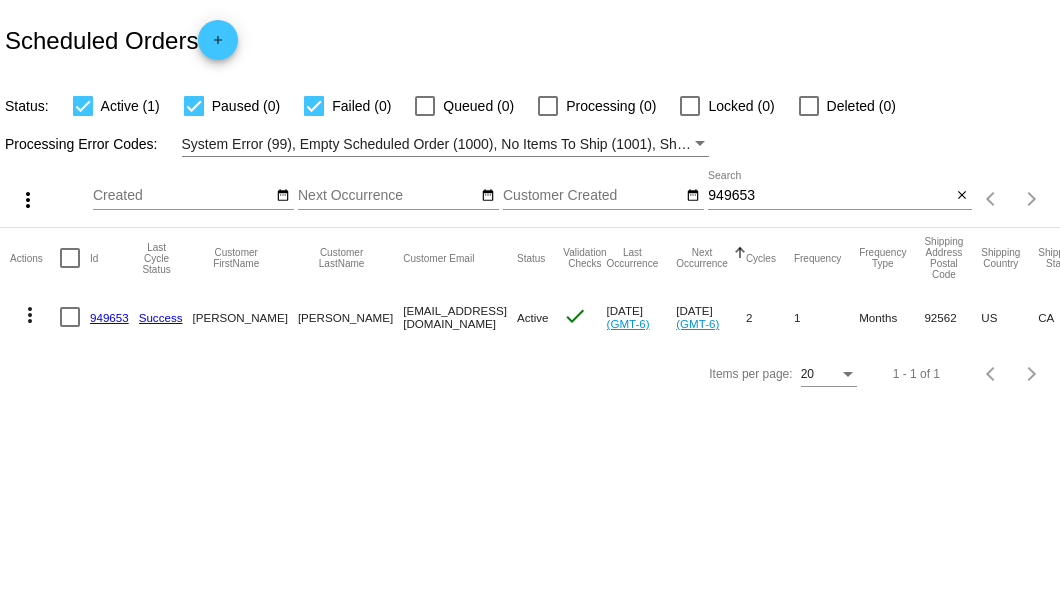 scroll, scrollTop: 0, scrollLeft: 0, axis: both 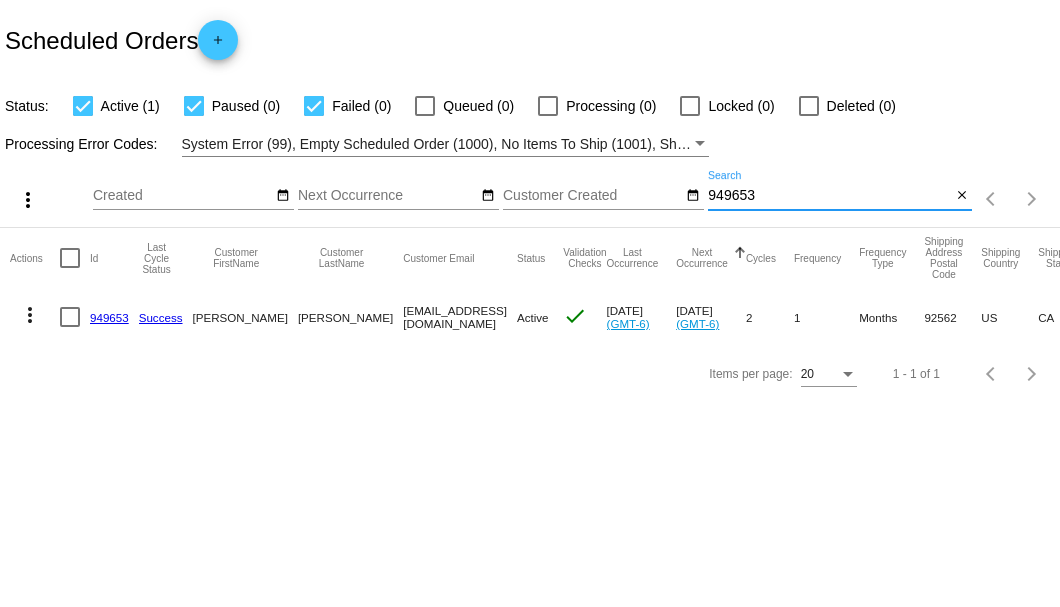 click on "949653" at bounding box center [829, 196] 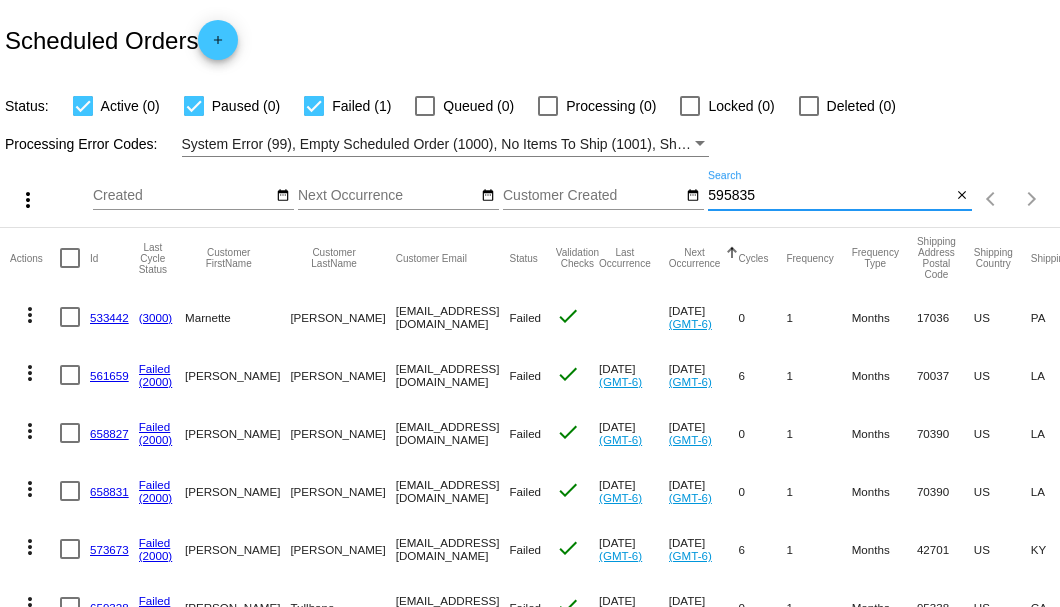 type on "595835" 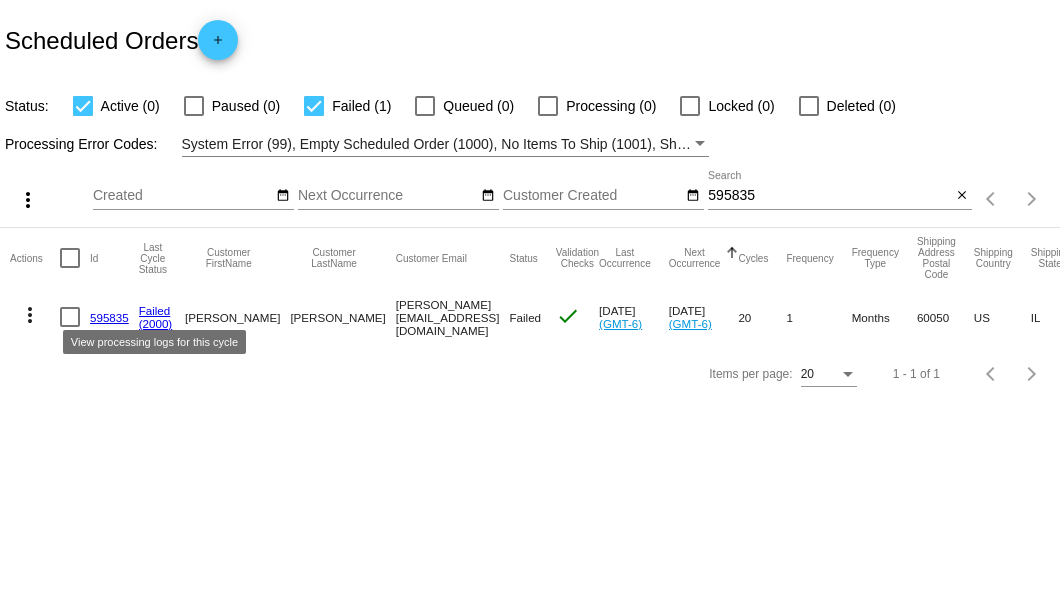 click on "595835" 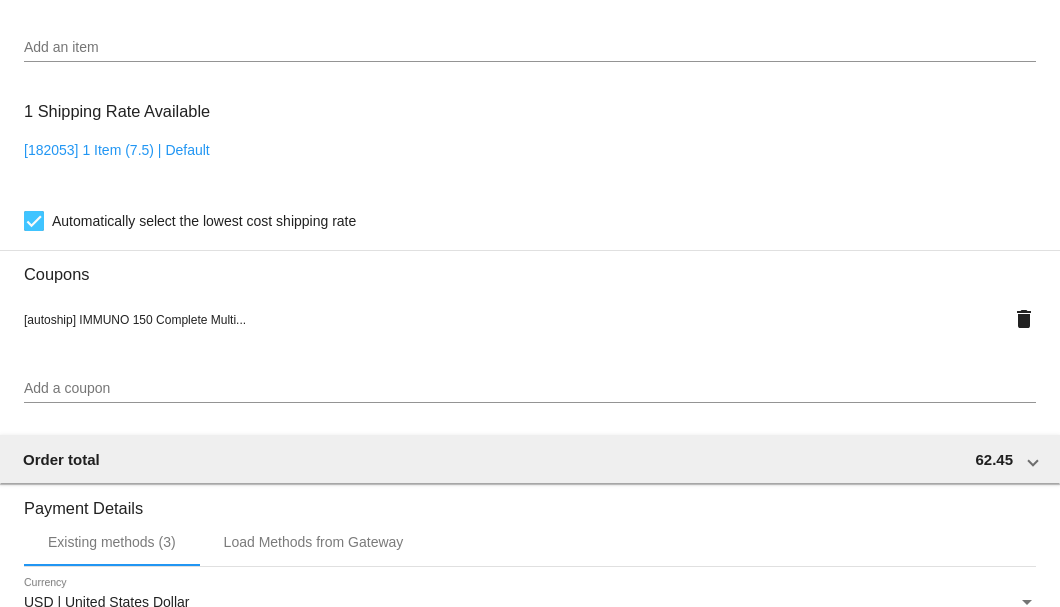 scroll, scrollTop: 1933, scrollLeft: 0, axis: vertical 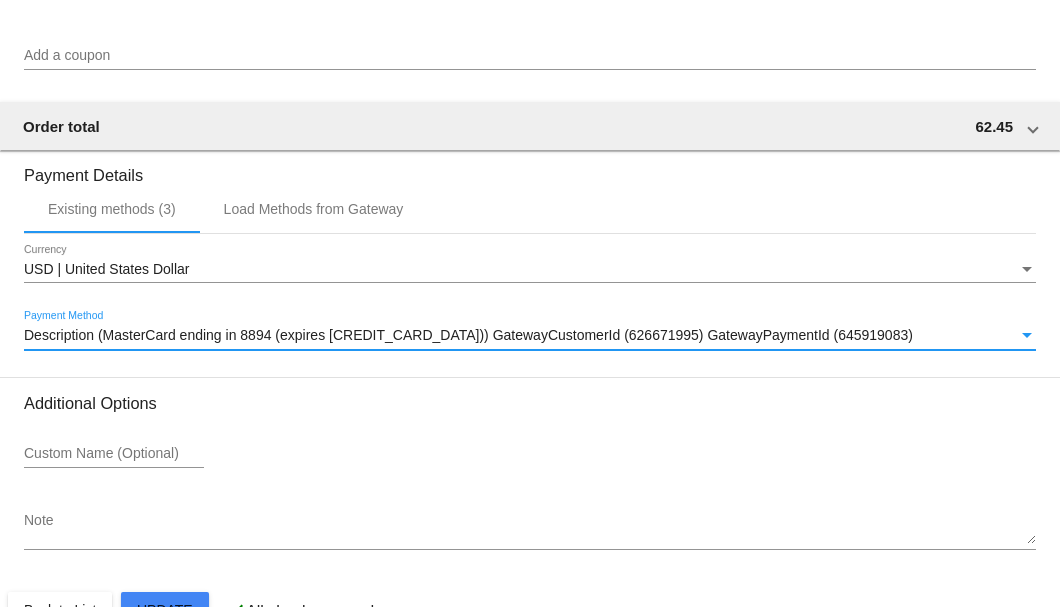 click on "Description (MasterCard ending in 8894 (expires 11/26)) GatewayCustomerId (626671995)
GatewayPaymentId (645919083)" at bounding box center (468, 335) 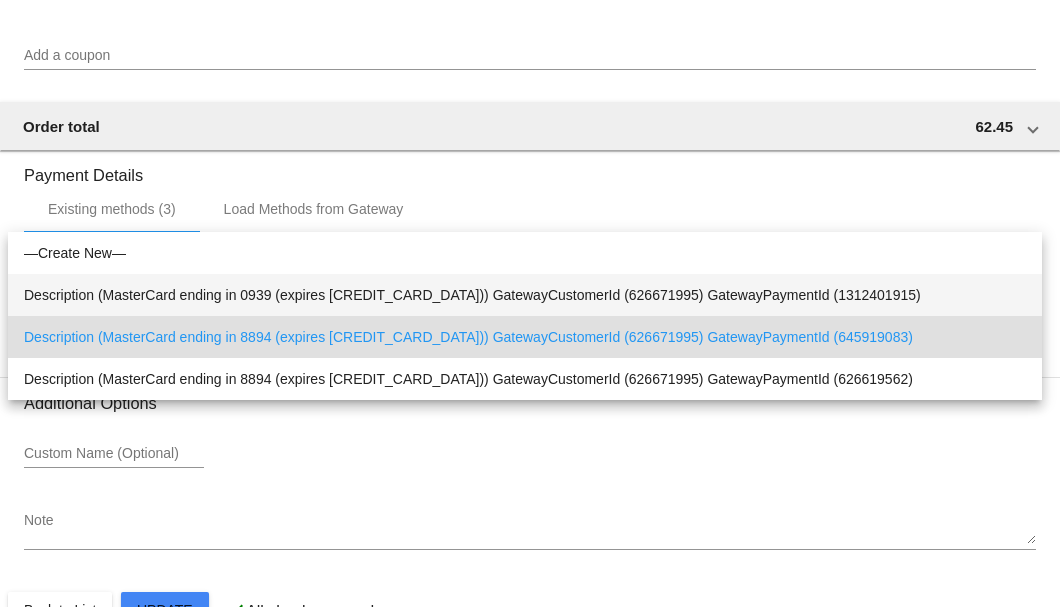 click on "Description (MasterCard ending in 0939 (expires 06/29)) GatewayCustomerId (626671995)
GatewayPaymentId (1312401915)" at bounding box center (525, 295) 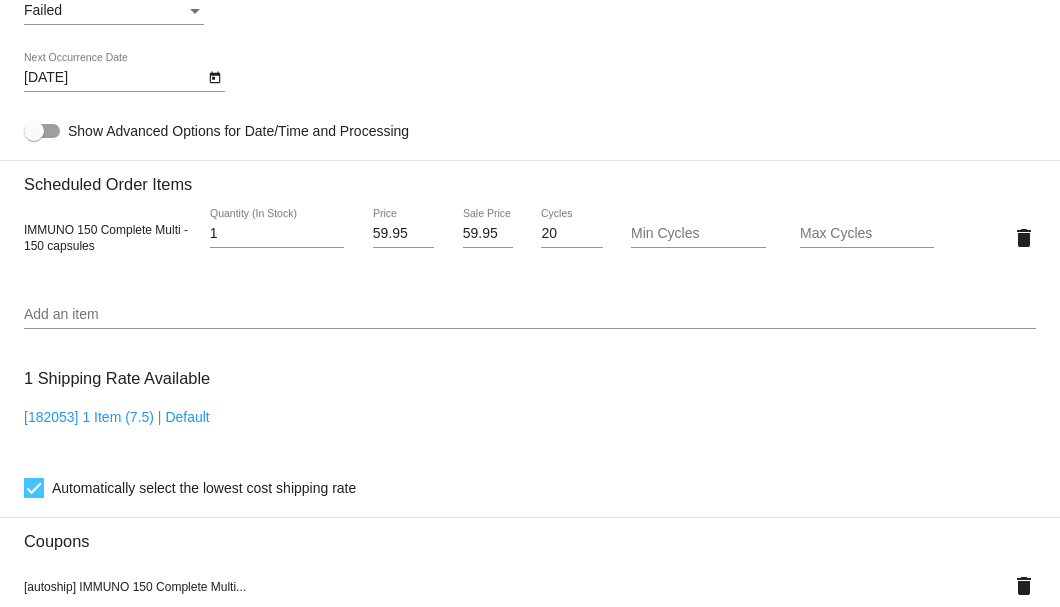 scroll, scrollTop: 1200, scrollLeft: 0, axis: vertical 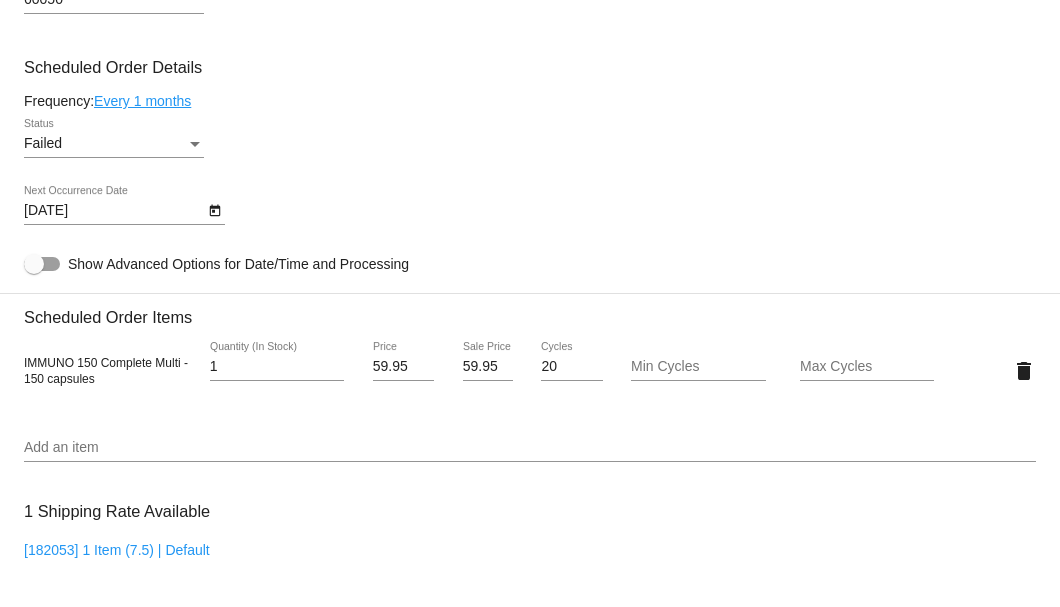 click 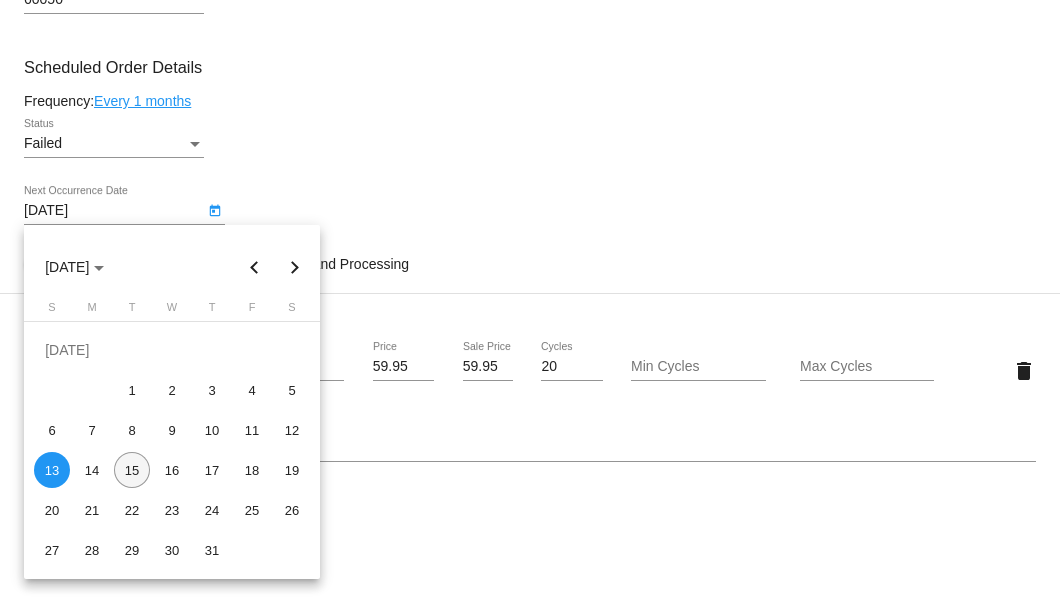 click on "15" at bounding box center [132, 470] 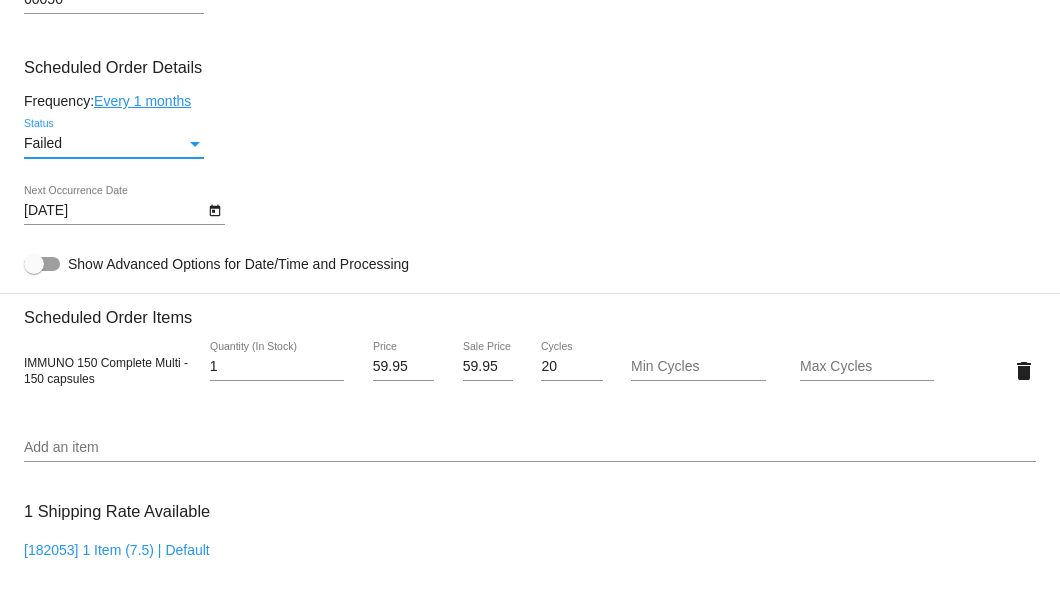 click at bounding box center (195, 144) 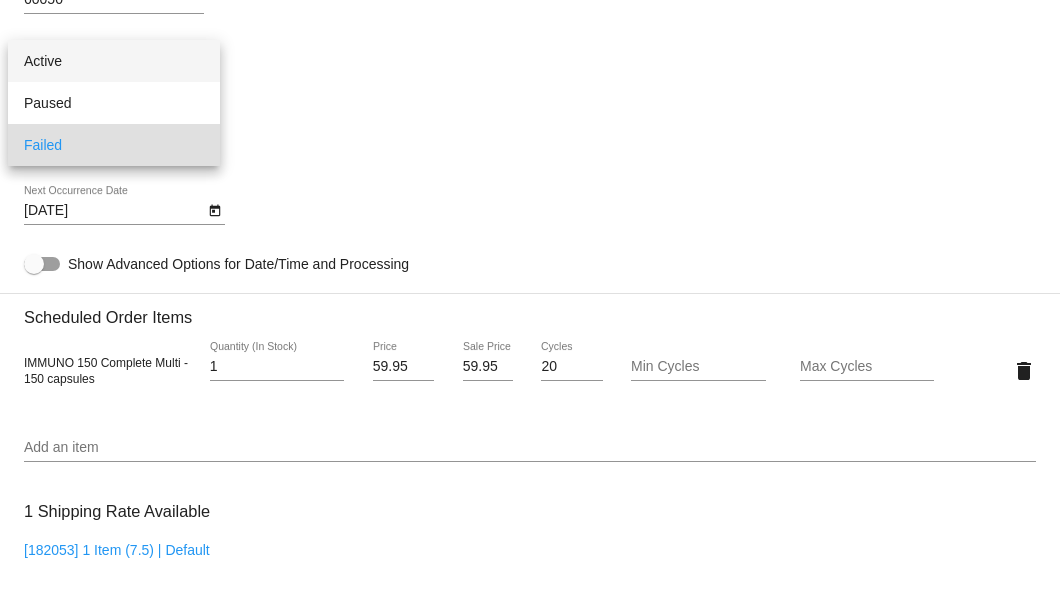 click on "Active" at bounding box center [114, 61] 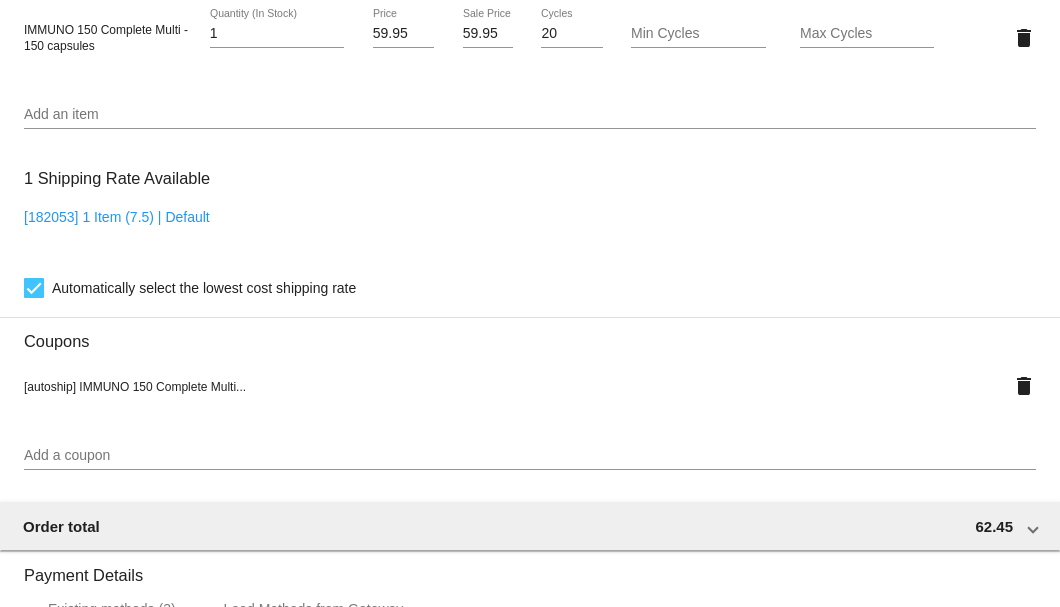 scroll, scrollTop: 1986, scrollLeft: 0, axis: vertical 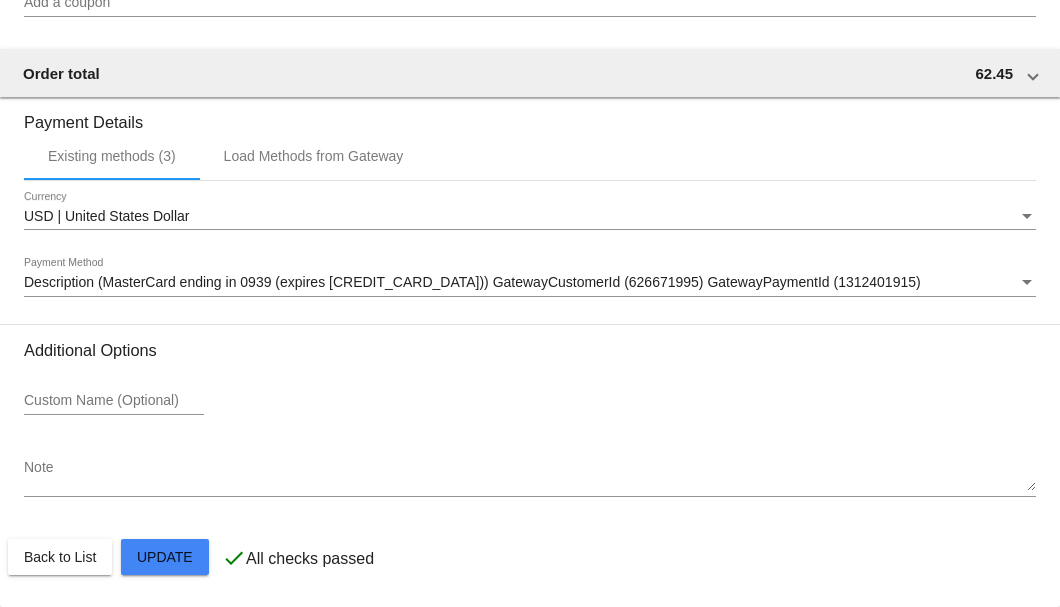 click on "Customer
2889948: Tom Rieck
t.rieck@sbcglobal.net
Customer Shipping
Enter Shipping Address Select A Saved Address (0)
Thomas C
Shipping First Name
Rieck
Shipping Last Name
US | USA
Shipping Country
4300 Parkway Ave
Shipping Street 1
Shipping Street 2
McHenry
Shipping City
IL | Illinois
Shipping State
60050
Shipping Postcode
Scheduled Order Details
Frequency:
Every 1 months
Active
Status
1" 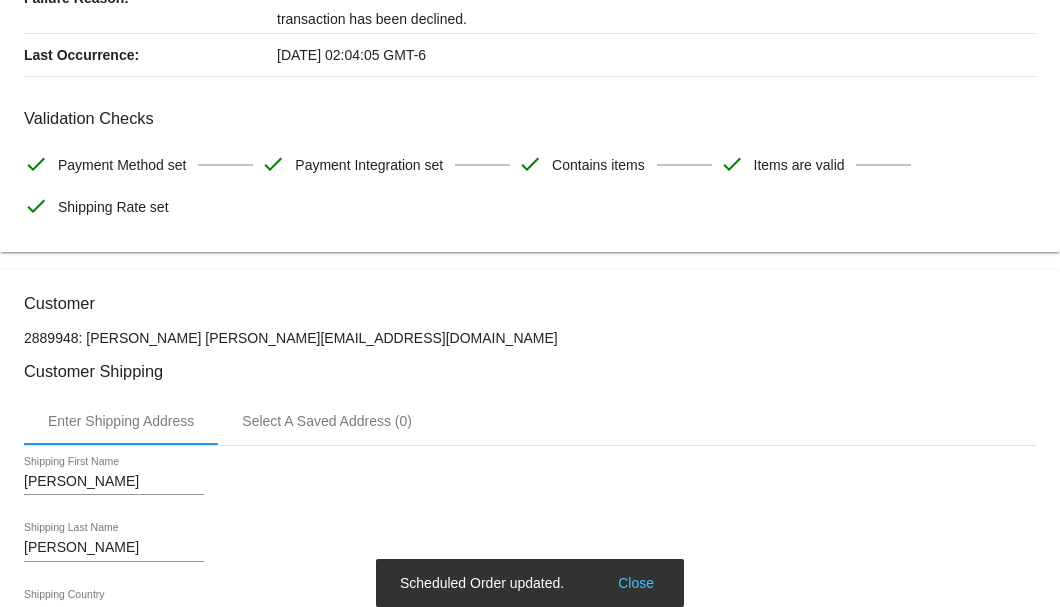 scroll, scrollTop: 0, scrollLeft: 0, axis: both 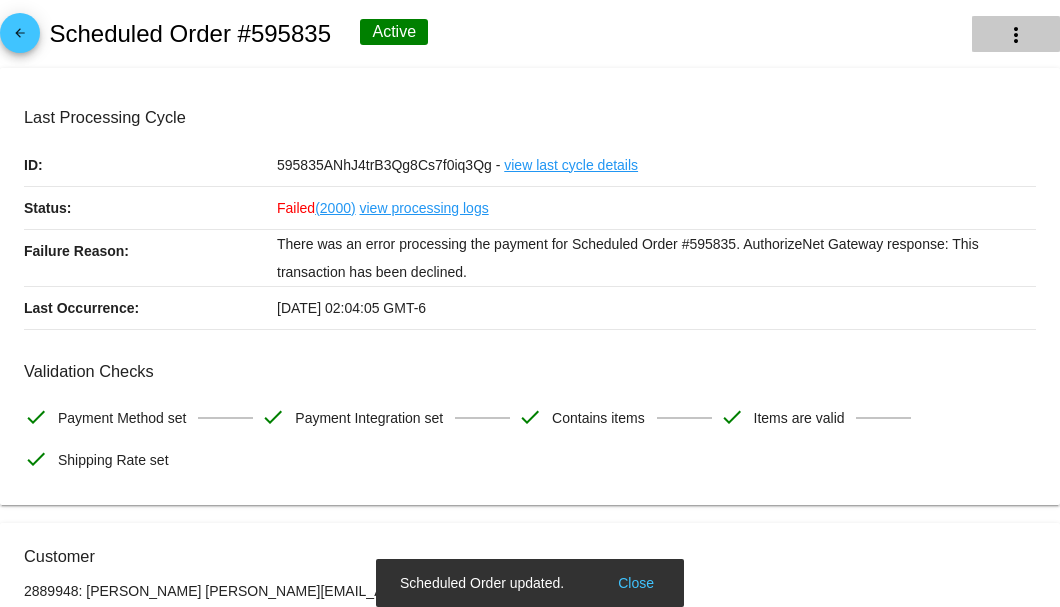 click on "more_vert" 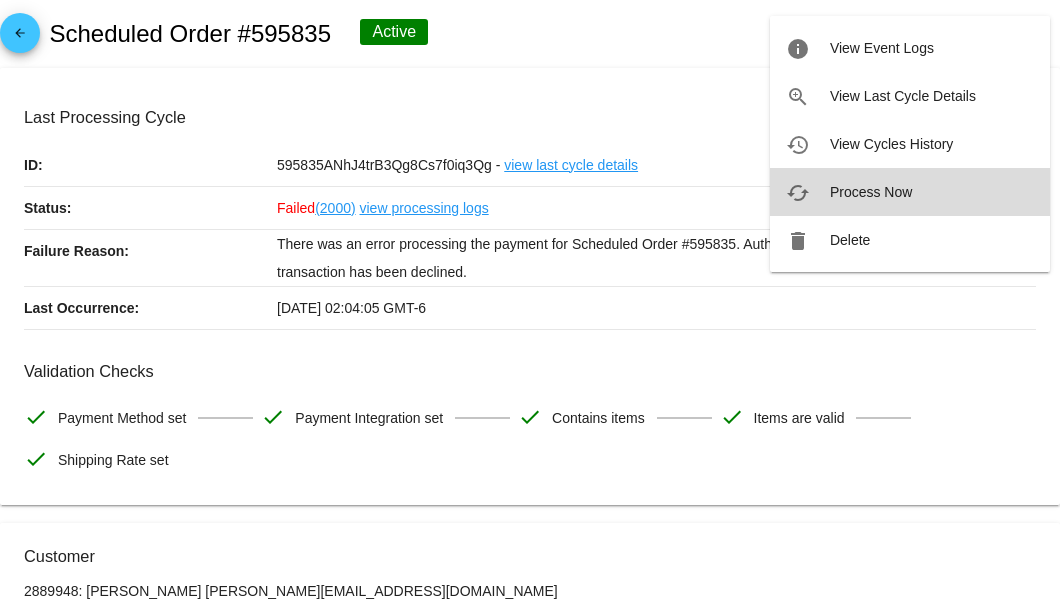 click on "Process Now" at bounding box center [871, 192] 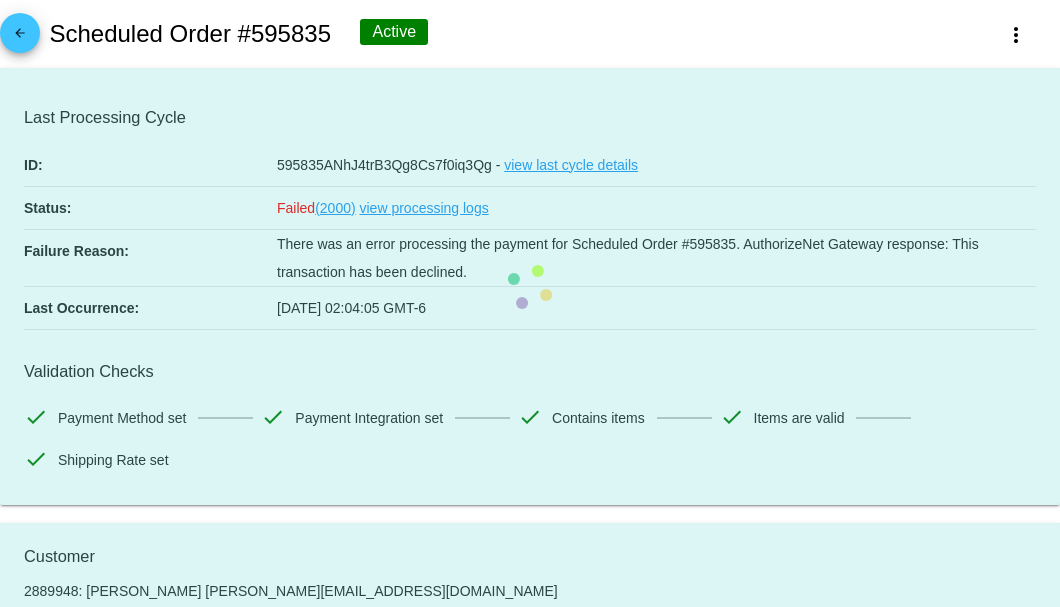 scroll, scrollTop: 200, scrollLeft: 0, axis: vertical 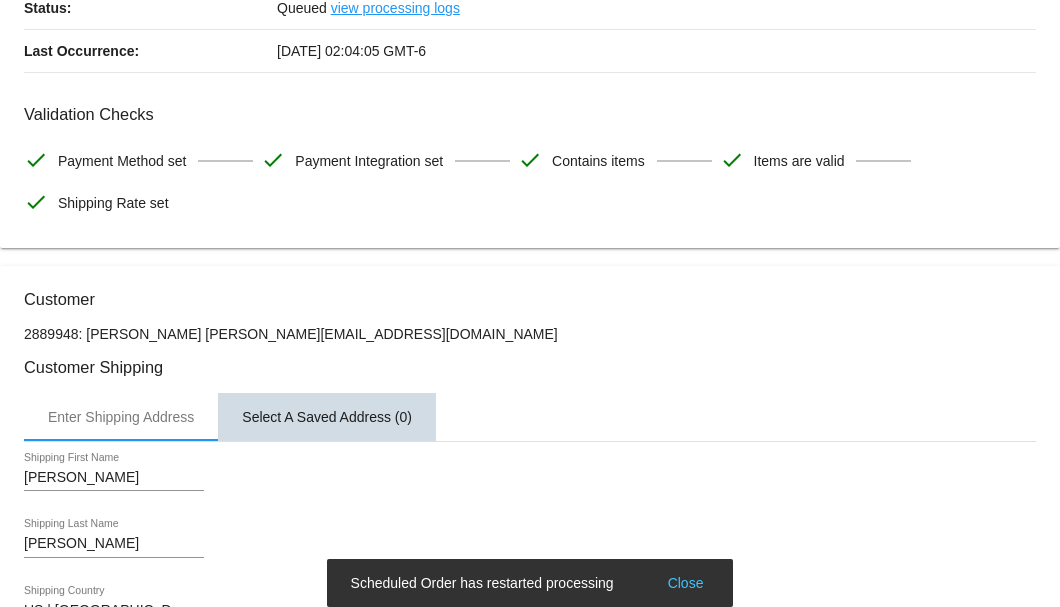drag, startPoint x: 297, startPoint y: 392, endPoint x: 272, endPoint y: 384, distance: 26.24881 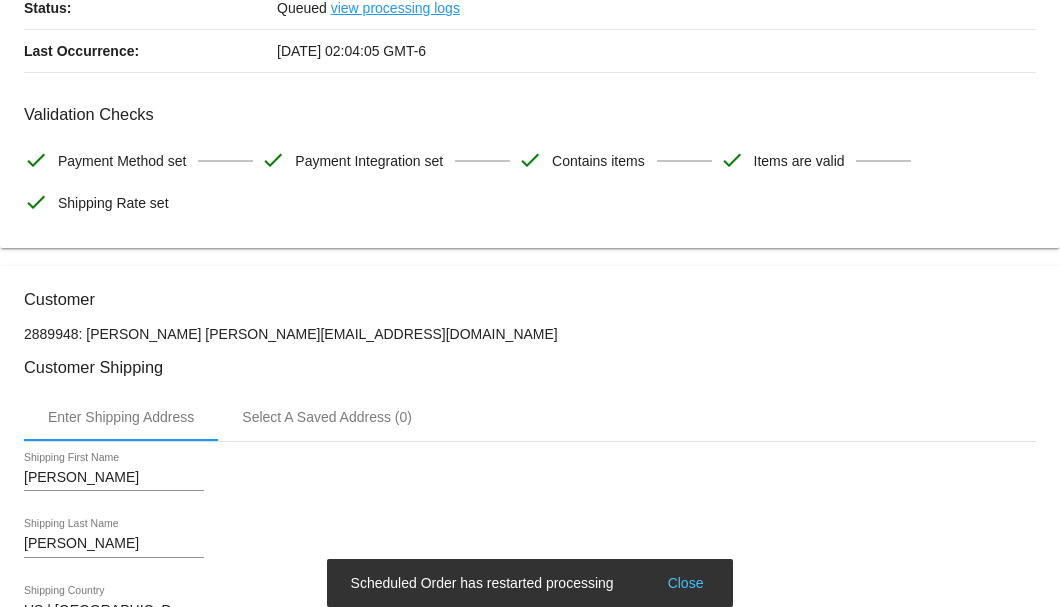 click on "Customer
2889948: Tom Rieck
t.rieck@sbcglobal.net
Customer Shipping
Enter Shipping Address Select A Saved Address (0)
Thomas C
Shipping First Name
Rieck
Shipping Last Name
US | USA
Shipping Country
4300 Parkway Ave
Shipping Street 1
Shipping Street 2
McHenry
Shipping City
IL | Illinois
Shipping State
60050
Shipping Postcode
Scheduled Order Details
Frequency:
Every 1 months
Queued
Status" 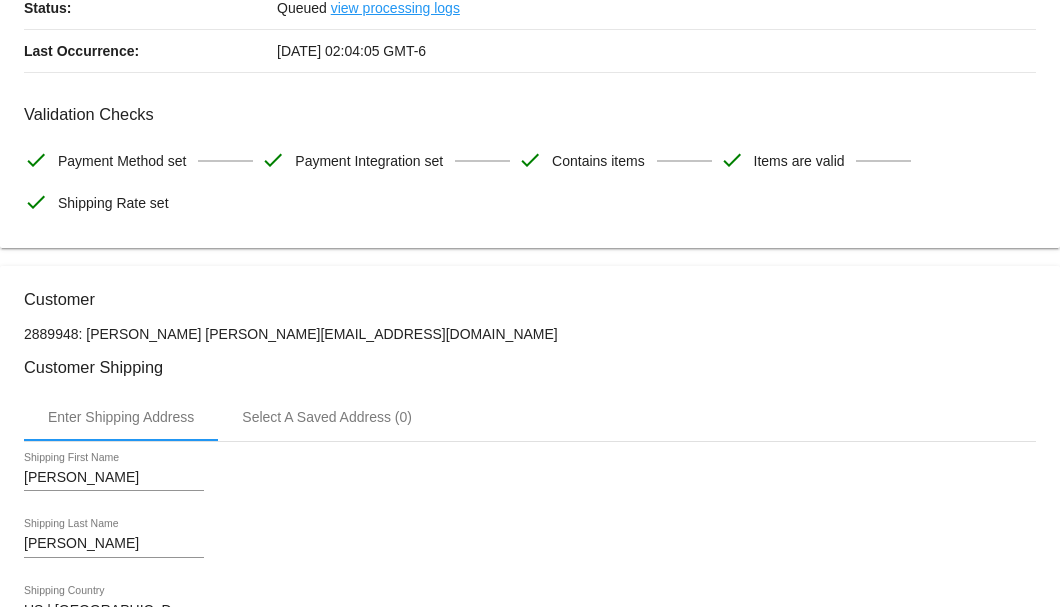 click on "Customer
2889948: Tom Rieck
t.rieck@sbcglobal.net
Customer Shipping
Enter Shipping Address Select A Saved Address (0)
Thomas C
Shipping First Name
Rieck
Shipping Last Name
US | USA
Shipping Country
4300 Parkway Ave
Shipping Street 1
Shipping Street 2
McHenry
Shipping City
IL | Illinois
Shipping State
60050
Shipping Postcode
Scheduled Order Details
Frequency:
Every 1 months
Queued
Status" 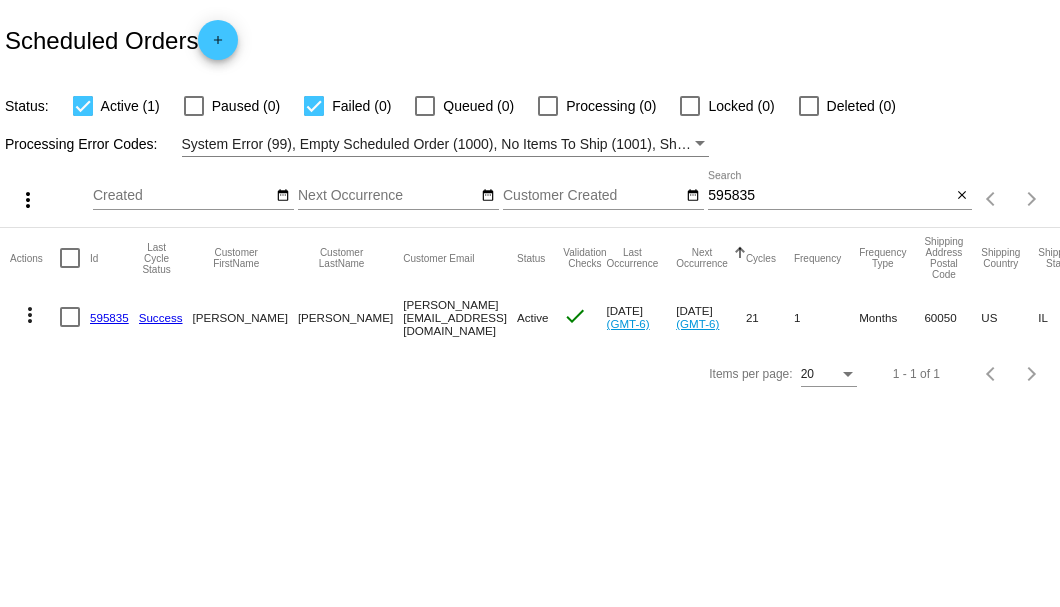 scroll, scrollTop: 0, scrollLeft: 0, axis: both 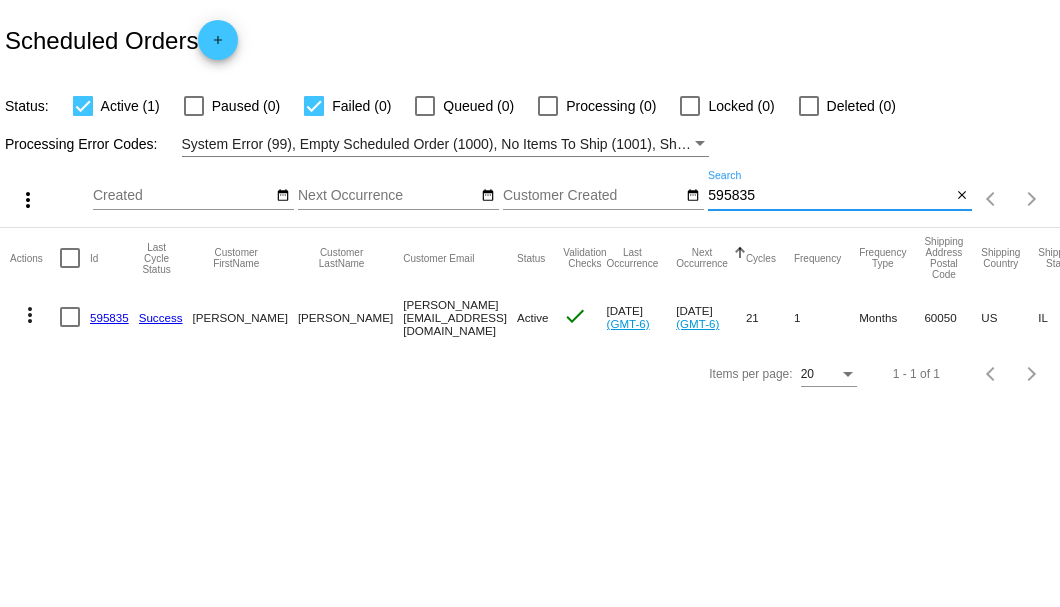 click on "595835" at bounding box center [829, 196] 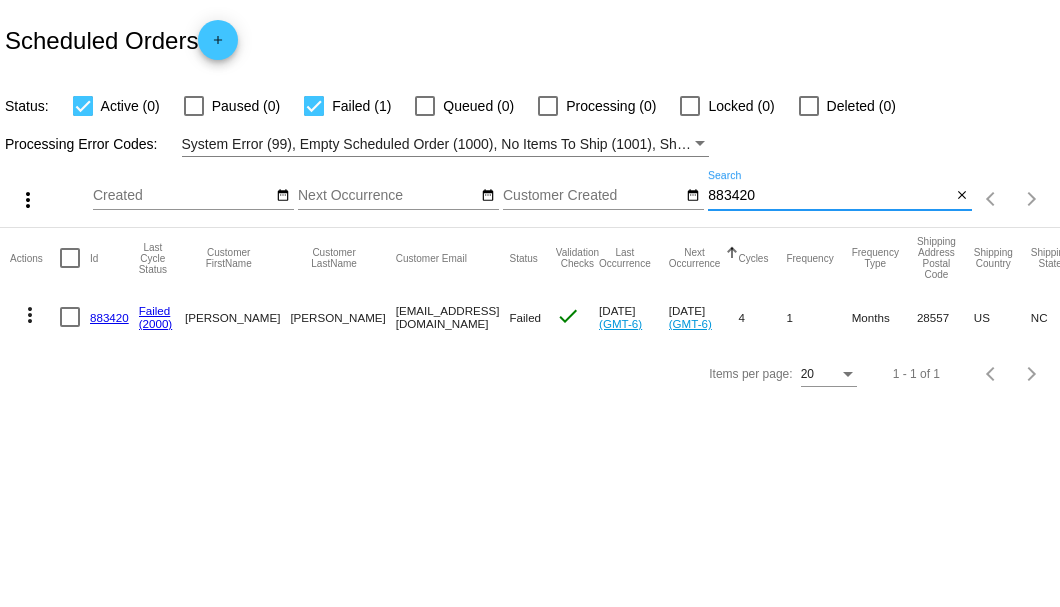 type on "883420" 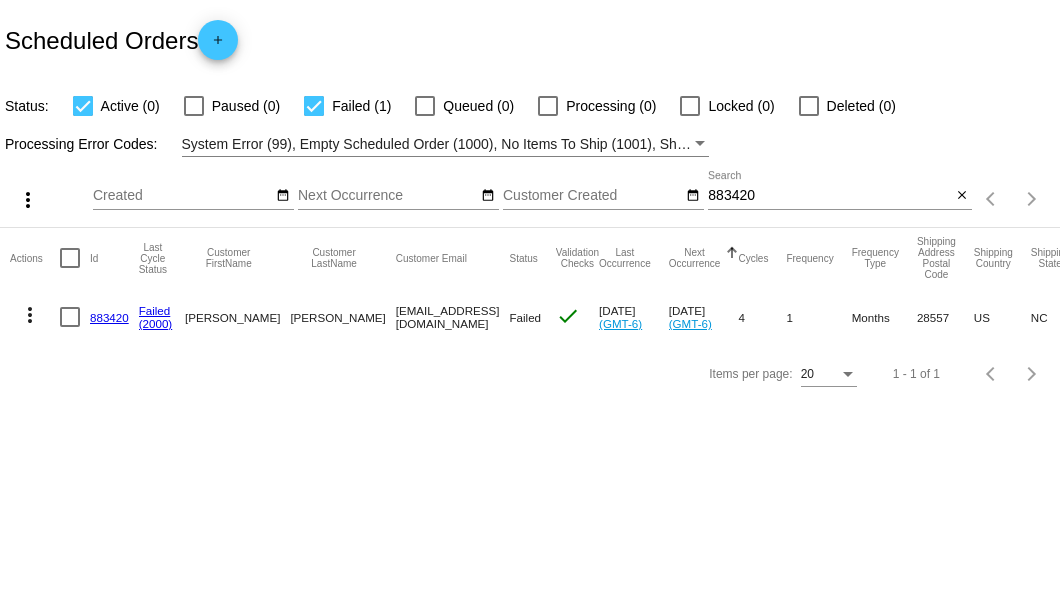 click on "883420" 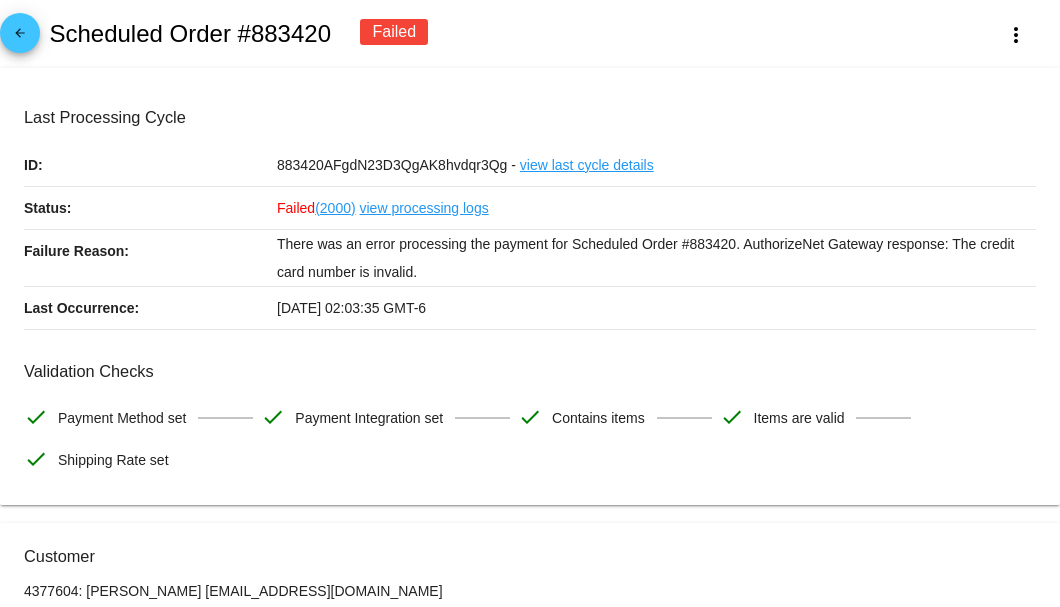 scroll, scrollTop: 266, scrollLeft: 0, axis: vertical 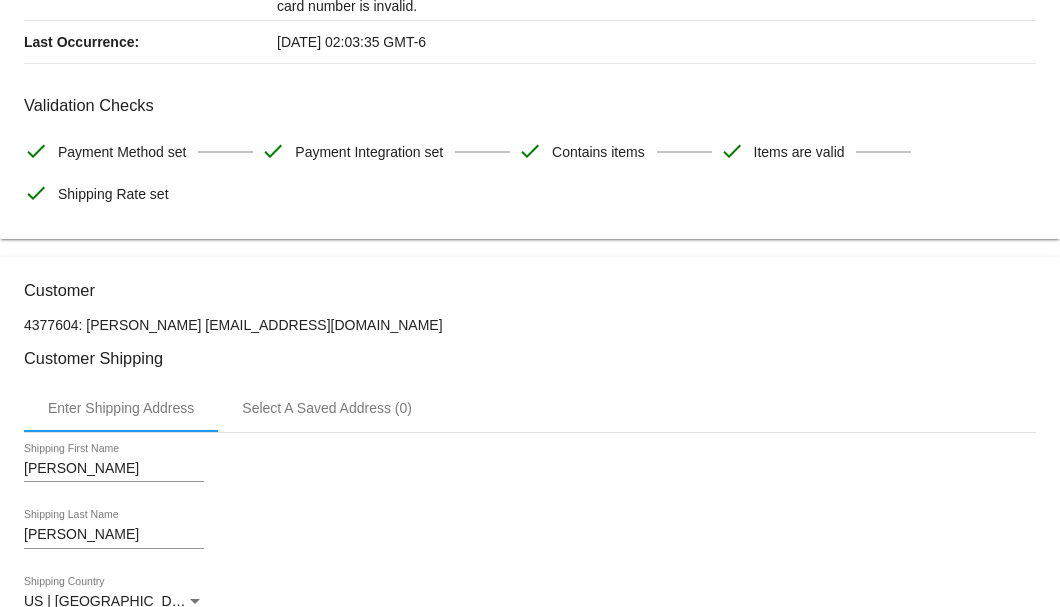 drag, startPoint x: 331, startPoint y: 319, endPoint x: 173, endPoint y: 323, distance: 158.05063 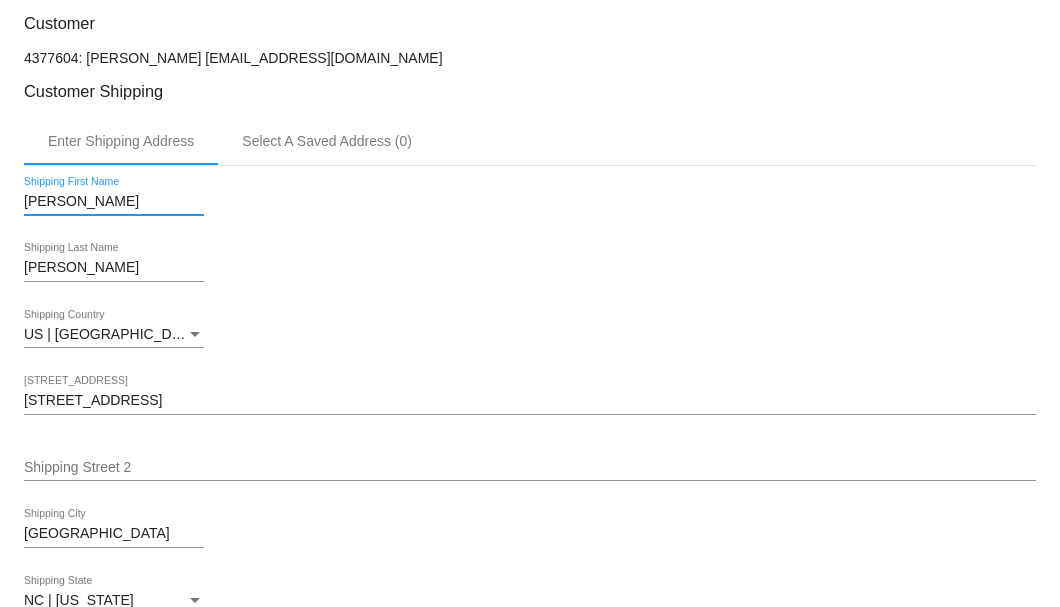click on "kurt" at bounding box center (114, 202) 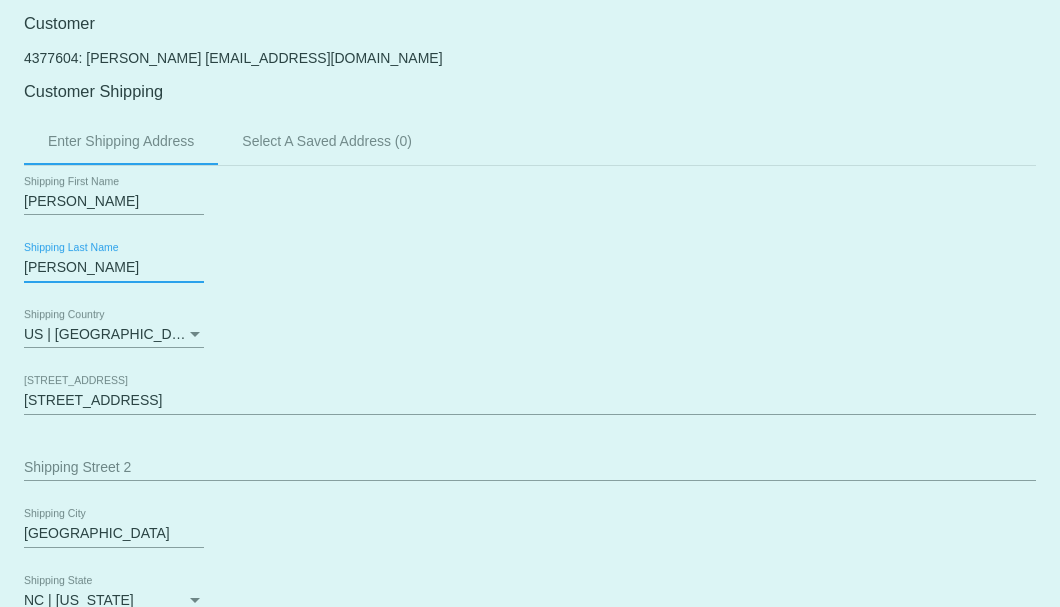 click on "Customer
4377604: kurt petersen
petesws6@yahoo.com
Customer Shipping
Enter Shipping Address Select A Saved Address (0)
Kurt
Shipping First Name
petersen
Shipping Last Name
US | USA
Shipping Country
3513 country club road
Shipping Street 1
Shipping Street 2
morhead city
Shipping City
NC | North Carolina
Shipping State
28557
Shipping Postcode
Scheduled Order Details
Frequency:
Every 1 months
Failed
Status" 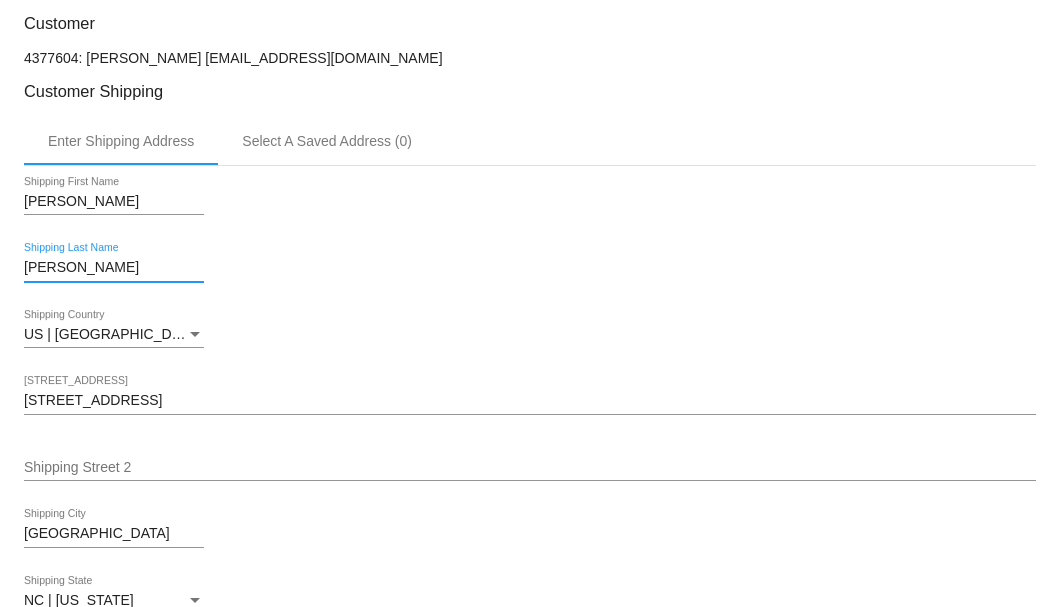 scroll, scrollTop: 800, scrollLeft: 0, axis: vertical 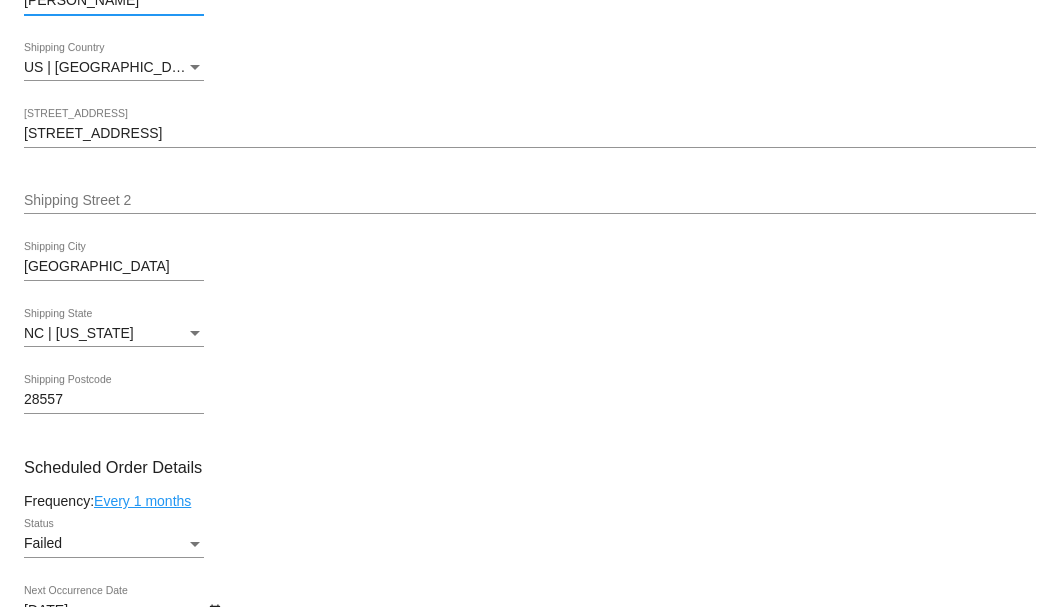 type on "Petersen" 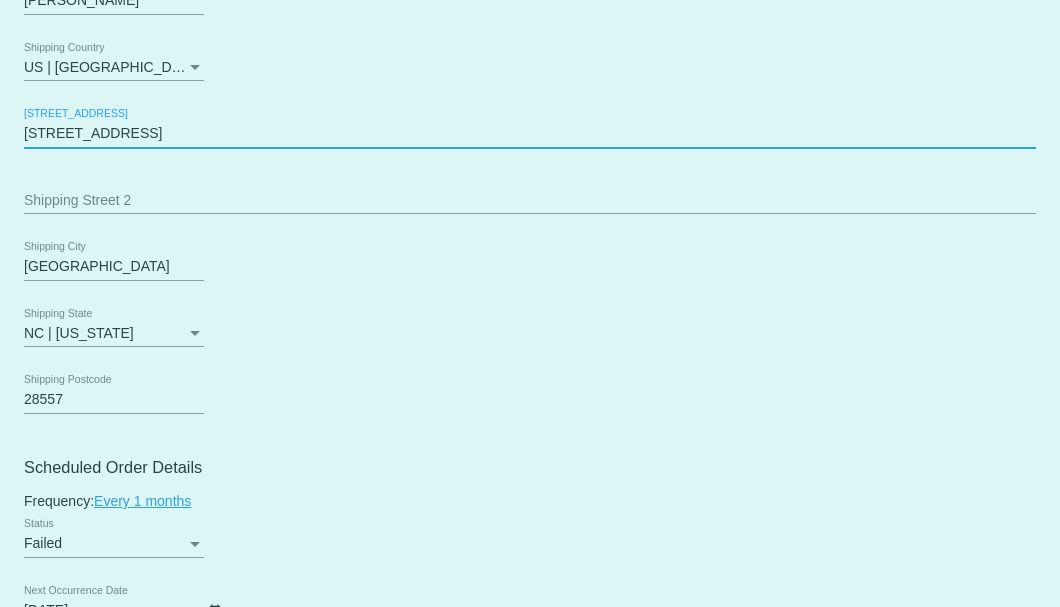 click on "Customer
4377604: kurt petersen
petesws6@yahoo.com
Customer Shipping
Enter Shipping Address Select A Saved Address (0)
Kurt
Shipping First Name
Petersen
Shipping Last Name
US | USA
Shipping Country
3513 country club road
Shipping Street 1
Shipping Street 2
morhead city
Shipping City
NC | North Carolina
Shipping State
28557
Shipping Postcode
Scheduled Order Details
Frequency:
Every 1 months
Failed
Status" 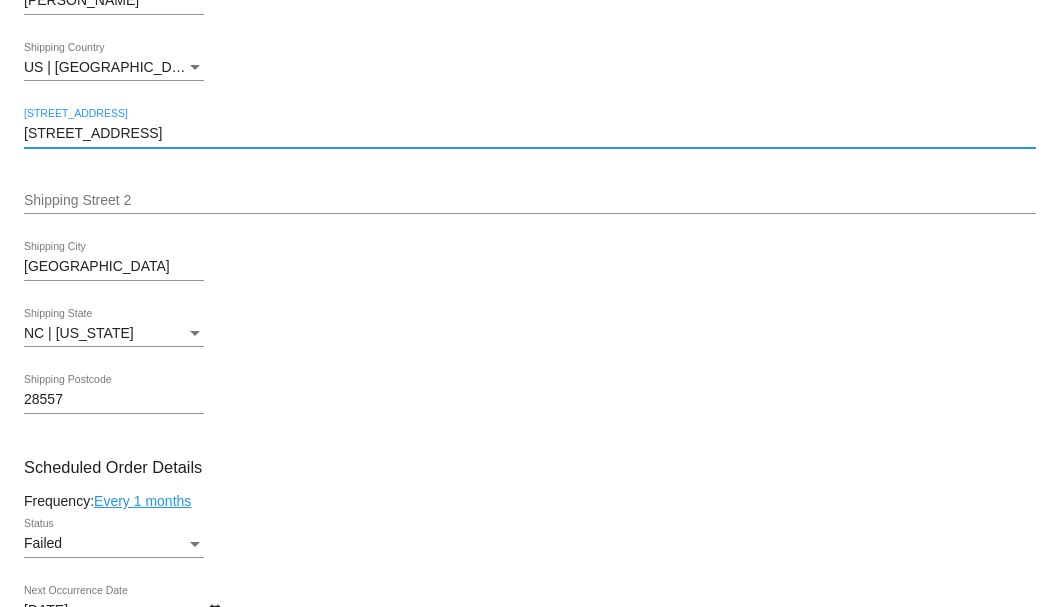 click on "3513 Country club road" at bounding box center (530, 134) 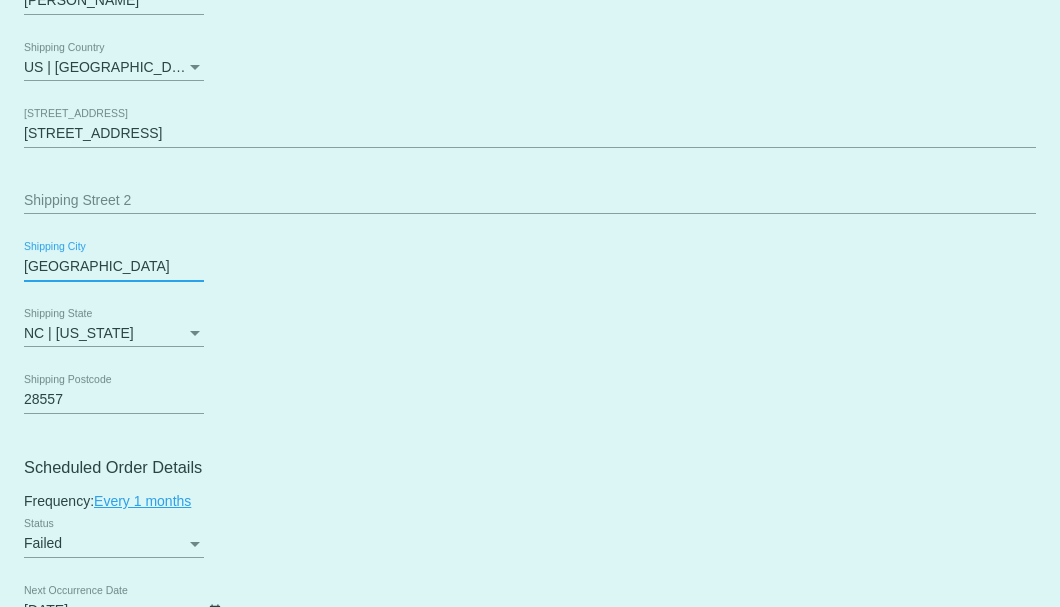 click on "Customer
4377604: kurt petersen
petesws6@yahoo.com
Customer Shipping
Enter Shipping Address Select A Saved Address (0)
Kurt
Shipping First Name
Petersen
Shipping Last Name
US | USA
Shipping Country
3513 Country Club Road
Shipping Street 1
Shipping Street 2
morhead city
Shipping City
NC | North Carolina
Shipping State
28557
Shipping Postcode
Scheduled Order Details
Frequency:
Every 1 months
Failed
Status" 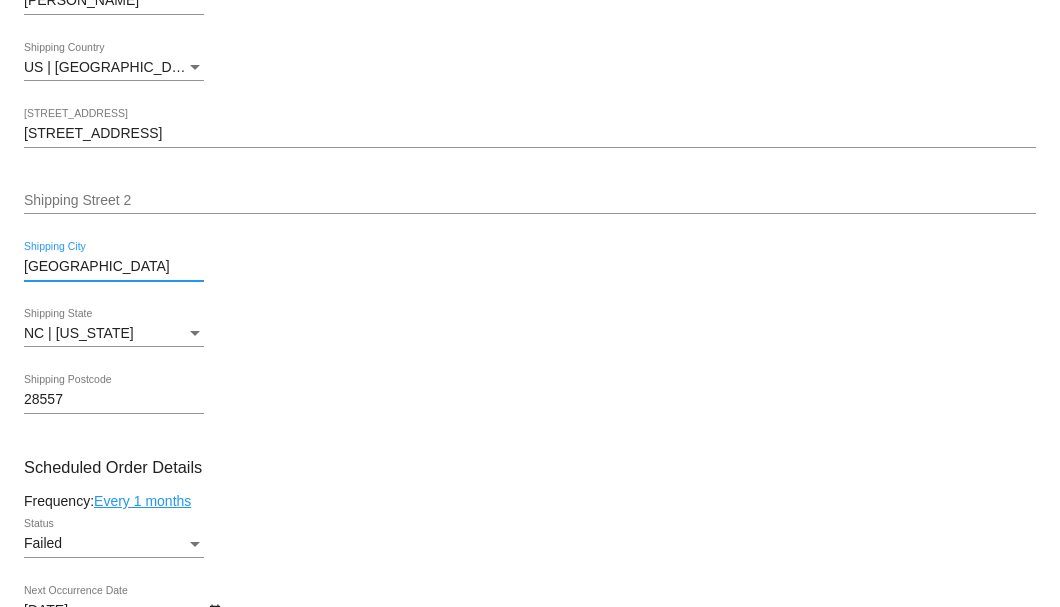 click on "Morhead city" at bounding box center [114, 267] 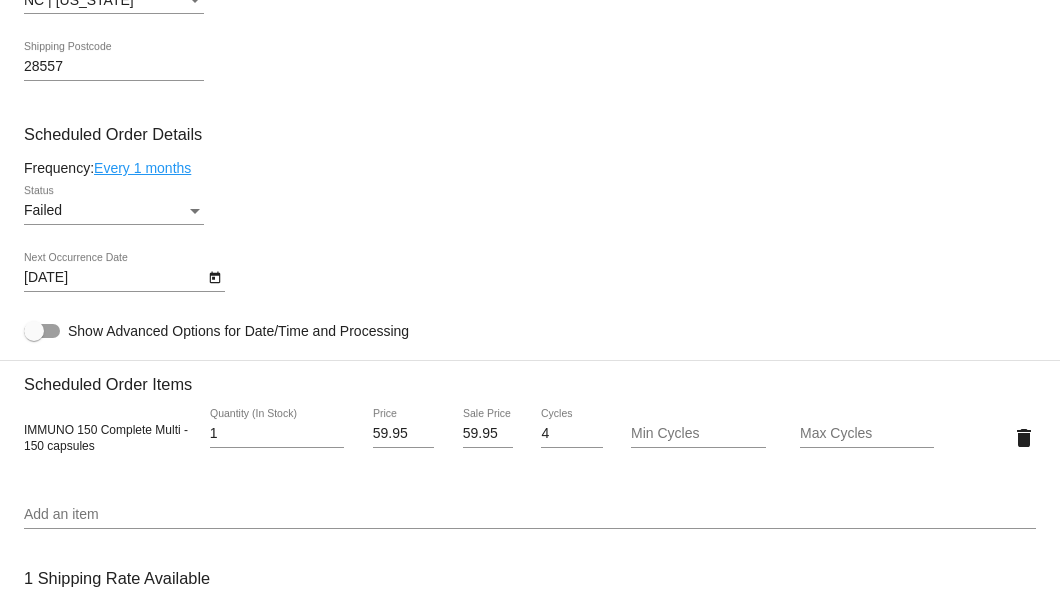type on "[GEOGRAPHIC_DATA]" 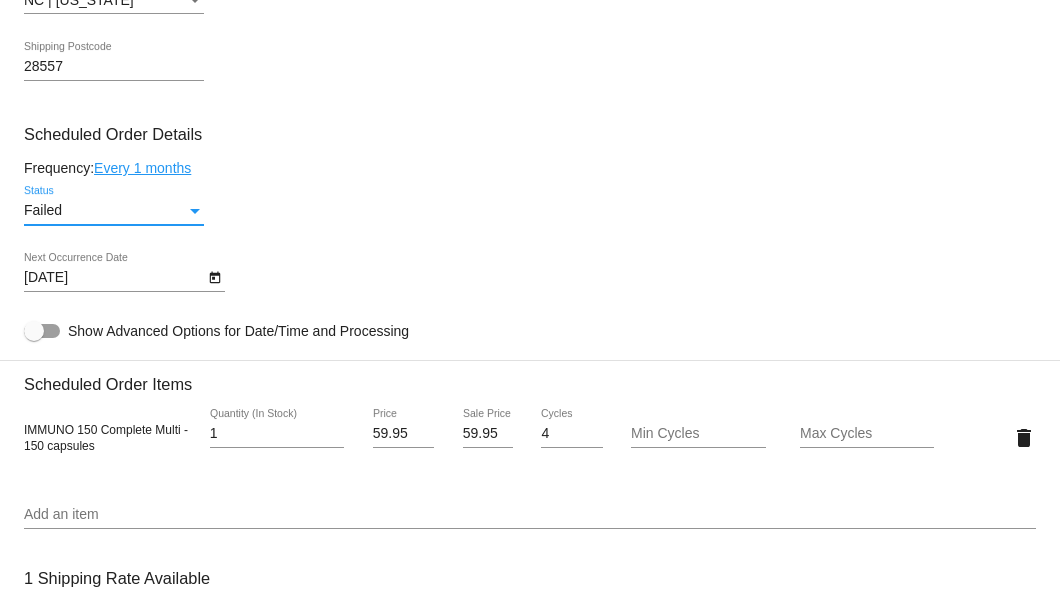 click at bounding box center [195, 211] 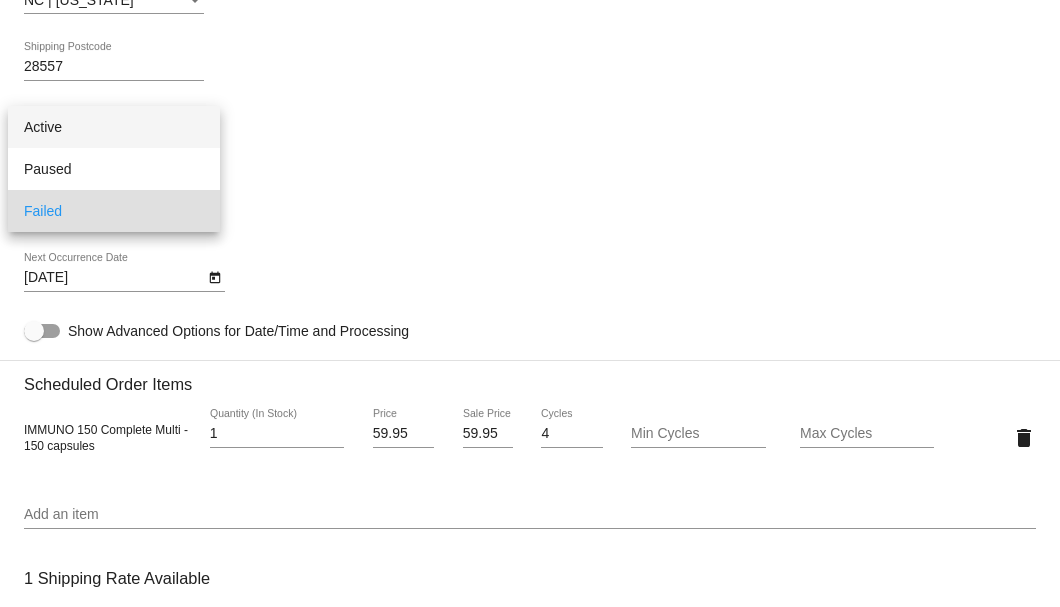 click on "Active" at bounding box center (114, 127) 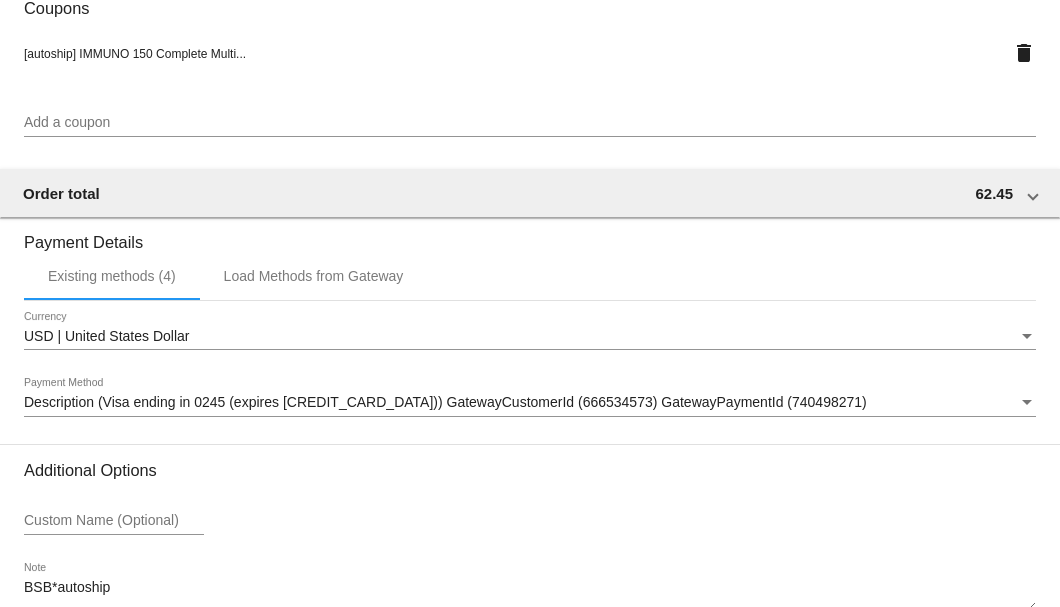 scroll, scrollTop: 1986, scrollLeft: 0, axis: vertical 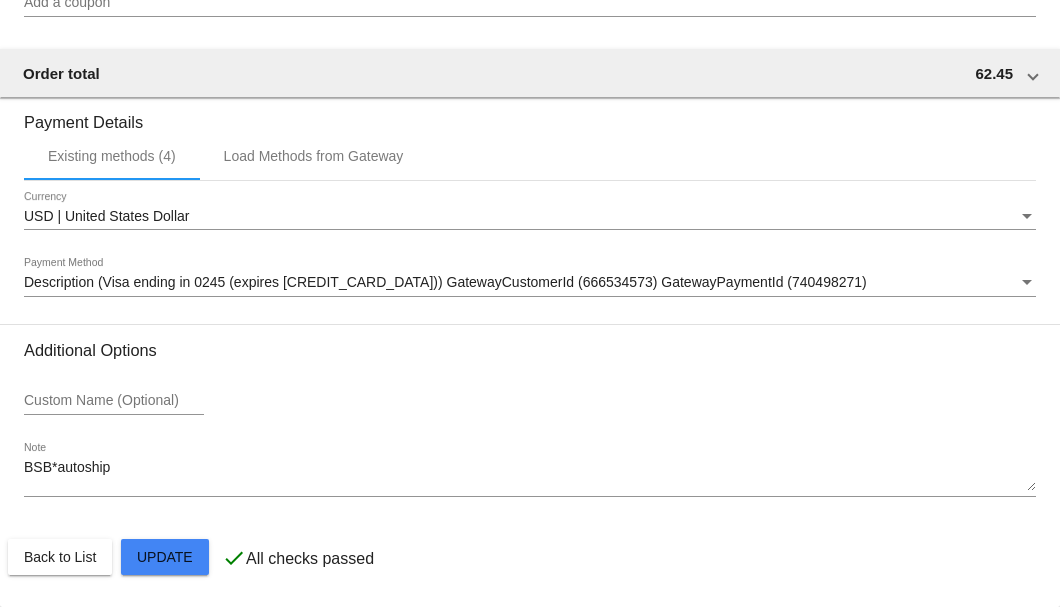 click on "Description (Visa ending in 0245 (expires 04/29)) GatewayCustomerId (666534573)
GatewayPaymentId (740498271)" at bounding box center [445, 282] 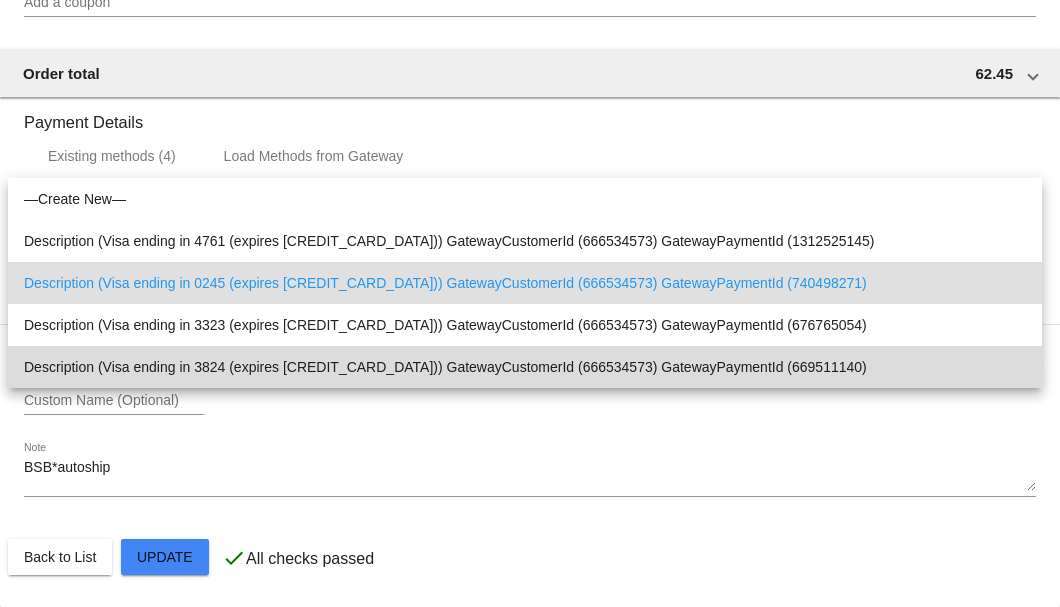 click on "Description (Visa ending in 3824 (expires 07/28)) GatewayCustomerId (666534573)
GatewayPaymentId (669511140)" at bounding box center (525, 367) 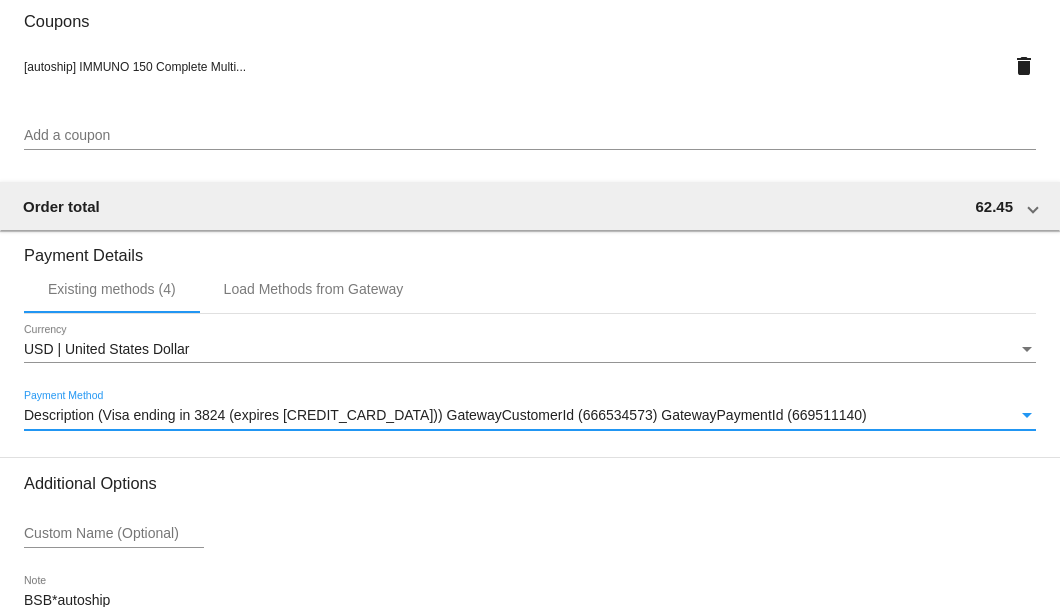 scroll, scrollTop: 1986, scrollLeft: 0, axis: vertical 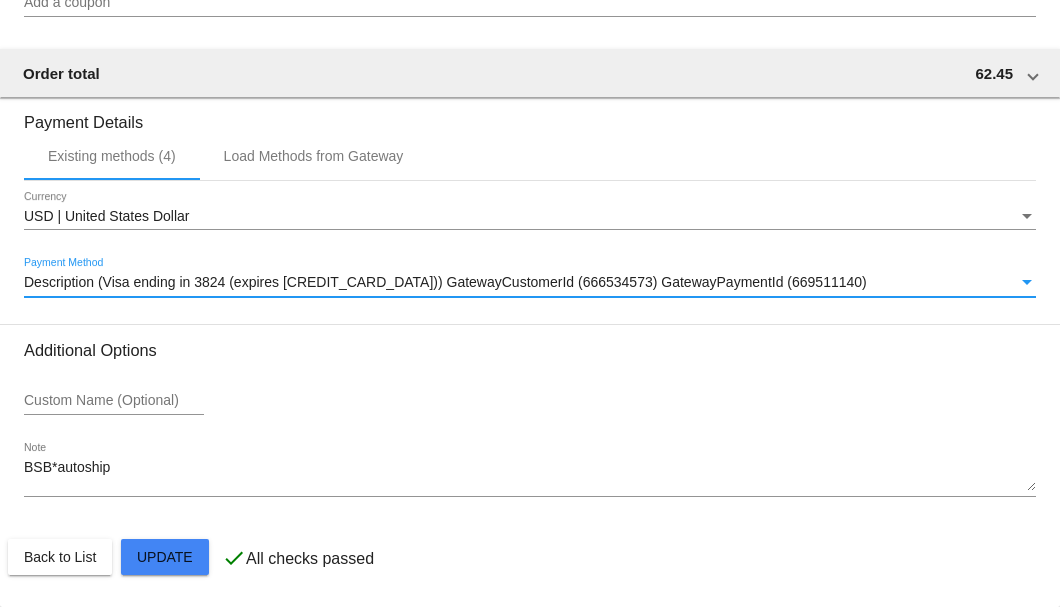 click on "Customer
4377604: kurt petersen
petesws6@yahoo.com
Customer Shipping
Enter Shipping Address Select A Saved Address (0)
Kurt
Shipping First Name
Petersen
Shipping Last Name
US | USA
Shipping Country
3513 Country Club Road
Shipping Street 1
Shipping Street 2
Morhead City
Shipping City
NC | North Carolina
Shipping State
28557
Shipping Postcode
Scheduled Order Details
Frequency:
Every 1 months
Active
Status" 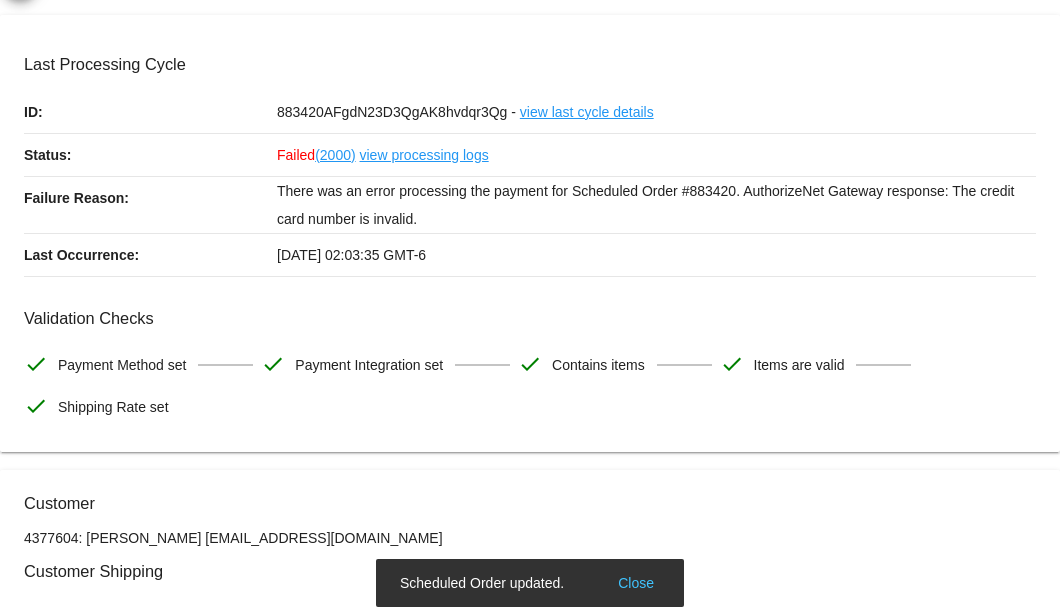 scroll, scrollTop: 0, scrollLeft: 0, axis: both 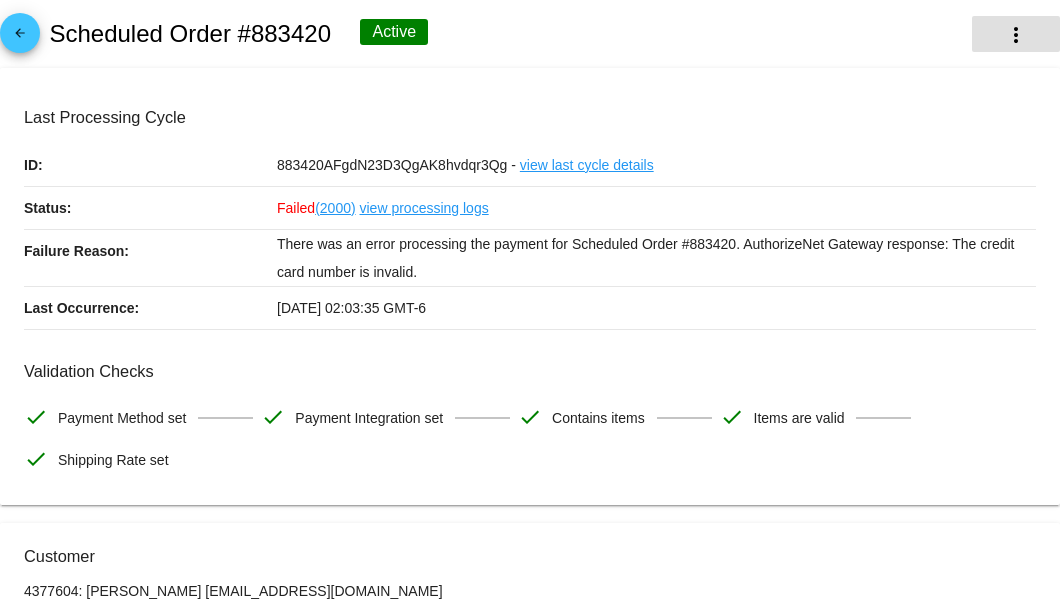 click on "more_vert" 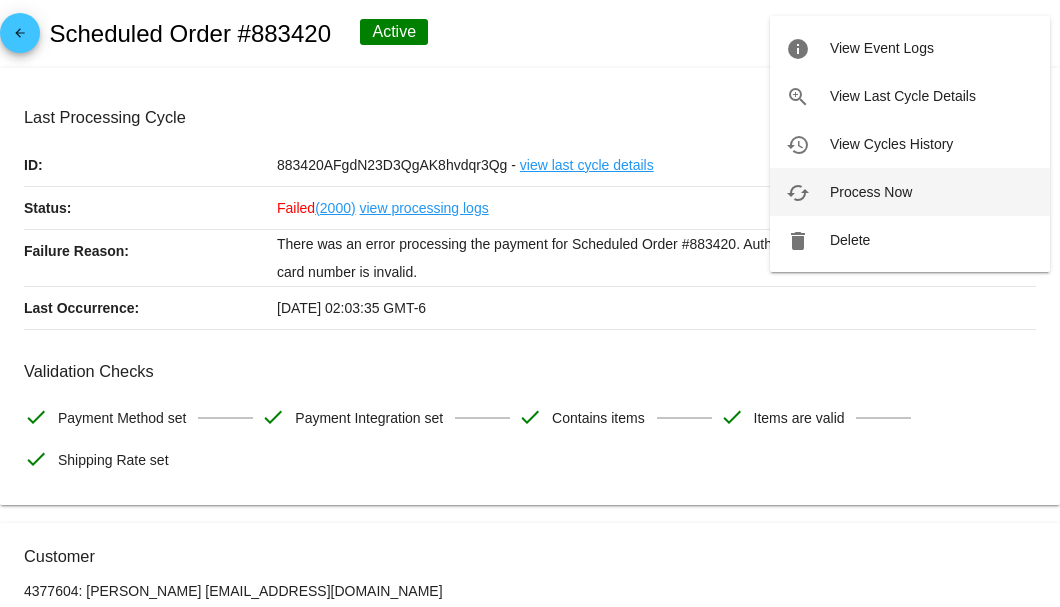 click on "Process Now" at bounding box center (871, 192) 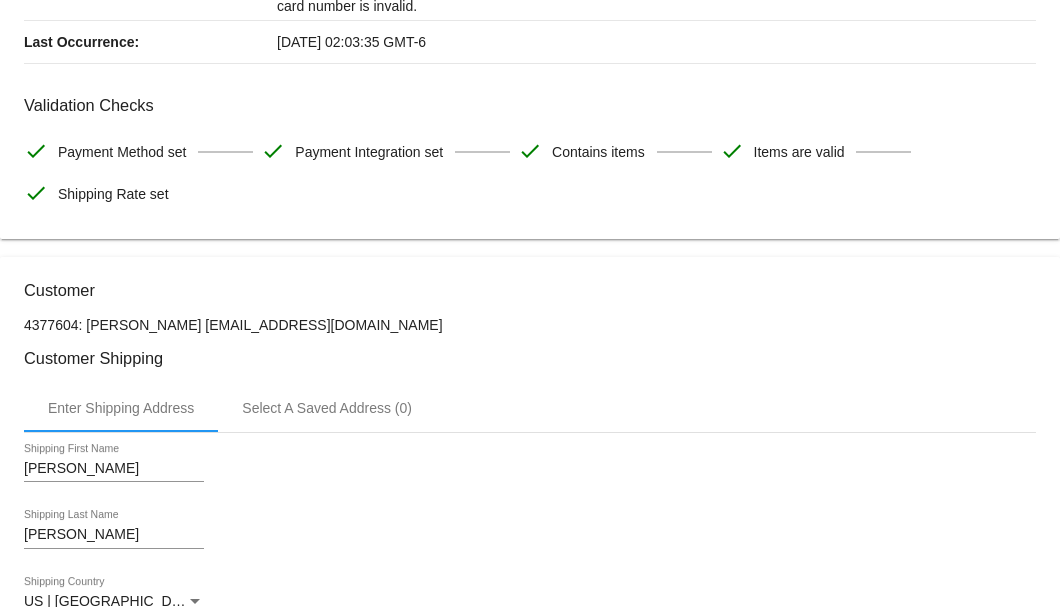 scroll, scrollTop: 210, scrollLeft: 0, axis: vertical 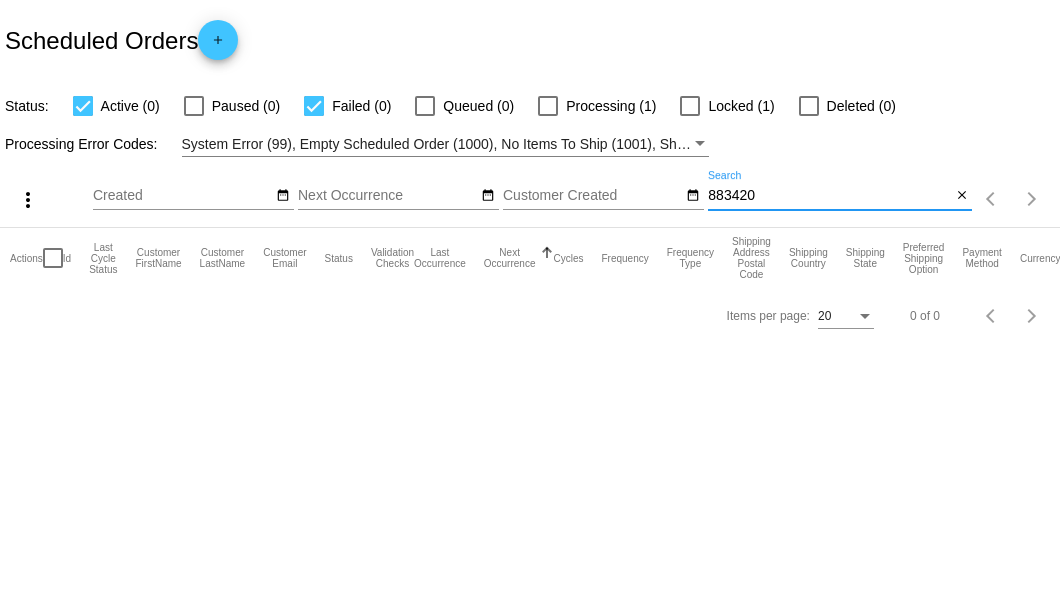 click on "883420" at bounding box center [829, 196] 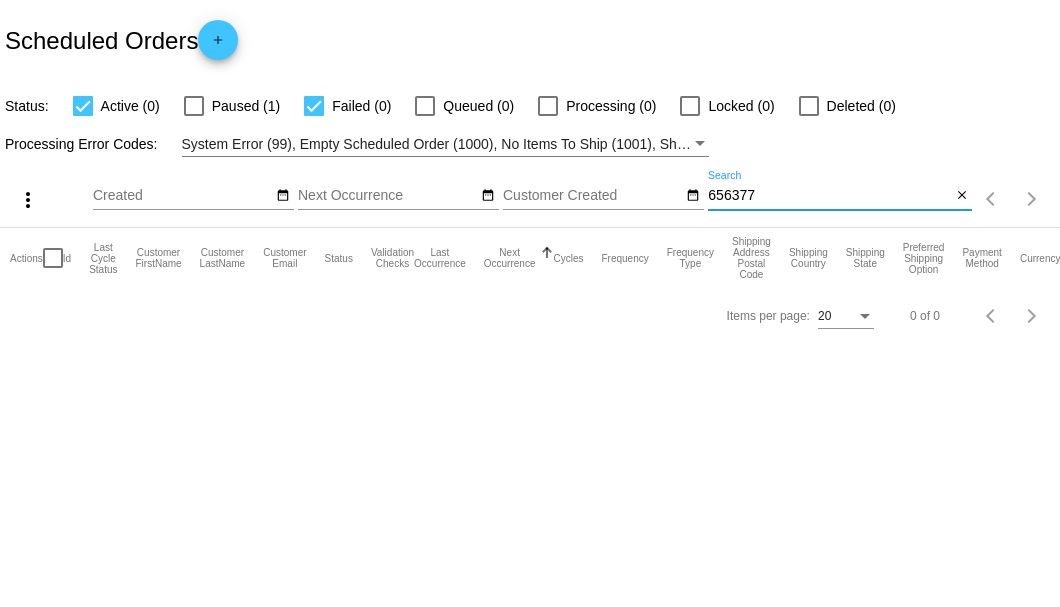 type on "656377" 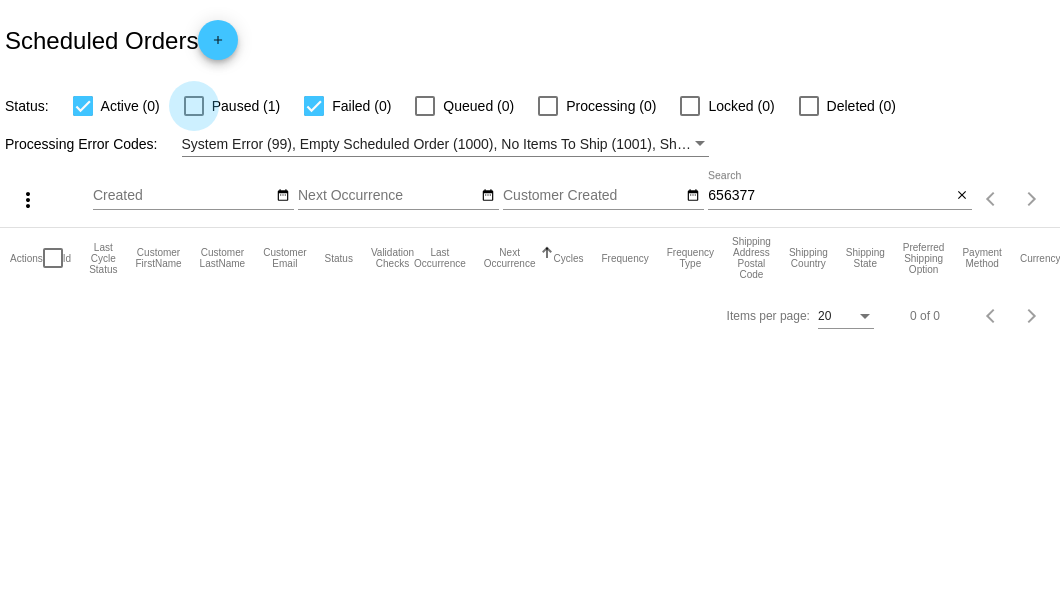 click at bounding box center [194, 106] 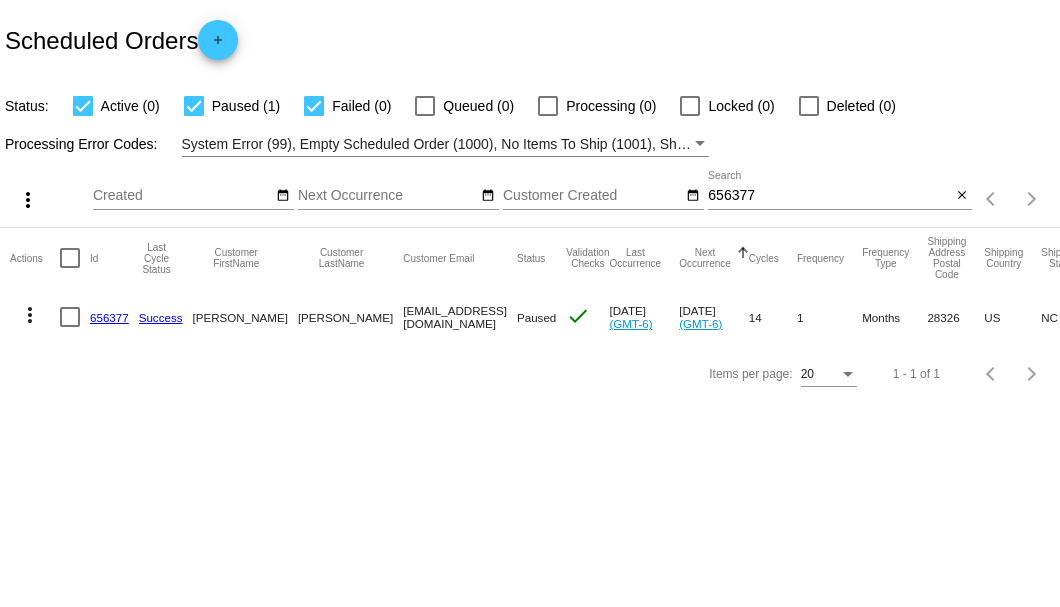click on "656377" 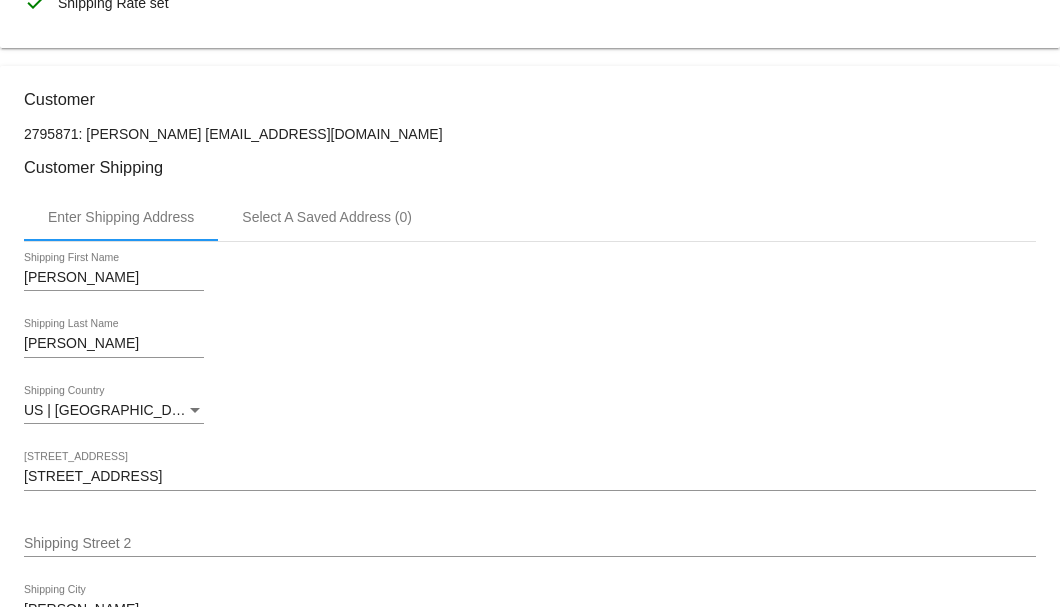scroll, scrollTop: 666, scrollLeft: 0, axis: vertical 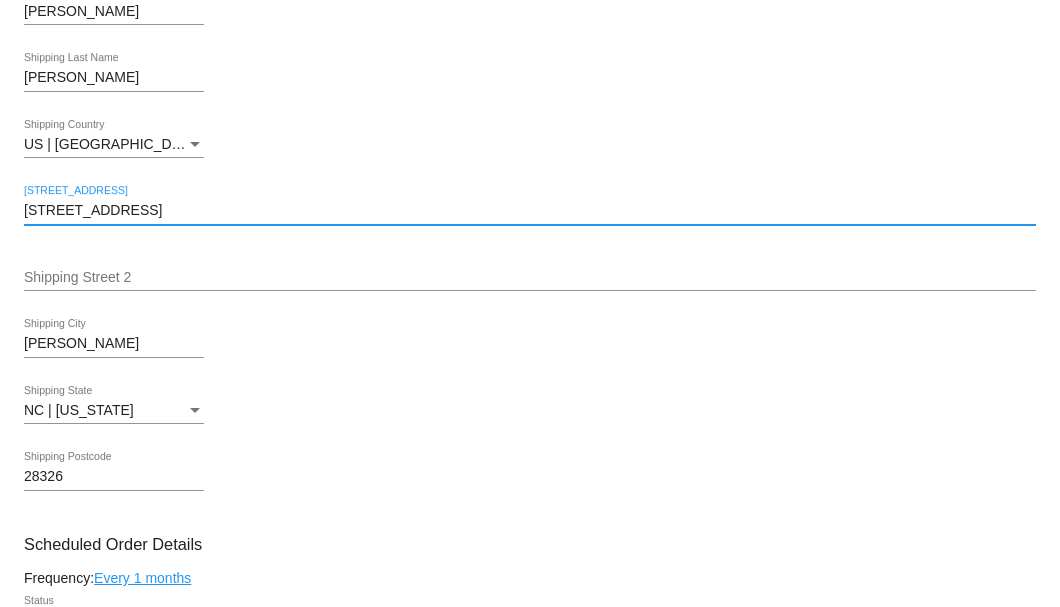 click on "60 ridgeview dr" at bounding box center [530, 211] 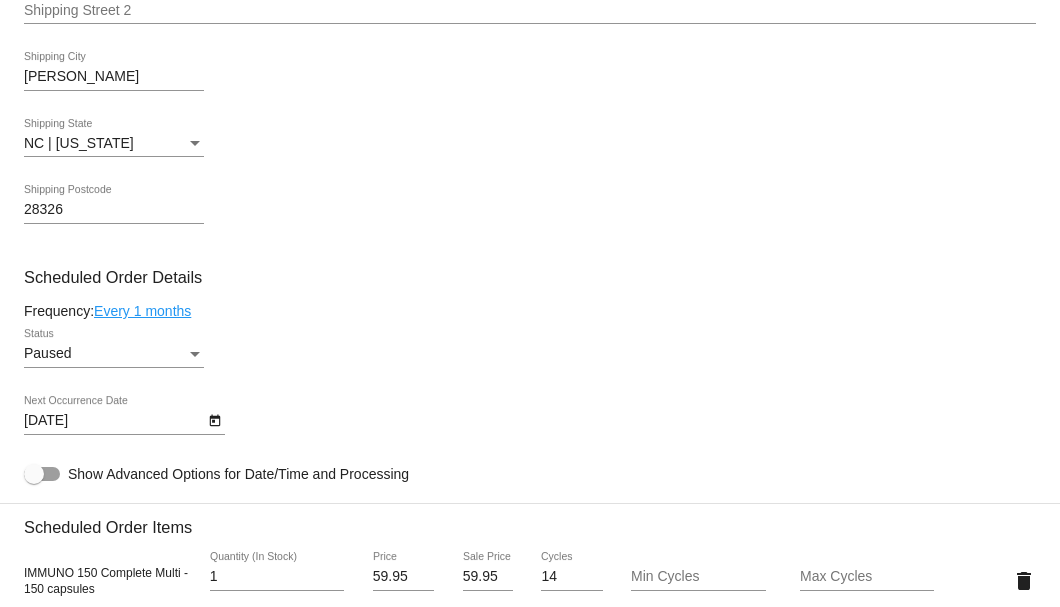 scroll, scrollTop: 1200, scrollLeft: 0, axis: vertical 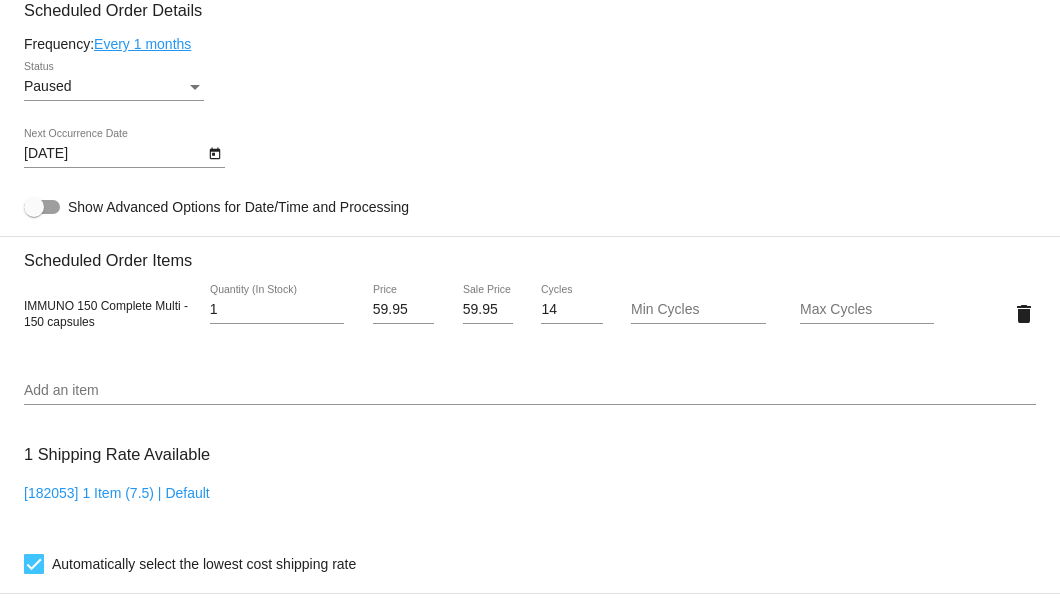 type on "60 Ridgeview Dr" 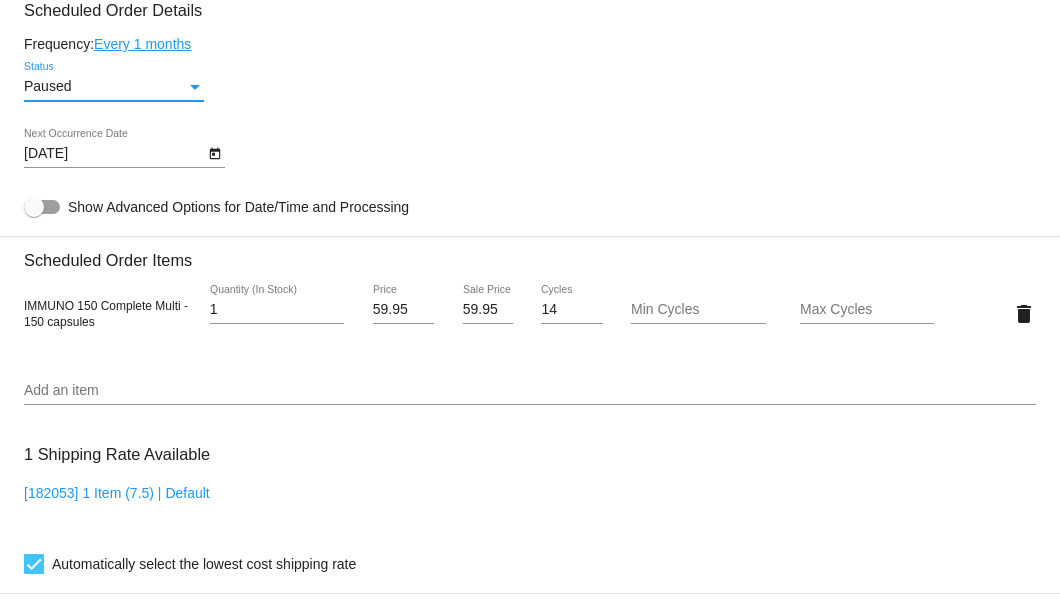 click at bounding box center (195, 87) 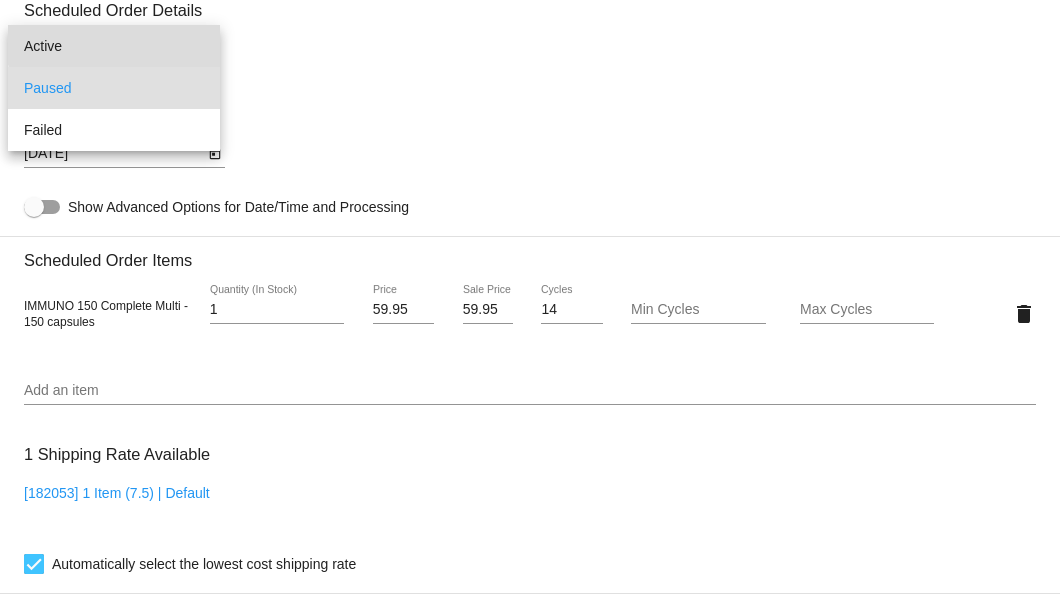 click on "Active" at bounding box center [114, 46] 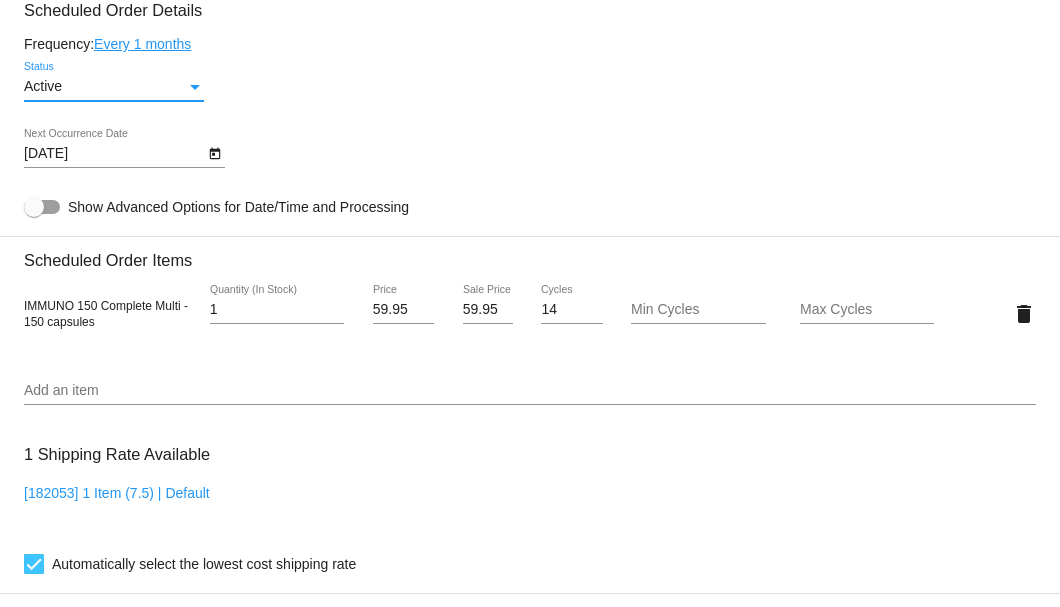 click 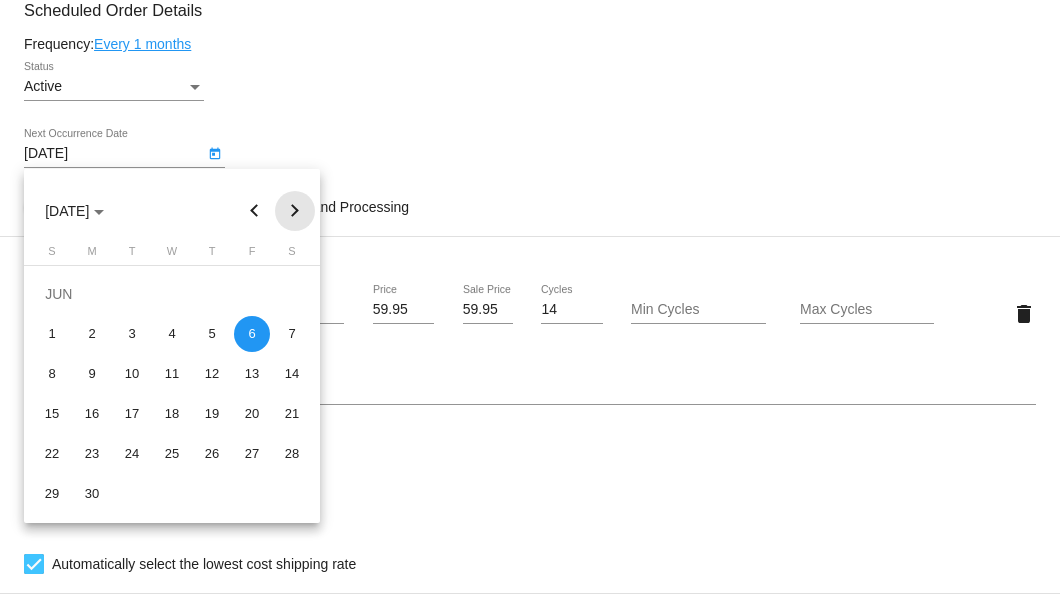 click at bounding box center (295, 211) 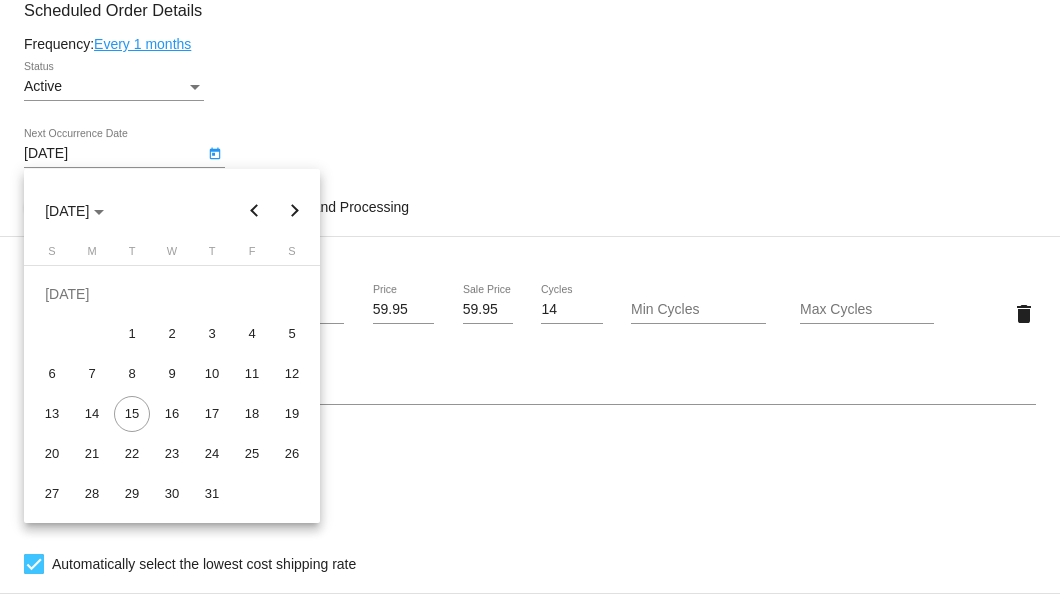 click at bounding box center (295, 211) 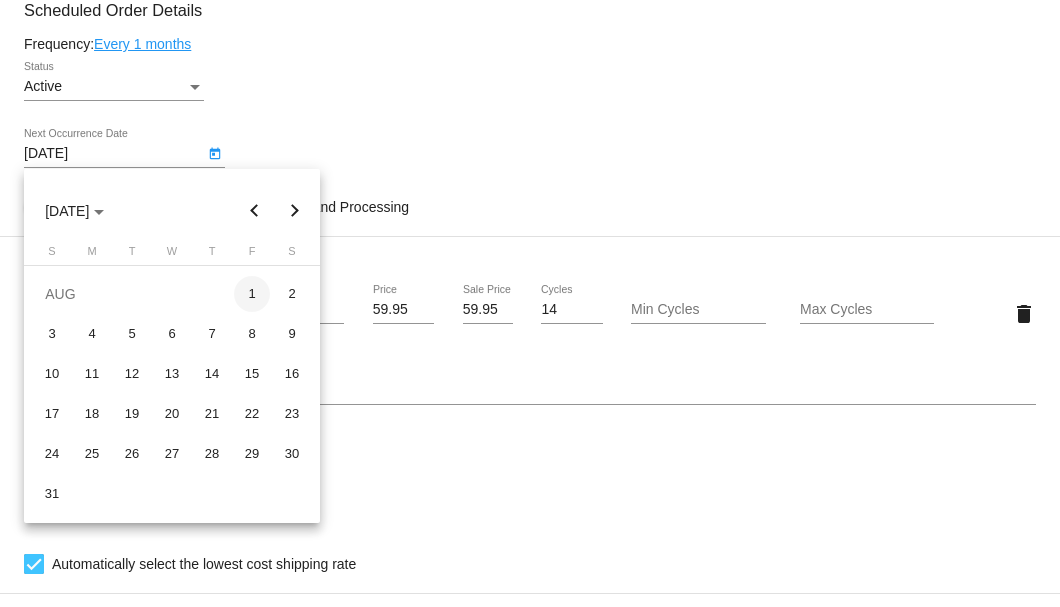 click on "1" at bounding box center [252, 294] 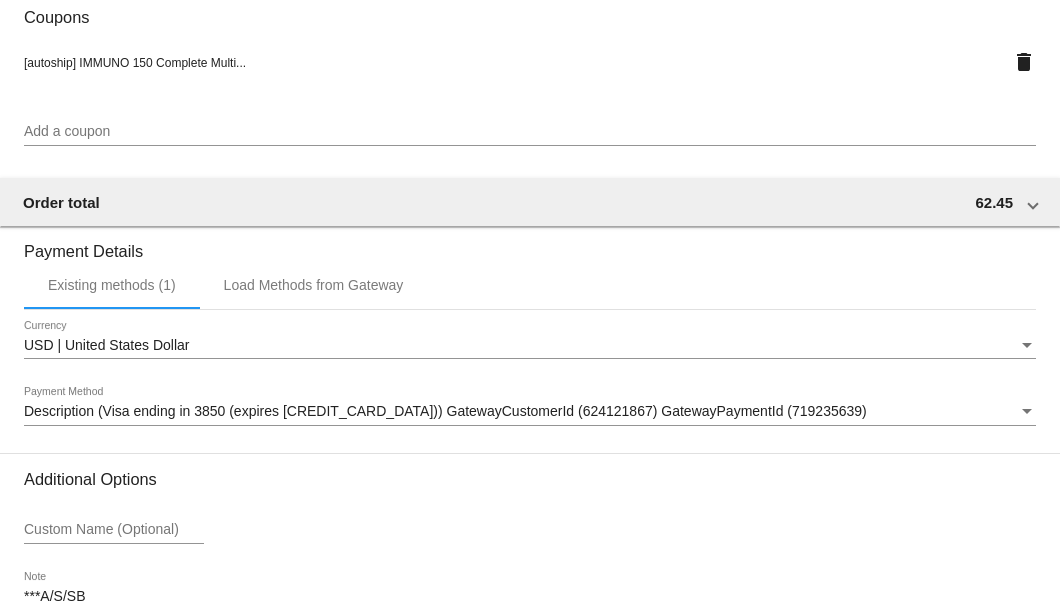 scroll, scrollTop: 1930, scrollLeft: 0, axis: vertical 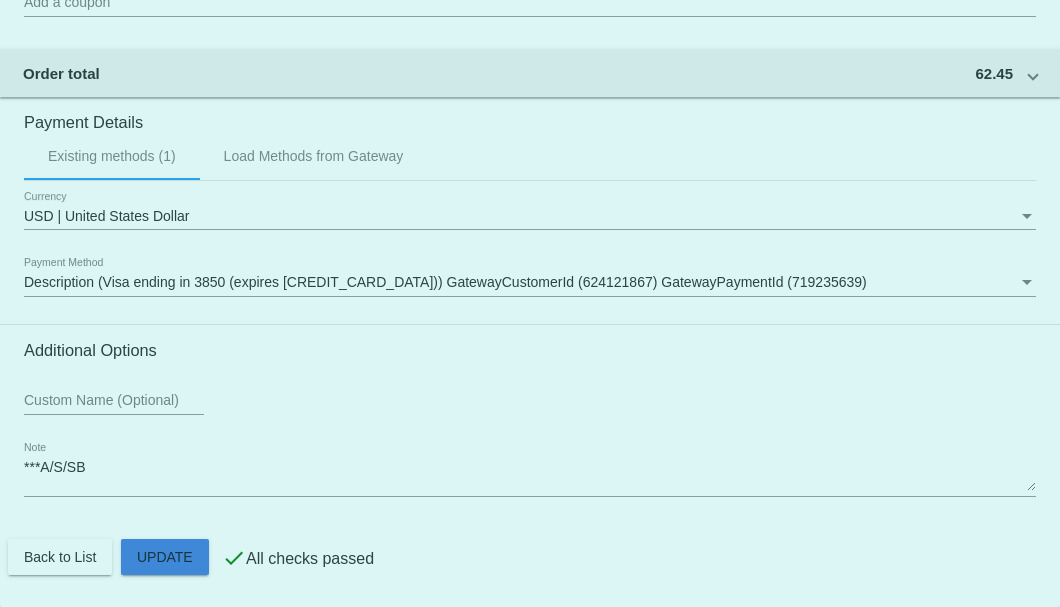 click on "Customer
2795871: Calvin Householder
calrey@charter.net
Customer Shipping
Enter Shipping Address Select A Saved Address (0)
Calvin
Shipping First Name
Householder
Shipping Last Name
US | USA
Shipping Country
60 Ridgeview Dr
Shipping Street 1
Shipping Street 2
Cameron
Shipping City
NC | North Carolina
Shipping State
28326
Shipping Postcode
Scheduled Order Details
Frequency:
Every 1 months
Active
Status 1" 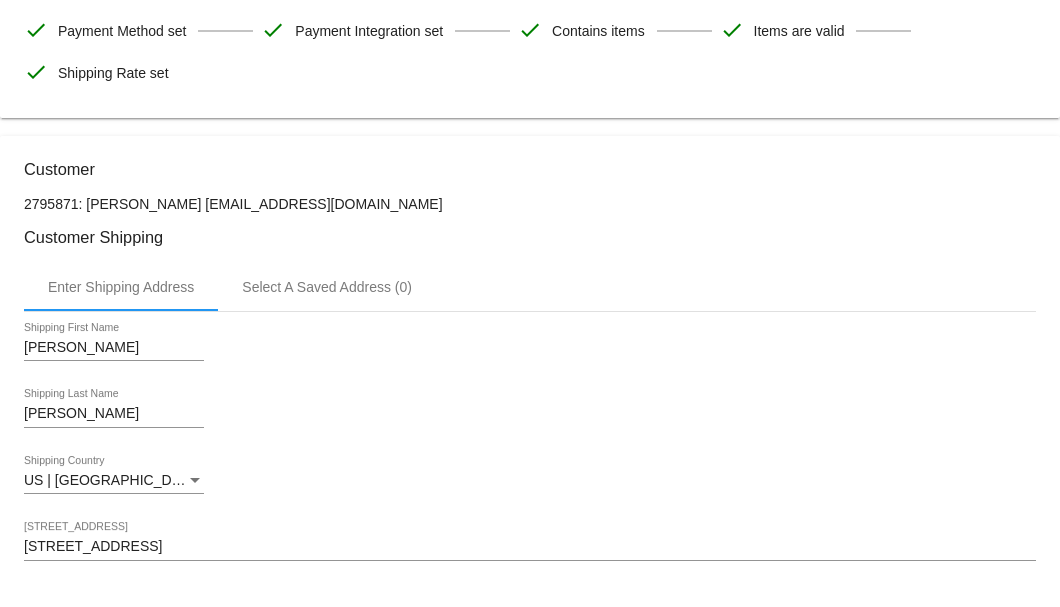 scroll, scrollTop: 130, scrollLeft: 0, axis: vertical 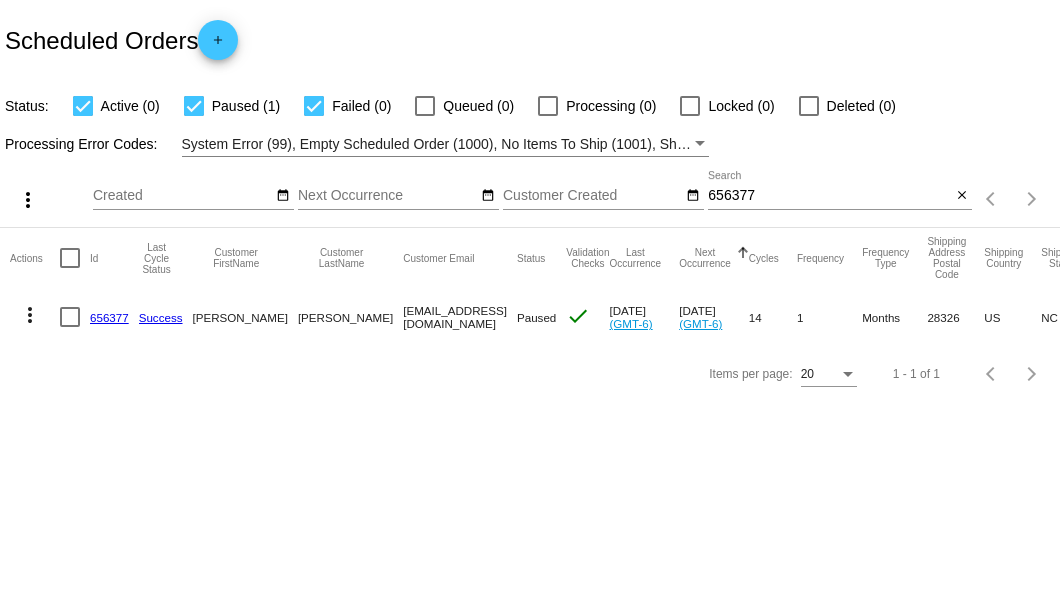 click on "656377" 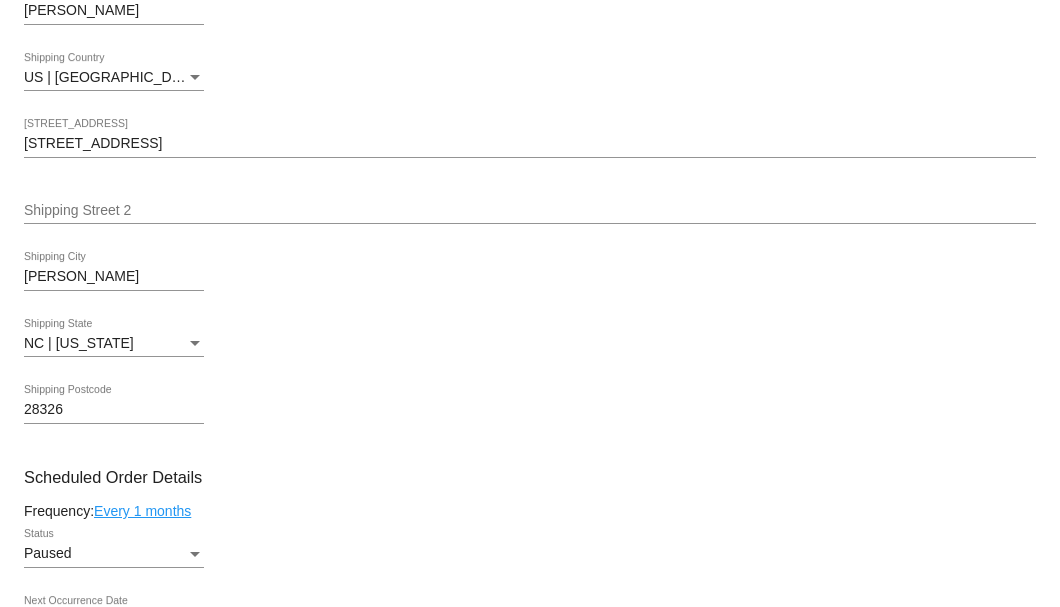 scroll, scrollTop: 1000, scrollLeft: 0, axis: vertical 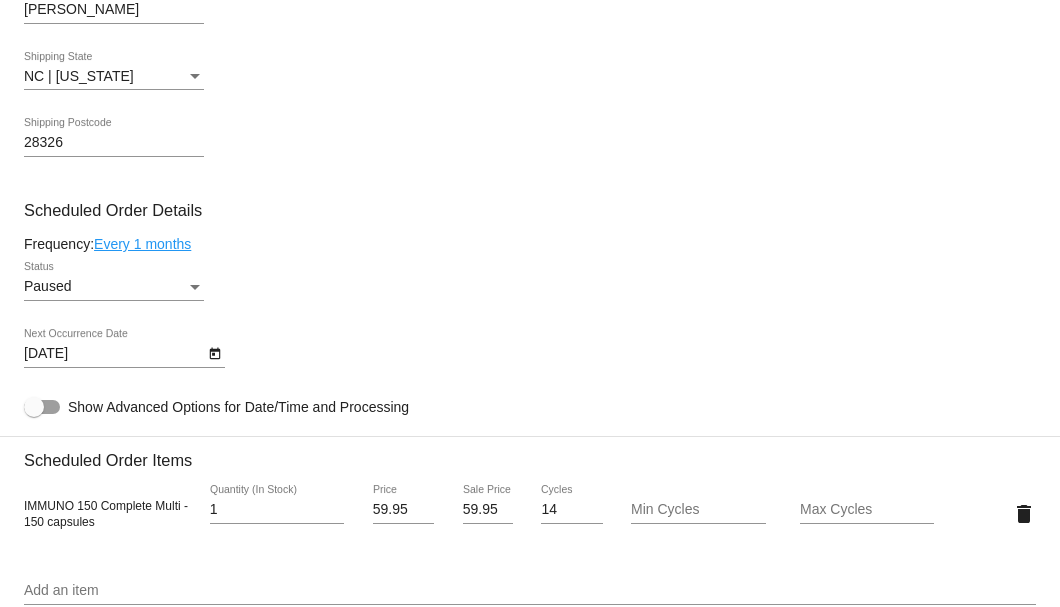 click on "Paused" at bounding box center (105, 287) 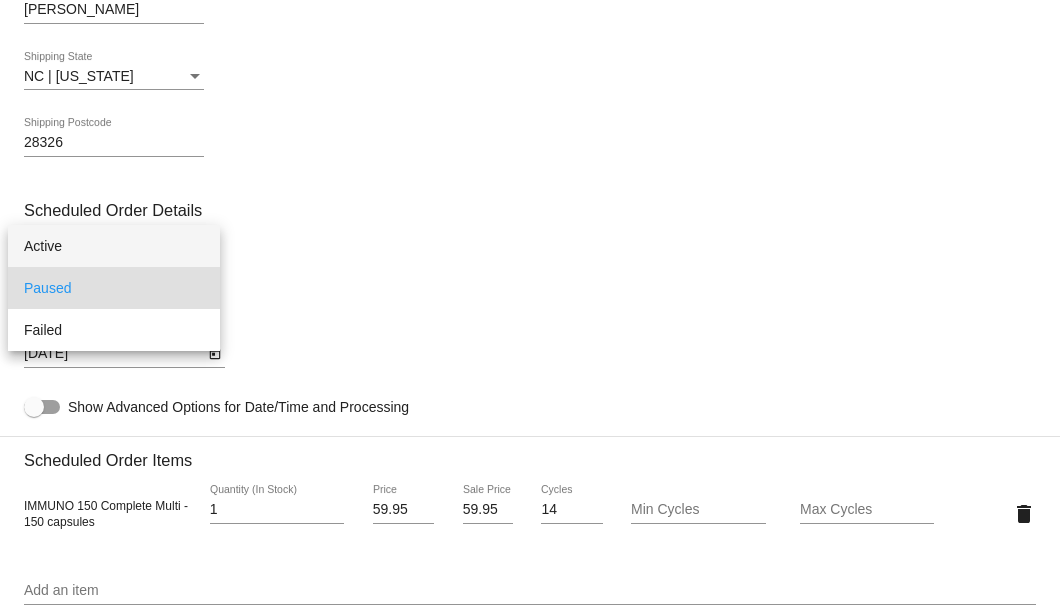 click on "Active" at bounding box center (114, 246) 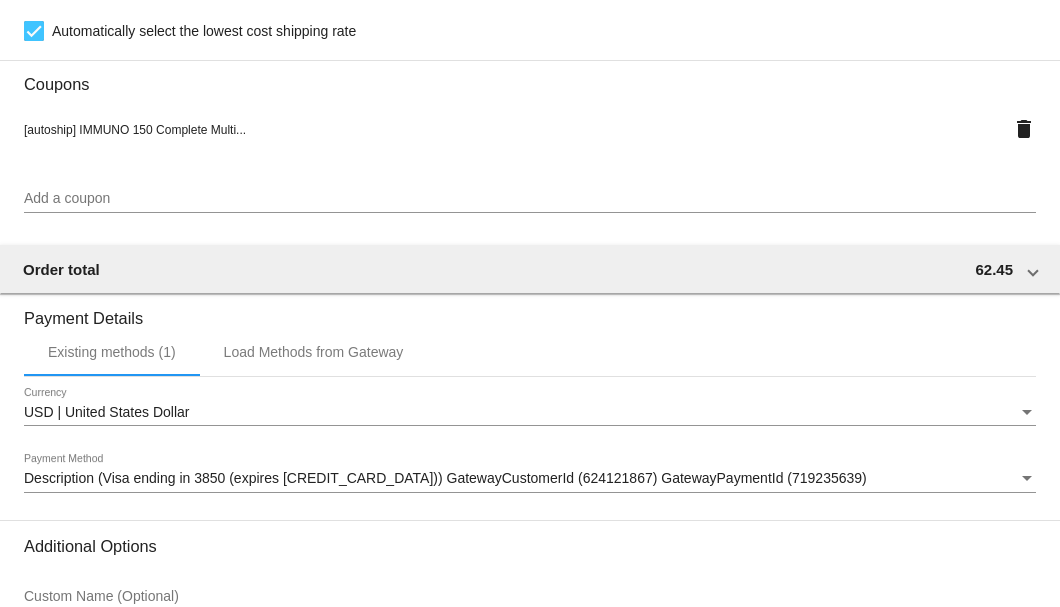 scroll, scrollTop: 1930, scrollLeft: 0, axis: vertical 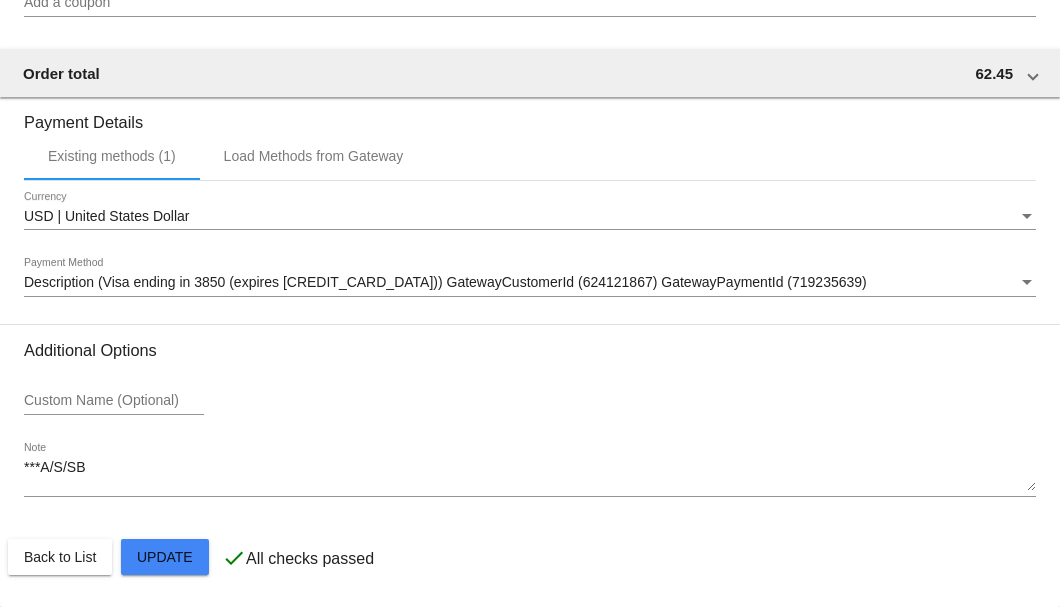 click on "Customer
2795871: Calvin Householder
calrey@charter.net
Customer Shipping
Enter Shipping Address Select A Saved Address (0)
Calvin
Shipping First Name
Householder
Shipping Last Name
US | USA
Shipping Country
60 ridgeview dr
Shipping Street 1
Shipping Street 2
Cameron
Shipping City
NC | North Carolina
Shipping State
28326
Shipping Postcode
Scheduled Order Details
Frequency:
Every 1 months
Active
Status 1" 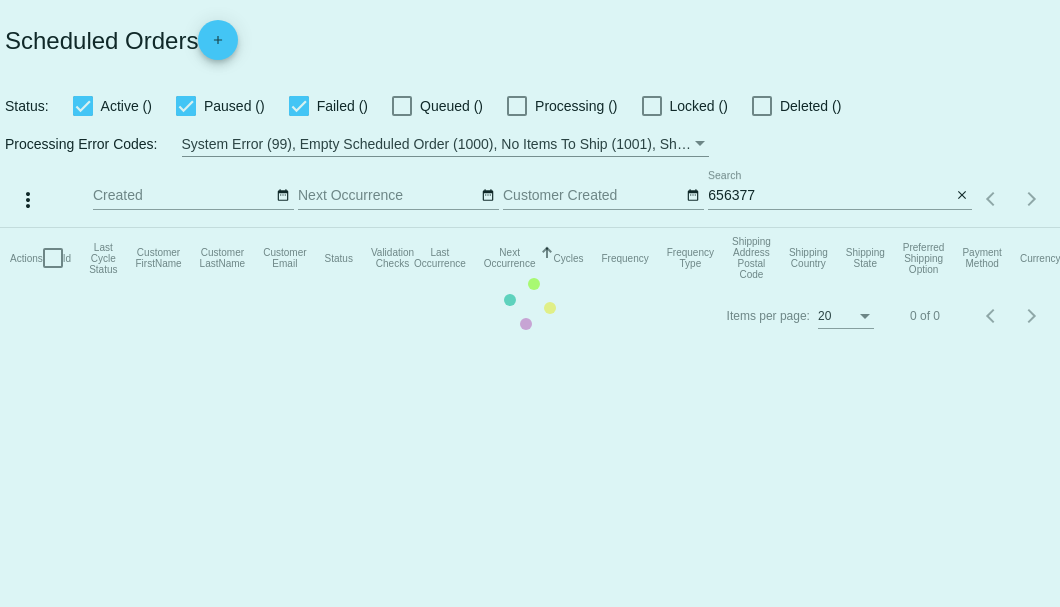scroll, scrollTop: 0, scrollLeft: 0, axis: both 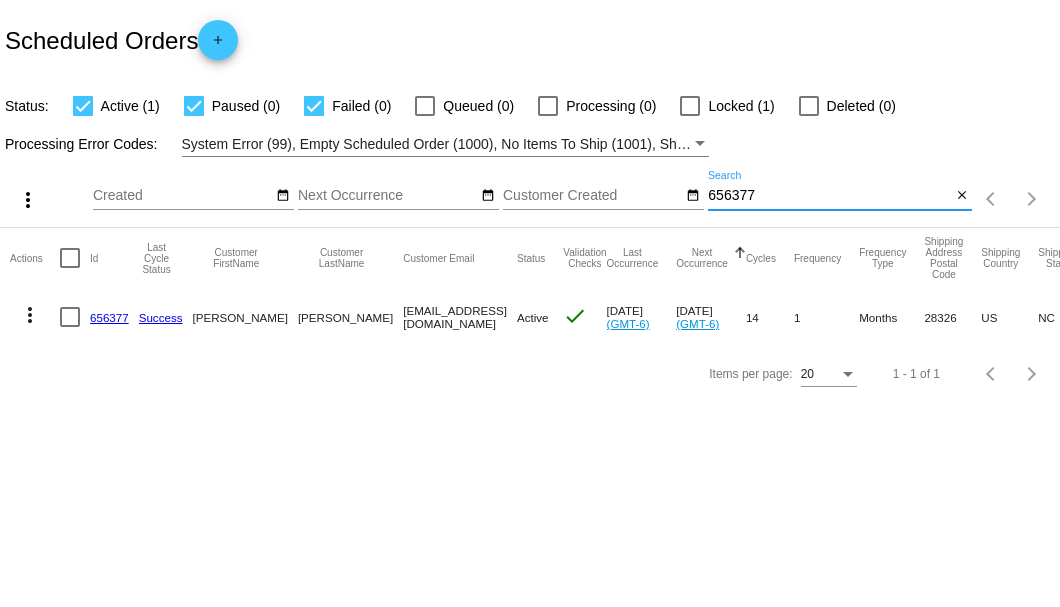 click on "656377" at bounding box center [829, 196] 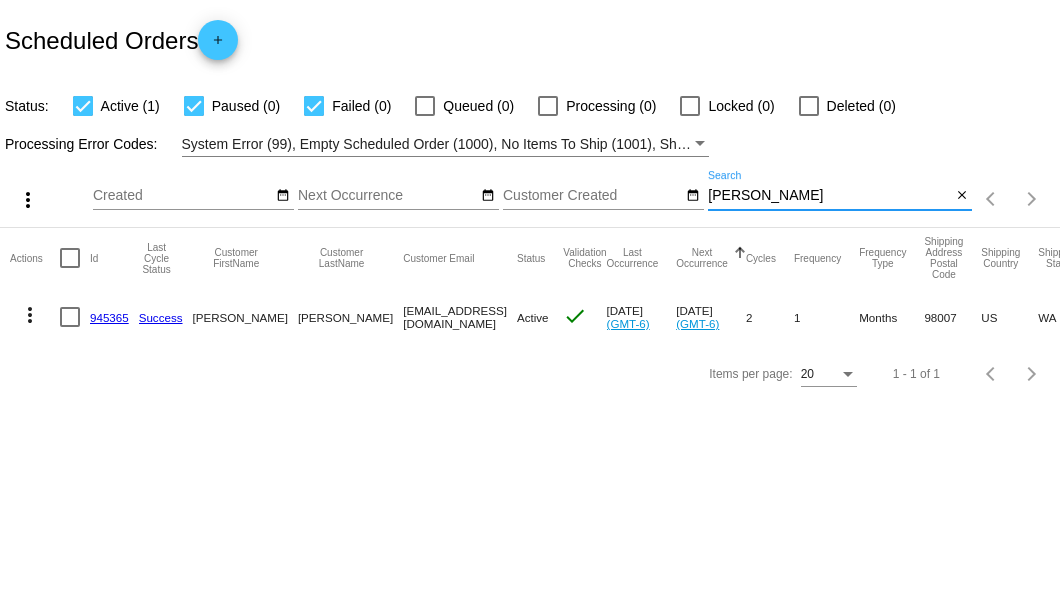 type on "[PERSON_NAME]" 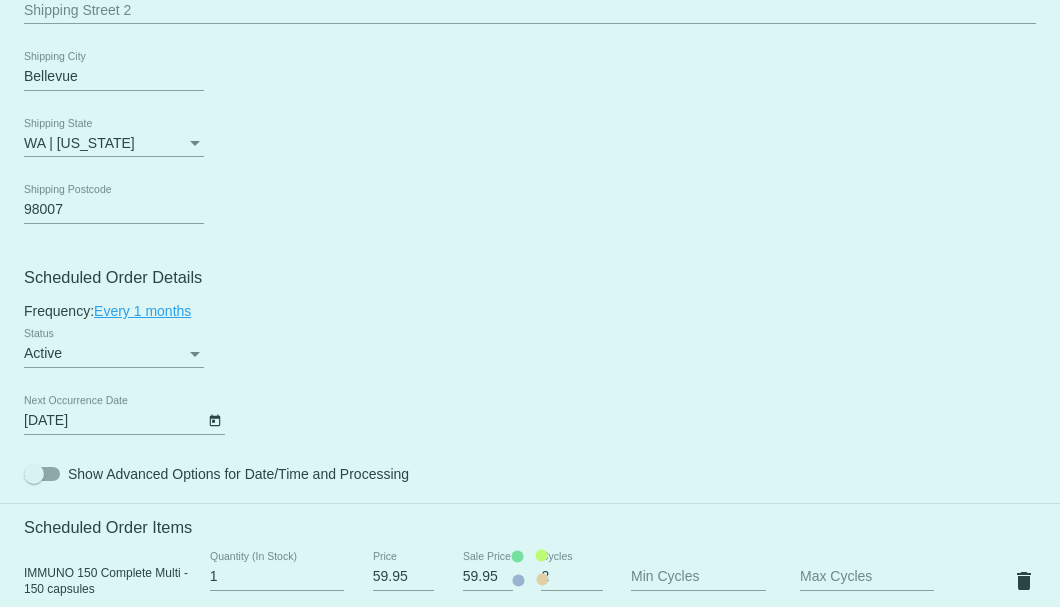 scroll, scrollTop: 1133, scrollLeft: 0, axis: vertical 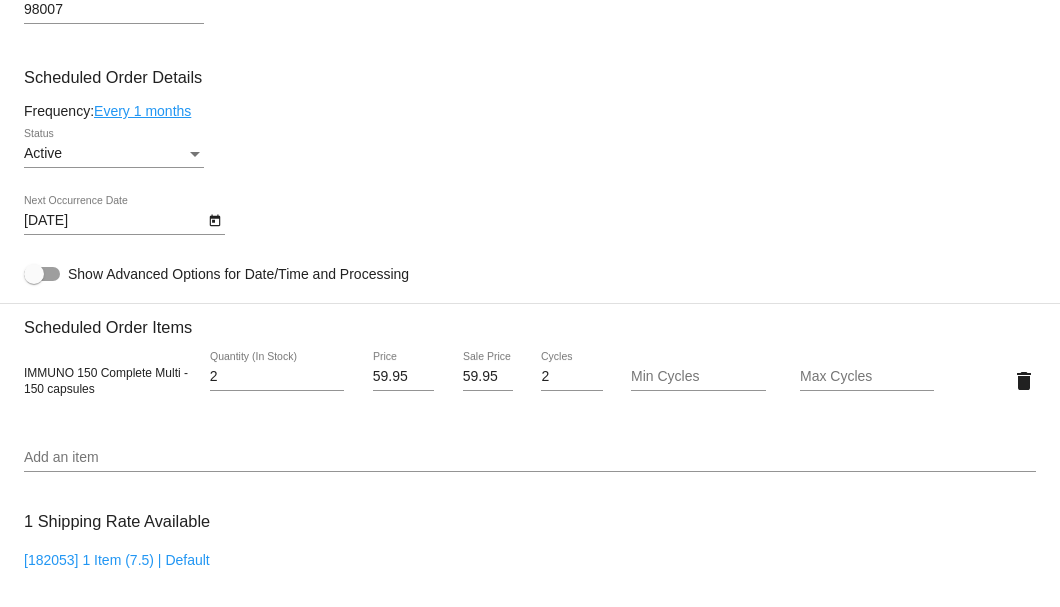 type on "2" 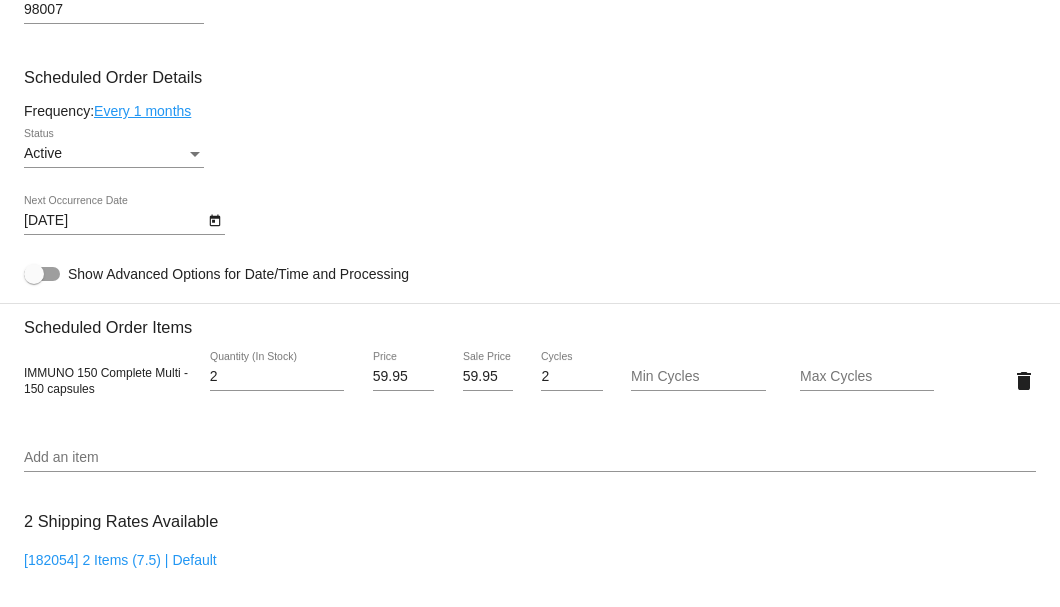 click on "Every 1 months" 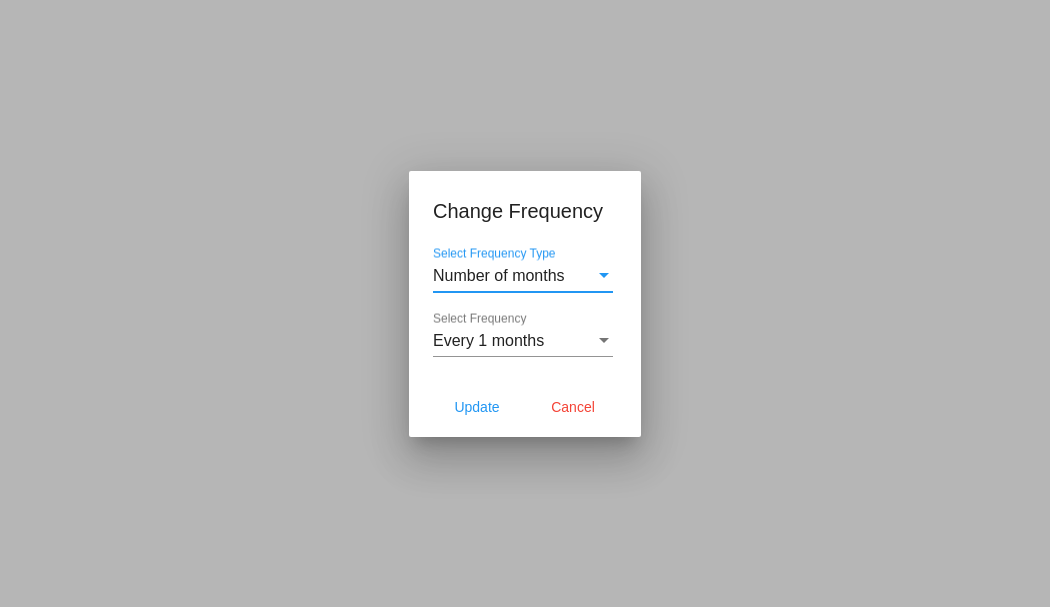 click on "Every 1 months
Select Frequency" at bounding box center [523, 334] 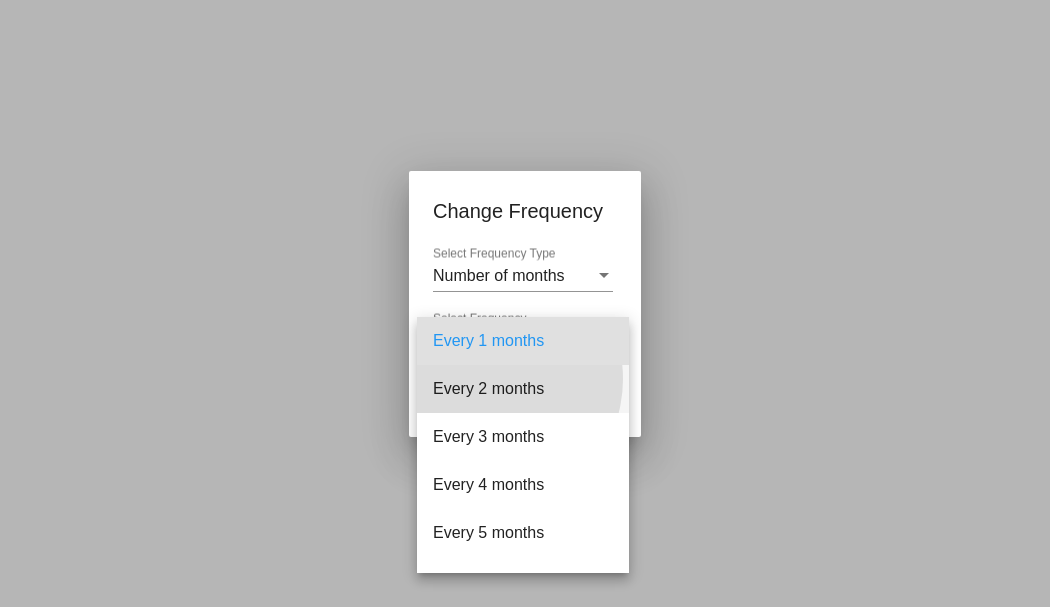 click on "Every 2 months" at bounding box center [523, 389] 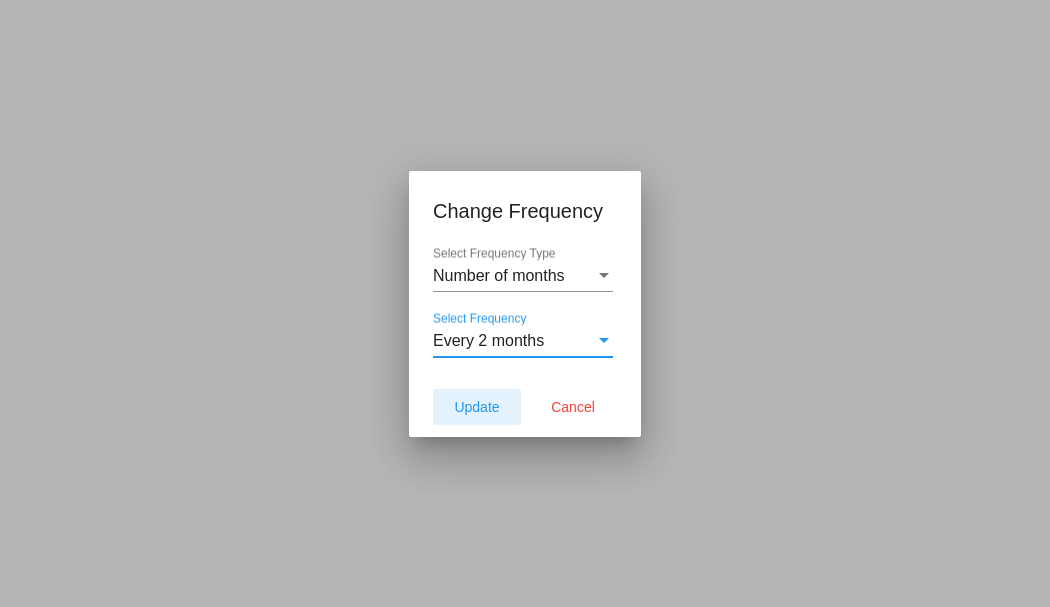 click on "Update" 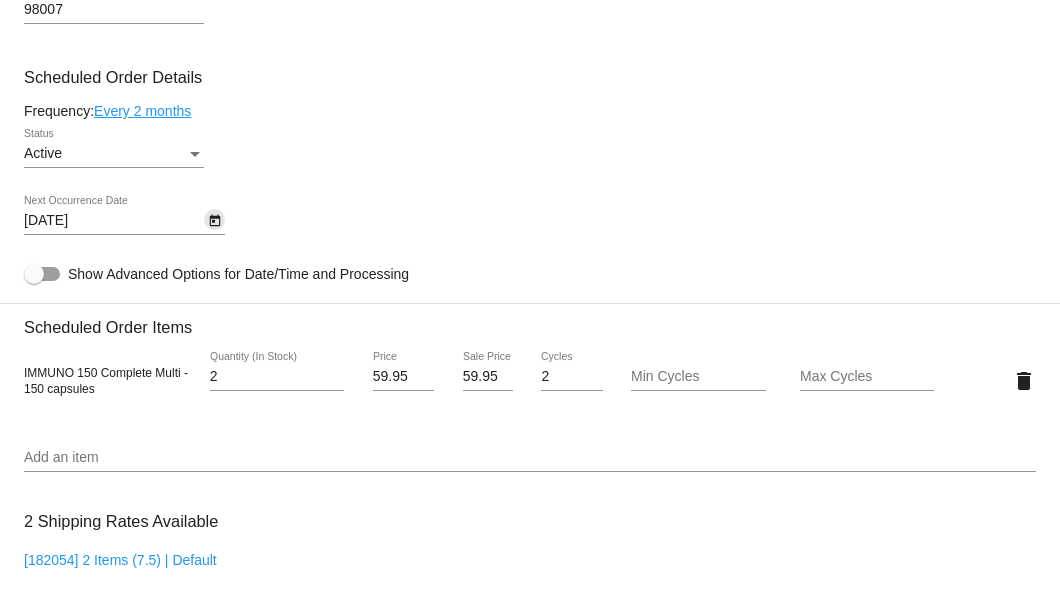 click 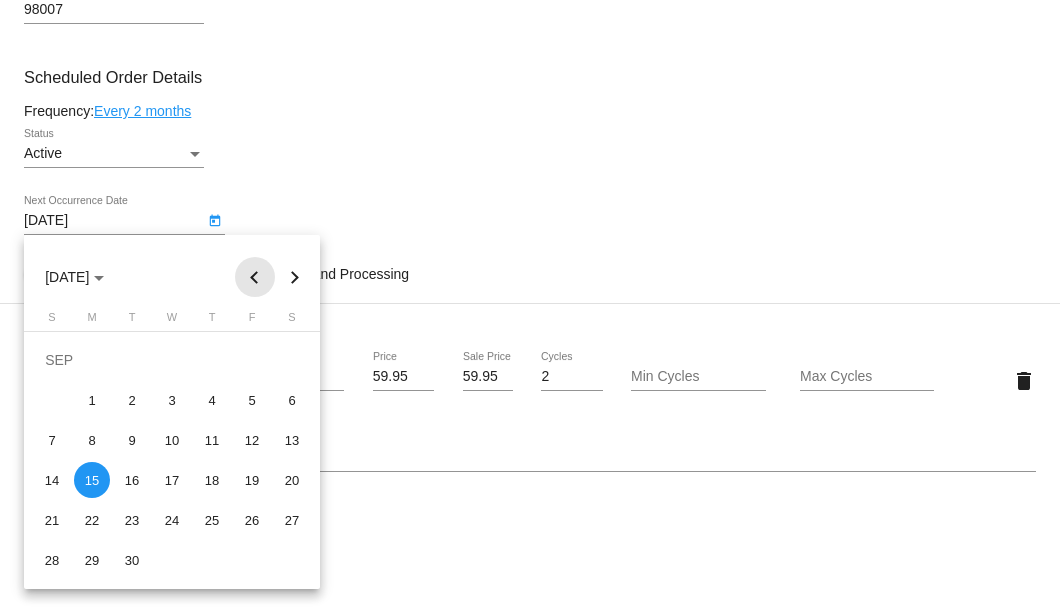 click at bounding box center [255, 277] 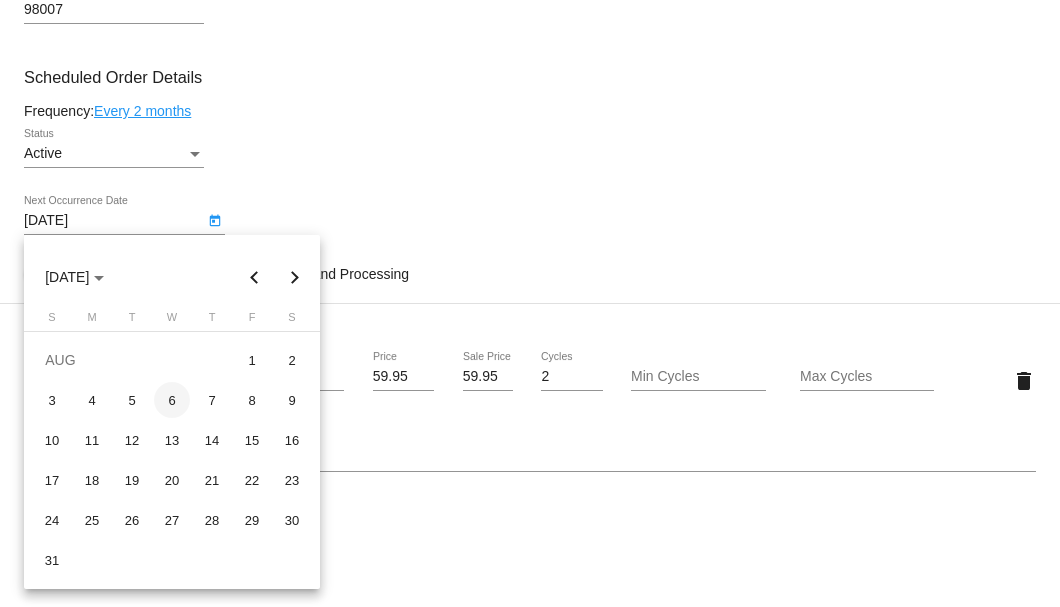 click on "6" at bounding box center (172, 400) 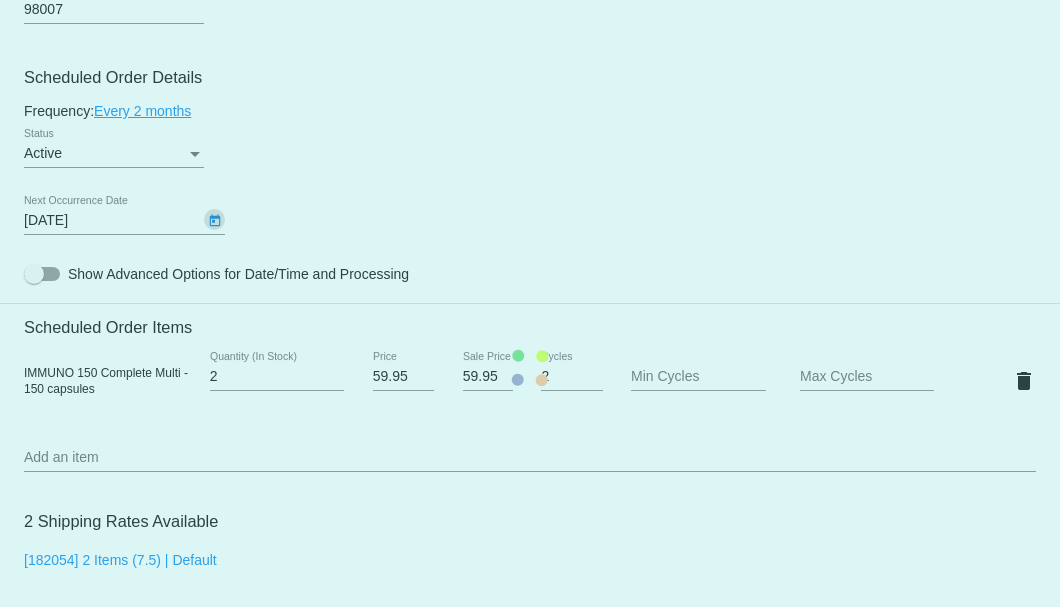 type on "8/6/2025" 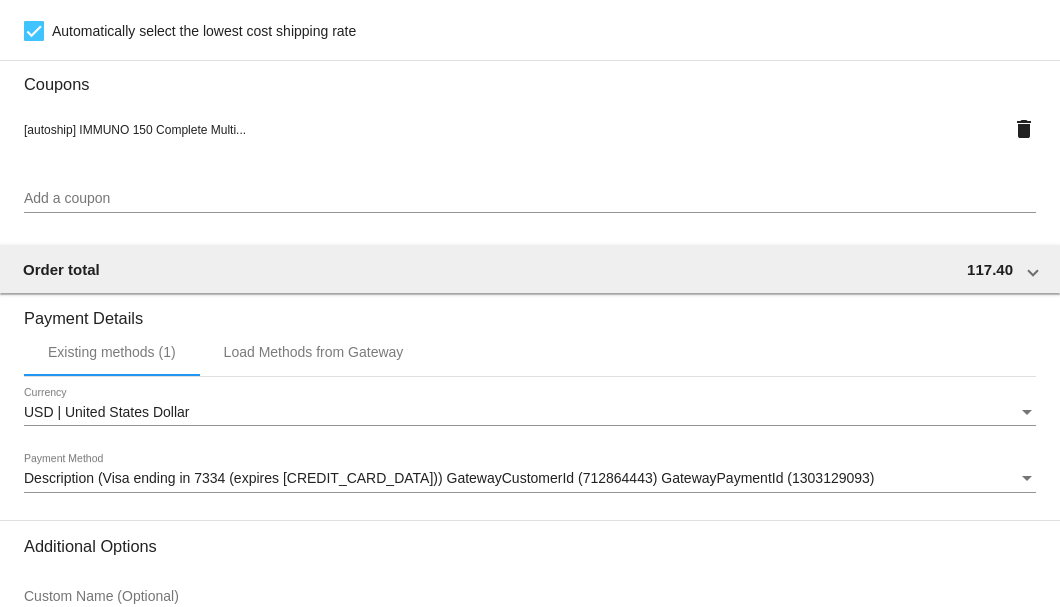 scroll, scrollTop: 1930, scrollLeft: 0, axis: vertical 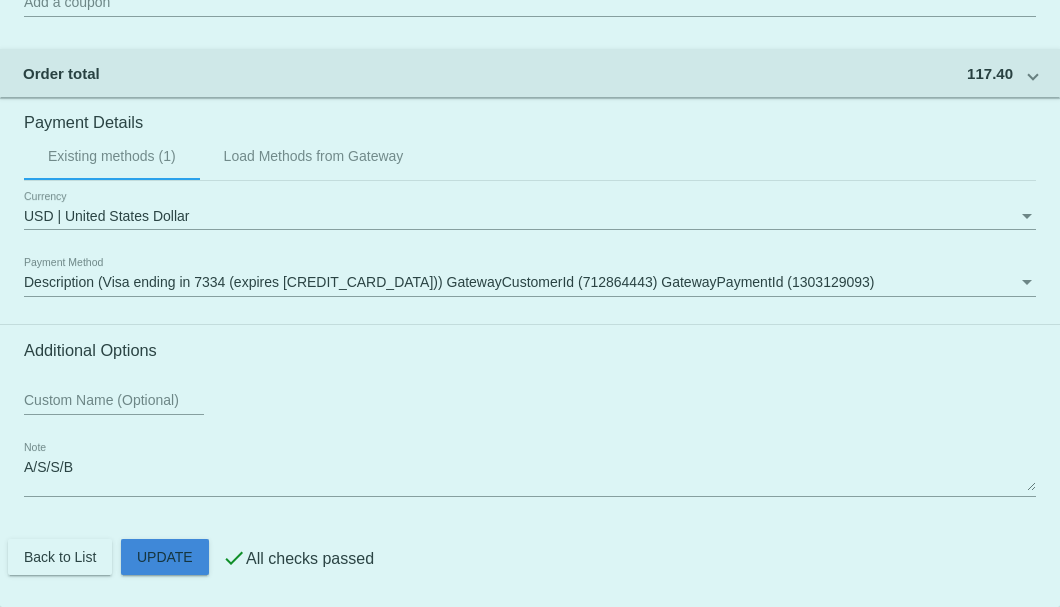click on "Customer
6156425: Anita L Dickson
4256039562@exceptionalproducts.org
Customer Shipping
Enter Shipping Address Select A Saved Address (0)
Anita L
Shipping First Name
Dickson
Shipping Last Name
US | USA
Shipping Country
466 155th Ave SE
Shipping Street 1
Shipping Street 2
Bellevue
Shipping City
WA | Washington
Shipping State
98007
Shipping Postcode
Scheduled Order Details
Frequency:
Every 2 months
Active" 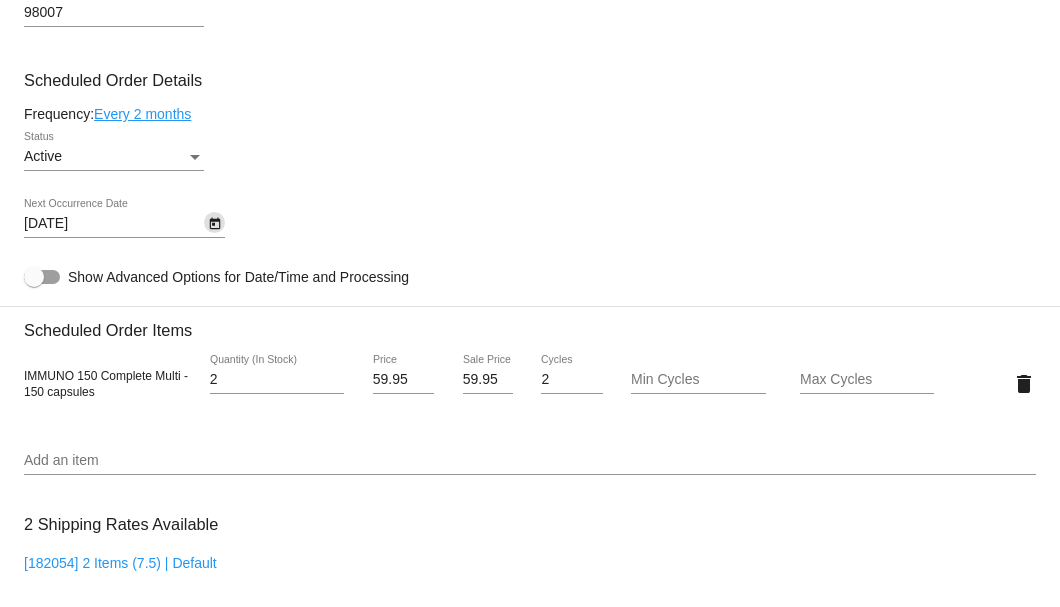 scroll, scrollTop: 1196, scrollLeft: 0, axis: vertical 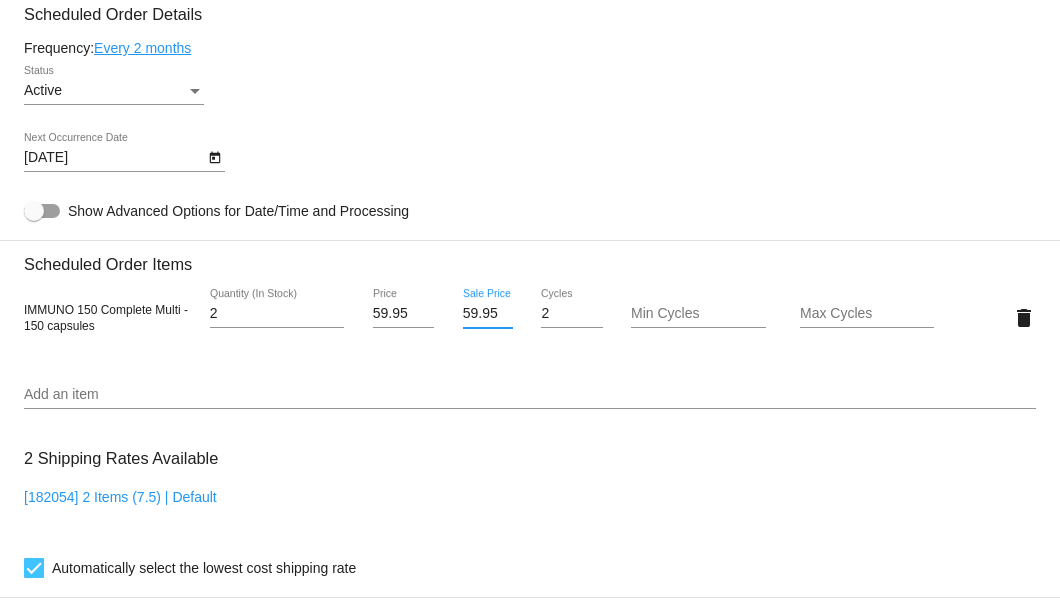drag, startPoint x: 459, startPoint y: 310, endPoint x: 489, endPoint y: 312, distance: 30.066593 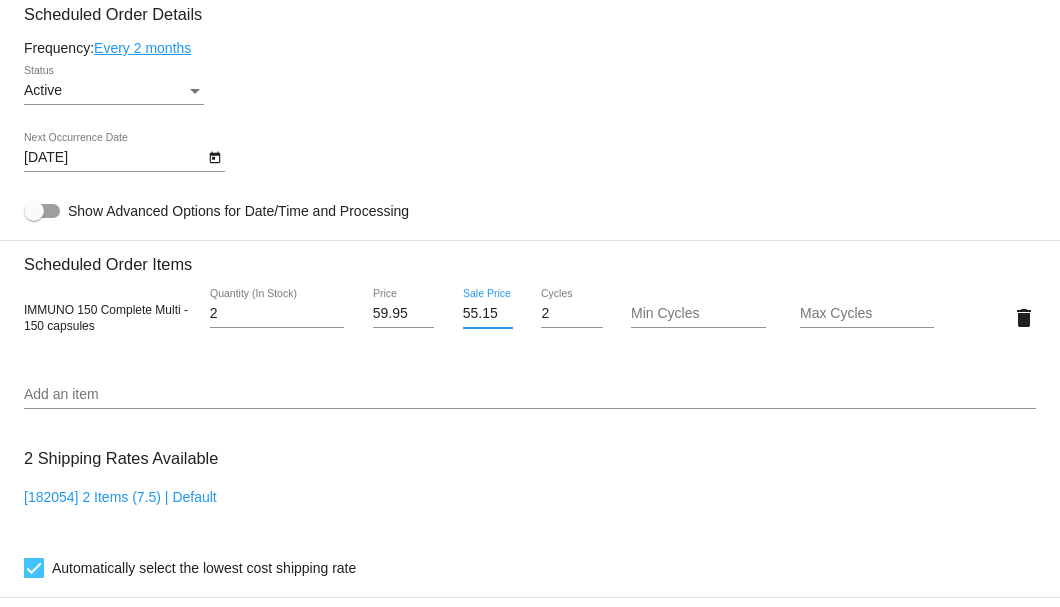 scroll, scrollTop: 0, scrollLeft: 0, axis: both 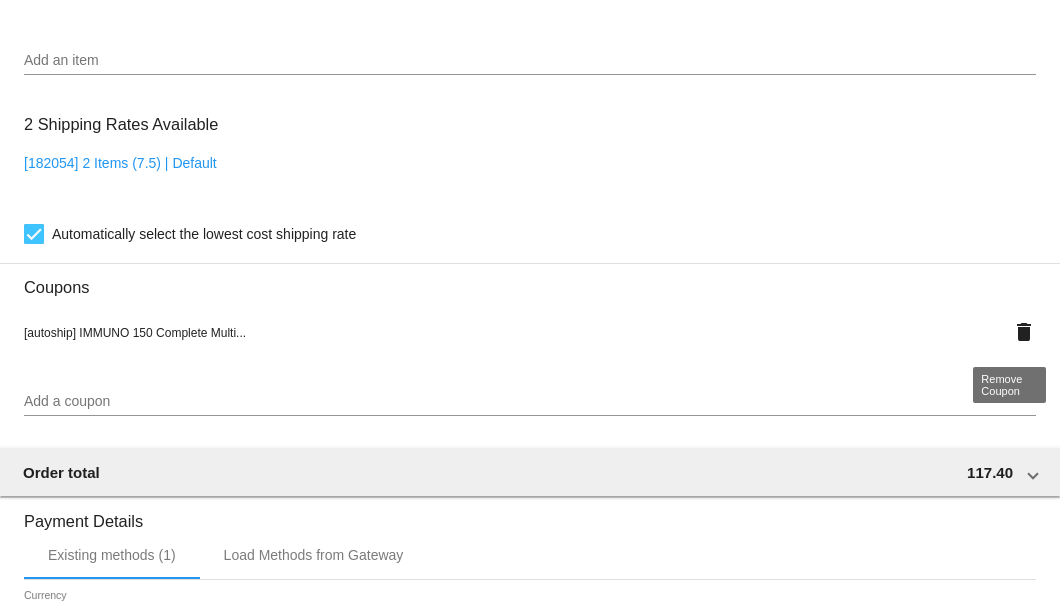 type on "55.15" 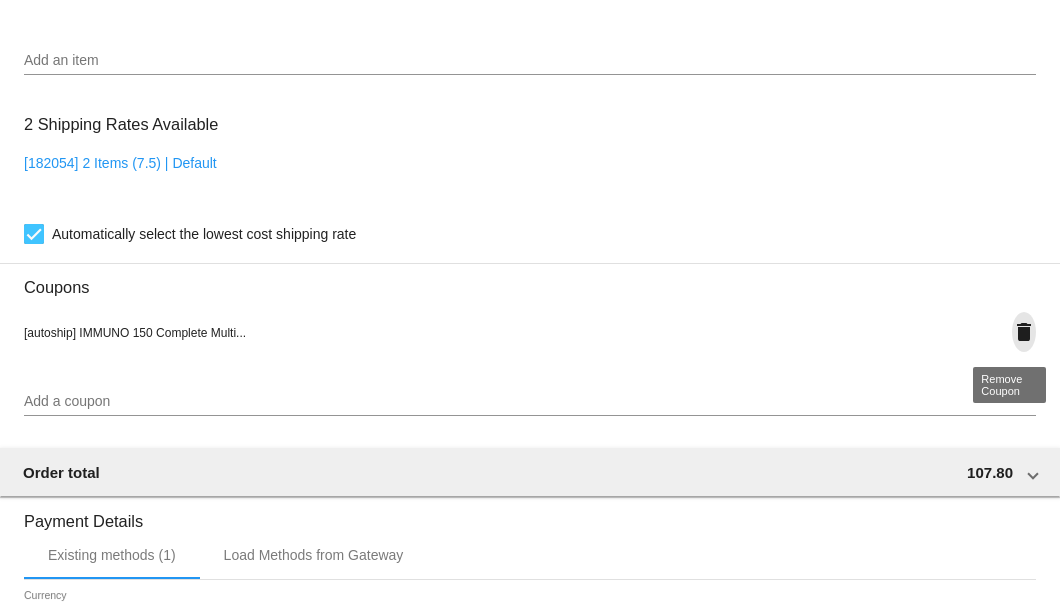 click on "delete" 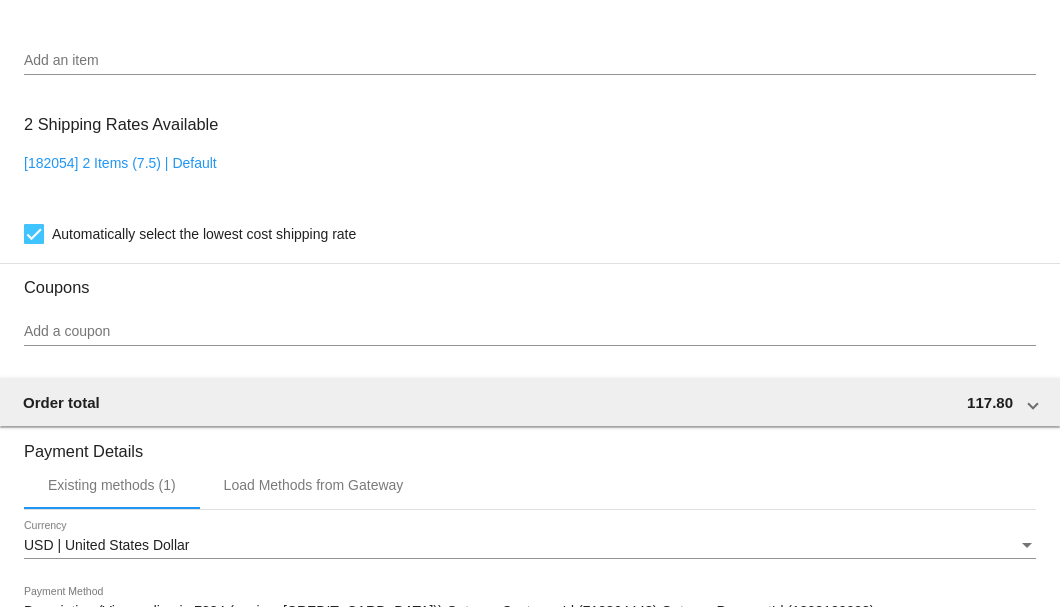click on "Add a coupon" at bounding box center (530, 332) 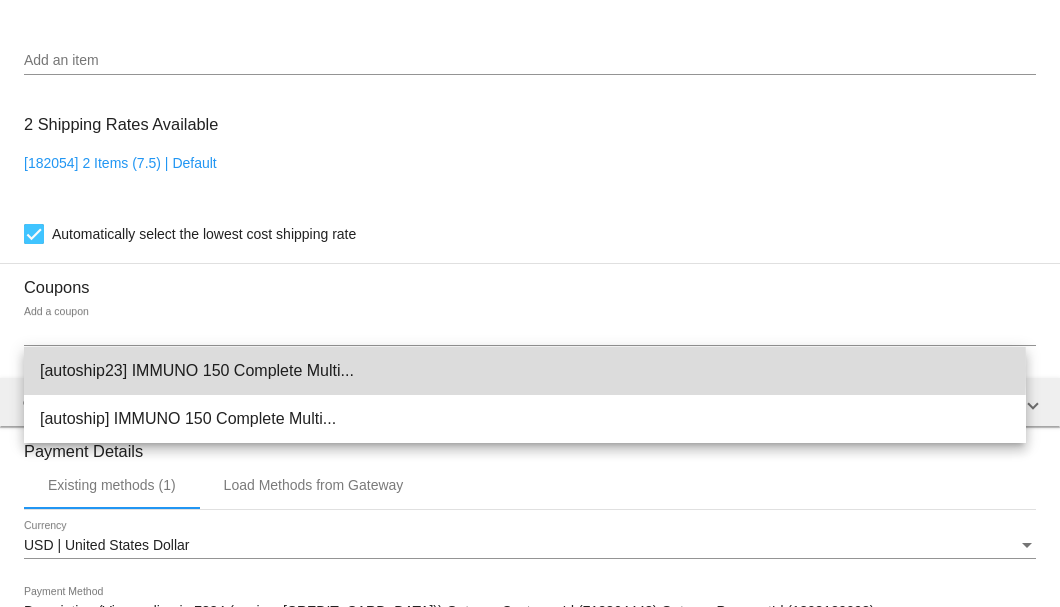 click on "[autoship23] IMMUNO 150 Complete Multi..." at bounding box center [525, 371] 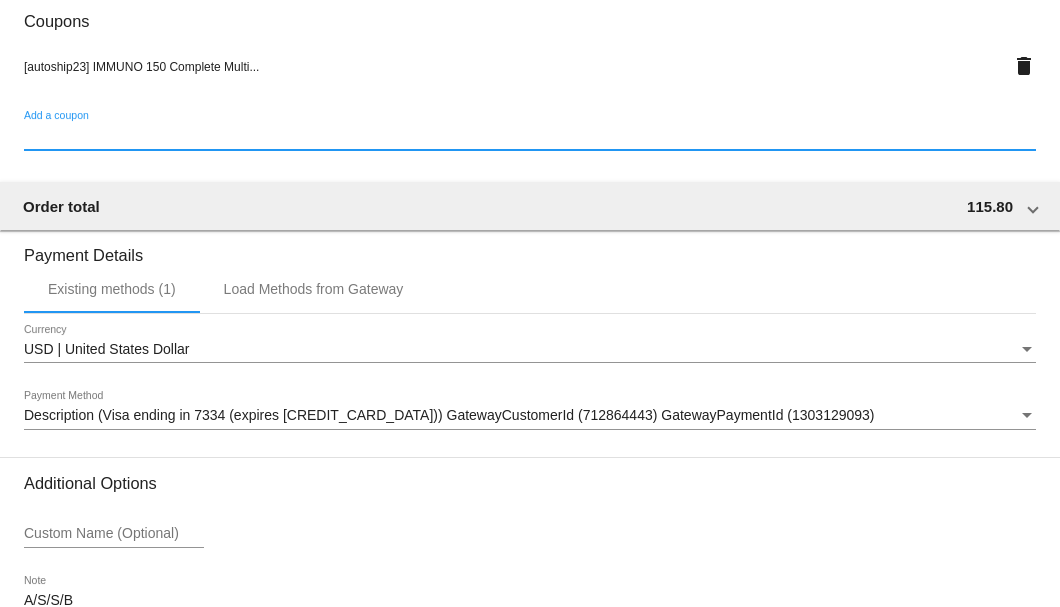scroll, scrollTop: 1930, scrollLeft: 0, axis: vertical 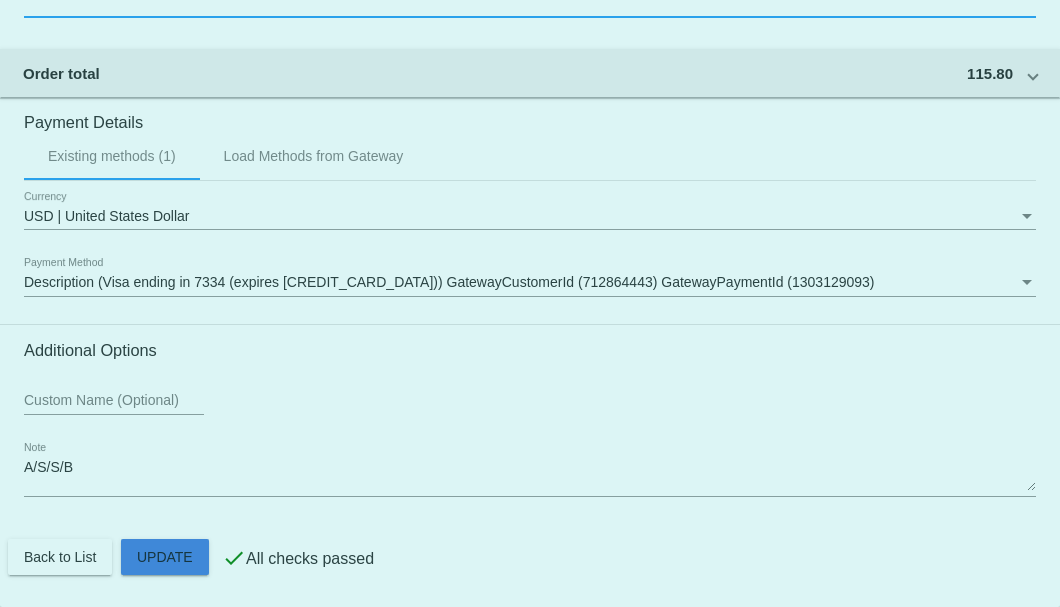 click on "Customer
6156425: Anita L Dickson
4256039562@exceptionalproducts.org
Customer Shipping
Enter Shipping Address Select A Saved Address (0)
Anita L
Shipping First Name
Dickson
Shipping Last Name
US | USA
Shipping Country
466 155th Ave SE
Shipping Street 1
Shipping Street 2
Bellevue
Shipping City
WA | Washington
Shipping State
98007
Shipping Postcode
Scheduled Order Details
Frequency:
Every 2 months
Active" 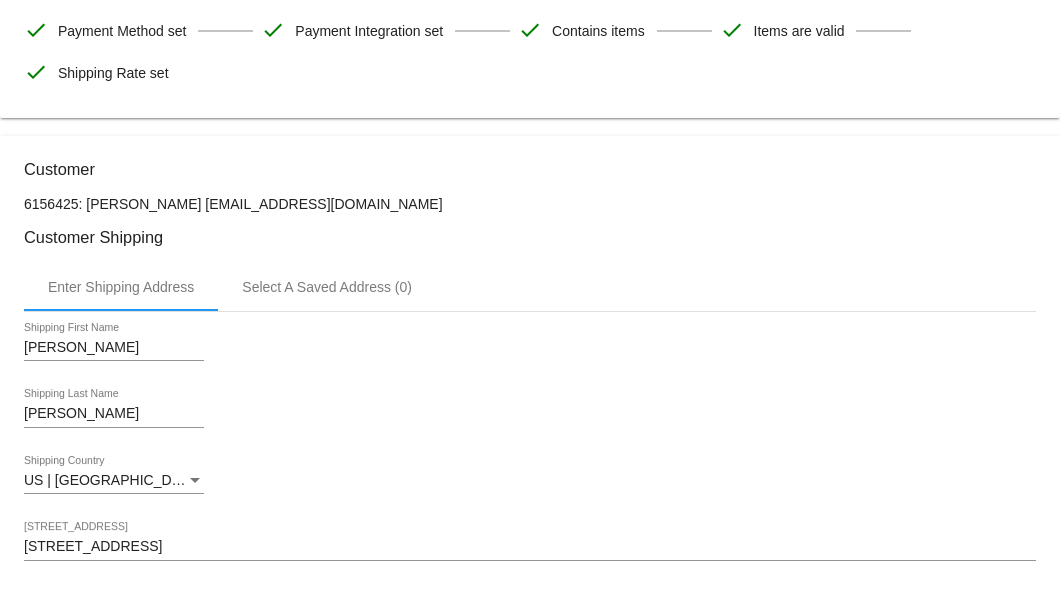 scroll, scrollTop: 196, scrollLeft: 0, axis: vertical 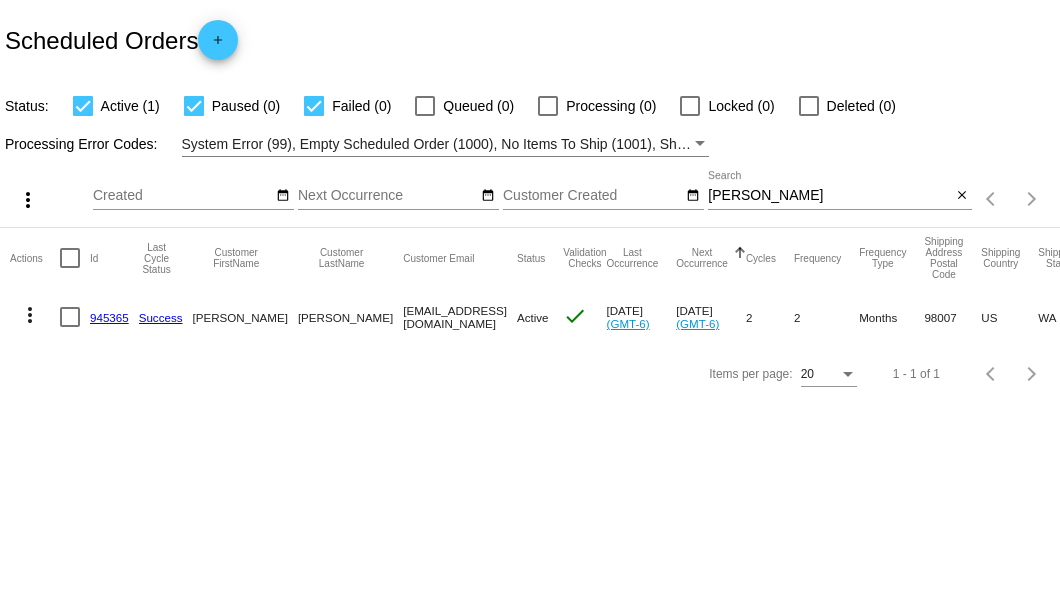 drag, startPoint x: 321, startPoint y: 315, endPoint x: 533, endPoint y: 315, distance: 212 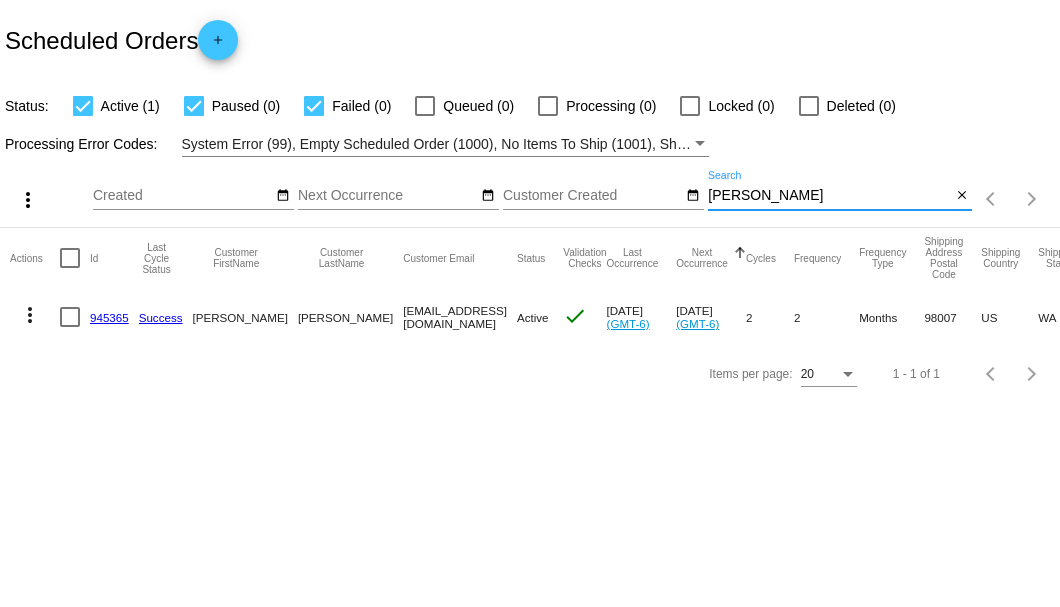 click on "dickson" at bounding box center (829, 196) 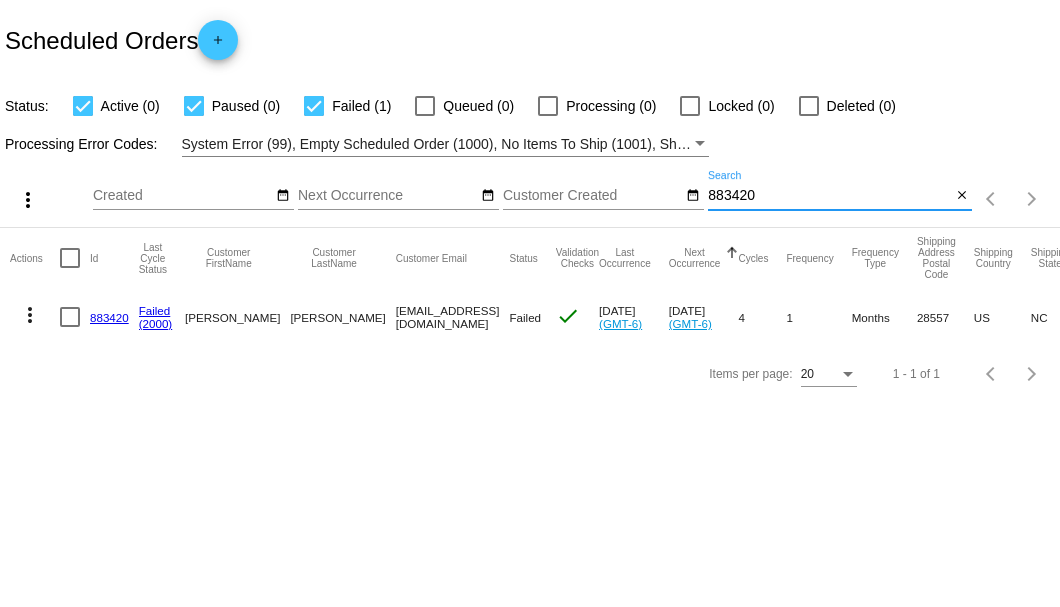 type on "883420" 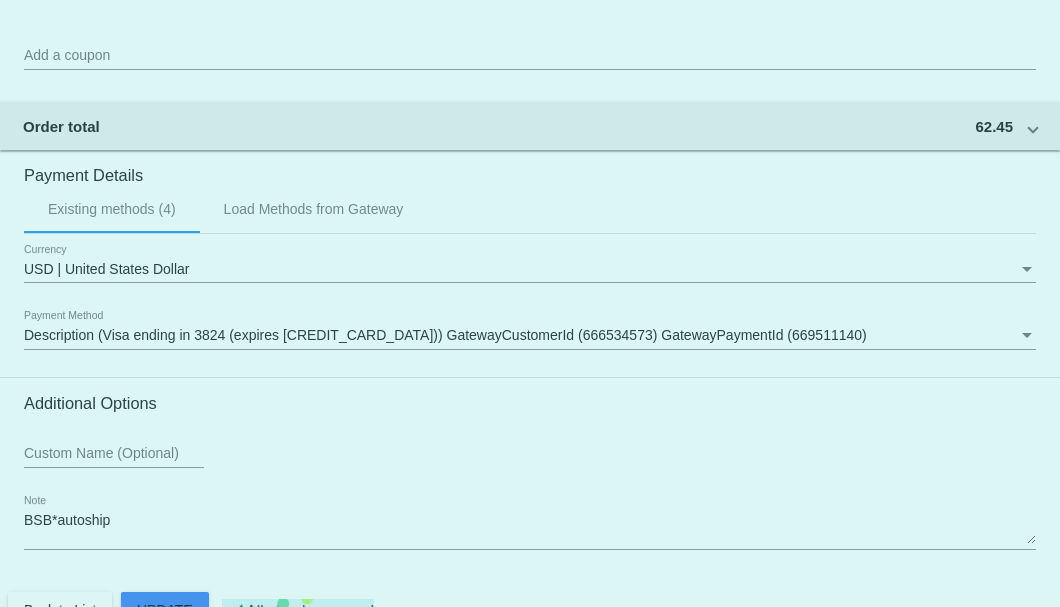 scroll, scrollTop: 1986, scrollLeft: 0, axis: vertical 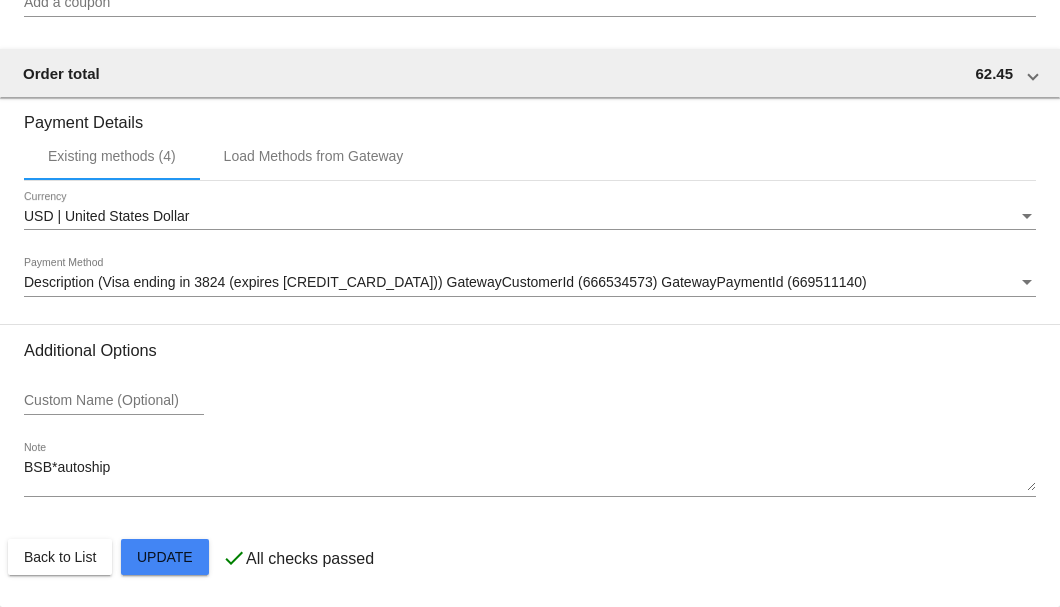 click on "Custom Name (Optional)" 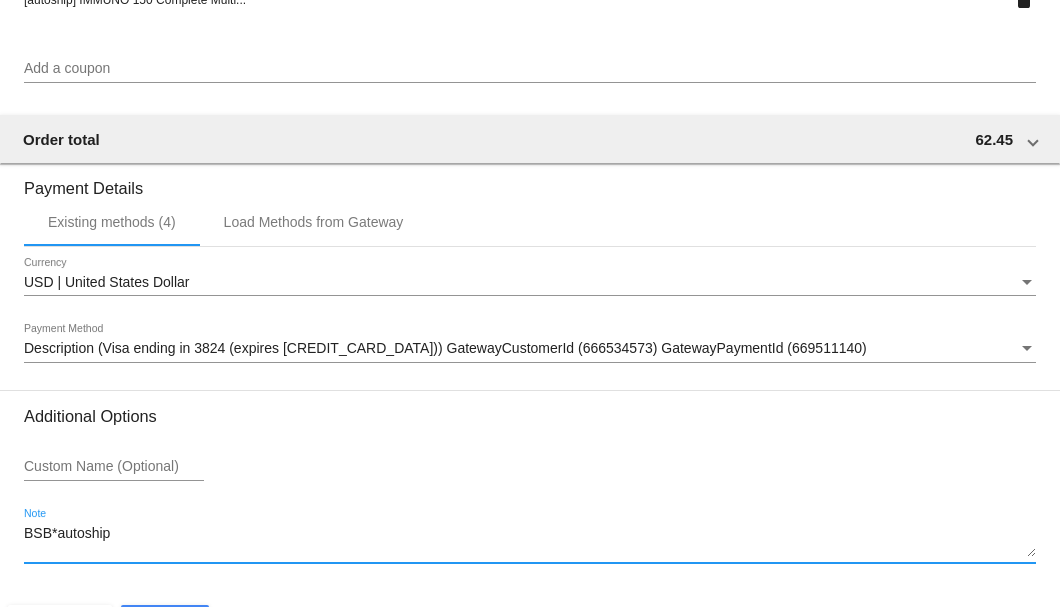 drag, startPoint x: 130, startPoint y: 531, endPoint x: 8, endPoint y: 532, distance: 122.0041 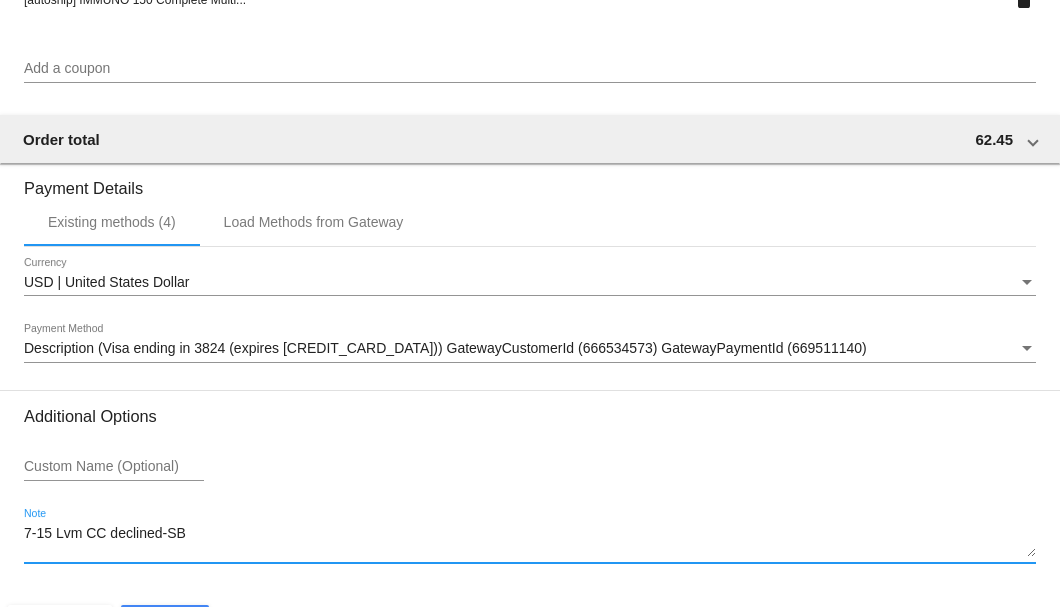 scroll, scrollTop: 1986, scrollLeft: 0, axis: vertical 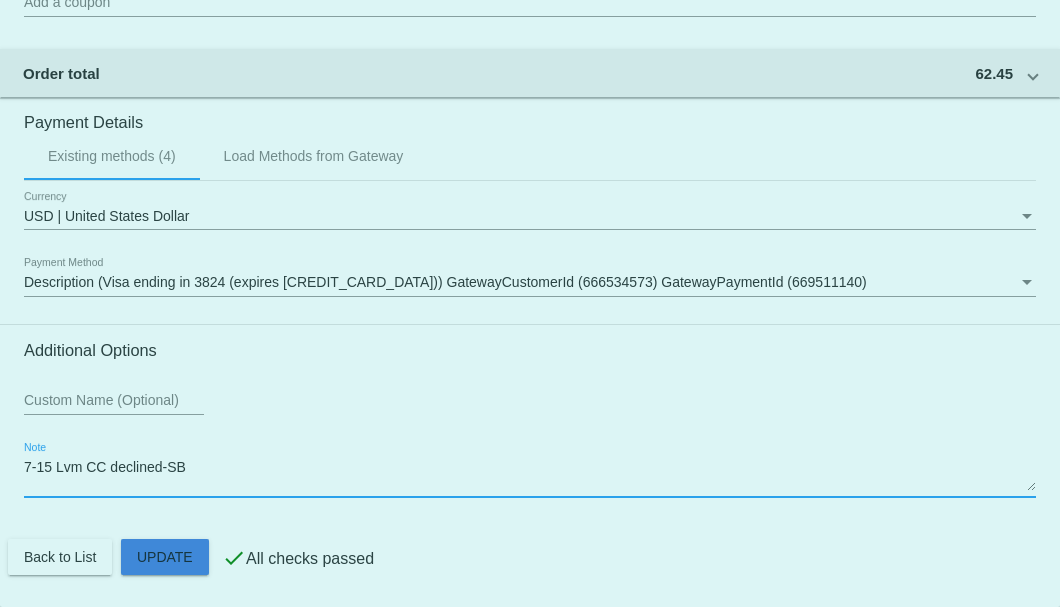 click on "Customer
4377604: kurt petersen
petesws6@yahoo.com
Customer Shipping
Enter Shipping Address Select A Saved Address (0)
Kurt
Shipping First Name
Petersen
Shipping Last Name
US | USA
Shipping Country
3513 Country Club Road
Shipping Street 1
Shipping Street 2
Morhead City
Shipping City
NC | North Carolina
Shipping State
28557
Shipping Postcode
Scheduled Order Details
Frequency:
Every 1 months
Failed
Status" 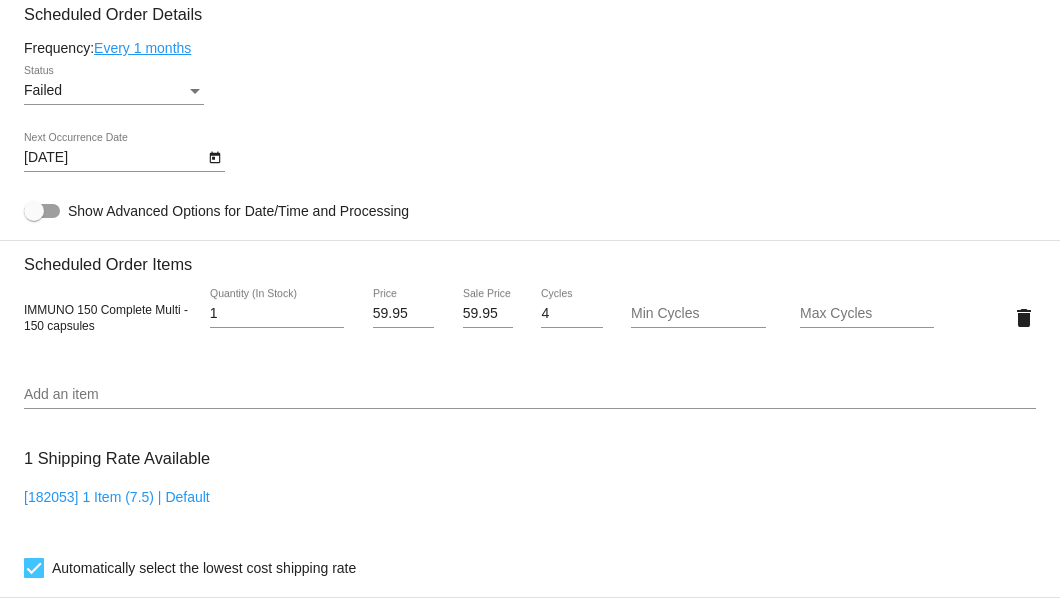 scroll, scrollTop: 986, scrollLeft: 0, axis: vertical 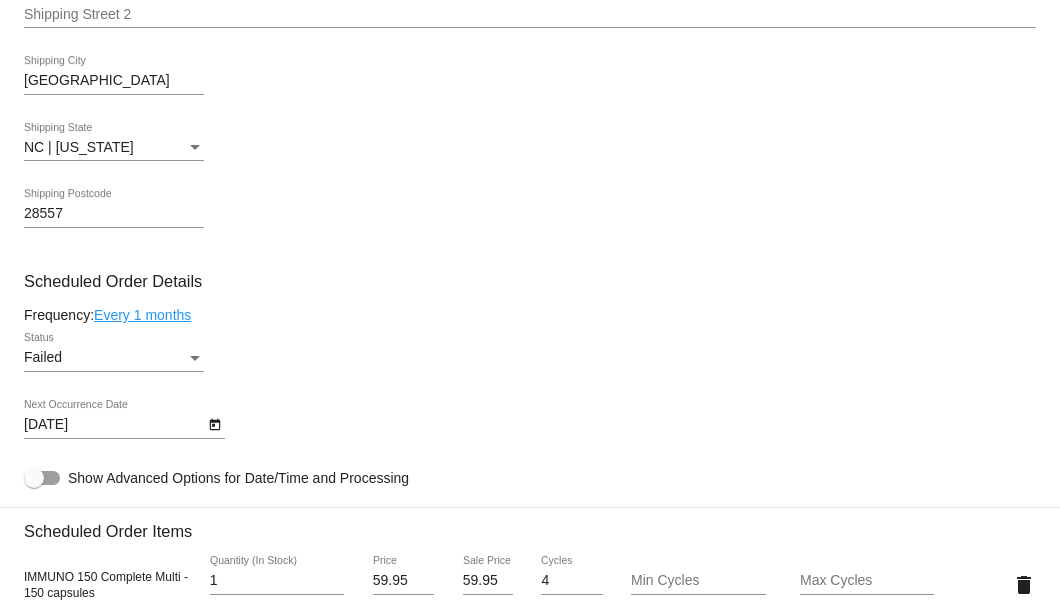 type on "7-15 Lvm CC declined-SB" 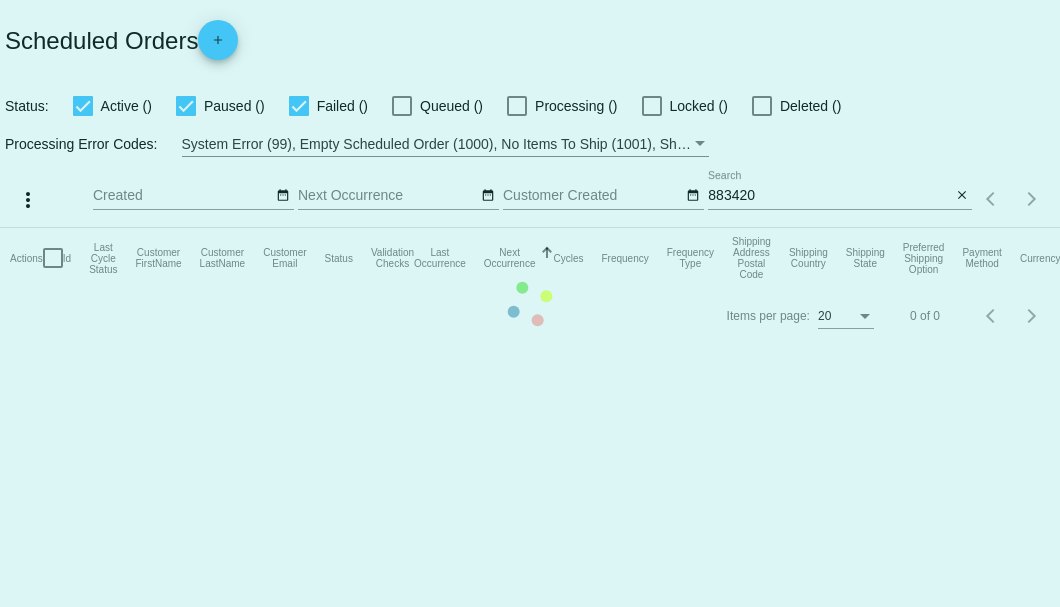 scroll, scrollTop: 0, scrollLeft: 0, axis: both 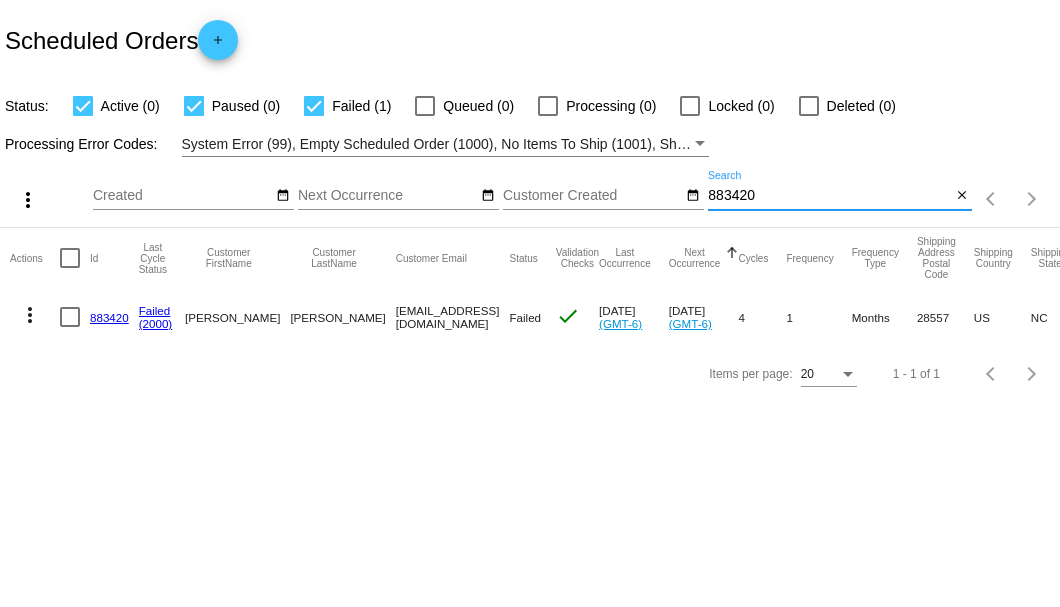click on "883420" at bounding box center [829, 196] 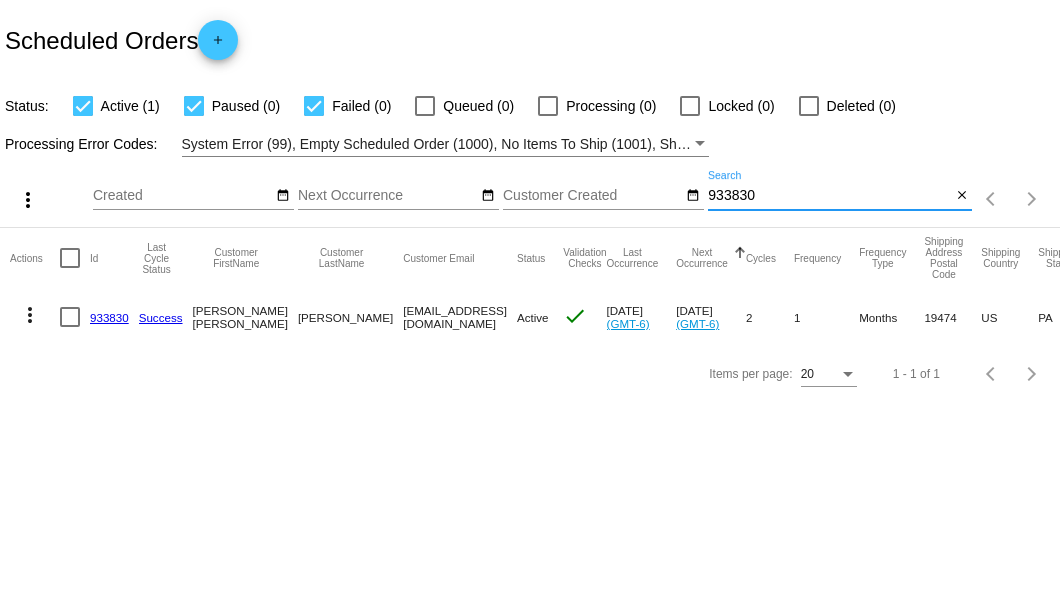 type on "933830" 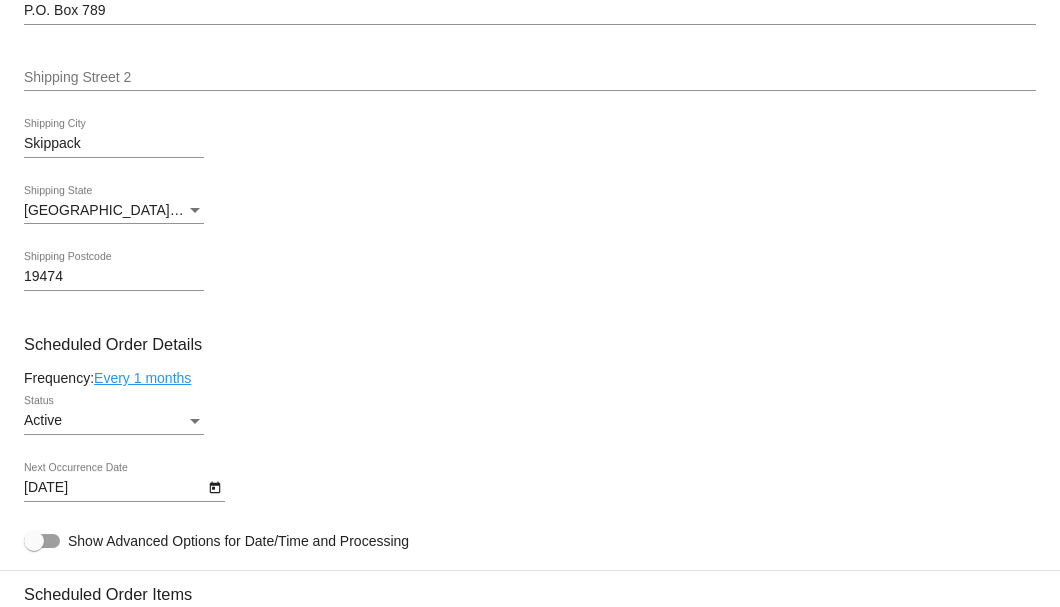 scroll, scrollTop: 666, scrollLeft: 0, axis: vertical 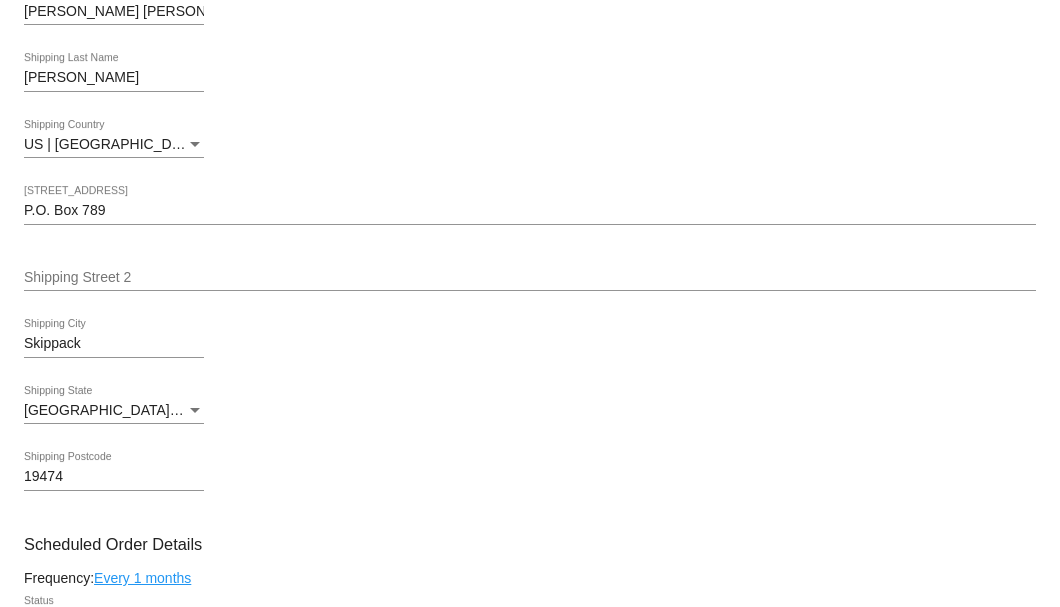 click on "P.O. Box 789" at bounding box center (530, 211) 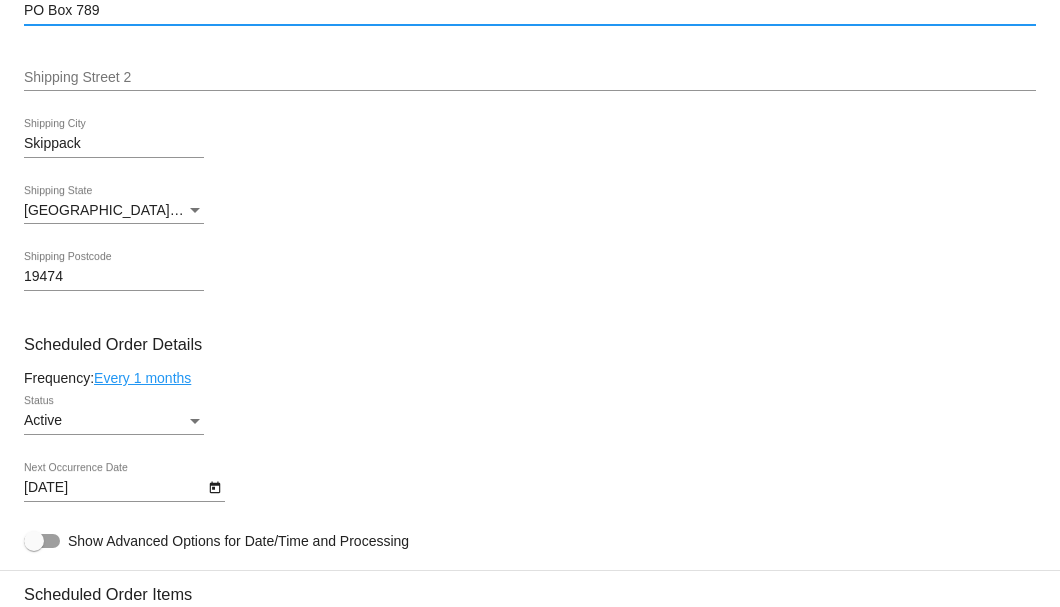 scroll, scrollTop: 1066, scrollLeft: 0, axis: vertical 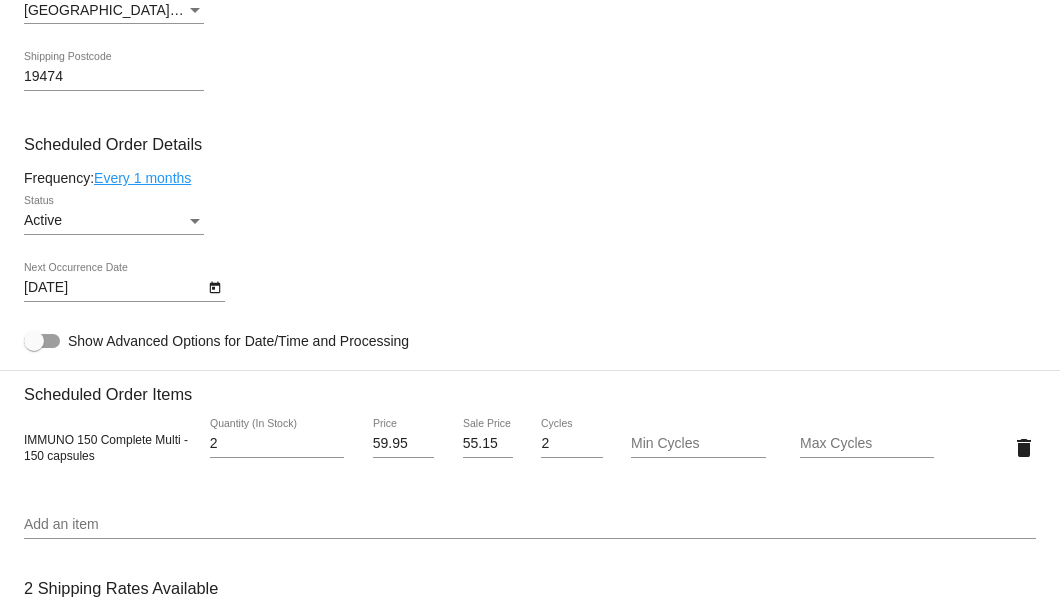 type on "PO Box 789" 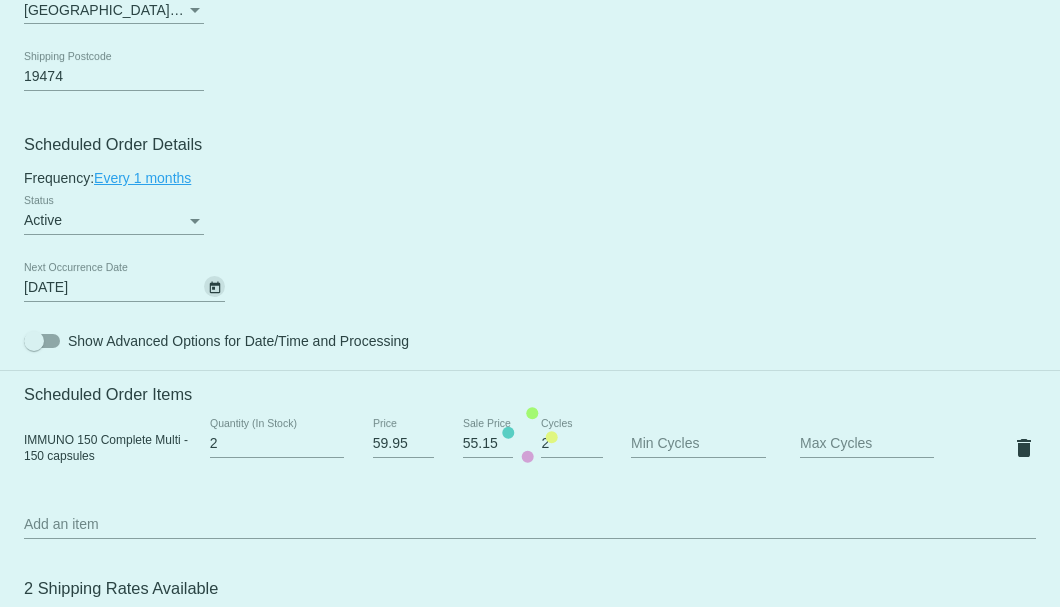click on "Customer
6642135: Mary Ann Crouthamel
drcfin@comcast.net
Customer Shipping
Enter Shipping Address Select A Saved Address (0)
Mary Ann
Shipping First Name
Crouthamel
Shipping Last Name
US | USA
Shipping Country
PO Box 789
Shipping Street 1
Shipping Street 2
Skippack
Shipping City
PA | Pennsylvania
Shipping State
19474
Shipping Postcode
Scheduled Order Details
Frequency:
Every 1 months
Active
Status" 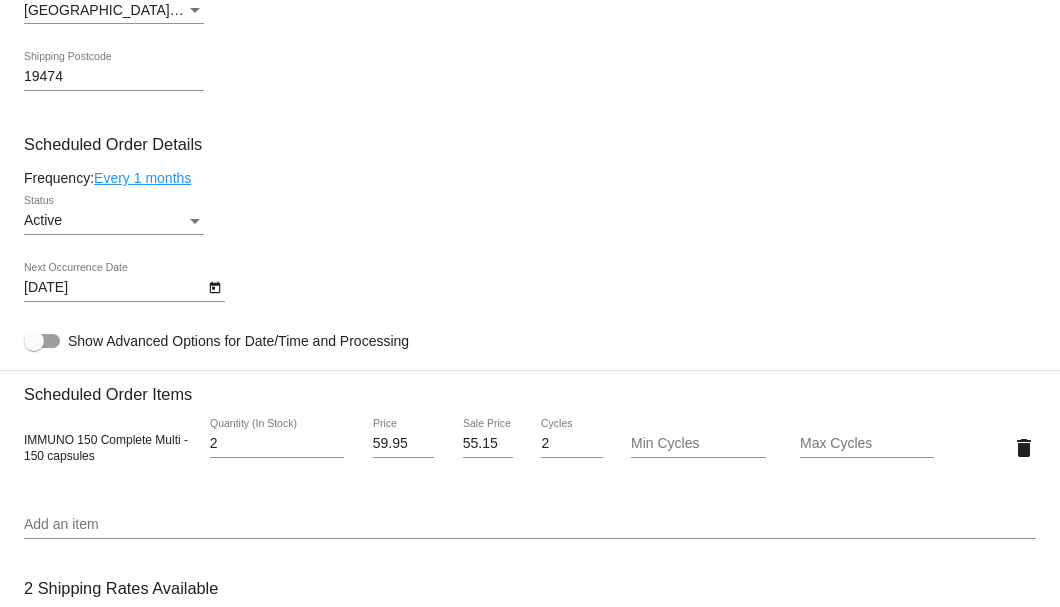 click 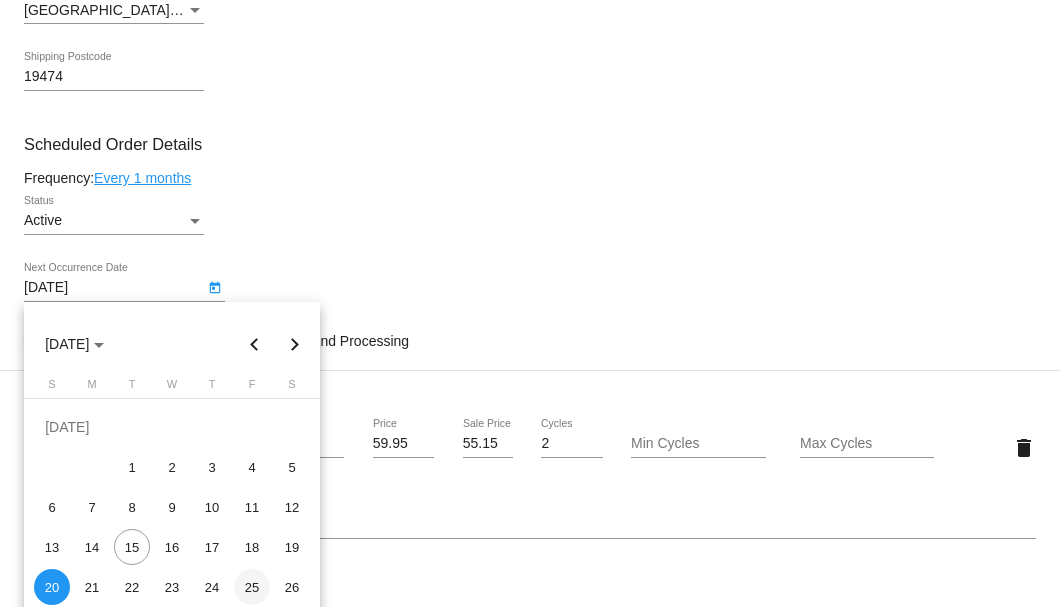 click on "25" at bounding box center (252, 587) 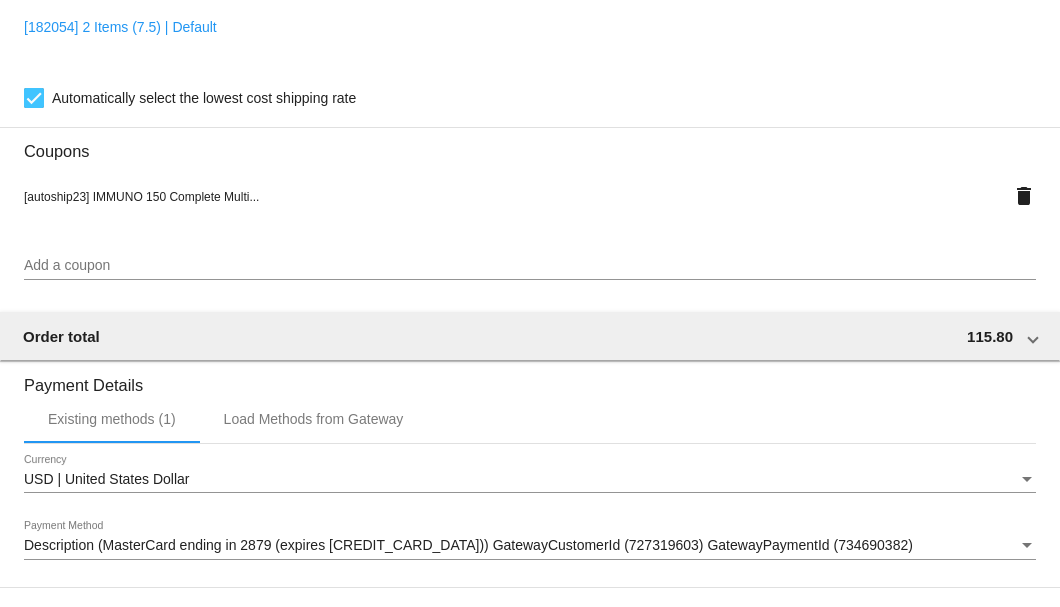 scroll, scrollTop: 1930, scrollLeft: 0, axis: vertical 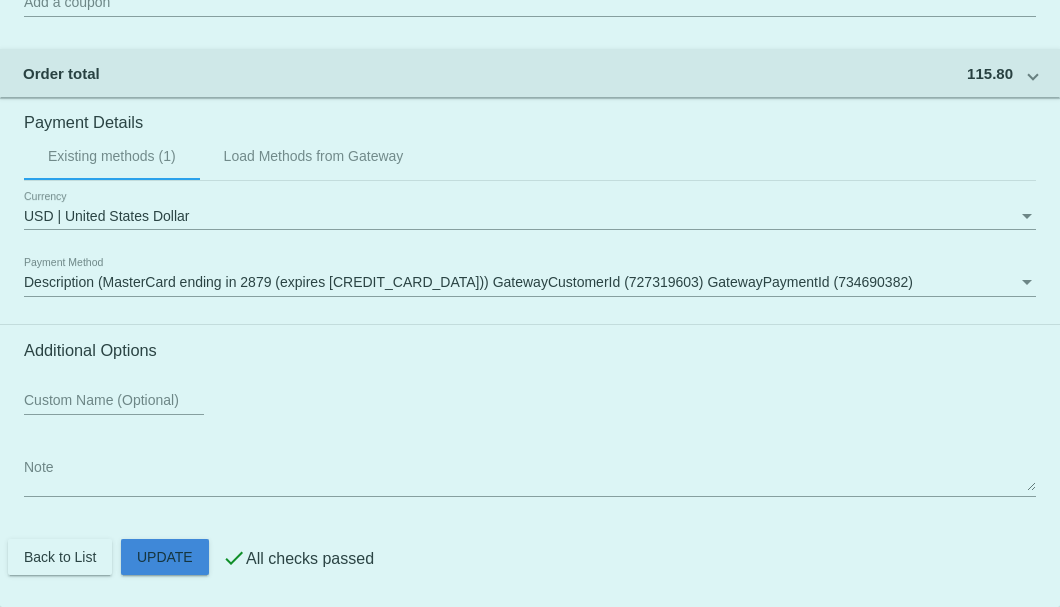 click on "Customer
6642135: Mary Ann Crouthamel
drcfin@comcast.net
Customer Shipping
Enter Shipping Address Select A Saved Address (0)
Mary Ann
Shipping First Name
Crouthamel
Shipping Last Name
US | USA
Shipping Country
PO Box 789
Shipping Street 1
Shipping Street 2
Skippack
Shipping City
PA | Pennsylvania
Shipping State
19474
Shipping Postcode
Scheduled Order Details
Frequency:
Every 1 months
Active
Status" 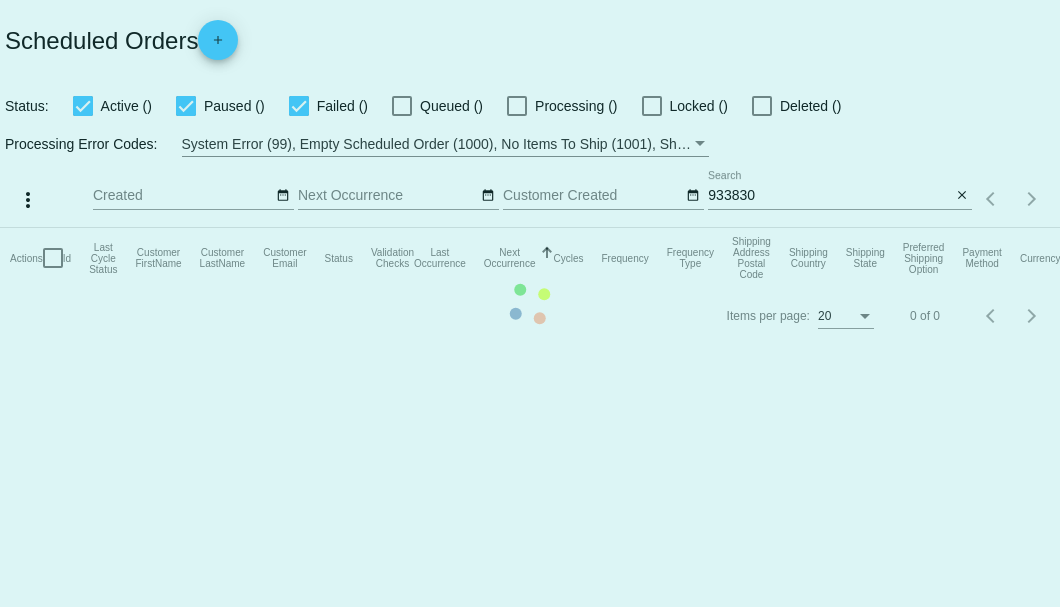 scroll, scrollTop: 0, scrollLeft: 0, axis: both 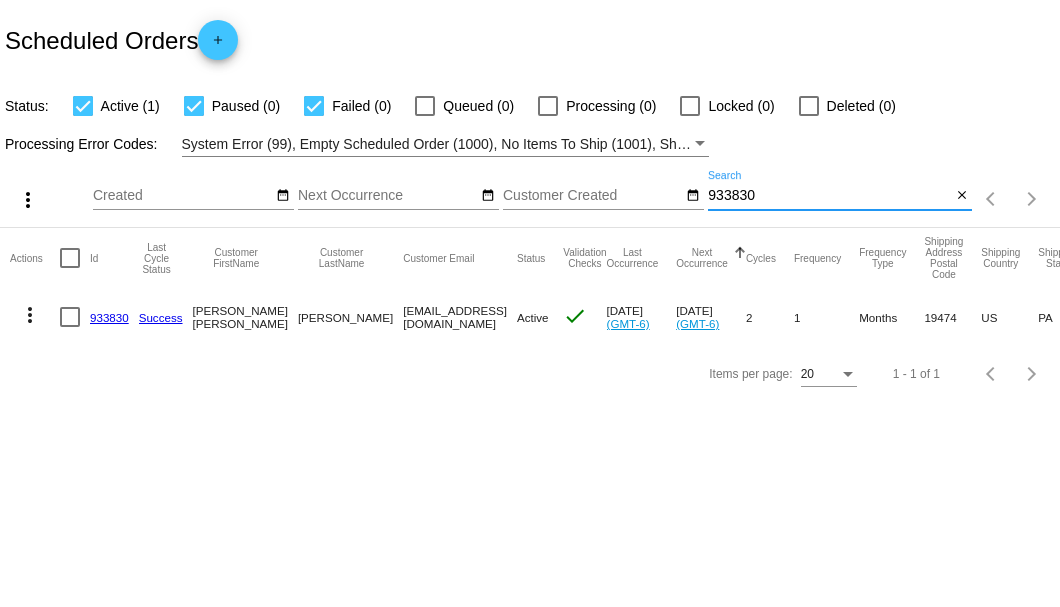 click on "933830" at bounding box center (829, 196) 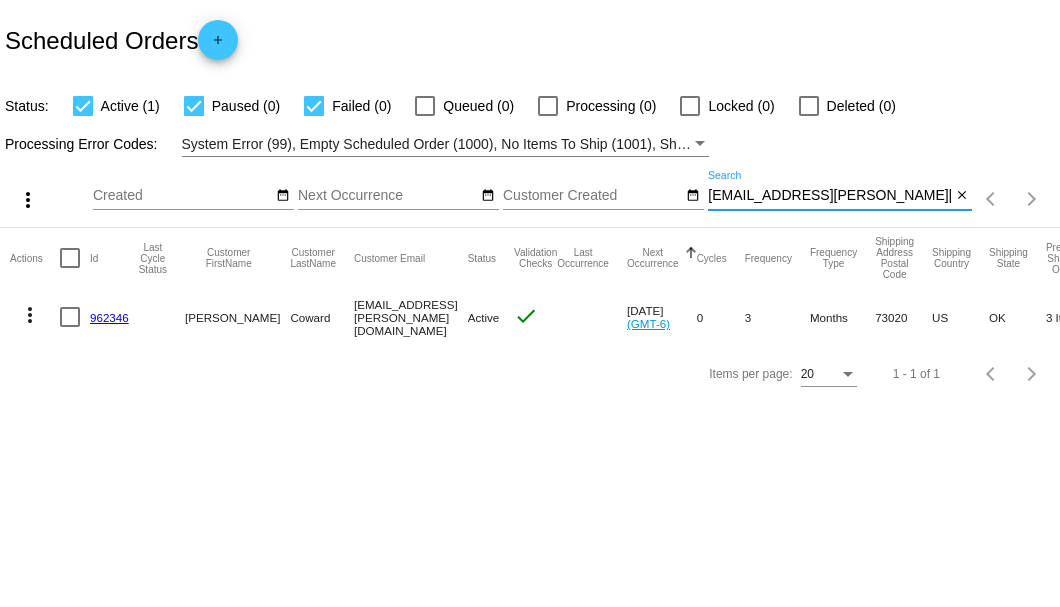 type on "tccoward@cox.net" 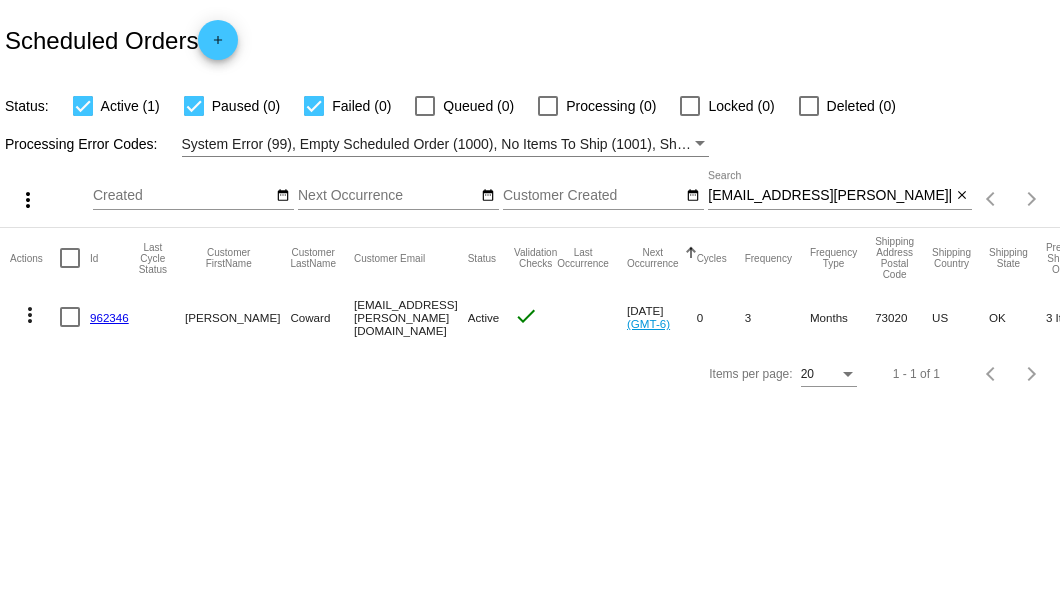 click on "962346" 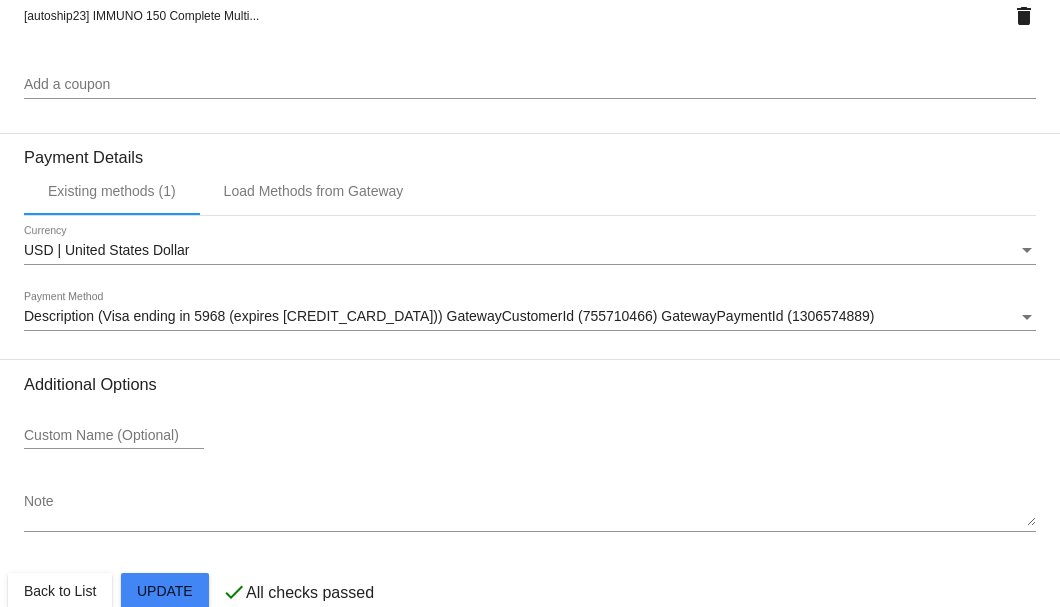 scroll, scrollTop: 1702, scrollLeft: 0, axis: vertical 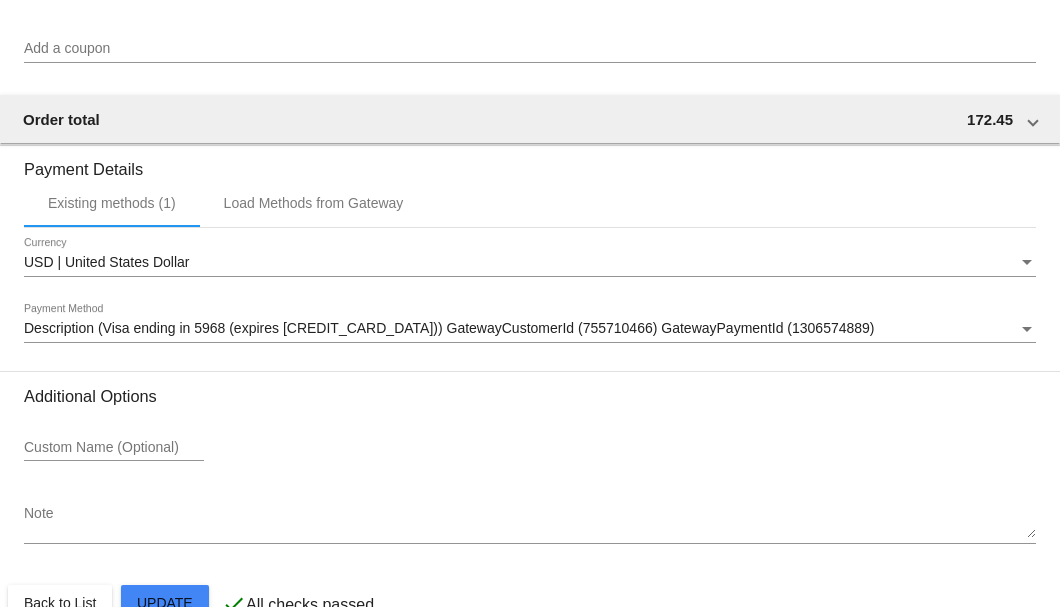 click on "Additional Options
Custom Name (Optional)
Note" 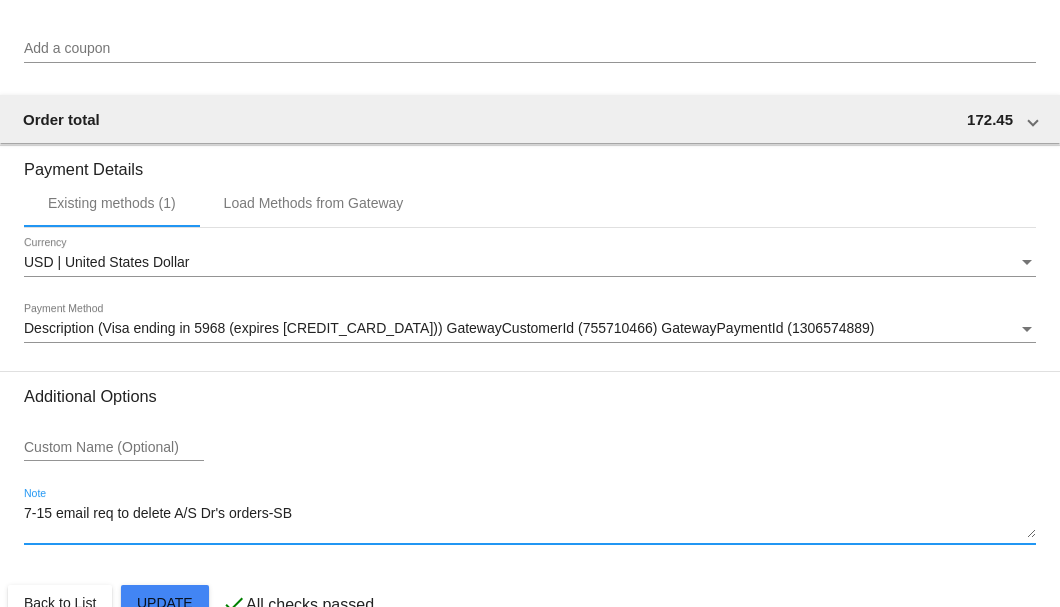 scroll, scrollTop: 1750, scrollLeft: 0, axis: vertical 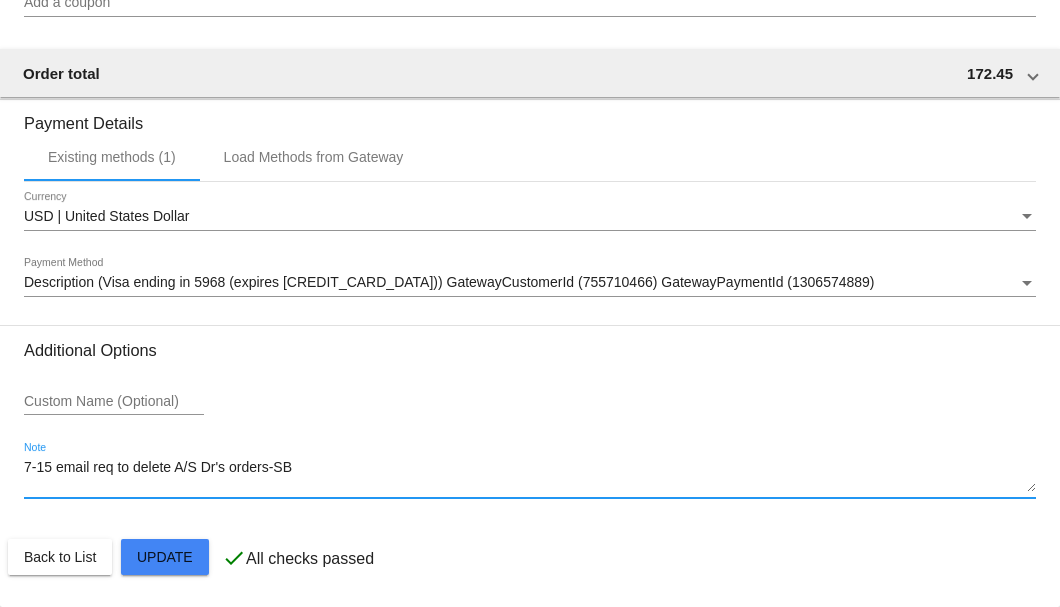click on "Customer
6822111: Thomas Coward
tccoward@cox.net
Customer Shipping
Enter Shipping Address Select A Saved Address (0)
Thomas
Shipping First Name
Coward
Shipping Last Name
US | USA
Shipping Country
17955 Twisted Oak Rd.
Shipping Street 1
Shipping Street 2
Choctaw
Shipping City
OK | Oklahoma
Shipping State
73020
Shipping Postcode
Scheduled Order Details
Frequency:
Every 3 months
Active
Status" 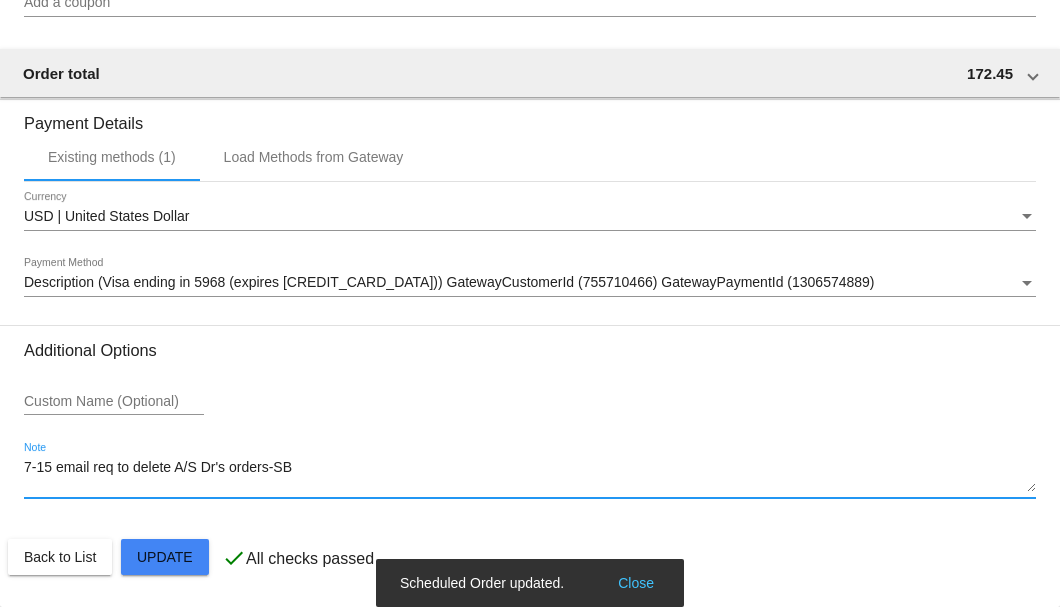type on "7-15 email req to delete A/S Dr's orders-SB" 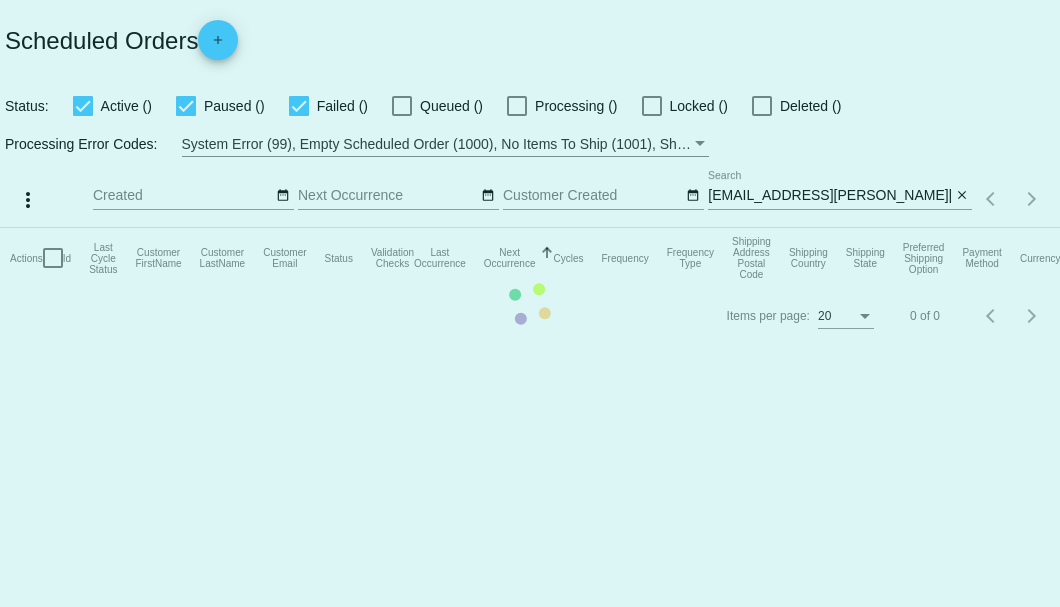 scroll, scrollTop: 0, scrollLeft: 0, axis: both 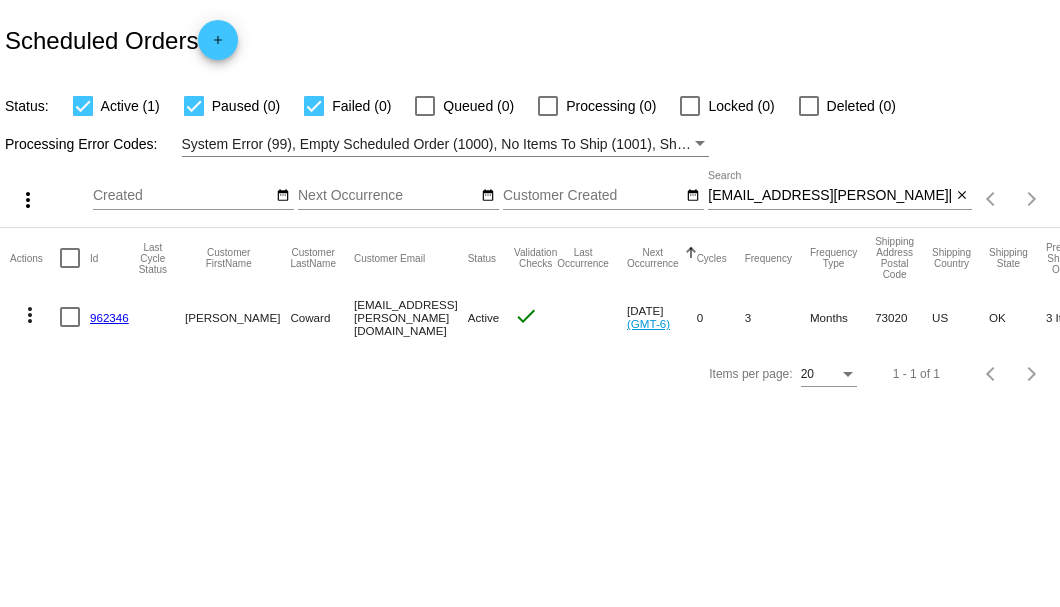 click at bounding box center (70, 317) 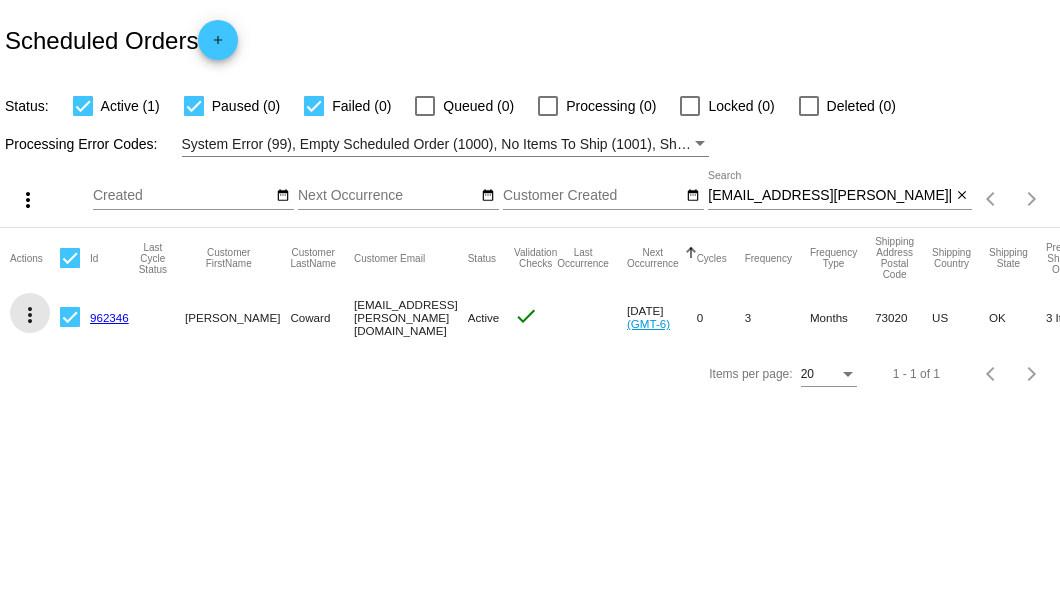 click on "more_vert" 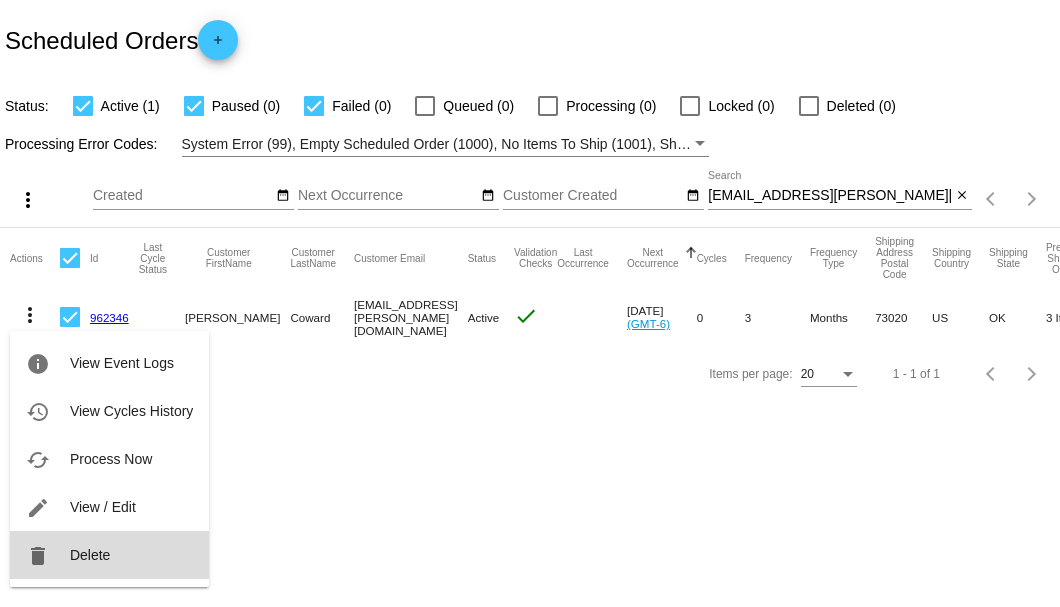 click on "Delete" at bounding box center (90, 555) 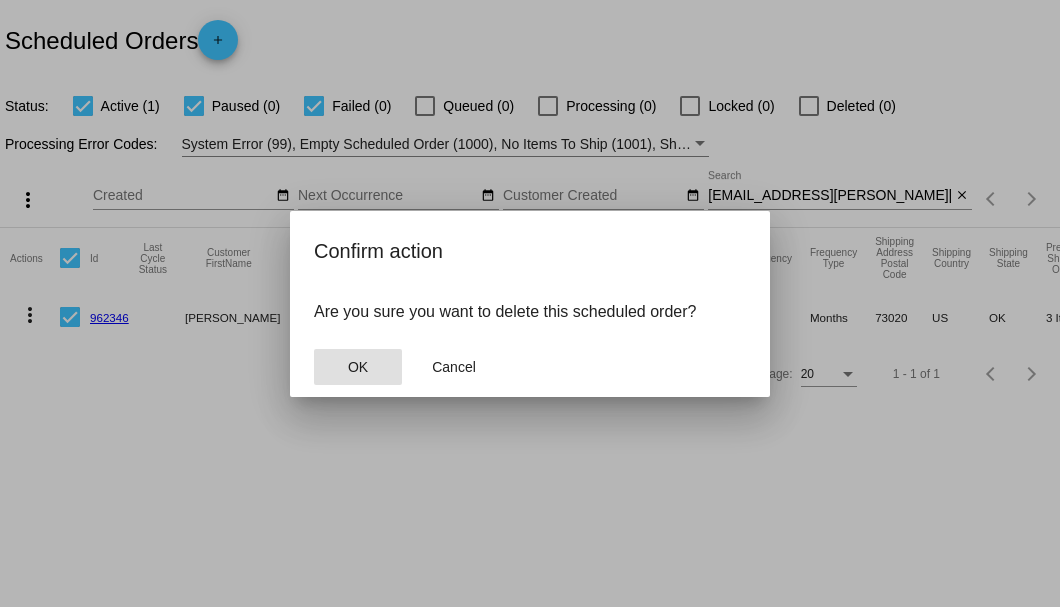 click on "OK" 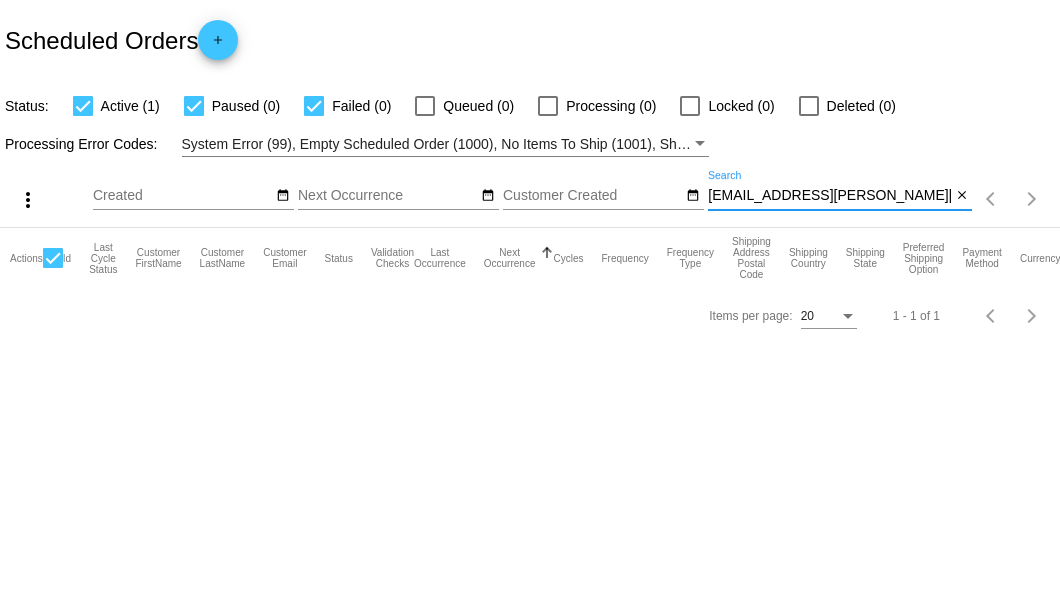 click on "tccoward@cox.net" at bounding box center (829, 196) 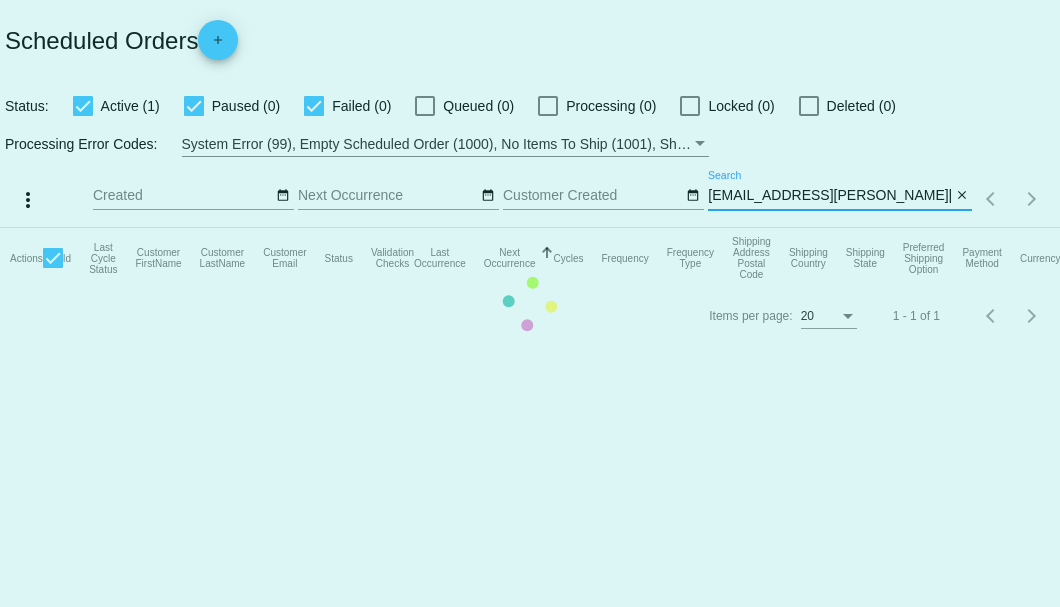 type on "tccoward@cox.net" 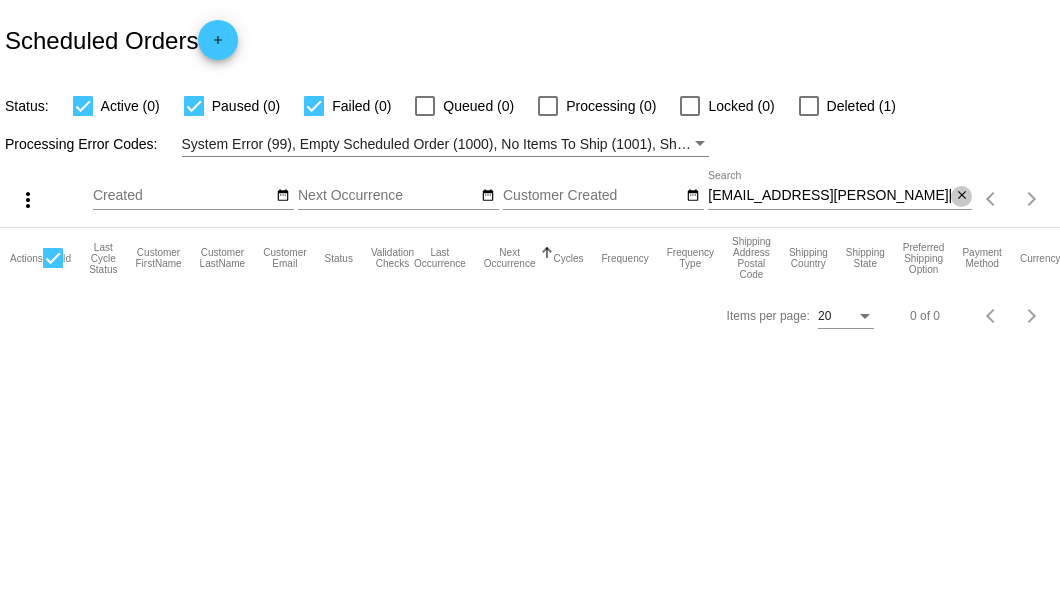 click on "close" 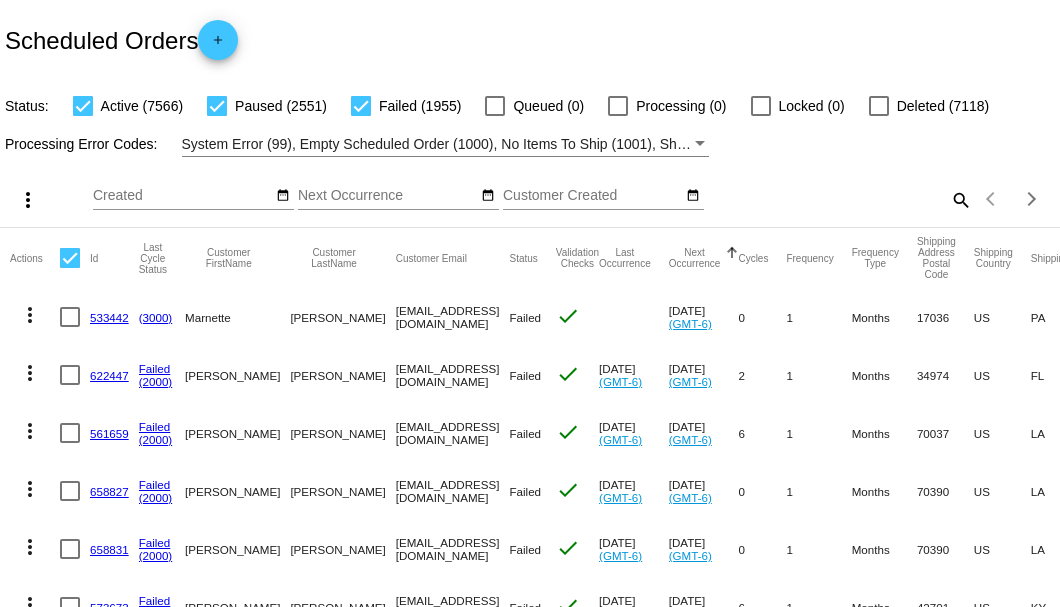 click on "search" 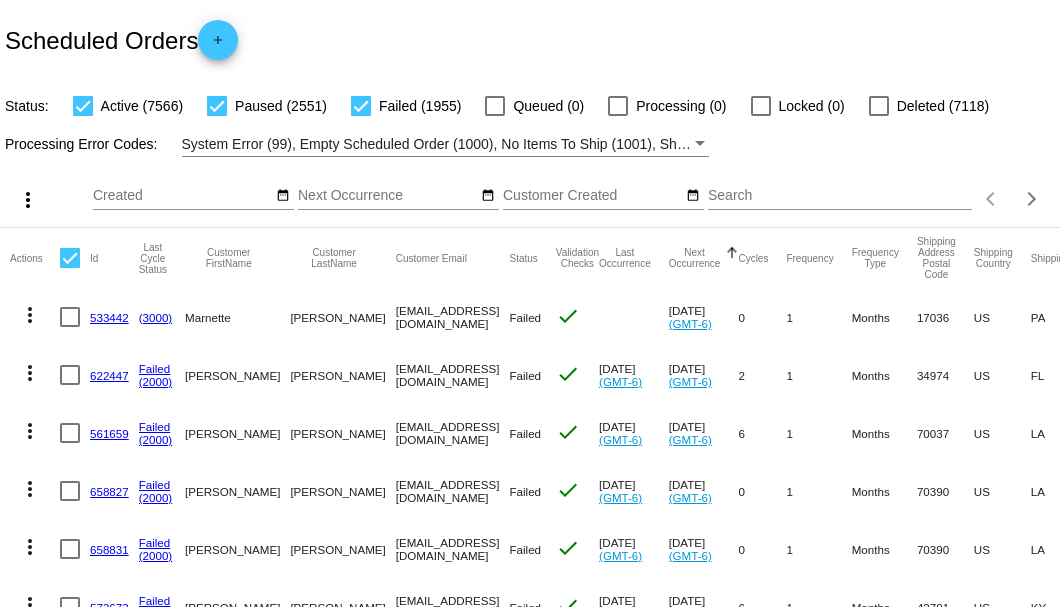 click on "Search" at bounding box center [840, 196] 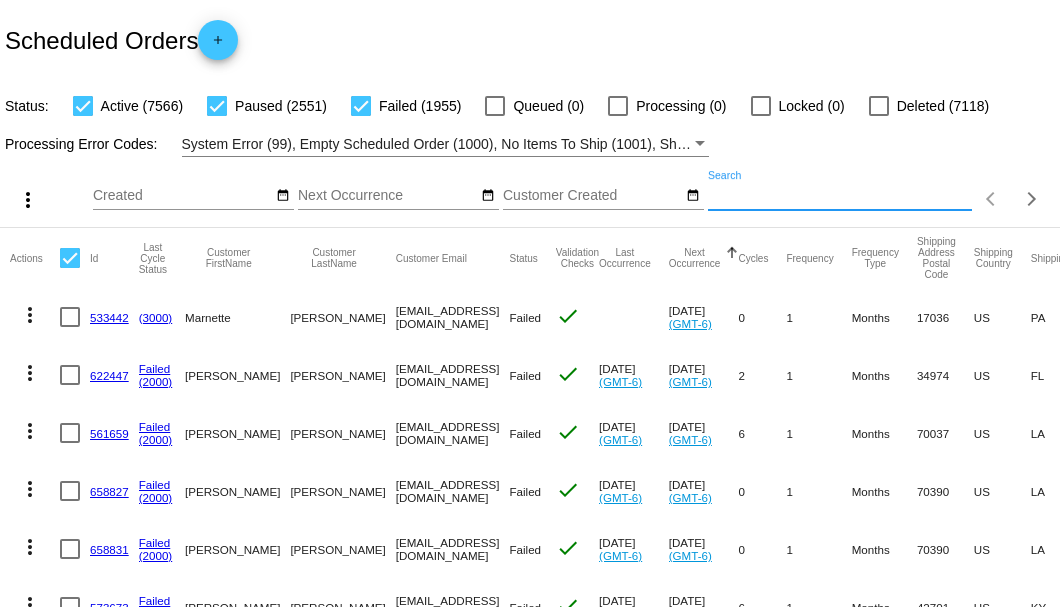 paste on "963934" 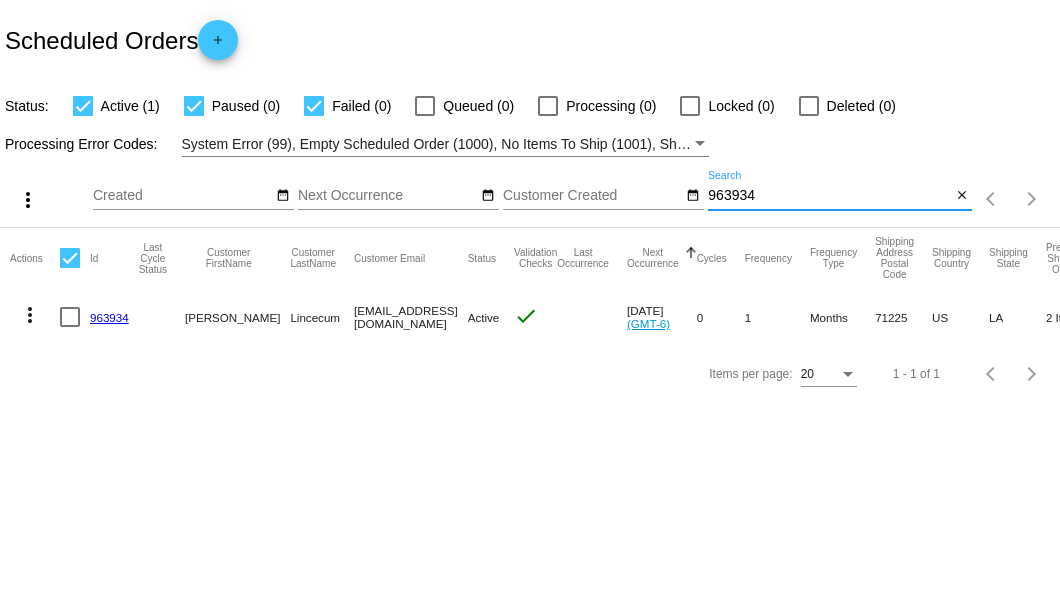 type on "963934" 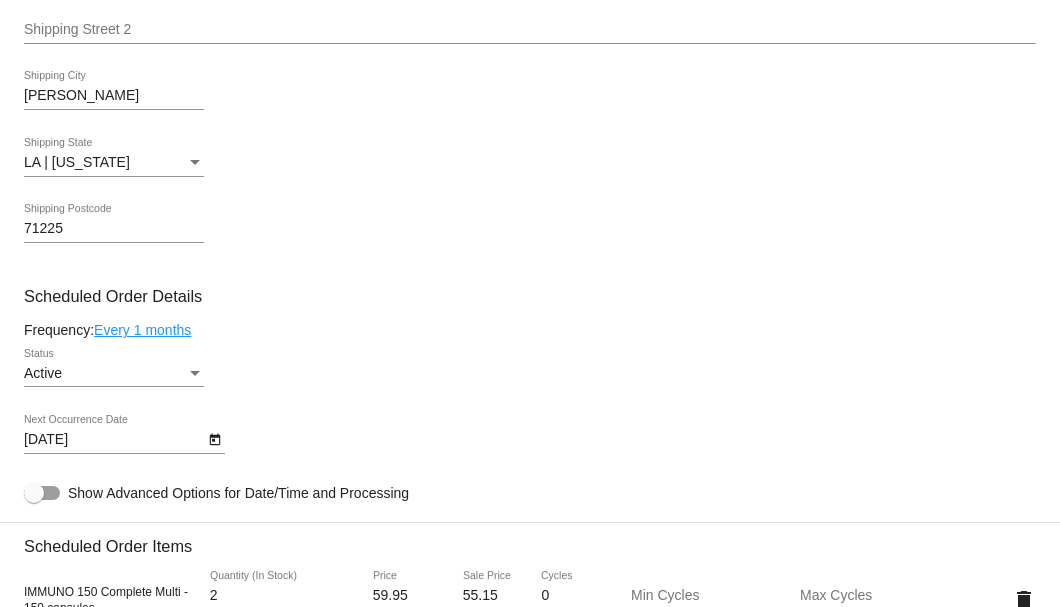 scroll, scrollTop: 1066, scrollLeft: 0, axis: vertical 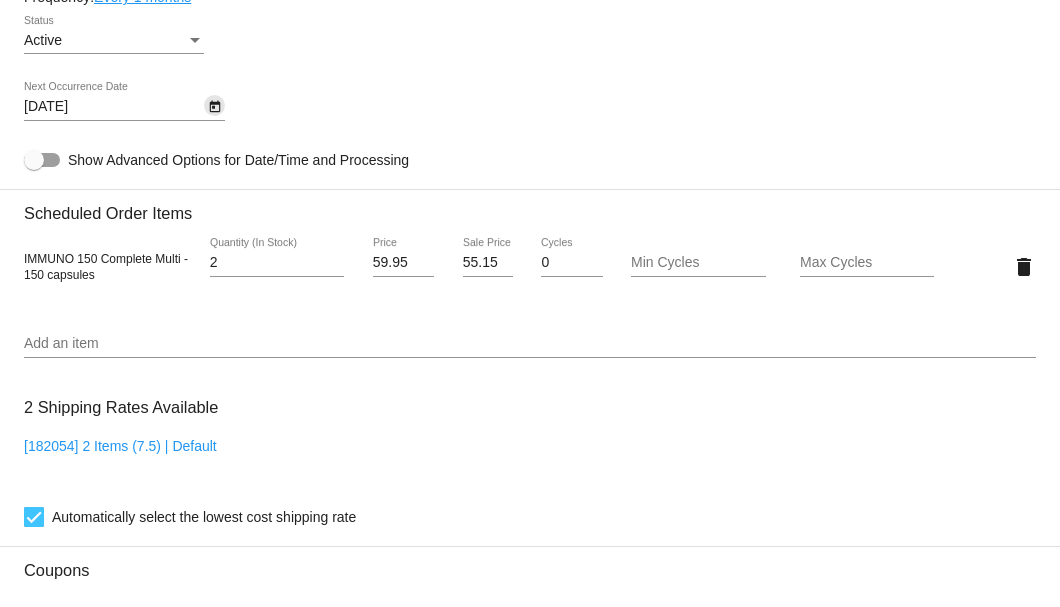 click 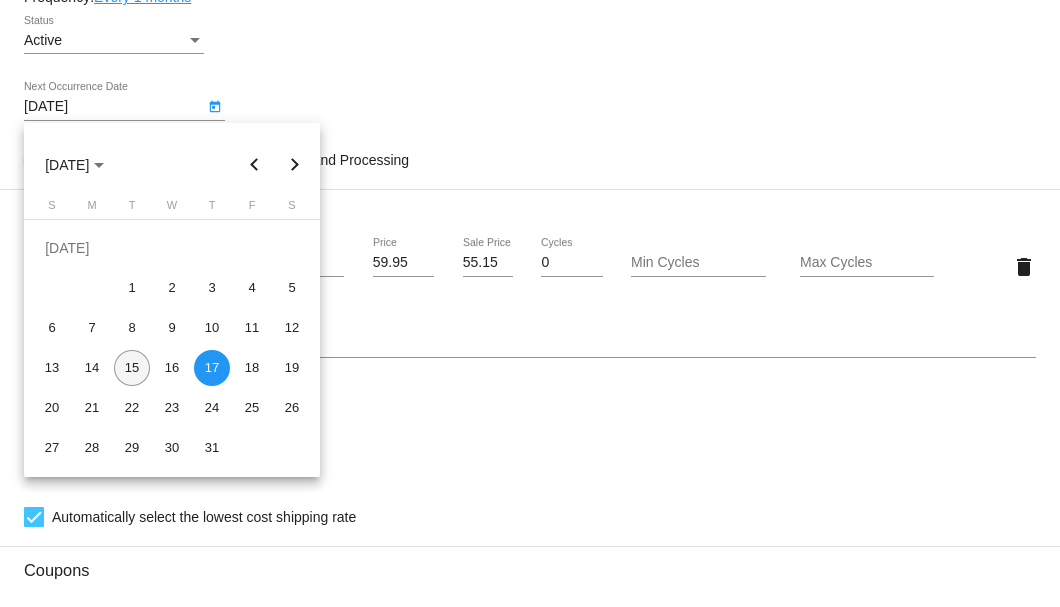 click on "15" at bounding box center [132, 368] 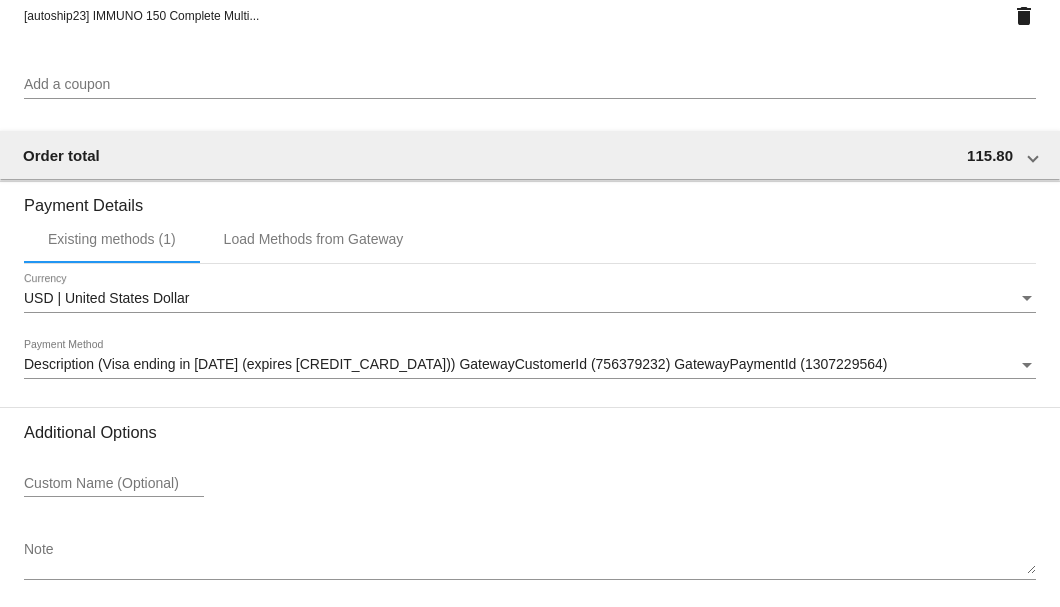scroll, scrollTop: 1750, scrollLeft: 0, axis: vertical 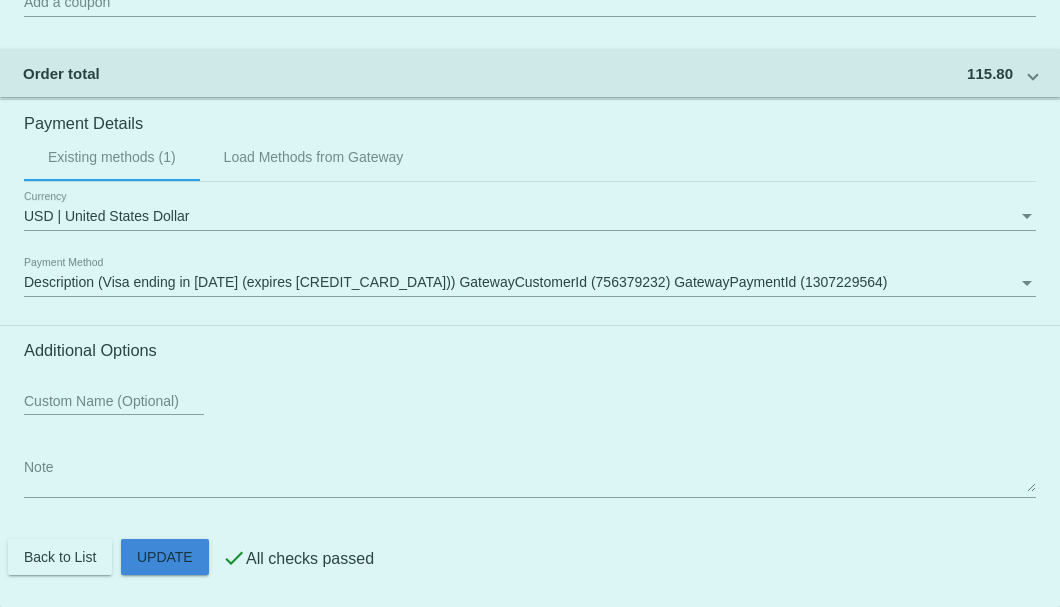 click on "Customer
6827725: Joseph Lincecum
joelincecum@att.net
Customer Shipping
Enter Shipping Address Select A Saved Address (0)
Joseph
Shipping First Name
Lincecum
Shipping Last Name
US | USA
Shipping Country
328 Vollie Sanford Road
Shipping Street 1
Shipping Street 2
Calhoun
Shipping City
LA | Louisiana
Shipping State
71225
Shipping Postcode
Scheduled Order Details
Frequency:
Every 1 months
Active
Status 2 0" 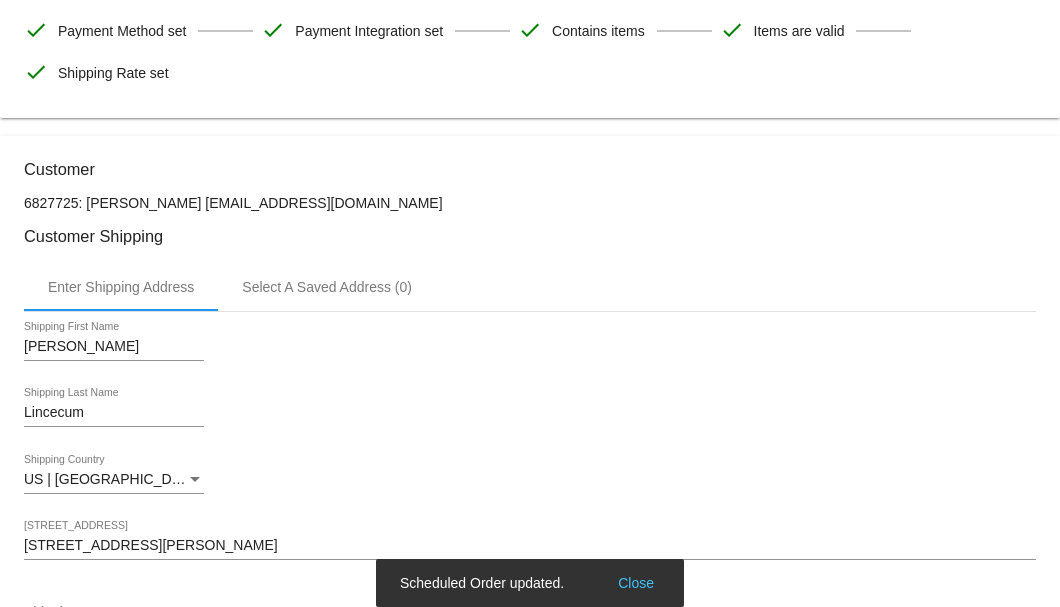 scroll, scrollTop: 0, scrollLeft: 0, axis: both 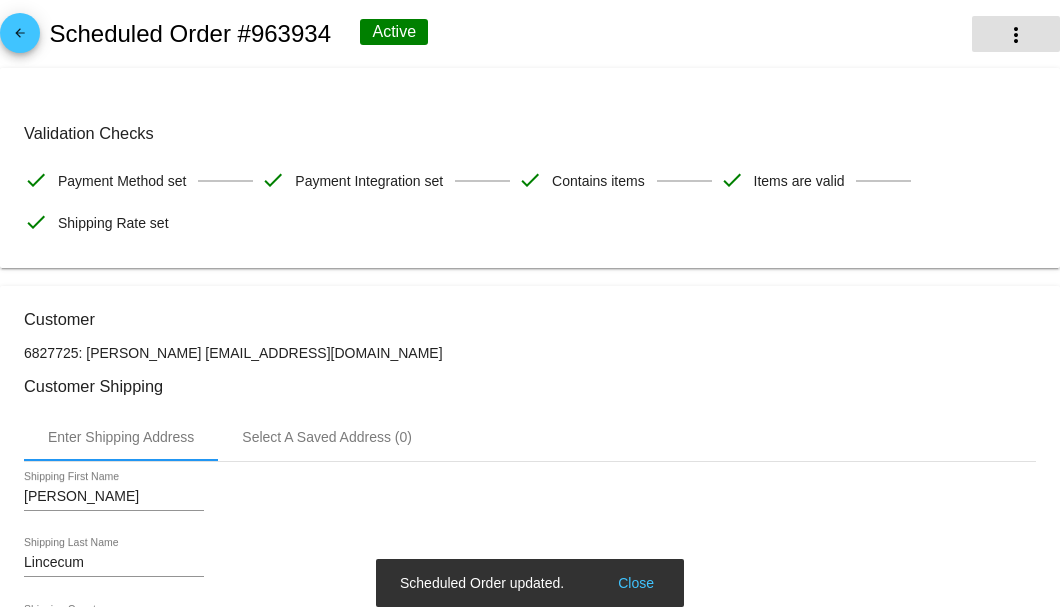 click on "more_vert" 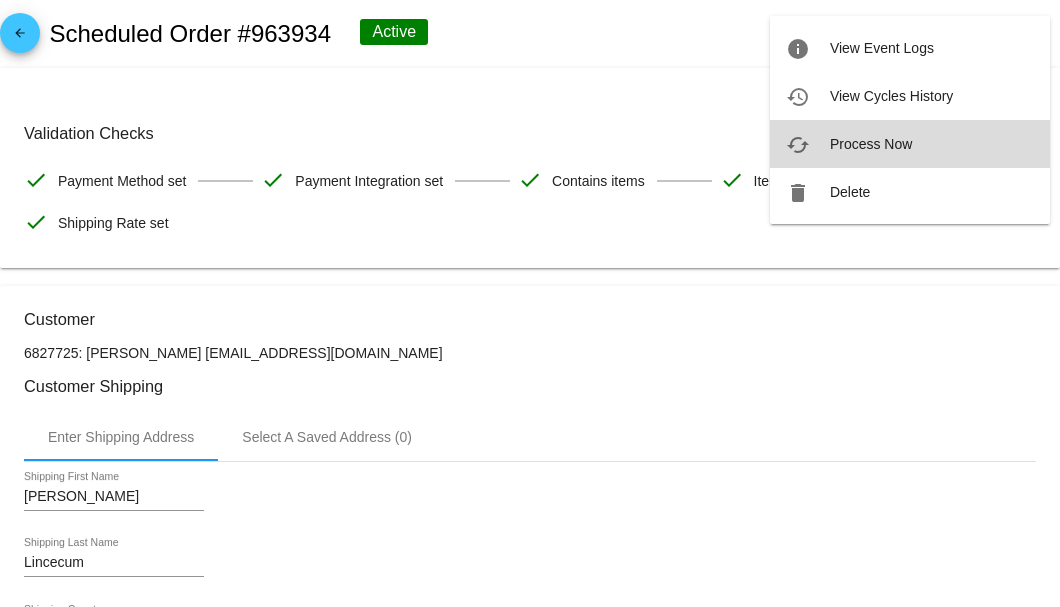 click on "Process Now" at bounding box center [871, 144] 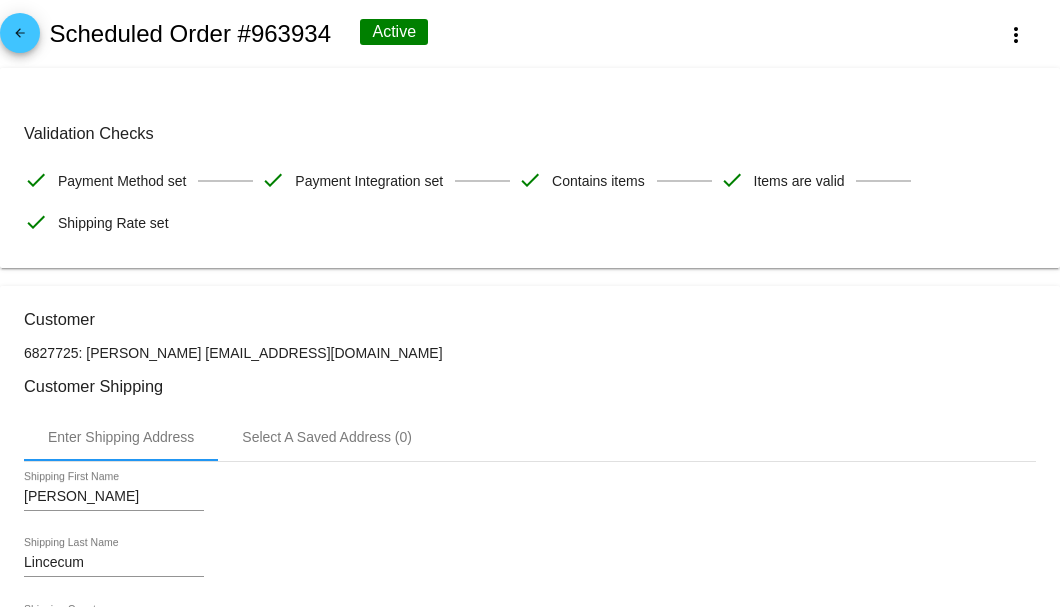 scroll, scrollTop: 200, scrollLeft: 0, axis: vertical 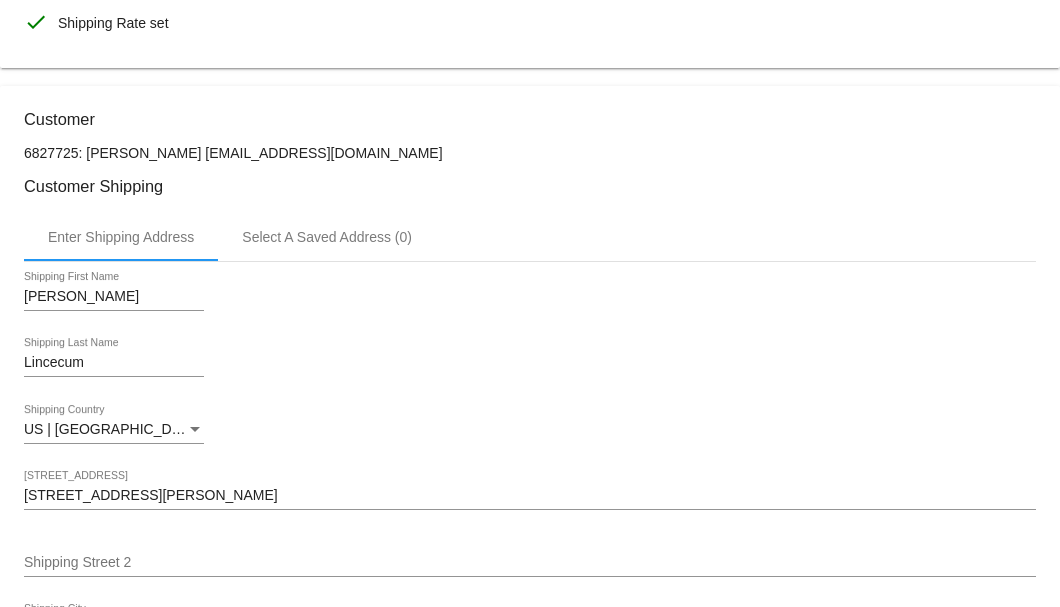 drag, startPoint x: 328, startPoint y: 150, endPoint x: 196, endPoint y: 152, distance: 132.01515 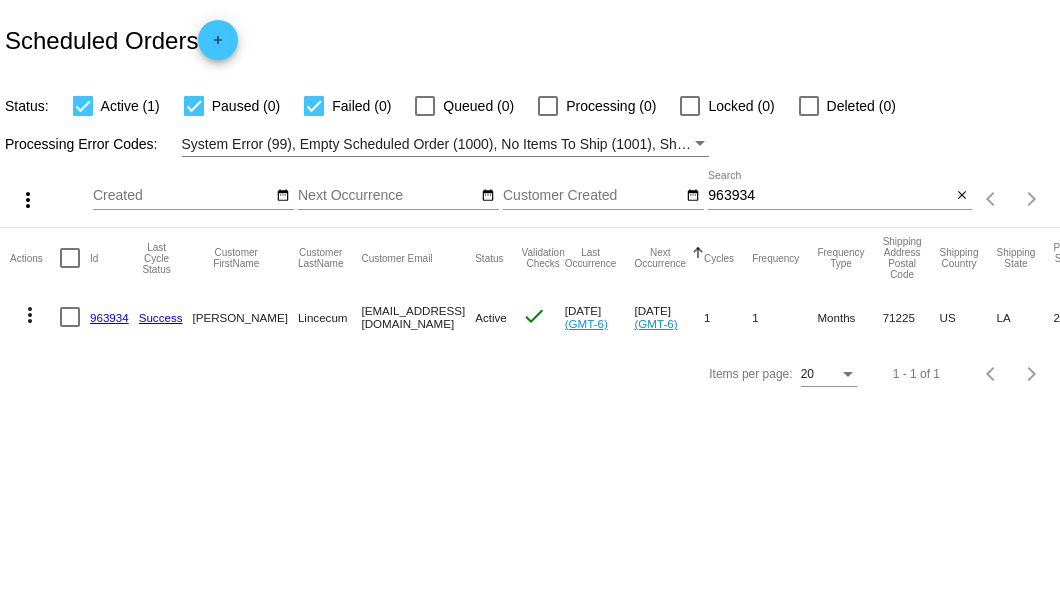 scroll, scrollTop: 0, scrollLeft: 0, axis: both 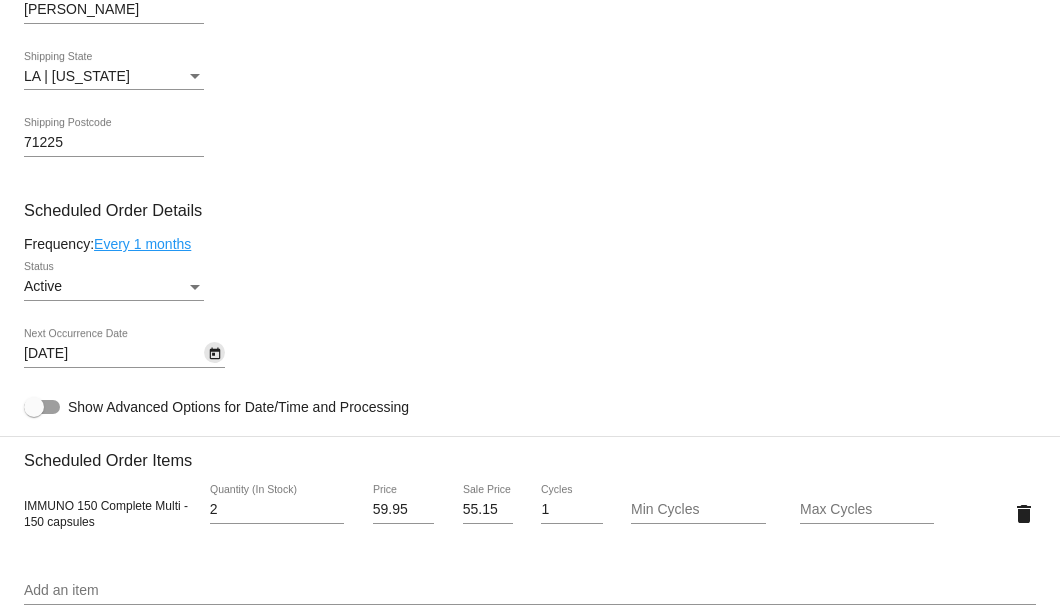 click 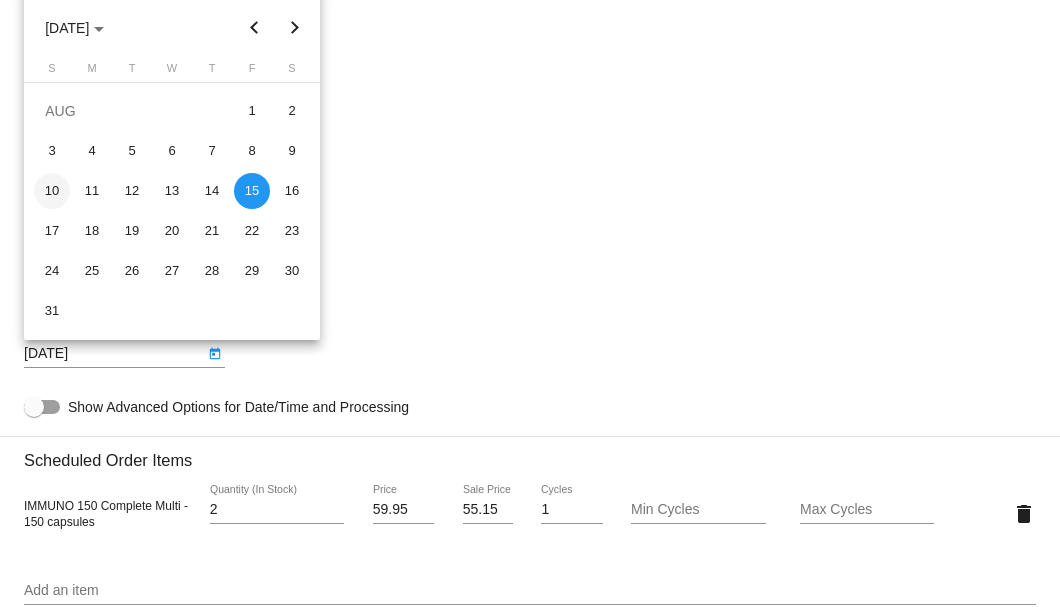 click on "10" at bounding box center (52, 191) 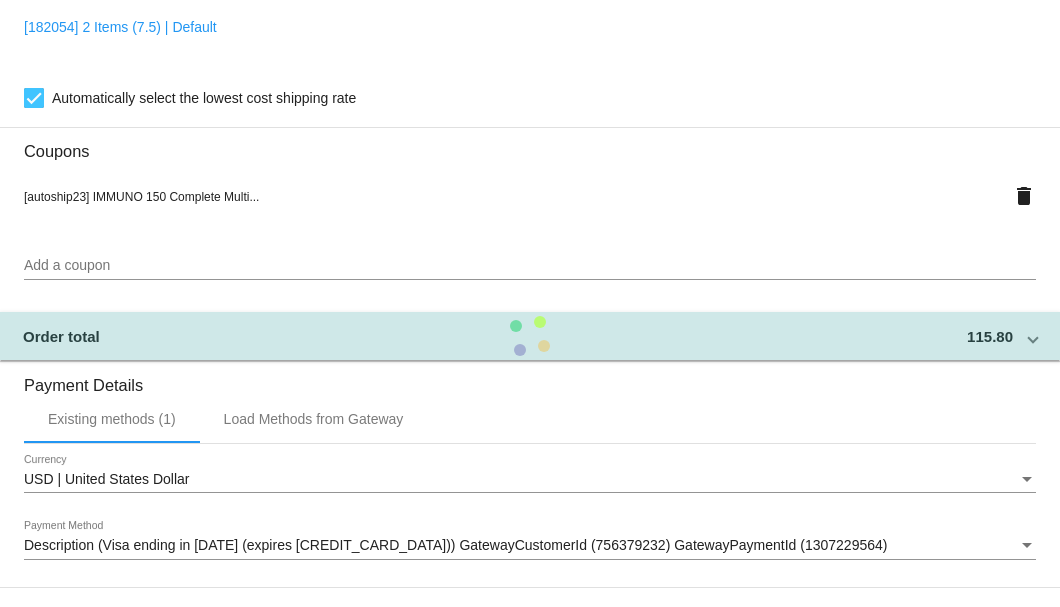 scroll, scrollTop: 1930, scrollLeft: 0, axis: vertical 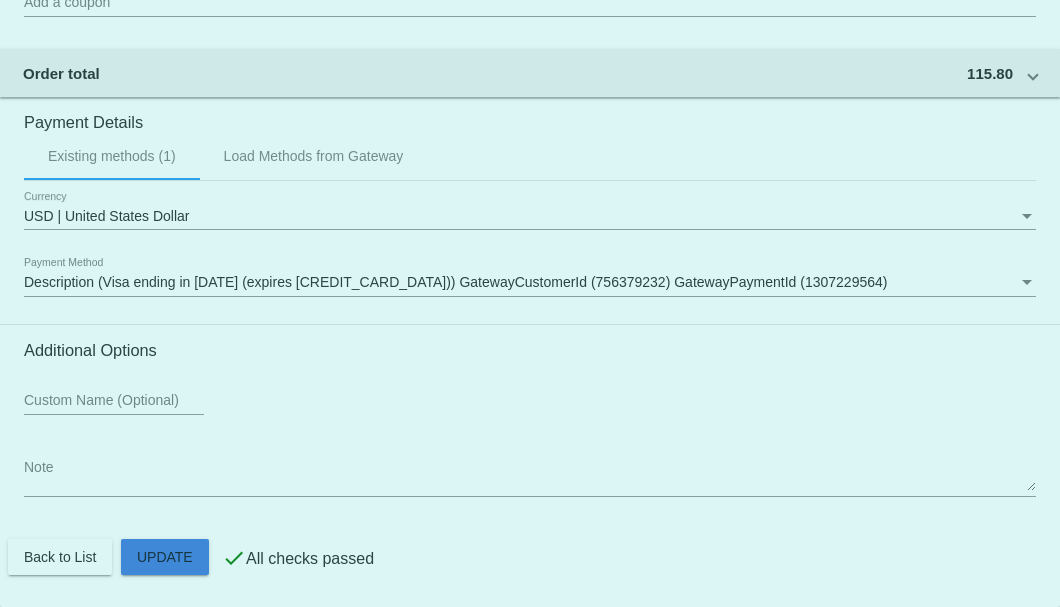 click on "Customer
6827725: Joseph Lincecum
joelincecum@att.net
Customer Shipping
Enter Shipping Address Select A Saved Address (0)
Joseph
Shipping First Name
Lincecum
Shipping Last Name
US | USA
Shipping Country
328 Vollie Sanford Road
Shipping Street 1
Shipping Street 2
Calhoun
Shipping City
LA | Louisiana
Shipping State
71225
Shipping Postcode
Scheduled Order Details
Frequency:
Every 1 months
Active
Status 2 1" 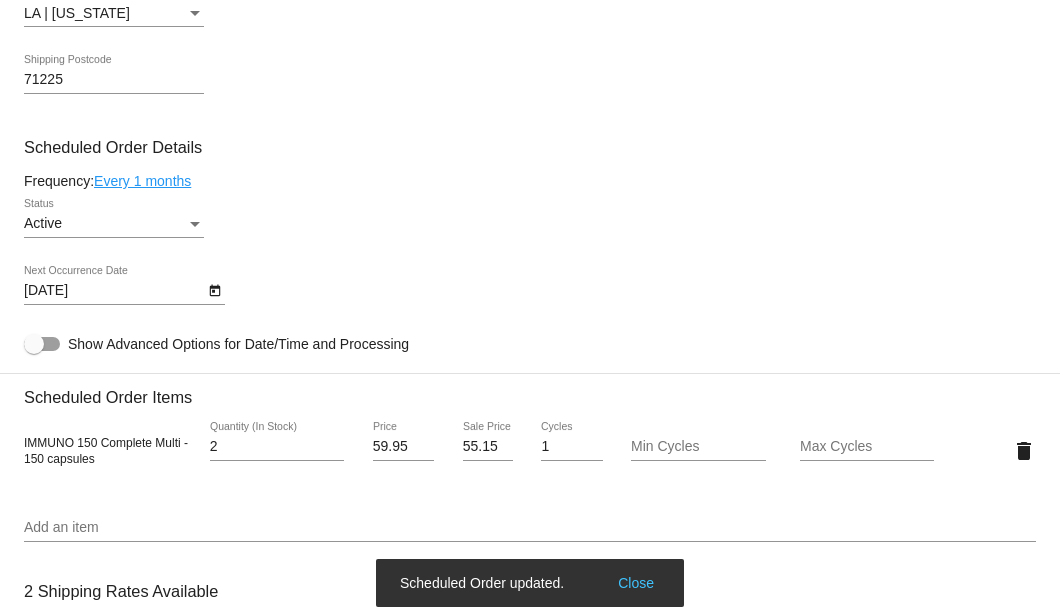 scroll, scrollTop: 863, scrollLeft: 0, axis: vertical 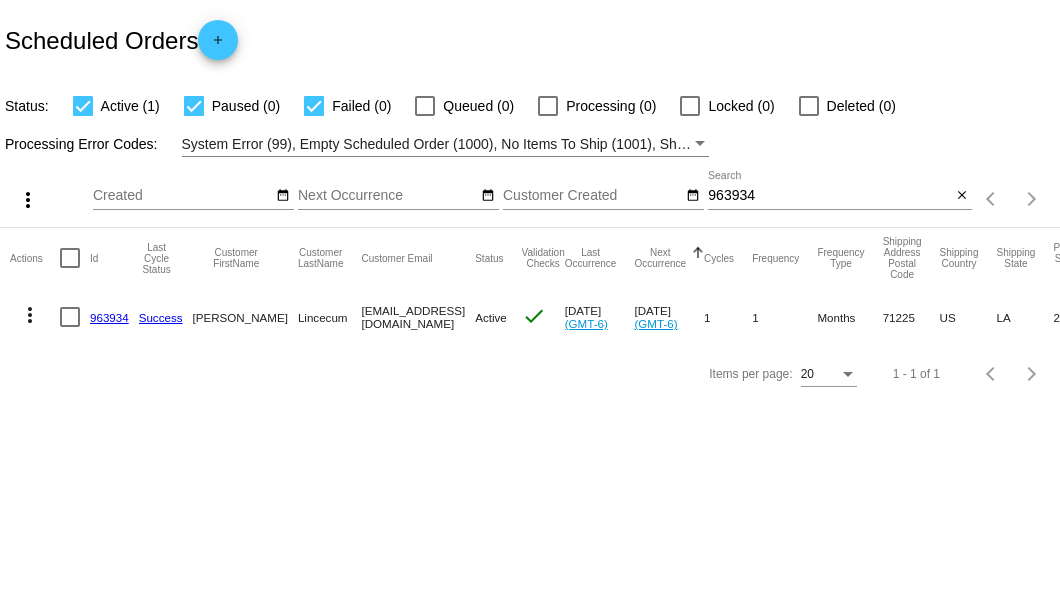 click on "963934" at bounding box center (829, 196) 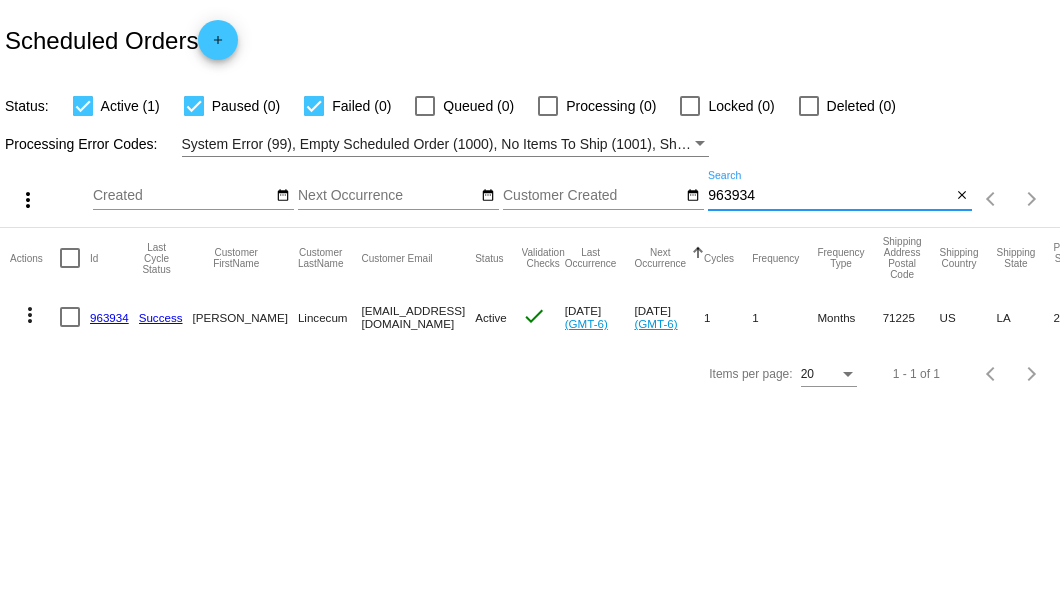click on "963934" at bounding box center (829, 196) 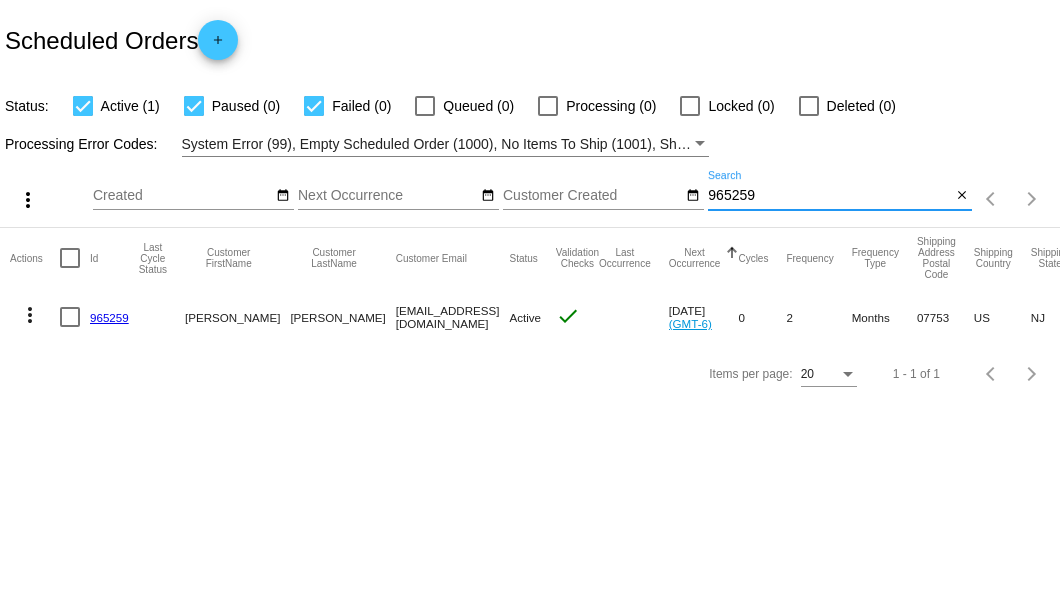 type on "965259" 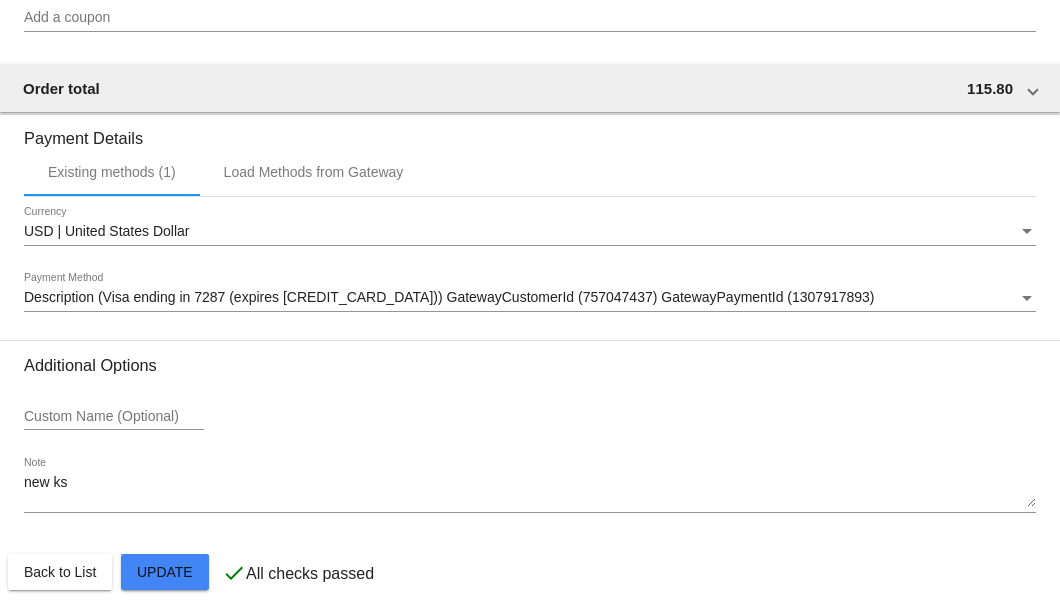 scroll, scrollTop: 1750, scrollLeft: 0, axis: vertical 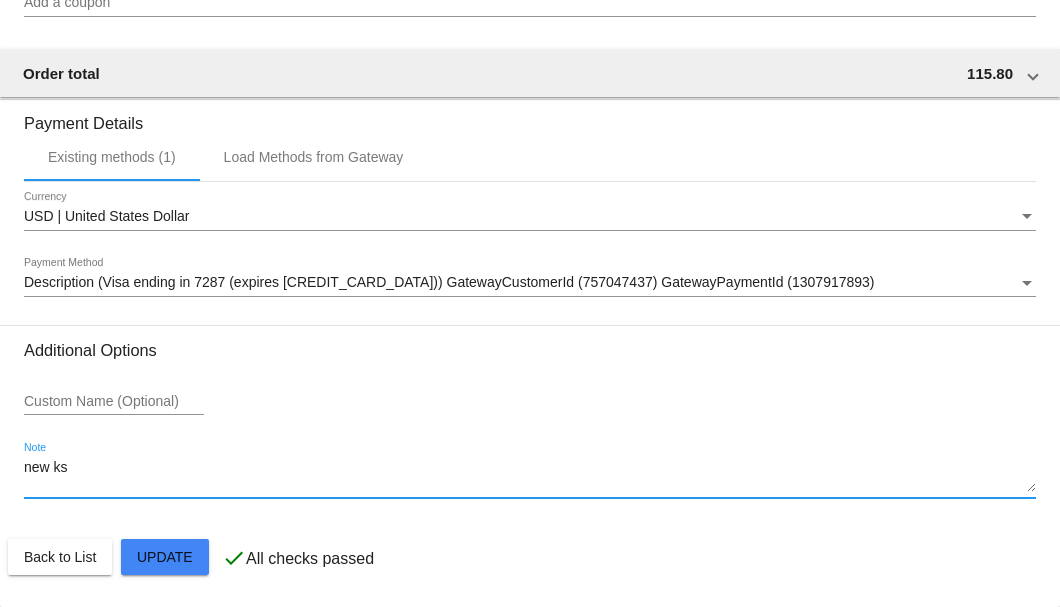 drag, startPoint x: 106, startPoint y: 464, endPoint x: 9, endPoint y: 471, distance: 97.25225 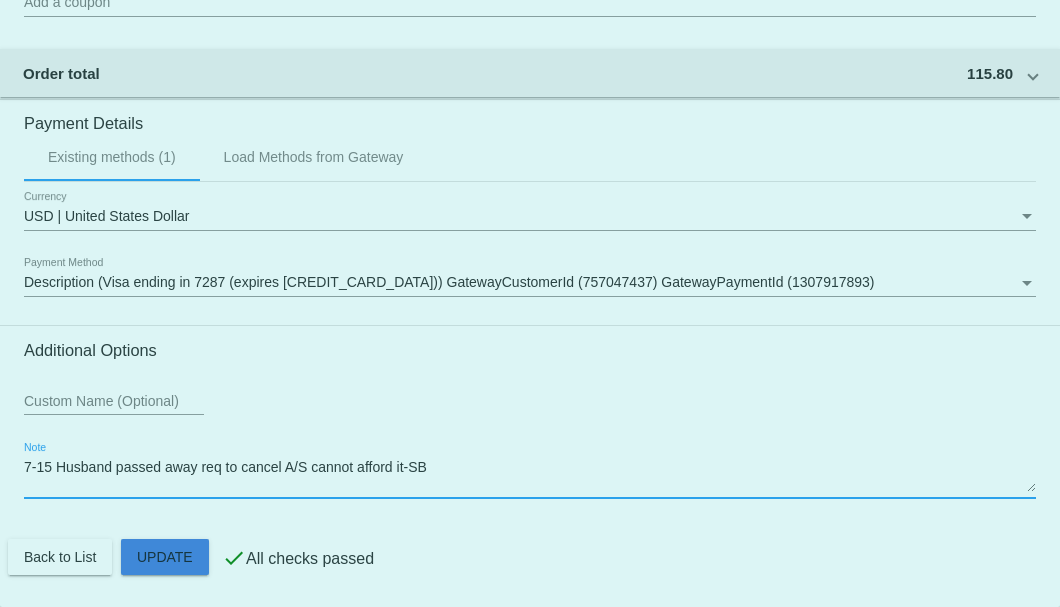 click on "Customer
6832445: Elizabeth Hickman
elizhickman@icloud.com
Customer Shipping
Enter Shipping Address Select A Saved Address (0)
Elizabeth
Shipping First Name
Hickman
Shipping Last Name
US | USA
Shipping Country
14 Jockey Lane
Shipping Street 1
Shipping Street 2
Tinton Falls
Shipping City
NJ | New Jersey
Shipping State
07753
Shipping Postcode
Scheduled Order Details
Frequency:
Every 2 months
Active
Status" 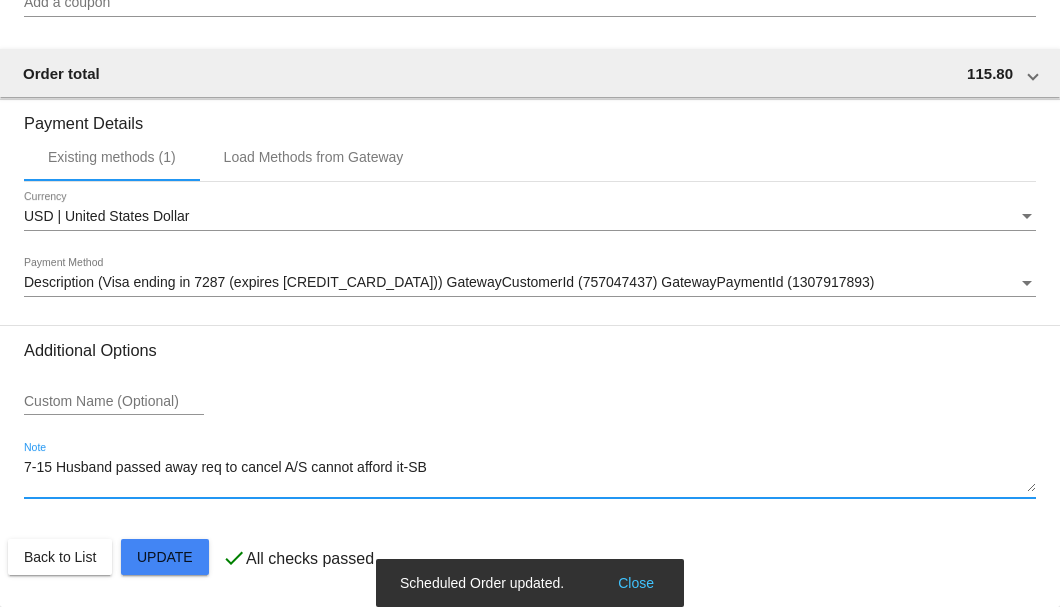 type on "7-15 Husband passed away req to cancel A/S cannot afford it-SB" 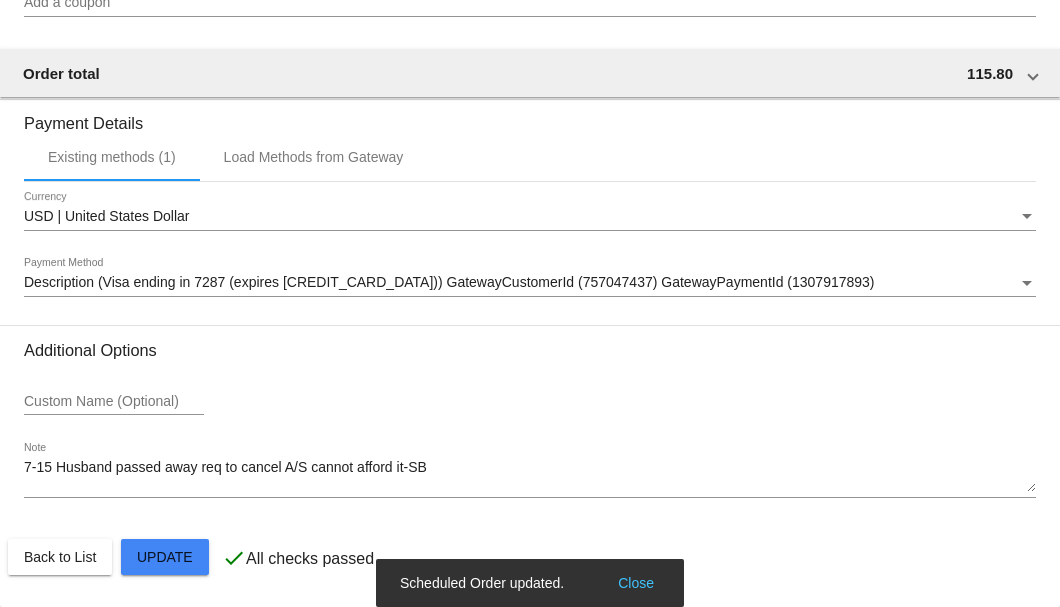 scroll, scrollTop: 1484, scrollLeft: 0, axis: vertical 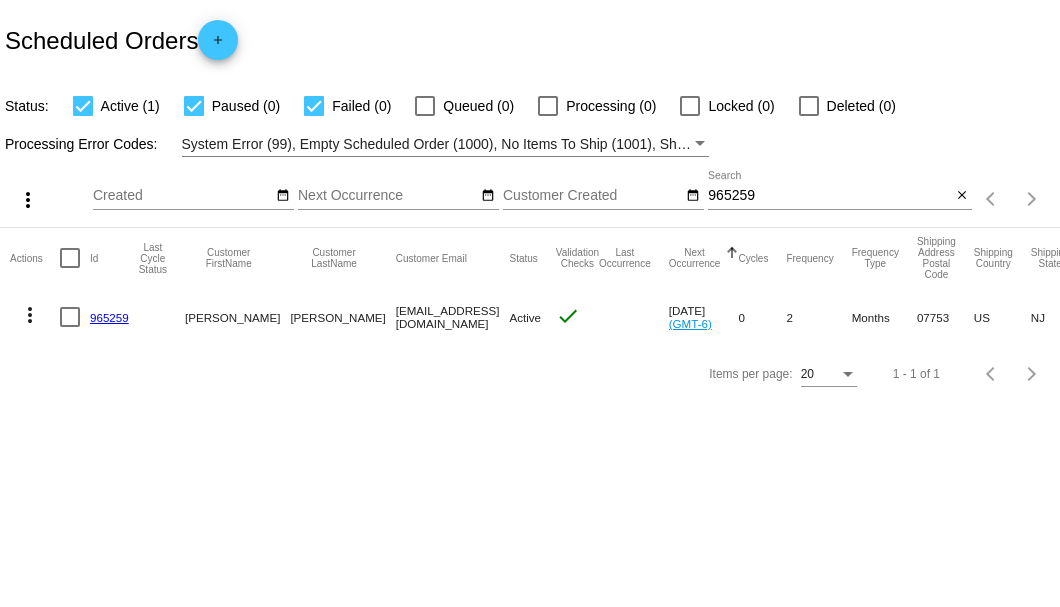 click at bounding box center (70, 317) 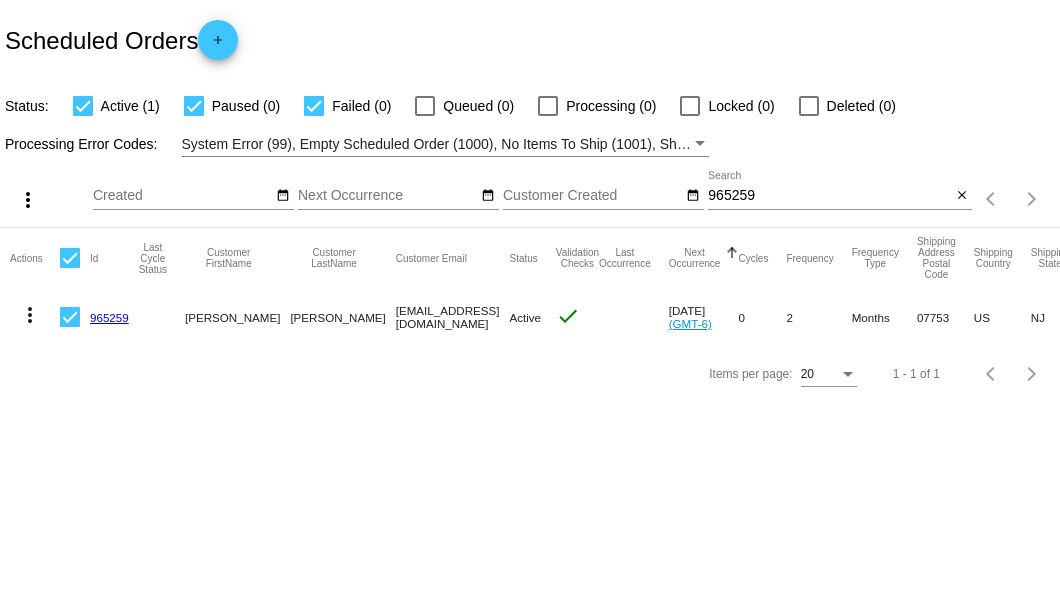 click on "more_vert" 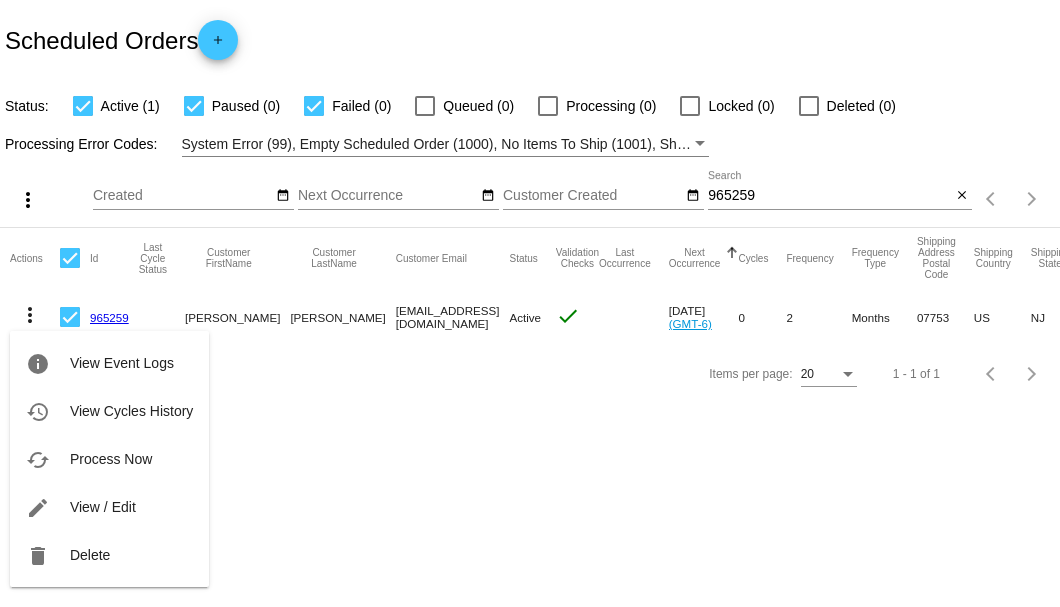 click at bounding box center (530, 303) 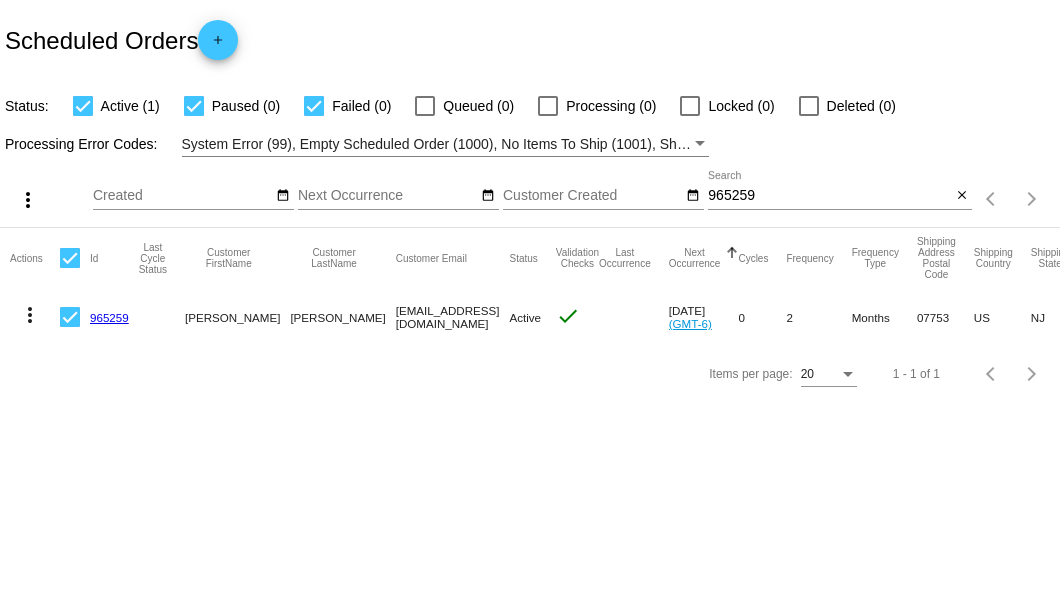 drag, startPoint x: 313, startPoint y: 319, endPoint x: 442, endPoint y: 319, distance: 129 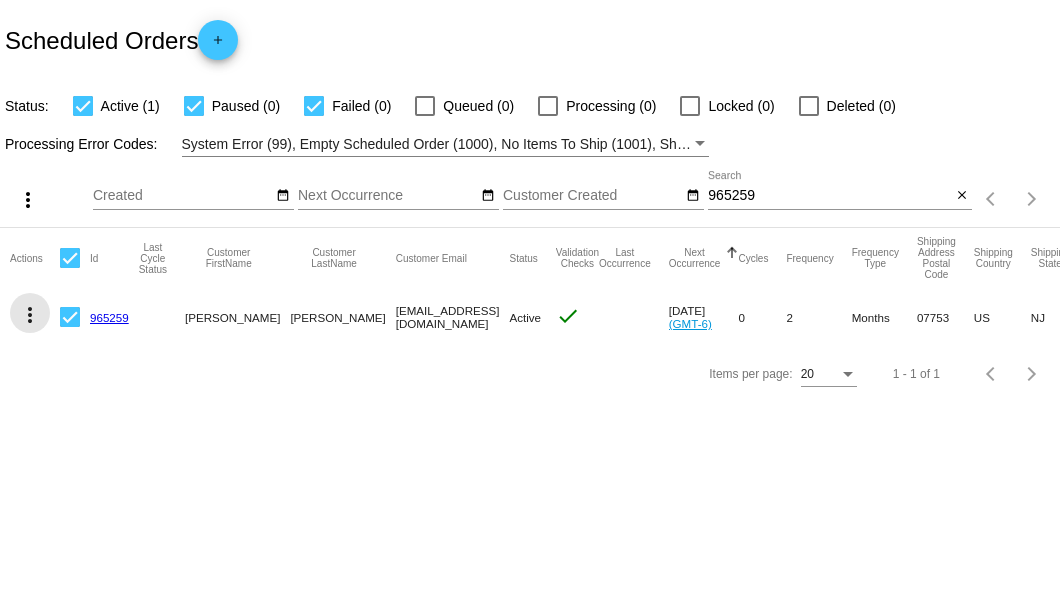 click on "more_vert" 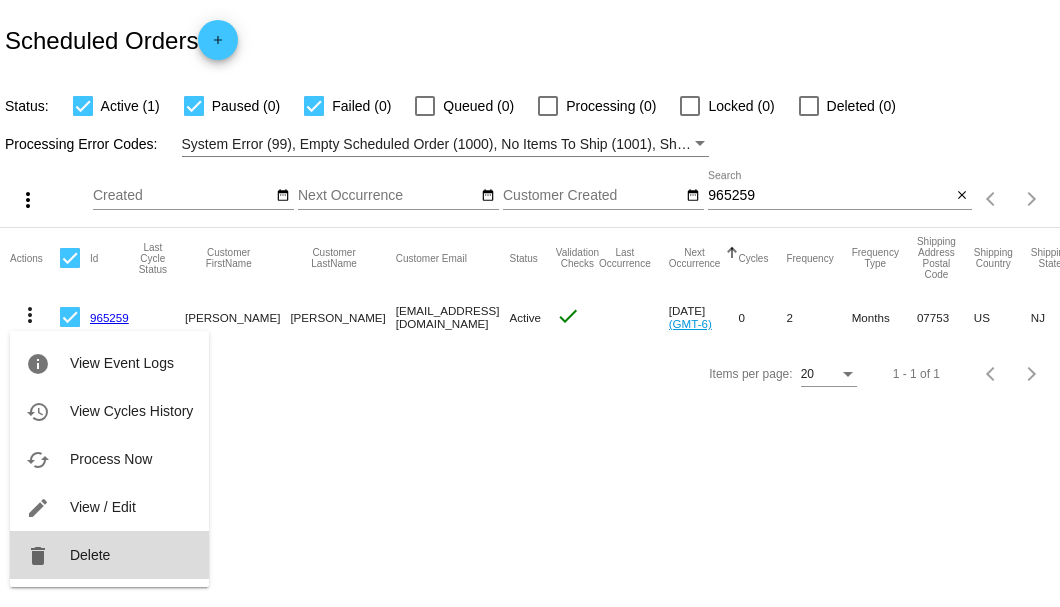 click on "delete
Delete" at bounding box center [109, 555] 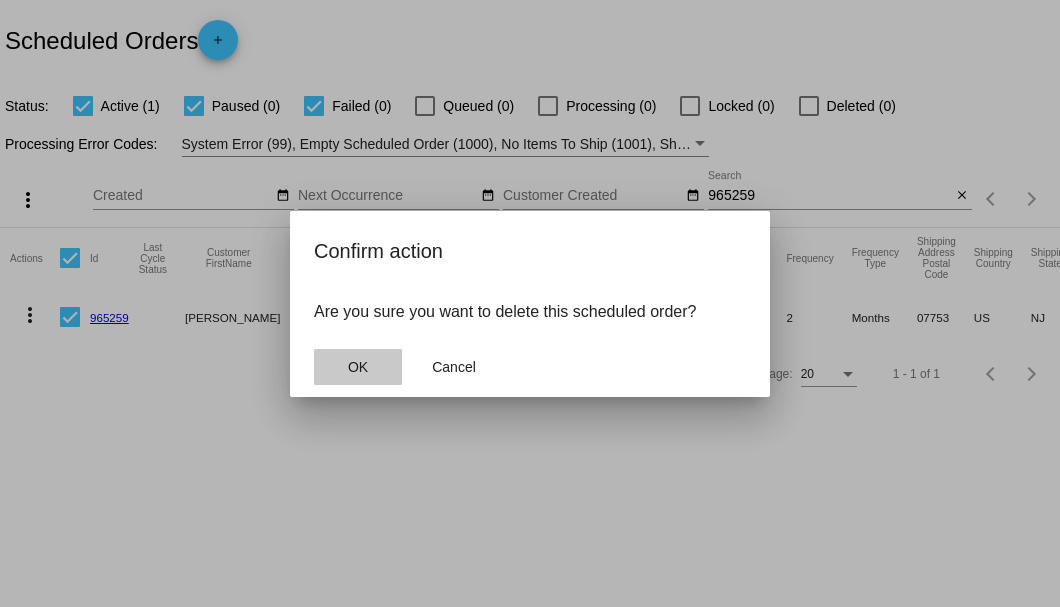 click on "OK" 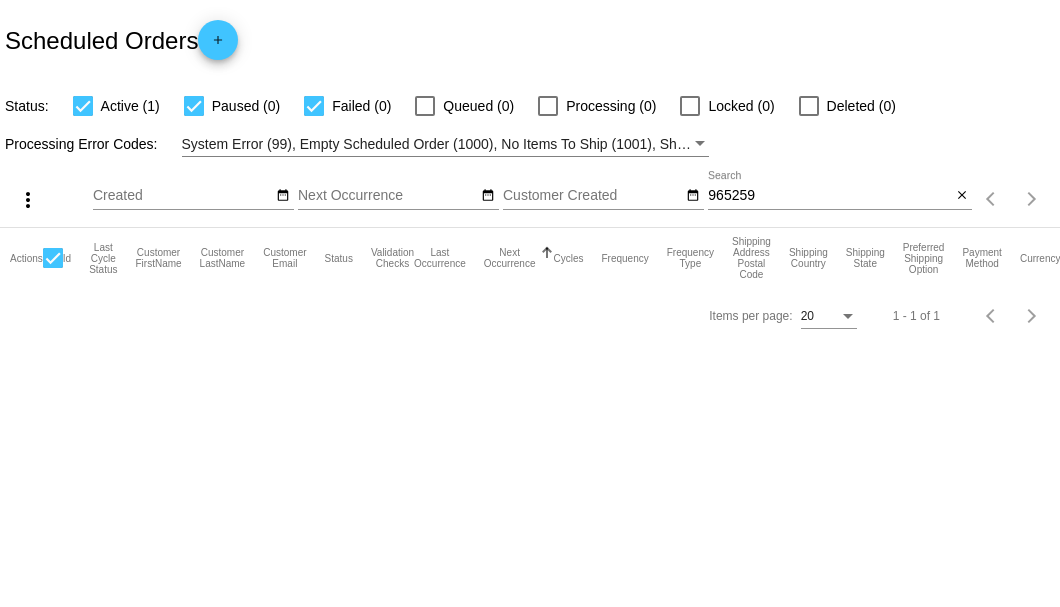 click on "965259
Search" 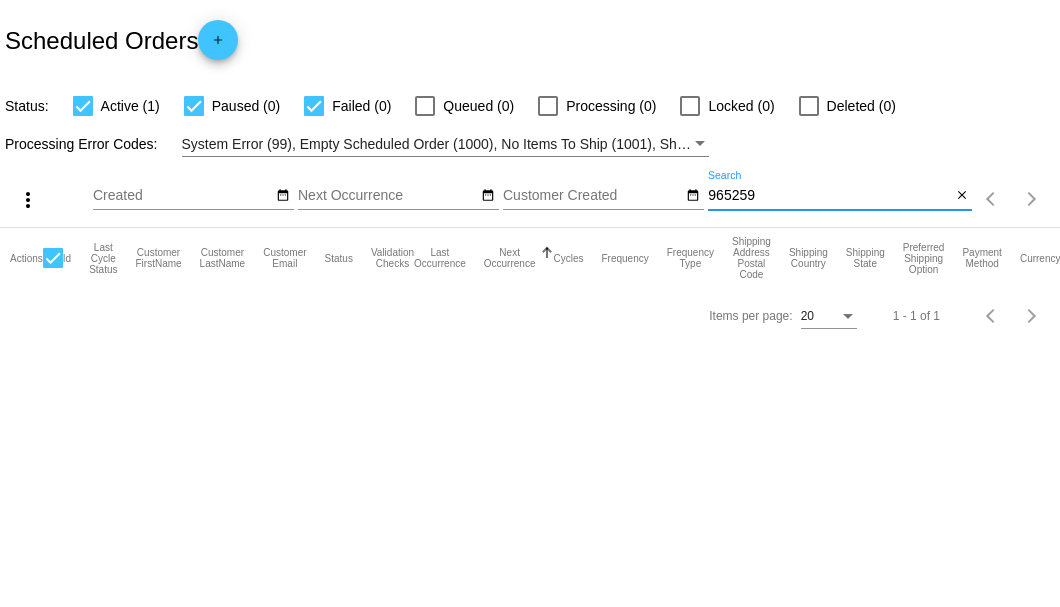 click on "965259" at bounding box center [829, 196] 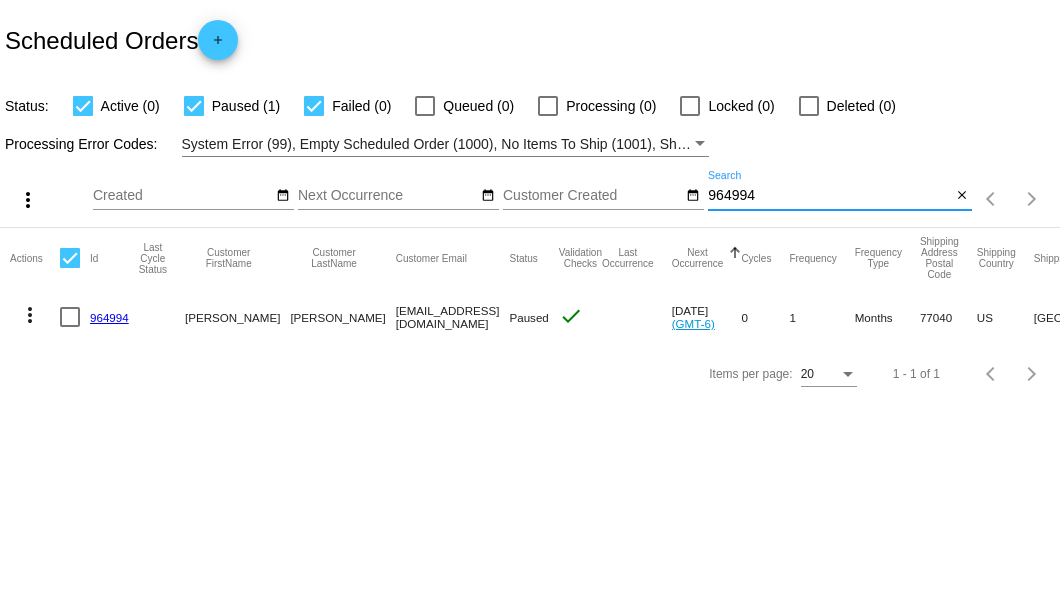 type on "964994" 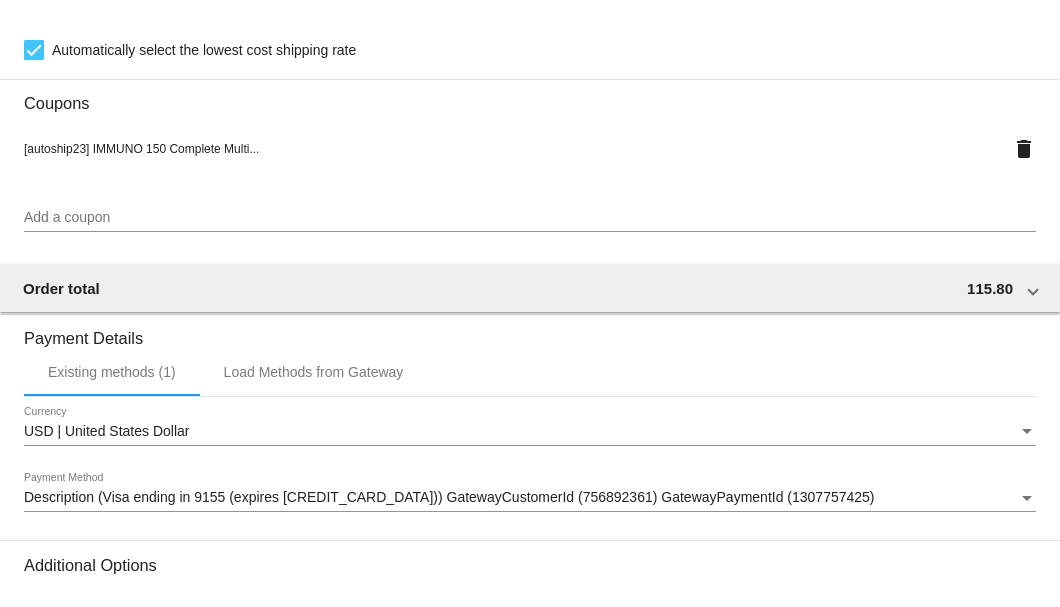 scroll, scrollTop: 1750, scrollLeft: 0, axis: vertical 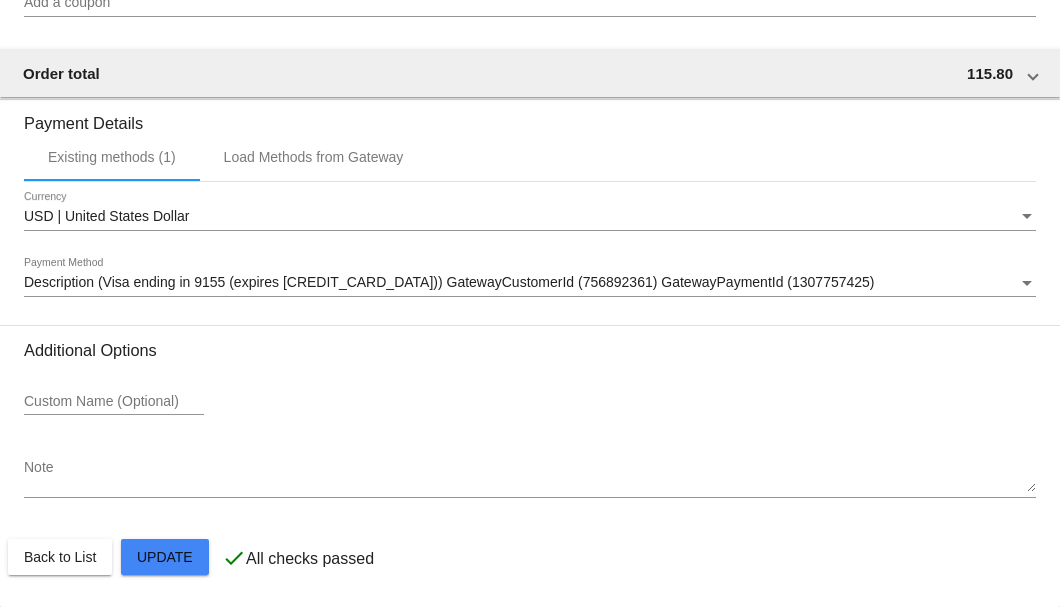 click on "Note" at bounding box center [530, 476] 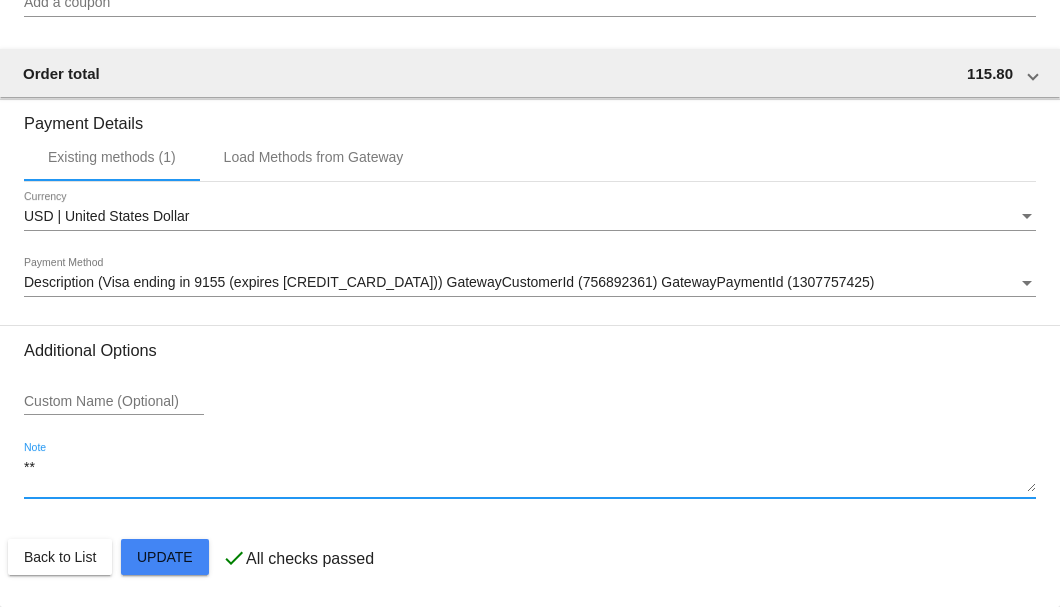 type on "*" 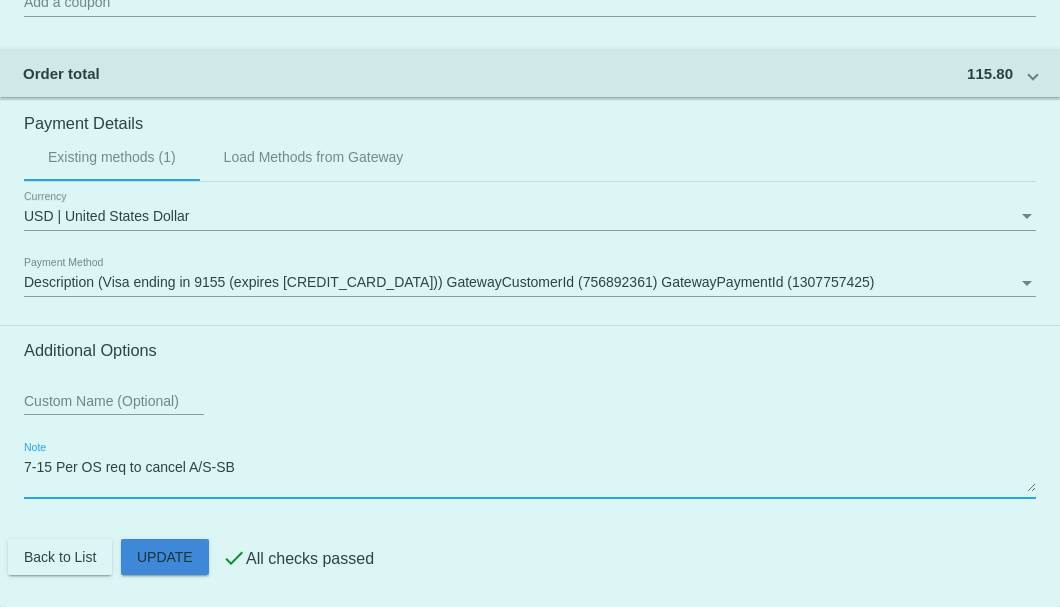 click on "Customer
4082074: JoNell Riner
jkriner@sbcglobal.net
Customer Shipping
Enter Shipping Address Select A Saved Address (0)
JoNell
Shipping First Name
Riner
Shipping Last Name
US | USA
Shipping Country
6942 Windfern Rd
Shipping Street 1
Shipping Street 2
Houston
Shipping City
TX | Texas
Shipping State
77040
Shipping Postcode
Scheduled Order Details
Frequency:
Every 1 months
Paused
Status
2 0" 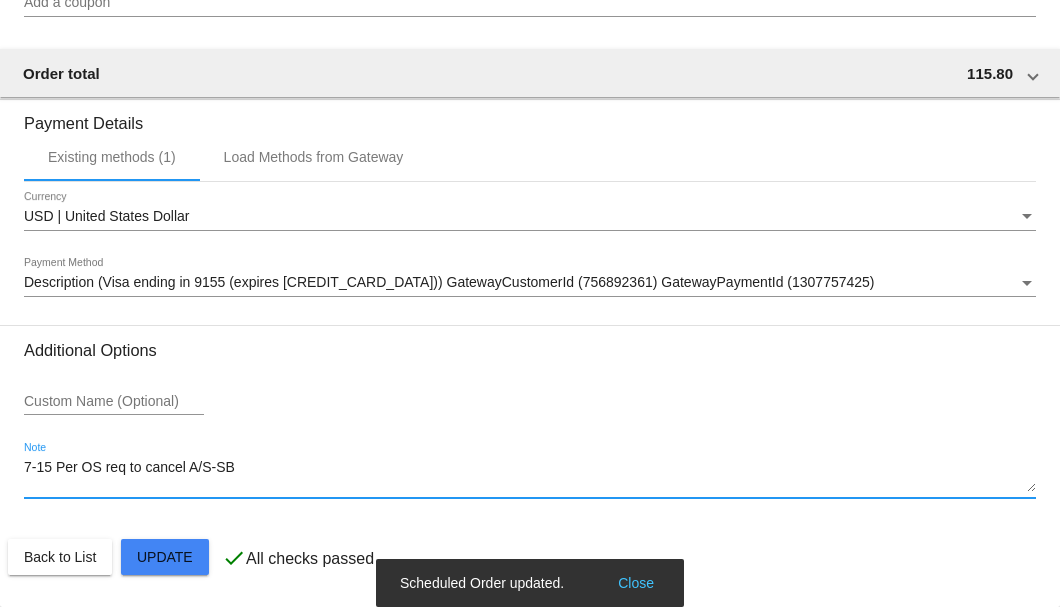 type on "7-15 Per OS req to cancel A/S-SB" 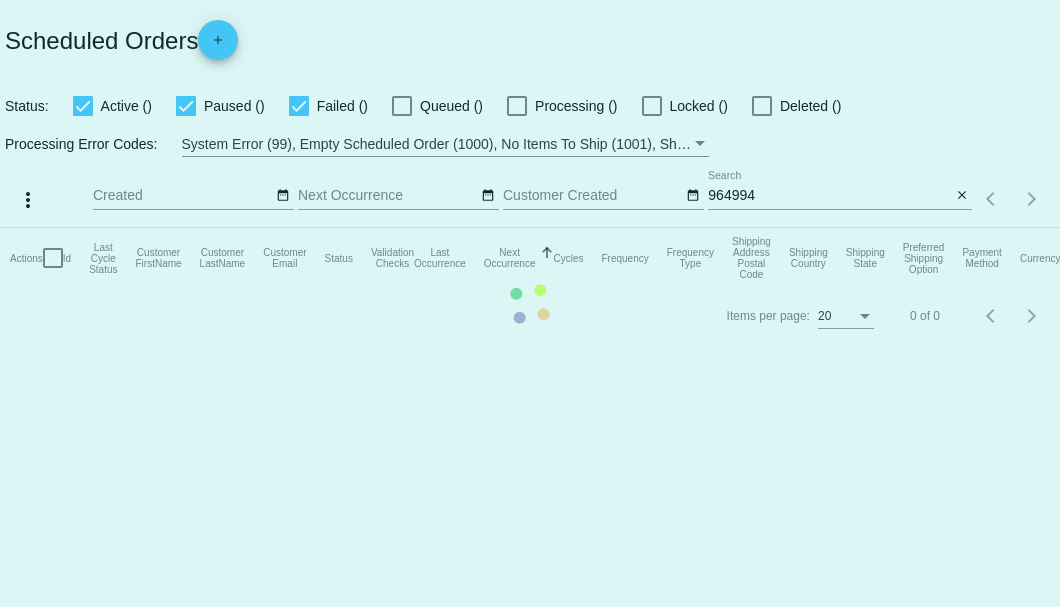 scroll, scrollTop: 0, scrollLeft: 0, axis: both 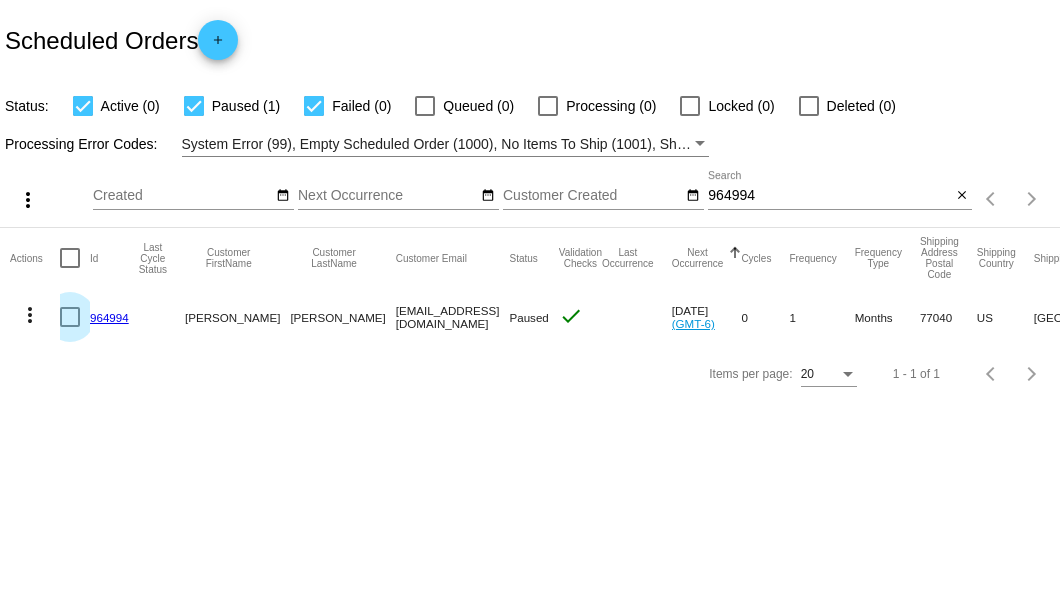 click at bounding box center (70, 317) 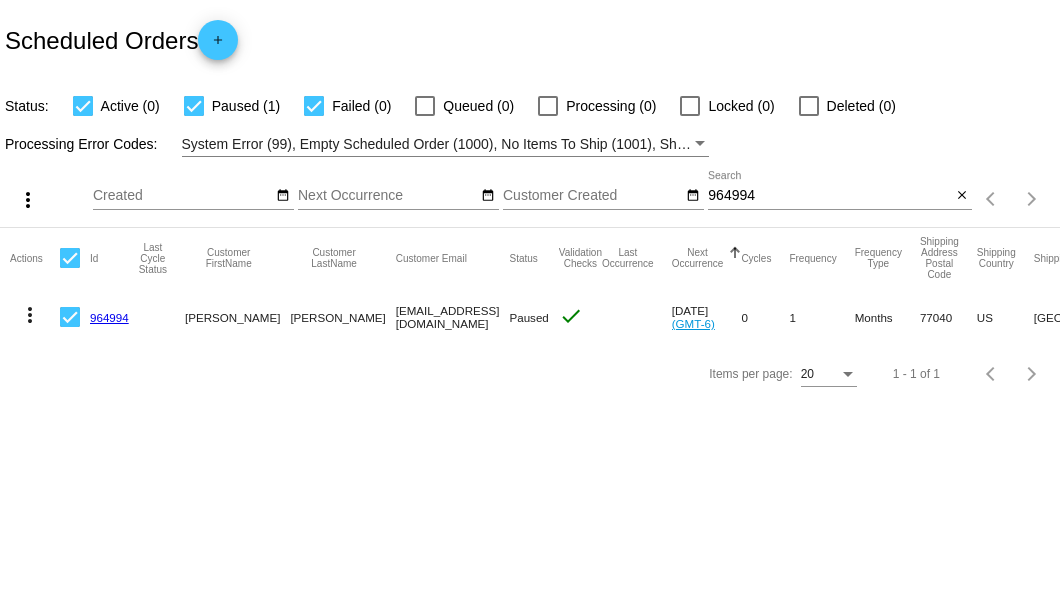 click on "more_vert" 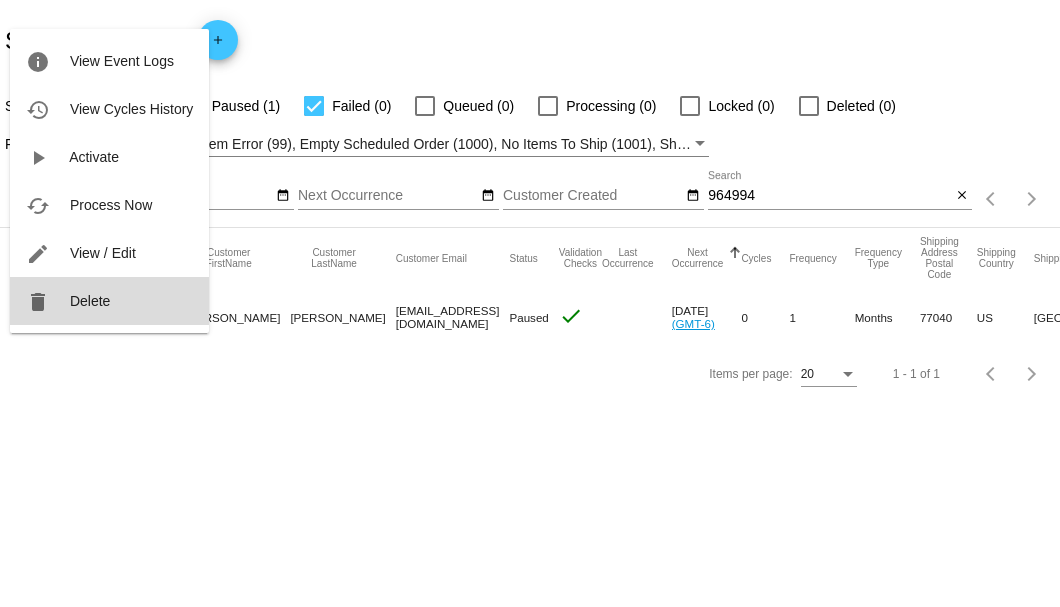 click on "Delete" at bounding box center [90, 301] 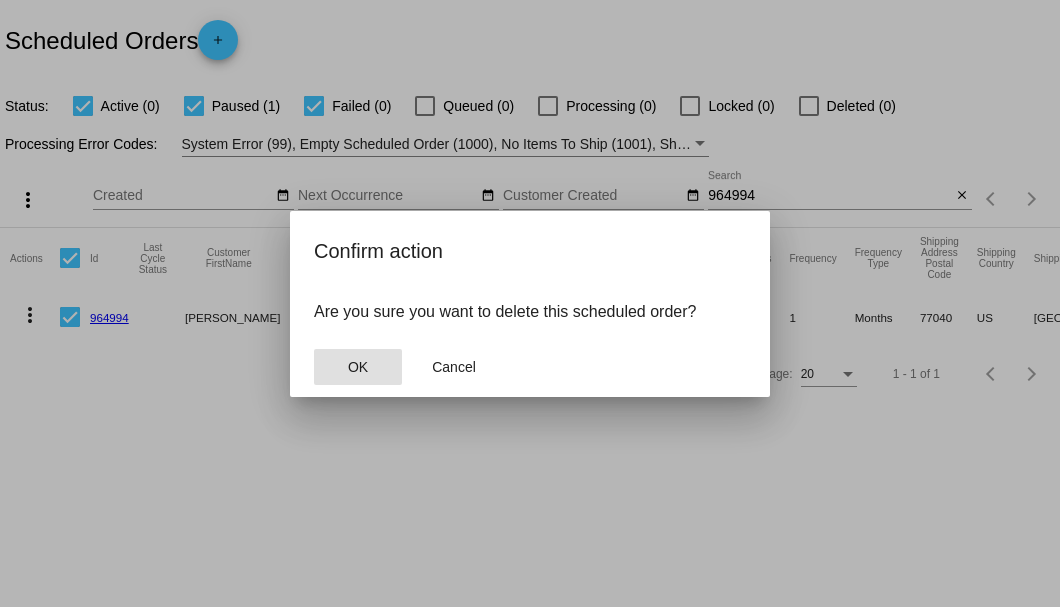 click on "OK" 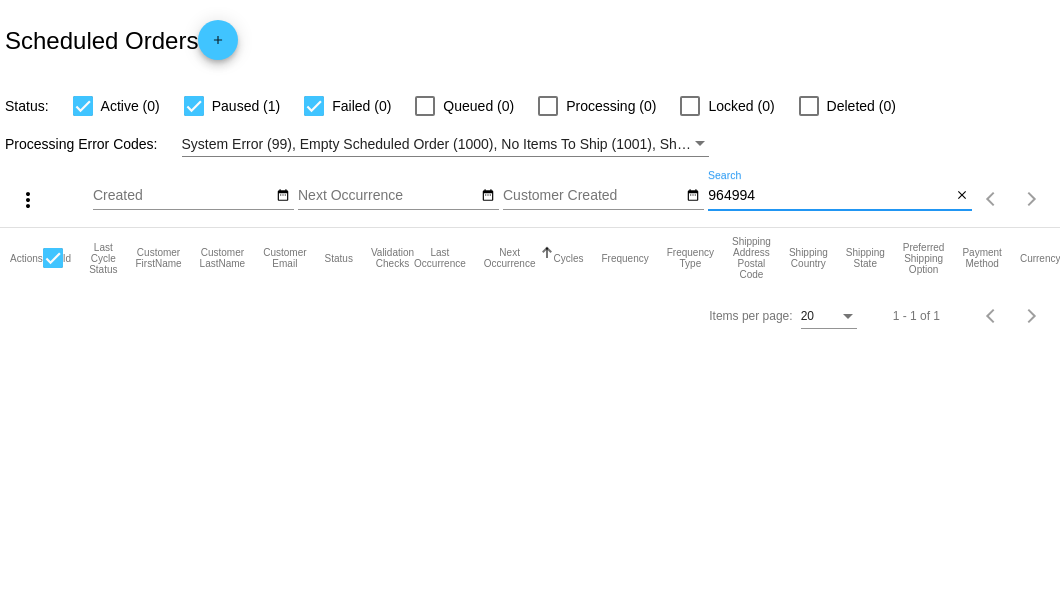 click on "964994" at bounding box center (829, 196) 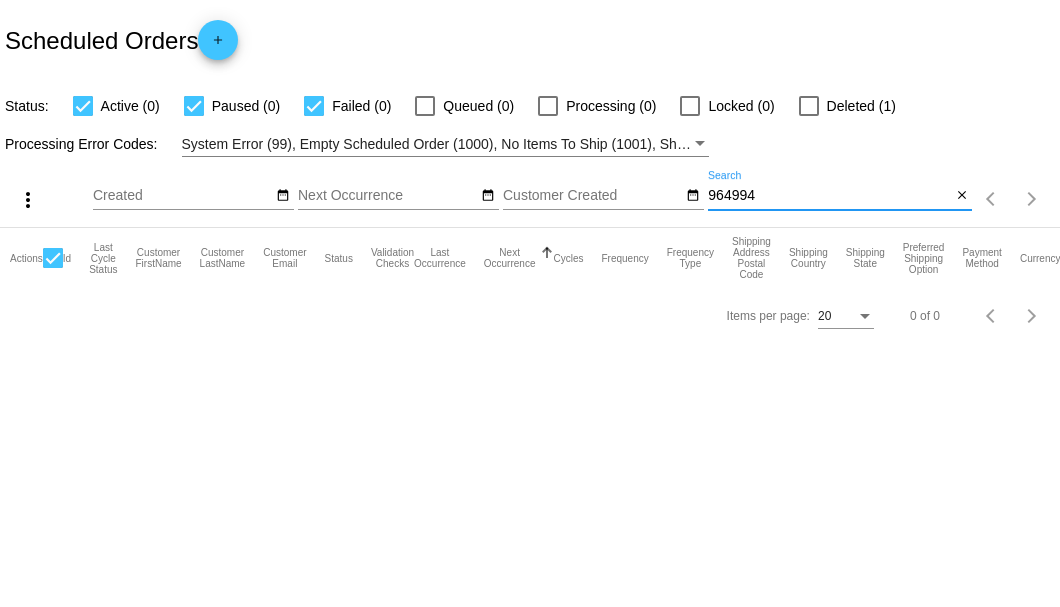 click on "964994" at bounding box center [829, 196] 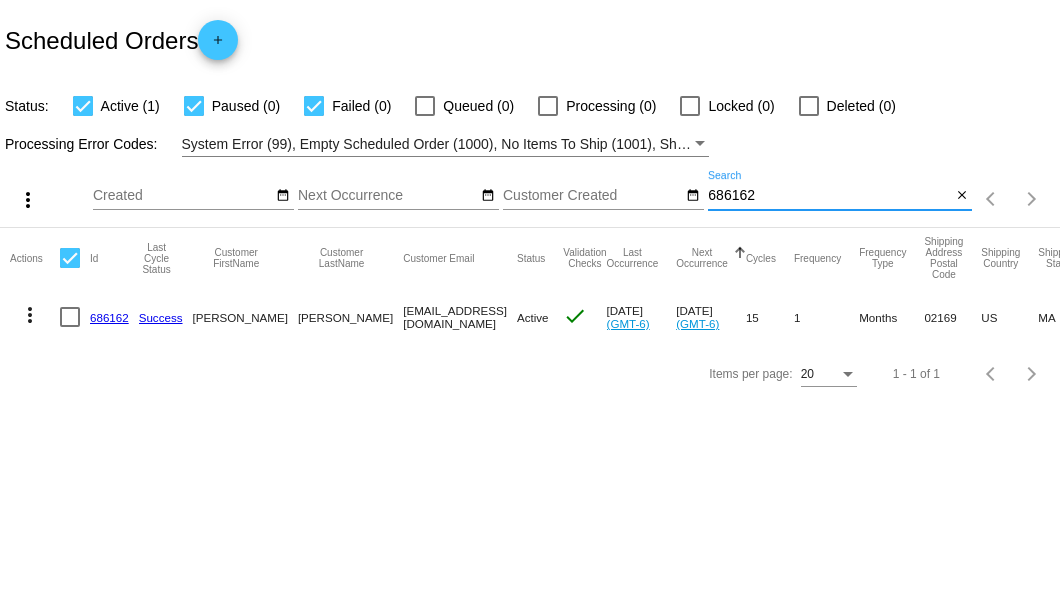 type on "686162" 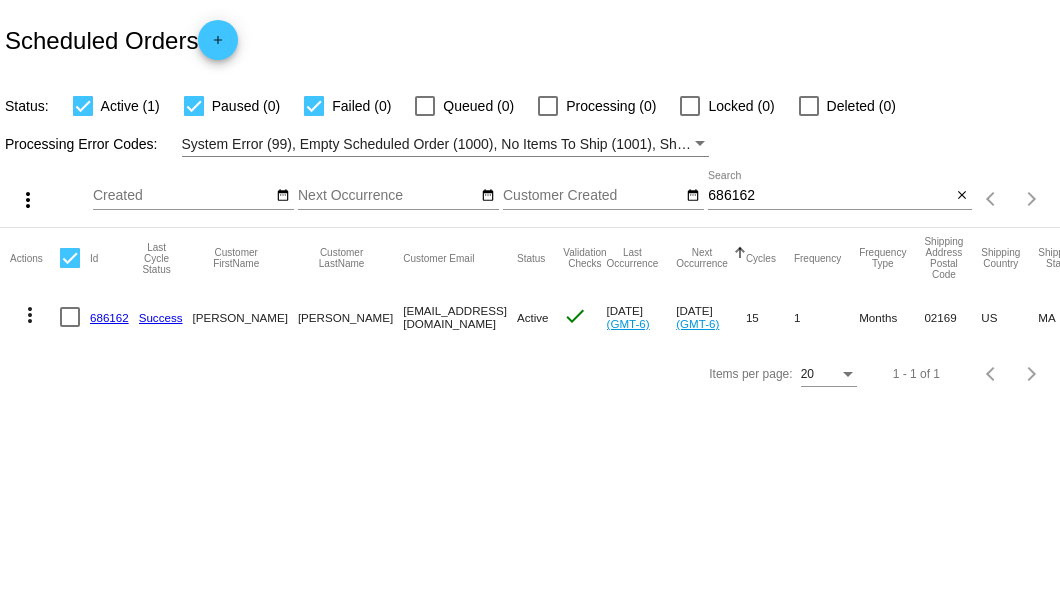 click on "686162" 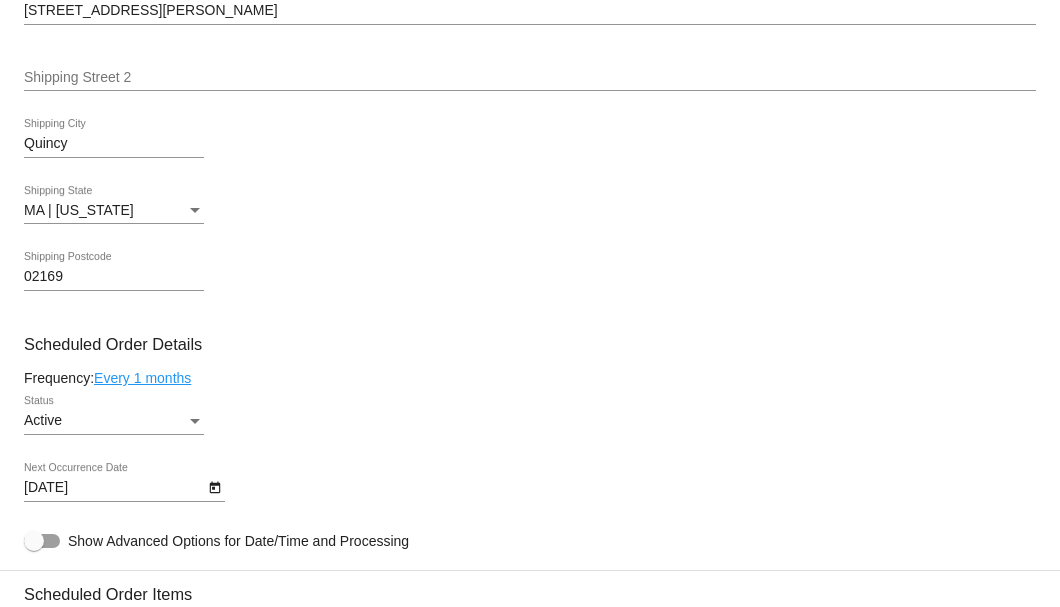 scroll, scrollTop: 1133, scrollLeft: 0, axis: vertical 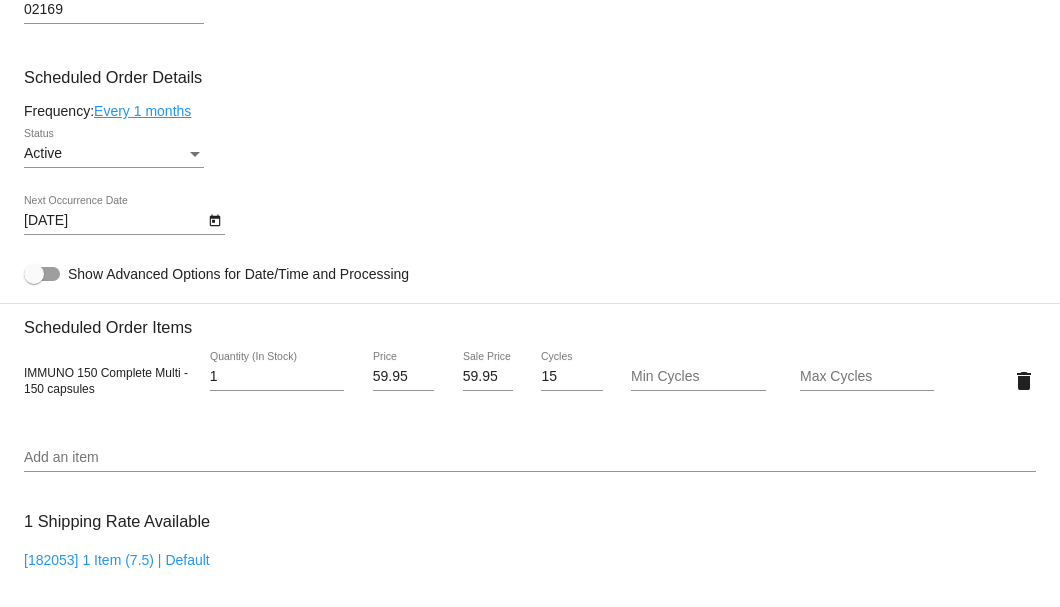 click 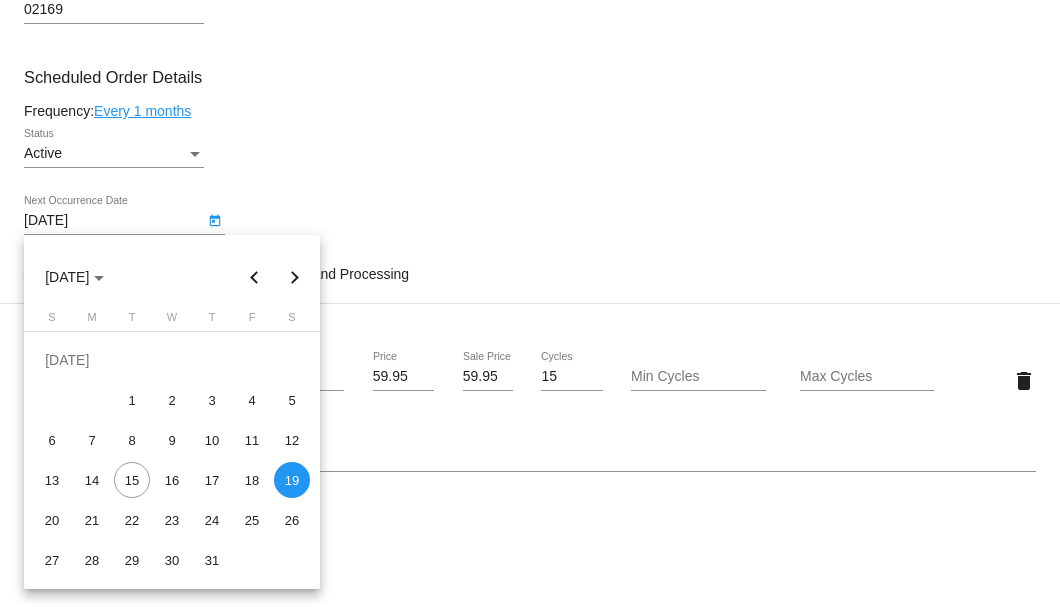 click at bounding box center (295, 277) 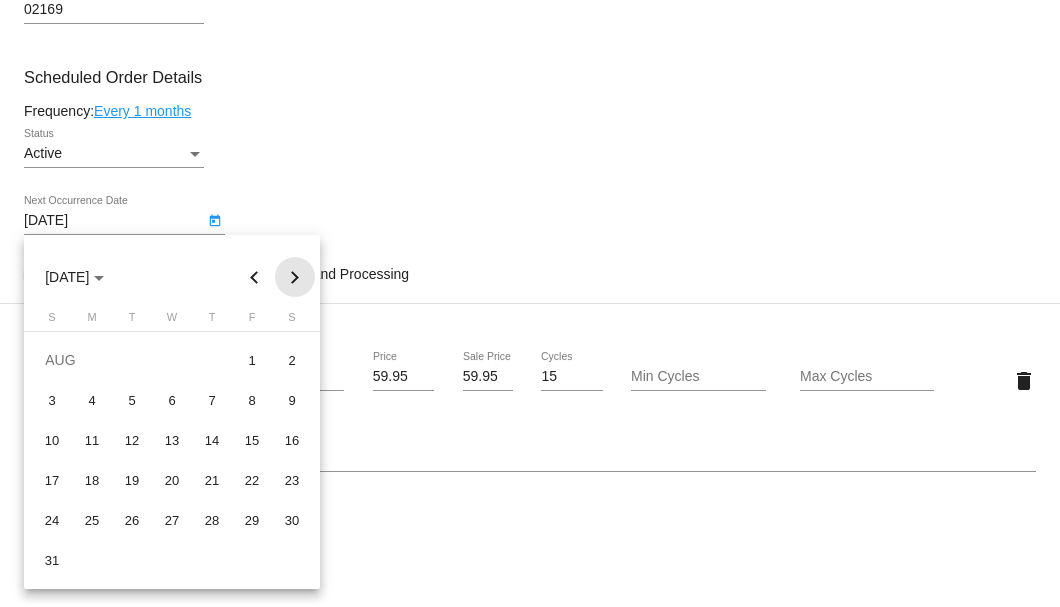 click at bounding box center (295, 277) 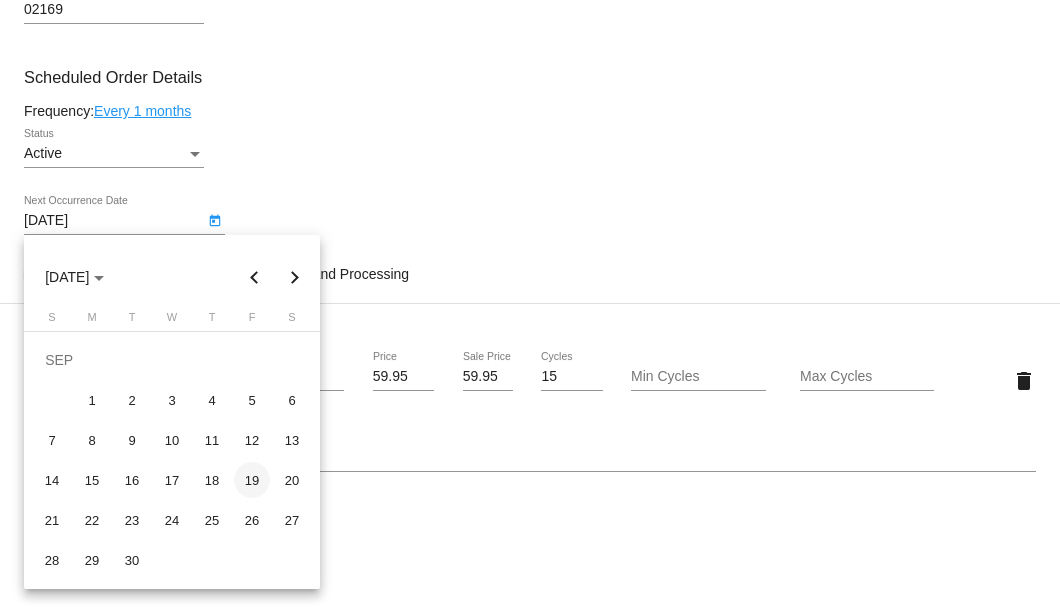 click on "19" at bounding box center [252, 480] 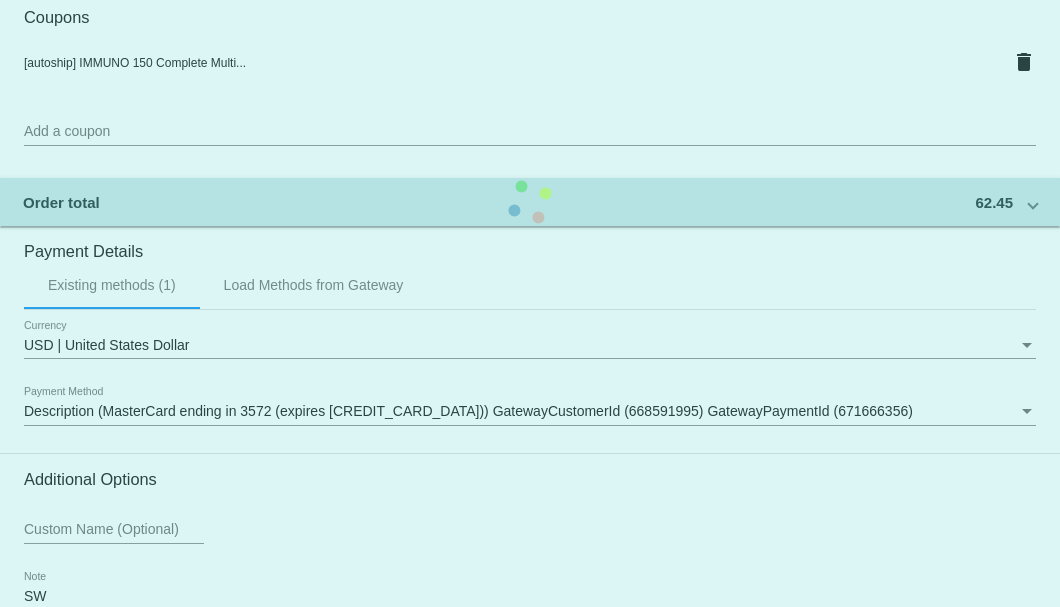 scroll, scrollTop: 1930, scrollLeft: 0, axis: vertical 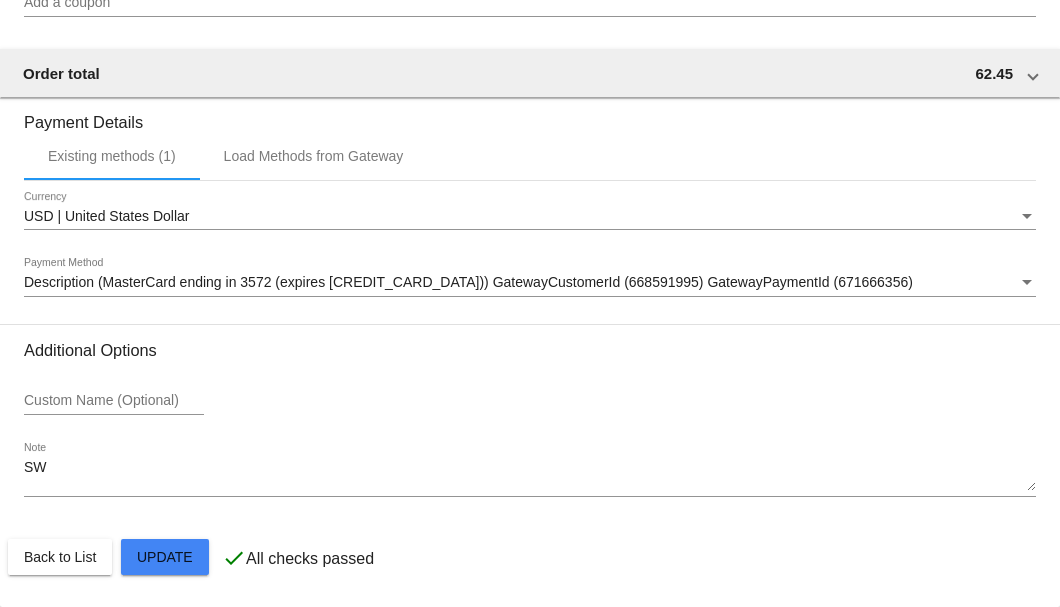 click on "SW" at bounding box center [530, 476] 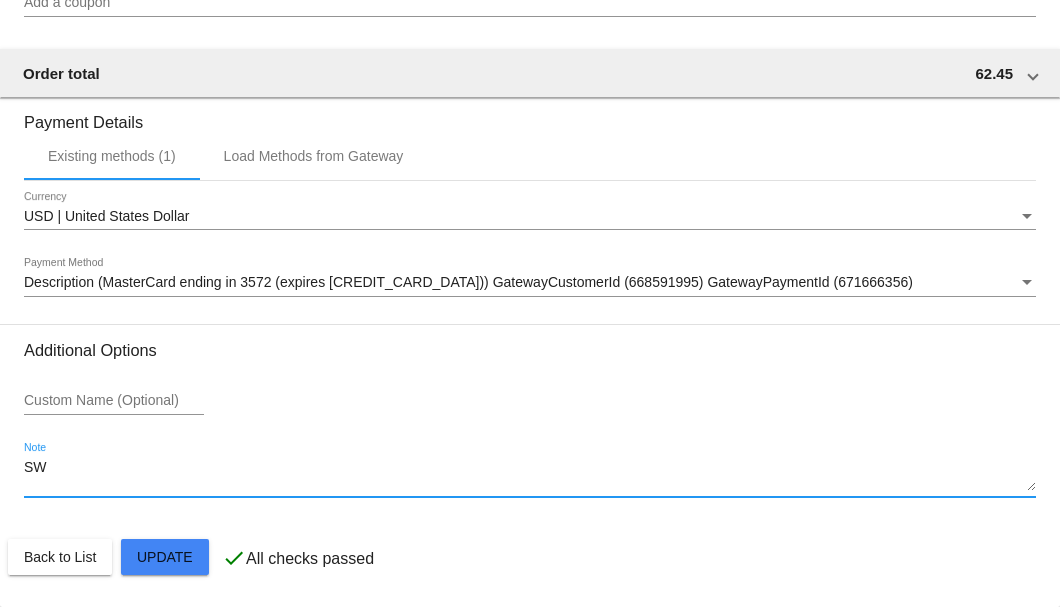 type on "S" 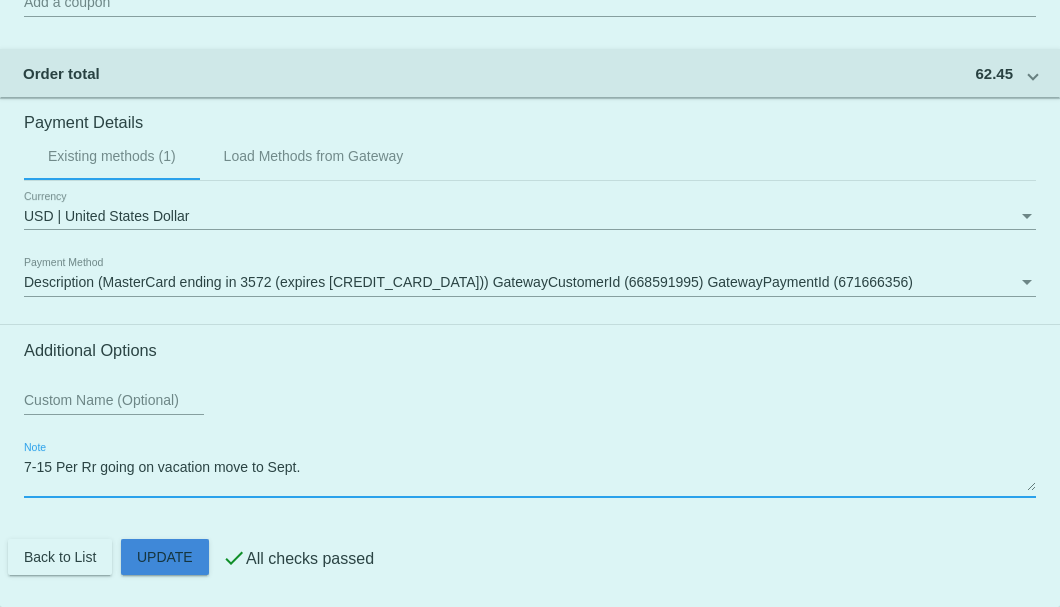 click on "Customer
4408293: Warren Curtis
warrencurtis53@icloud.com
Customer Shipping
Enter Shipping Address Select A Saved Address (0)
Warren
Shipping First Name
Curtis
Shipping Last Name
US | USA
Shipping Country
73 Bicknell St Apt 112
Shipping Street 1
Shipping Street 2
Quincy
Shipping City
MA | Massachusetts
Shipping State
02169
Shipping Postcode
Scheduled Order Details
Frequency:
Every 1 months
Active
Status" 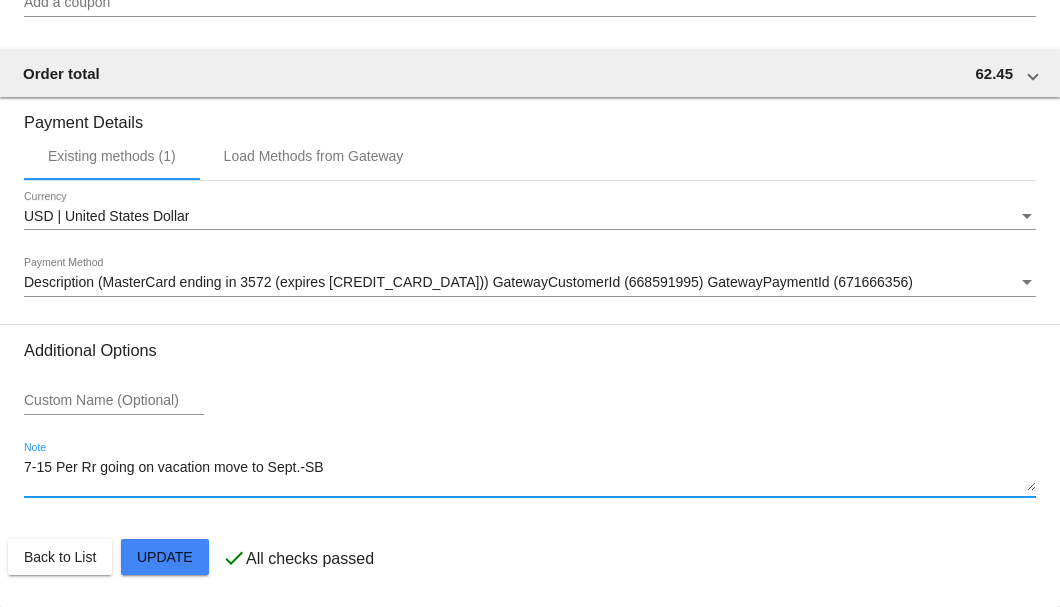 click on "Customer
4408293: Warren Curtis
warrencurtis53@icloud.com
Customer Shipping
Enter Shipping Address Select A Saved Address (0)
Warren
Shipping First Name
Curtis
Shipping Last Name
US | USA
Shipping Country
73 Bicknell St Apt 112
Shipping Street 1
Shipping Street 2
Quincy
Shipping City
MA | Massachusetts
Shipping State
02169
Shipping Postcode
Scheduled Order Details
Frequency:
Every 1 months
Active
Status" 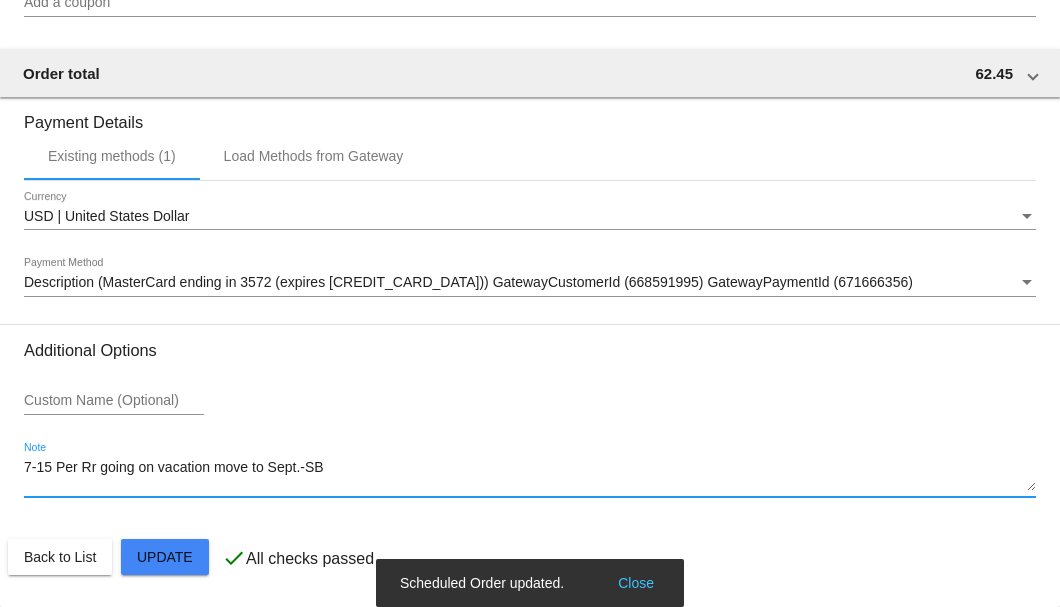 type on "7-15 Per Rr going on vacation move to Sept.-SB" 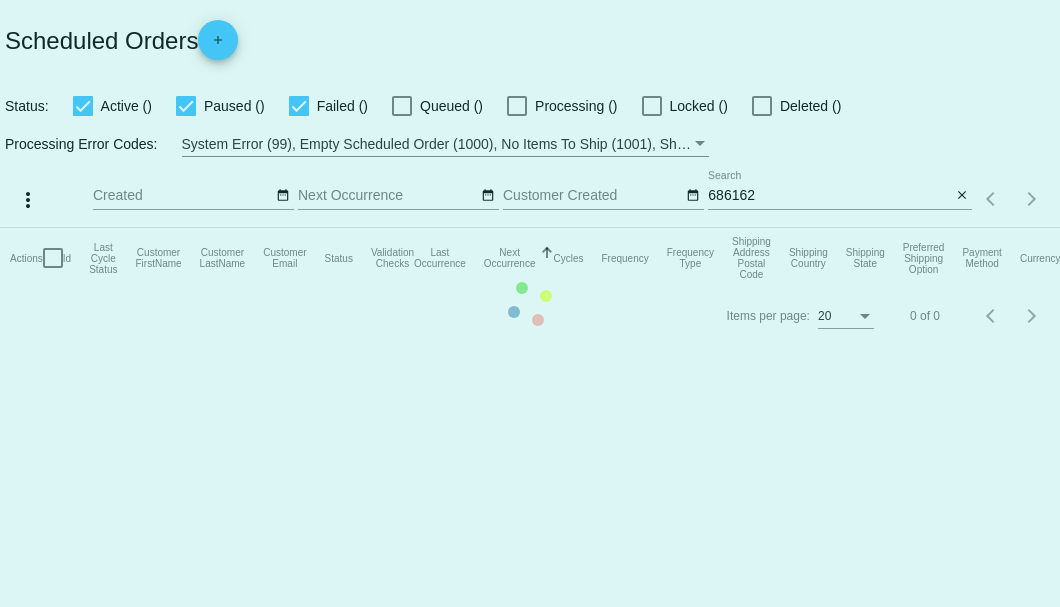 scroll, scrollTop: 0, scrollLeft: 0, axis: both 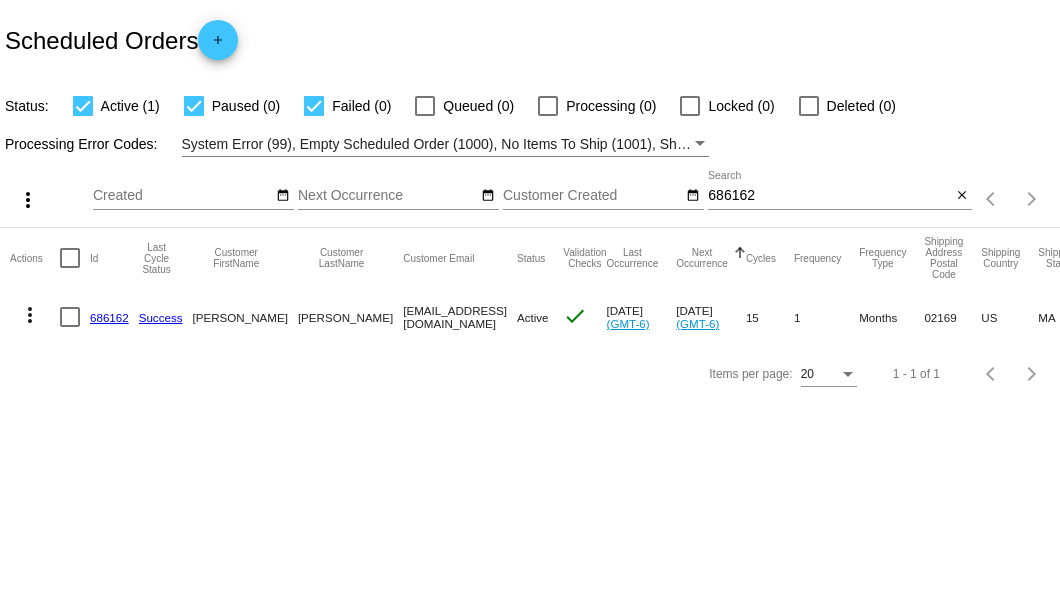 click on "686162" at bounding box center (829, 196) 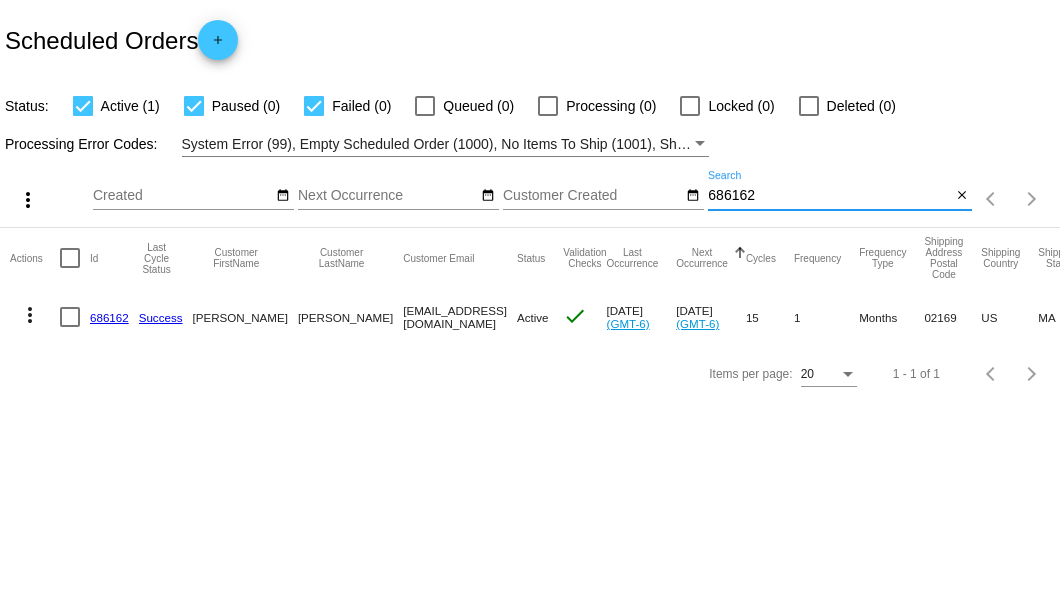 click on "686162" at bounding box center [829, 196] 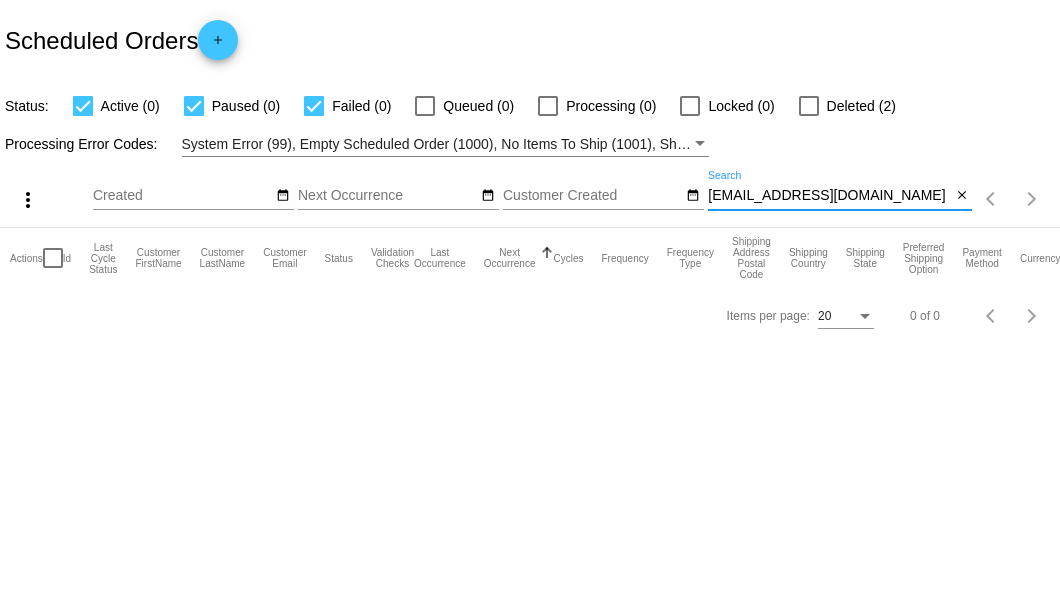 type on "neverman1218@gmail.com" 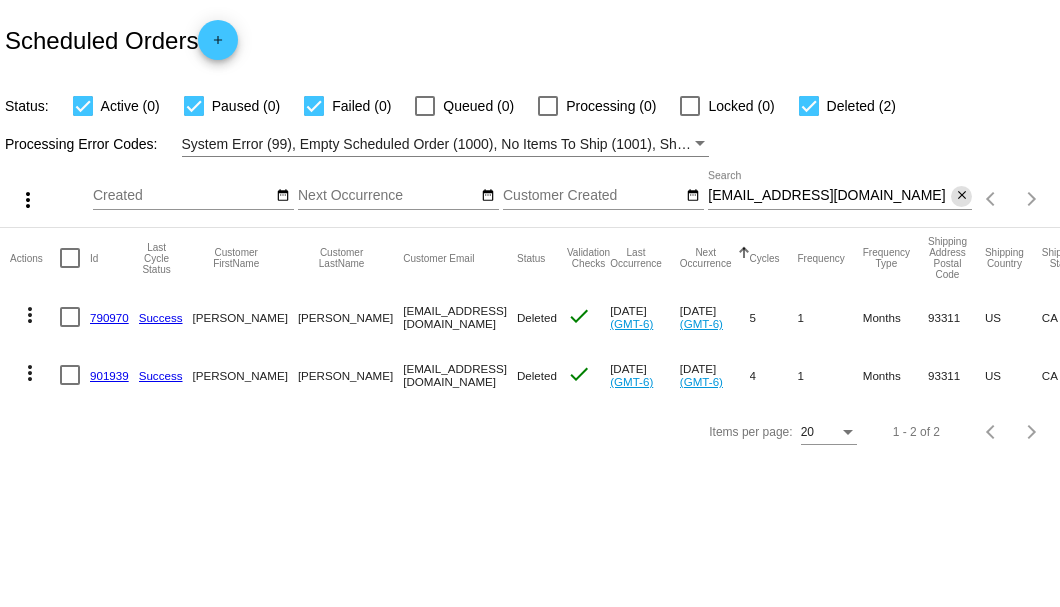 click on "close" 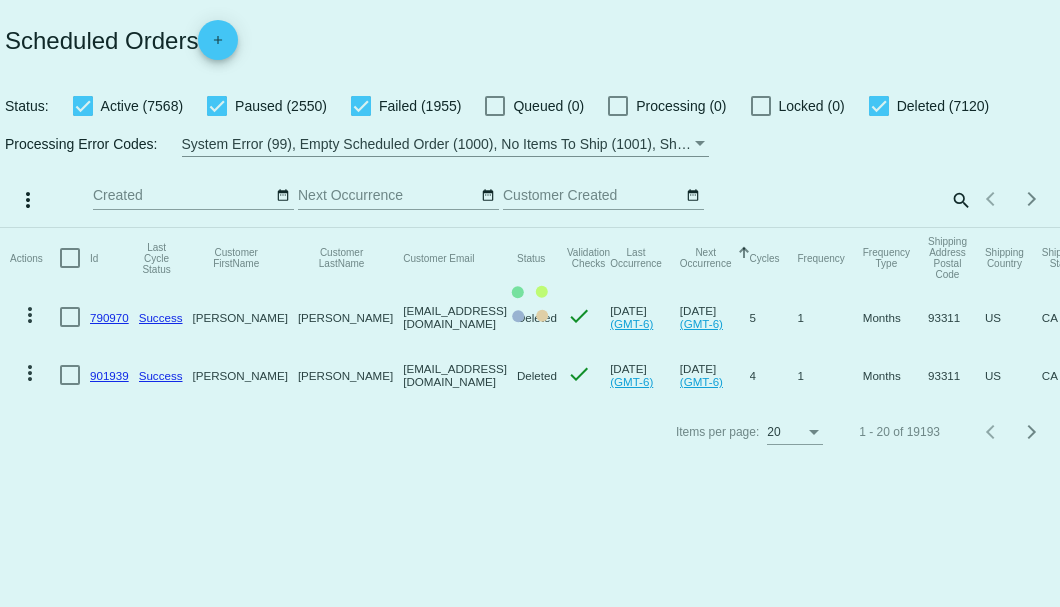 click on "Actions
Id   Last Cycle Status   Customer FirstName   Customer LastName   Customer Email   Status   Validation Checks   Last Occurrence   Next Occurrence   Sorted by NextOccurrenceUtc ascending  Cycles   Frequency   Frequency Type   Shipping Address Postal Code
Shipping Country
Shipping State
Preferred Shipping Option
Payment Method   Currency   Total Product Quantity   Scheduled Order Subtotal
Scheduled Order LTV
more_vert
790970
Success
Nancy
Everman
neverman1218@gmail.com
Deleted
check
Feb 12 2025
(GMT-6)
Mar 12 2025
(GMT-6)
5  1  Months  93311  US  CA    N/A  USD  4  175.49  563.33
more_vert" 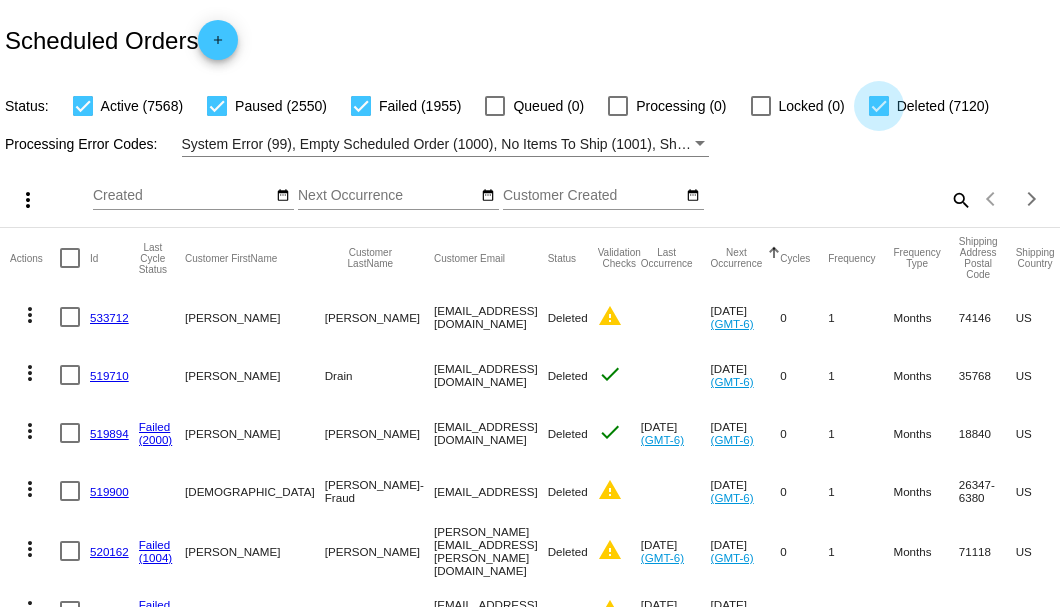 click at bounding box center (879, 106) 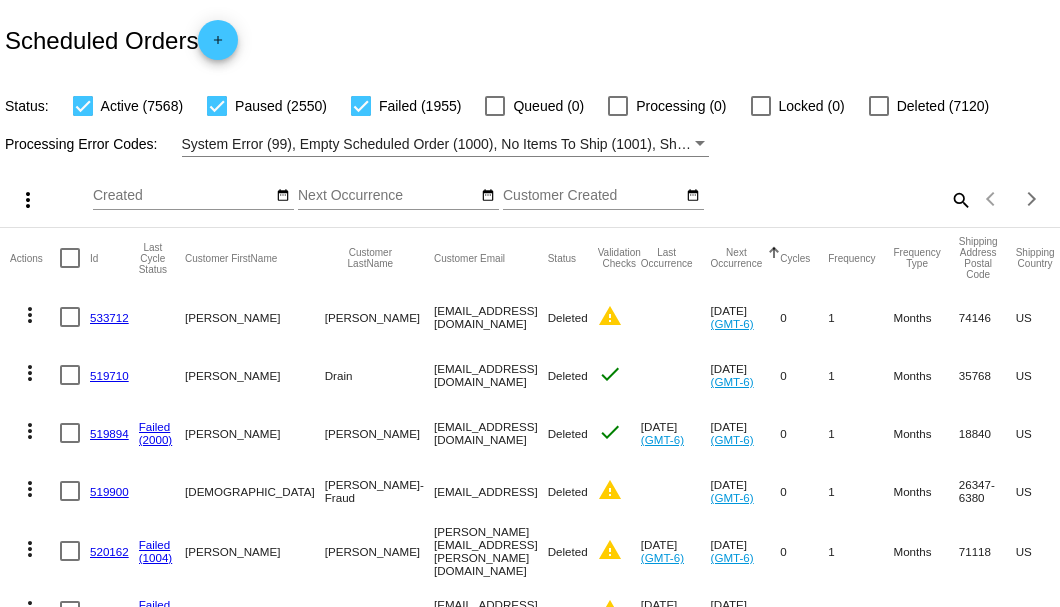 click on "search" 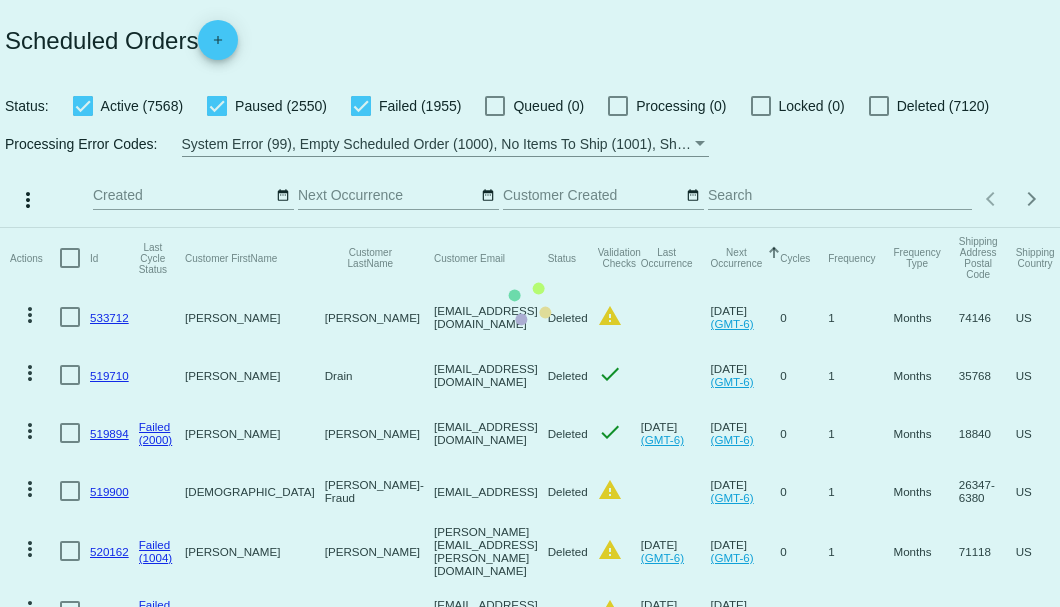 click on "Actions
Id   Last Cycle Status   Customer FirstName   Customer LastName   Customer Email   Status   Validation Checks   Last Occurrence   Next Occurrence   Sorted by NextOccurrenceUtc ascending  Cycles   Frequency   Frequency Type   Shipping Address Postal Code
Shipping Country
Shipping State
Preferred Shipping Option
Payment Method   Currency   Total Product Quantity   Scheduled Order Subtotal
Scheduled Order LTV
more_vert
533712
Peter
Maddux
pmaddux@newdaymedia.com
Deleted
warning
Jun 14 2023
(GMT-6)
0  1  Months  74146  US  OK    N/A  USD  2  107.90  TBD
more_vert" 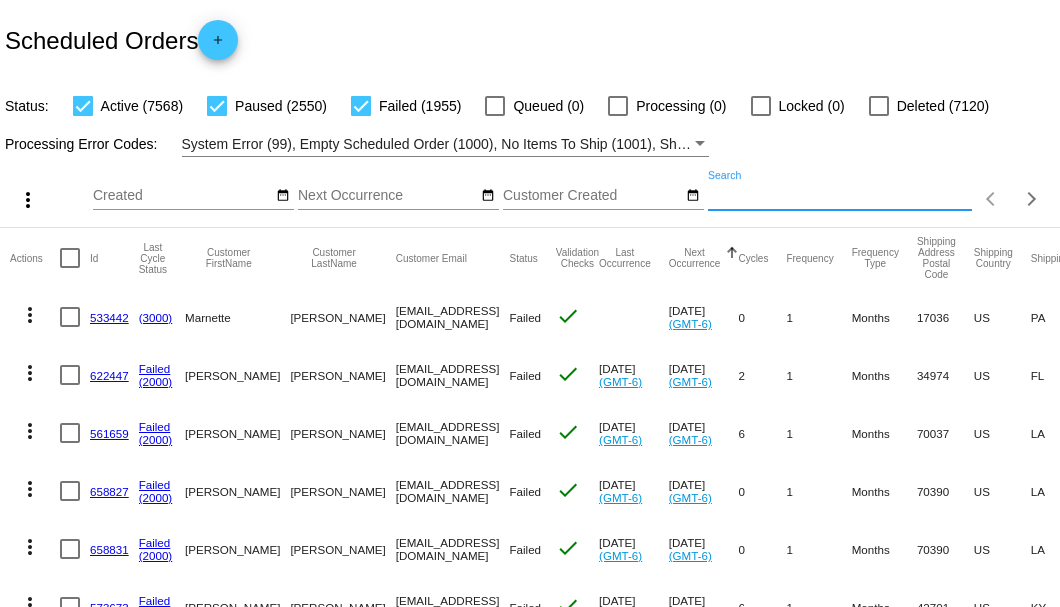 click on "Search" at bounding box center (840, 196) 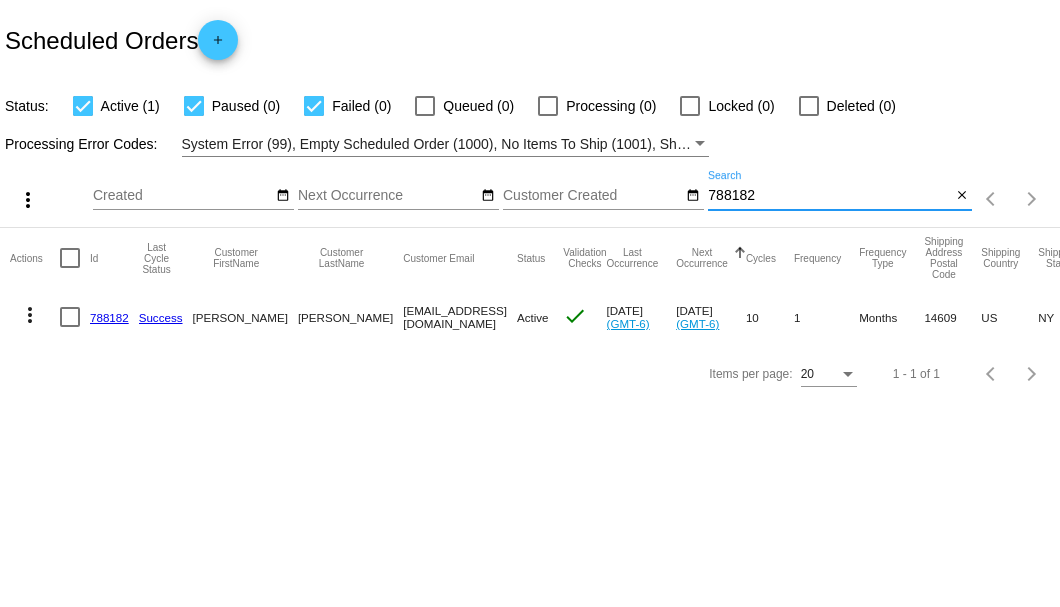 type on "788182" 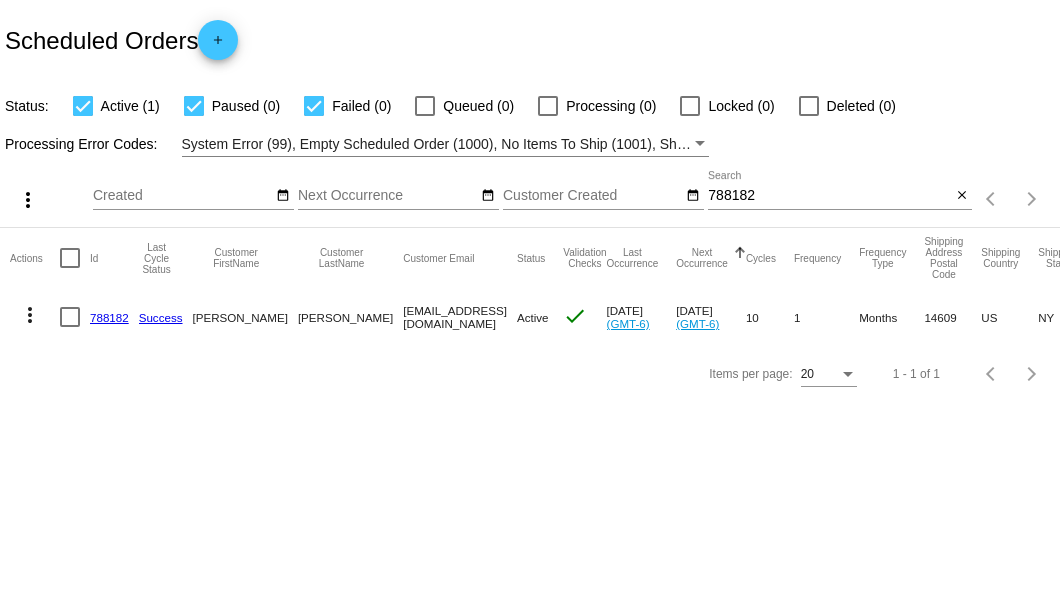 click on "788182" 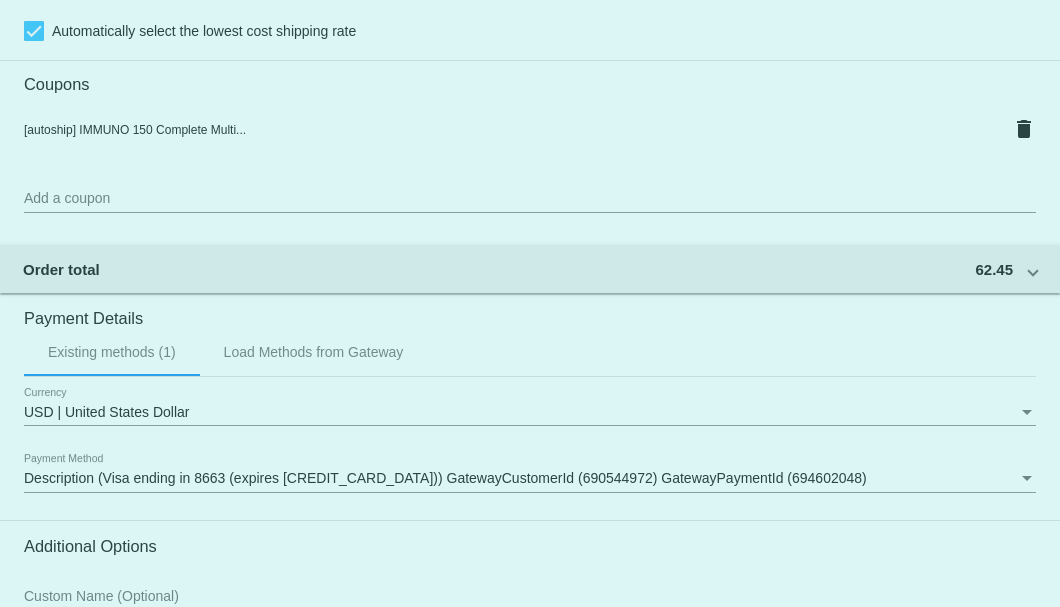 scroll, scrollTop: 1930, scrollLeft: 0, axis: vertical 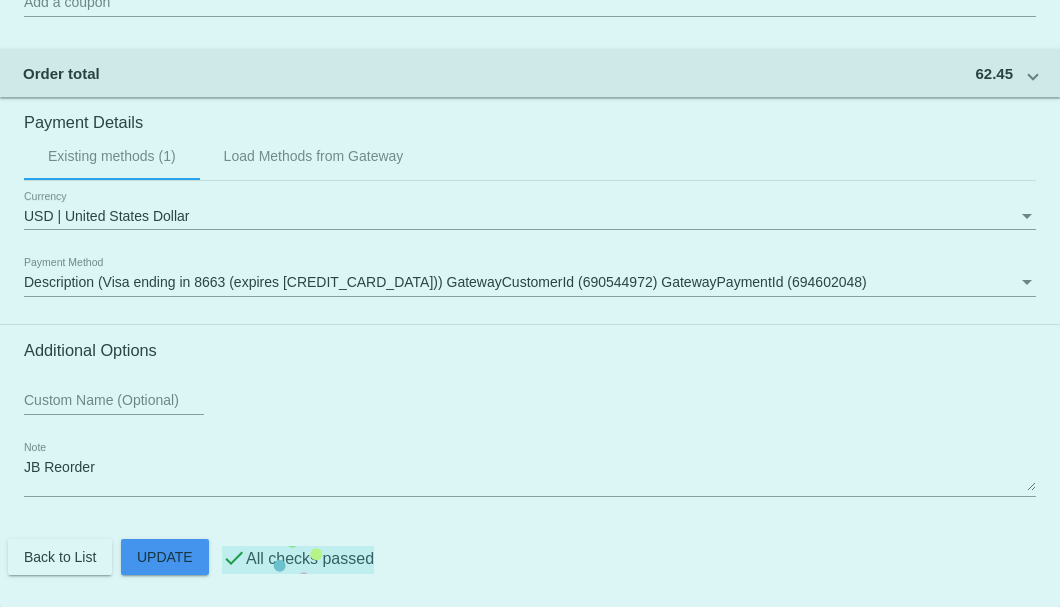 click on "Customer
5178300: Charmaine Berger
michelleagosto2727@gmail.com
Customer Shipping
Enter Shipping Address Select A Saved Address (0)
Charmaine
Shipping First Name
Berger
Shipping Last Name
US | USA
Shipping Country
300 Harwick Road
Shipping Street 1
Shipping Street 2
Rochester
Shipping City
NY | New York
Shipping State
14609
Shipping Postcode
Scheduled Order Details
Frequency:
Every 1 months
Active" 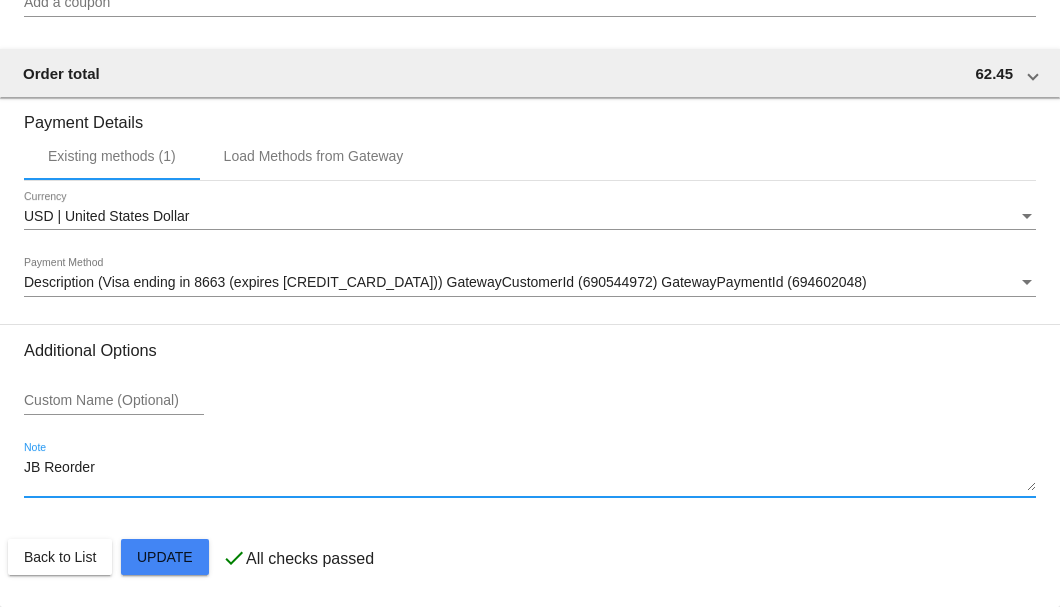 drag, startPoint x: 136, startPoint y: 466, endPoint x: 23, endPoint y: 473, distance: 113.216606 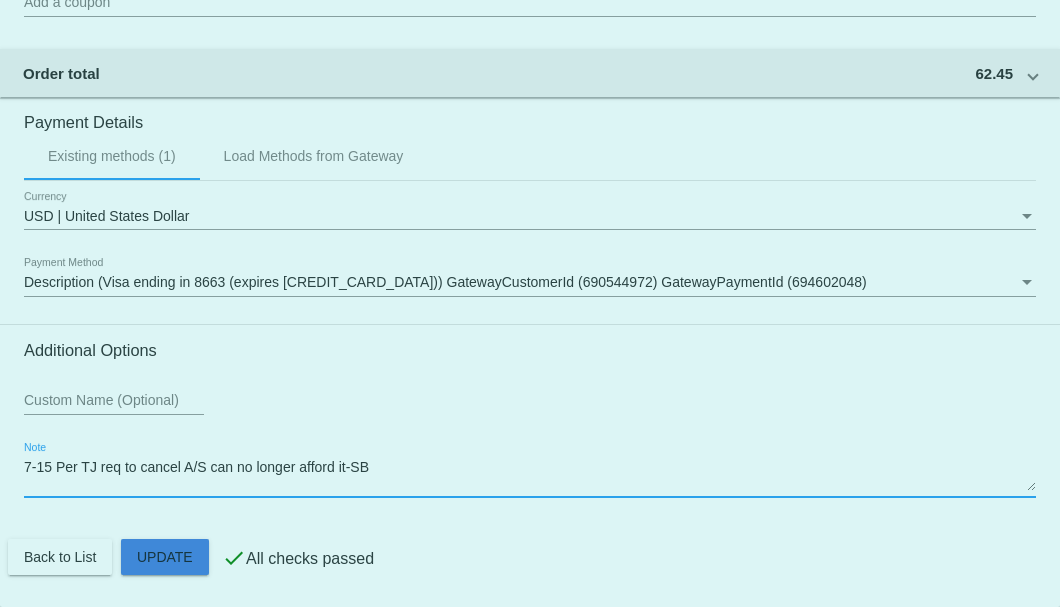 click on "Customer
5178300: Charmaine Berger
michelleagosto2727@gmail.com
Customer Shipping
Enter Shipping Address Select A Saved Address (0)
Charmaine
Shipping First Name
Berger
Shipping Last Name
US | USA
Shipping Country
300 Harwick Road
Shipping Street 1
Shipping Street 2
Rochester
Shipping City
NY | New York
Shipping State
14609
Shipping Postcode
Scheduled Order Details
Frequency:
Every 1 months
Active" 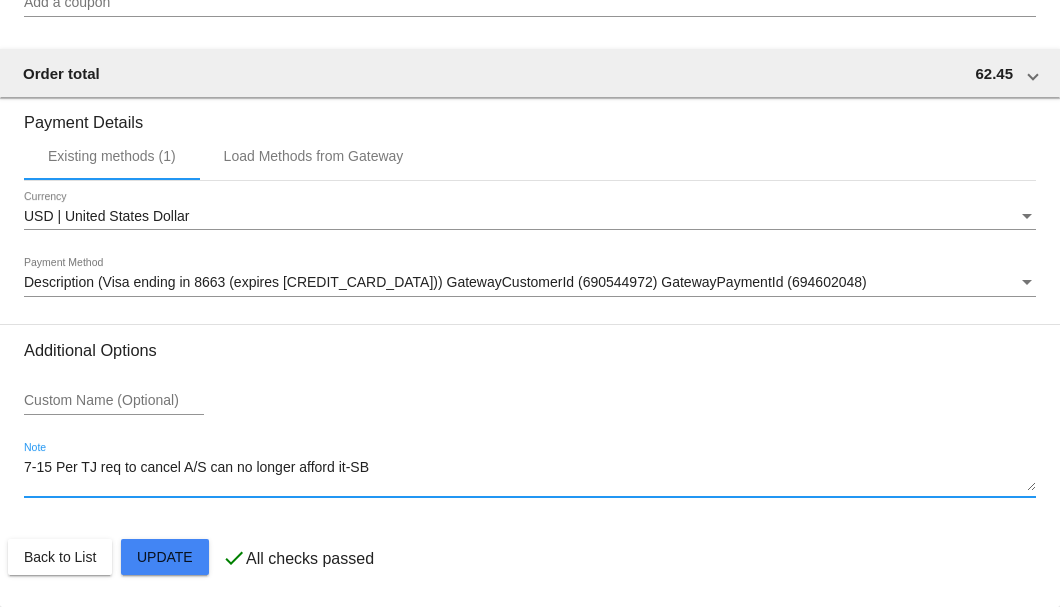type on "7-15 Per TJ req to cancel A/S can no longer afford it-SB" 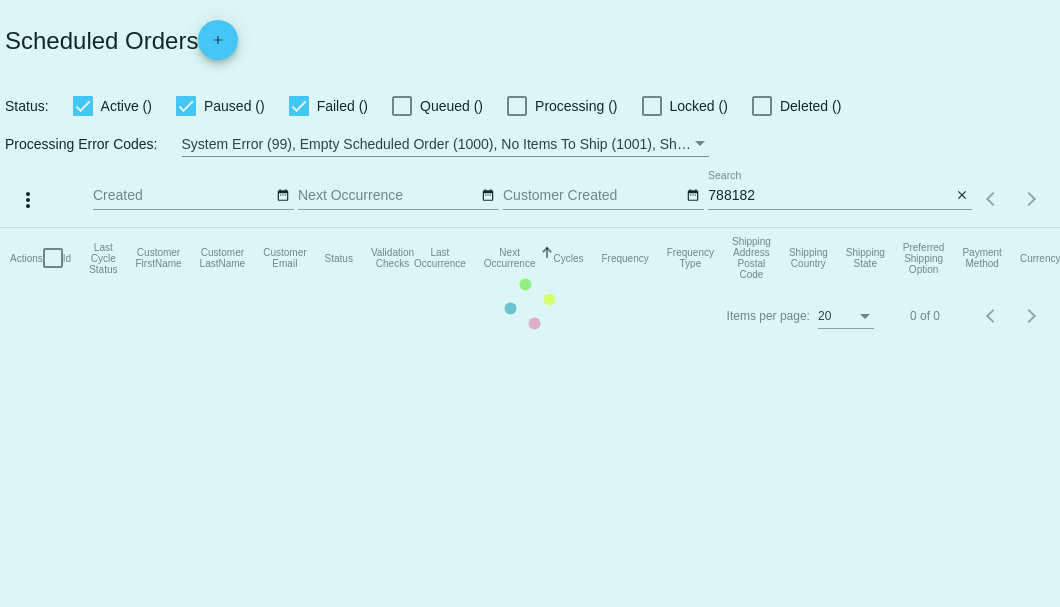 scroll, scrollTop: 0, scrollLeft: 0, axis: both 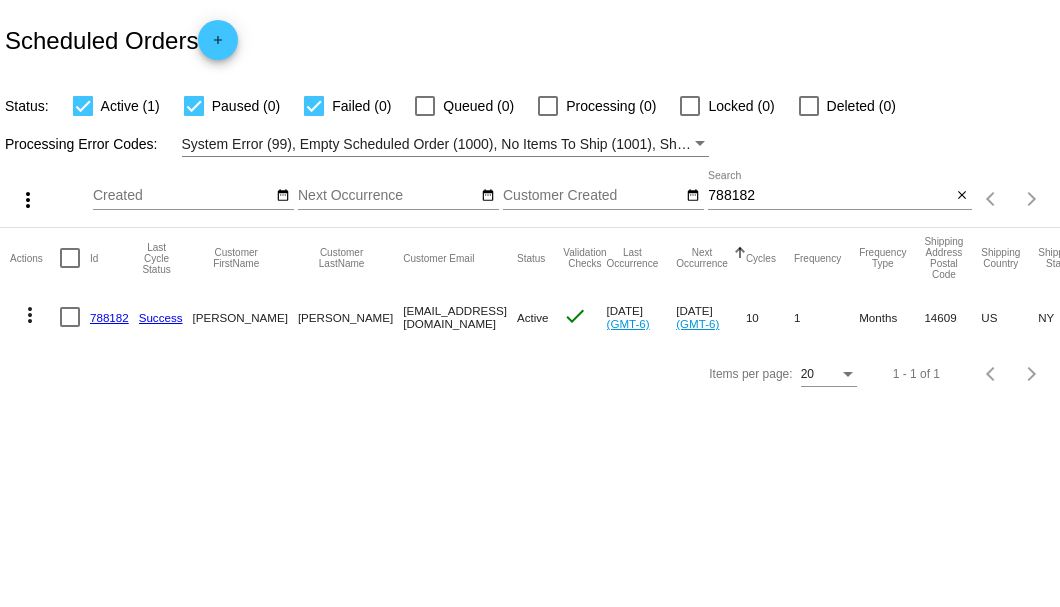 drag, startPoint x: 320, startPoint y: 314, endPoint x: 494, endPoint y: 320, distance: 174.10342 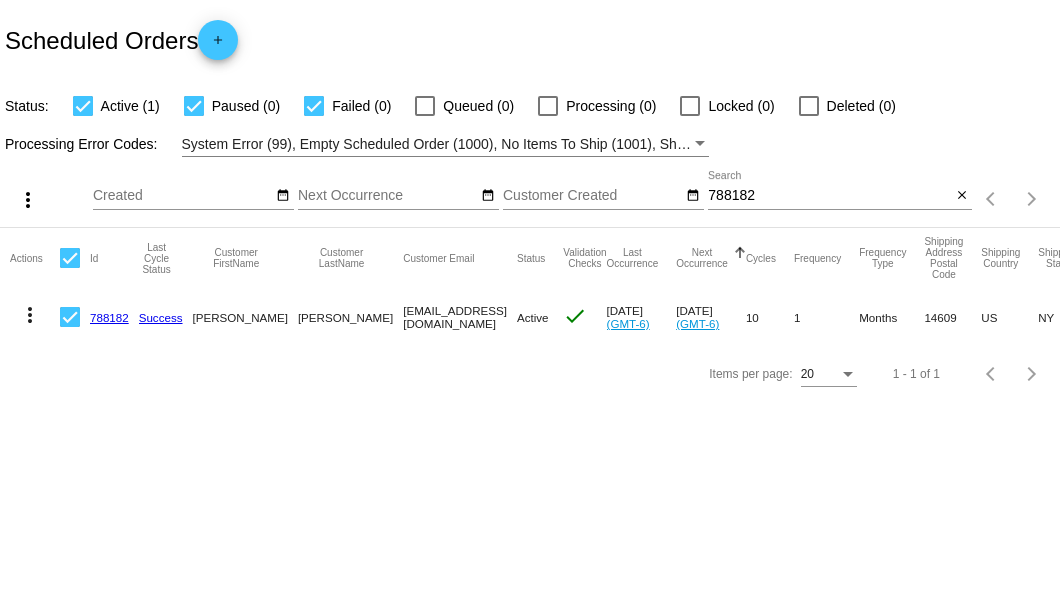 click on "more_vert" 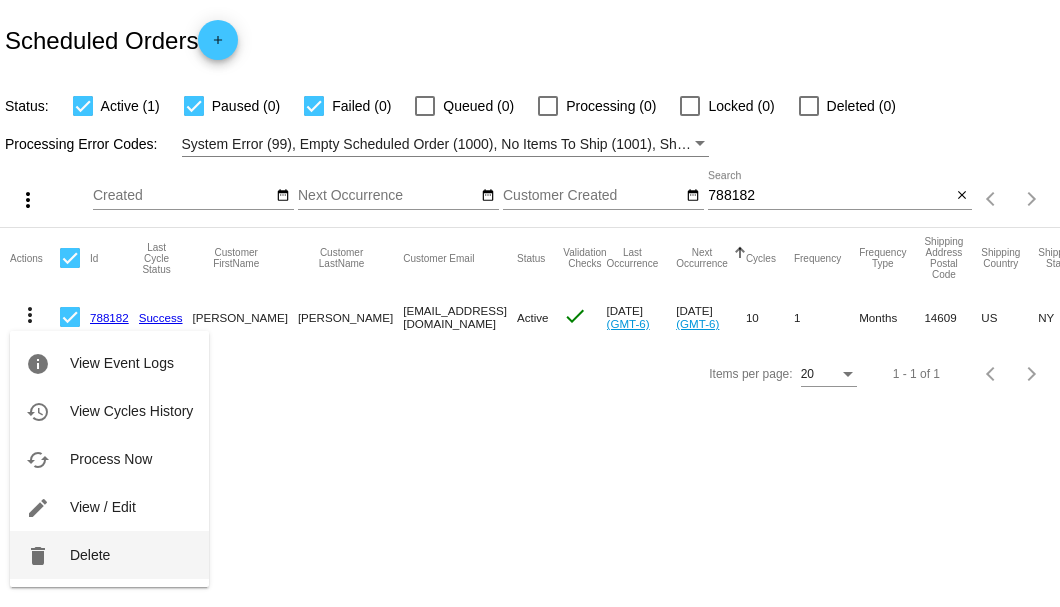 click on "Delete" at bounding box center (90, 555) 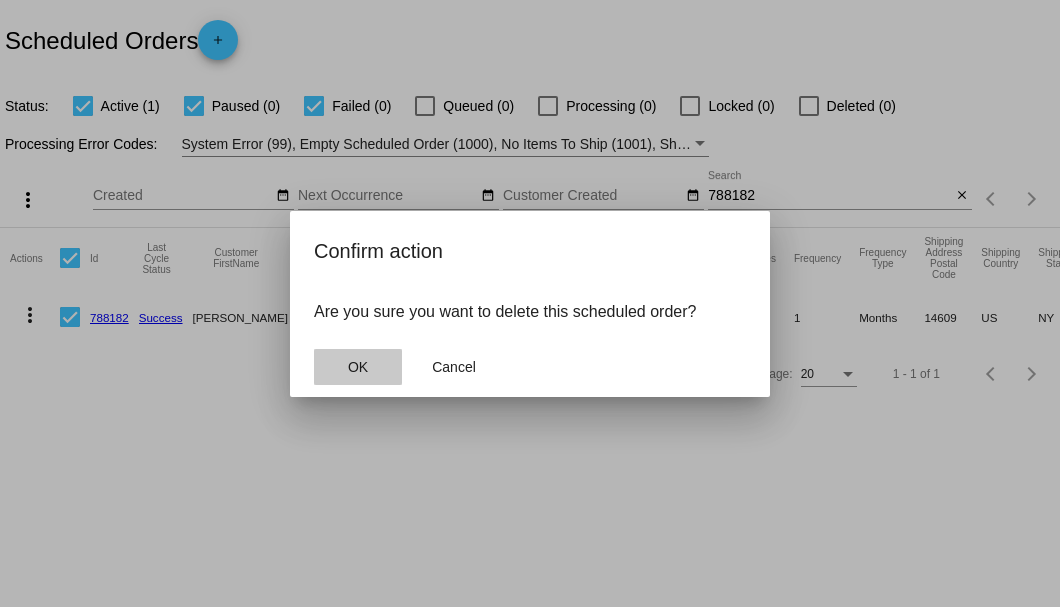 click on "OK" 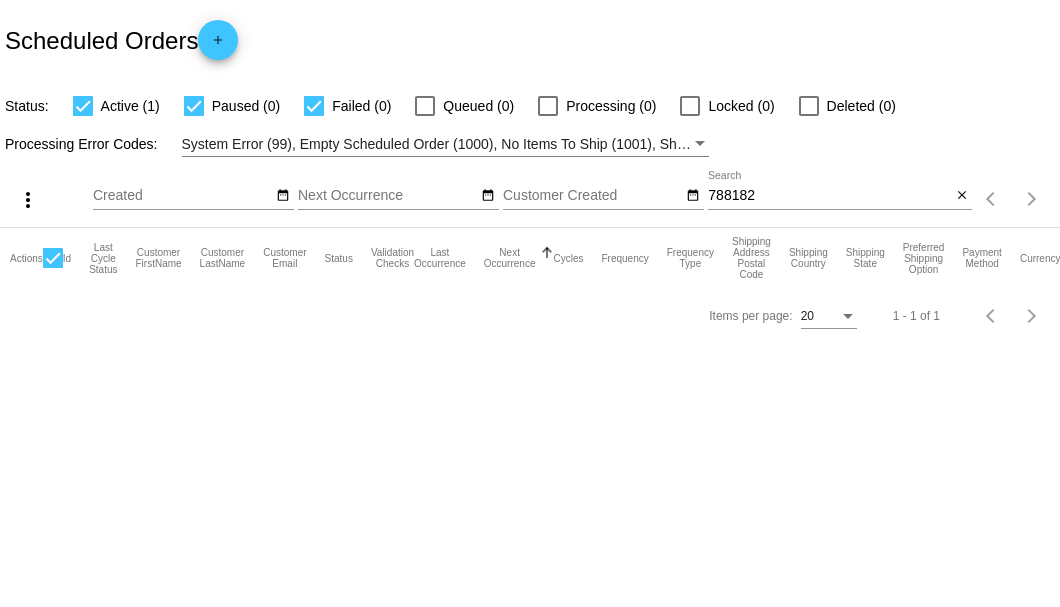 click on "788182
Search" 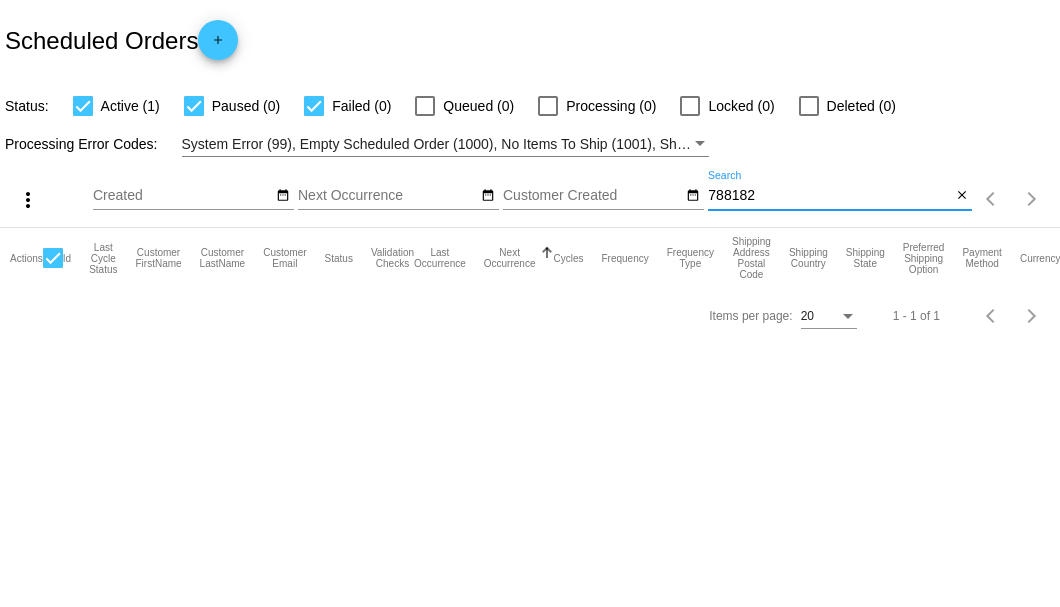 click on "788182" at bounding box center [829, 196] 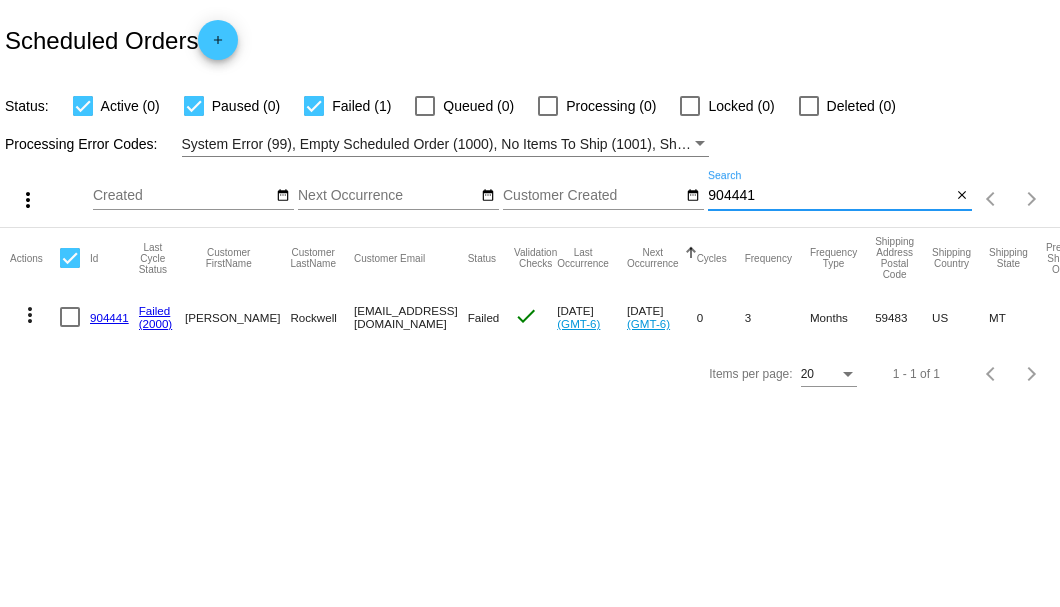 type on "904441" 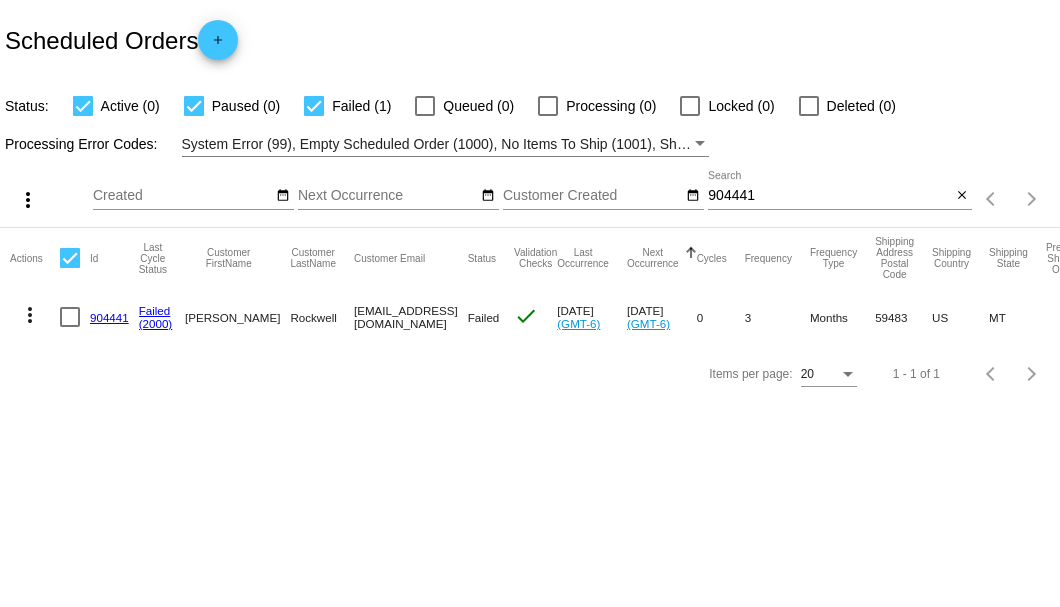 click on "904441" 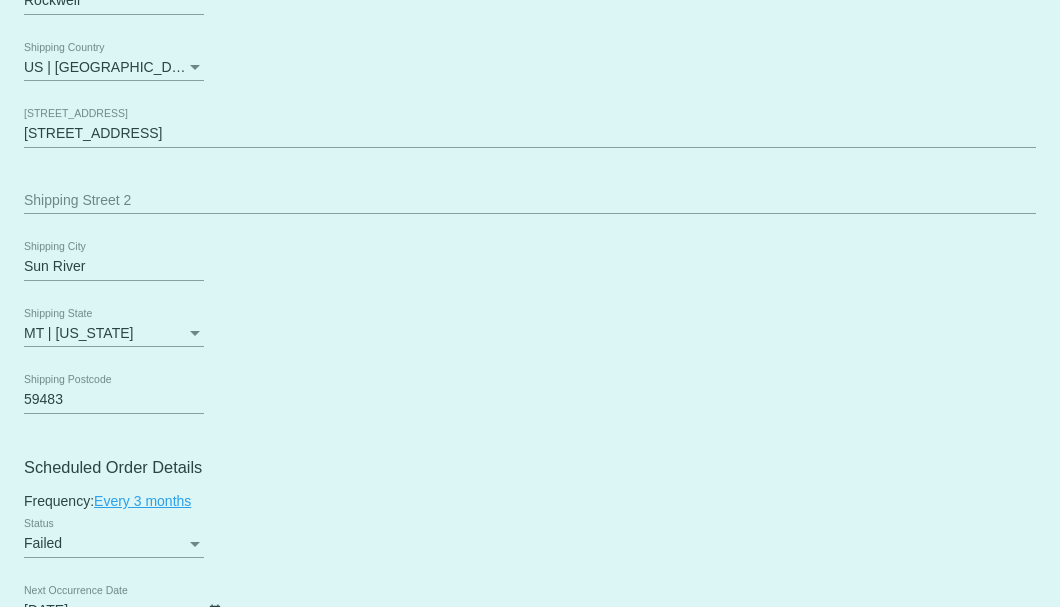 scroll, scrollTop: 1066, scrollLeft: 0, axis: vertical 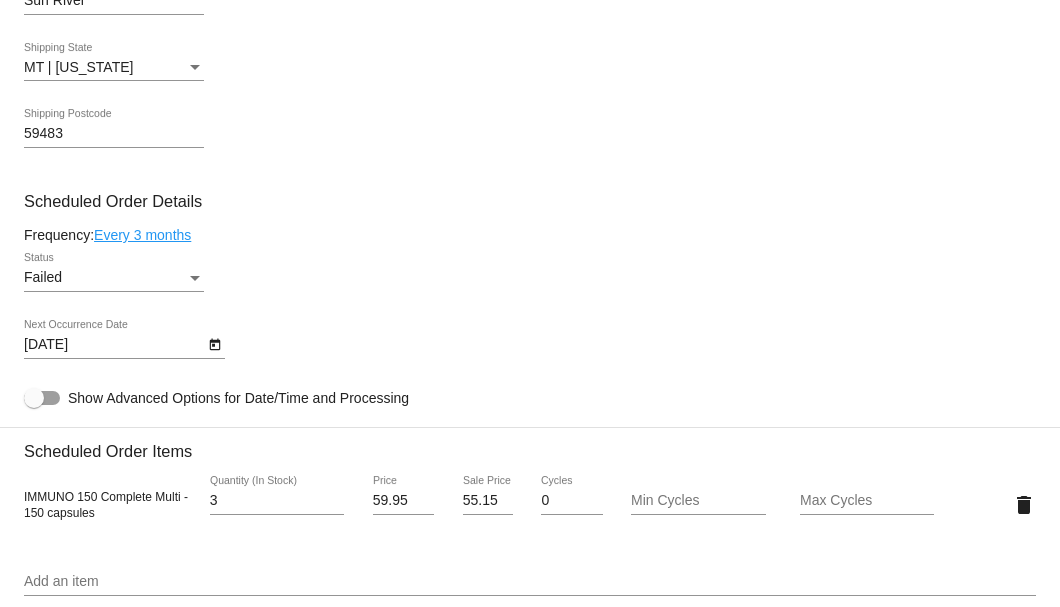 click at bounding box center (195, 278) 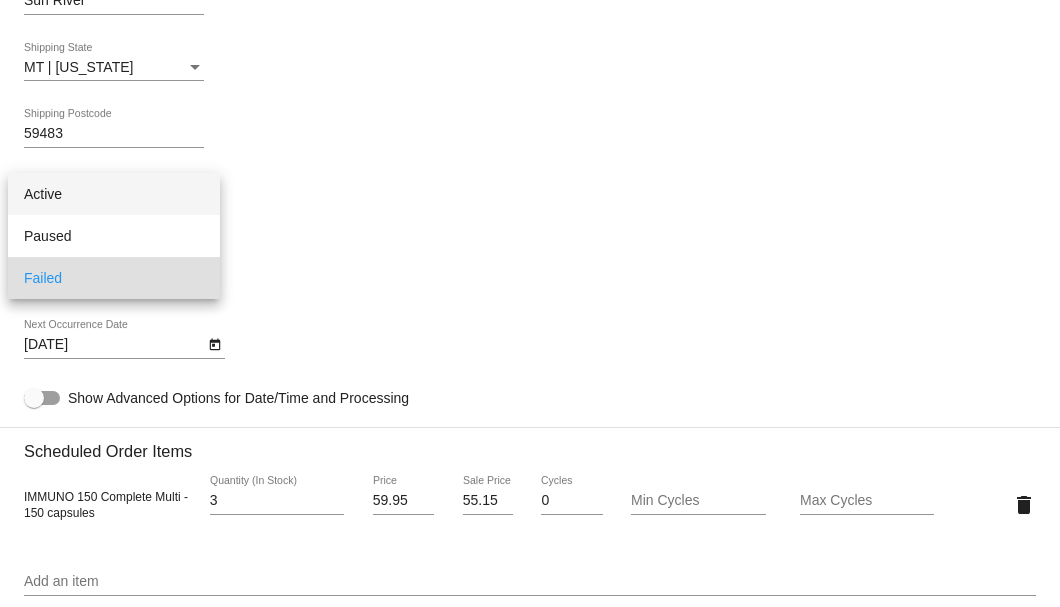 click on "Active" at bounding box center (114, 194) 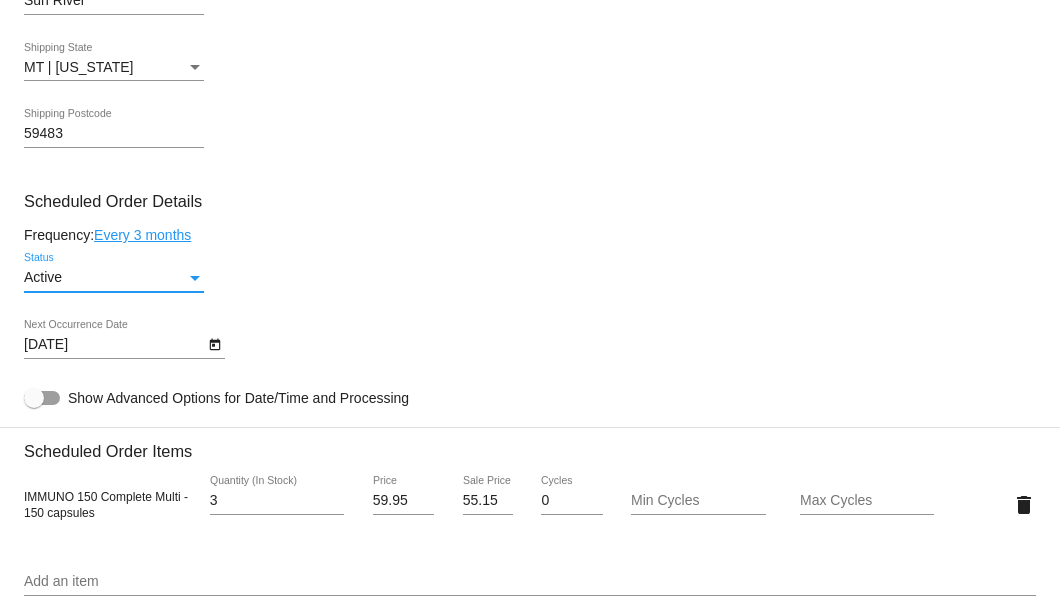 click 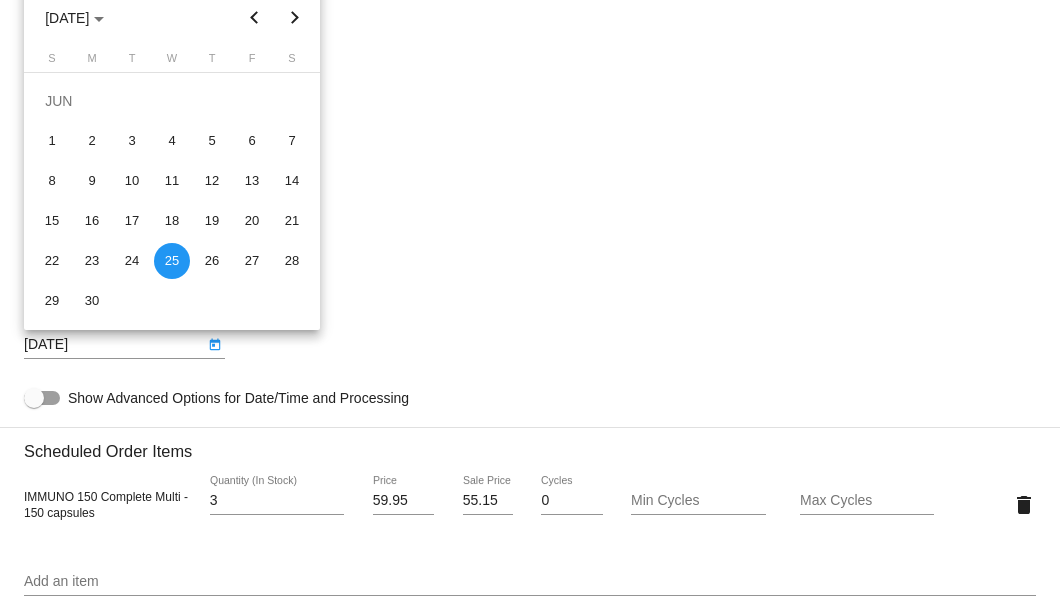 click at bounding box center (295, 18) 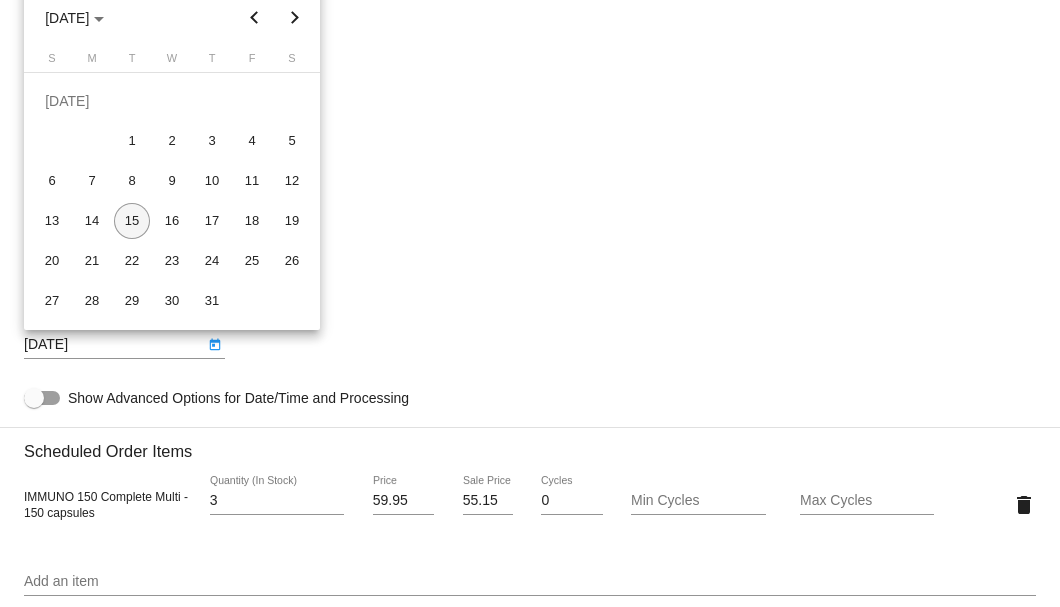 click on "15" at bounding box center (132, 221) 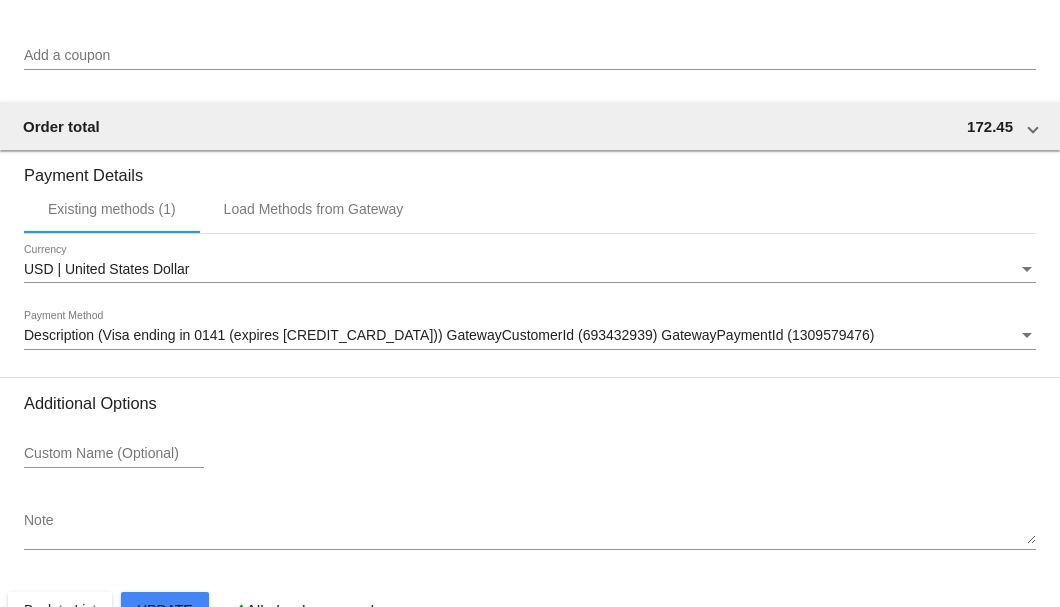 scroll, scrollTop: 1986, scrollLeft: 0, axis: vertical 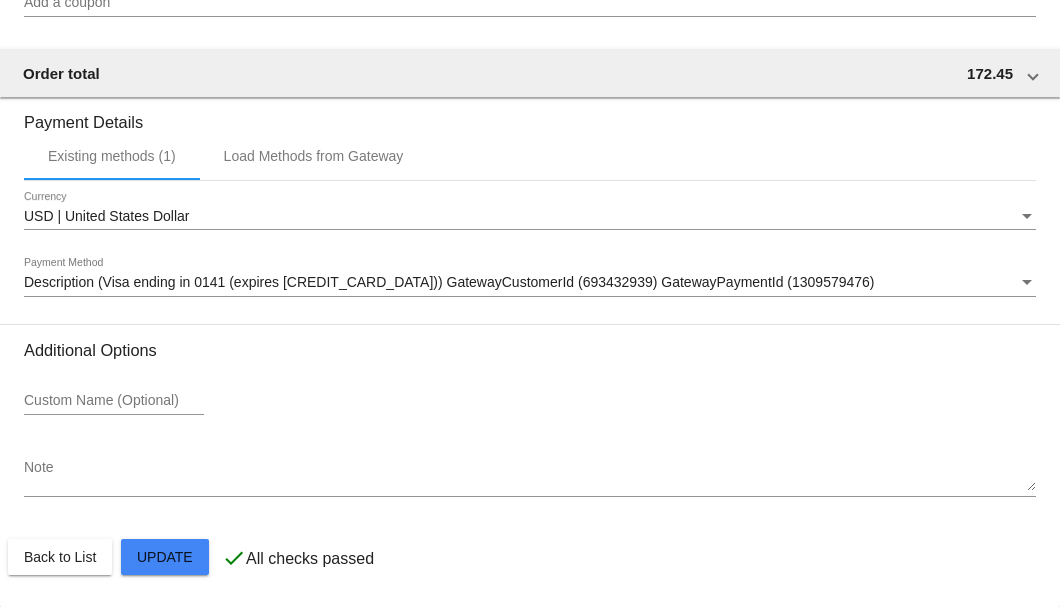 click on "Customer
5240646: Janice Rockwell
riverpinesllamas@yahoo.com
Customer Shipping
Enter Shipping Address Select A Saved Address (0)
Janice
Shipping First Name
Rockwell
Shipping Last Name
US | USA
Shipping Country
47 Sun River Cascade Rd
Shipping Street 1
Shipping Street 2
Sun River
Shipping City
MT | Montana
Shipping State
59483
Shipping Postcode
Scheduled Order Details
Frequency:
Every 3 months
Active
3 0" 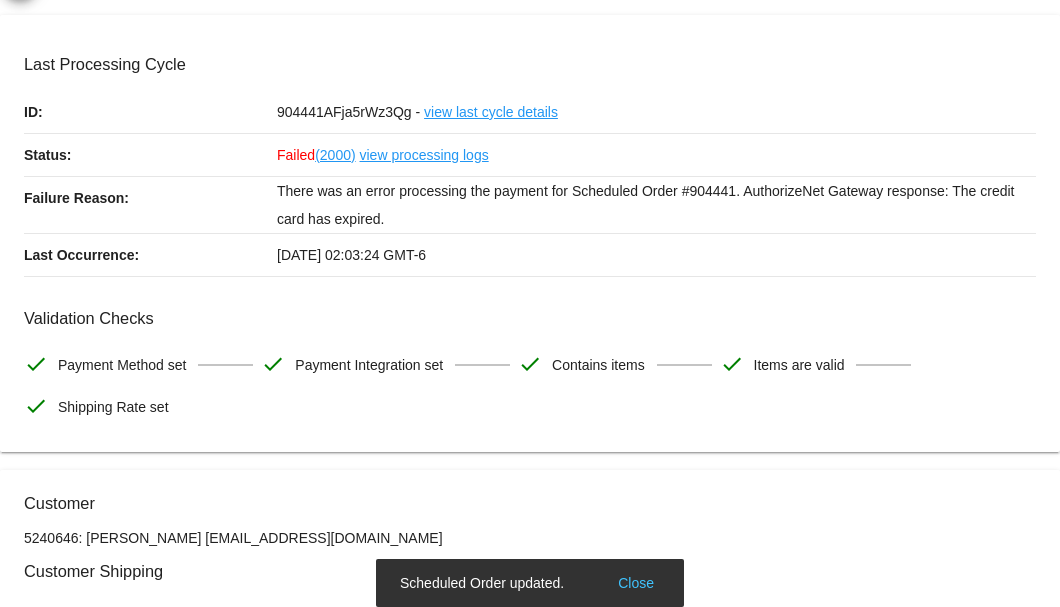 scroll, scrollTop: 0, scrollLeft: 0, axis: both 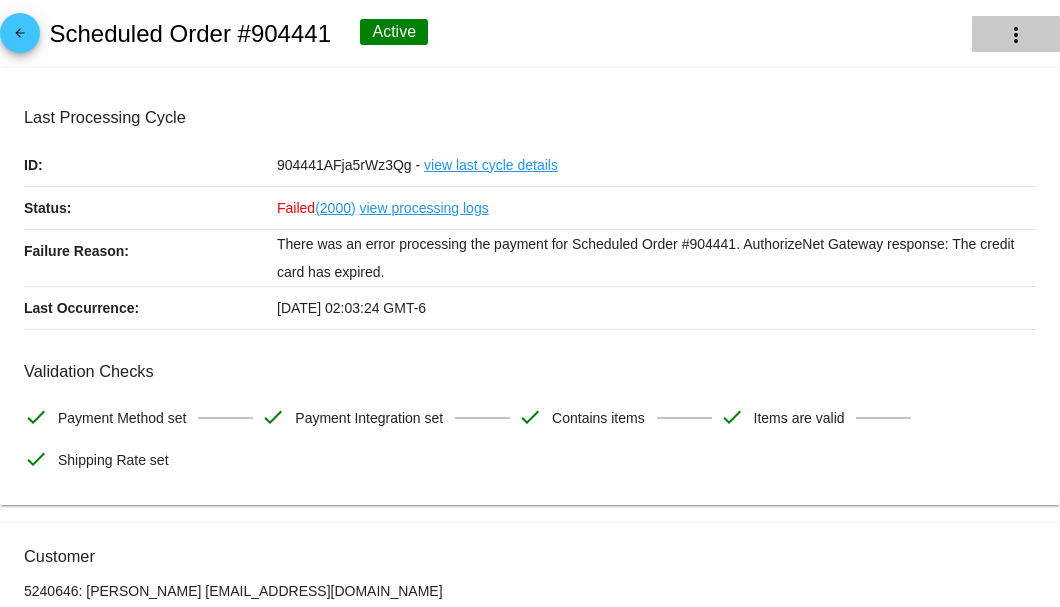 click on "more_vert" 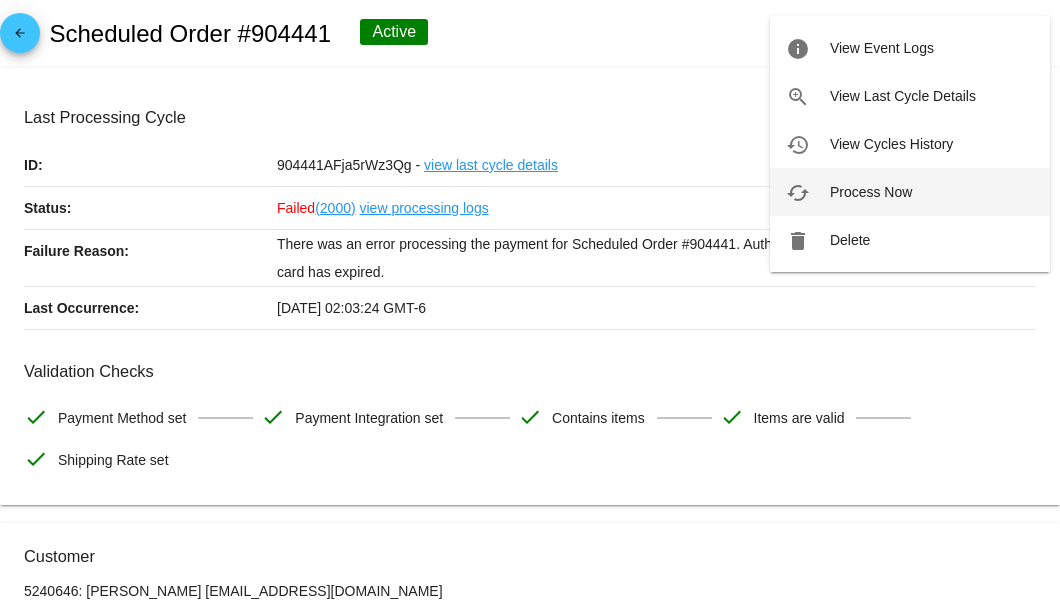 click on "Process Now" at bounding box center (871, 192) 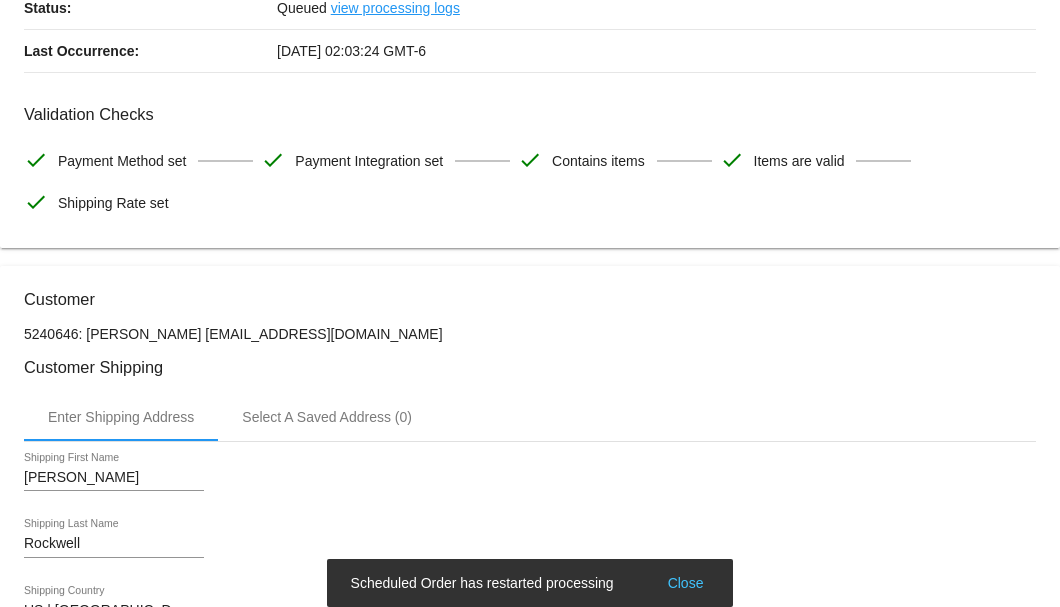 scroll, scrollTop: 466, scrollLeft: 0, axis: vertical 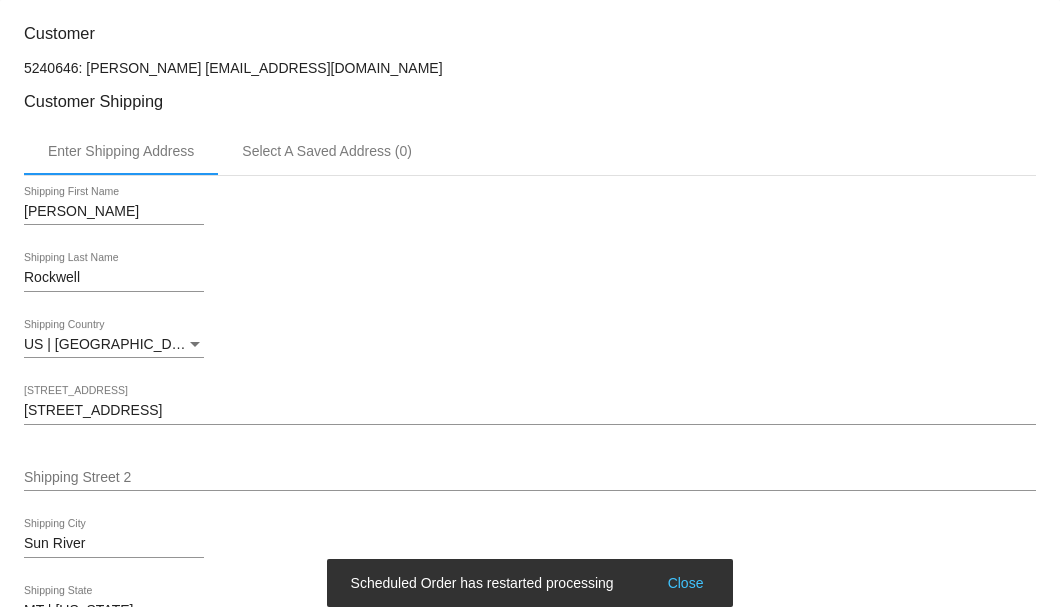 drag, startPoint x: 378, startPoint y: 68, endPoint x: 189, endPoint y: 61, distance: 189.12958 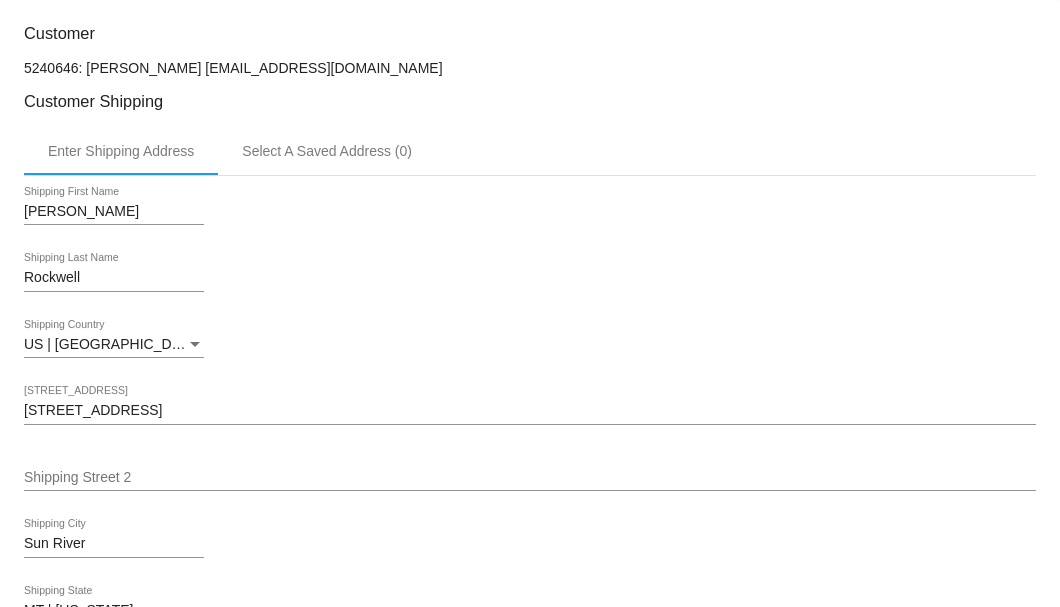 copy on "riverpinesllamas@yahoo.com" 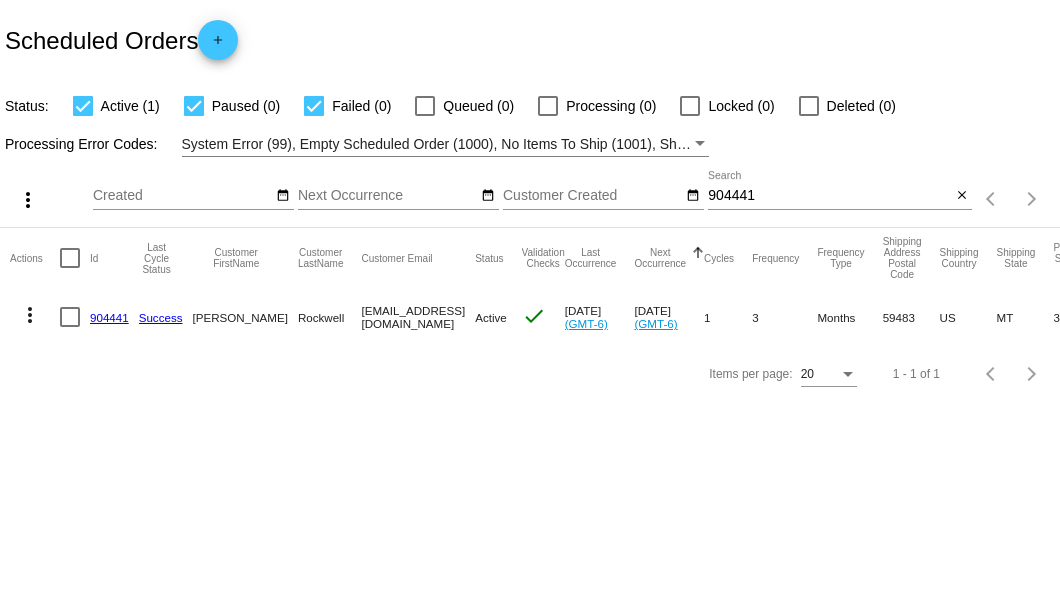 scroll, scrollTop: 0, scrollLeft: 0, axis: both 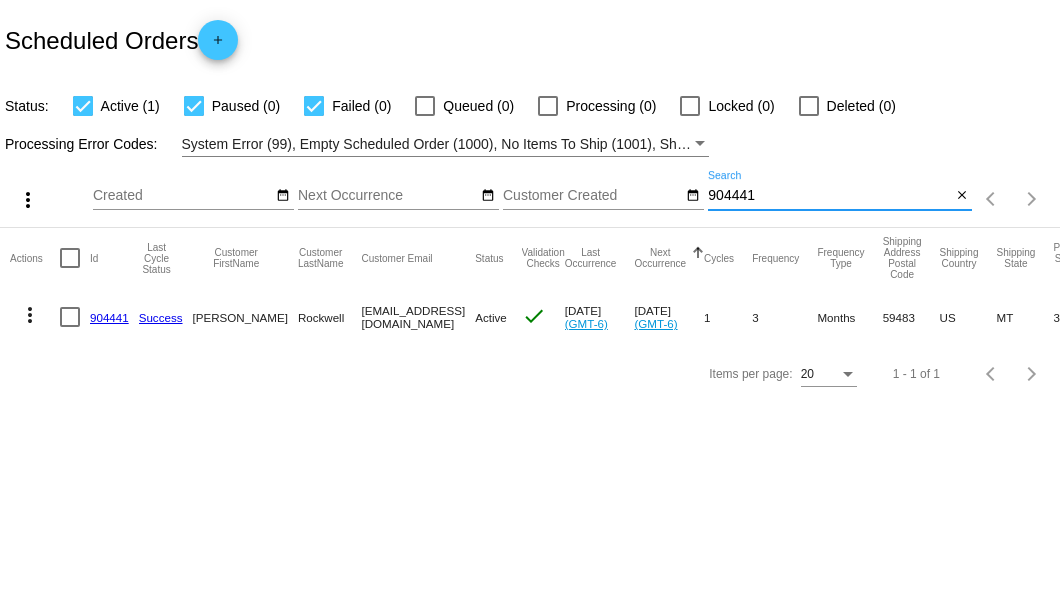 click on "904441" at bounding box center [829, 196] 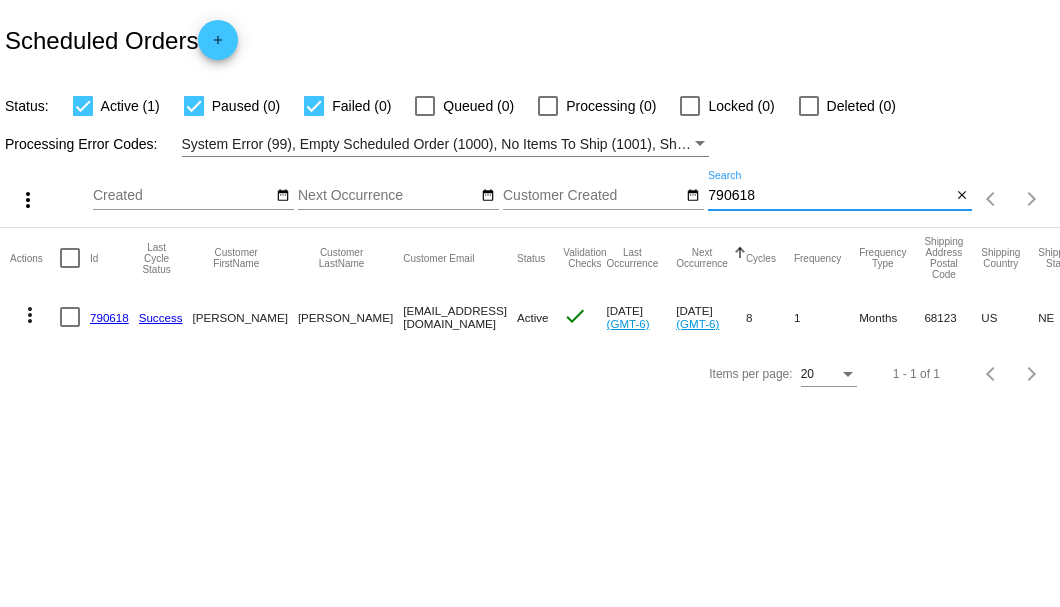type on "790618" 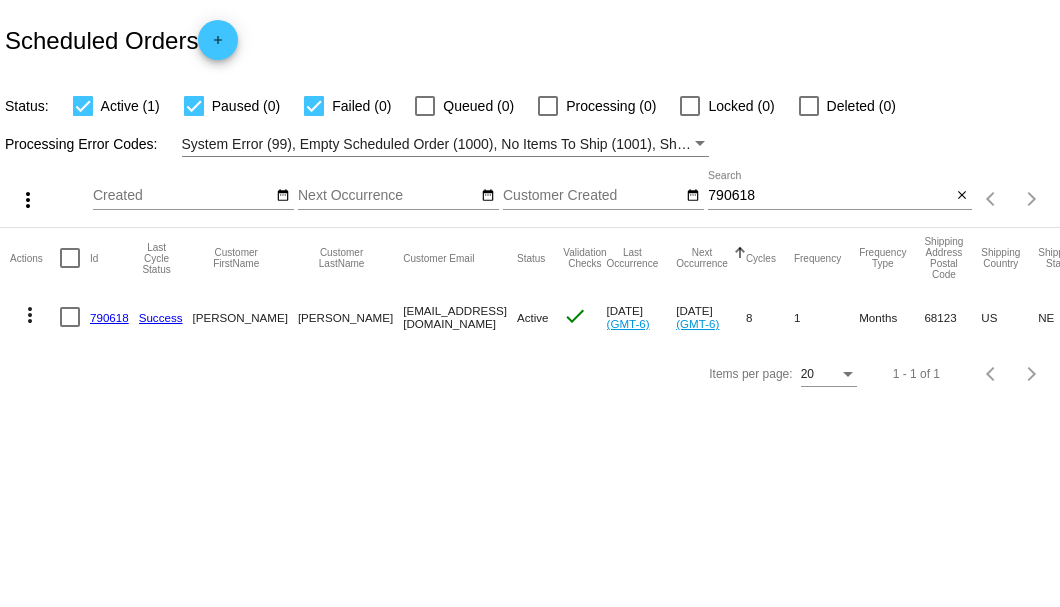 click on "790618" 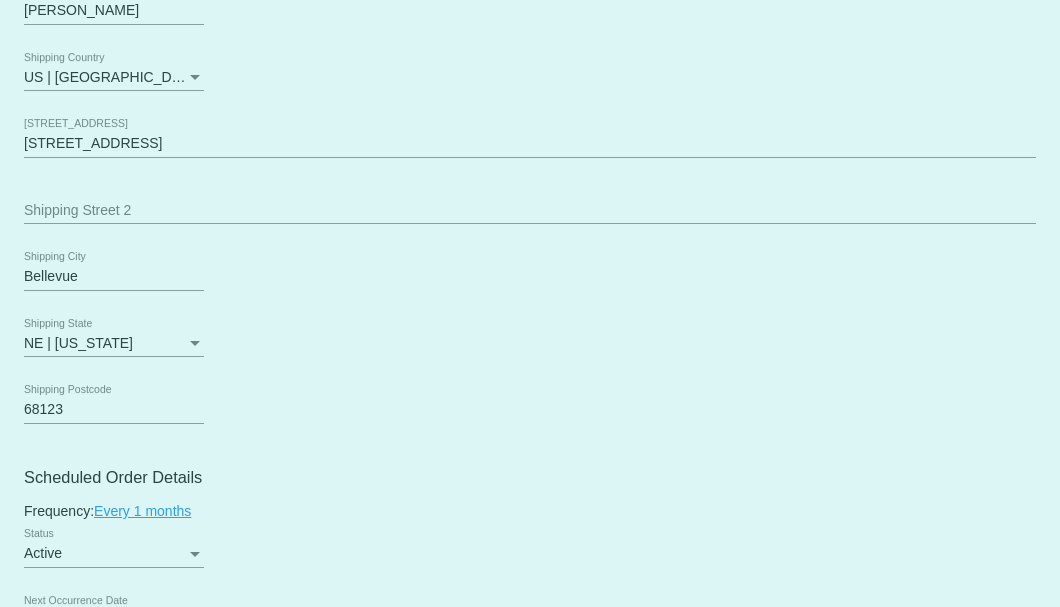 scroll, scrollTop: 1066, scrollLeft: 0, axis: vertical 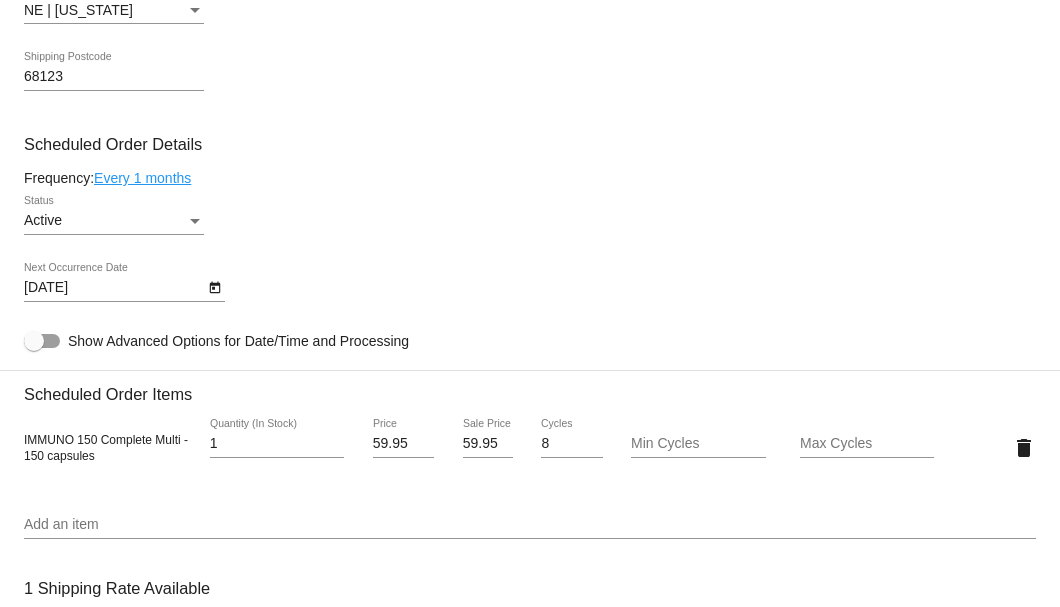 click at bounding box center (195, 221) 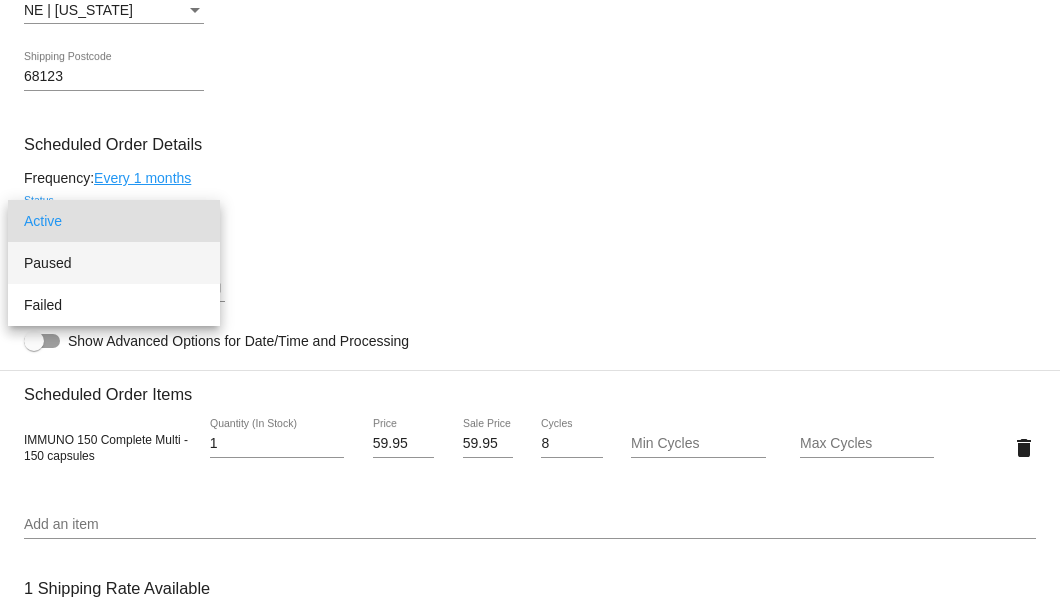 click on "Paused" at bounding box center (114, 263) 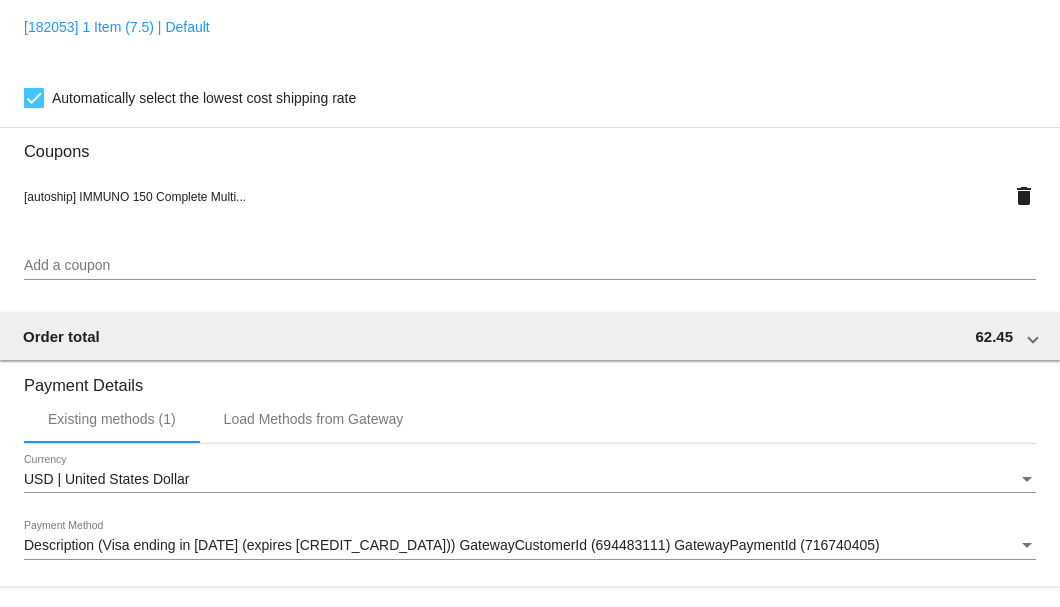 scroll, scrollTop: 1930, scrollLeft: 0, axis: vertical 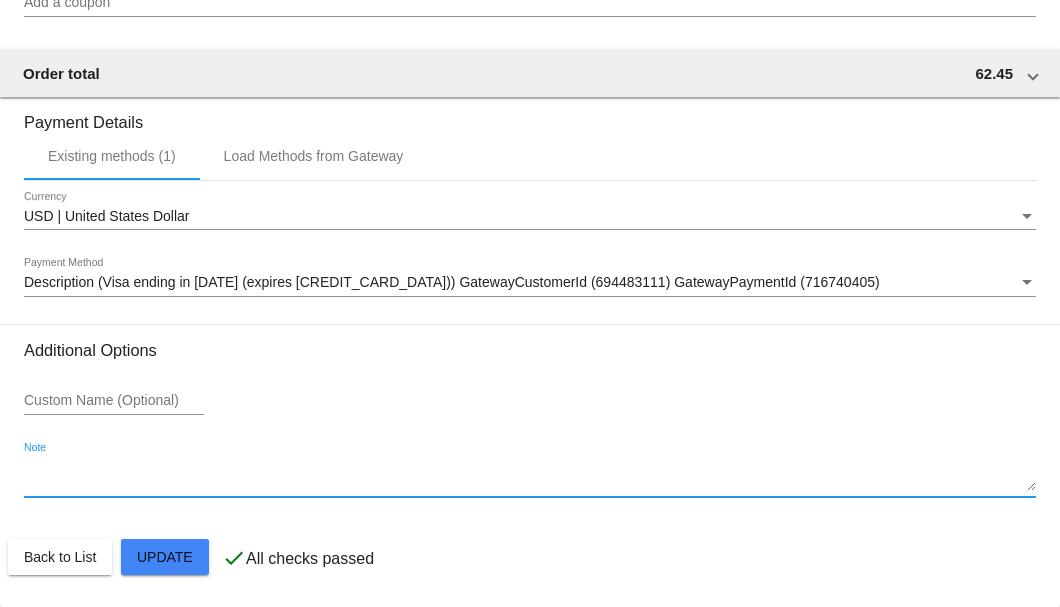 click on "Note" at bounding box center [530, 476] 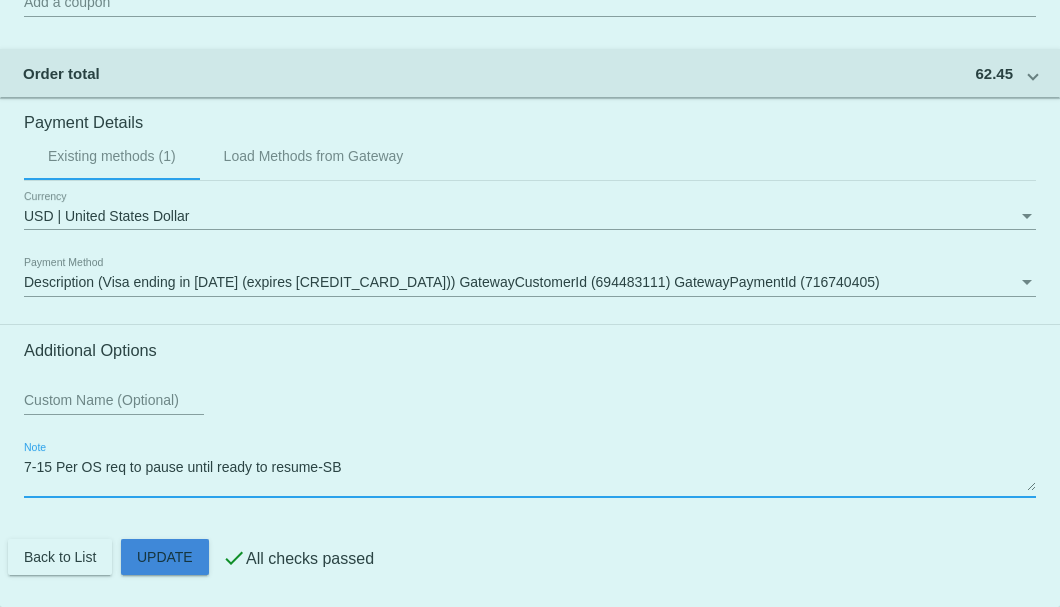click on "Customer
5271045: Keene Tiedemann
Keenetiedemann@hotmail.com
Customer Shipping
Enter Shipping Address Select A Saved Address (0)
Keene
Shipping First Name
Tiedemann
Shipping Last Name
US | USA
Shipping Country
10007 S. 9th Circle
Shipping Street 1
Shipping Street 2
Bellevue
Shipping City
NE | Nebraska
Shipping State
68123
Shipping Postcode
Scheduled Order Details
Frequency:
Every 1 months
Paused
Status" 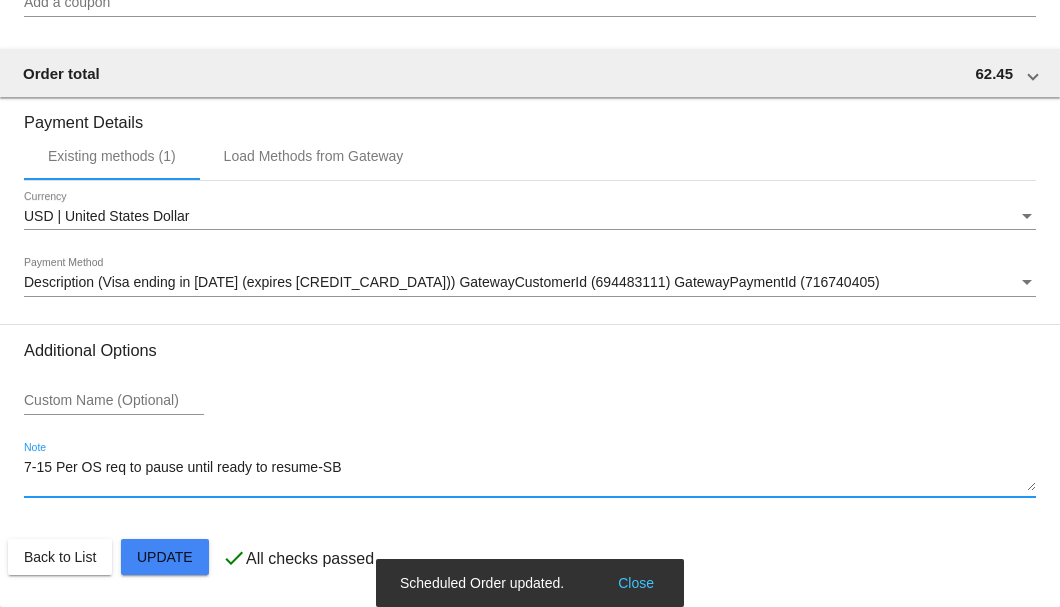 type on "7-15 Per OS req to pause until ready to resume-SB" 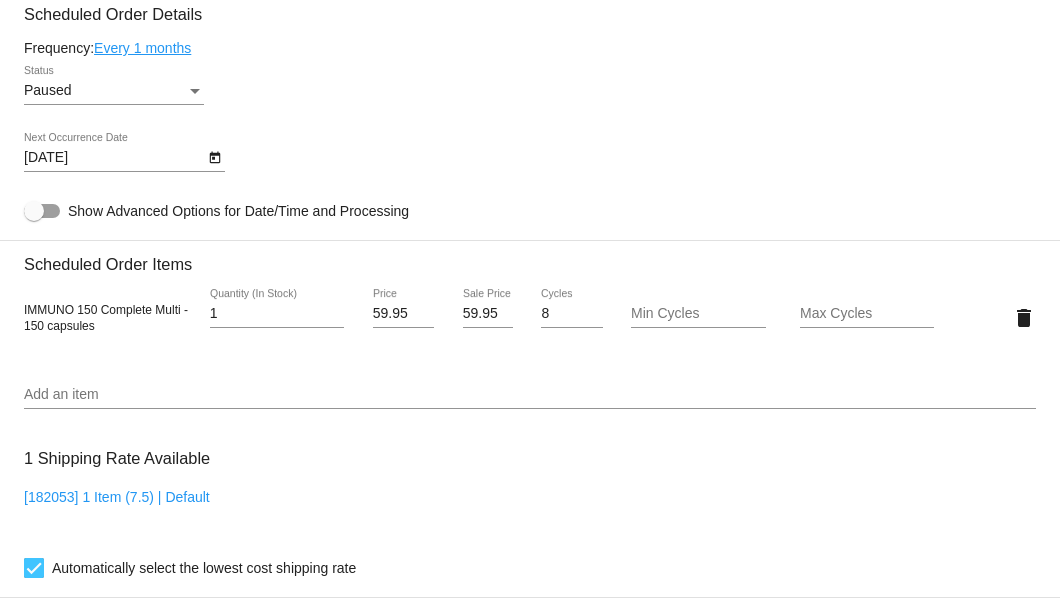 scroll, scrollTop: 996, scrollLeft: 0, axis: vertical 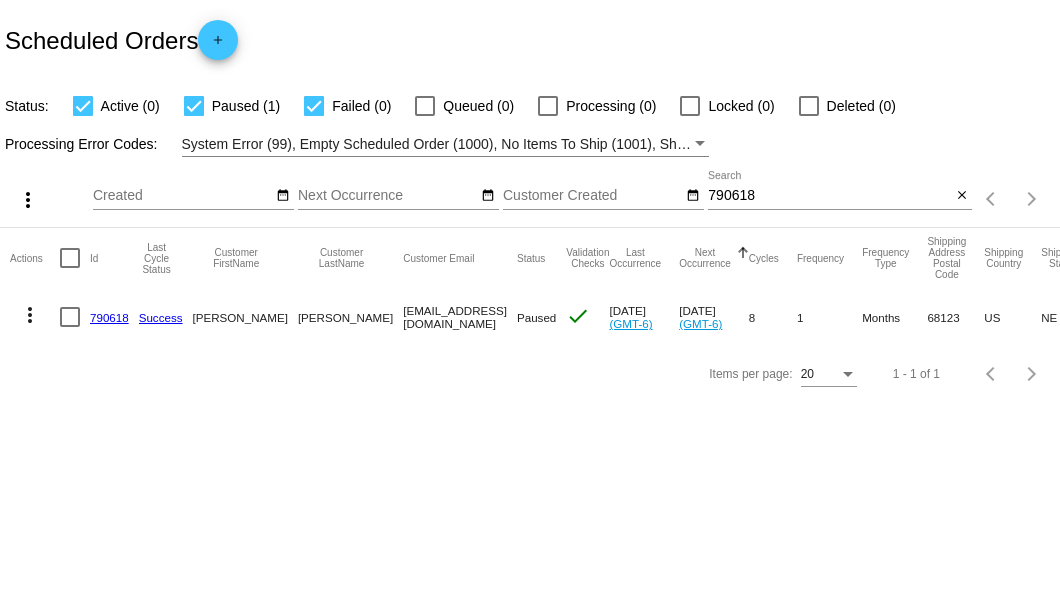 drag, startPoint x: 326, startPoint y: 316, endPoint x: 486, endPoint y: 312, distance: 160.04999 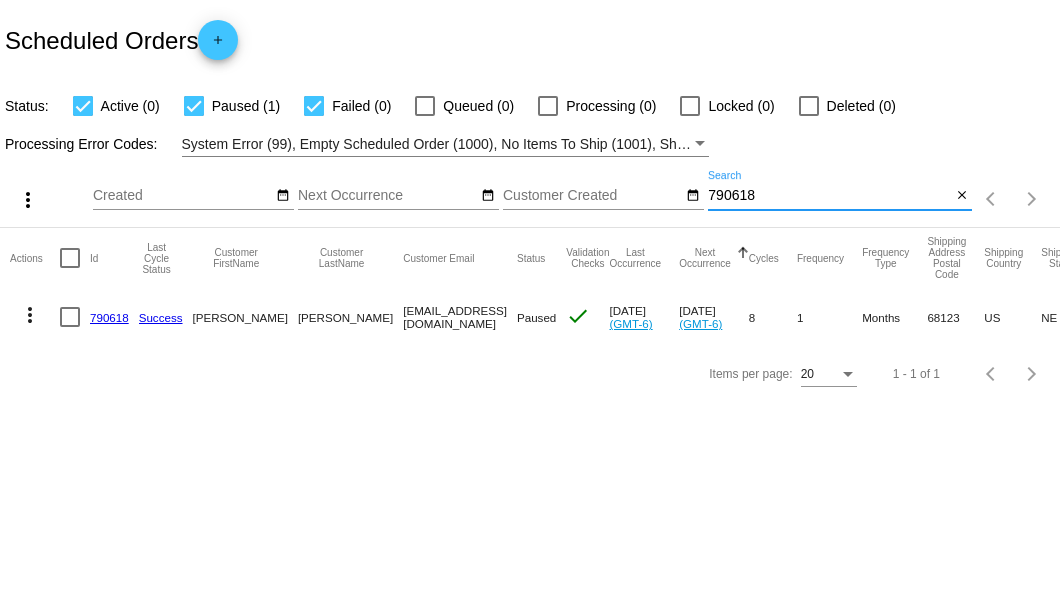 click on "790618" at bounding box center [829, 196] 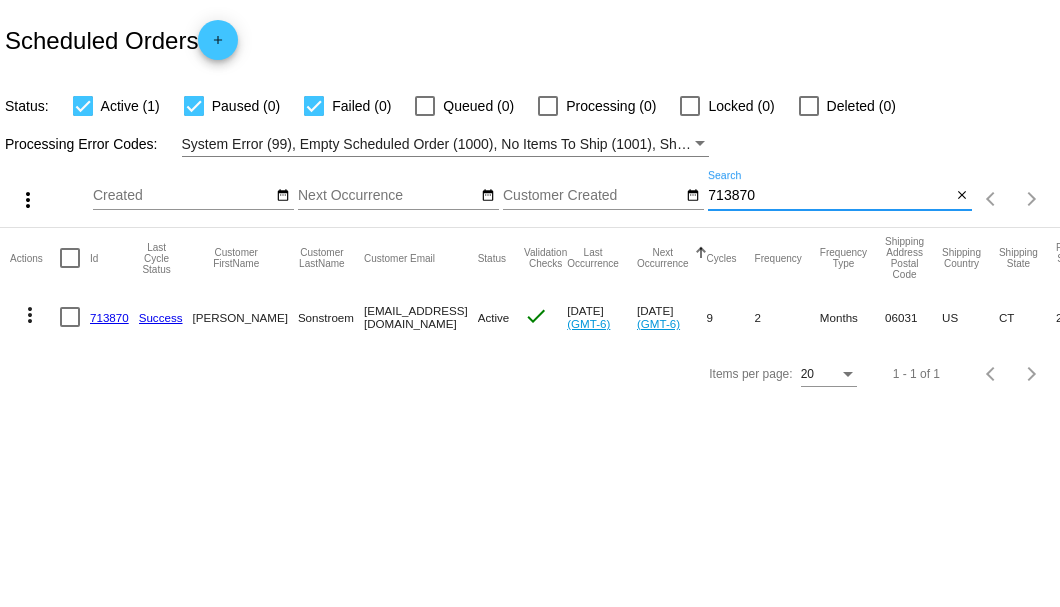 type on "713870" 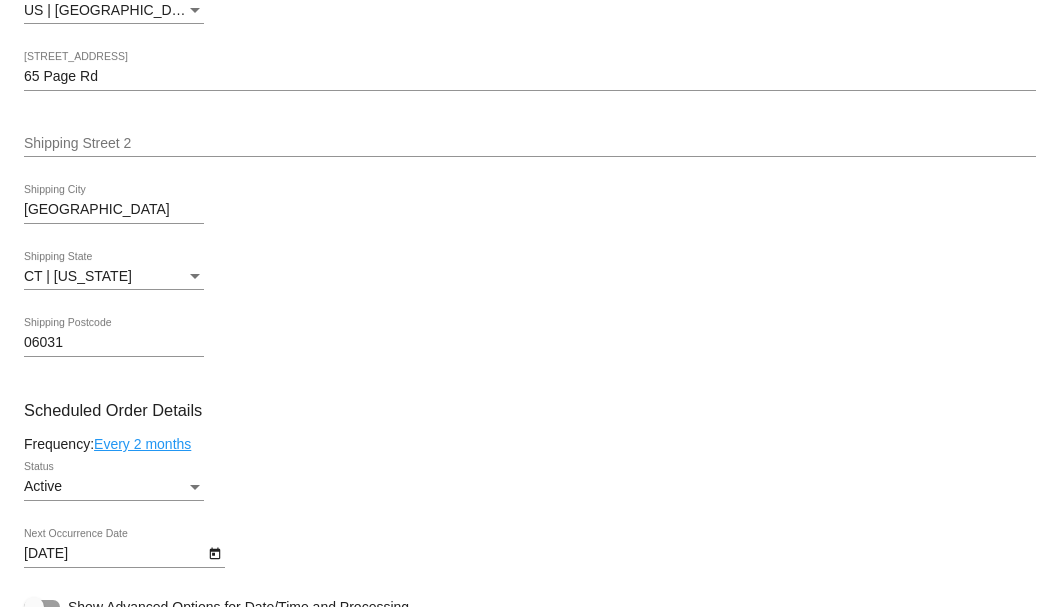 scroll, scrollTop: 1066, scrollLeft: 0, axis: vertical 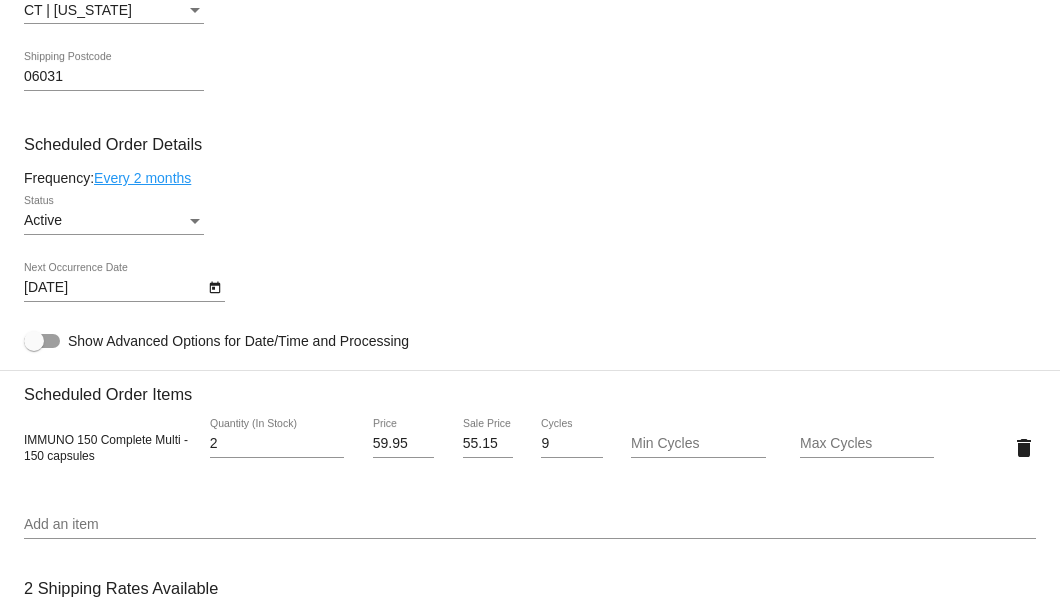 click on "Active" at bounding box center [105, 221] 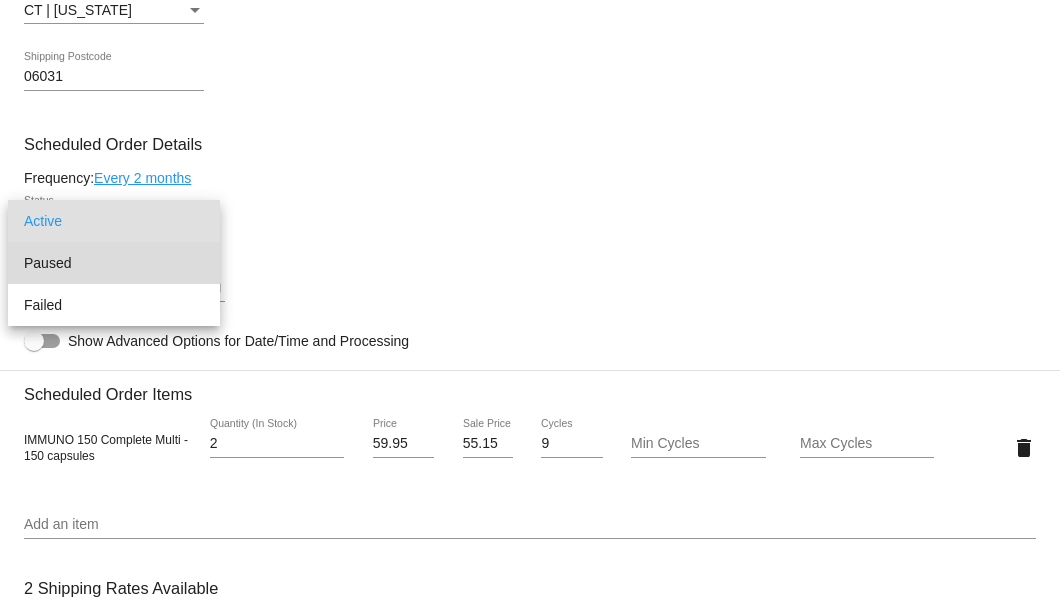 click on "Paused" at bounding box center [114, 263] 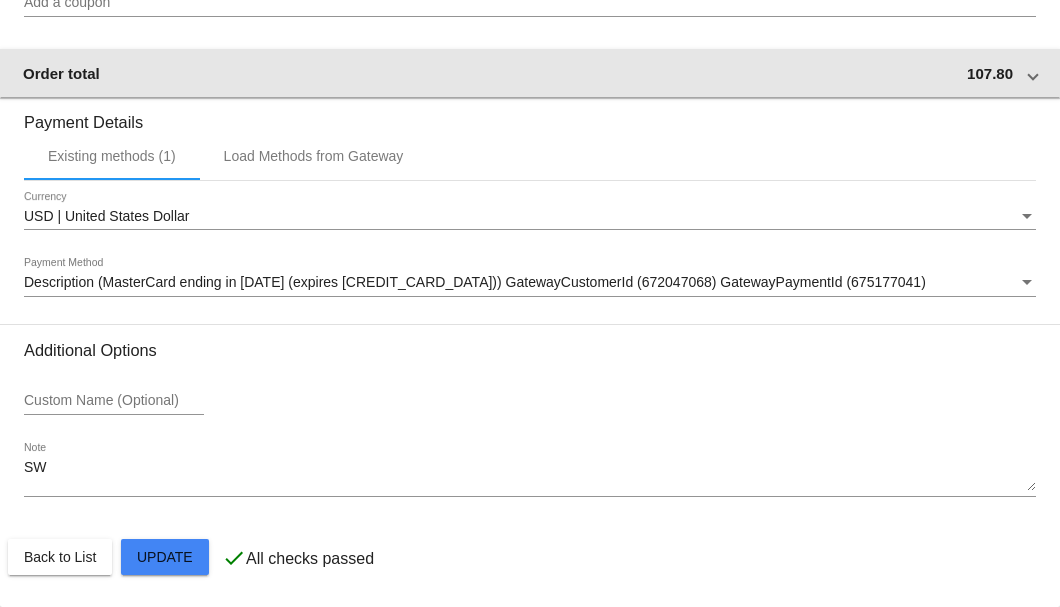 scroll, scrollTop: 1770, scrollLeft: 0, axis: vertical 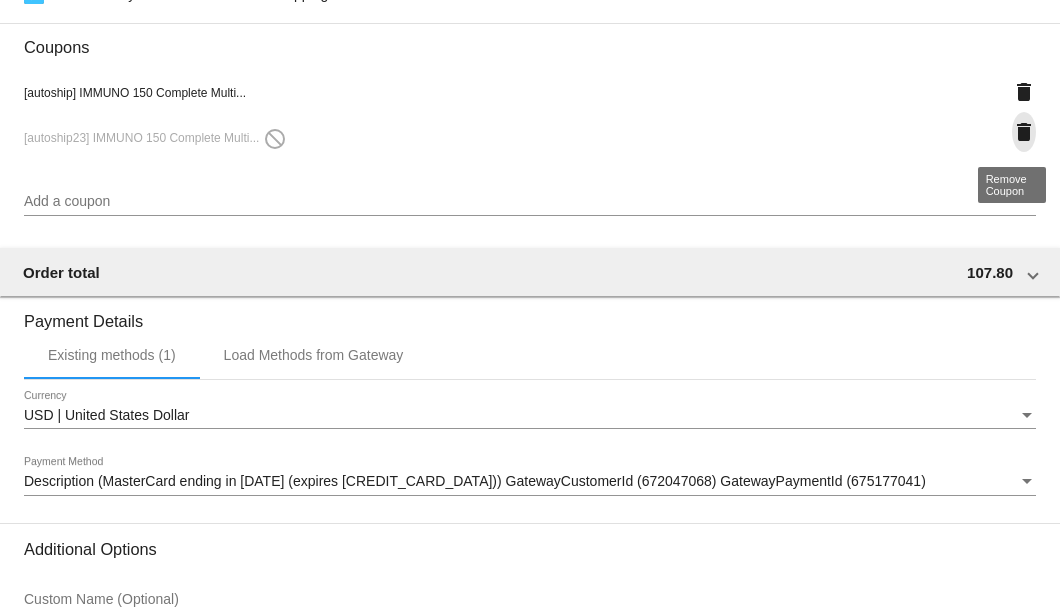 click on "delete" 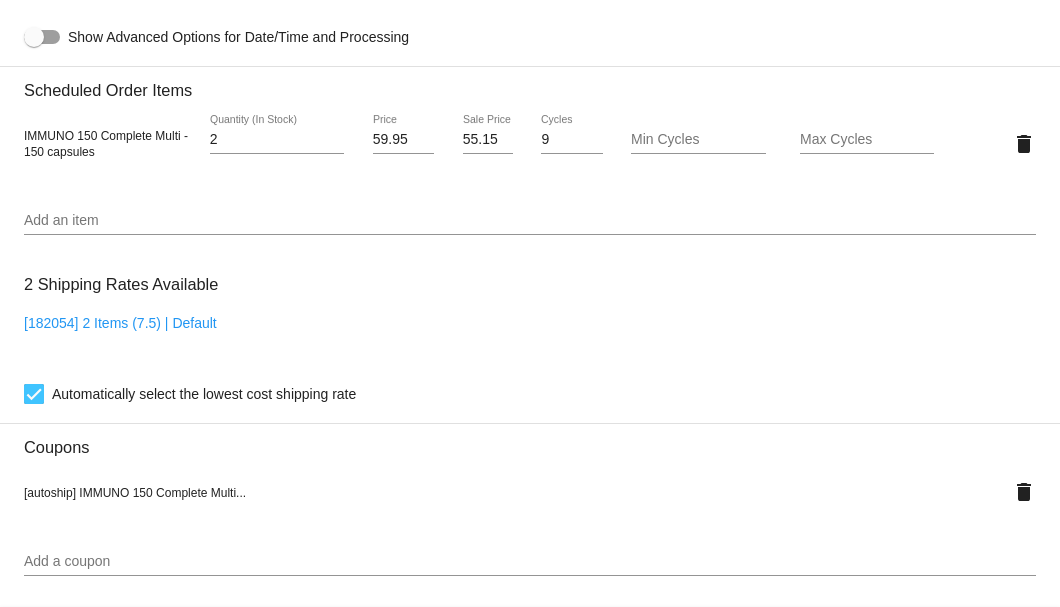 scroll, scrollTop: 1503, scrollLeft: 0, axis: vertical 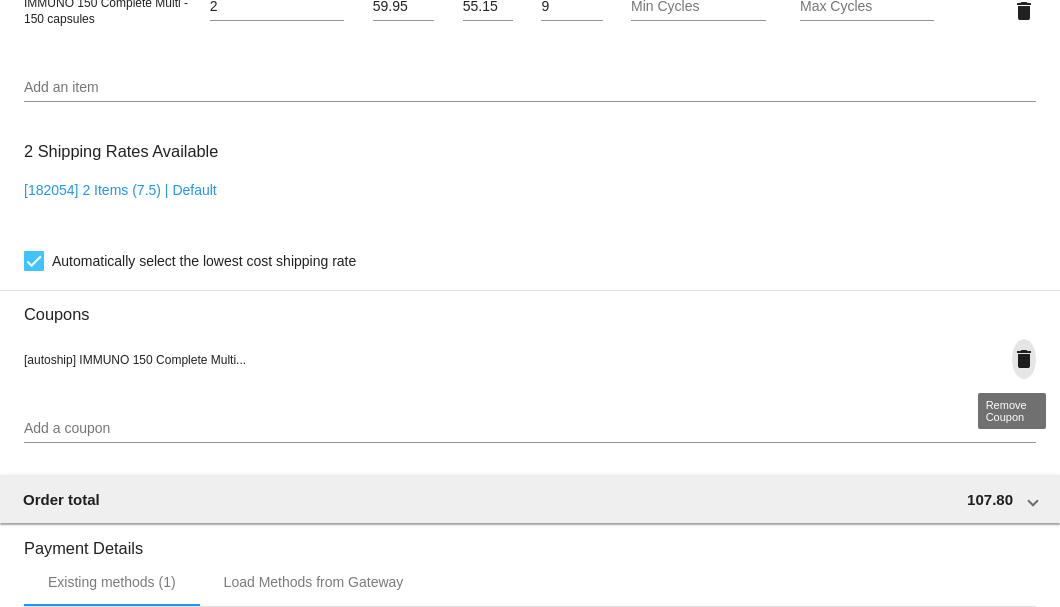 click on "delete" 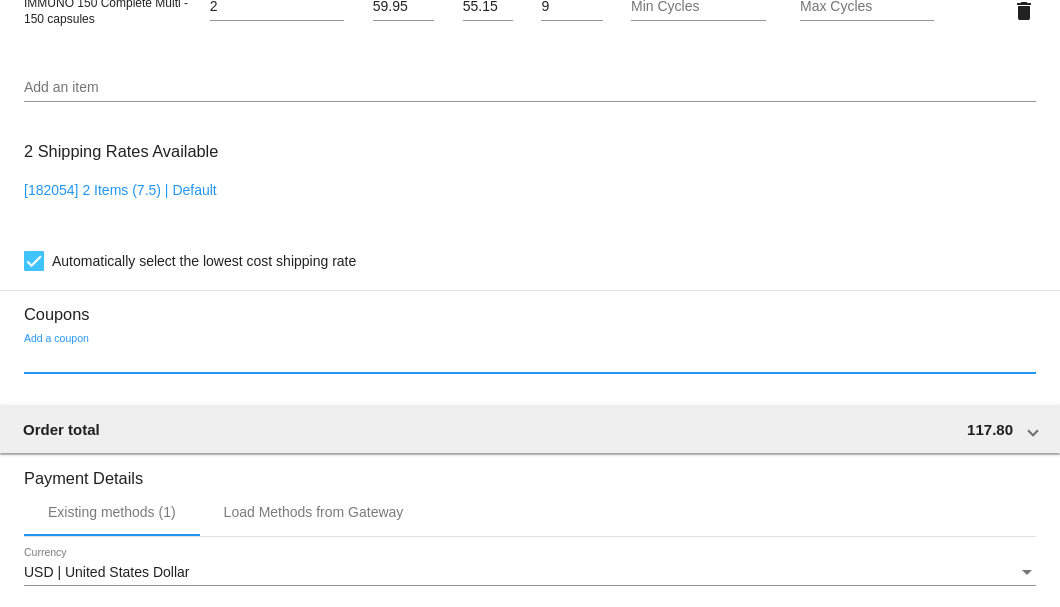 click on "Add a coupon" at bounding box center (530, 359) 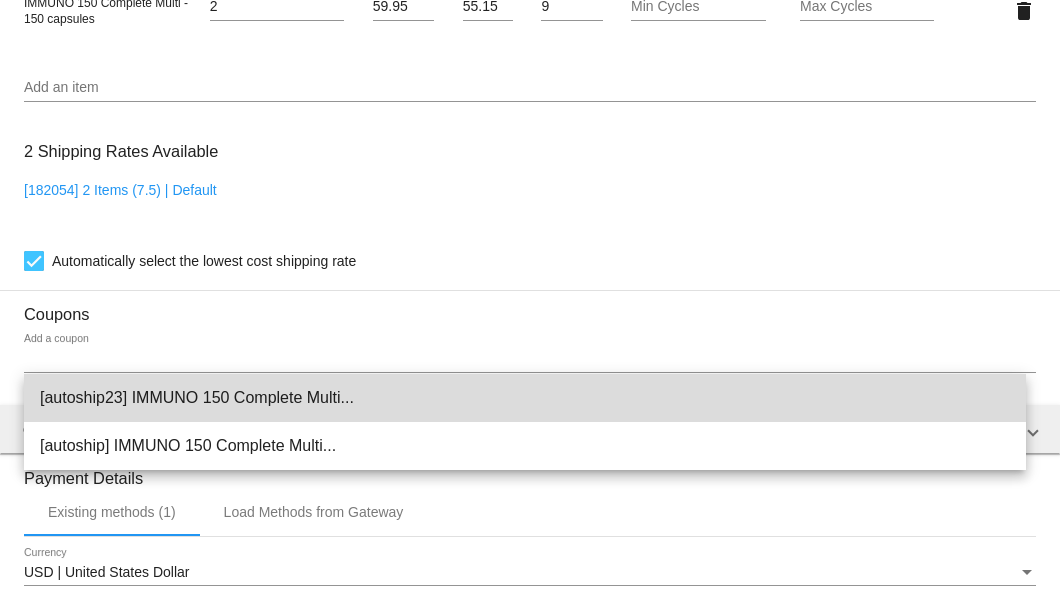 click on "[autoship23] IMMUNO 150 Complete Multi..." at bounding box center (525, 398) 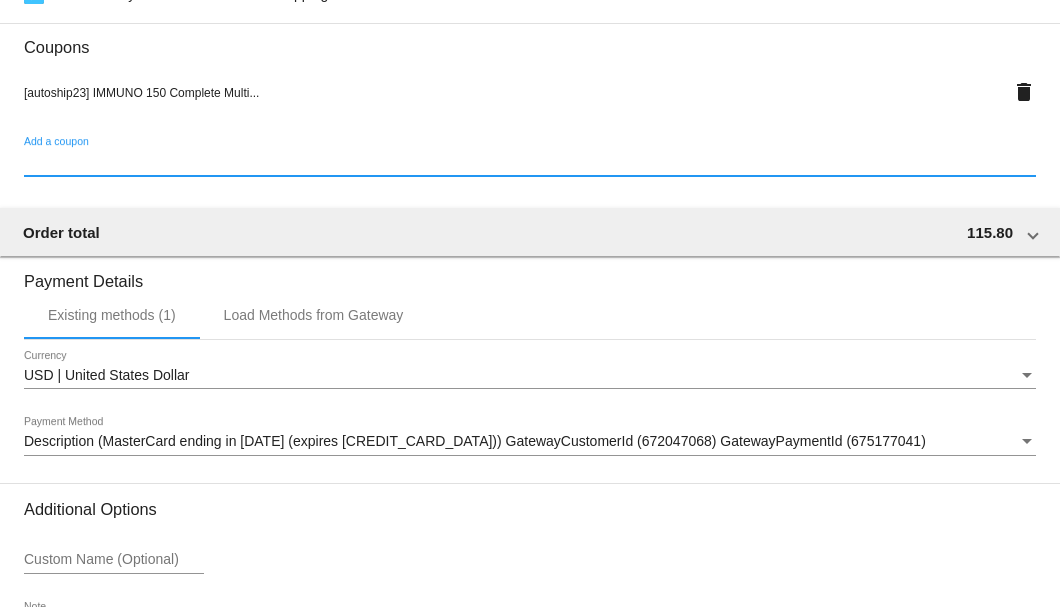 scroll, scrollTop: 1930, scrollLeft: 0, axis: vertical 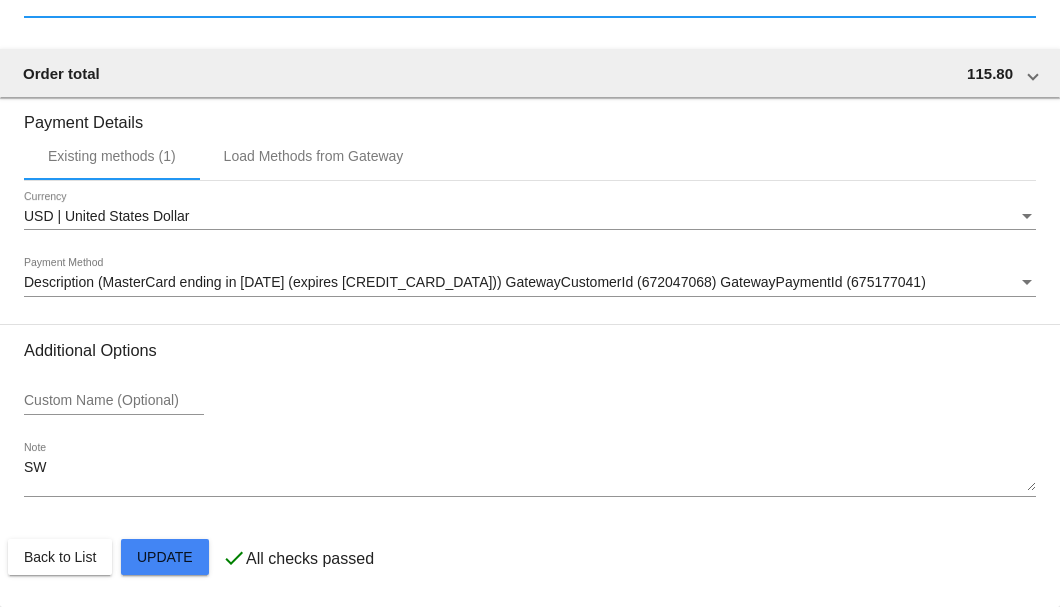 click on "SW" at bounding box center [530, 476] 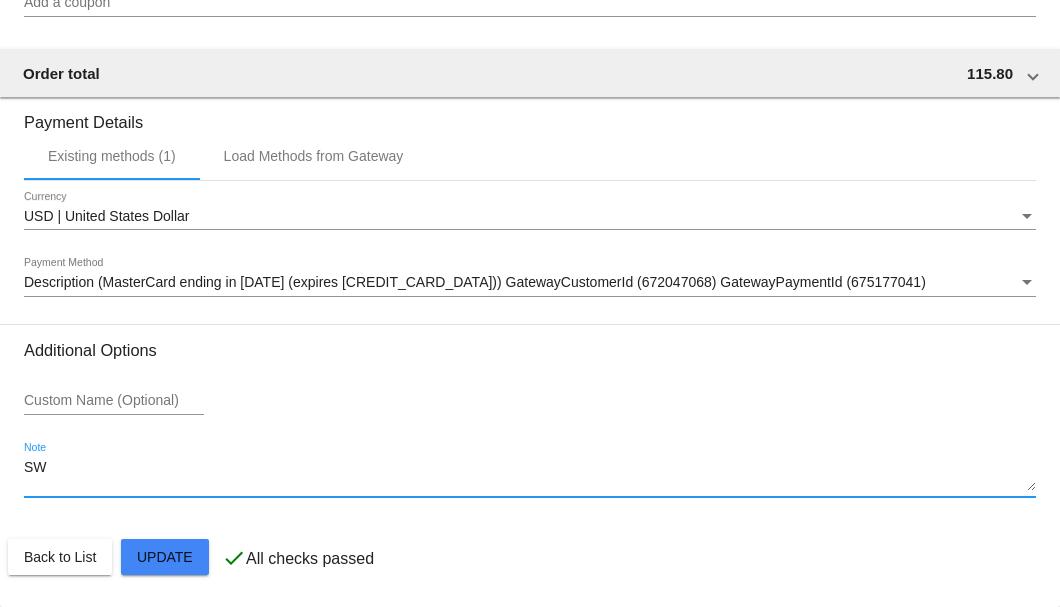 type on "S" 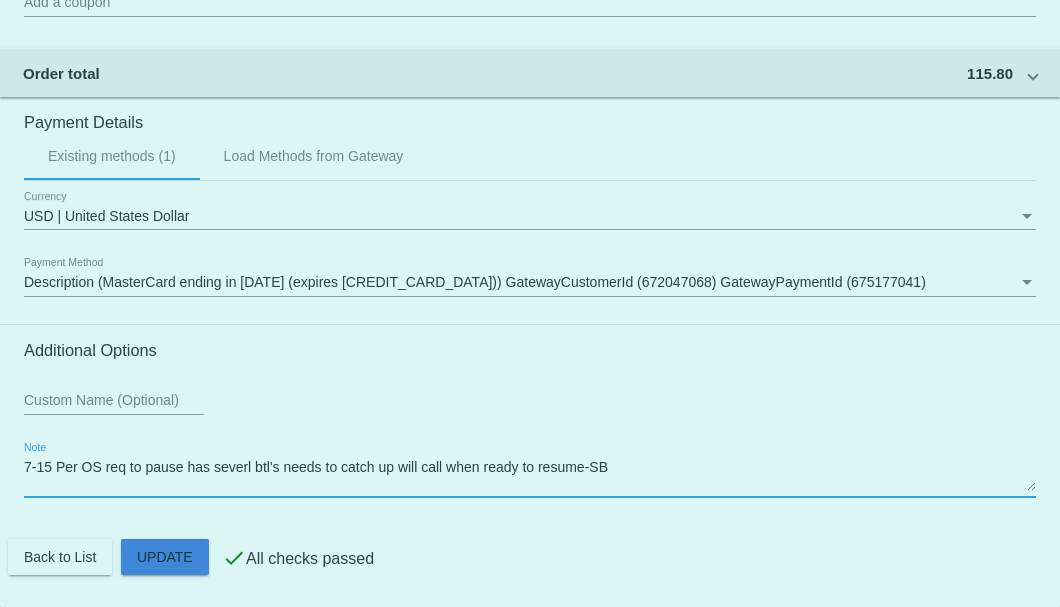 click on "Customer
4460314: Jeffrey Sonstroem
jfrysns@outlook.com
Customer Shipping
Enter Shipping Address Select A Saved Address (0)
Jeffrey
Shipping First Name
Sonstroem
Shipping Last Name
US | USA
Shipping Country
65 Page Rd
Shipping Street 1
Shipping Street 2
Falls Village
Shipping City
CT | Connecticut
Shipping State
06031
Shipping Postcode
Scheduled Order Details
Frequency:
Every 2 months
Paused
Status 2 9" 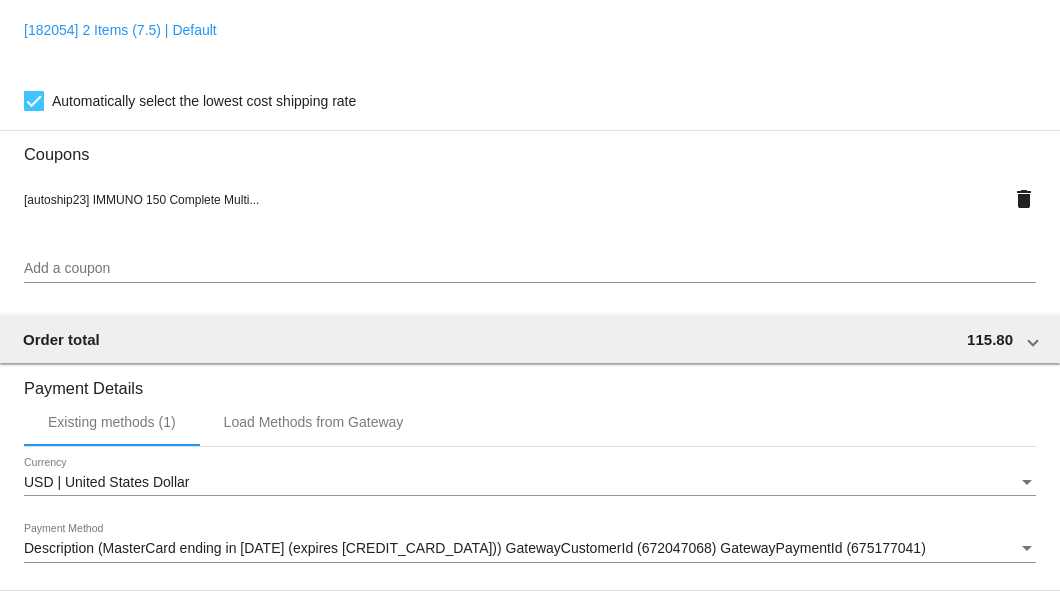scroll, scrollTop: 1930, scrollLeft: 0, axis: vertical 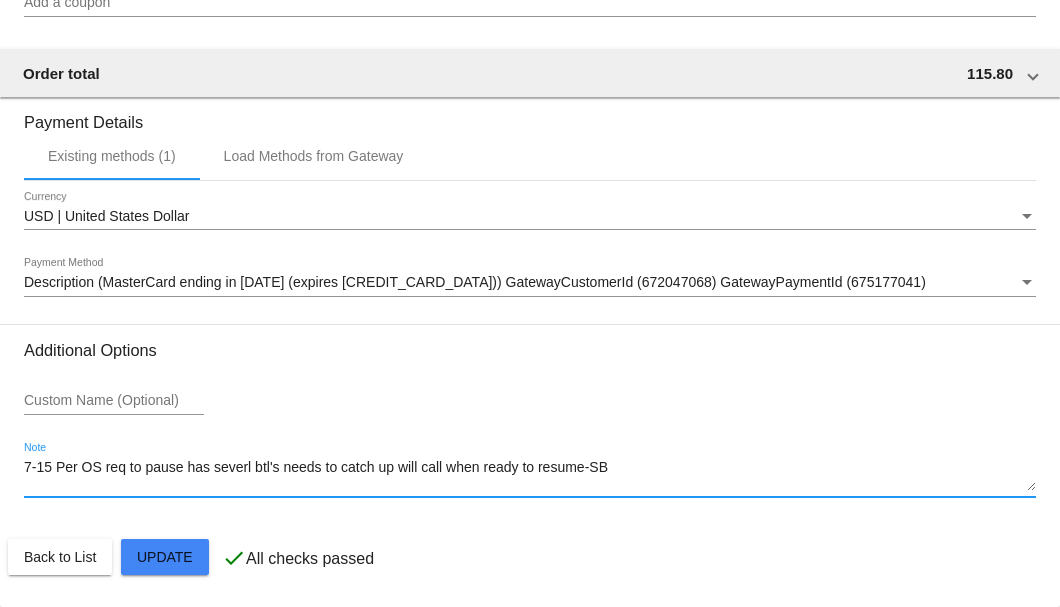 type on "7-15 Per OS req to pause has severl btl's needs to catch up will call when ready to resume-SB" 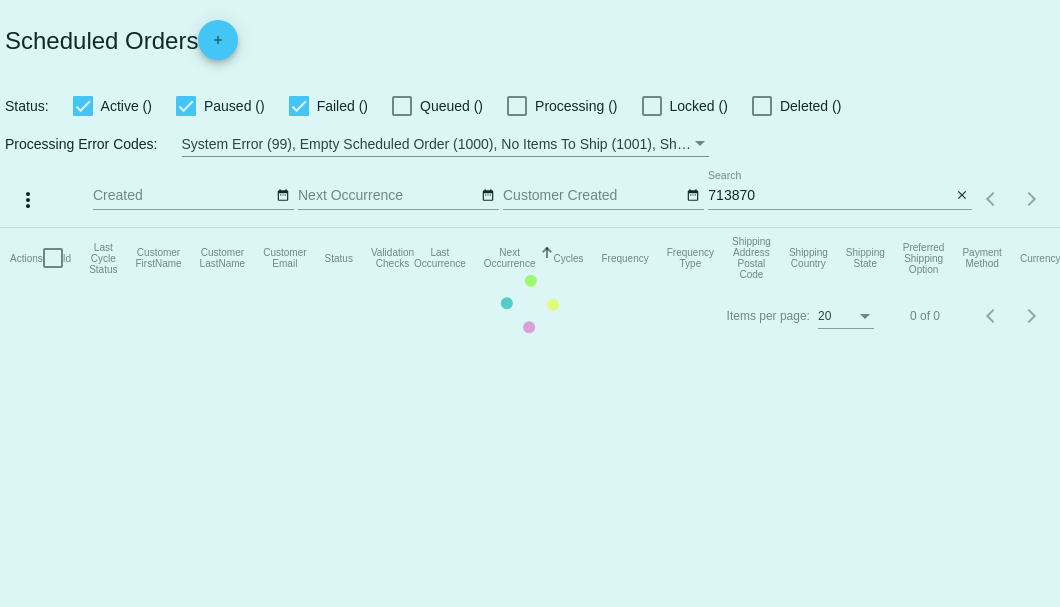 scroll, scrollTop: 0, scrollLeft: 0, axis: both 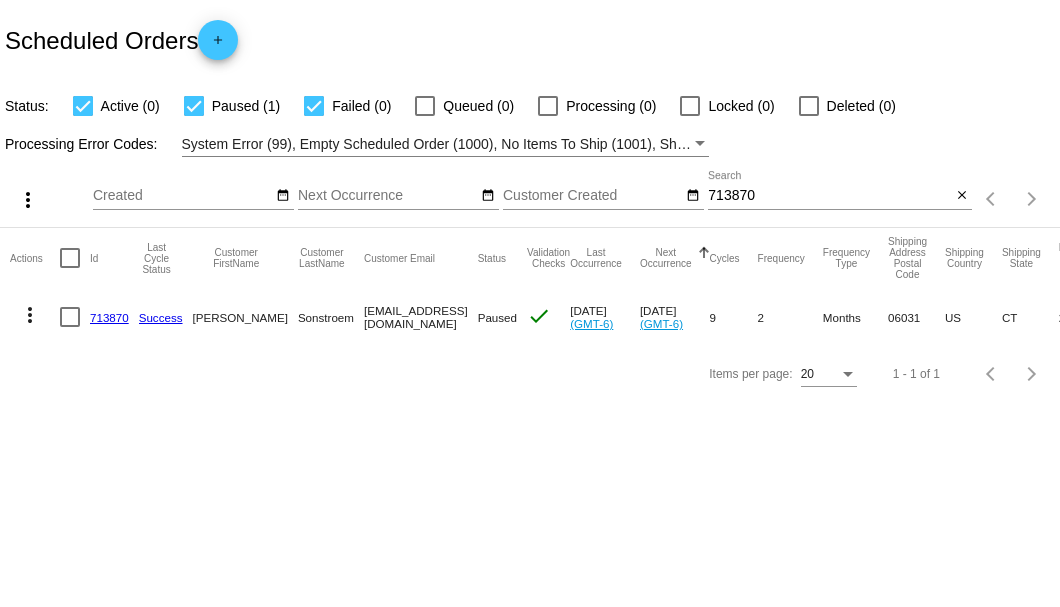 click on "713870" 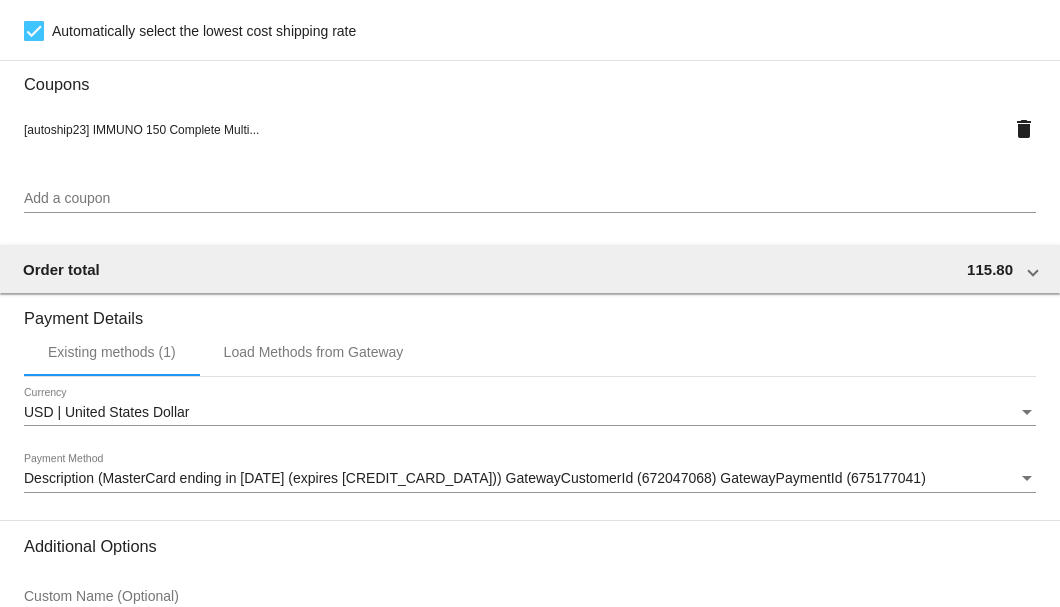 scroll, scrollTop: 1930, scrollLeft: 0, axis: vertical 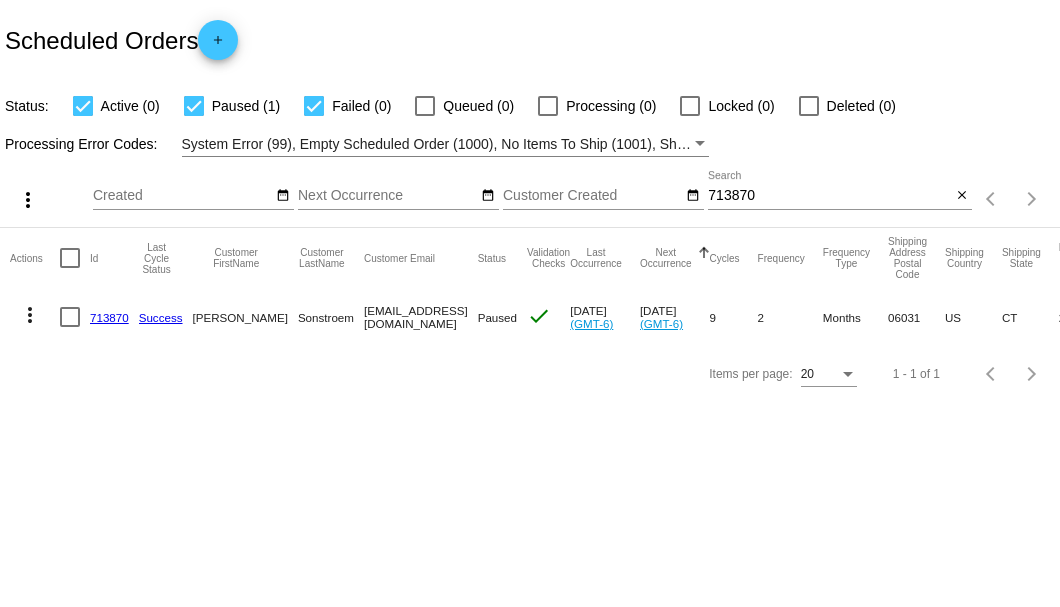 drag, startPoint x: 321, startPoint y: 320, endPoint x: 443, endPoint y: 318, distance: 122.016396 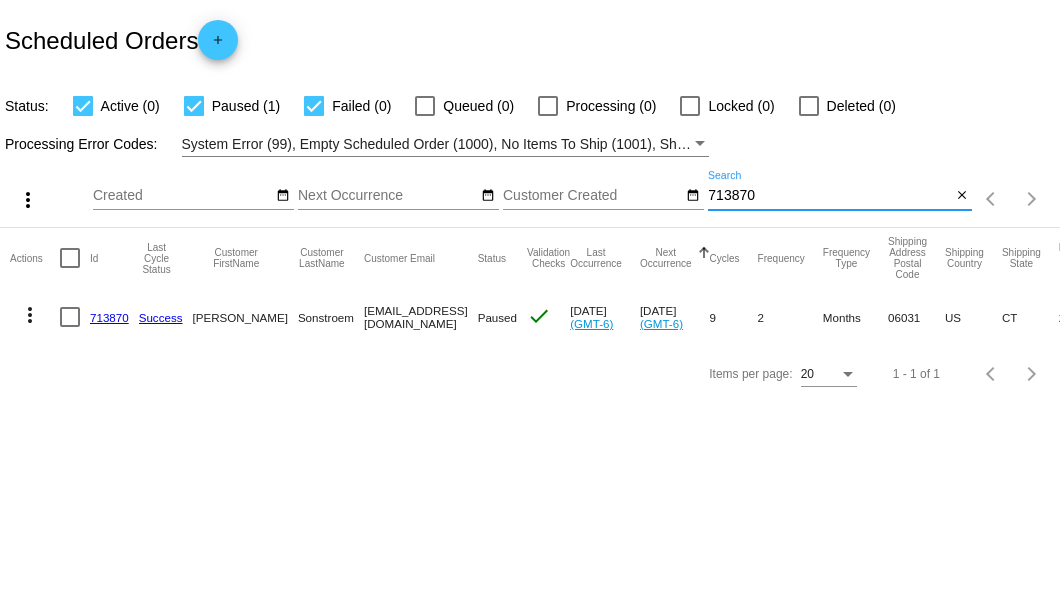 click on "713870" at bounding box center [829, 196] 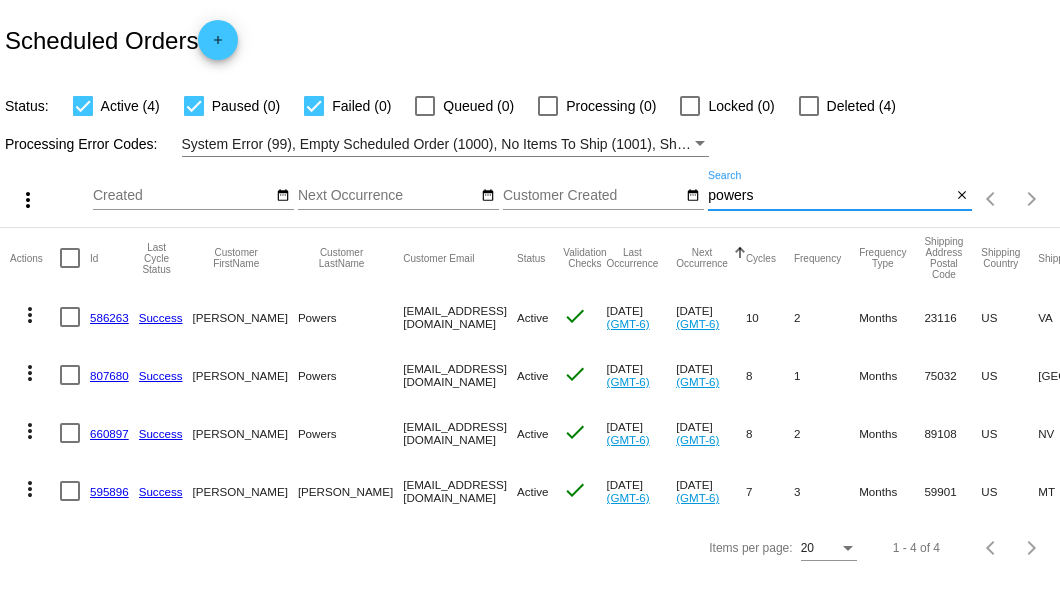 type on "powers" 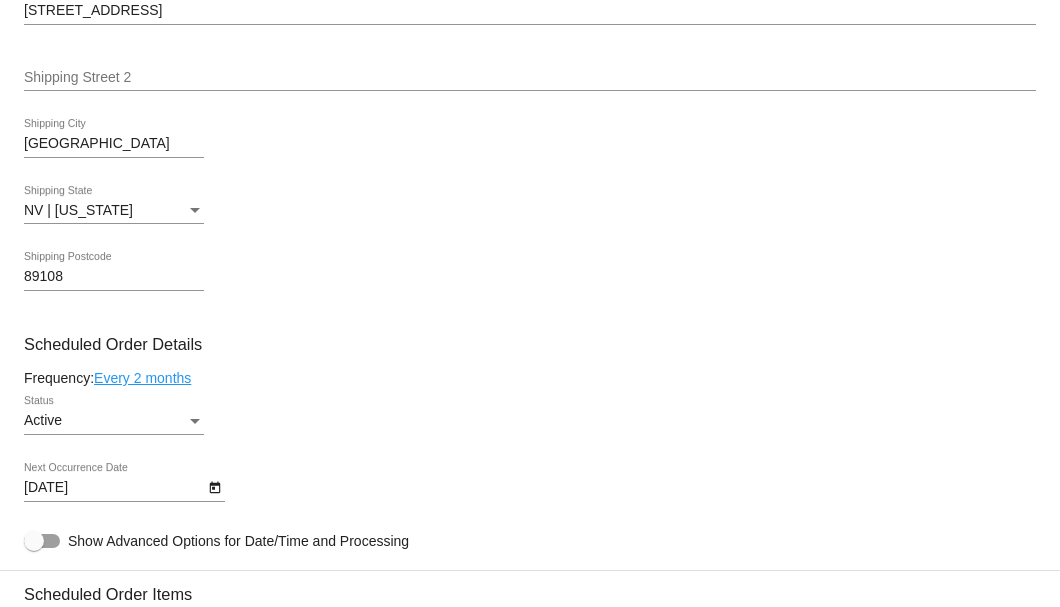 scroll, scrollTop: 1066, scrollLeft: 0, axis: vertical 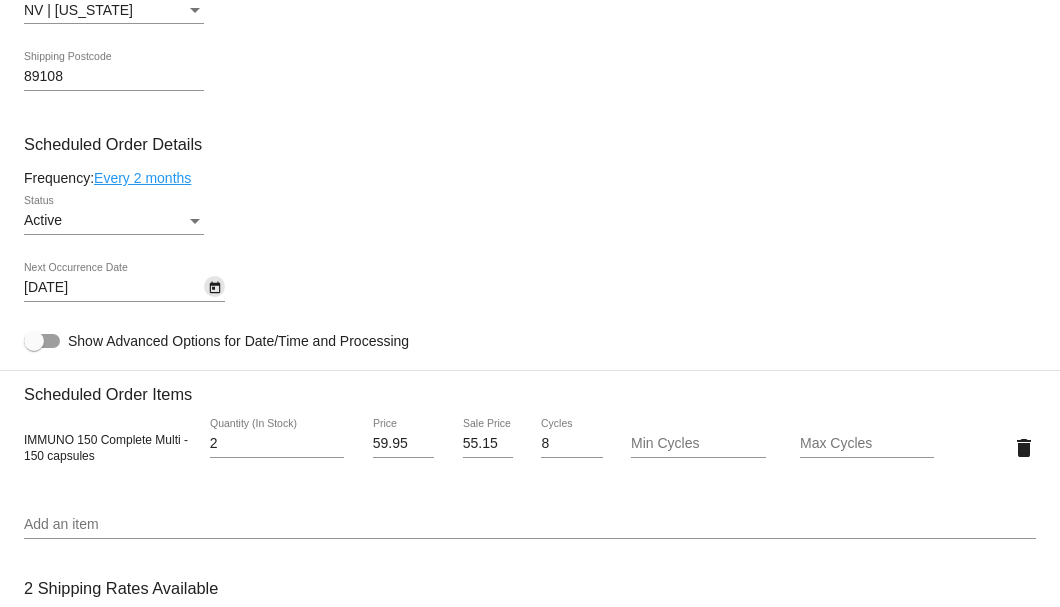 click 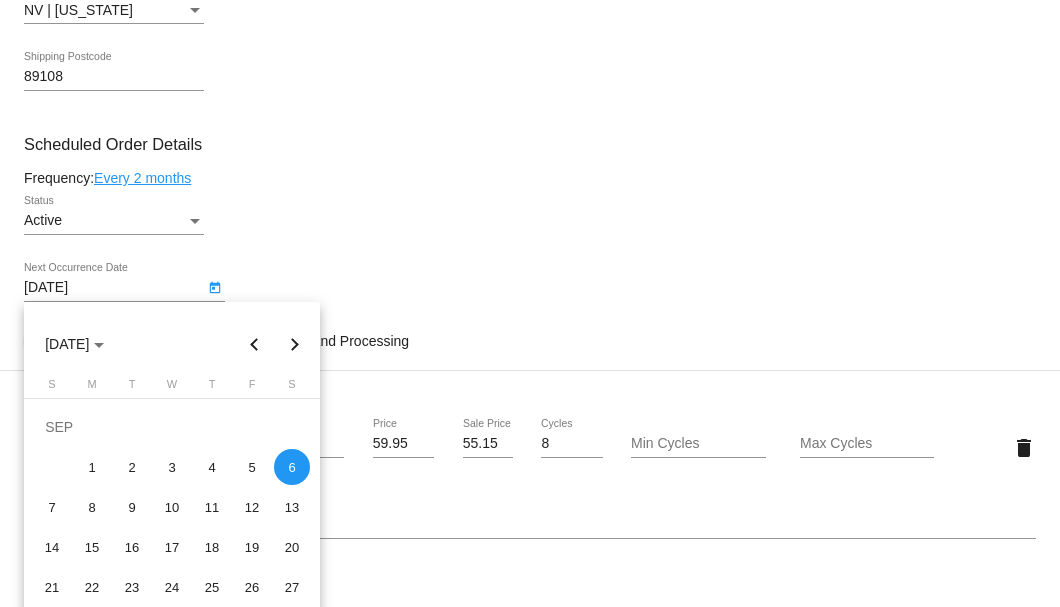 click at bounding box center [295, 344] 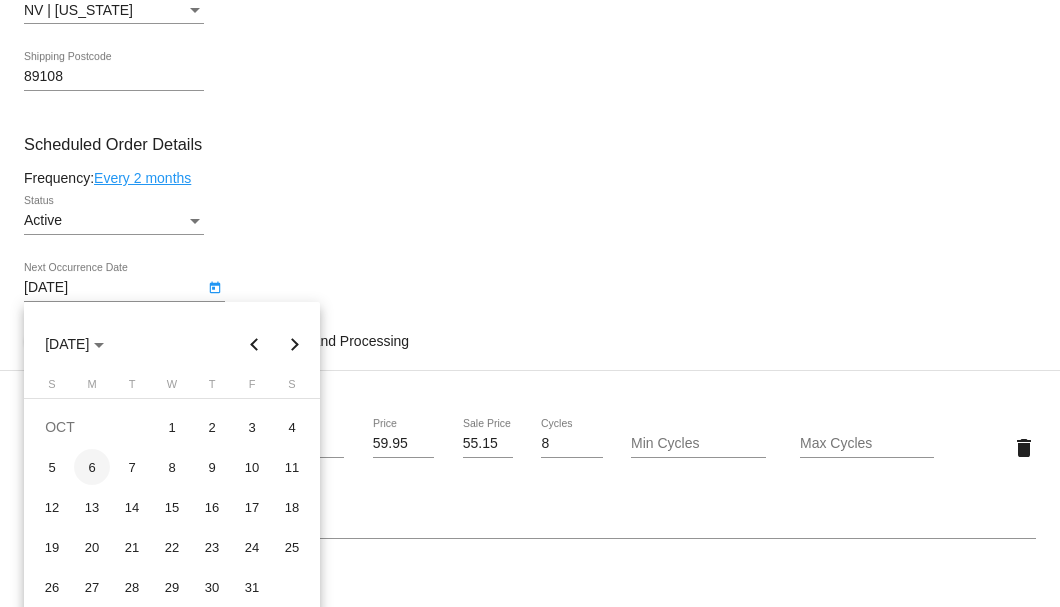 click on "6" at bounding box center (92, 467) 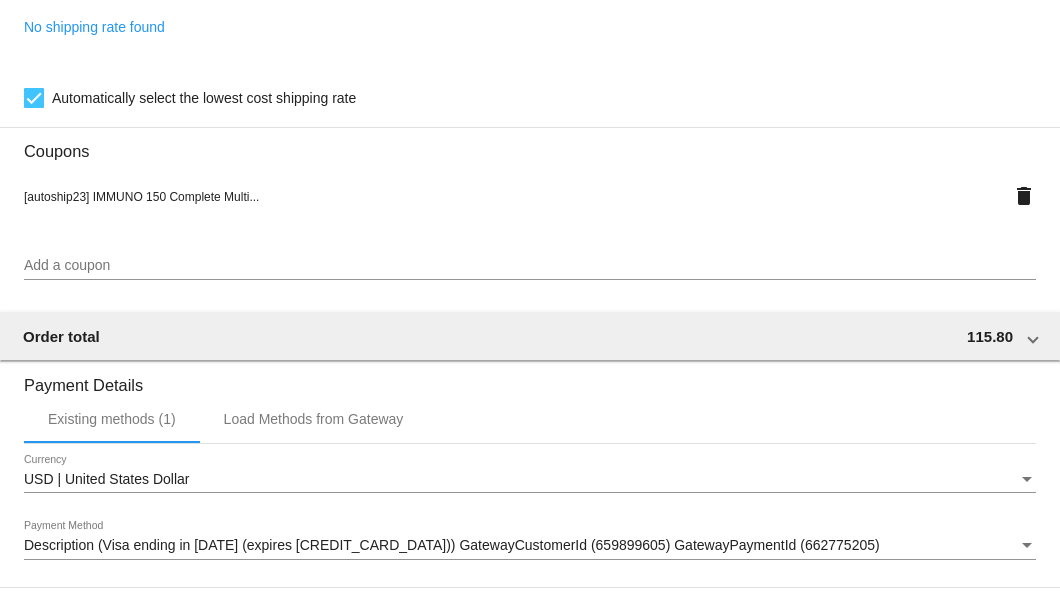 scroll, scrollTop: 1930, scrollLeft: 0, axis: vertical 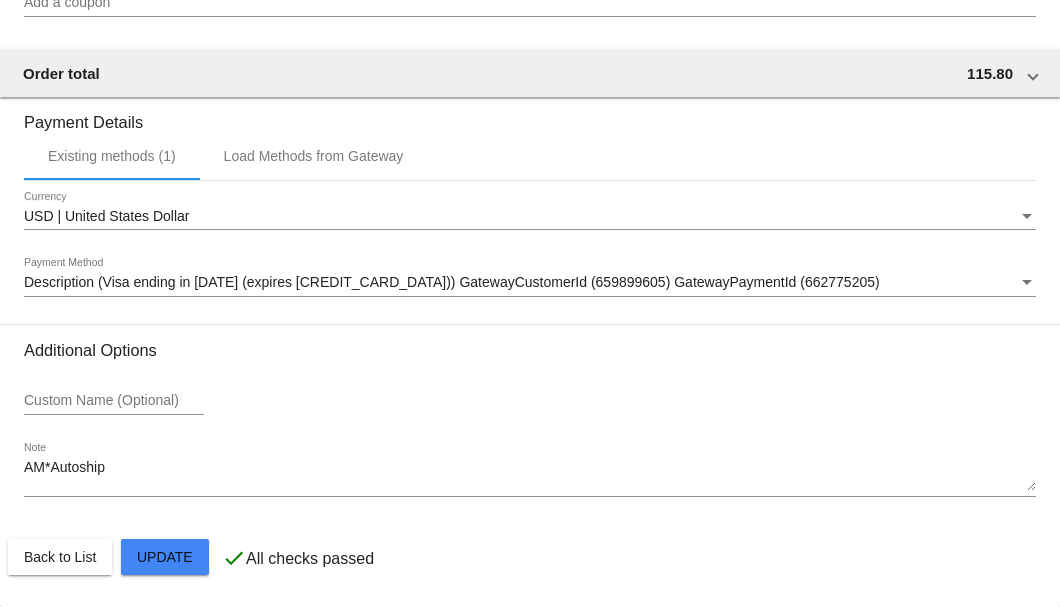 click on "Customer
4293484: William Powers
zee2me@aol.com
Customer Shipping
Enter Shipping Address Select A Saved Address (0)
William
Shipping First Name
Powers
Shipping Last Name
US | USA
Shipping Country
908 Painted Peak Way
Shipping Street 1
Shipping Street 2
Las Vegas
Shipping City
NV | Nevada
Shipping State
89108
Shipping Postcode
Scheduled Order Details
Frequency:
Every 2 months
Active
Status" 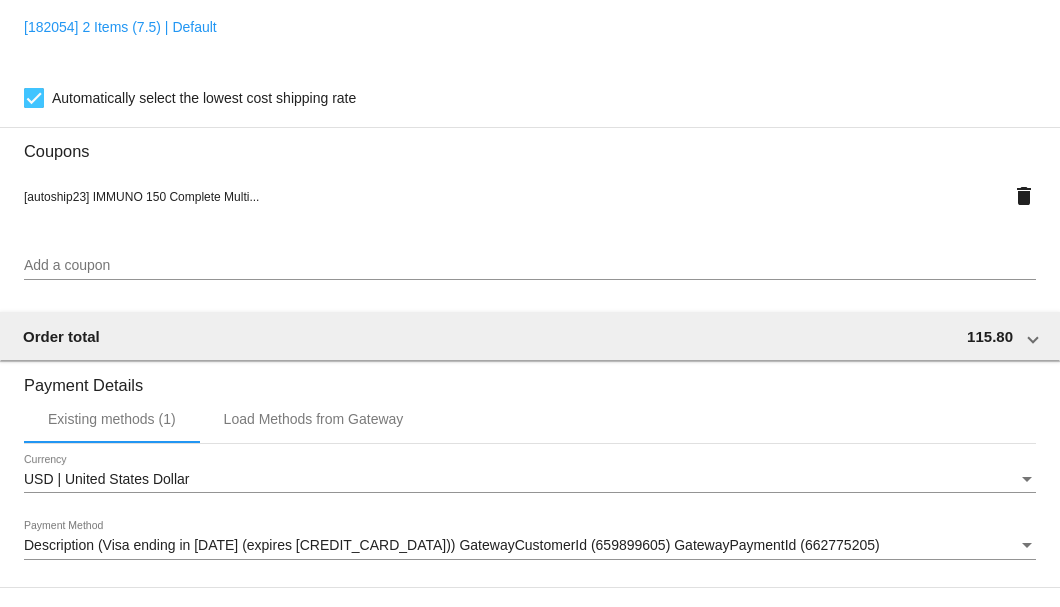 scroll, scrollTop: 1930, scrollLeft: 0, axis: vertical 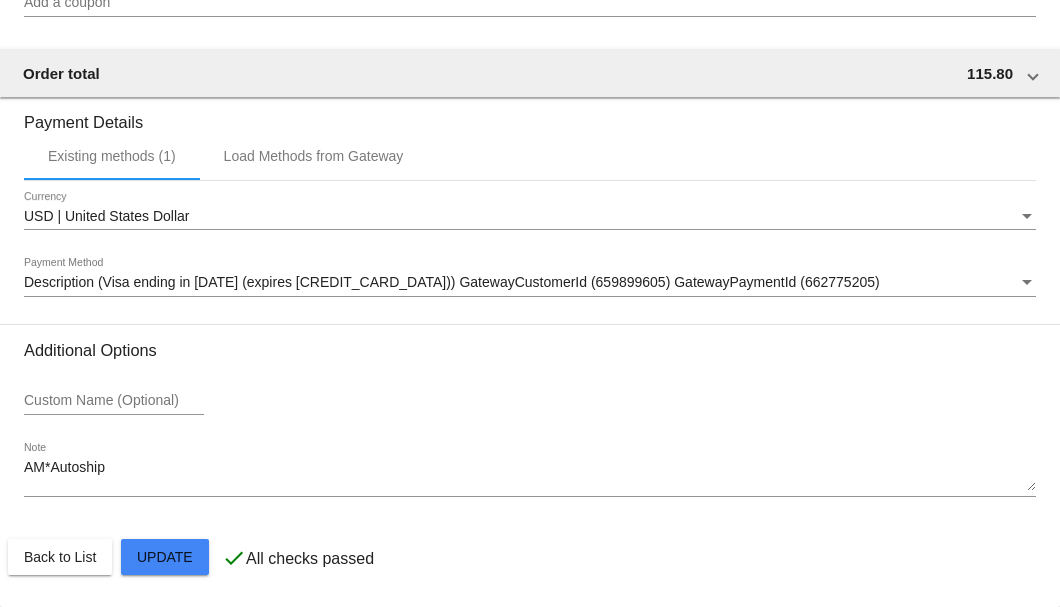 click on "Customer
4293484: William Powers
zee2me@aol.com
Customer Shipping
Enter Shipping Address Select A Saved Address (0)
William
Shipping First Name
Powers
Shipping Last Name
US | USA
Shipping Country
908 Painted Peak Way
Shipping Street 1
Shipping Street 2
Las Vegas
Shipping City
NV | Nevada
Shipping State
89108
Shipping Postcode
Scheduled Order Details
Frequency:
Every 2 months
Active
Status" 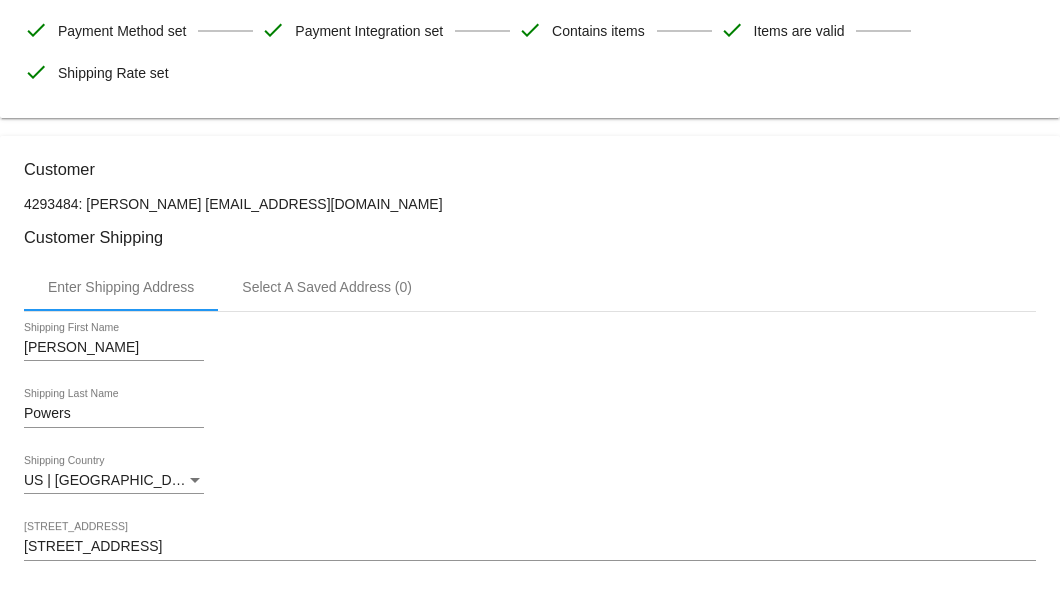 scroll, scrollTop: 196, scrollLeft: 0, axis: vertical 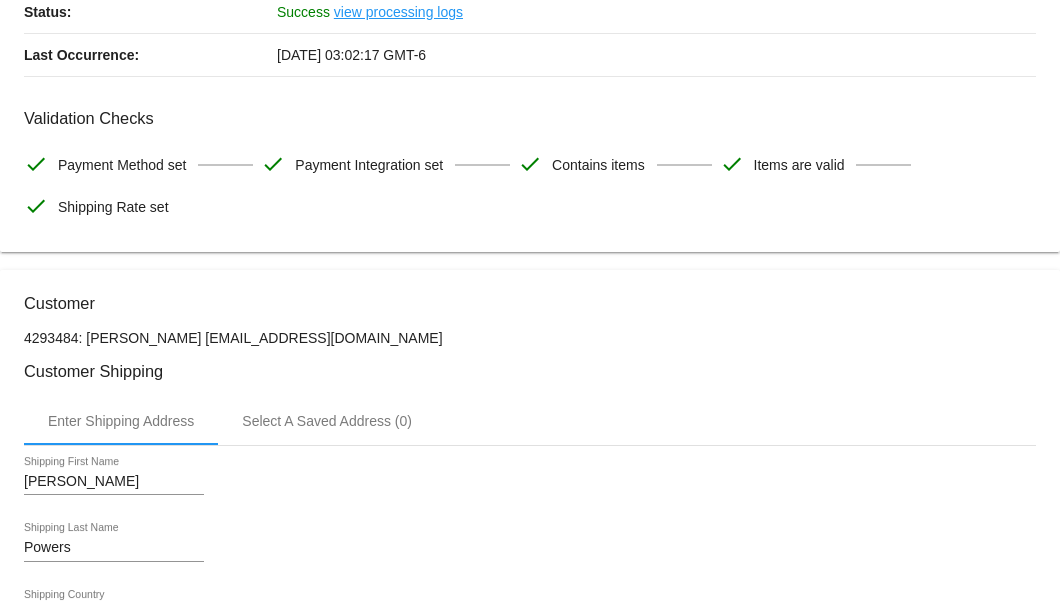 drag, startPoint x: 299, startPoint y: 336, endPoint x: 188, endPoint y: 336, distance: 111 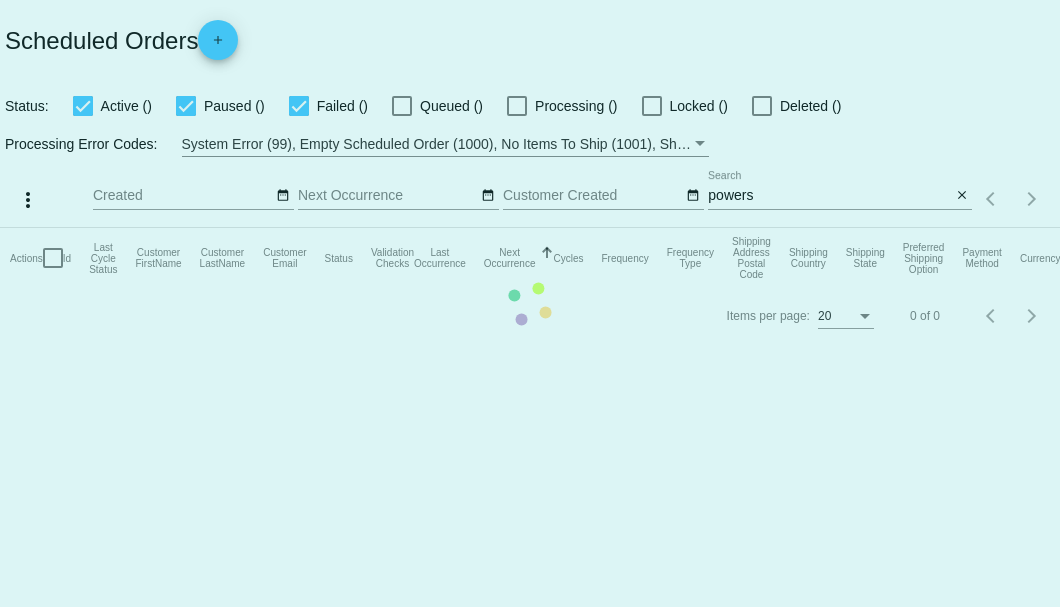 scroll, scrollTop: 0, scrollLeft: 0, axis: both 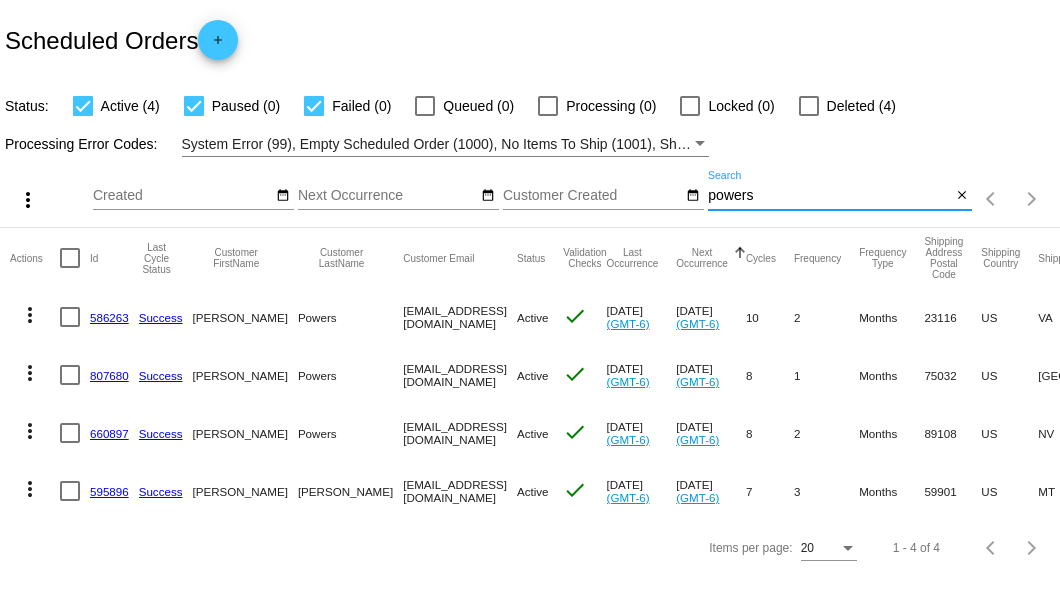 click on "powers" at bounding box center (829, 196) 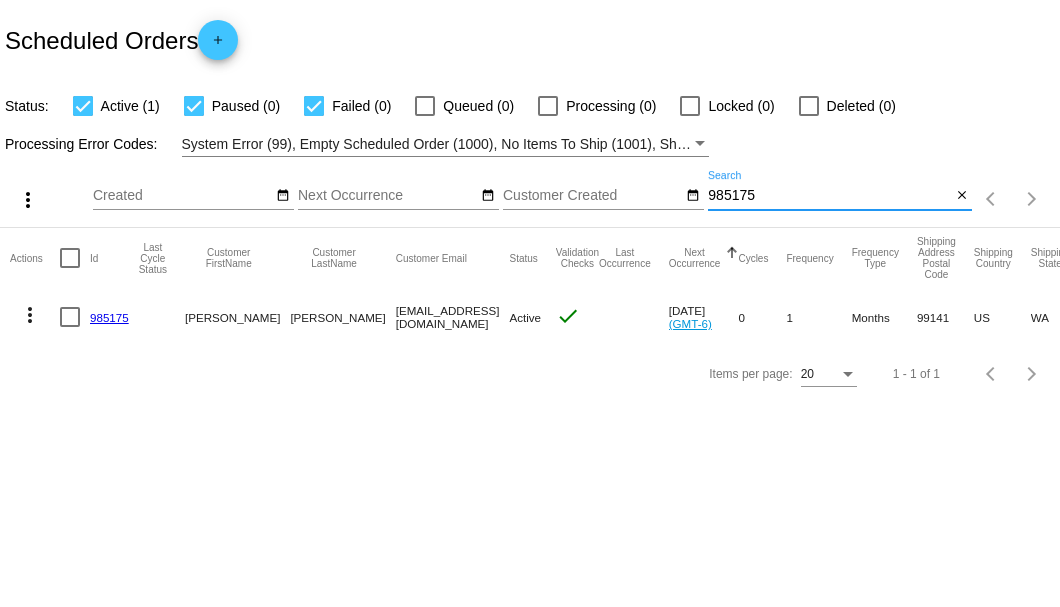 type on "985175" 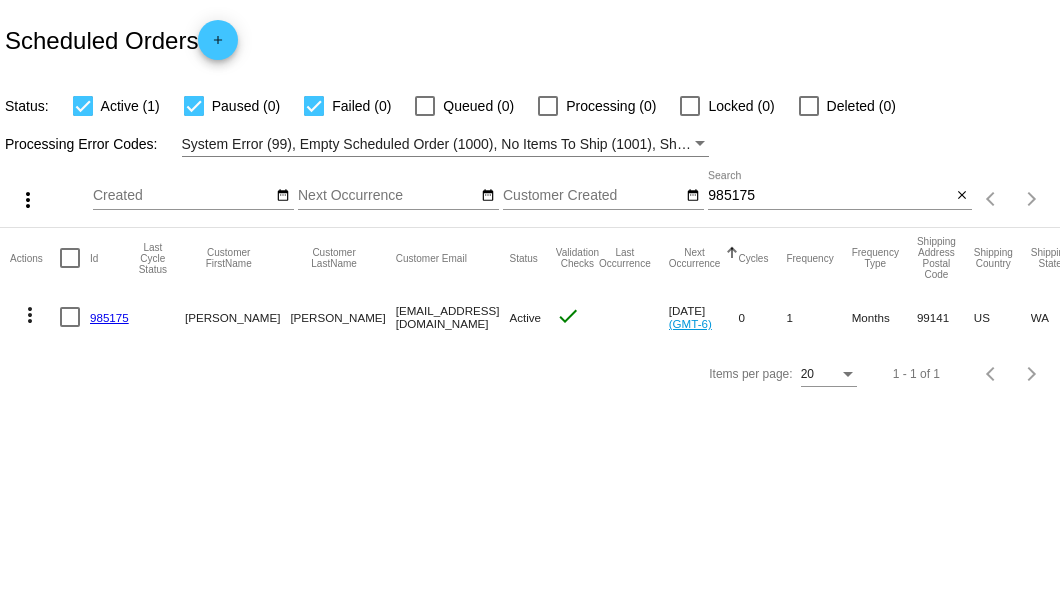 click on "985175" 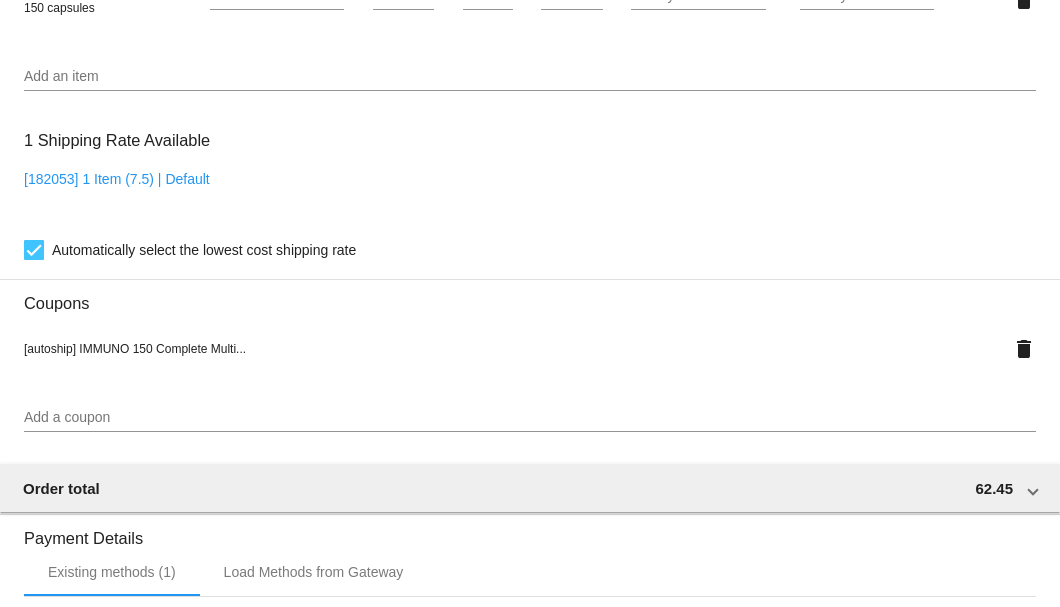 scroll, scrollTop: 1266, scrollLeft: 0, axis: vertical 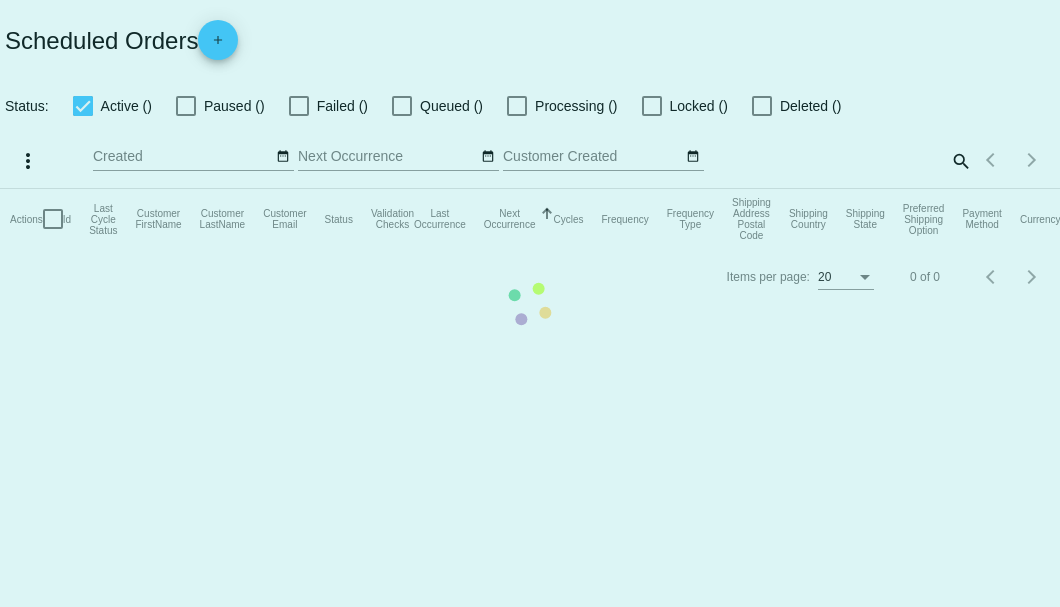 checkbox on "true" 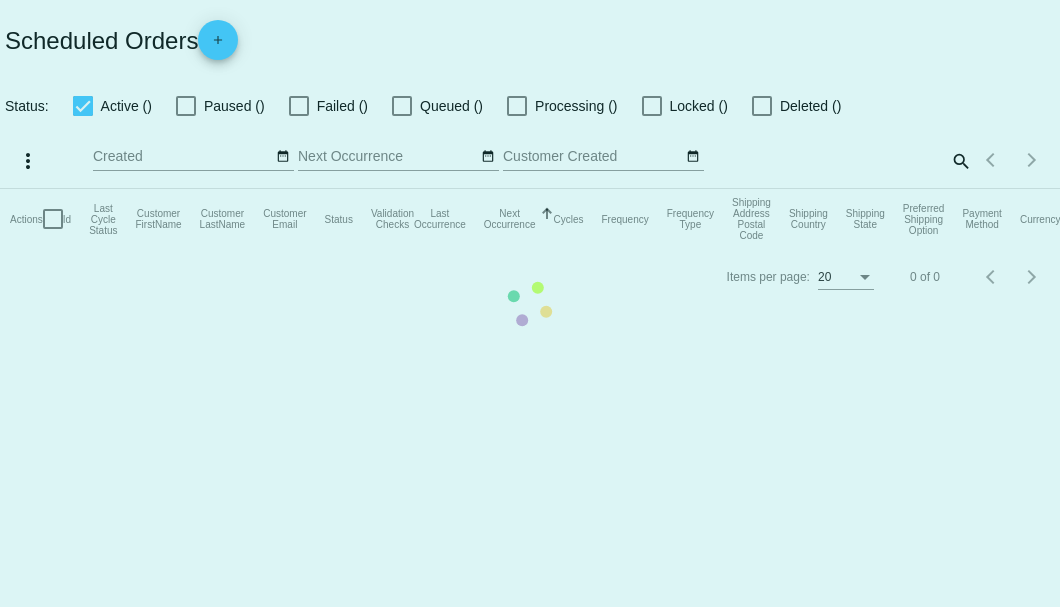 checkbox on "true" 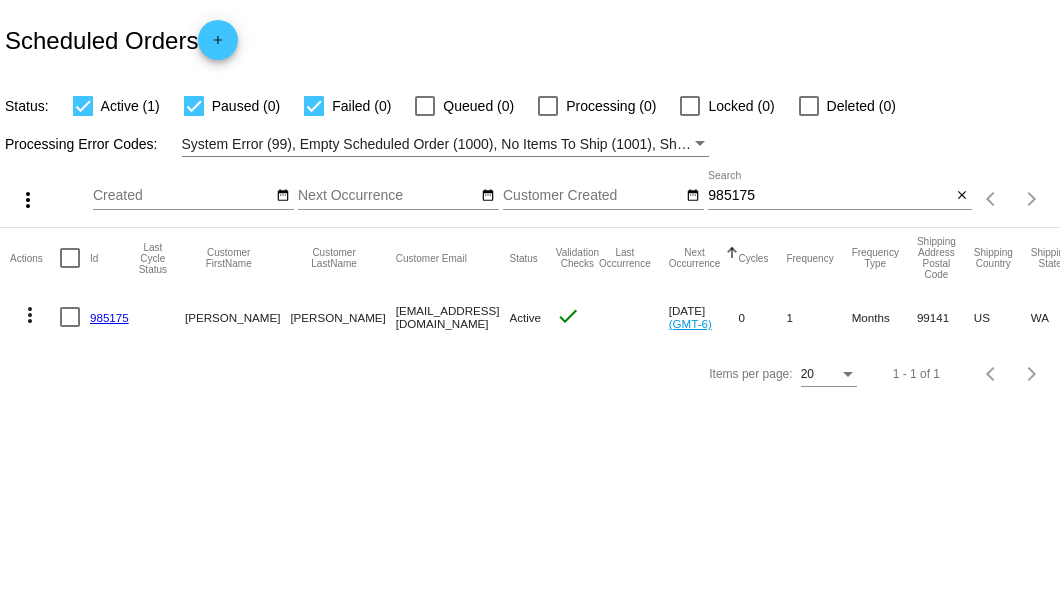 click on "985175" at bounding box center (829, 196) 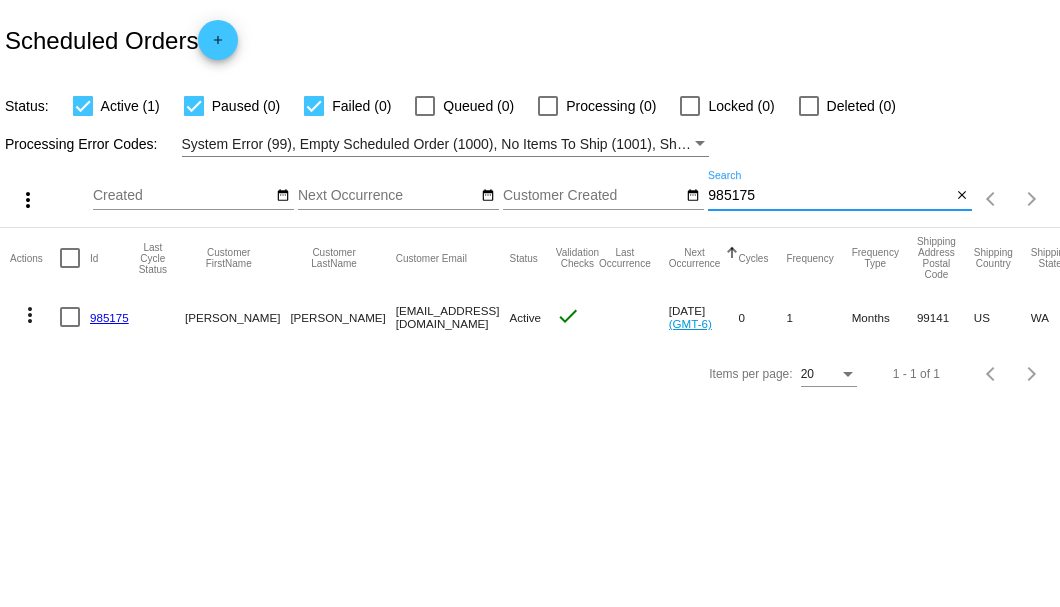 click on "985175" at bounding box center [829, 196] 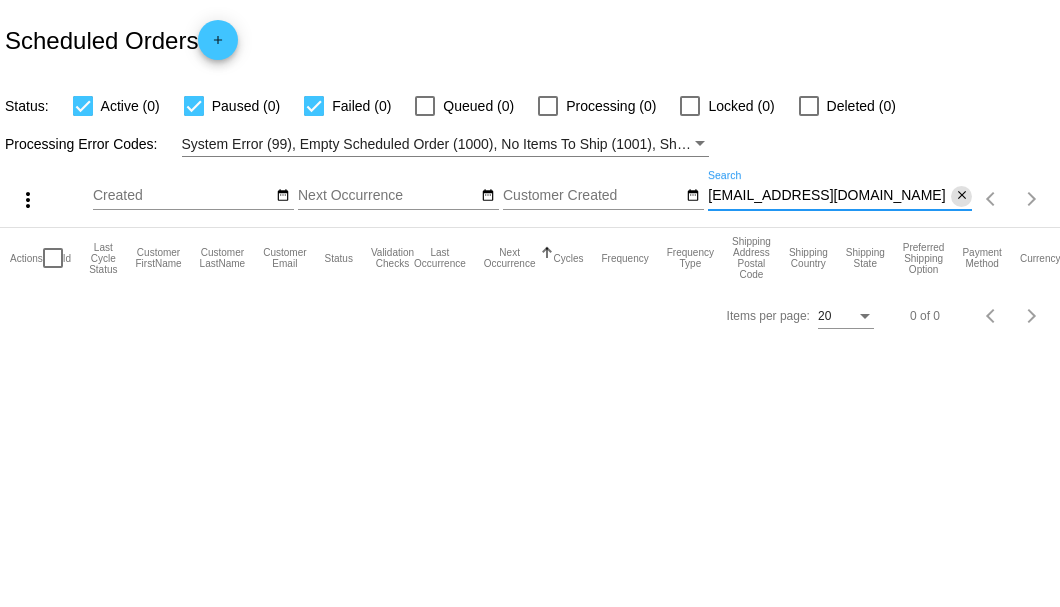 type on "[EMAIL_ADDRESS][DOMAIN_NAME]" 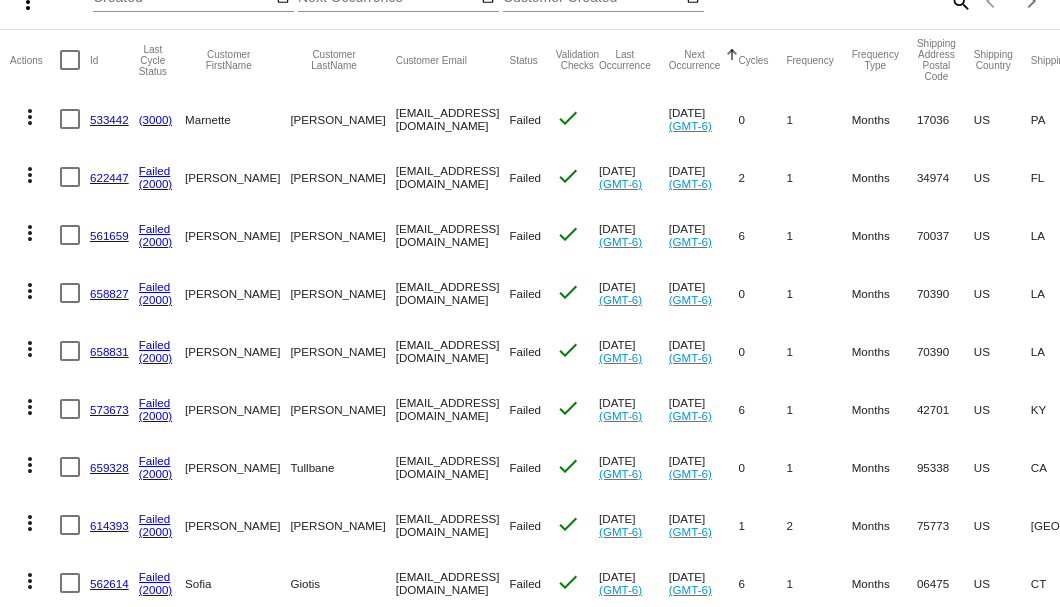 scroll, scrollTop: 0, scrollLeft: 0, axis: both 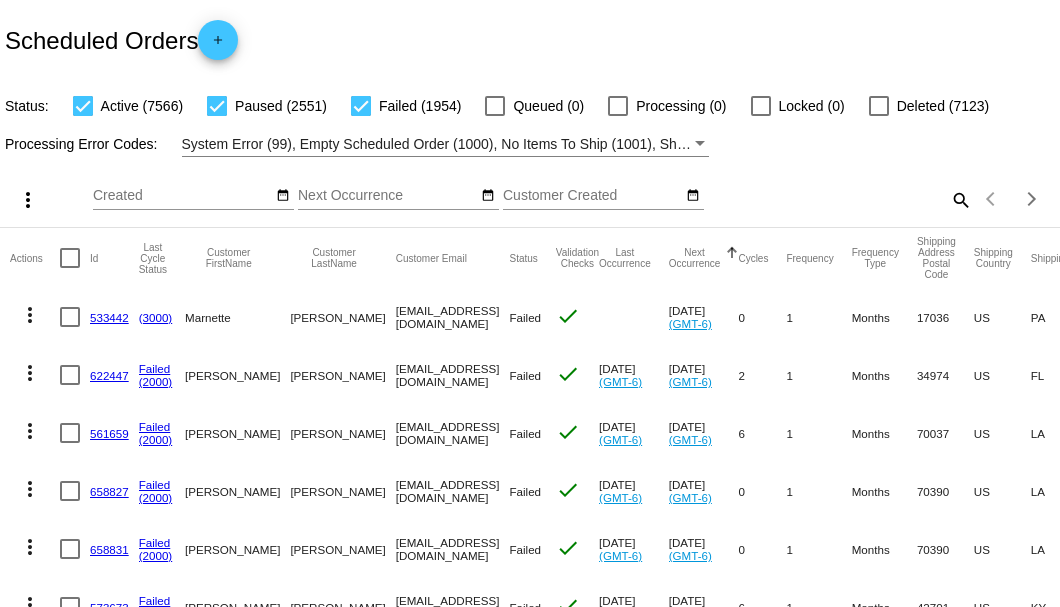 click on "search" 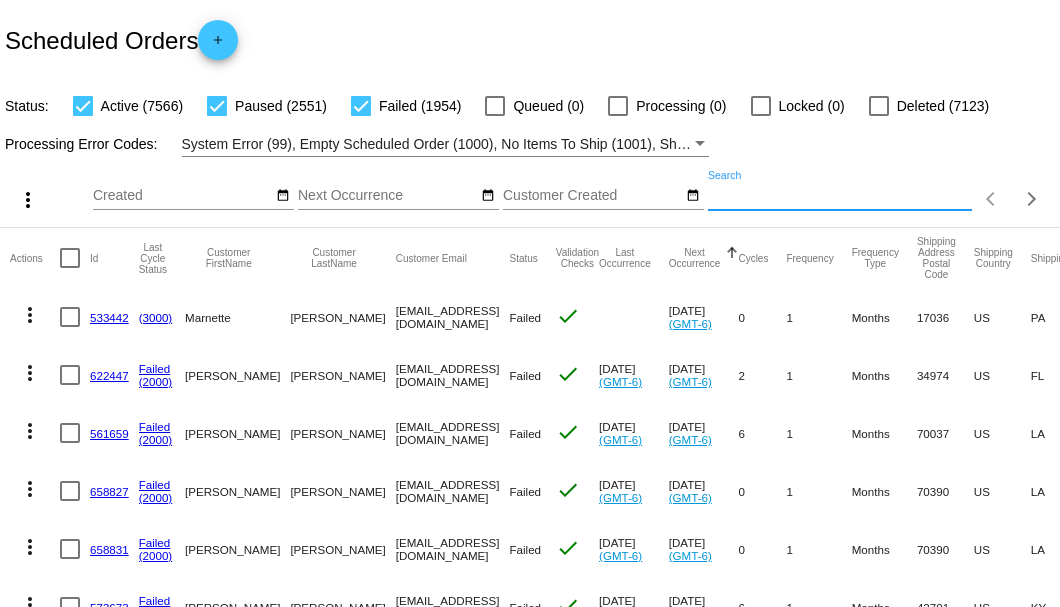 click on "Search" at bounding box center [840, 196] 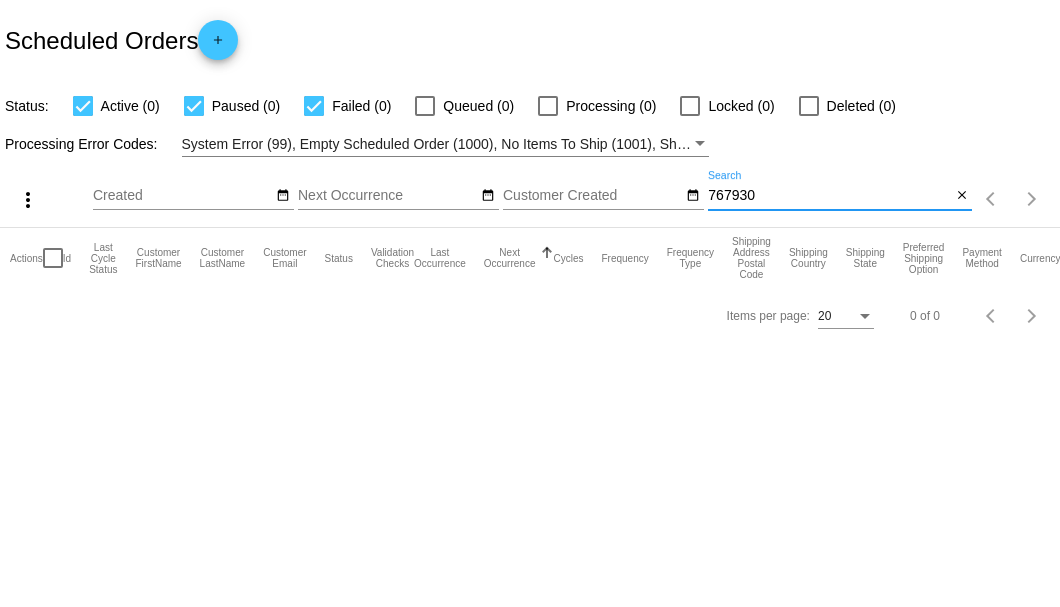 click on "767930" at bounding box center (829, 196) 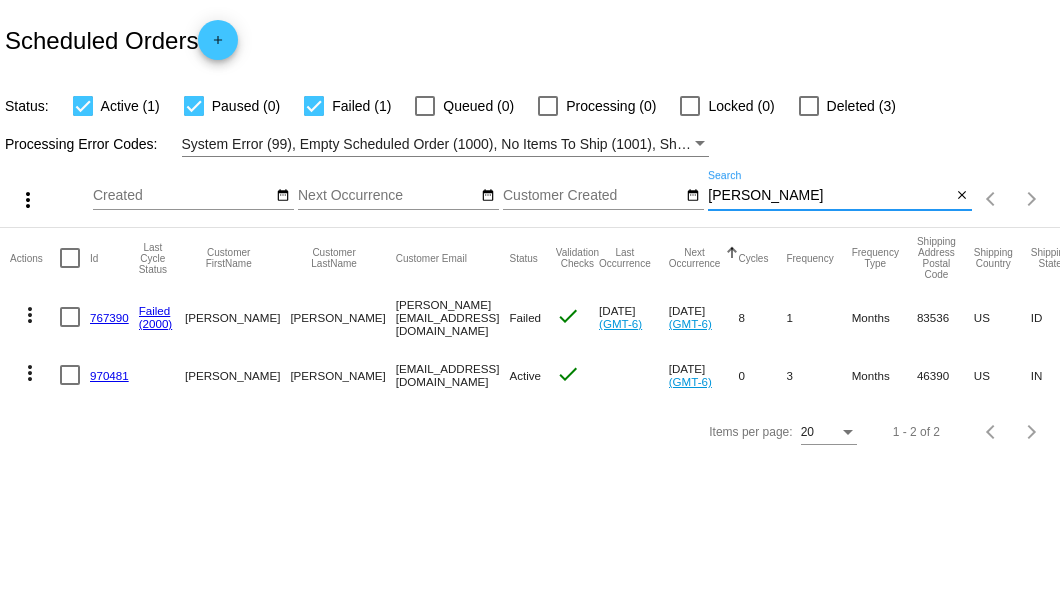 type on "Karel" 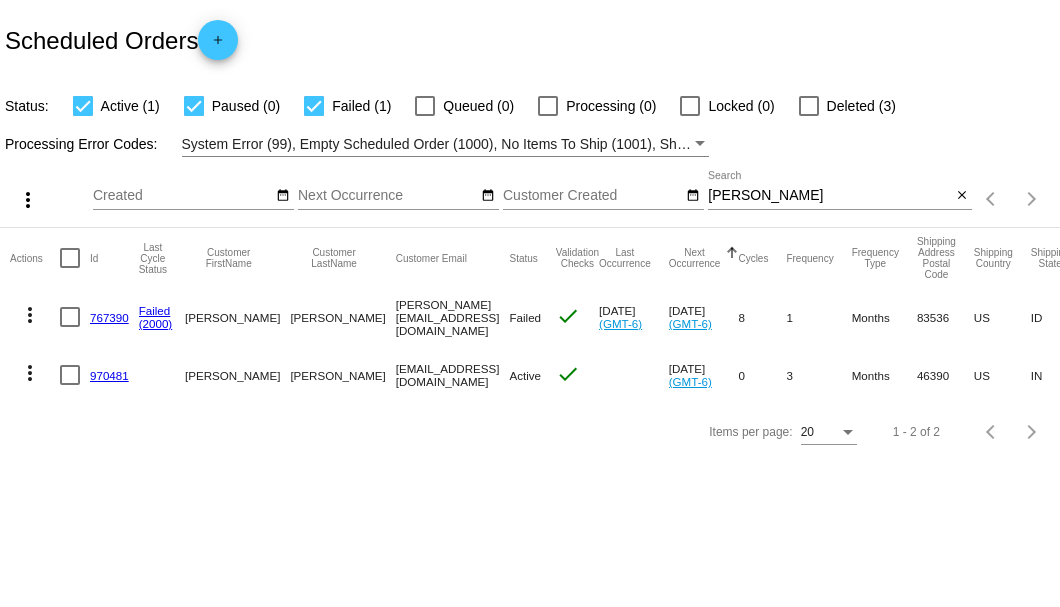click on "767390" 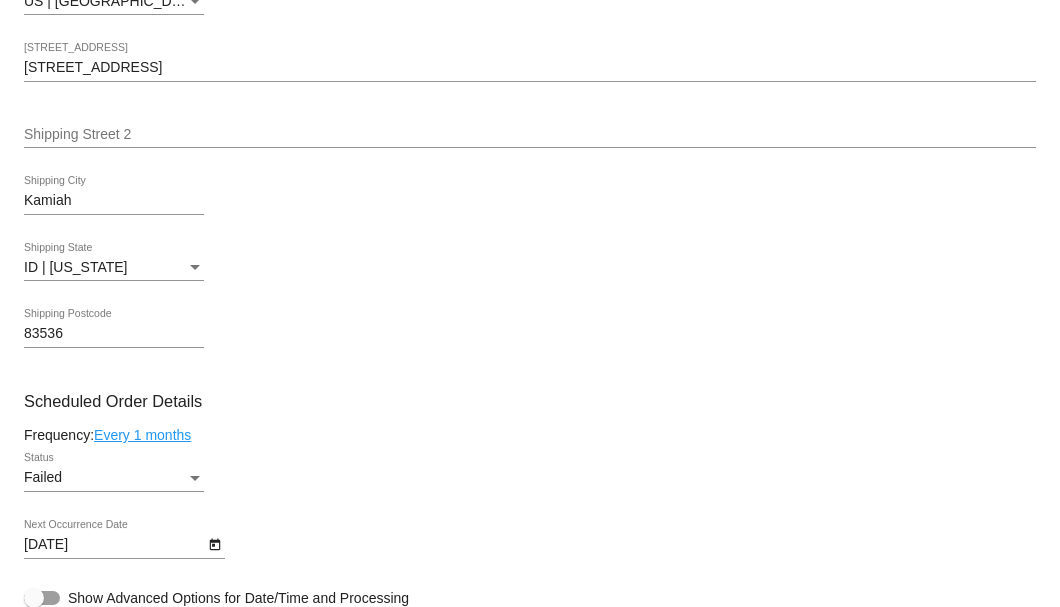 scroll, scrollTop: 1133, scrollLeft: 0, axis: vertical 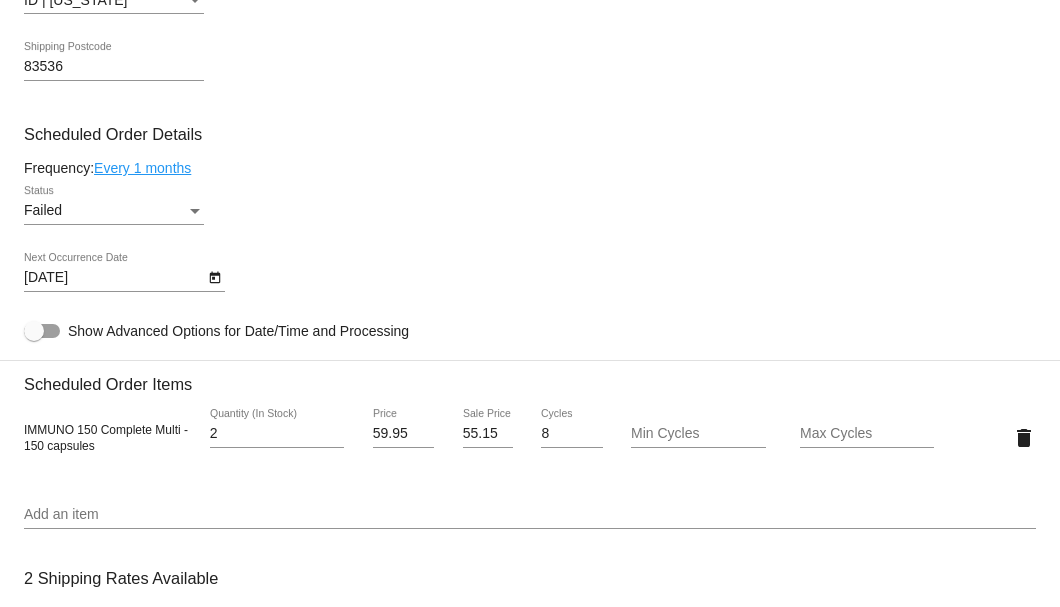 click at bounding box center (195, 211) 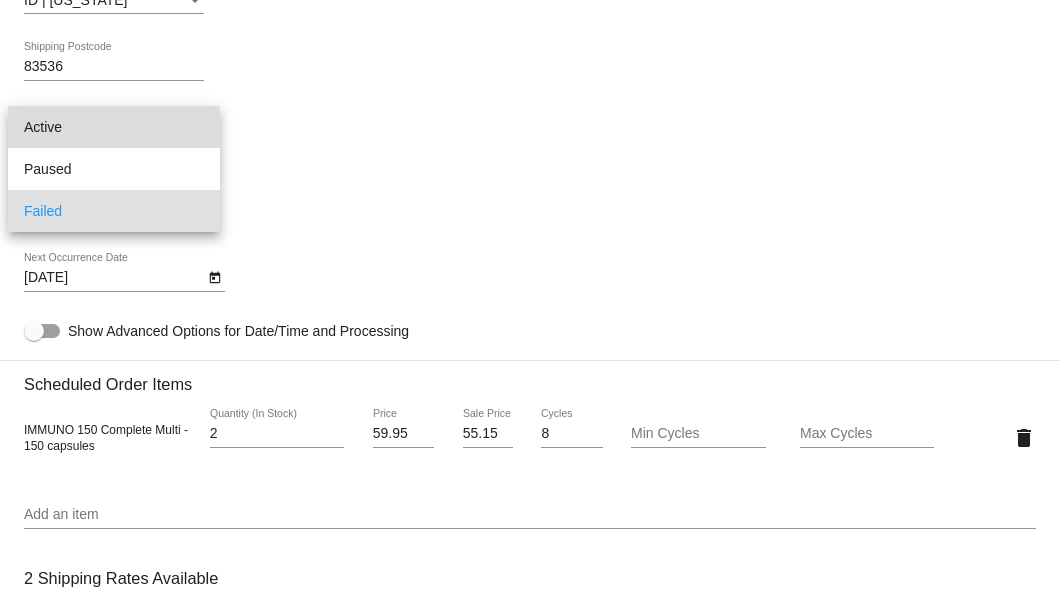 click on "Active" at bounding box center [114, 127] 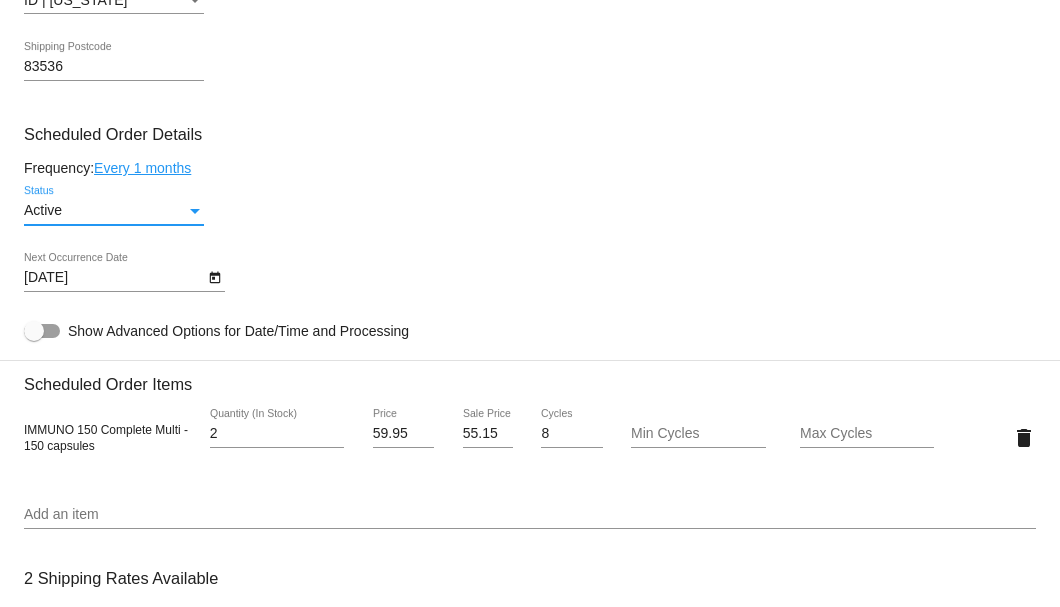 click 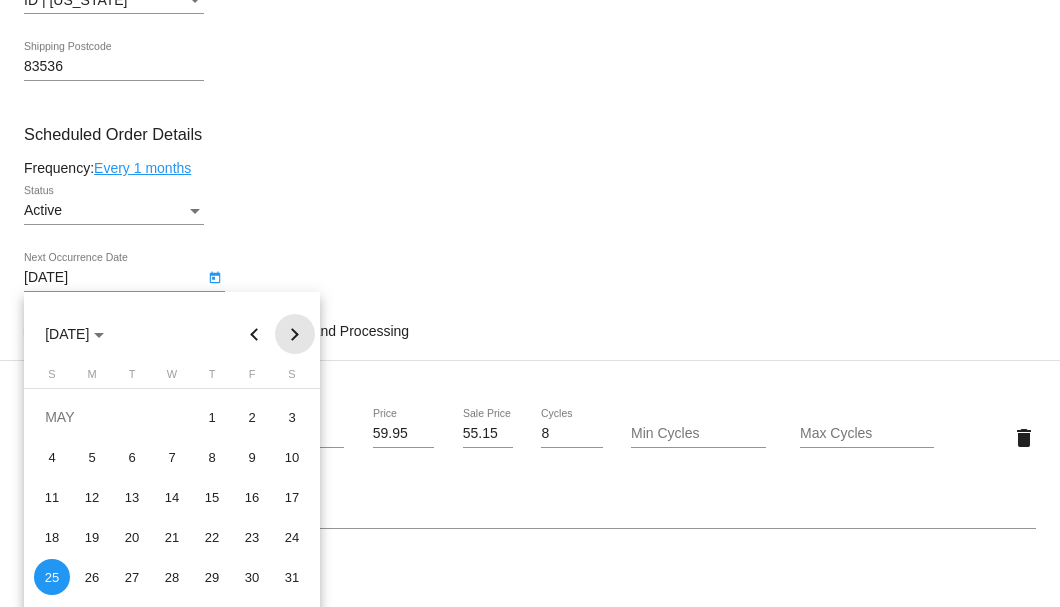 click at bounding box center (295, 334) 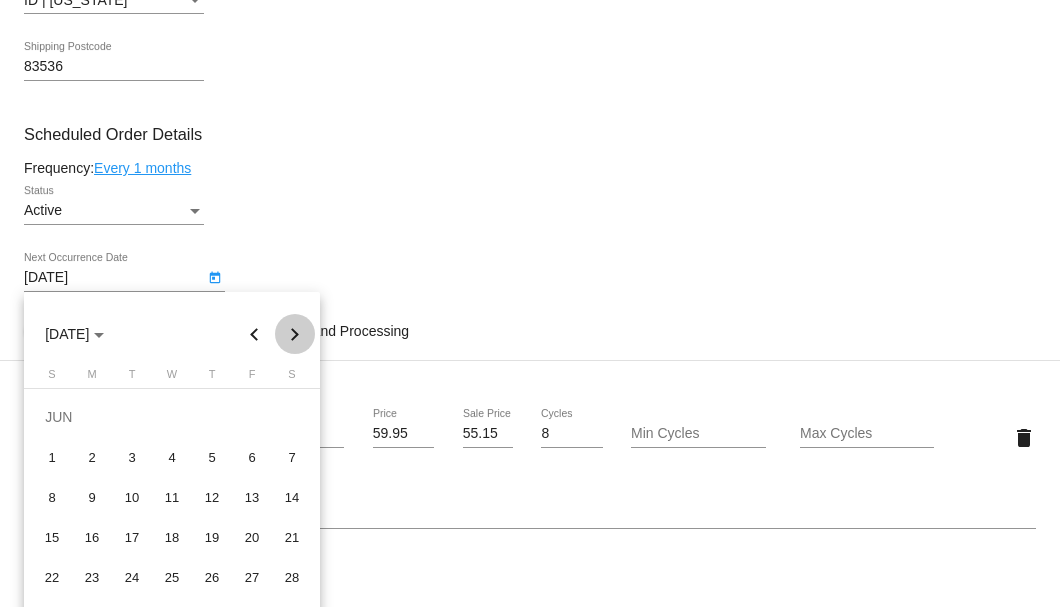 click at bounding box center [295, 334] 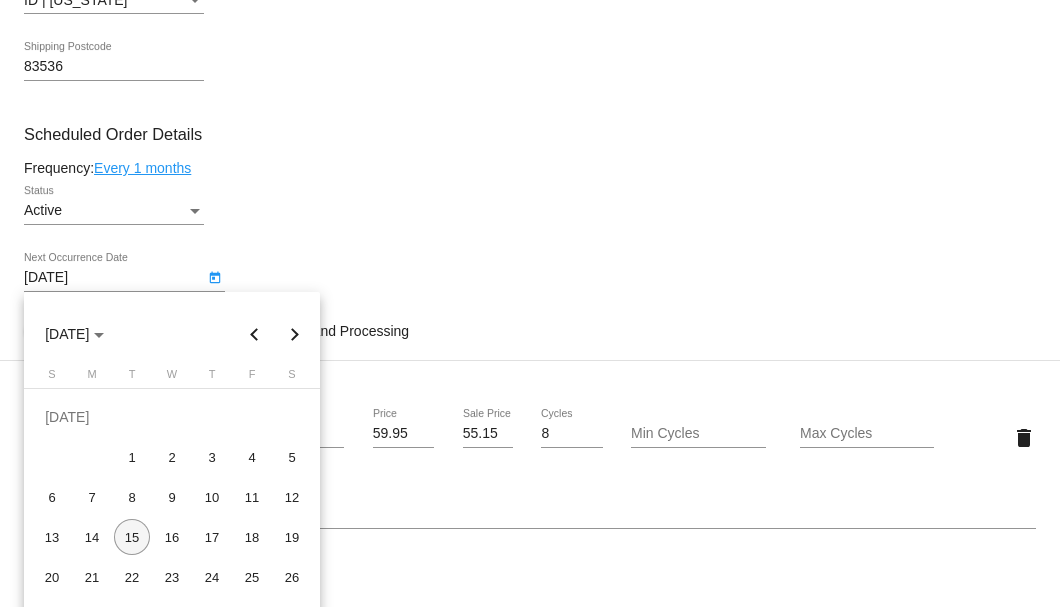 click on "15" at bounding box center [132, 537] 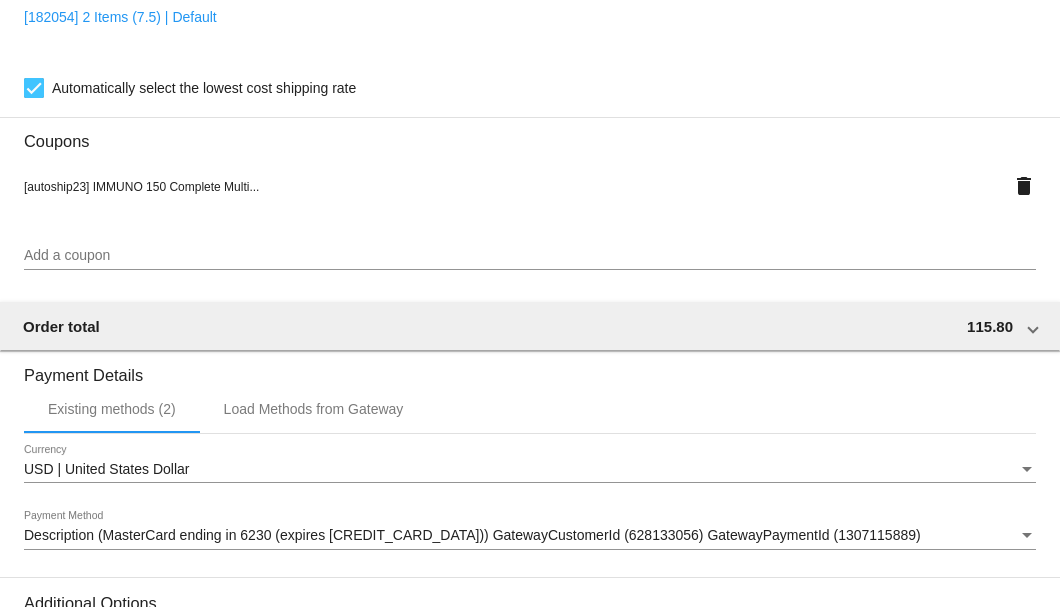 scroll, scrollTop: 1986, scrollLeft: 0, axis: vertical 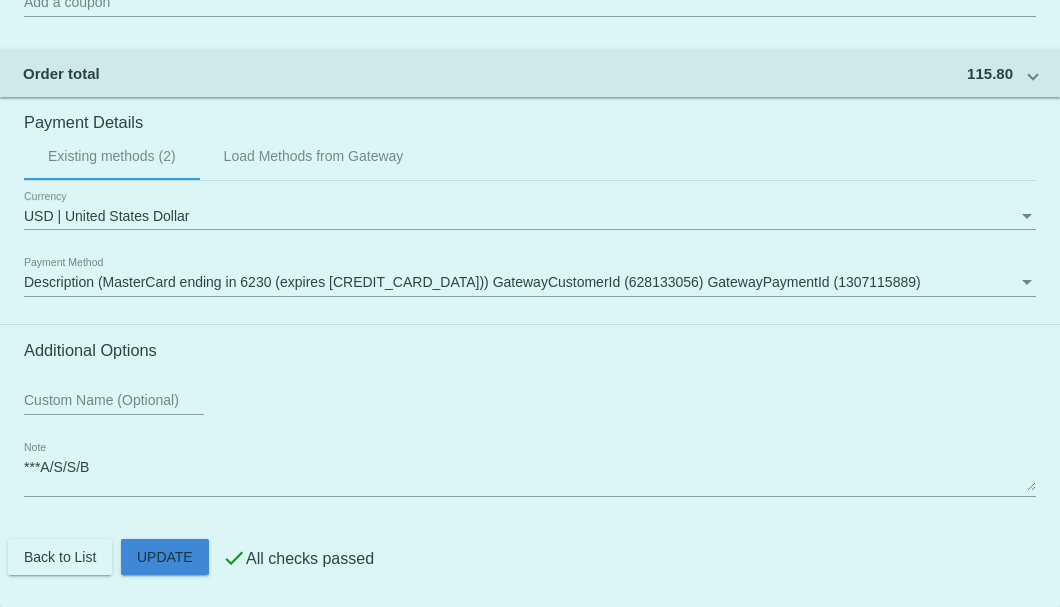 click on "Customer
2948650: Karel Wemhoff
karel_wemhoff@yahoo.com
Customer Shipping
Enter Shipping Address Select A Saved Address (0)
Karel
Shipping First Name
Wemhoff
Shipping Last Name
US | USA
Shipping Country
1704 Highway 162
Shipping Street 1
Shipping Street 2
Kamiah
Shipping City
ID | Idaho
Shipping State
83536
Shipping Postcode
Scheduled Order Details
Frequency:
Every 1 months
Active
Status
2" 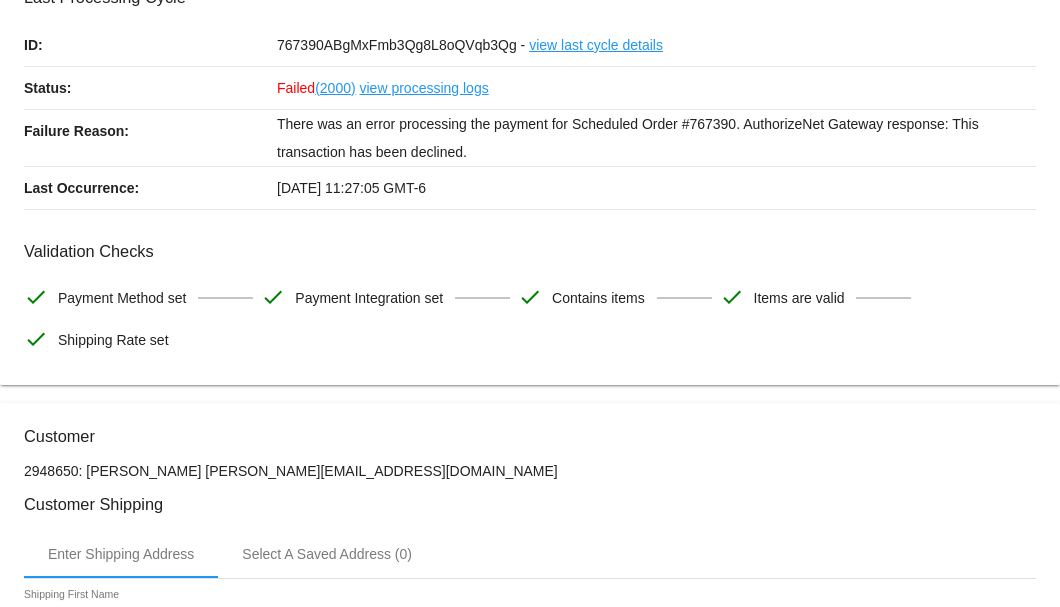 scroll, scrollTop: 0, scrollLeft: 0, axis: both 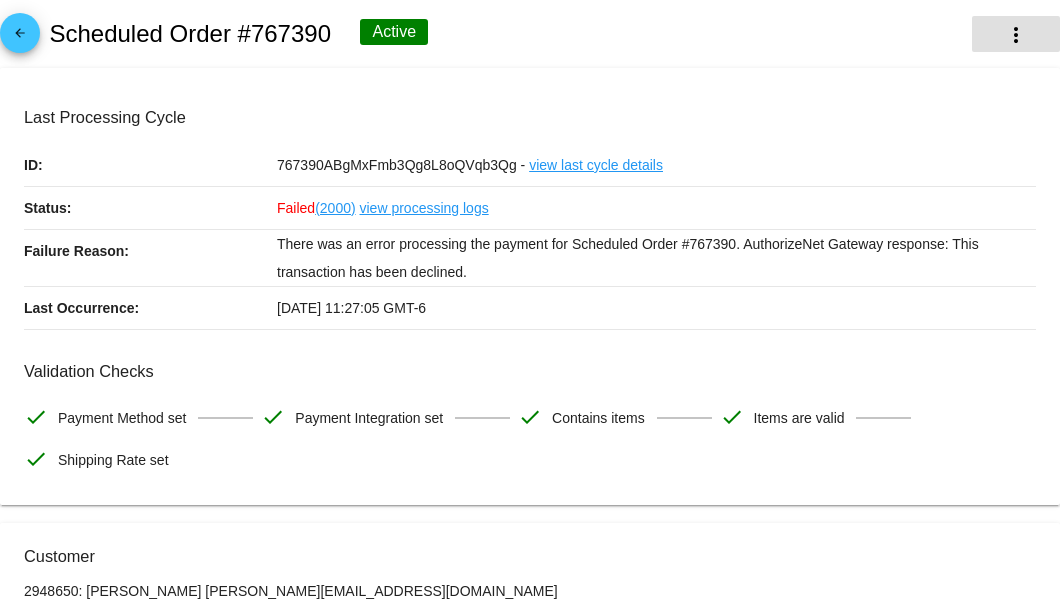 click on "more_vert" 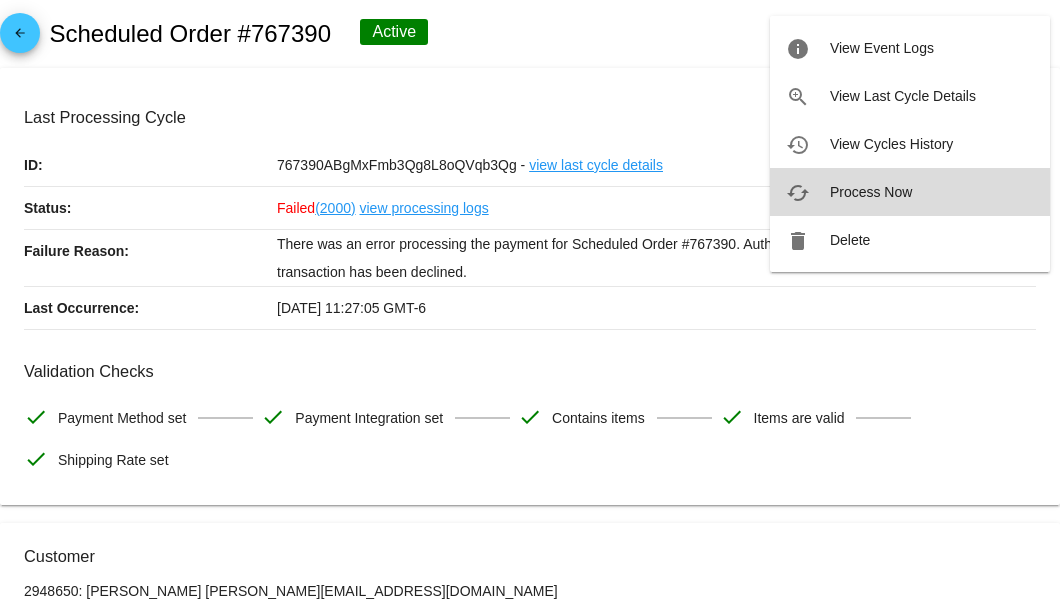 click on "cached
Process Now" at bounding box center (910, 192) 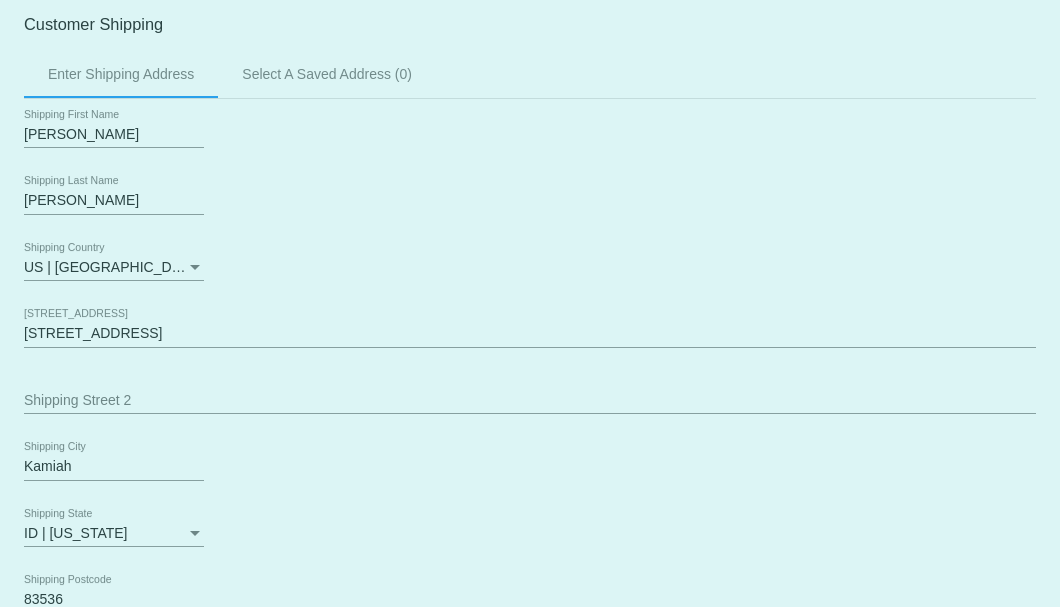 scroll, scrollTop: 466, scrollLeft: 0, axis: vertical 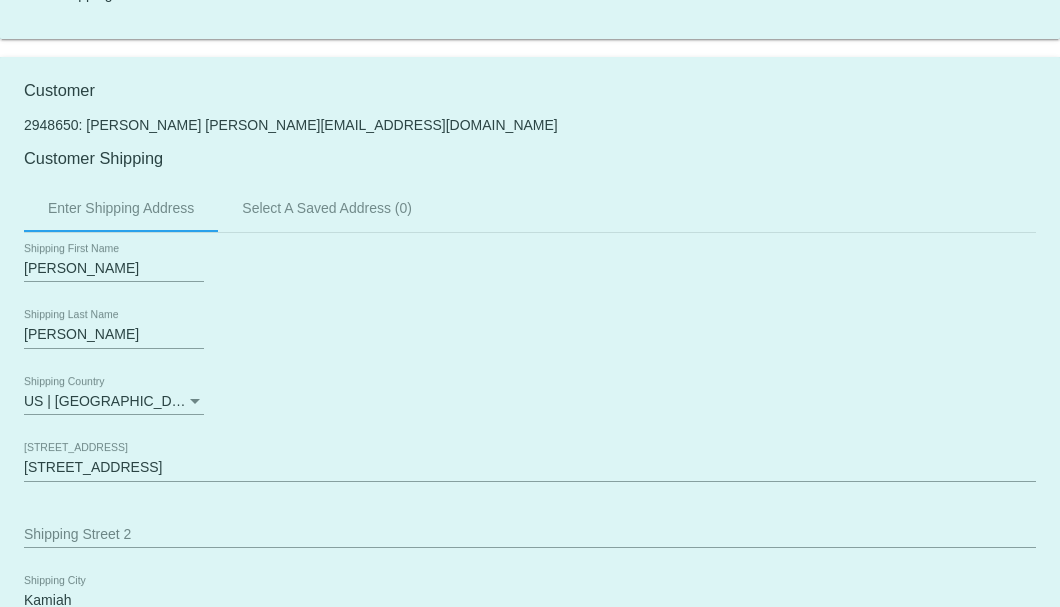click on "Customer
2948650: Karel Wemhoff
karel_wemhoff@yahoo.com
Customer Shipping
Enter Shipping Address Select A Saved Address (0)
Karel
Shipping First Name
Wemhoff
Shipping Last Name
US | USA
Shipping Country
1704 Highway 162
Shipping Street 1
Shipping Street 2
Kamiah
Shipping City
ID | Idaho
Shipping State
83536
Shipping Postcode
Scheduled Order Details
Frequency:
Every 1 months
Active
Status
2" 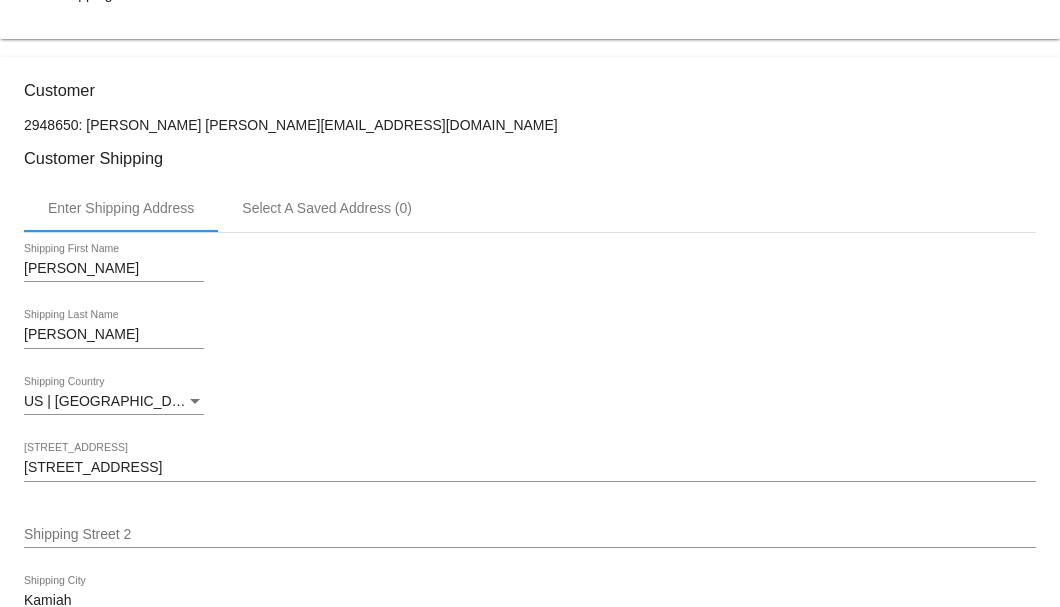 drag, startPoint x: 356, startPoint y: 121, endPoint x: 184, endPoint y: 125, distance: 172.04651 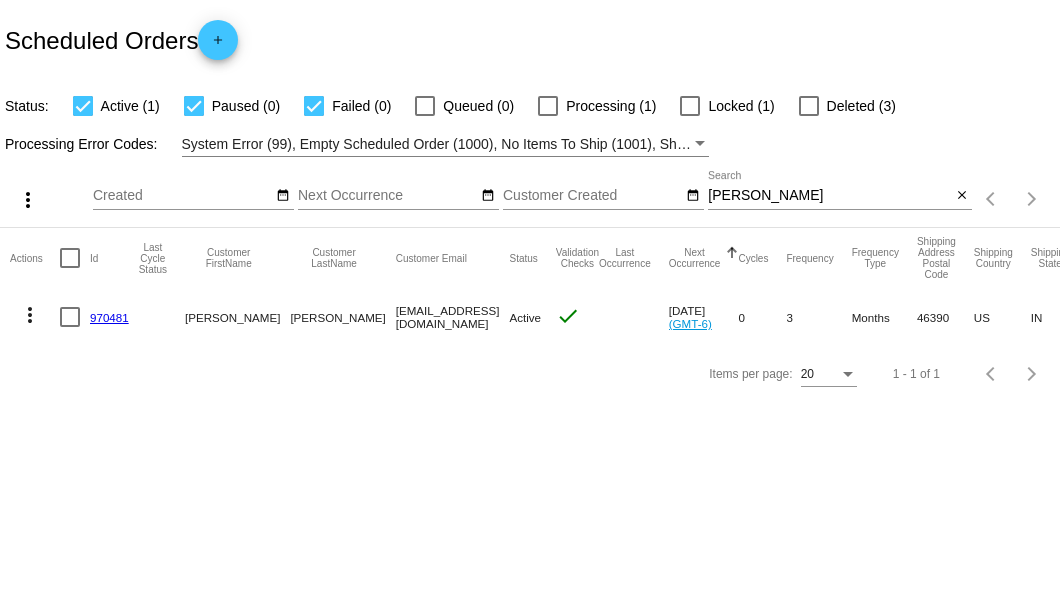 scroll, scrollTop: 0, scrollLeft: 0, axis: both 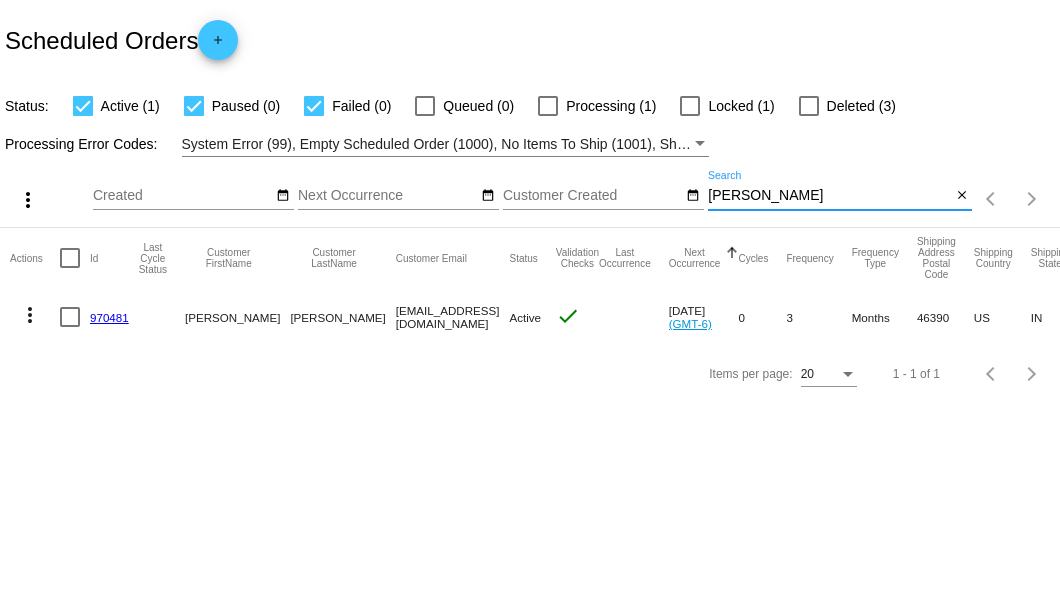click on "Karel" at bounding box center (829, 196) 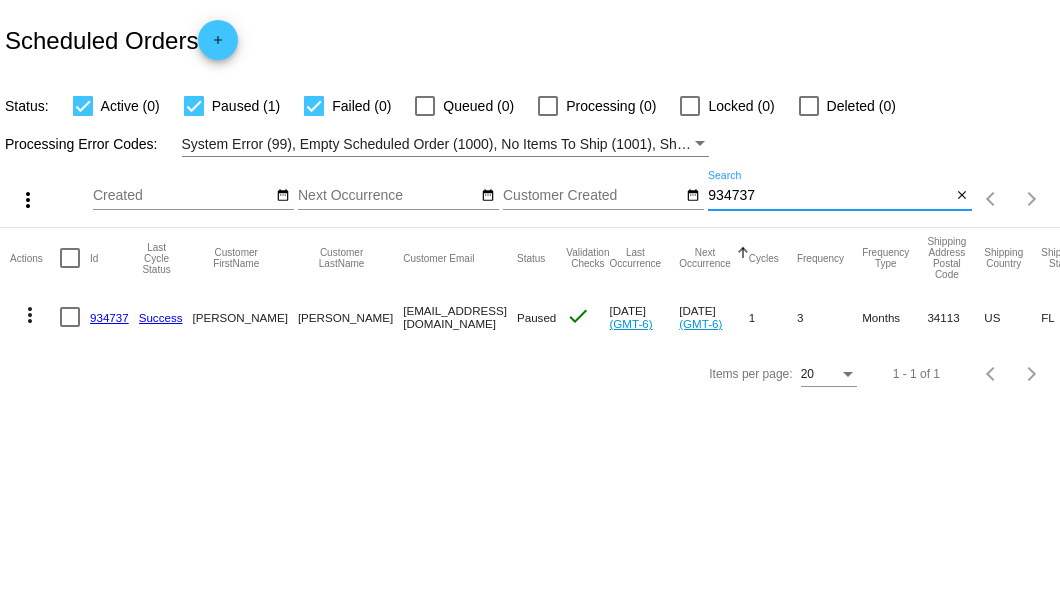 type on "934737" 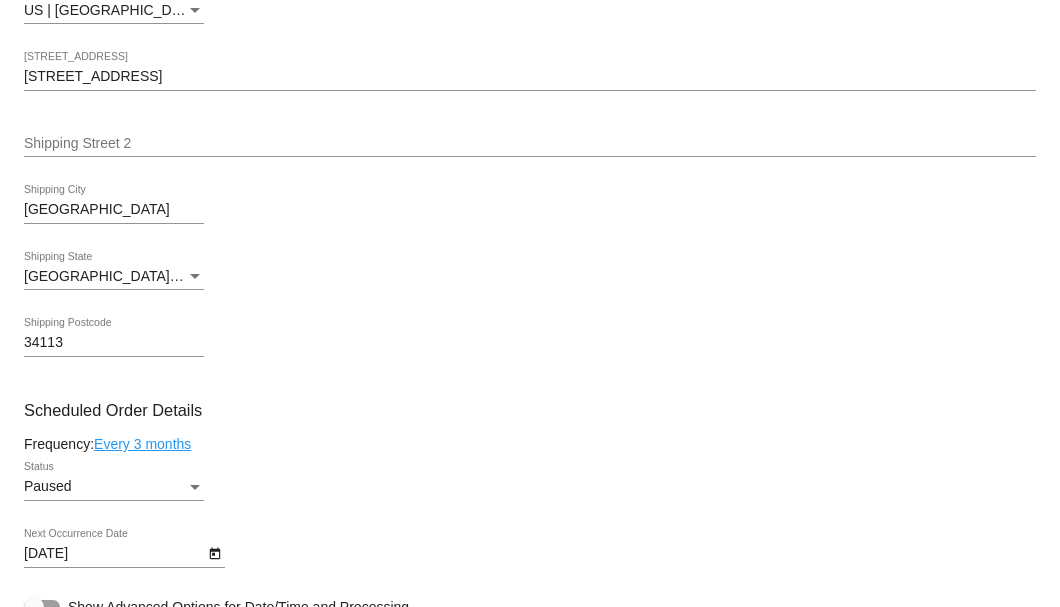 scroll, scrollTop: 1000, scrollLeft: 0, axis: vertical 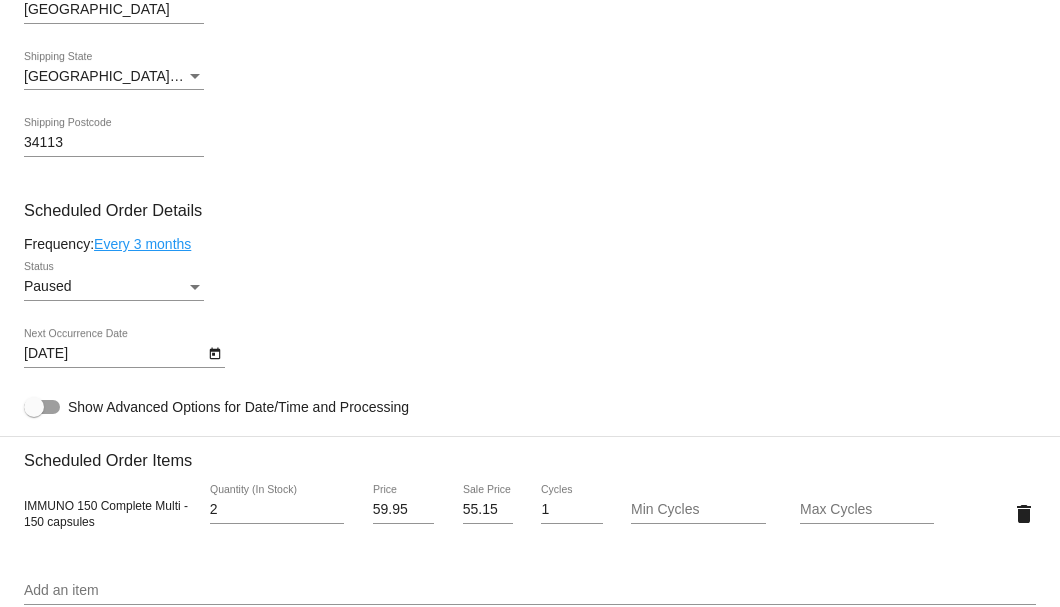 click at bounding box center [195, 287] 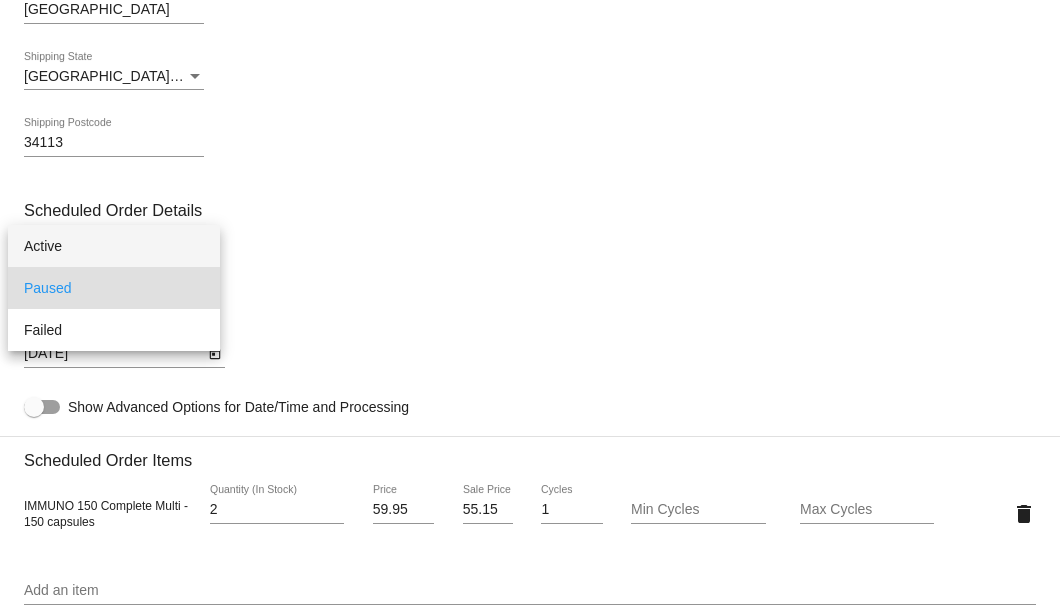 click on "Active" at bounding box center [114, 246] 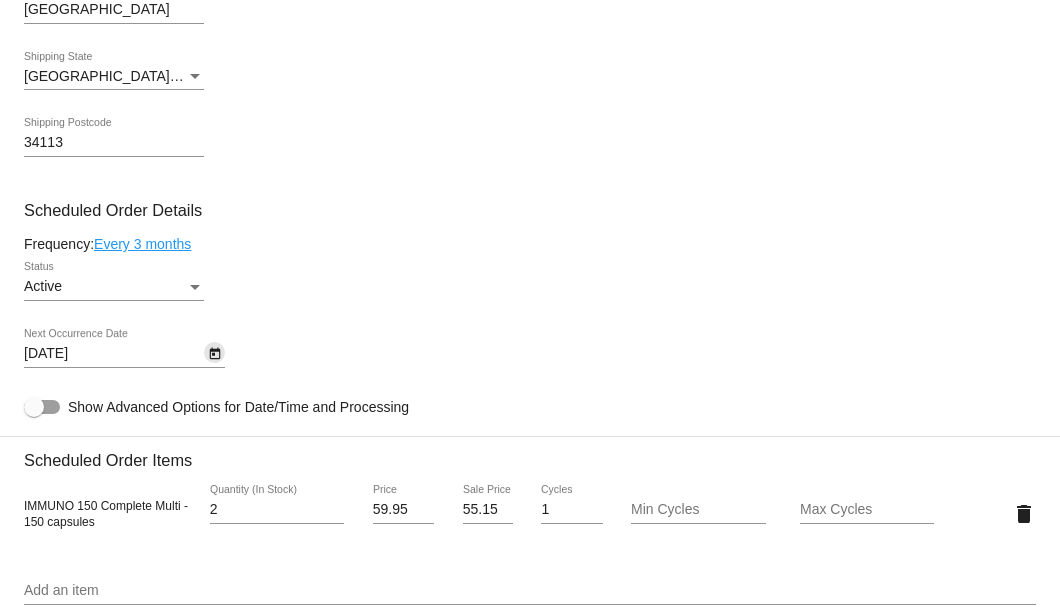 click 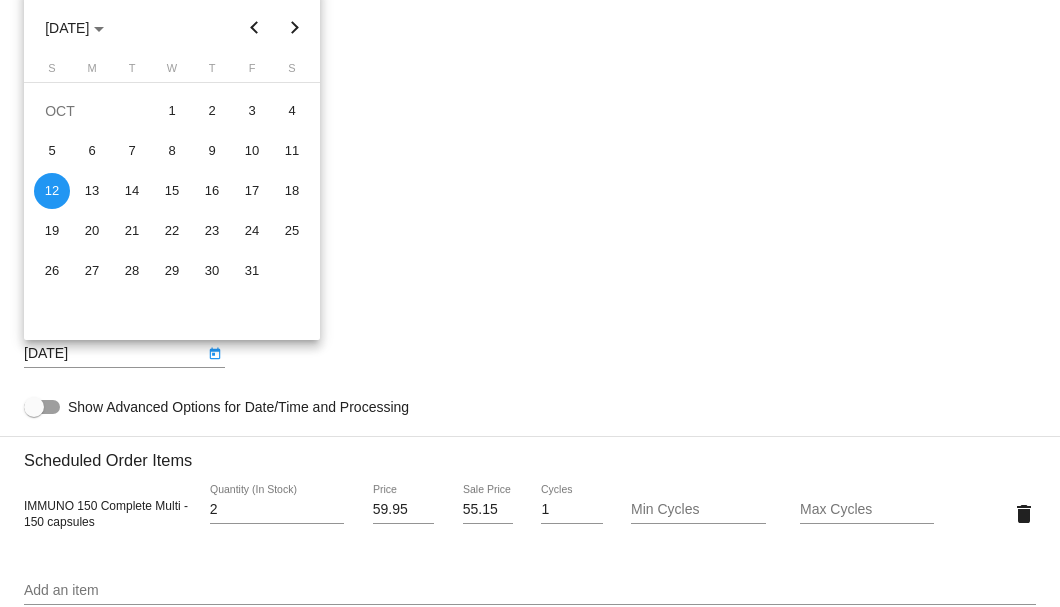 click at bounding box center (295, 28) 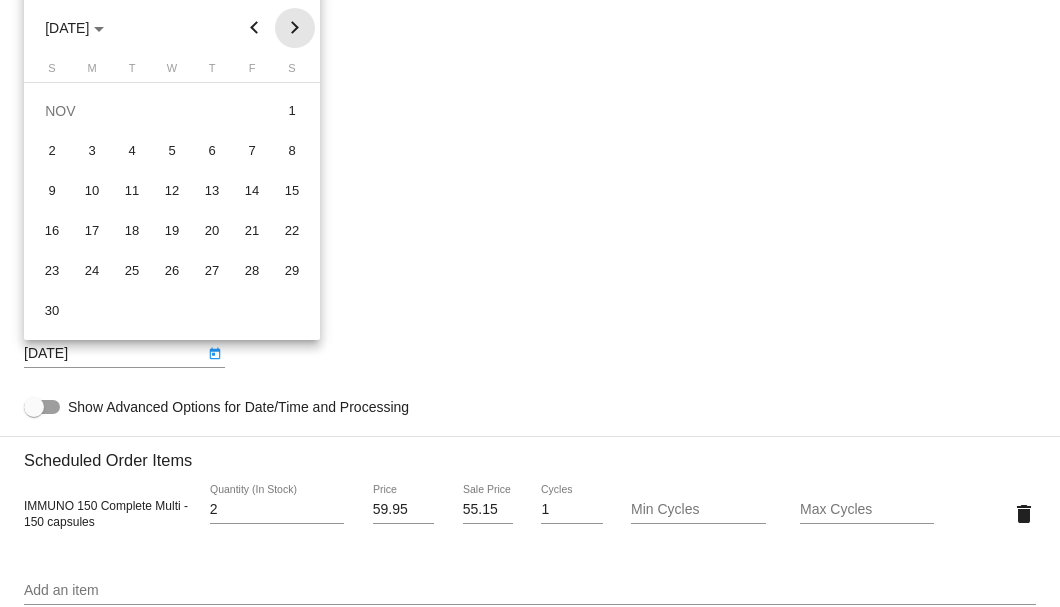 click at bounding box center (295, 28) 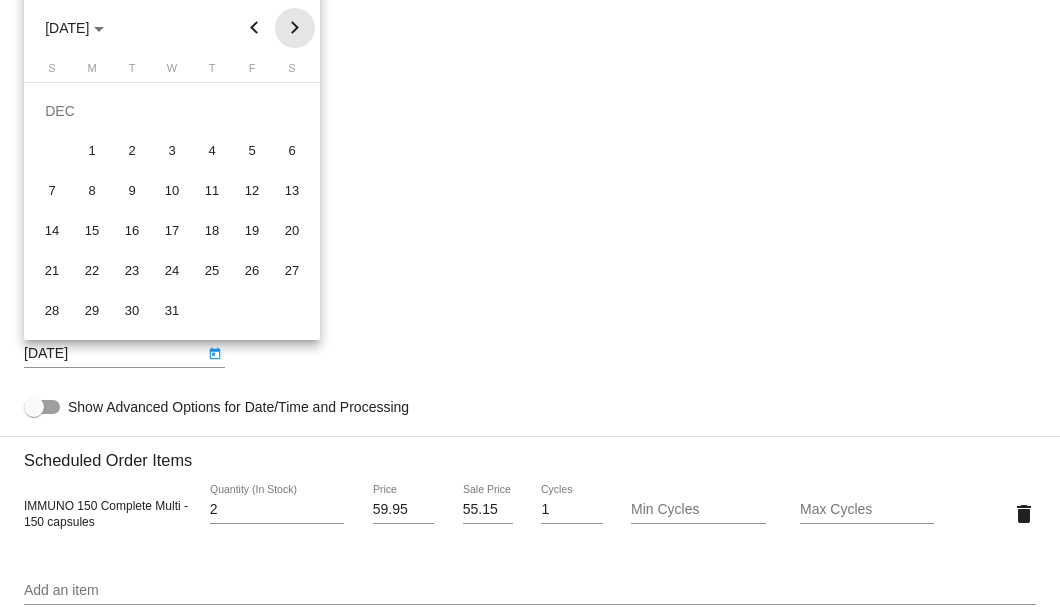 click at bounding box center (295, 28) 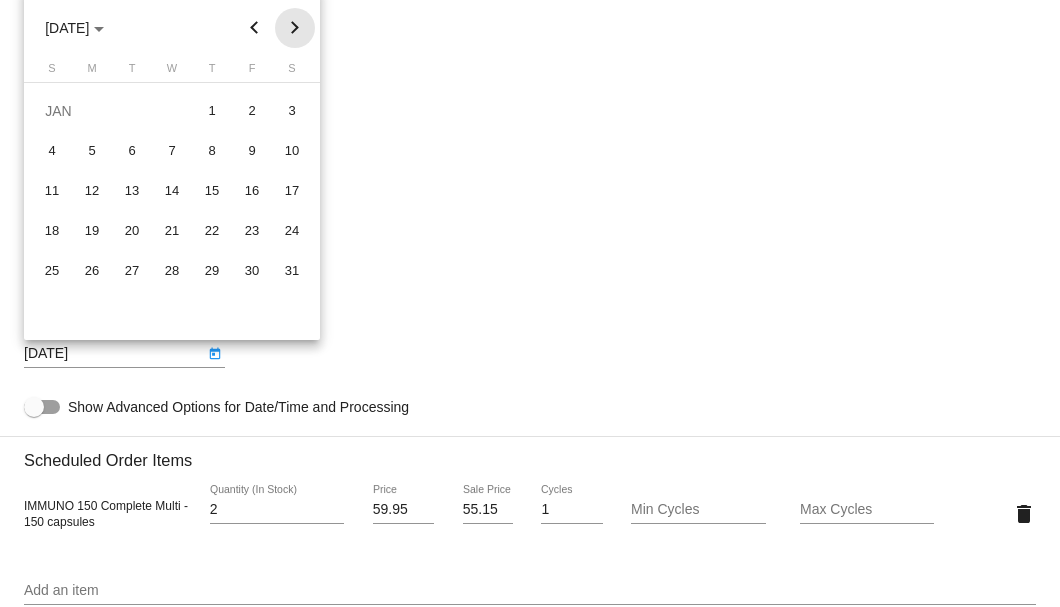 click 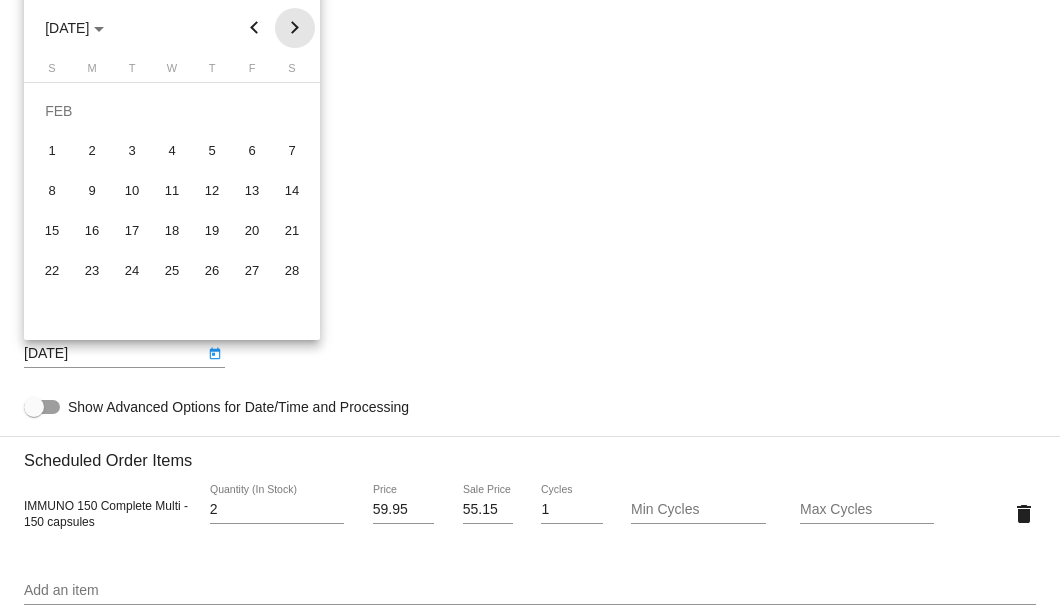 click 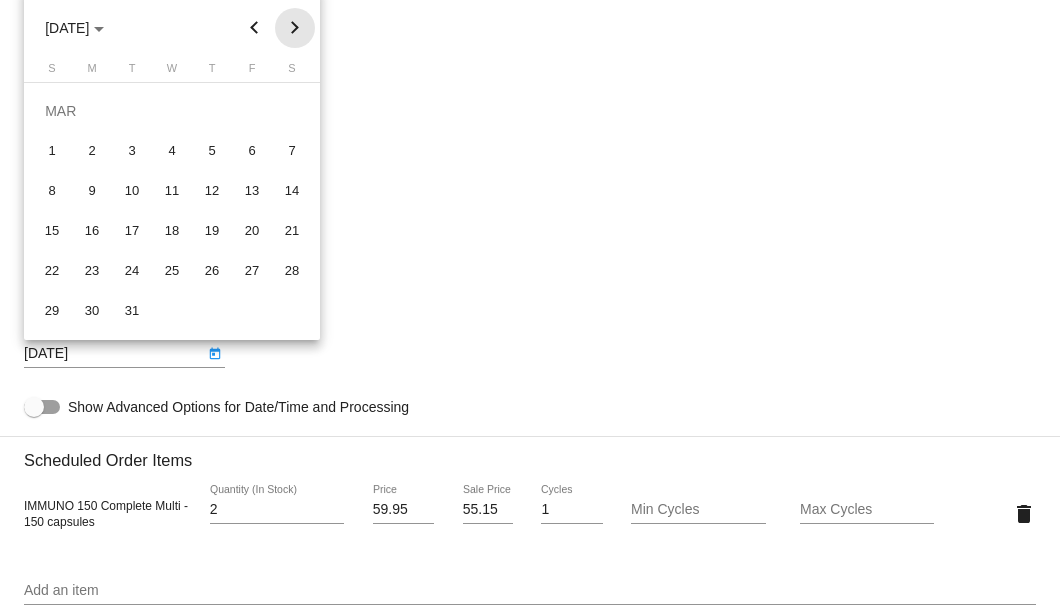 click 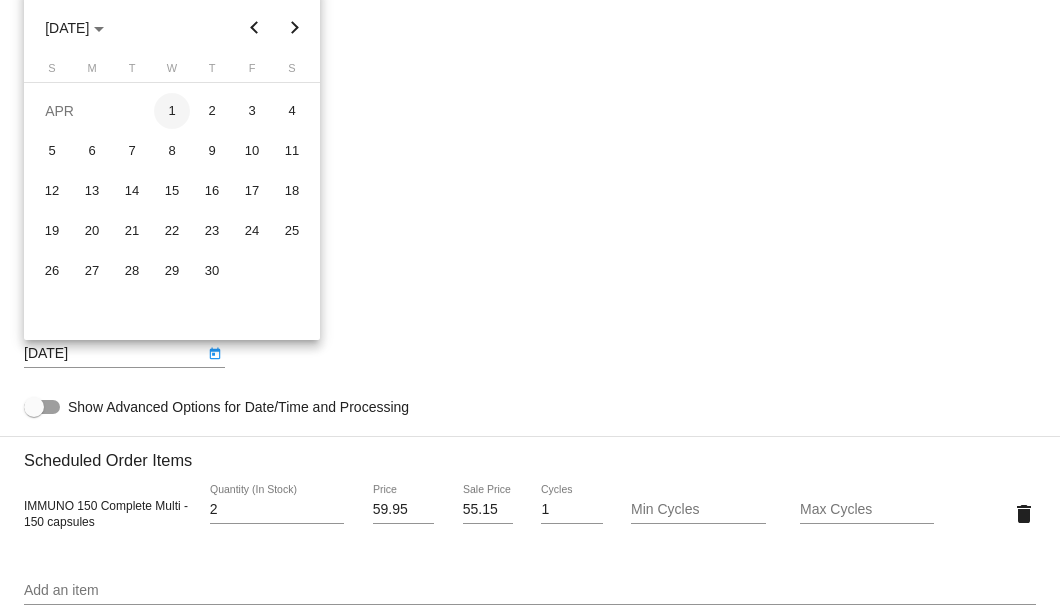 click on "1" 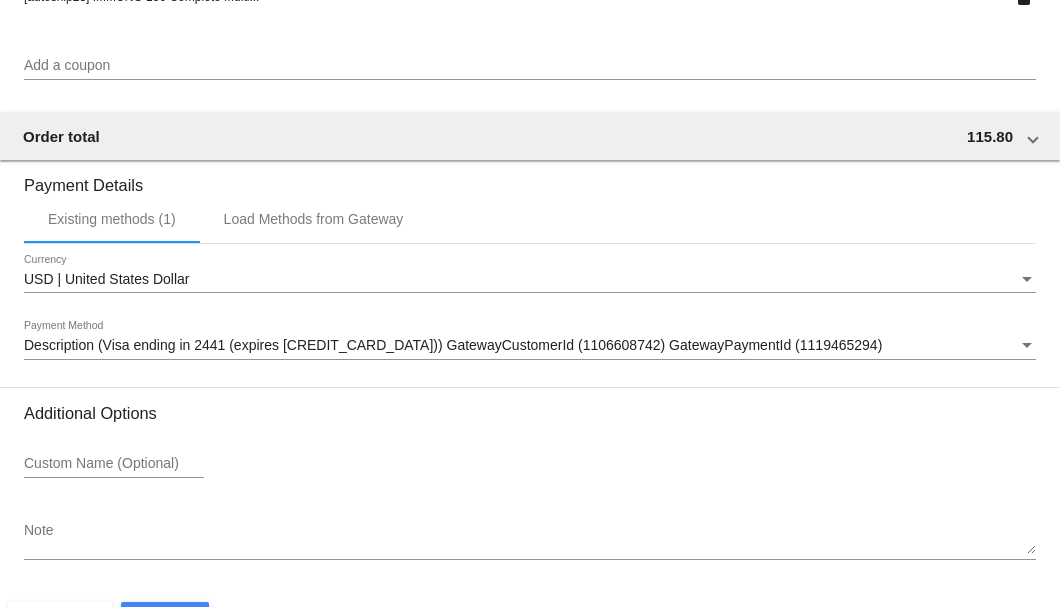 scroll, scrollTop: 1930, scrollLeft: 0, axis: vertical 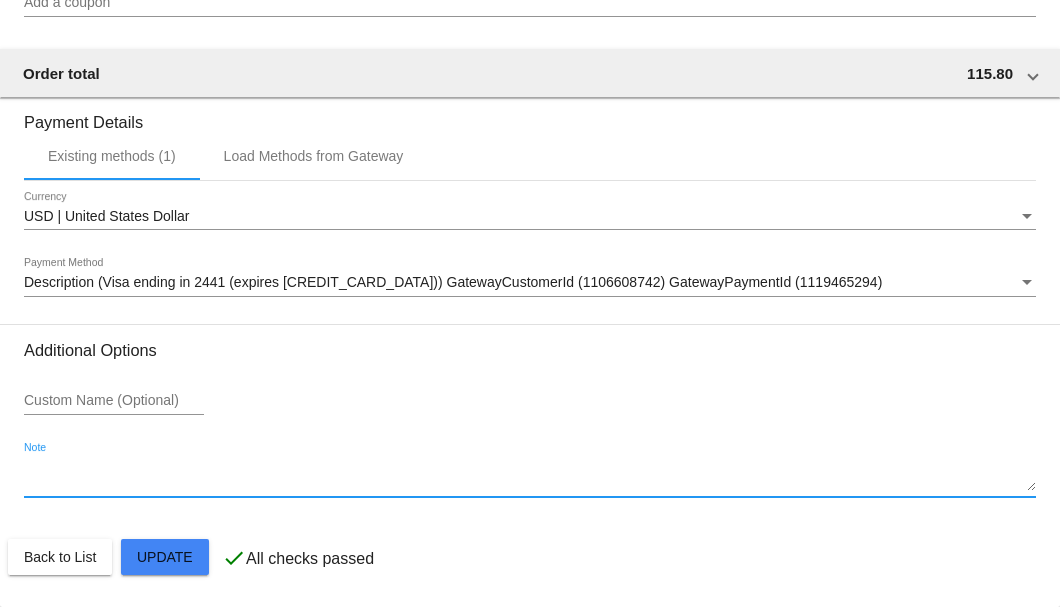 click on "Note" 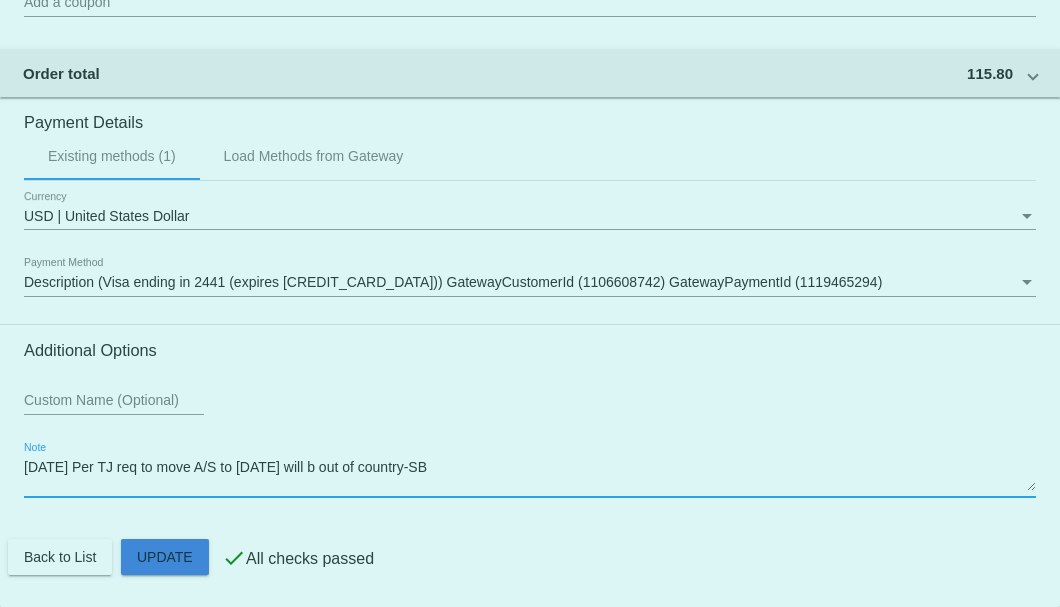 click on "Customer
6647841: Judith Deasy
deasyjudy@duck.com
Customer Shipping
Enter Shipping Address Select A Saved Address (0)
Judith
Shipping First Name
Deasy
Shipping Last Name
US | USA
Shipping Country
6284 Arriba Ave
Shipping Street 1
Shipping Street 2
Naples
Shipping City
FL | Florida
Shipping State
34113
Shipping Postcode
Scheduled Order Details
Frequency:
Every 3 months
Active
Status" 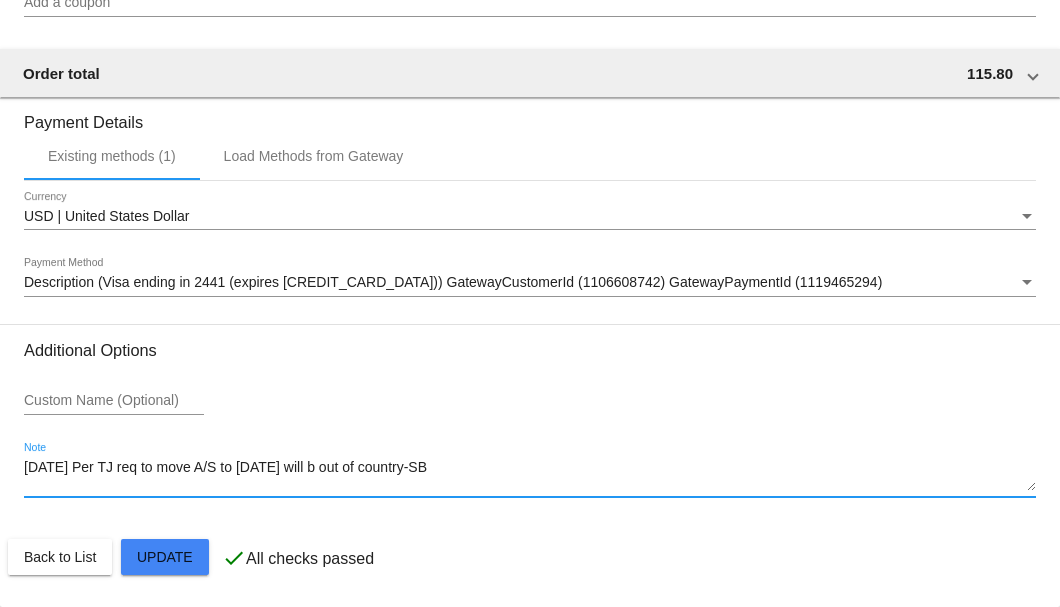 click on "Customer
6647841: Judith Deasy
deasyjudy@duck.com
Customer Shipping
Enter Shipping Address Select A Saved Address (0)
Judith
Shipping First Name
Deasy
Shipping Last Name
US | USA
Shipping Country
6284 Arriba Ave
Shipping Street 1
Shipping Street 2
Naples
Shipping City
FL | Florida
Shipping State
34113
Shipping Postcode
Scheduled Order Details
Frequency:
Every 3 months
Active
Status" 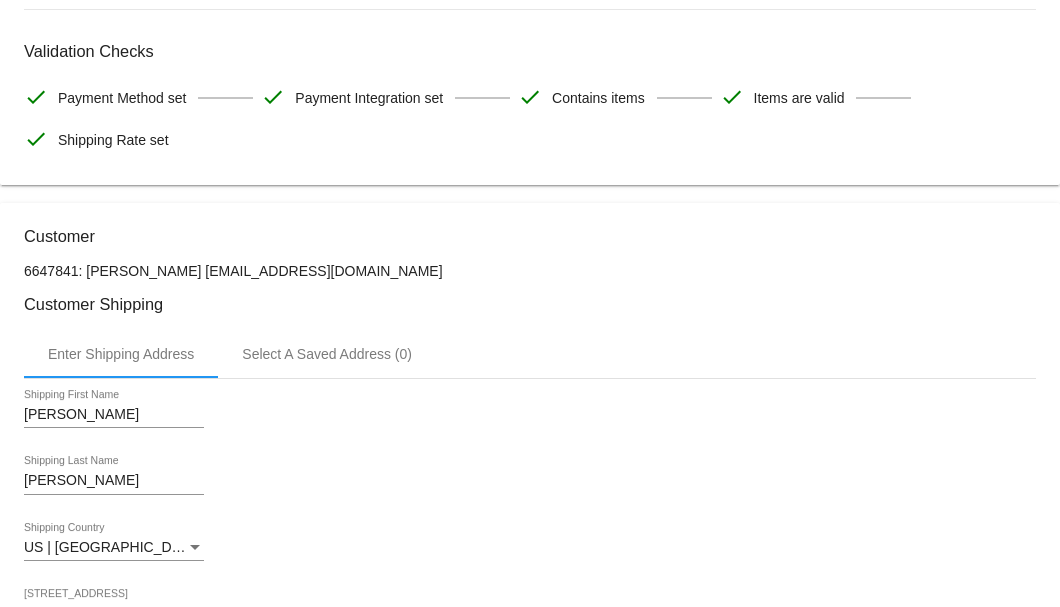 scroll, scrollTop: 130, scrollLeft: 0, axis: vertical 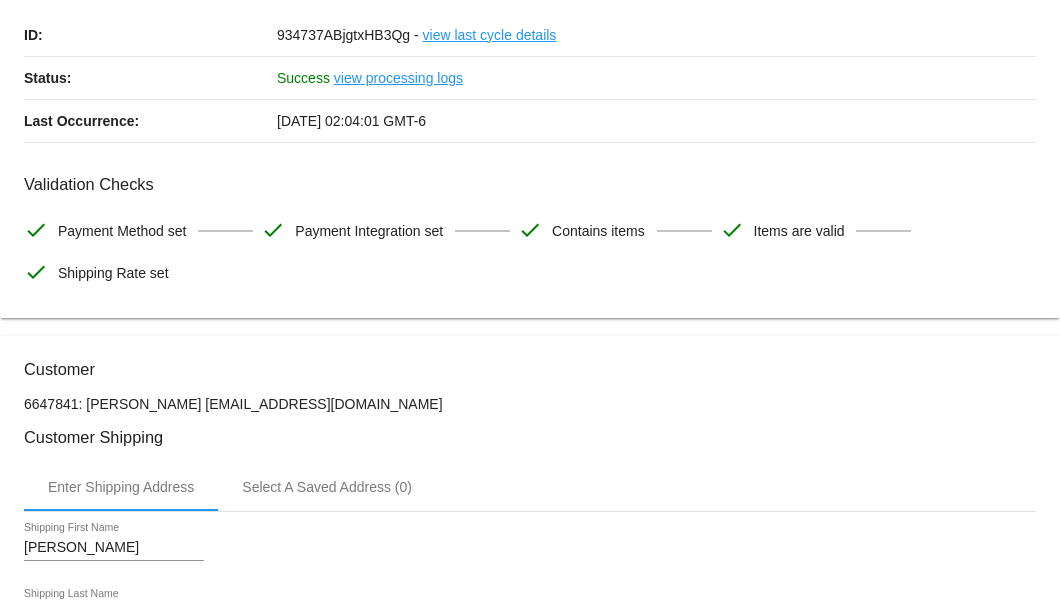 type on "7-15-25 Per TJ req to move A/S to 4-1-26 will b out of country-SB" 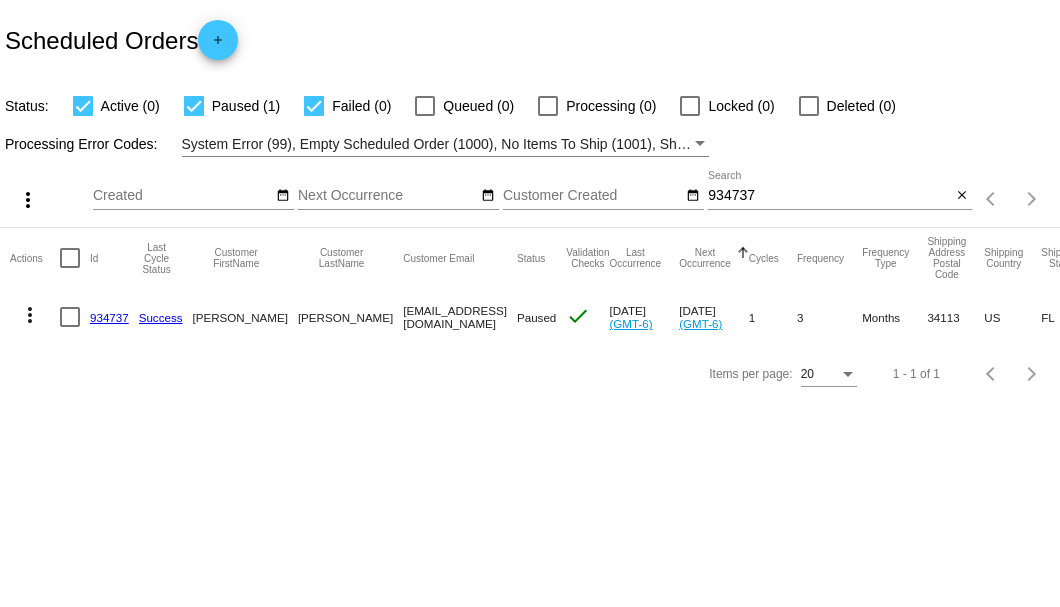 scroll, scrollTop: 0, scrollLeft: 0, axis: both 